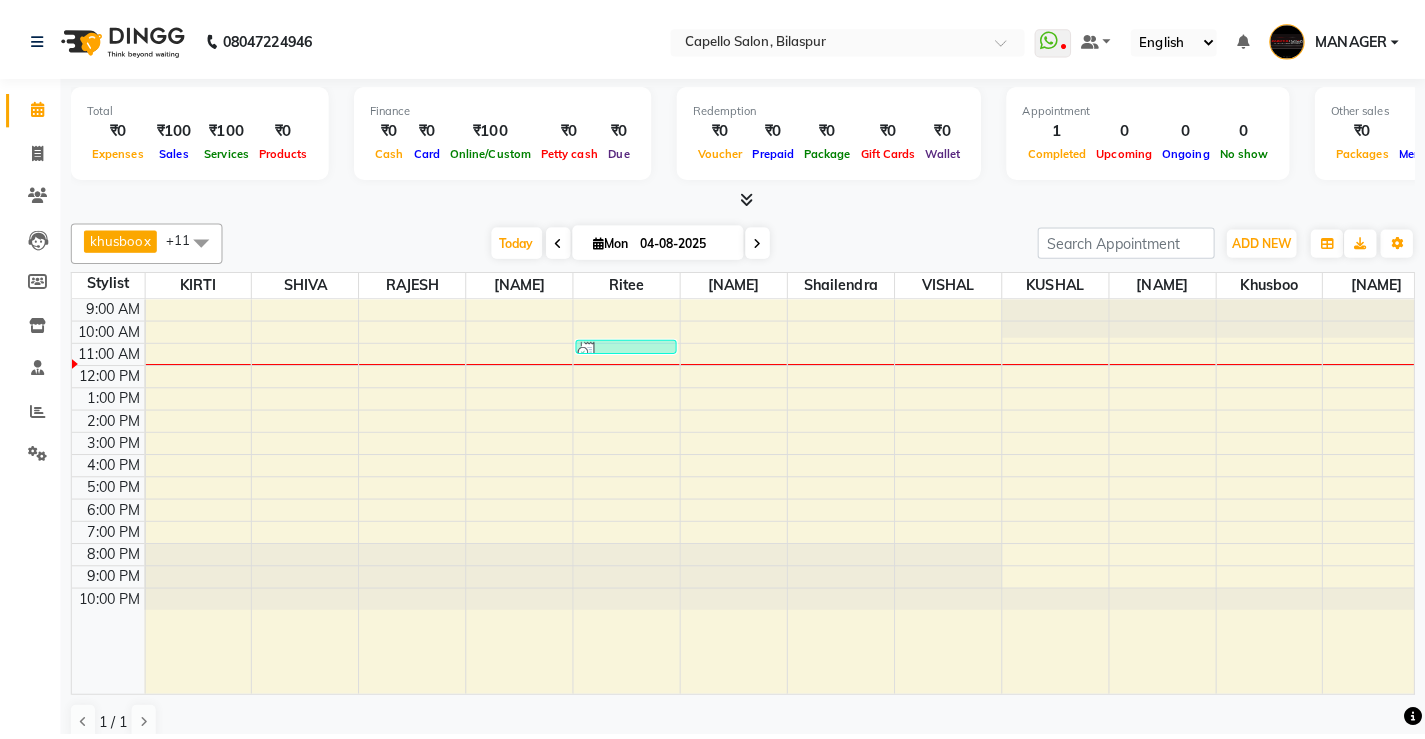 scroll, scrollTop: 0, scrollLeft: 0, axis: both 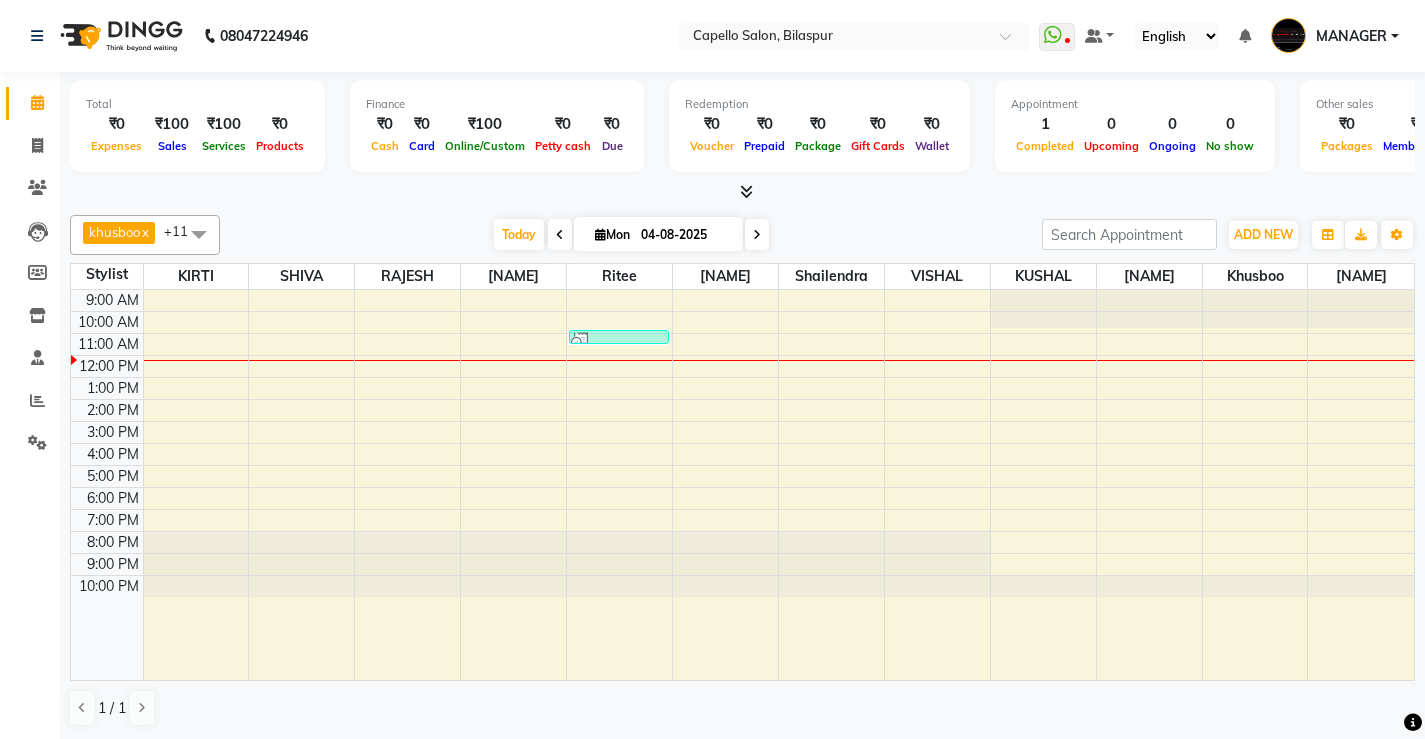 click on "9:00 AM 10:00 AM 11:00 AM 12:00 PM 1:00 PM 2:00 PM 3:00 PM 4:00 PM 5:00 PM 6:00 PM 7:00 PM 8:00 PM 9:00 PM 10:00 PM     Shubham, TK01, 10:50 AM-11:10 AM, Eyebrows (F),Forehead" at bounding box center (742, 485) 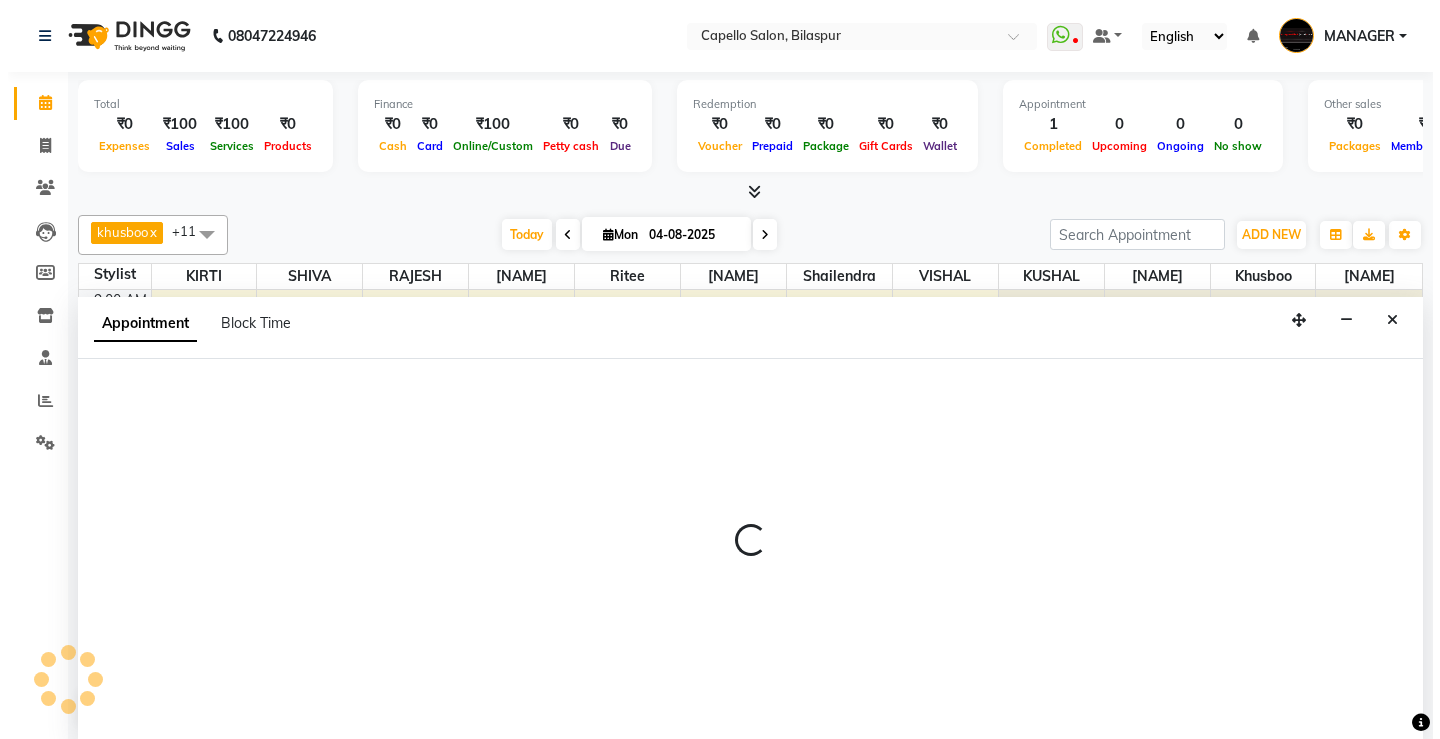 scroll, scrollTop: 1, scrollLeft: 0, axis: vertical 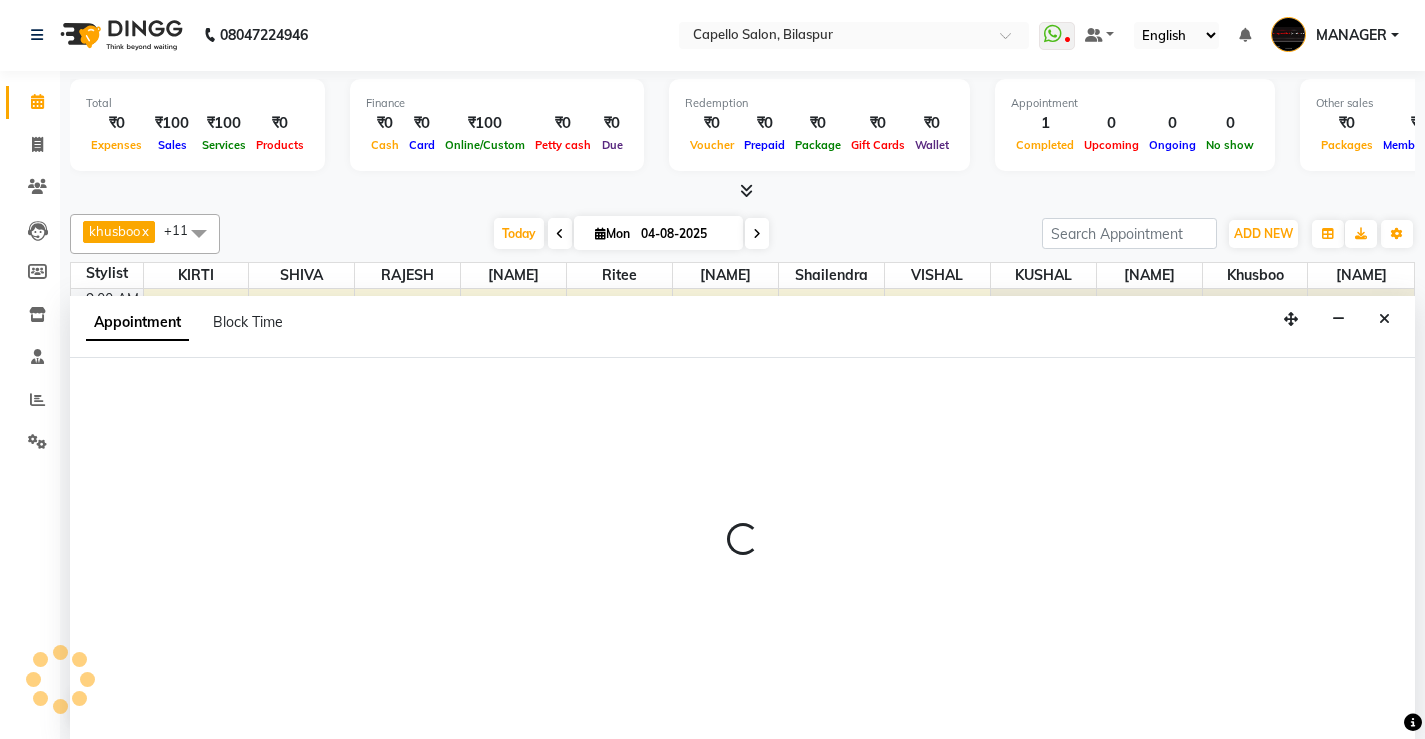 select on "61307" 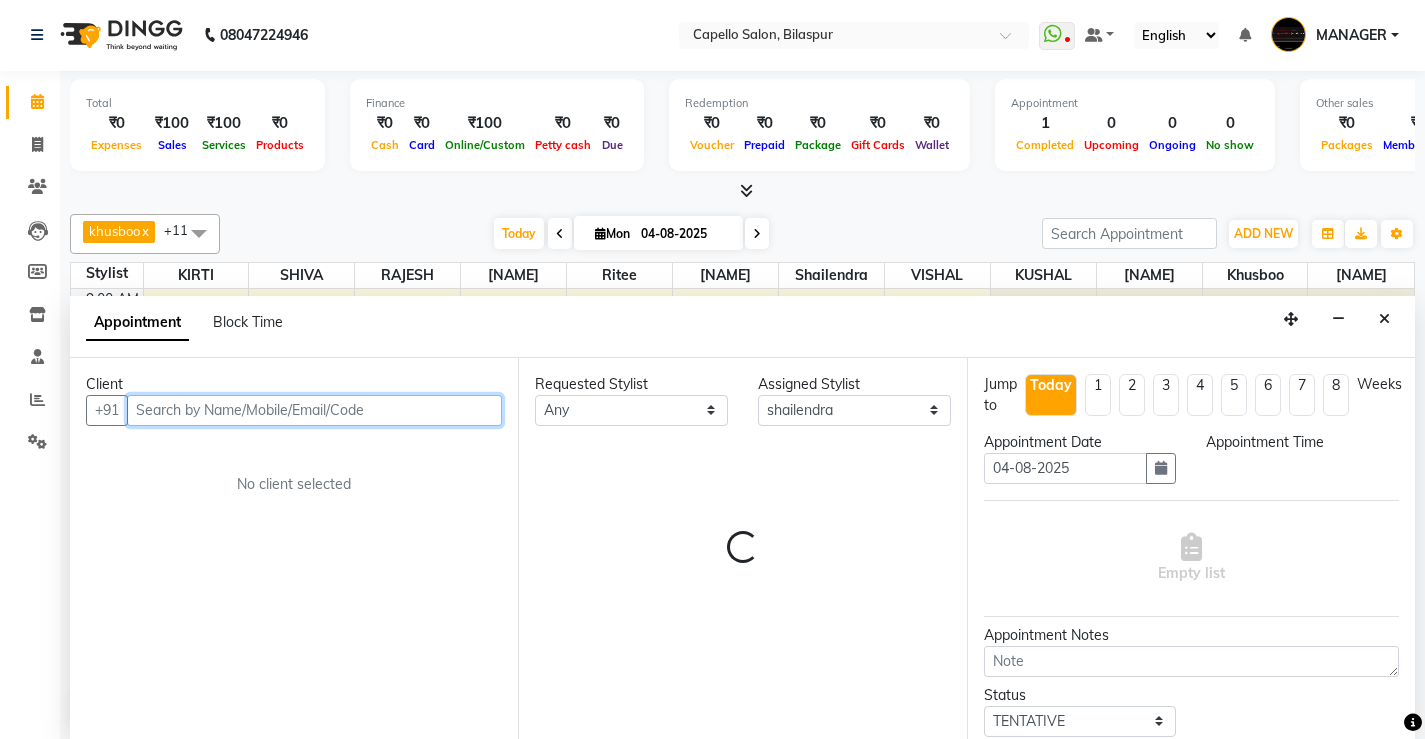 select on "720" 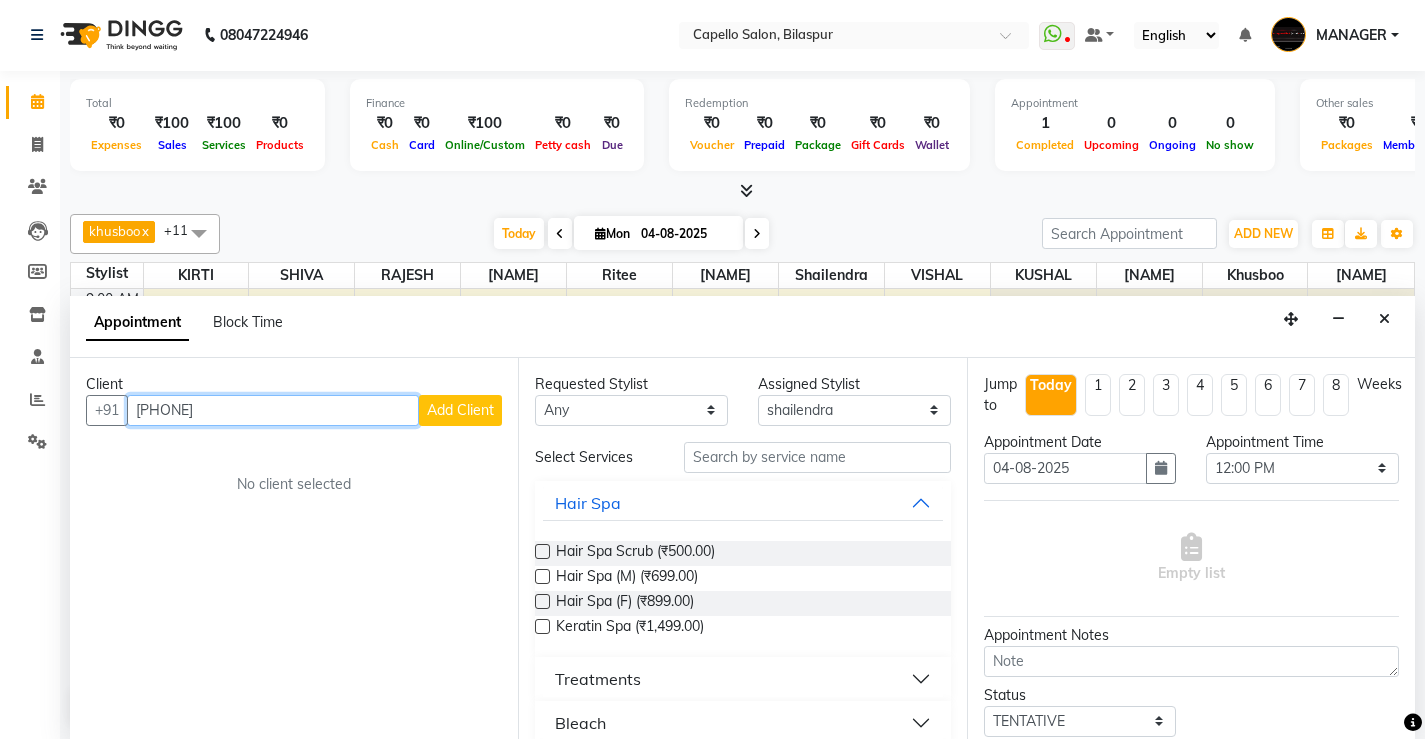 type on "[PHONE]" 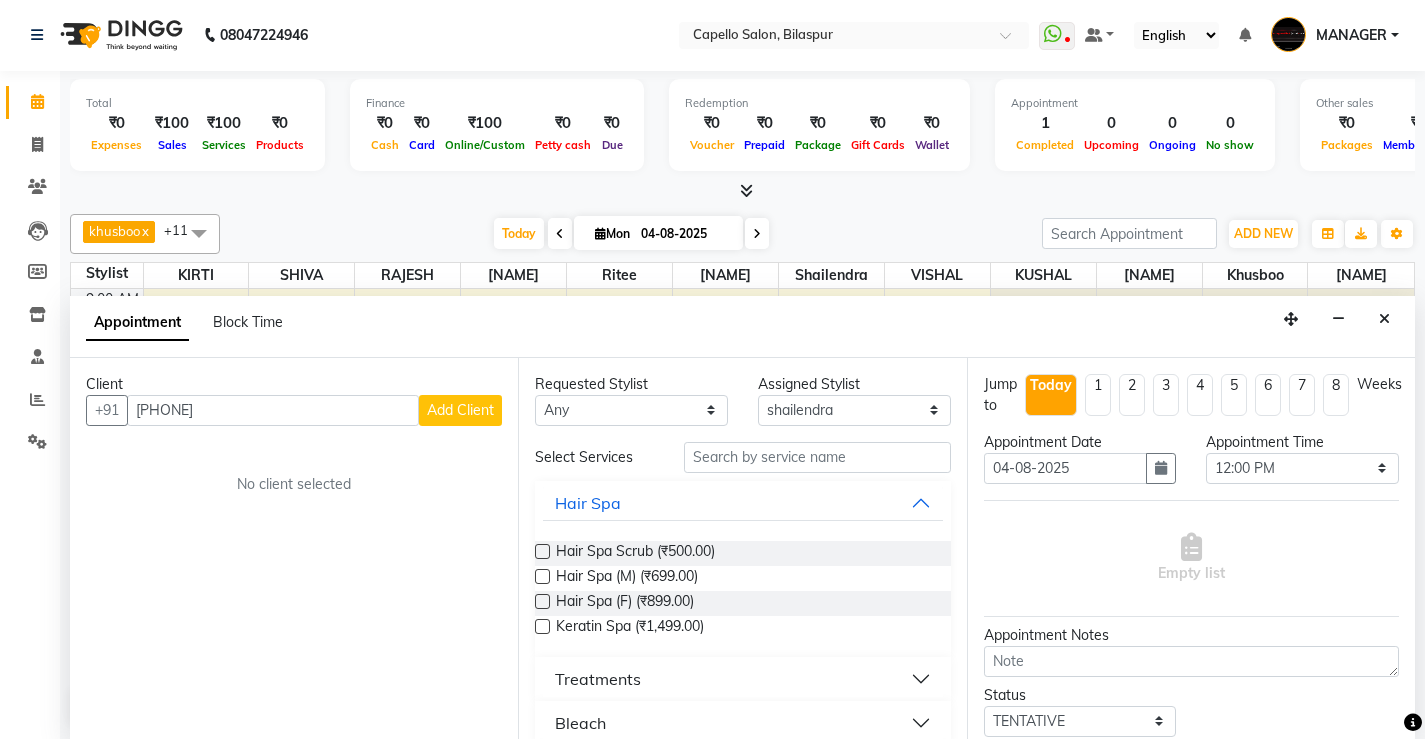 click on "Add Client" at bounding box center [460, 410] 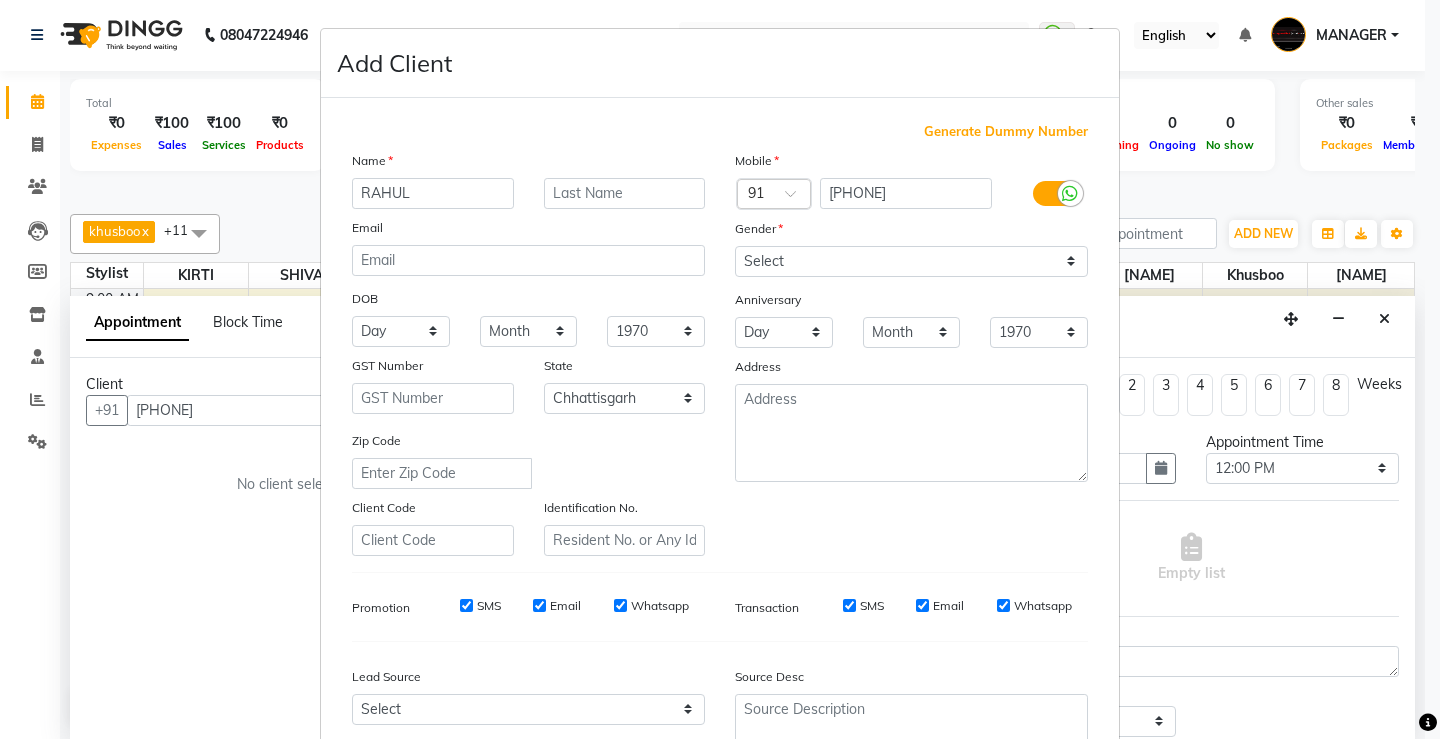 type on "RAHUL" 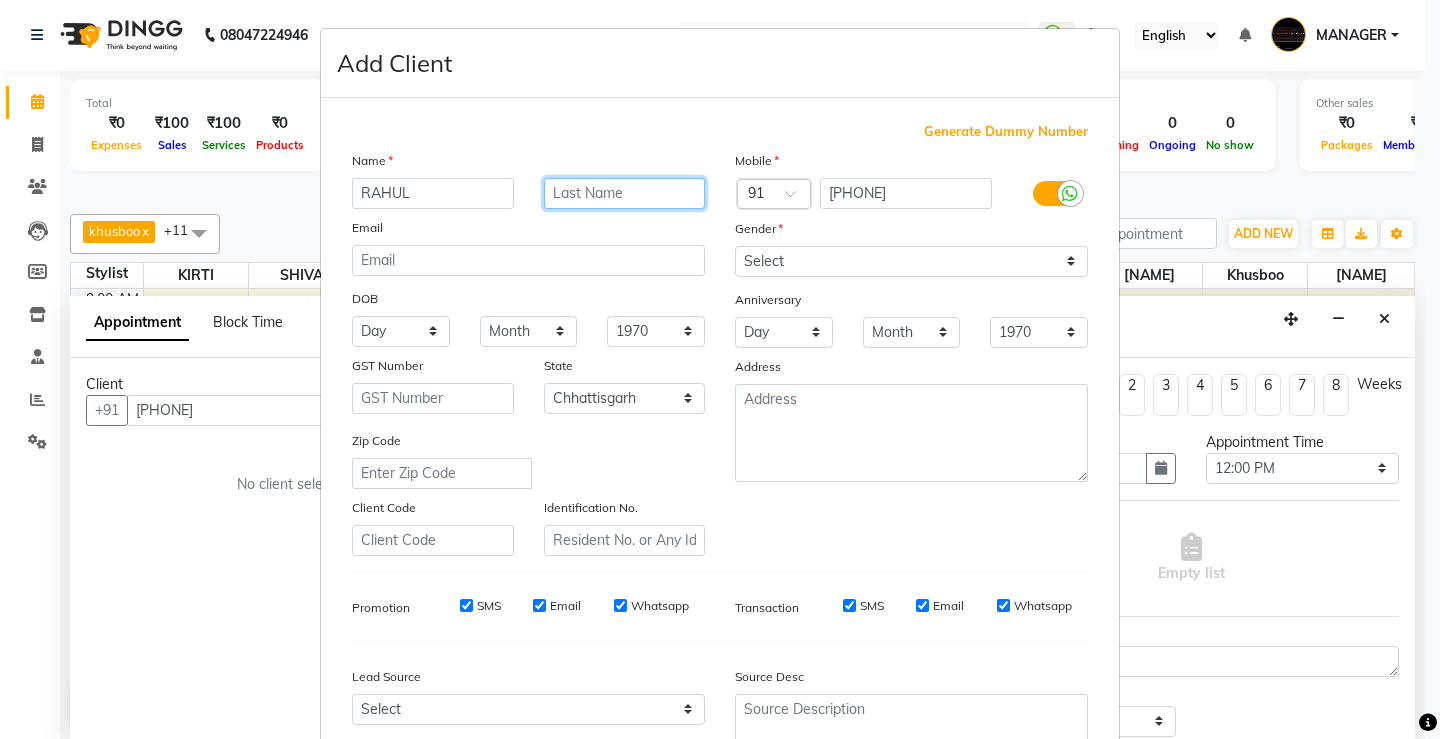 click at bounding box center [625, 193] 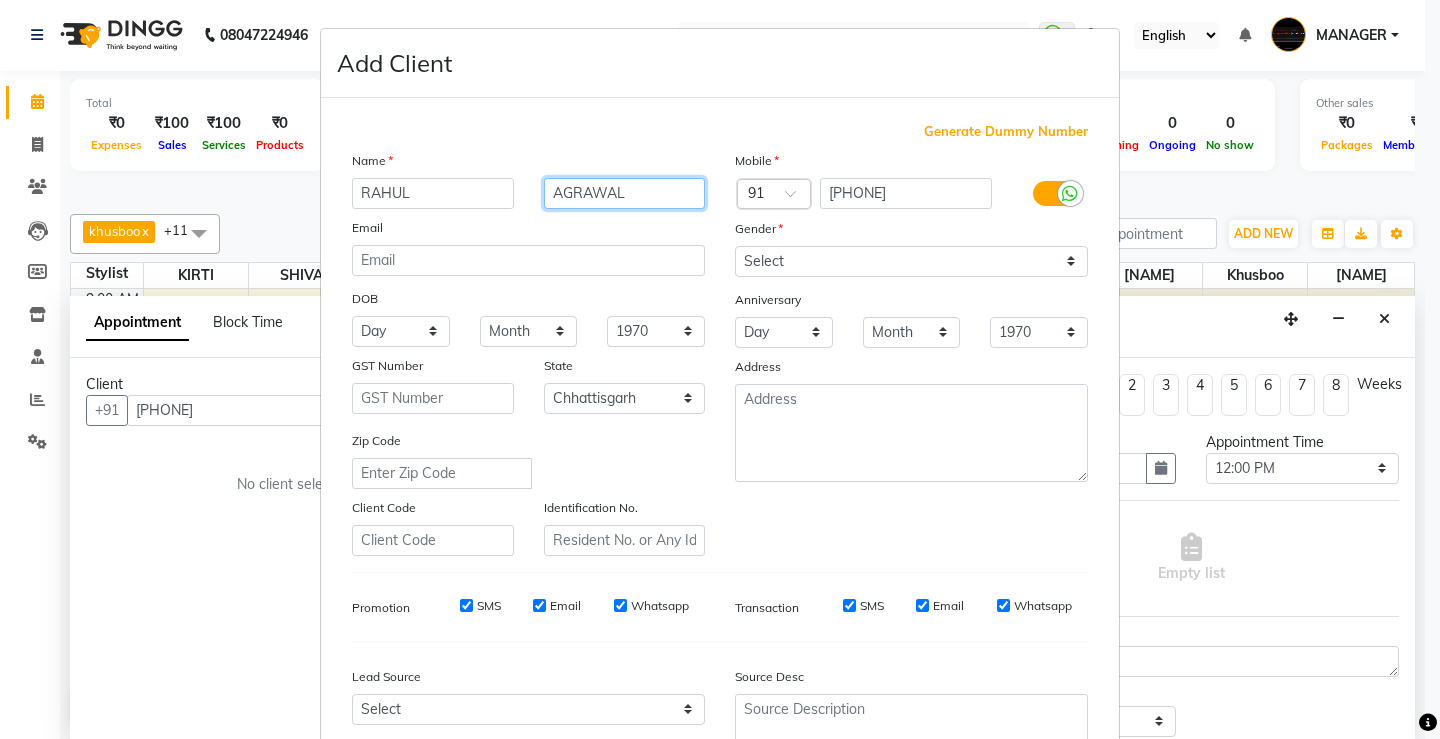 type on "AGRAWAL" 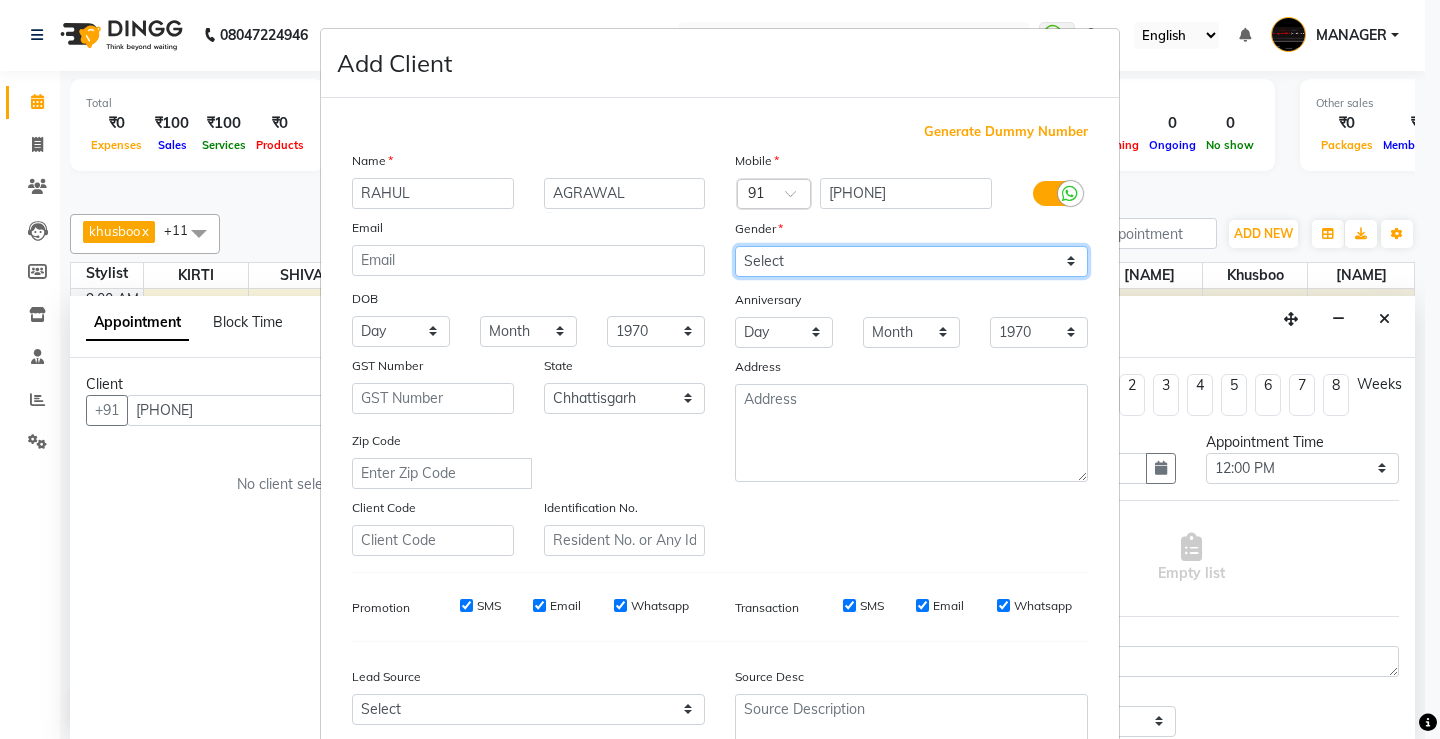 click on "Select Male Female Other Prefer Not To Say" at bounding box center [911, 261] 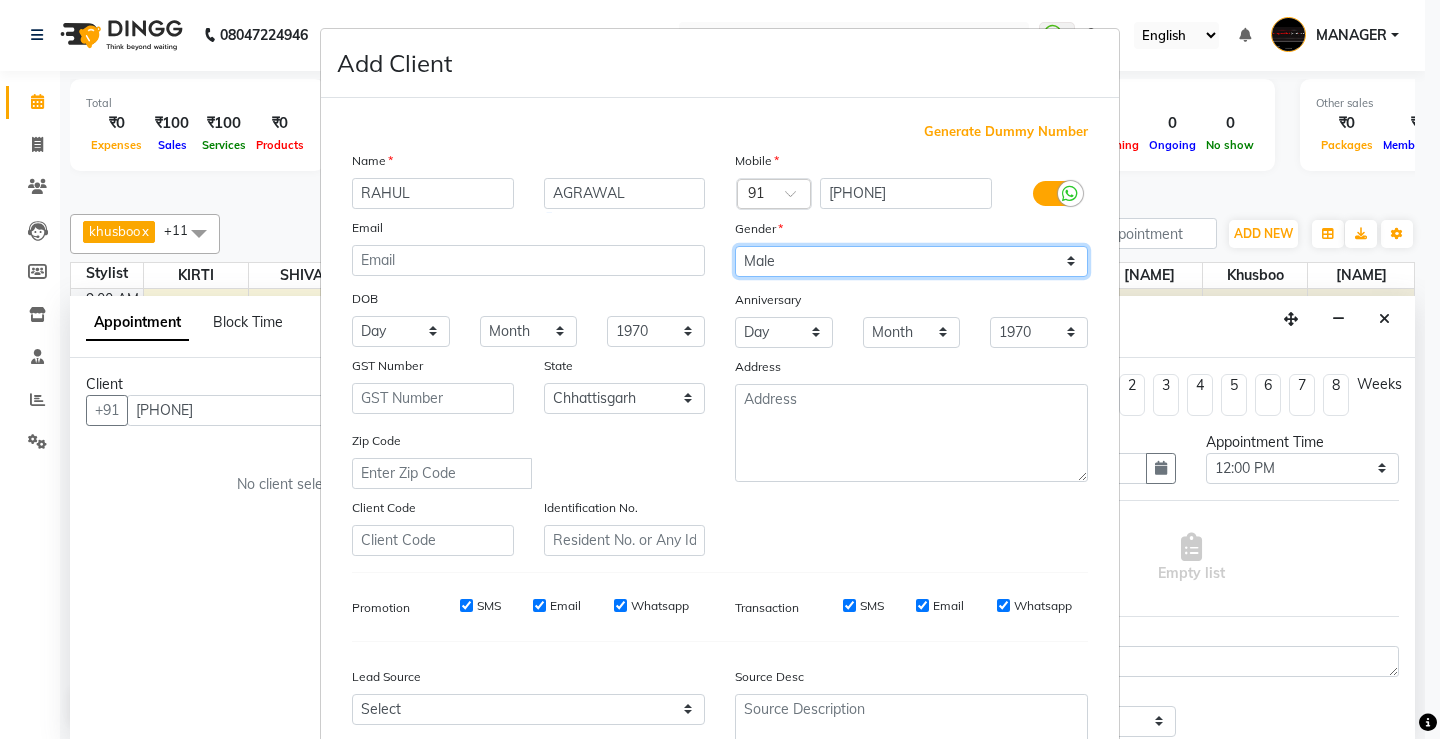 click on "Select Male Female Other Prefer Not To Say" at bounding box center (911, 261) 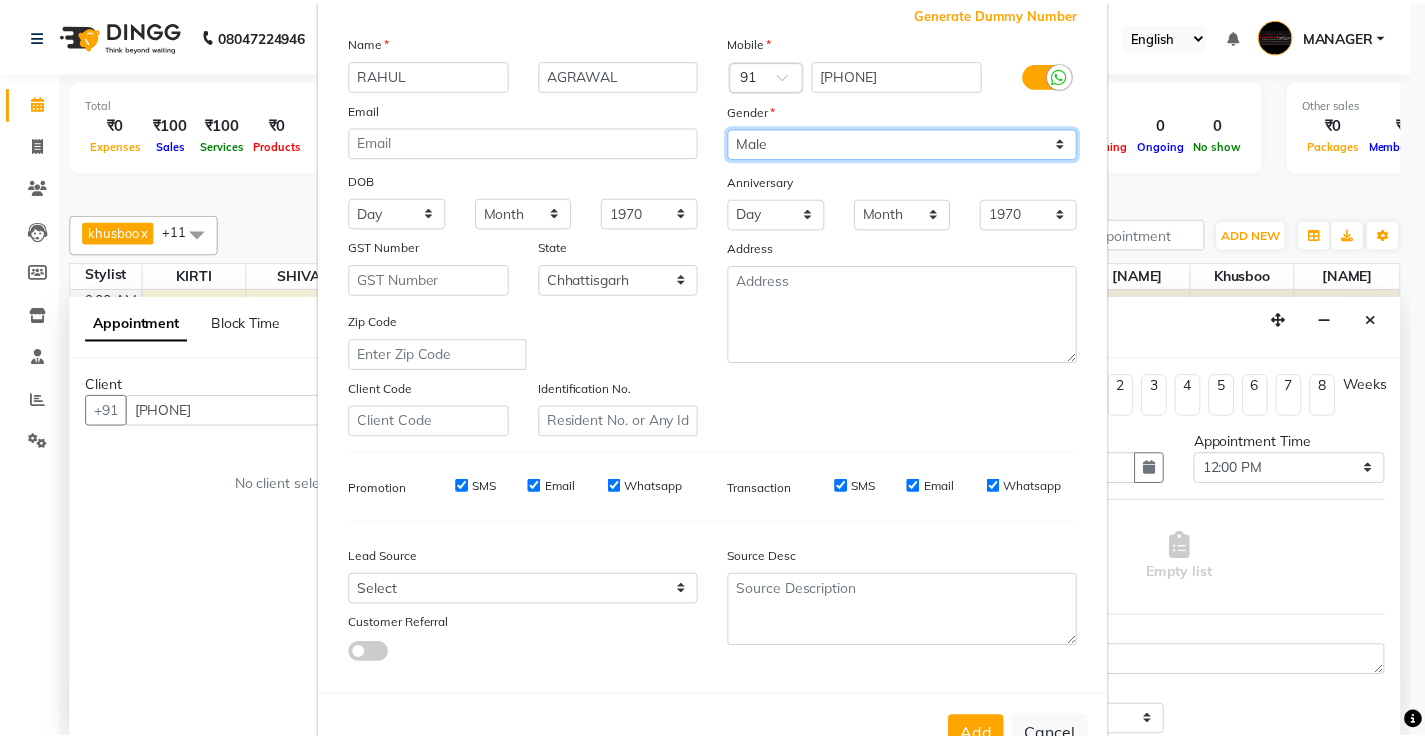 scroll, scrollTop: 184, scrollLeft: 0, axis: vertical 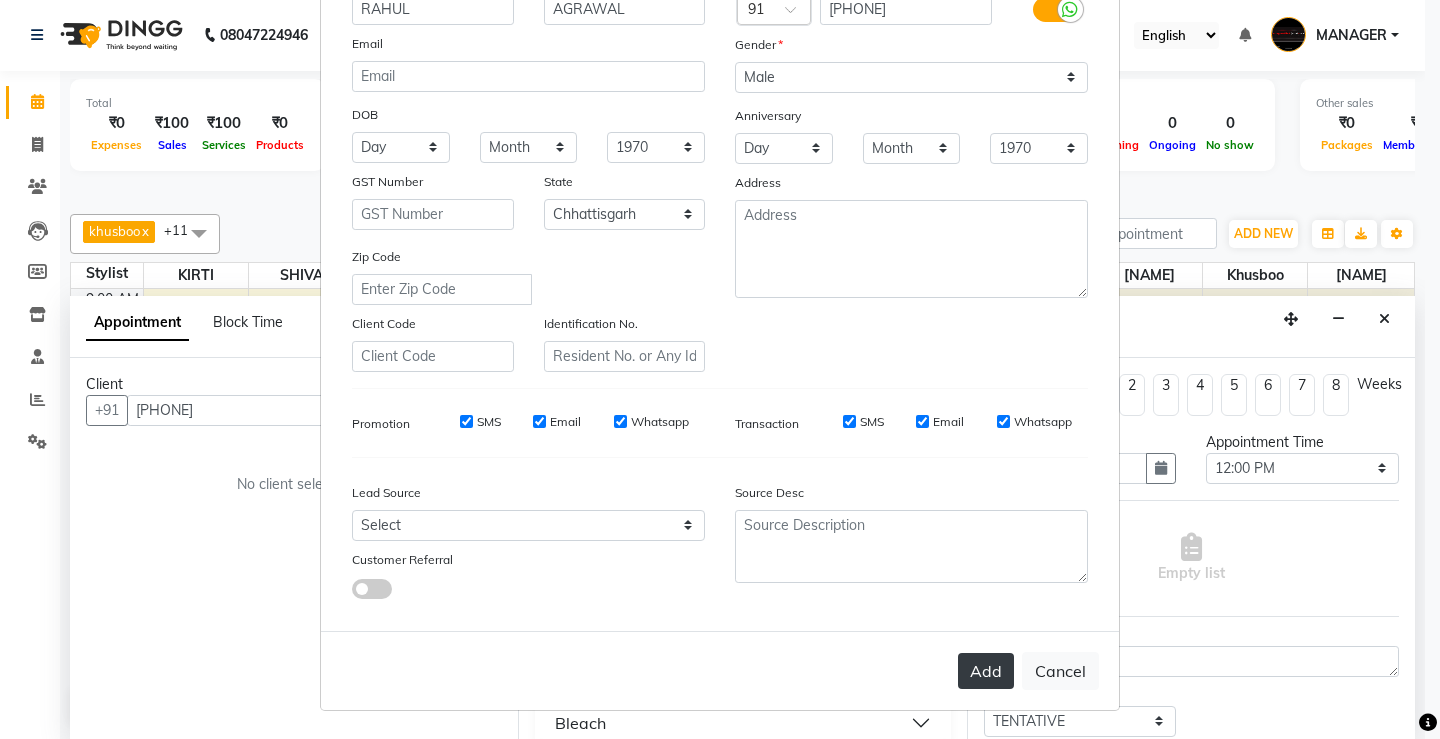 click on "Add" at bounding box center (986, 671) 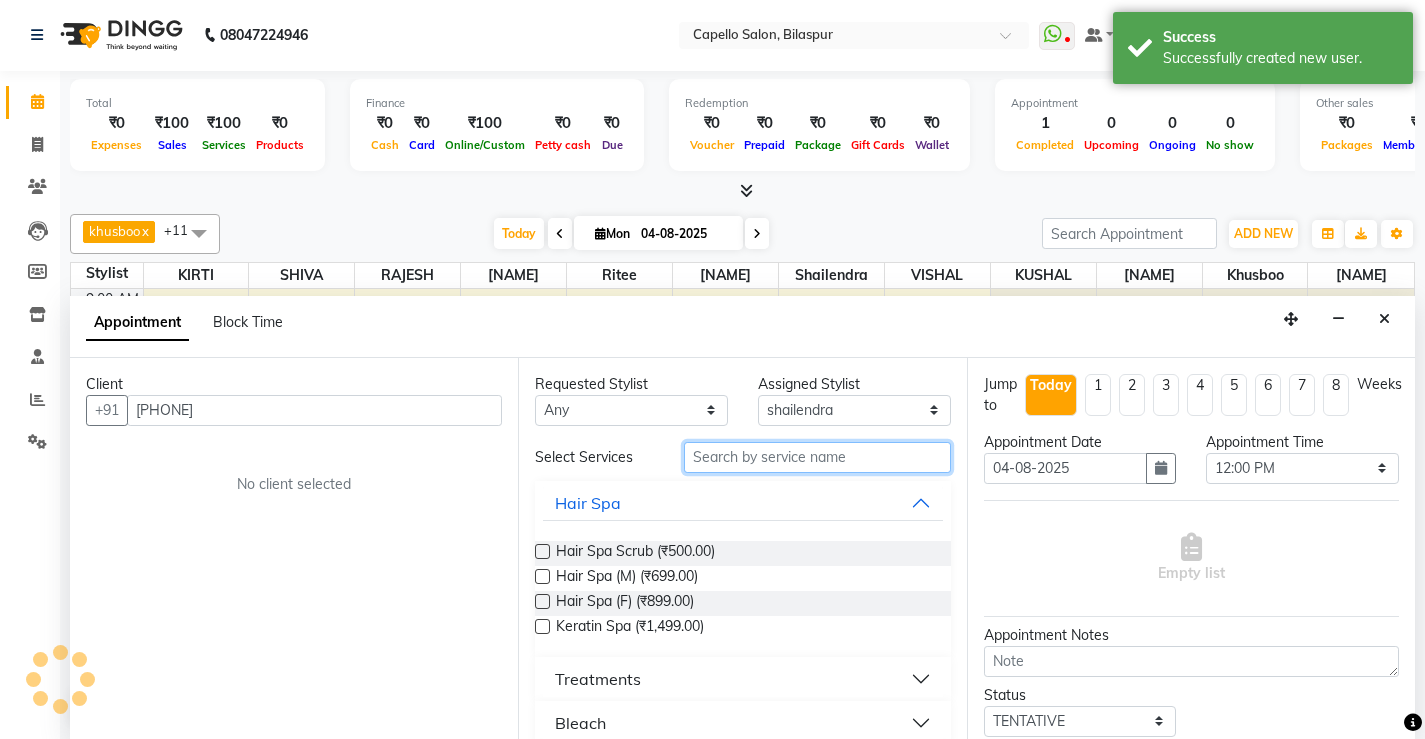 click at bounding box center (817, 457) 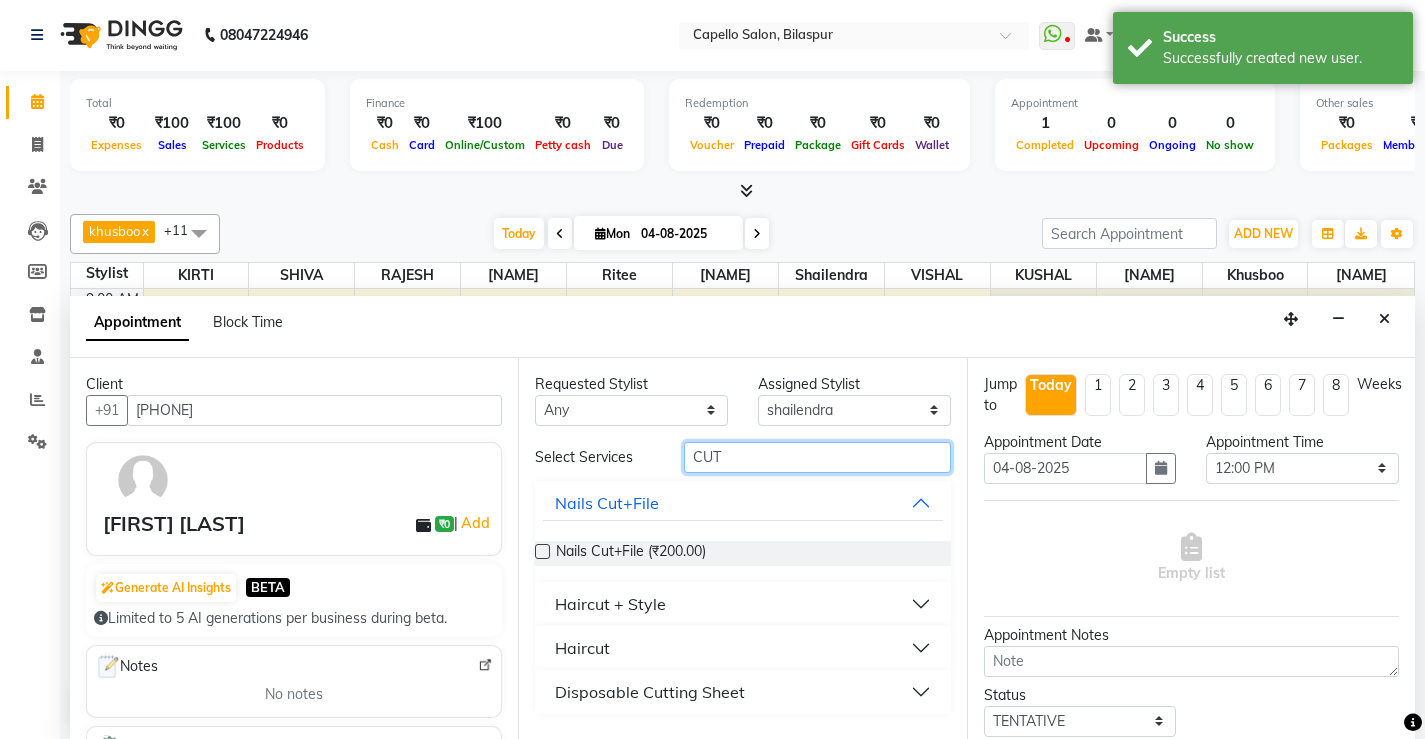 type on "CUT" 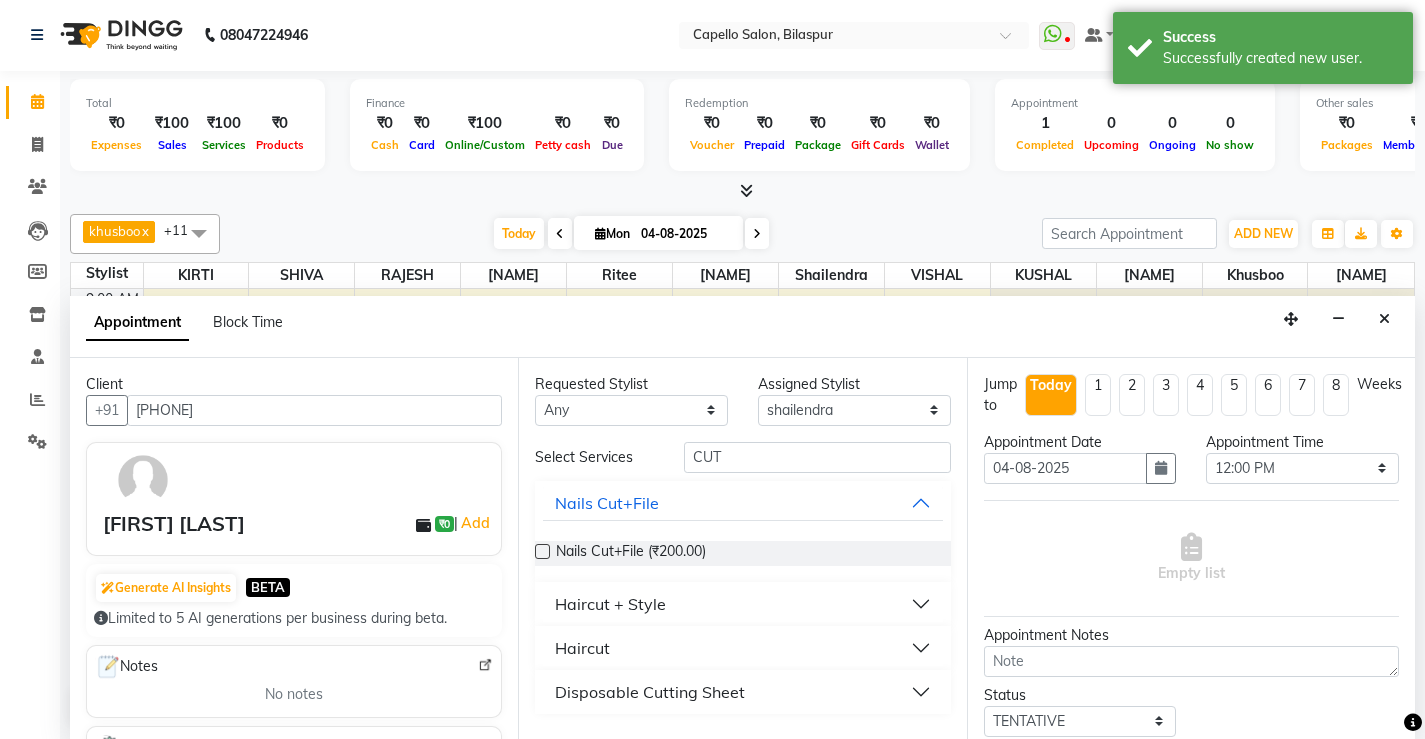 click on "Haircut" at bounding box center [742, 648] 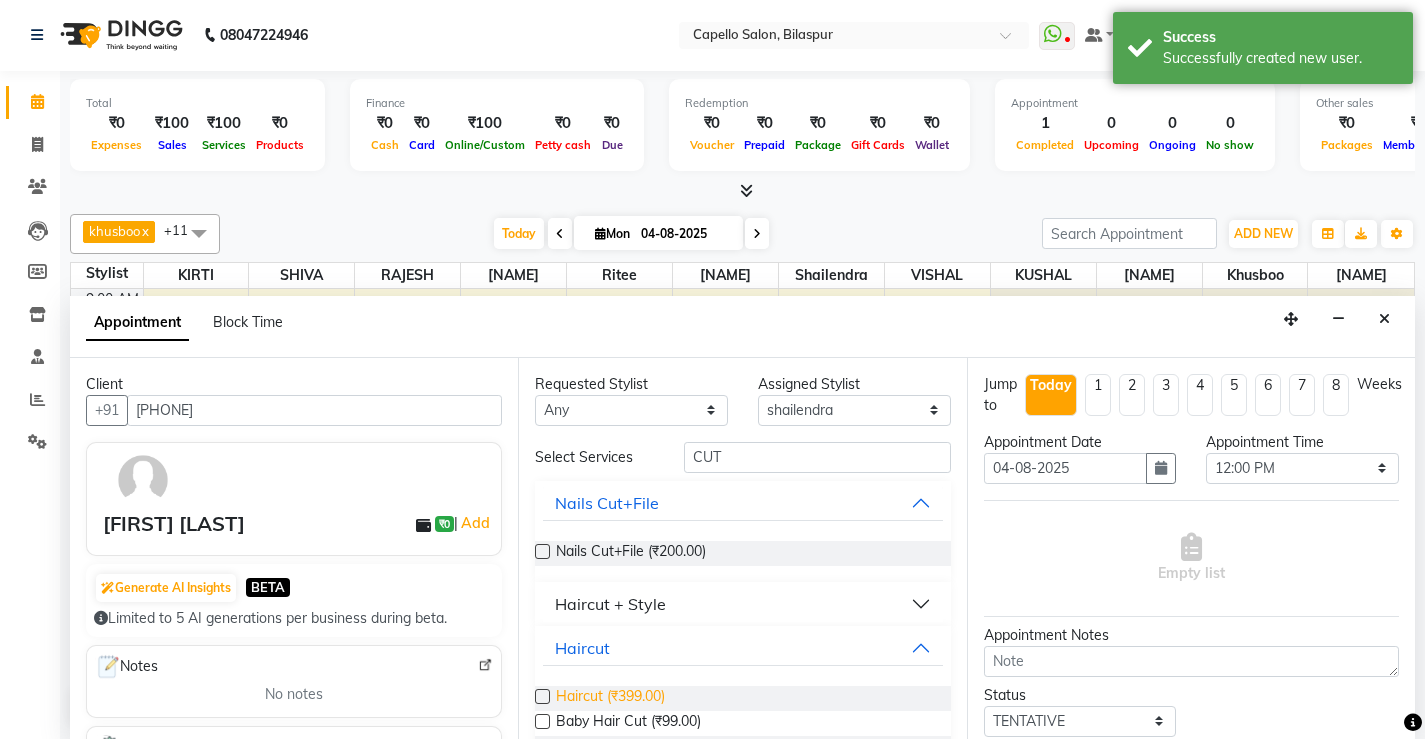 click on "Haircut (₹399.00)" at bounding box center [610, 698] 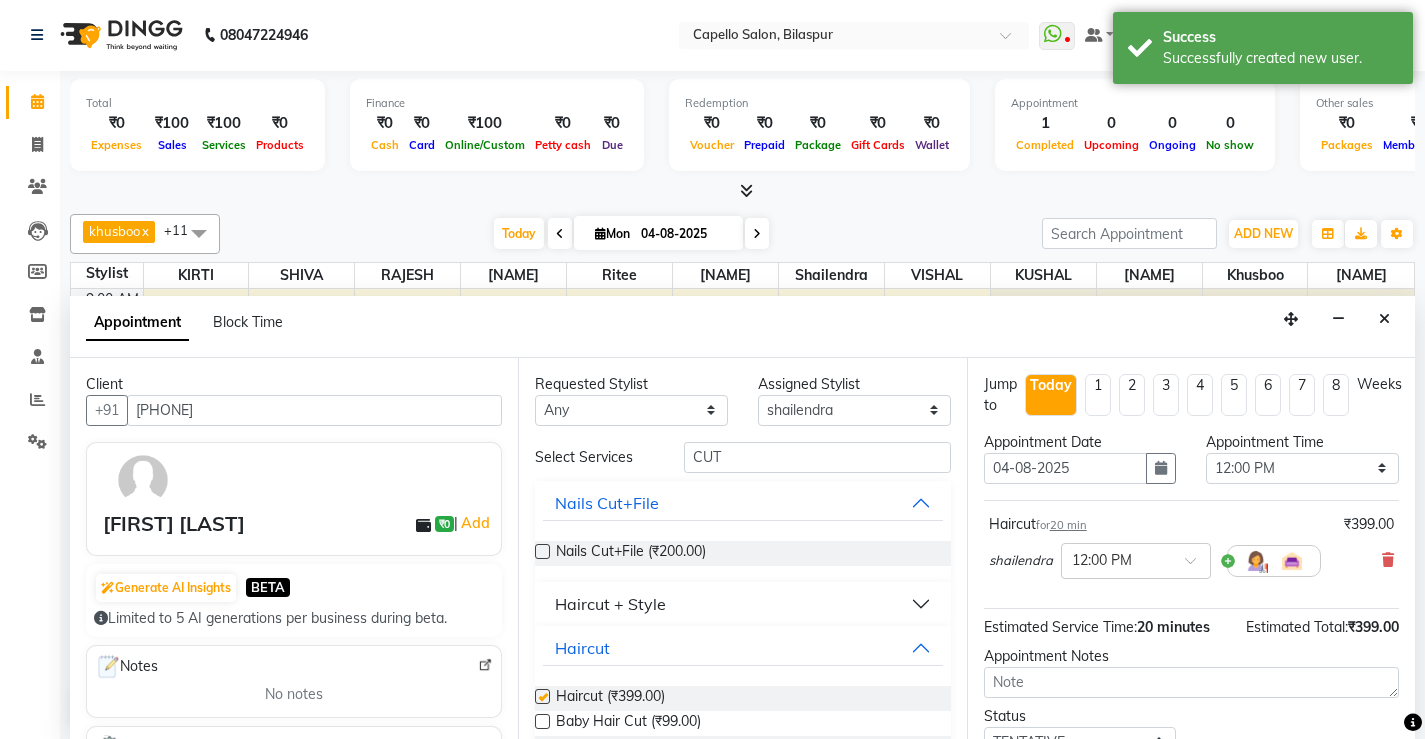 checkbox on "false" 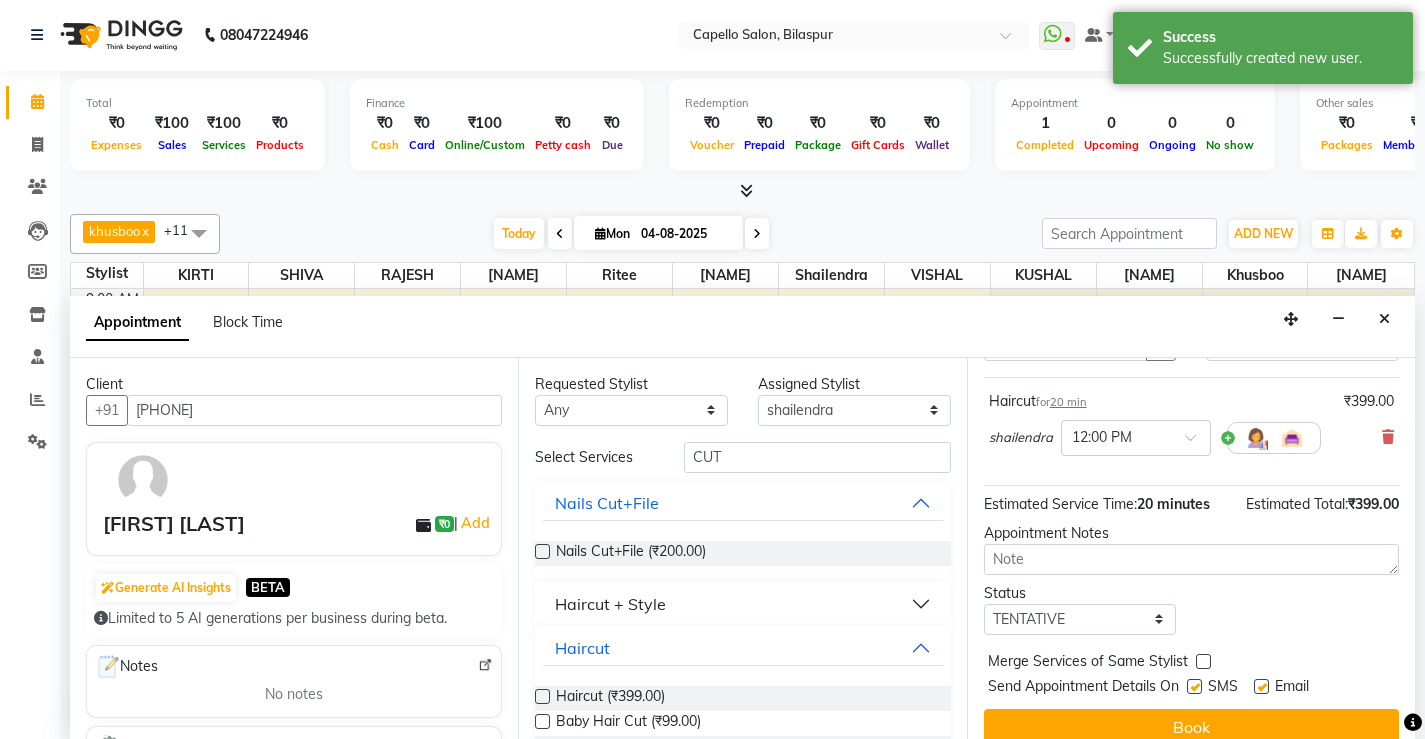scroll, scrollTop: 145, scrollLeft: 0, axis: vertical 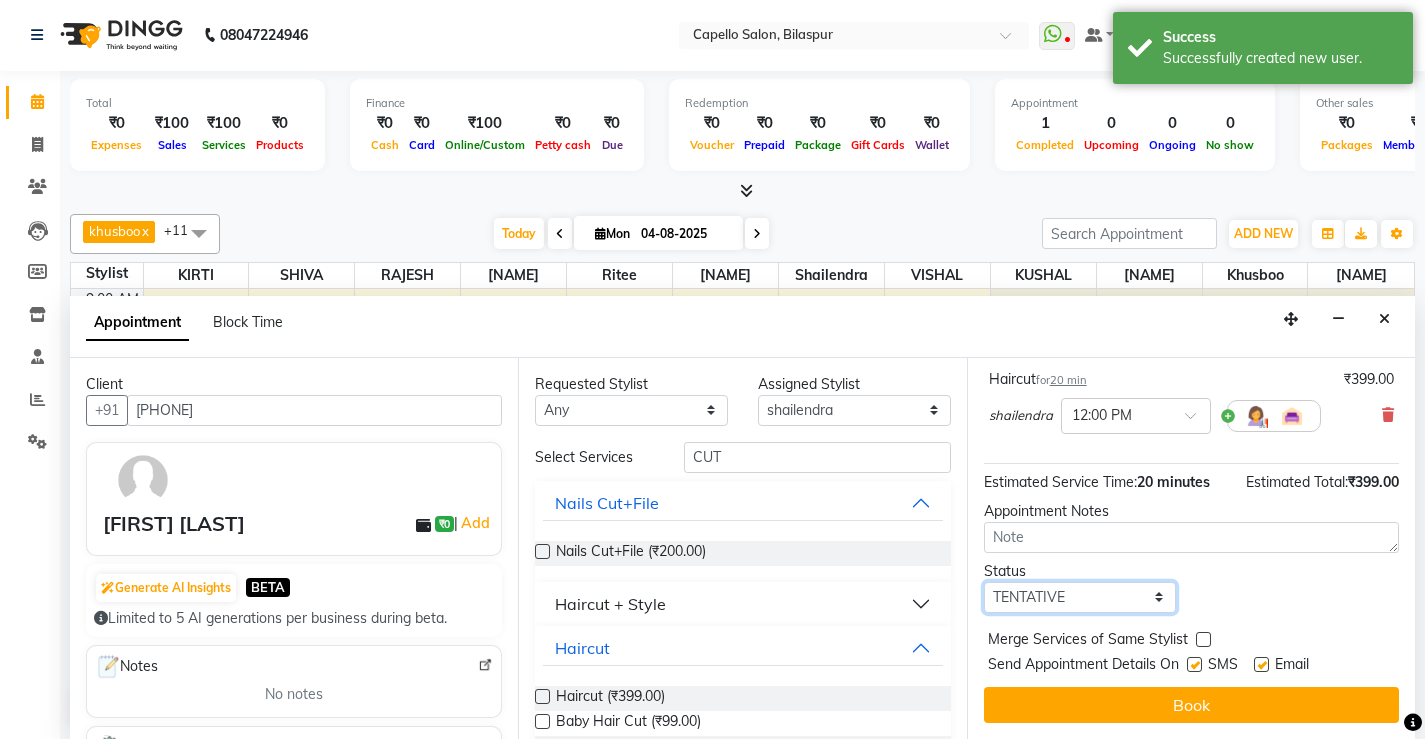 click on "Select TENTATIVE CONFIRM CHECK-IN UPCOMING" at bounding box center [1080, 597] 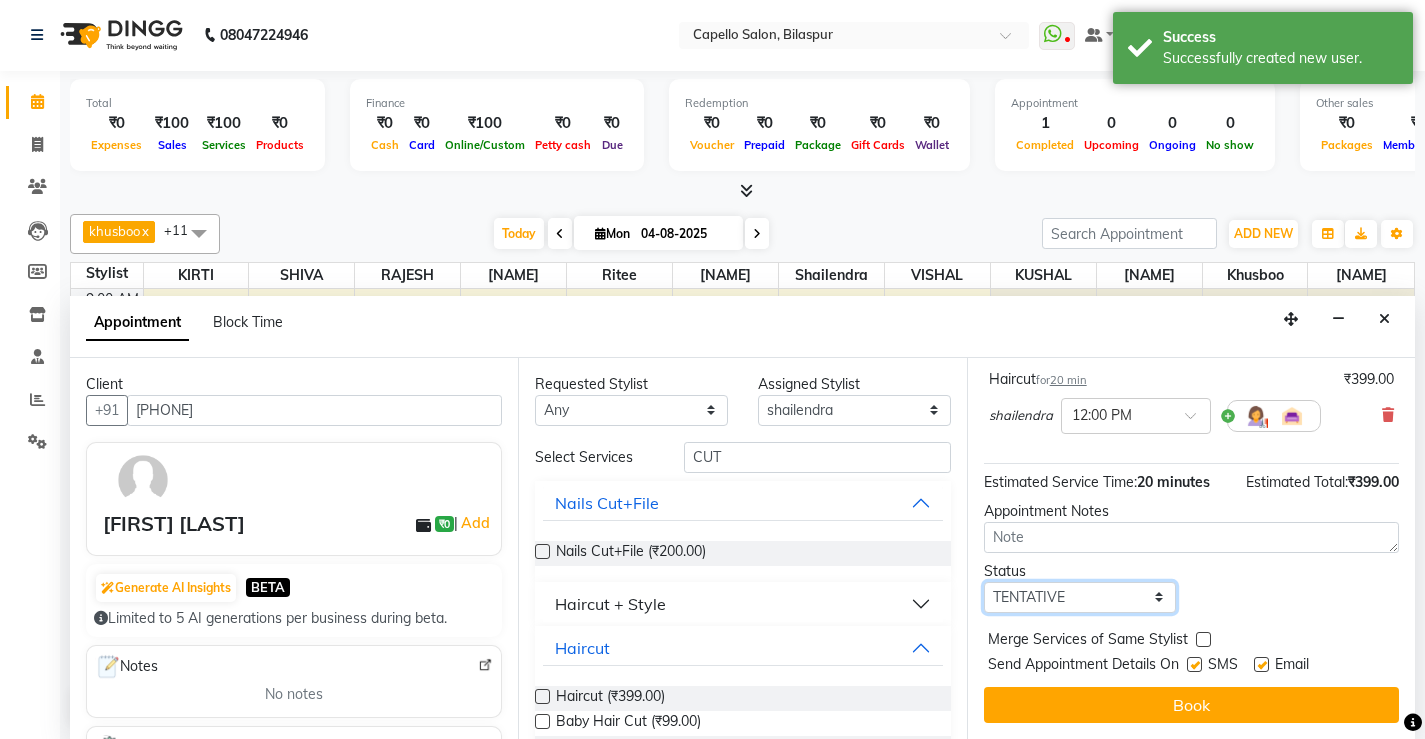 select on "check-in" 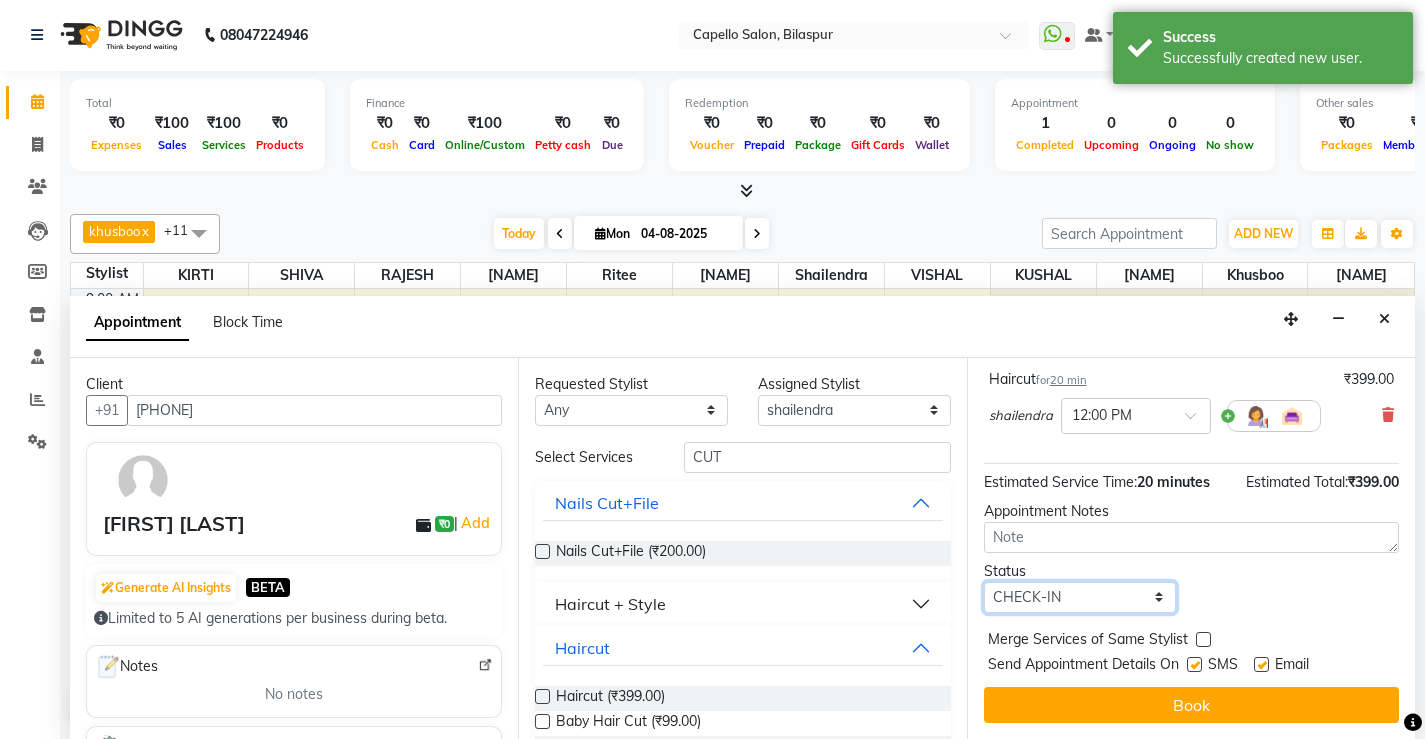click on "Select TENTATIVE CONFIRM CHECK-IN UPCOMING" at bounding box center [1080, 597] 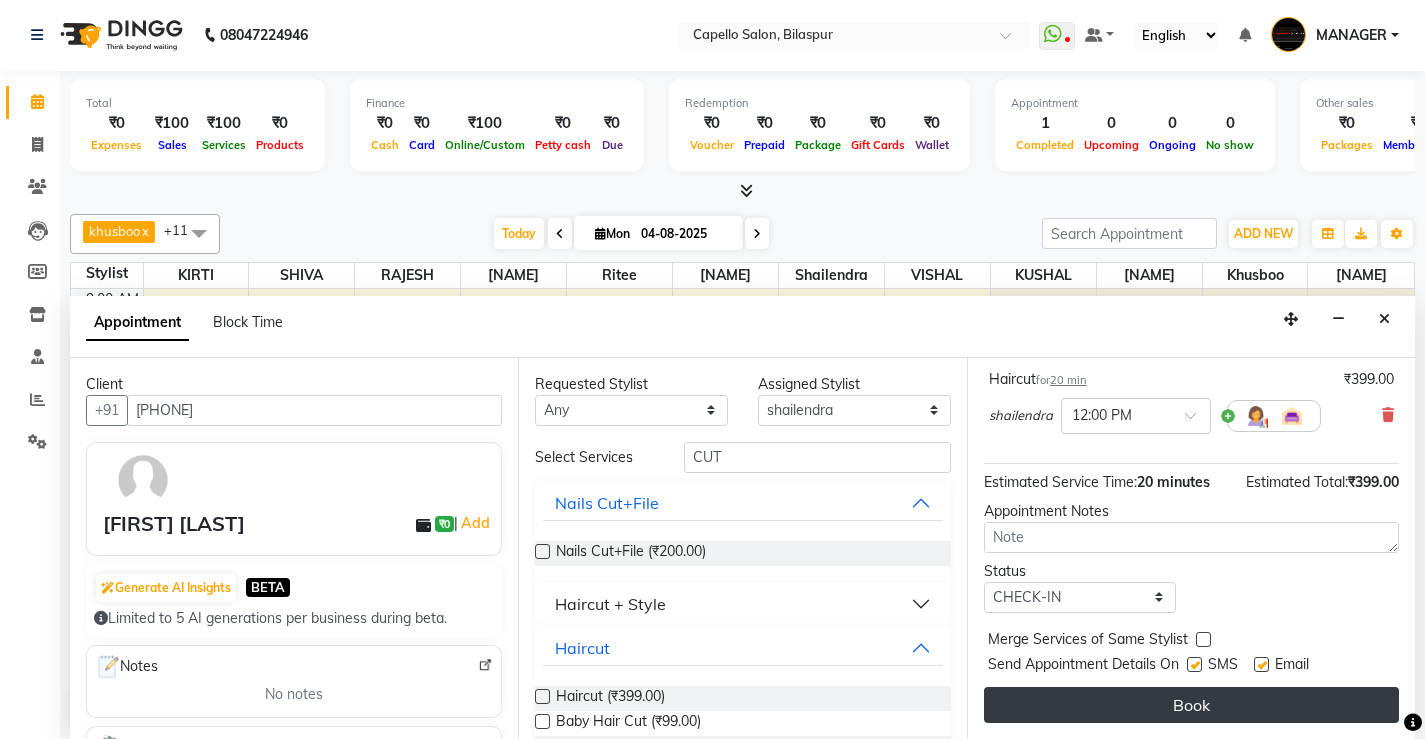 click on "Book" at bounding box center (1191, 705) 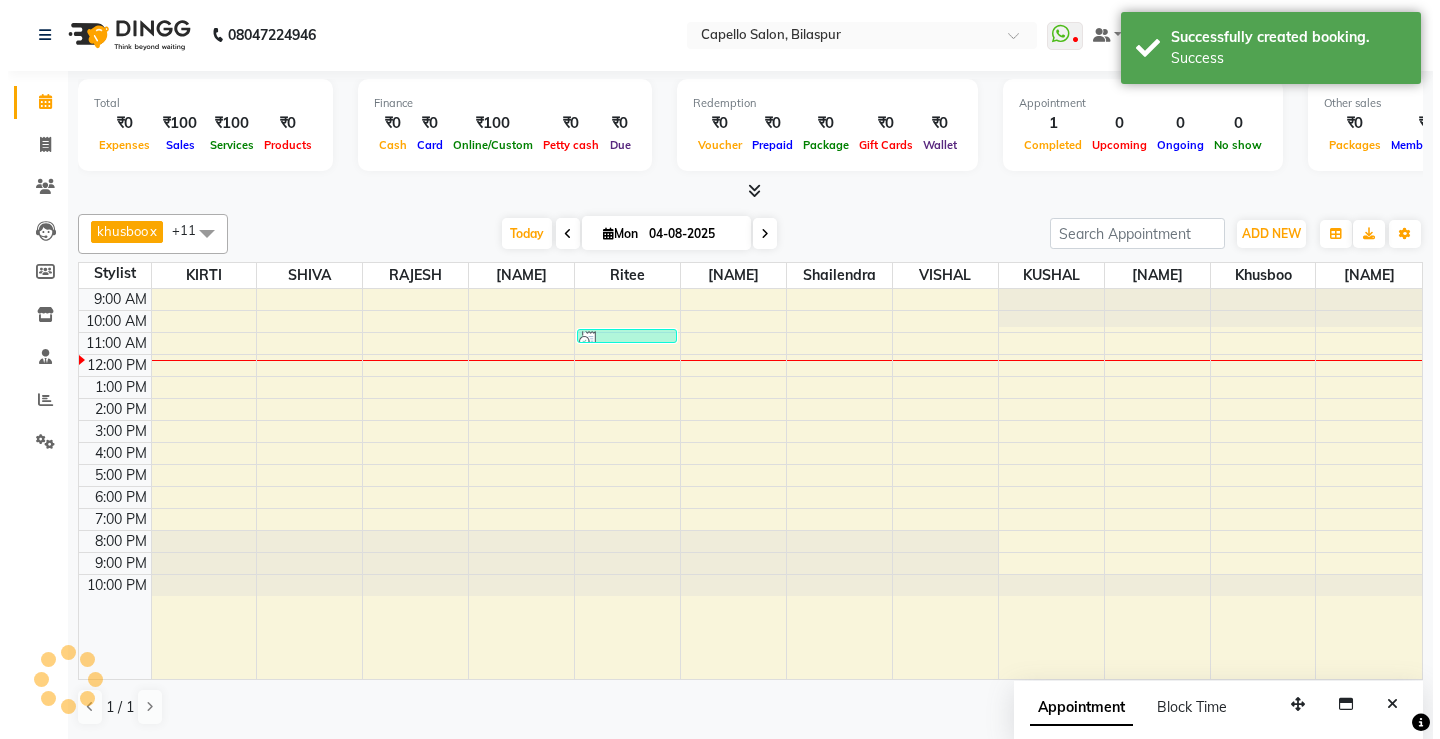 scroll, scrollTop: 0, scrollLeft: 0, axis: both 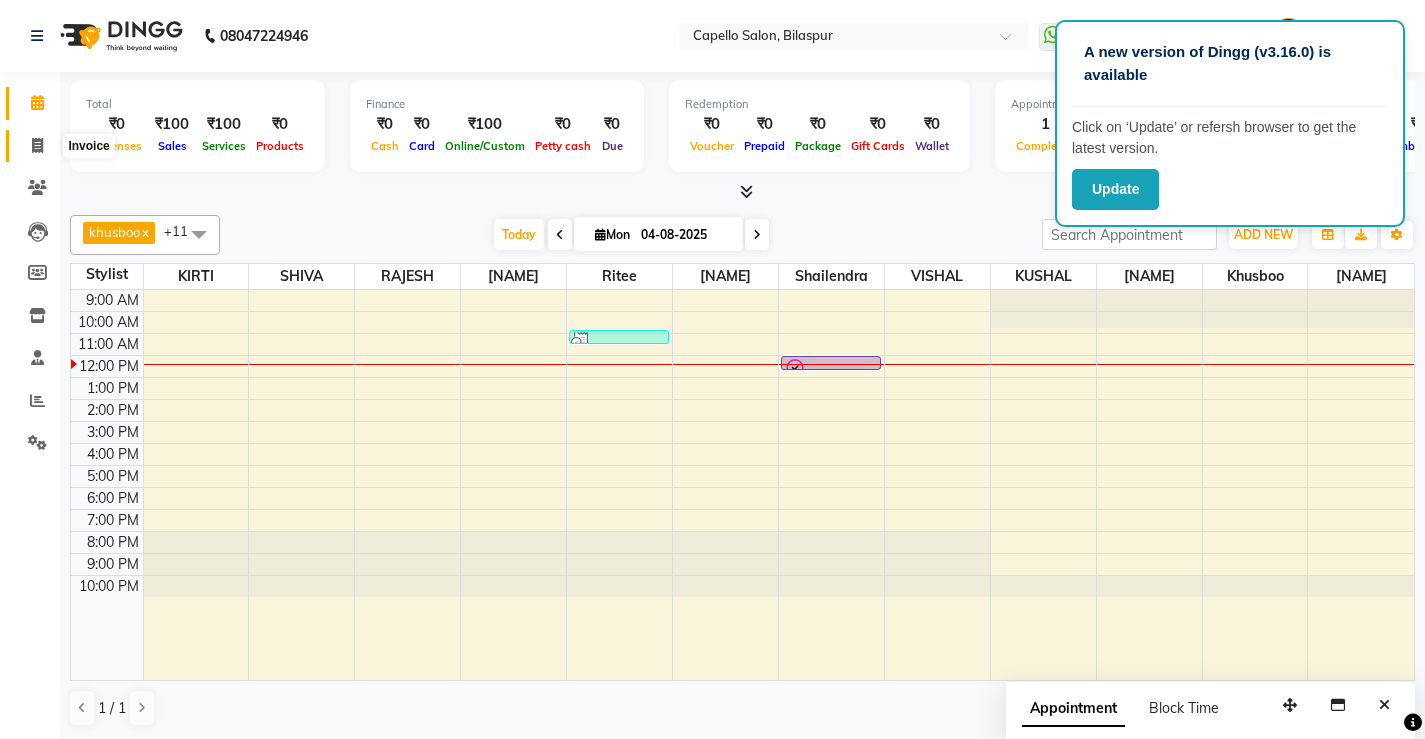 click 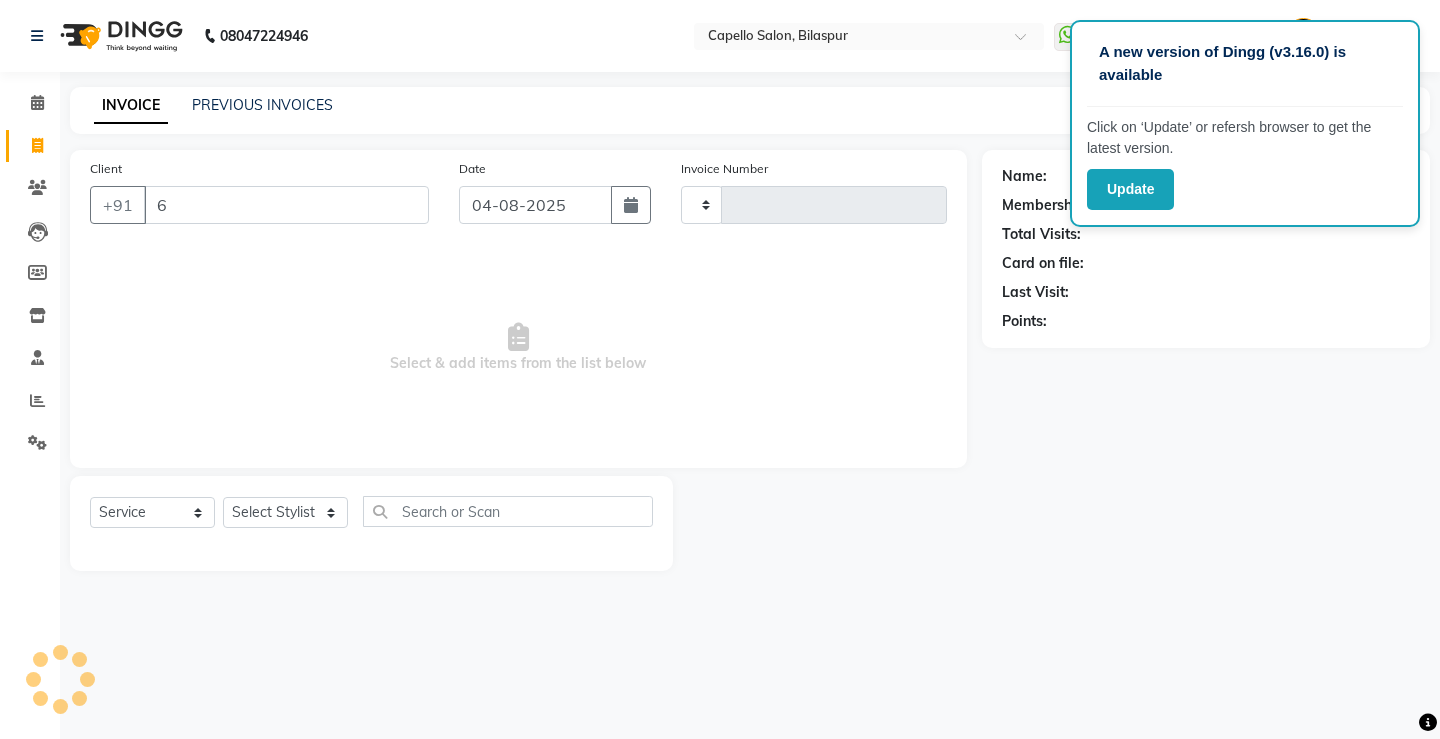 type on "62" 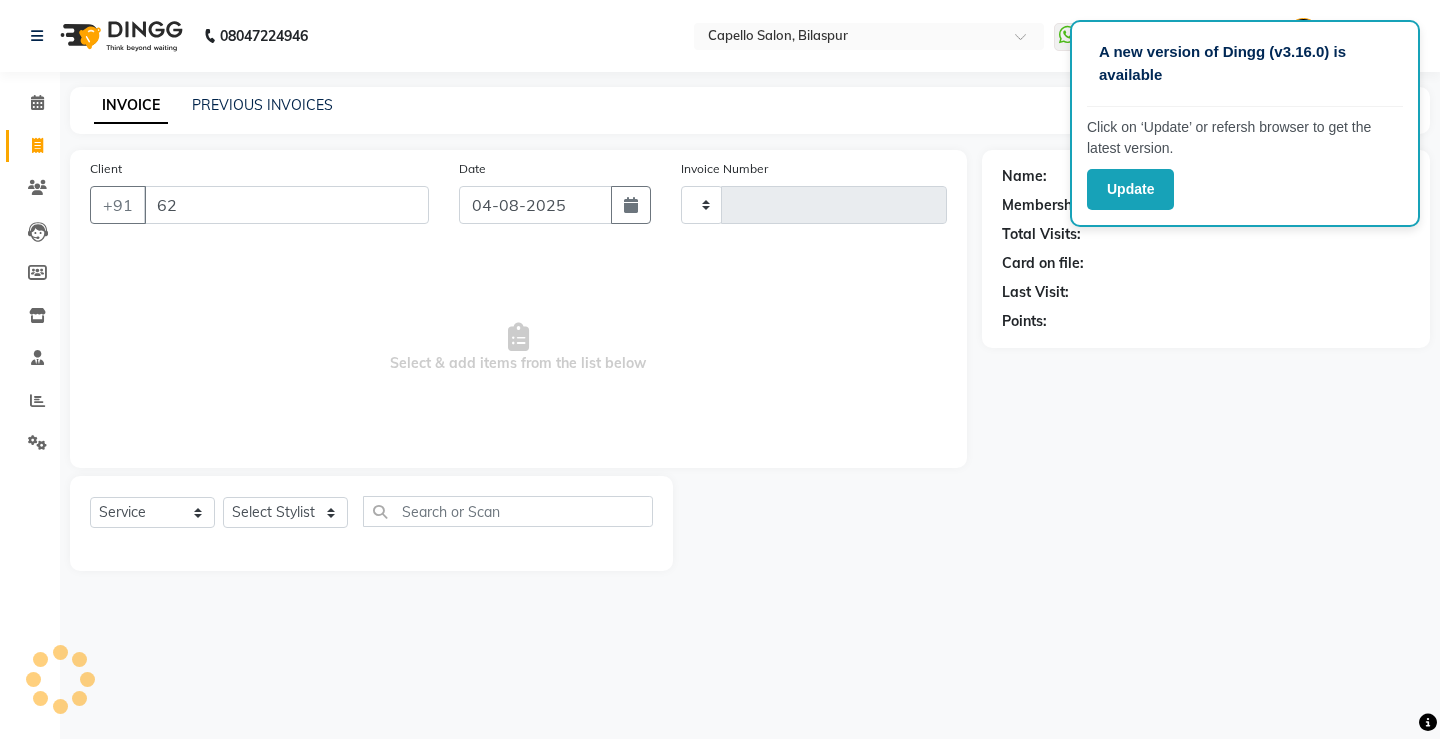 type on "3732" 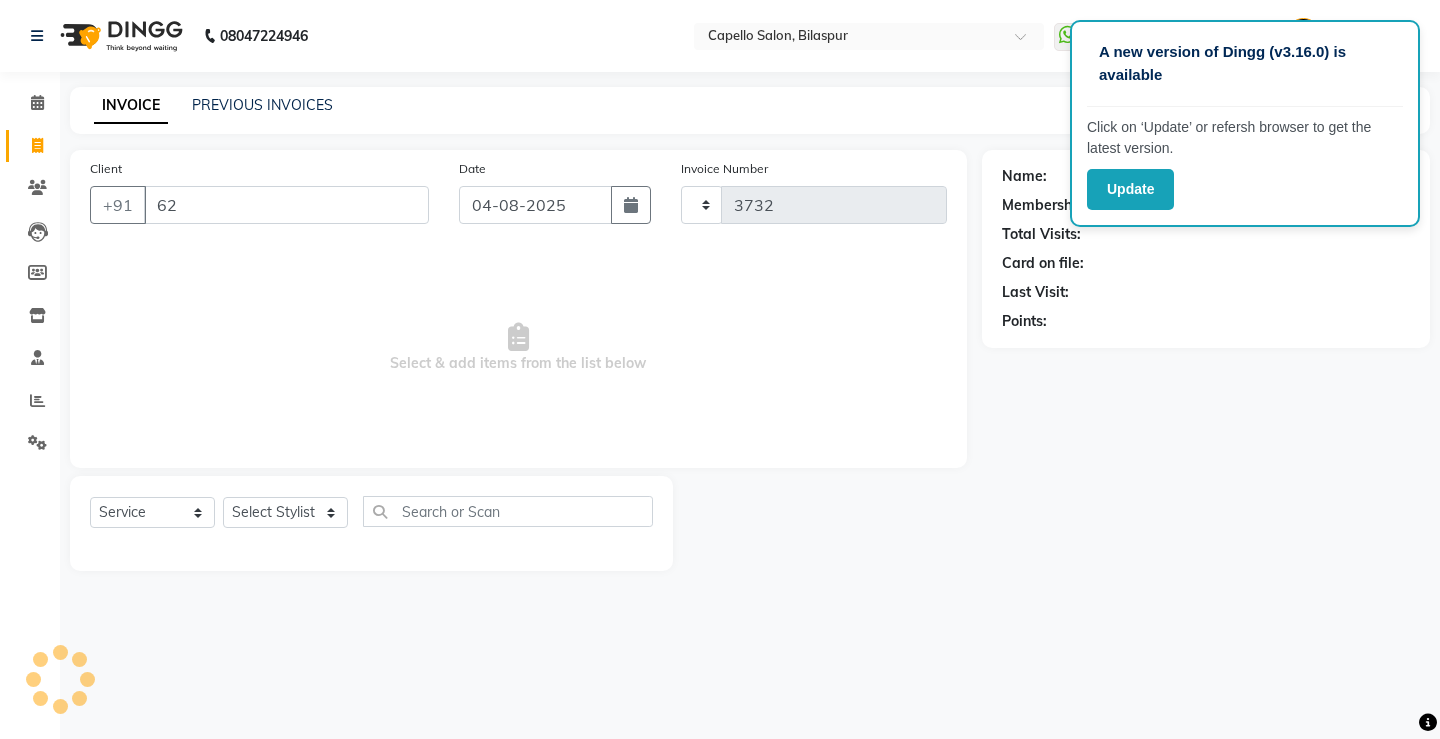 select on "857" 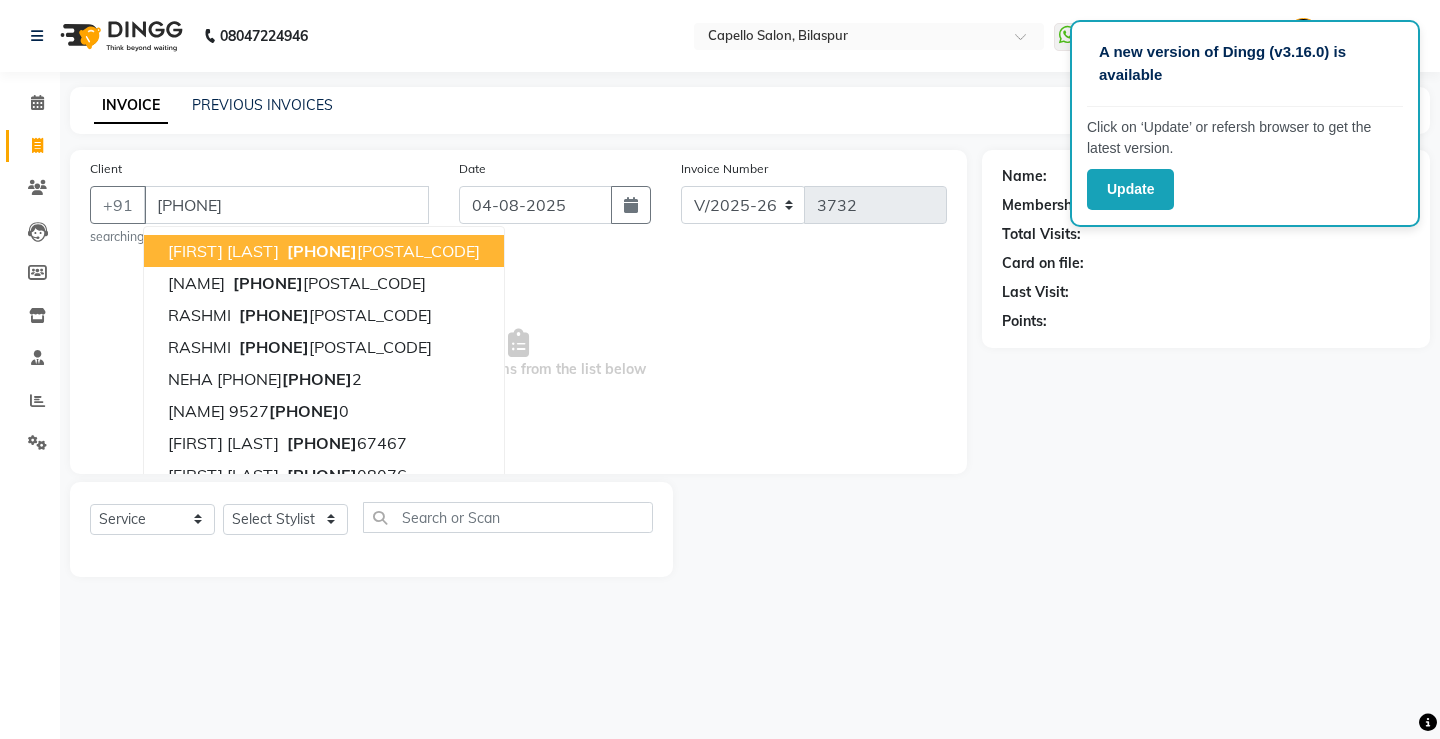 type on "[PHONE]" 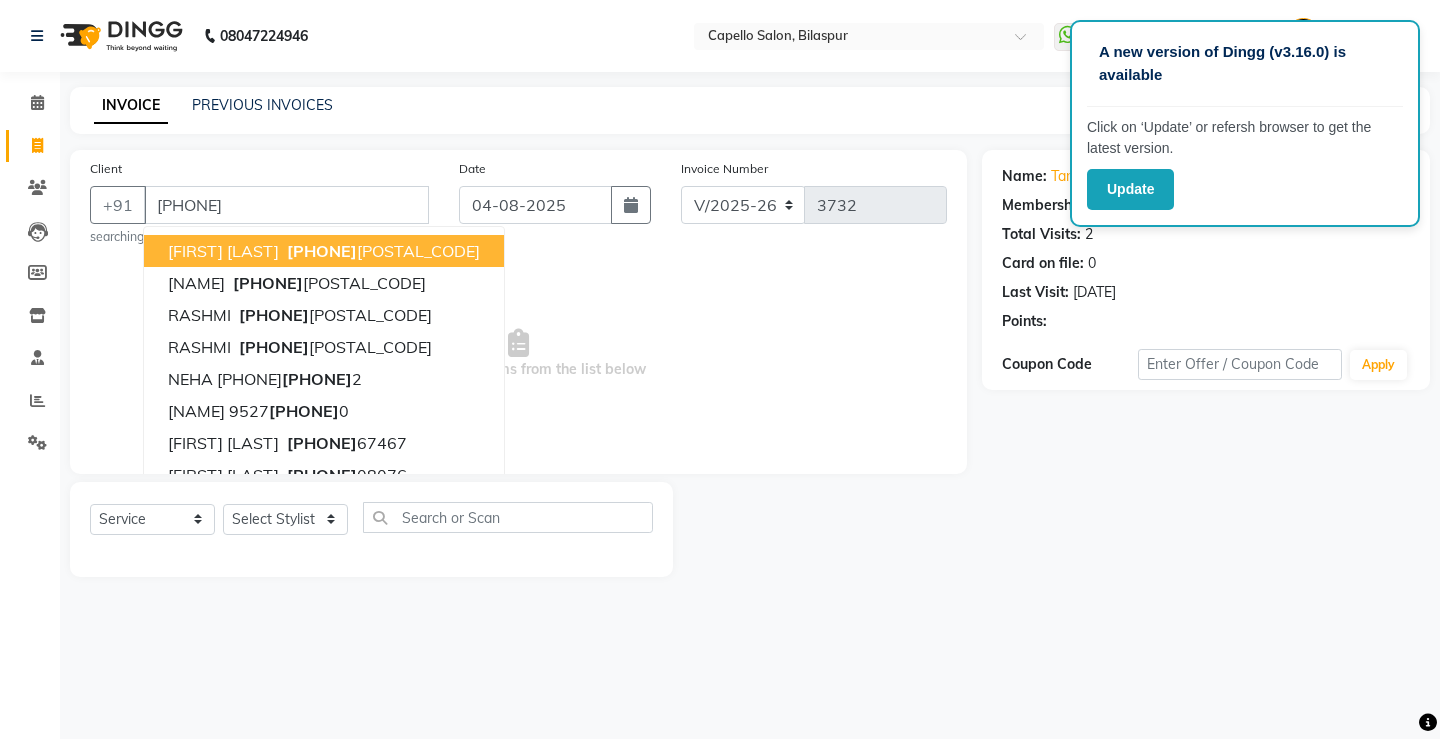 click on "Client +91 6263822216 SURBHI TANDON   62638 05377 HARSHATA   62638 38844 RASHMI   62638 33348 RASHMI   62638 33487 NEHA  9511 62638 2 RADHA  9527 62638 0 MAYA NISHAD   62638 67467 SAKET CHAUBE   62638 08076 kapish   62638 48274 anamika   62638 13731 searching... Date 04-08-2025 Invoice Number V/2025 V/2025-26 3732  Select & add items from the list below" 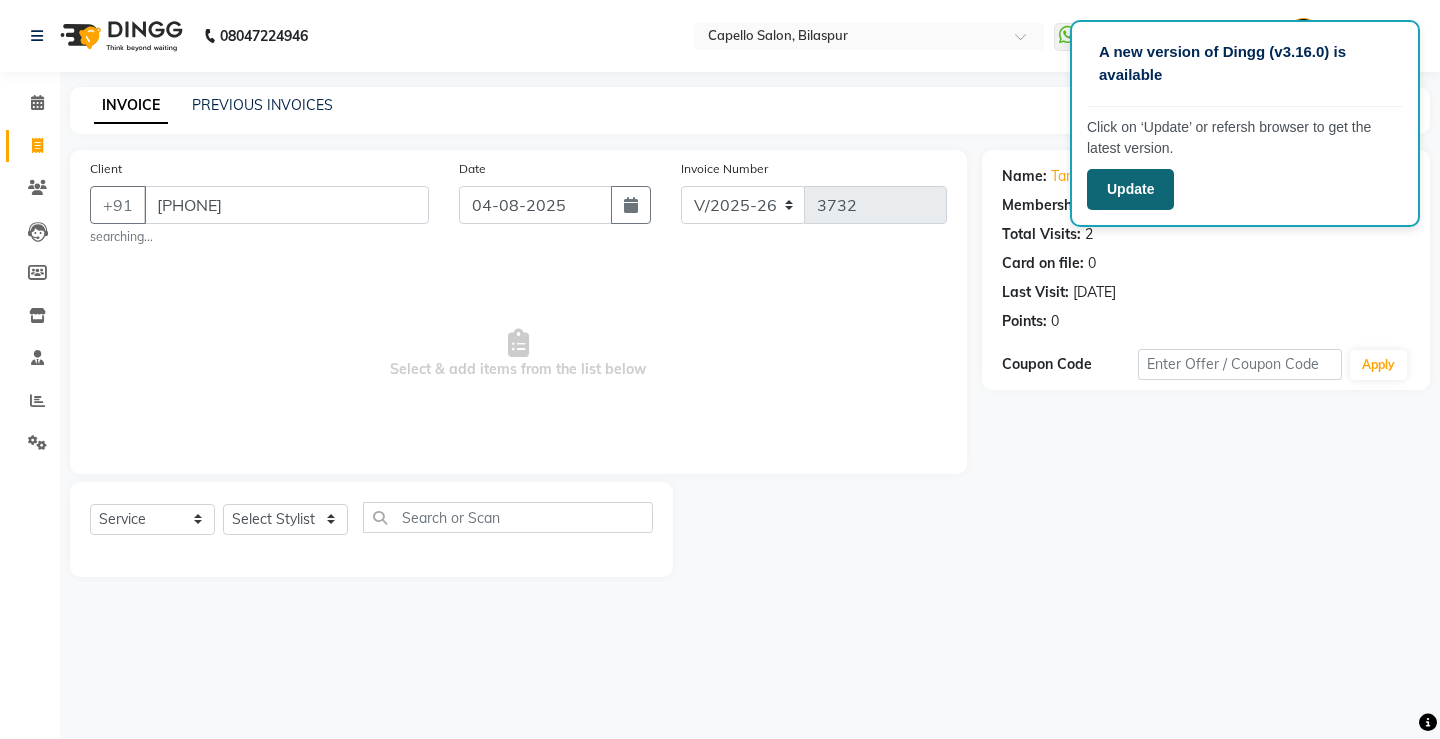 click on "Update" 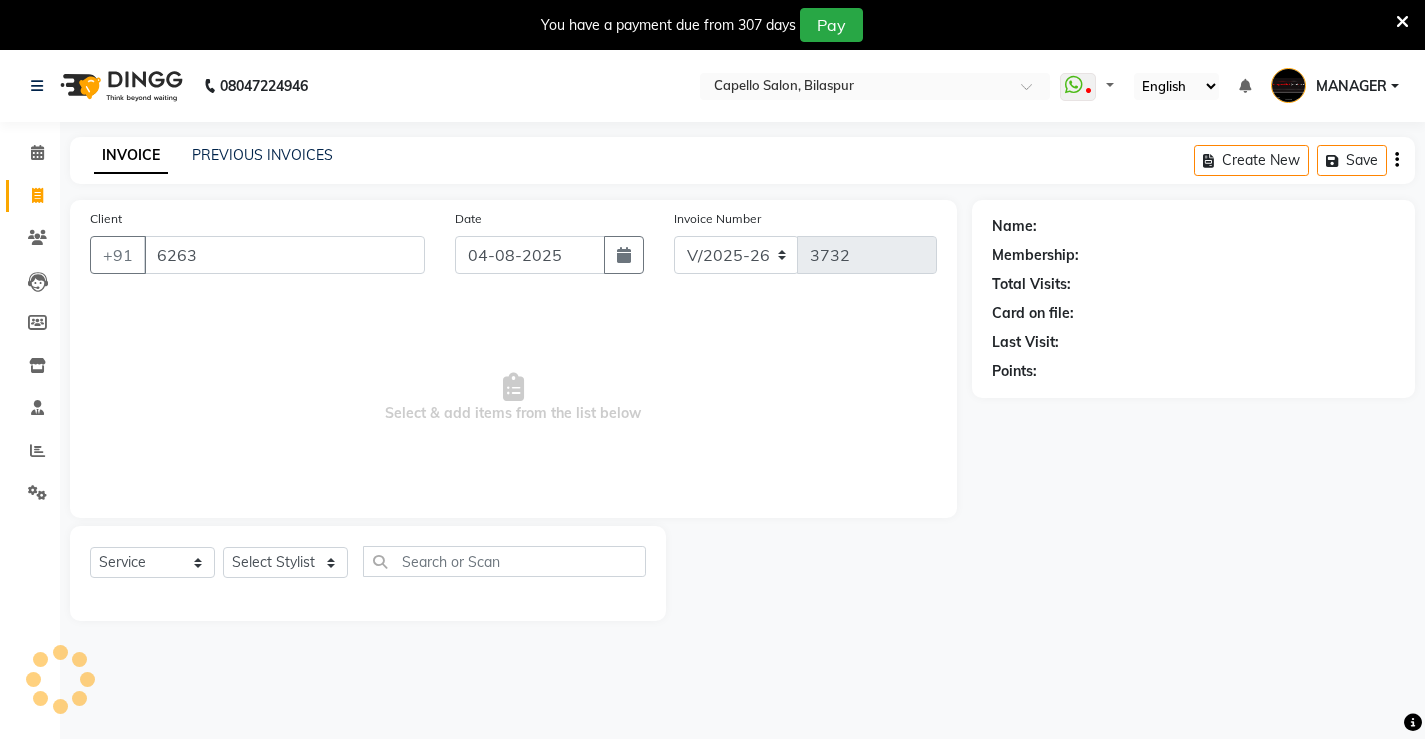 select on "857" 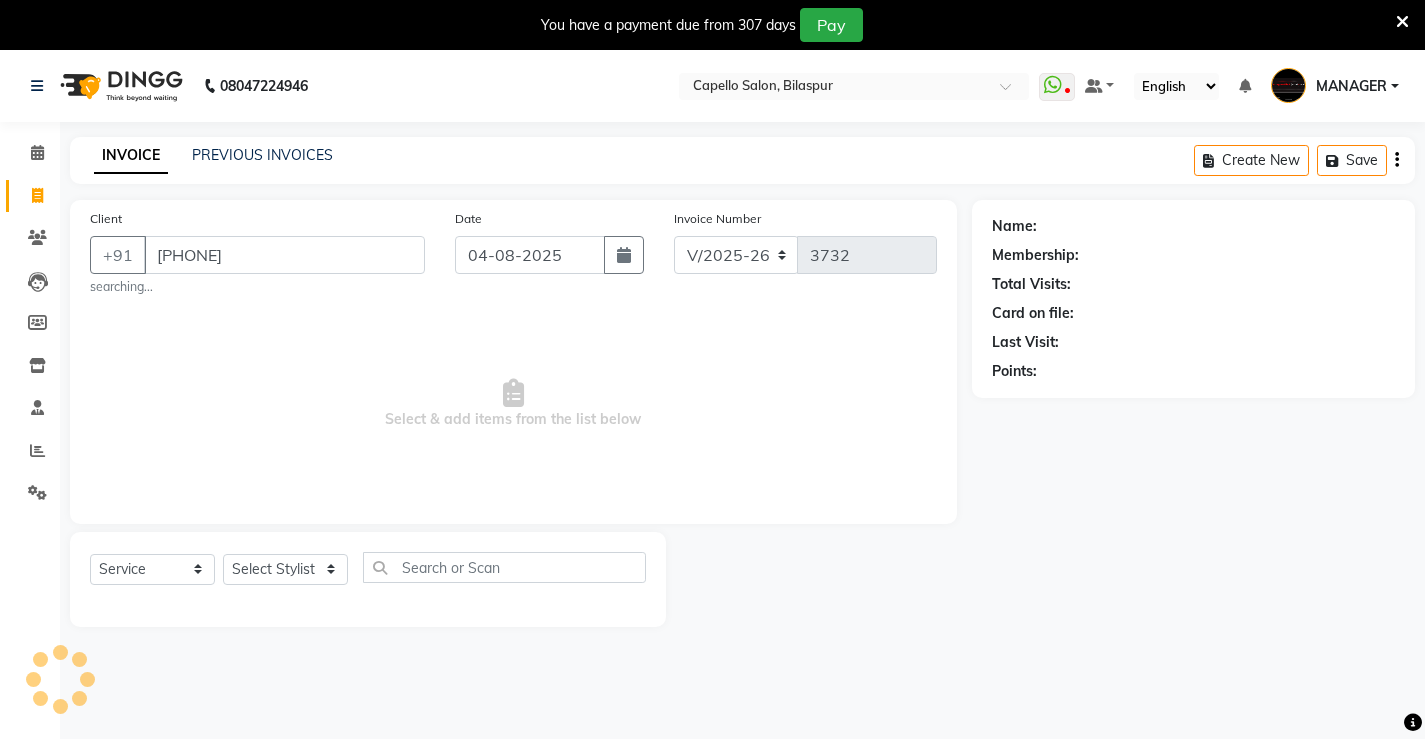 type on "[PHONE]" 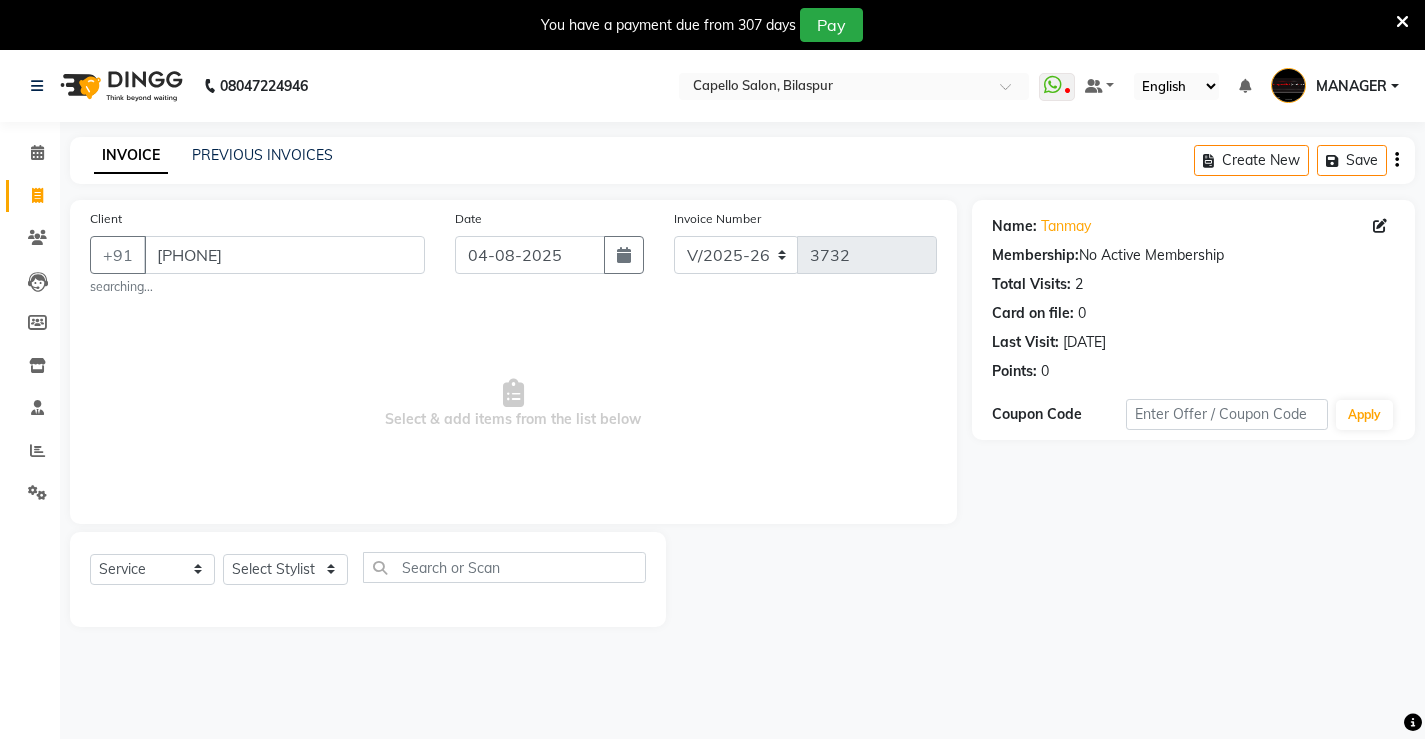 scroll, scrollTop: 0, scrollLeft: 0, axis: both 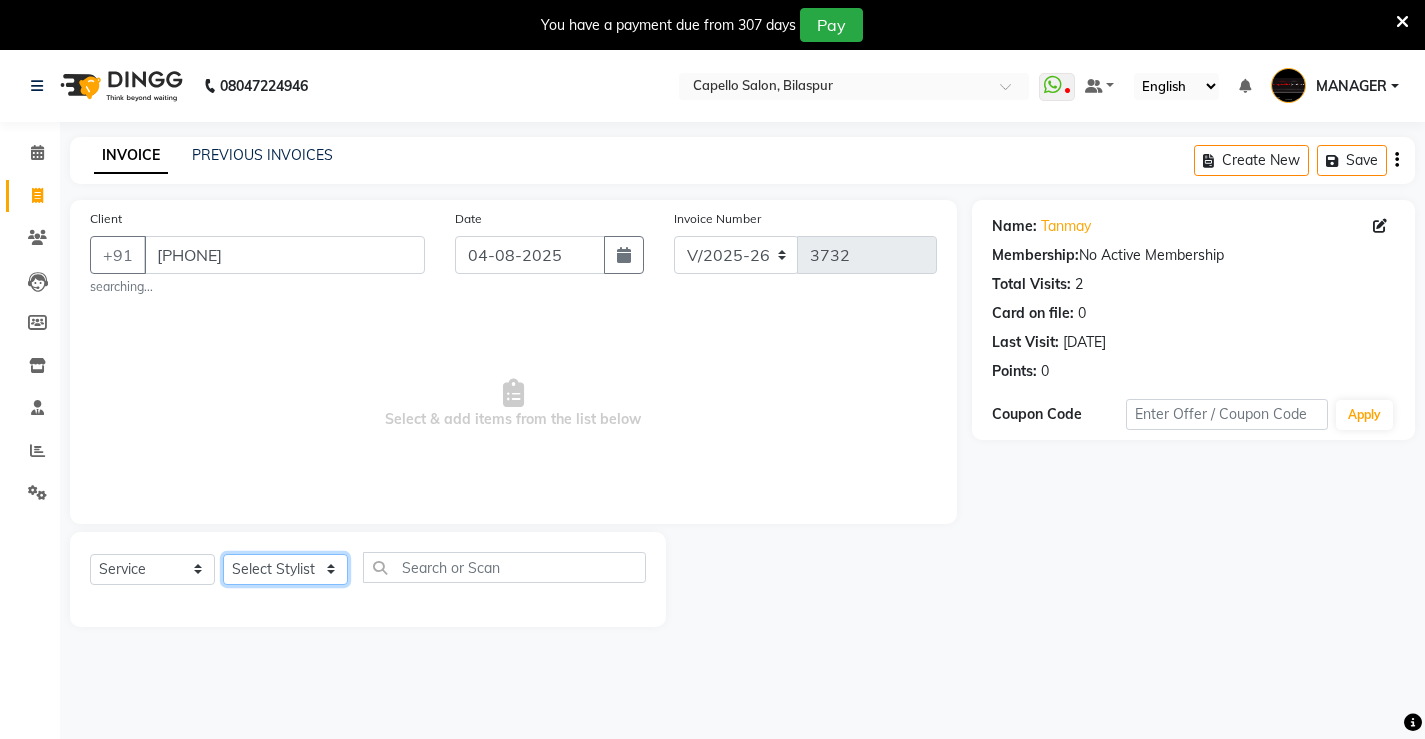 click on "Select Stylist ADMIN AKASH ANJALI khusboo KIRTI KUSHAL MANAGER Manish  RAJESH reshma ritee shailendra SHIVA VISHAL" 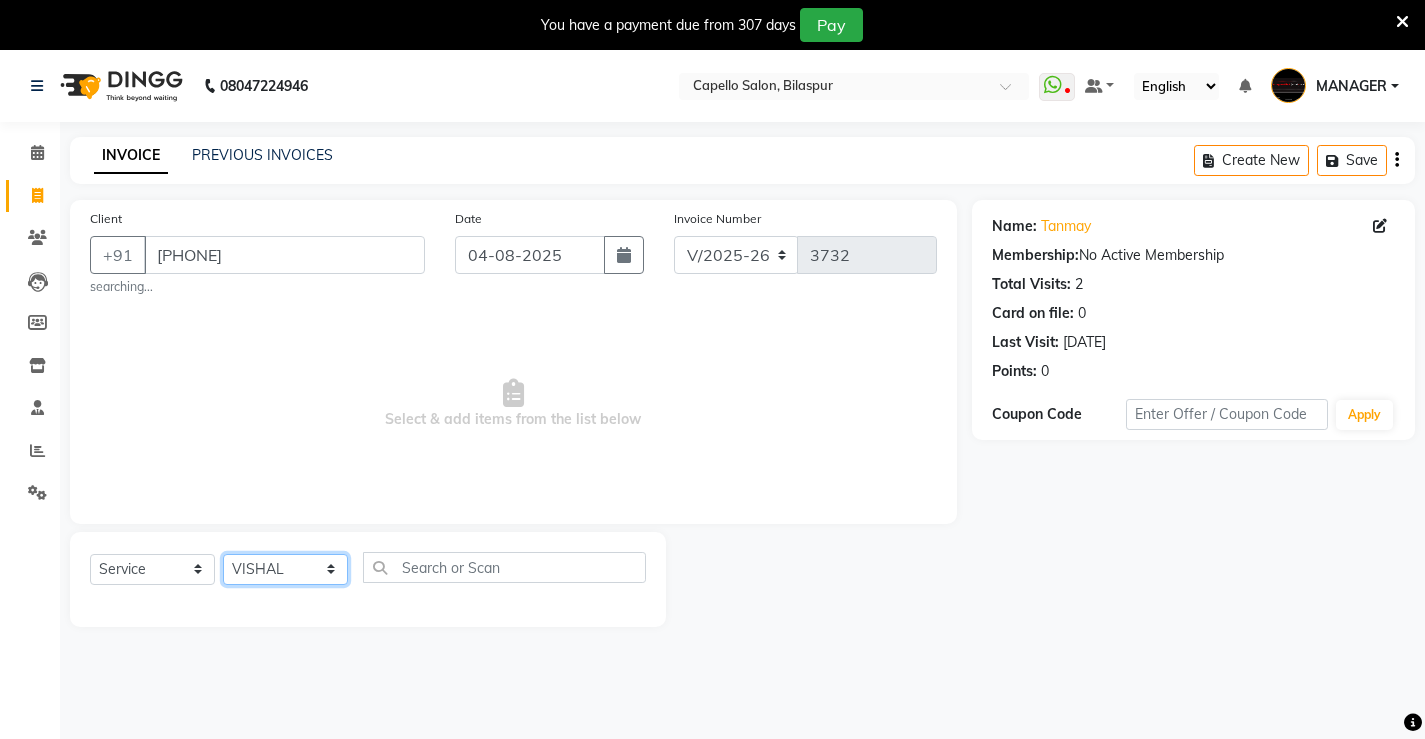 click on "Select Stylist ADMIN AKASH ANJALI khusboo KIRTI KUSHAL MANAGER Manish  RAJESH reshma ritee shailendra SHIVA VISHAL" 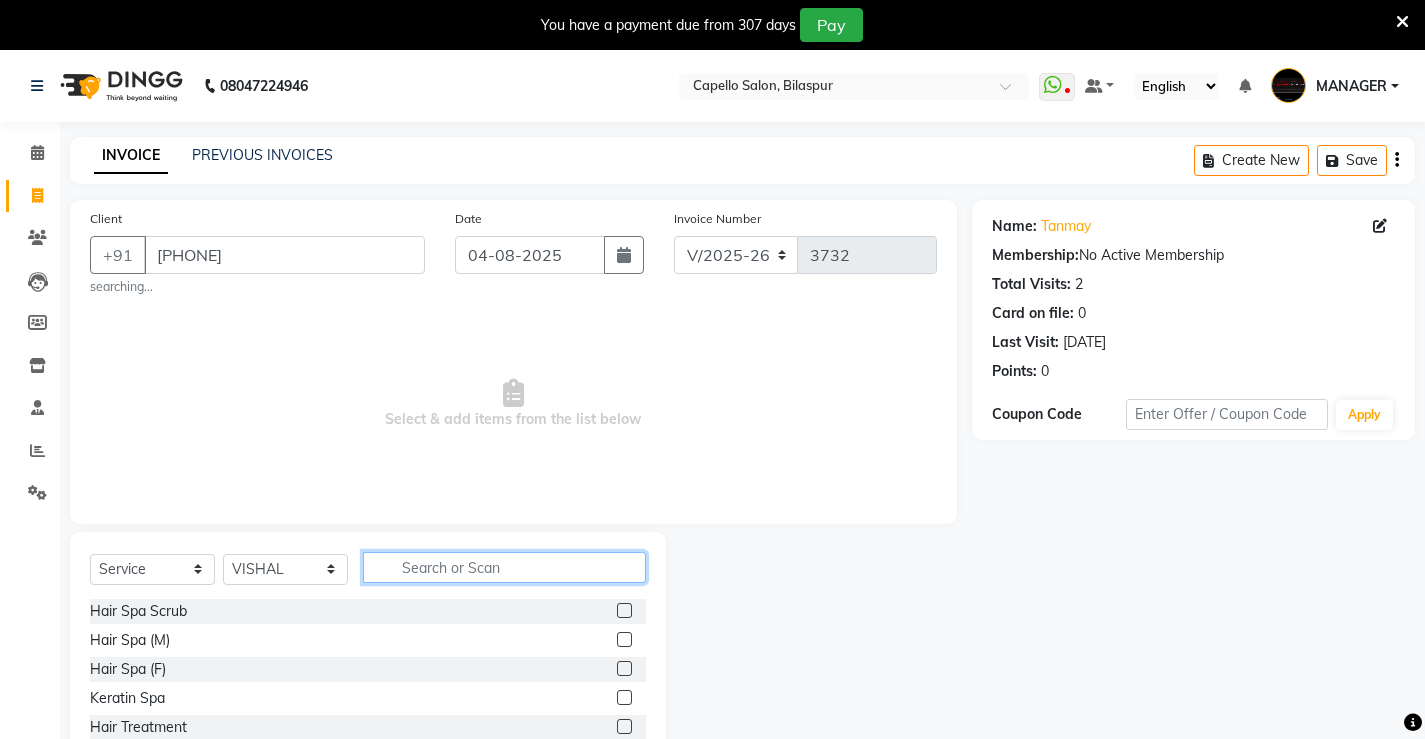 click 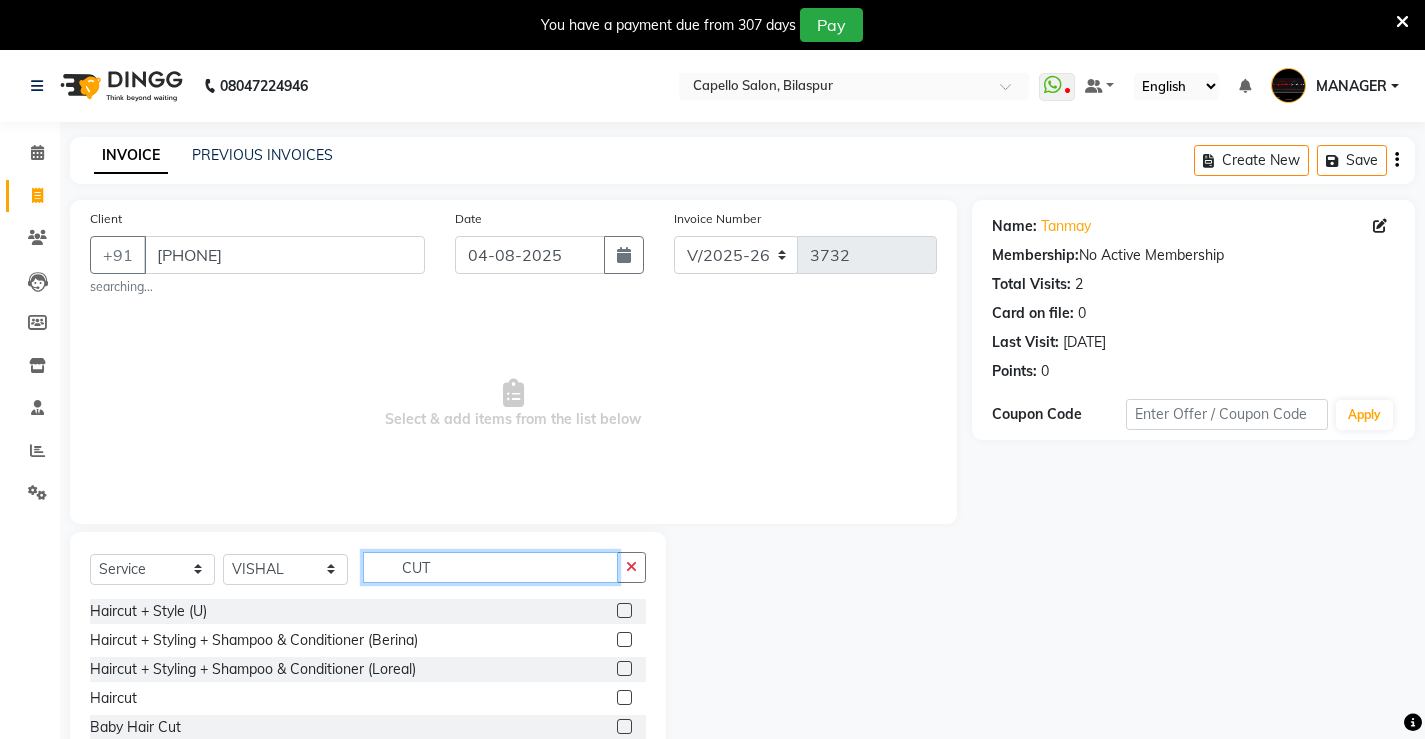 scroll, scrollTop: 90, scrollLeft: 0, axis: vertical 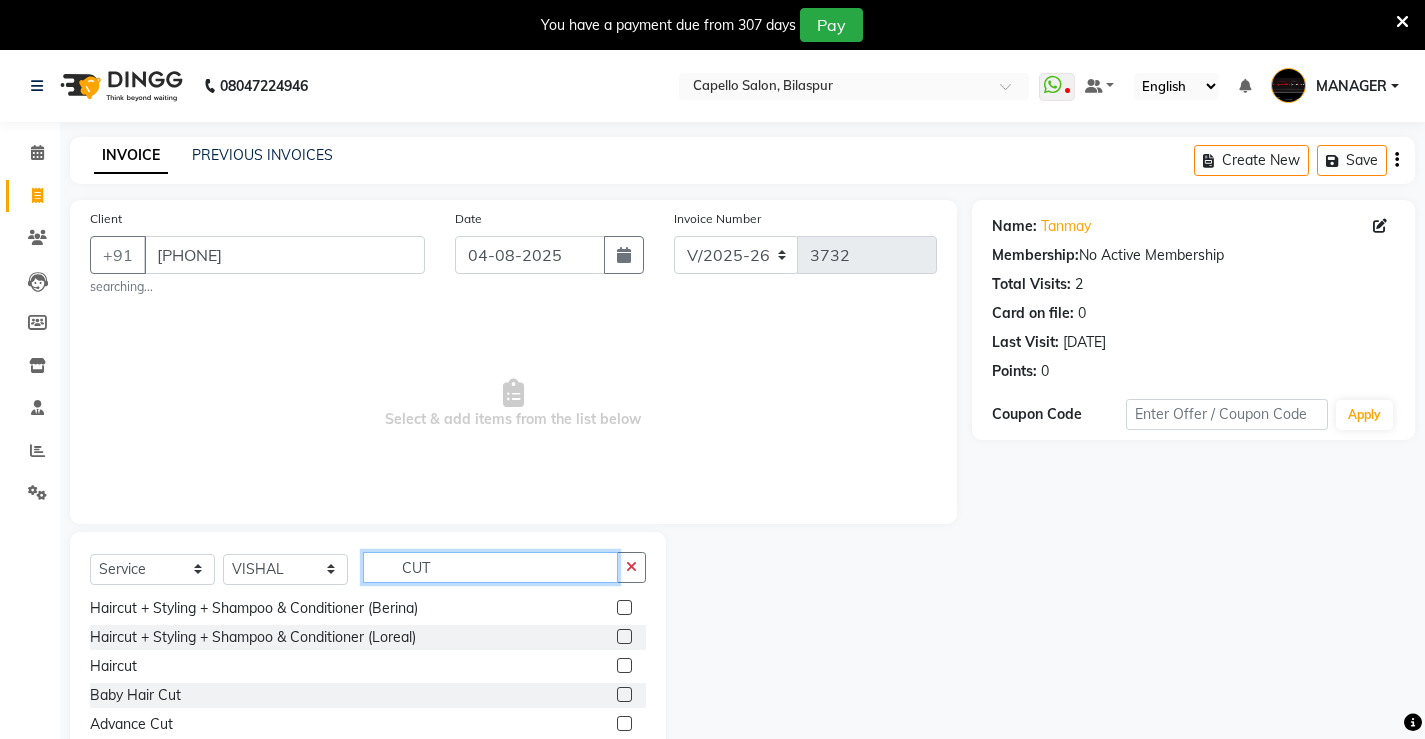 type on "CUT" 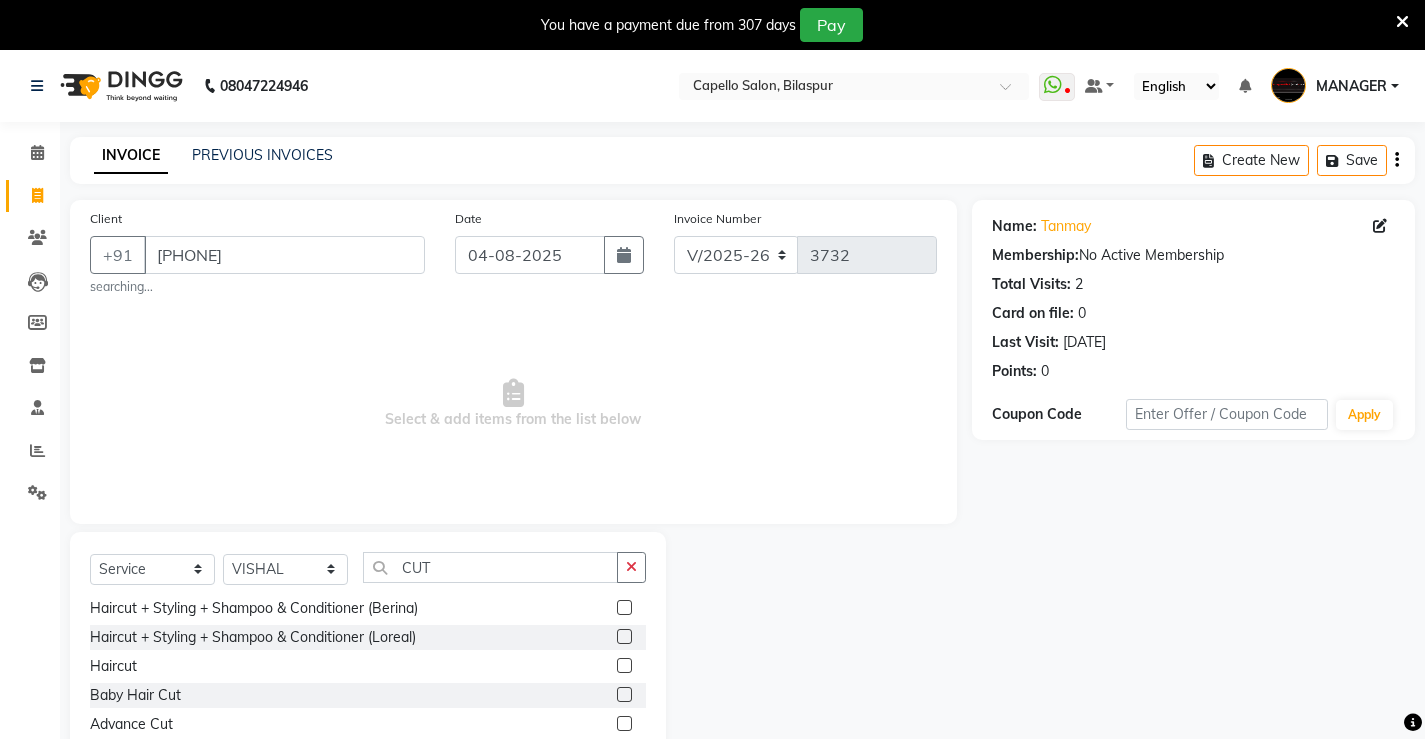 click 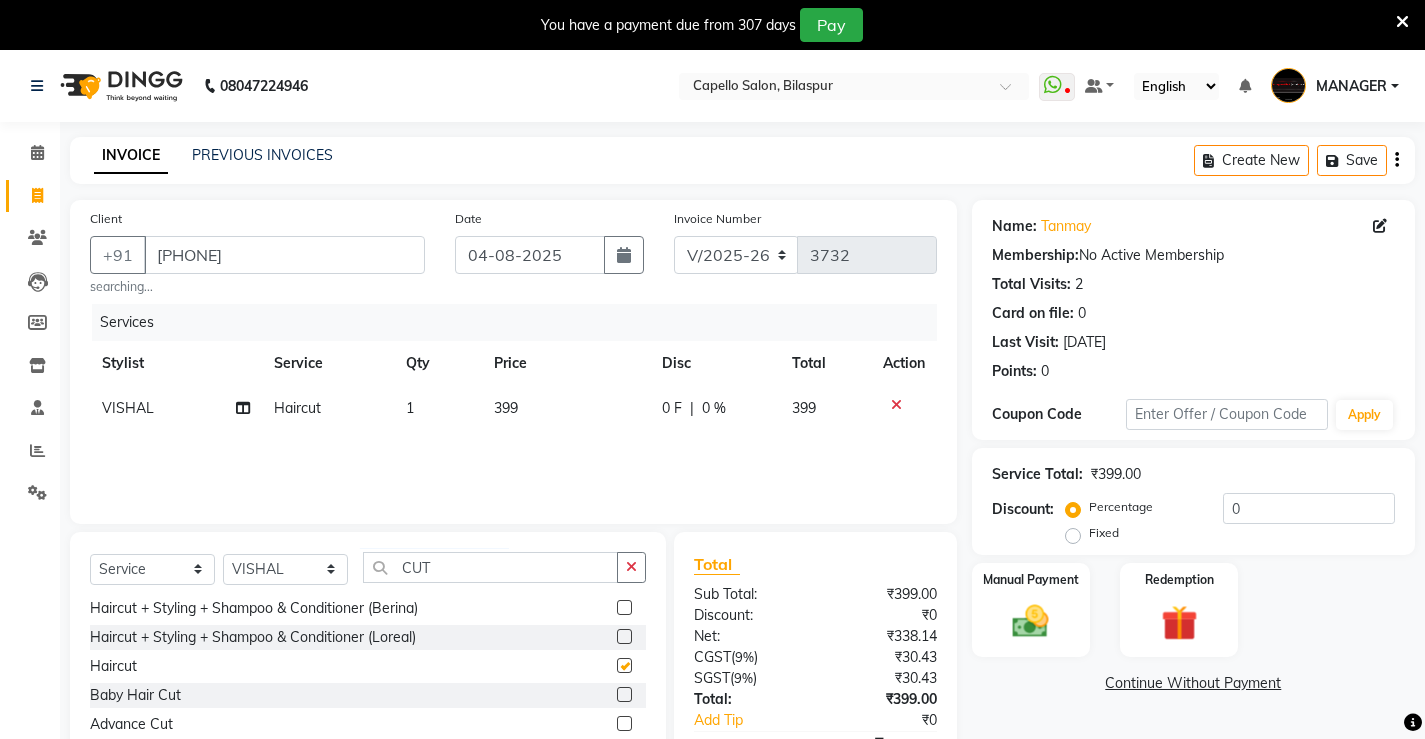 checkbox on "false" 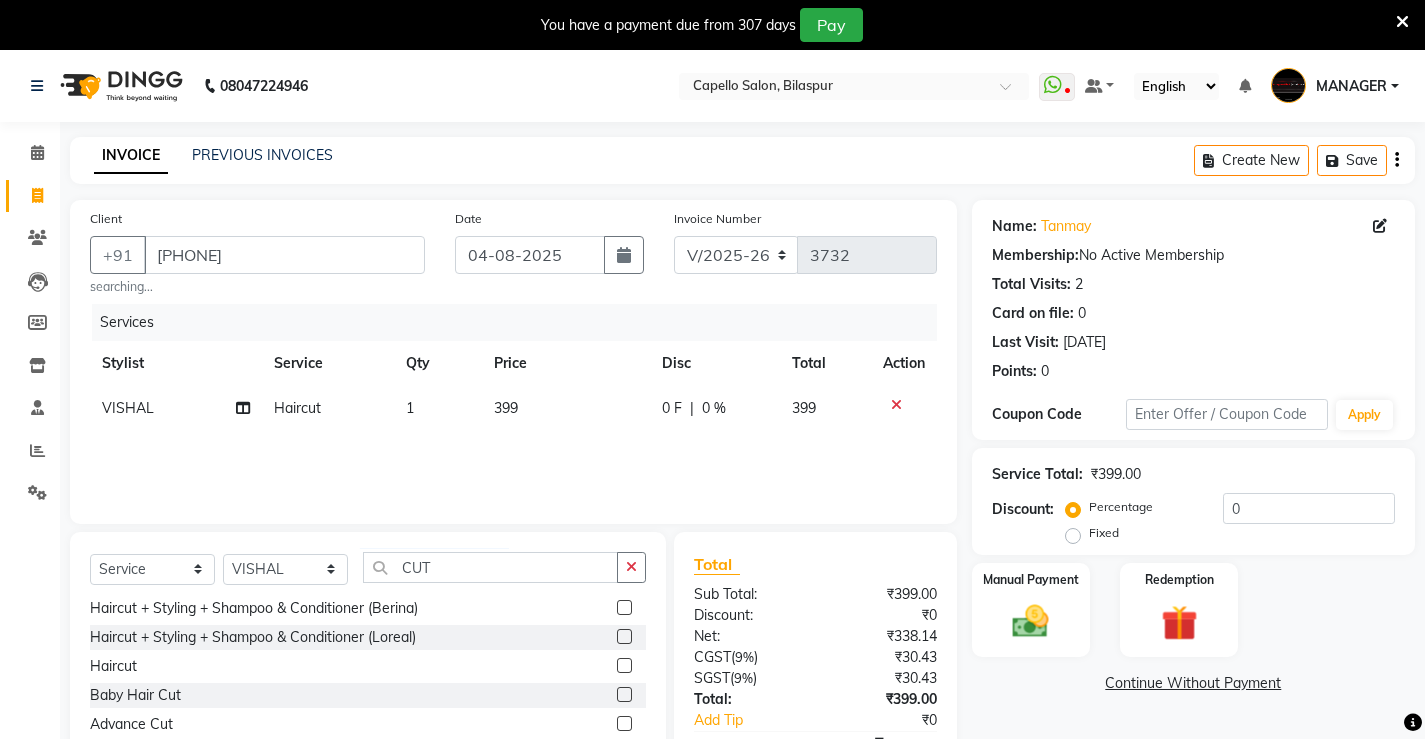 click on "399" 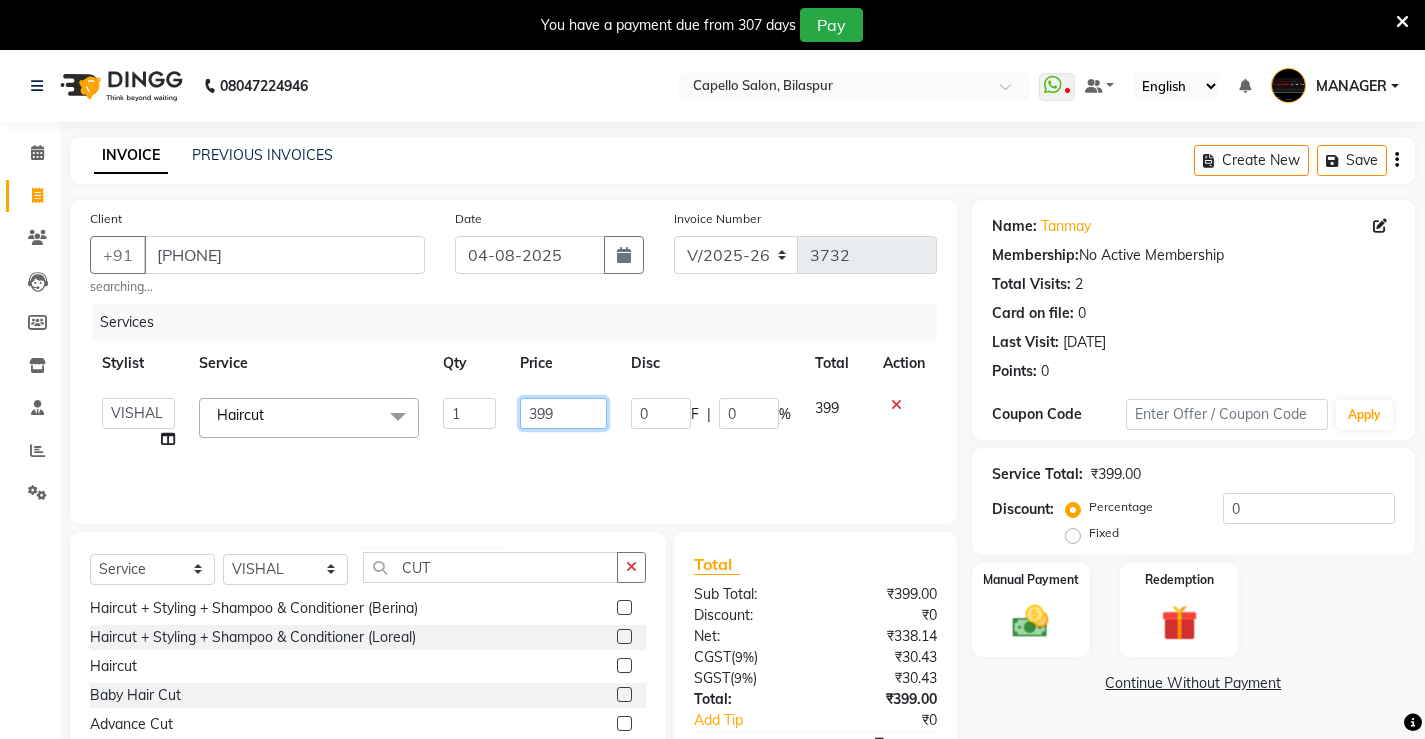 drag, startPoint x: 567, startPoint y: 400, endPoint x: 0, endPoint y: 676, distance: 630.6069 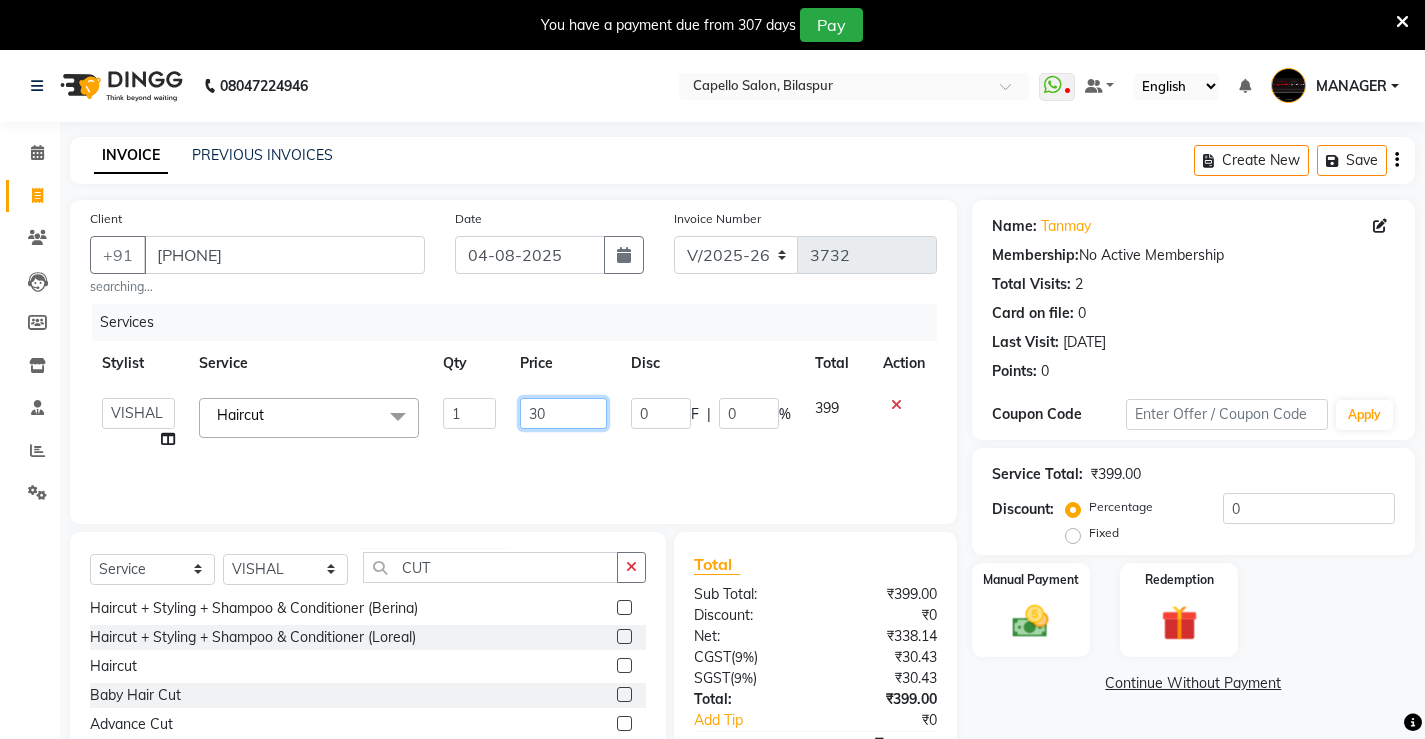 type on "300" 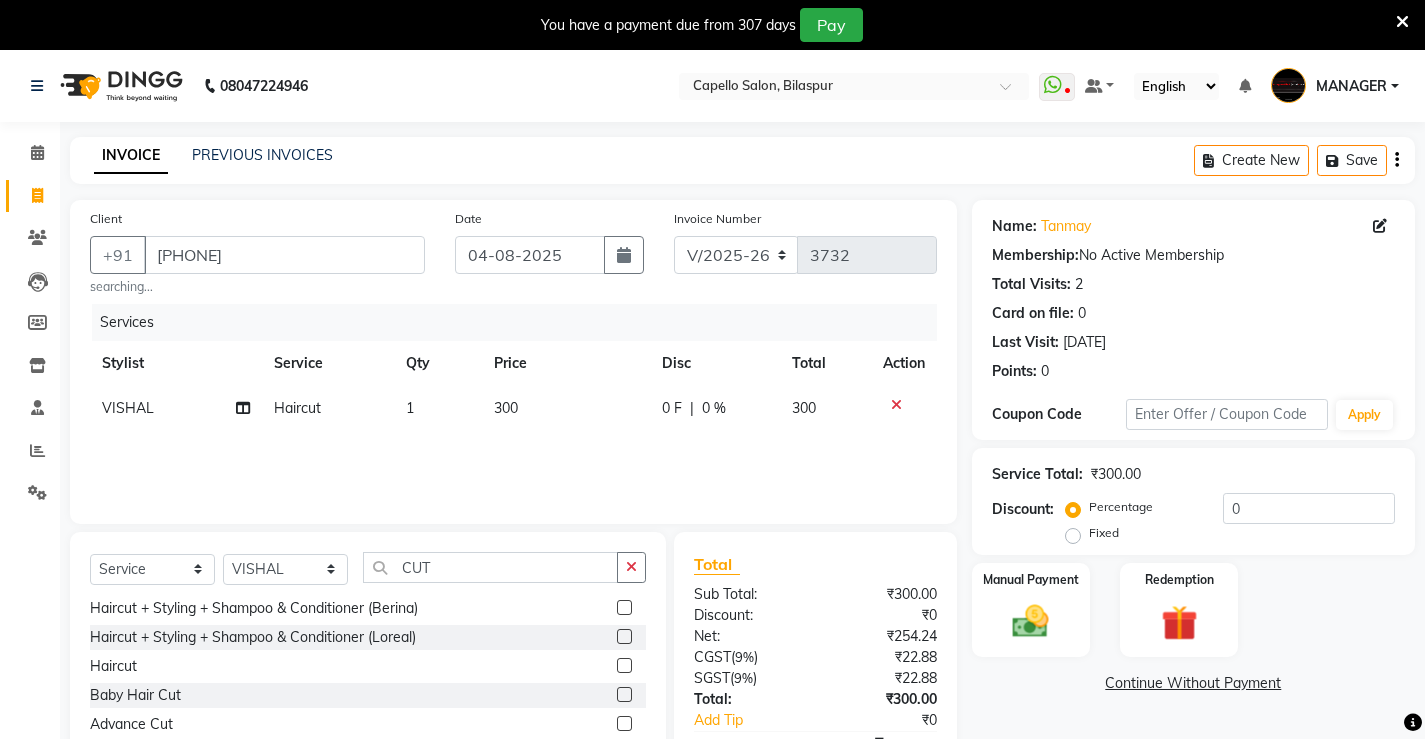 click on "Calendar  Invoice  Clients  Leads   Members  Inventory  Staff  Reports  Settings Completed InProgress Upcoming Dropped Tentative Check-In Confirm Bookings Generate Report Segments Page Builder" 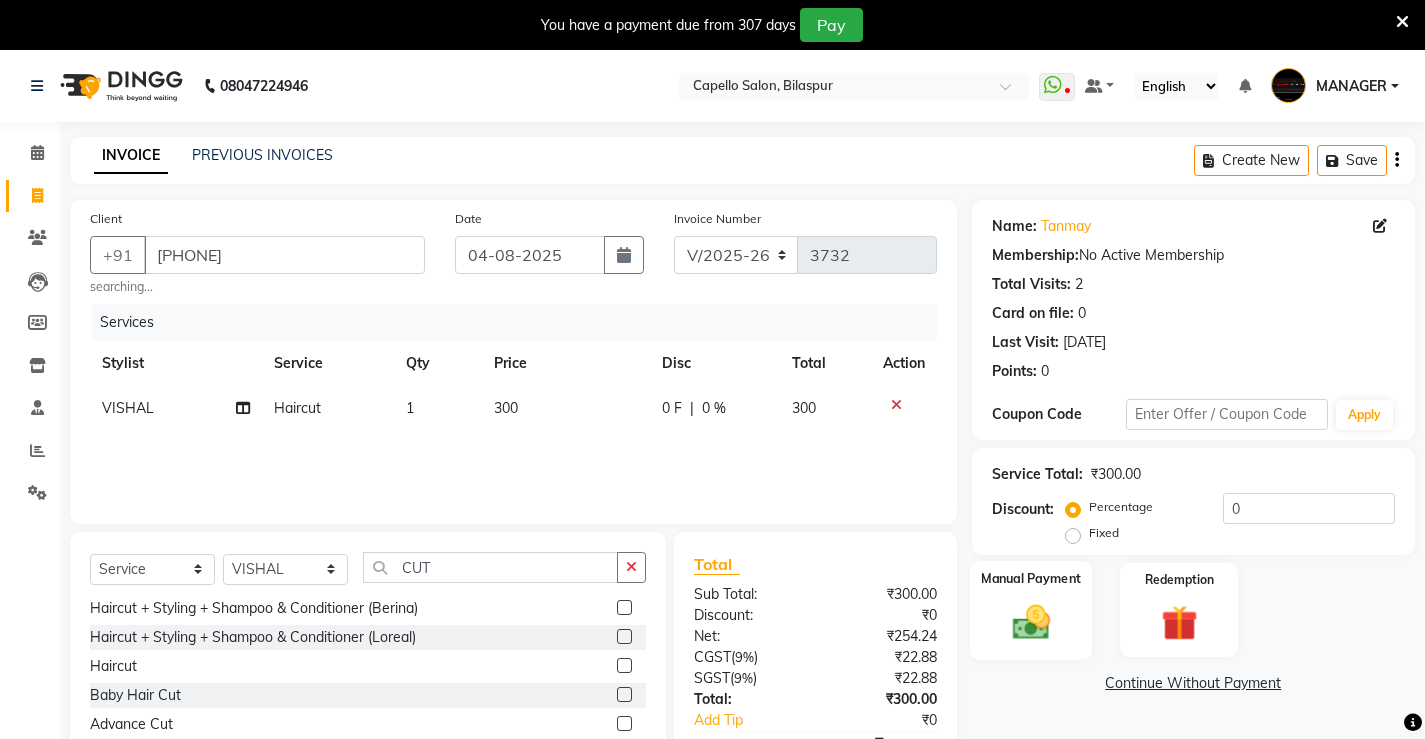 click 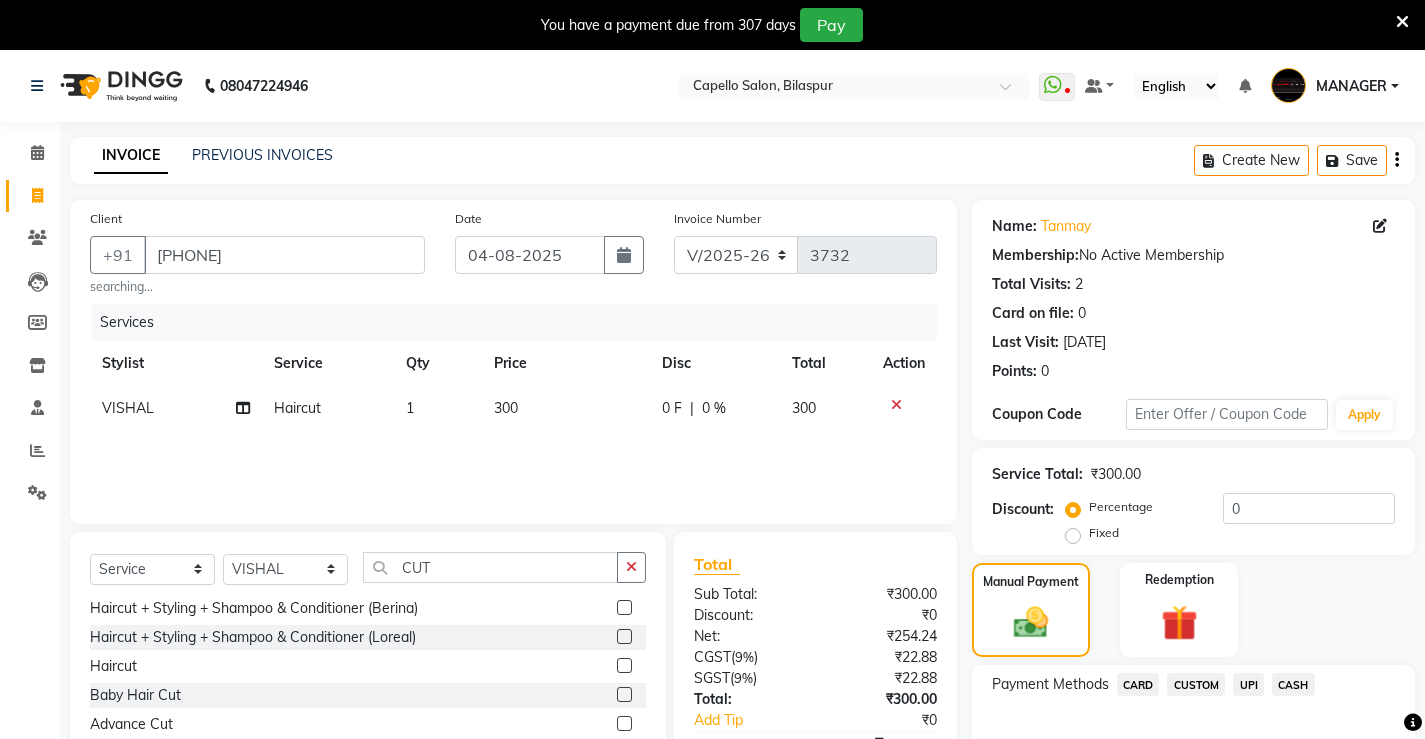 click on "CASH" 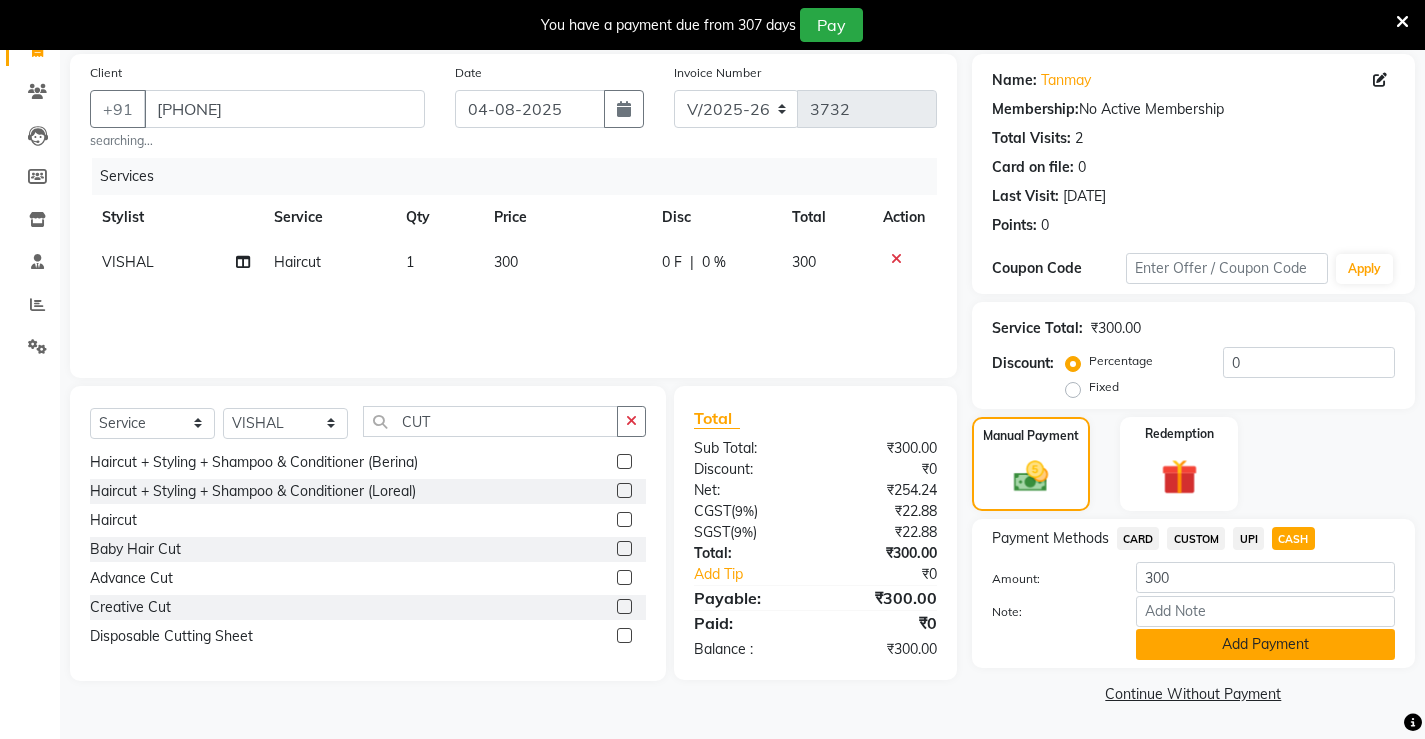 click on "Add Payment" 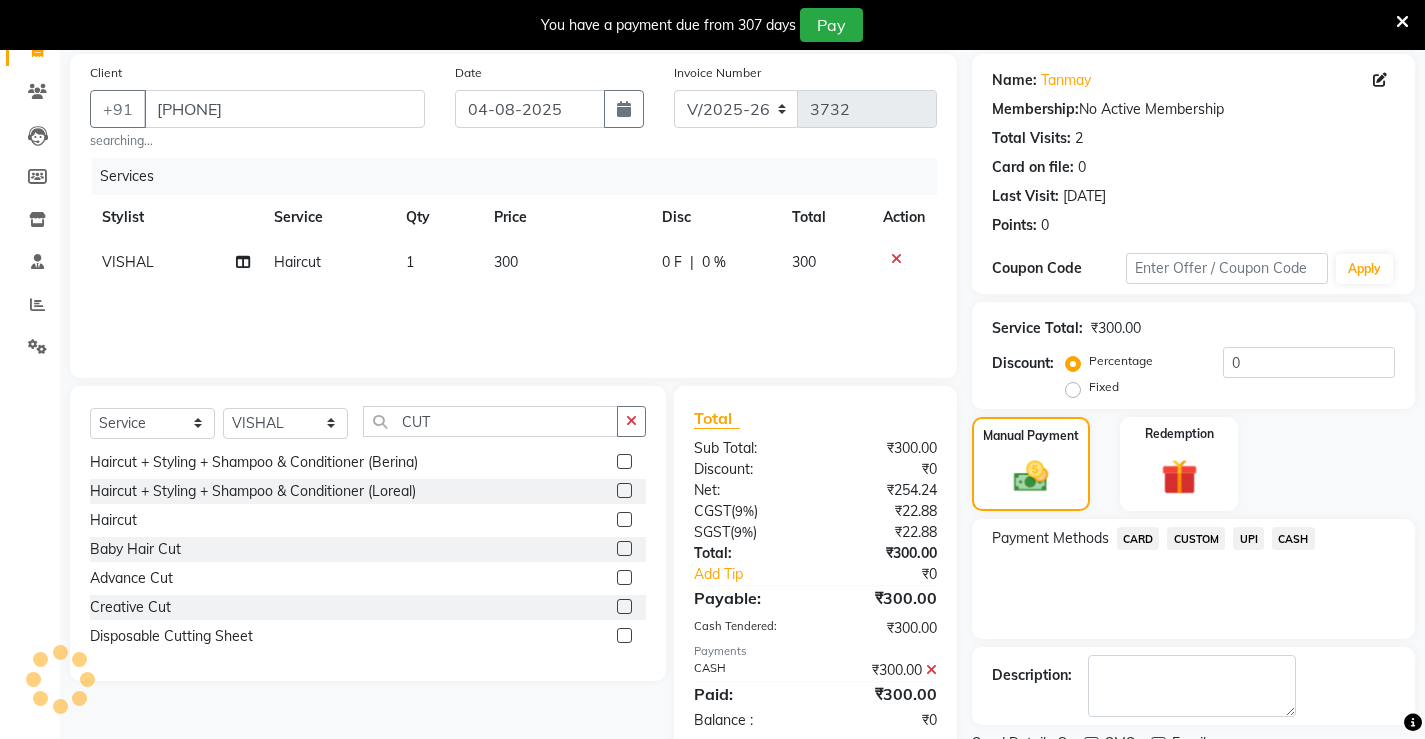 scroll, scrollTop: 230, scrollLeft: 0, axis: vertical 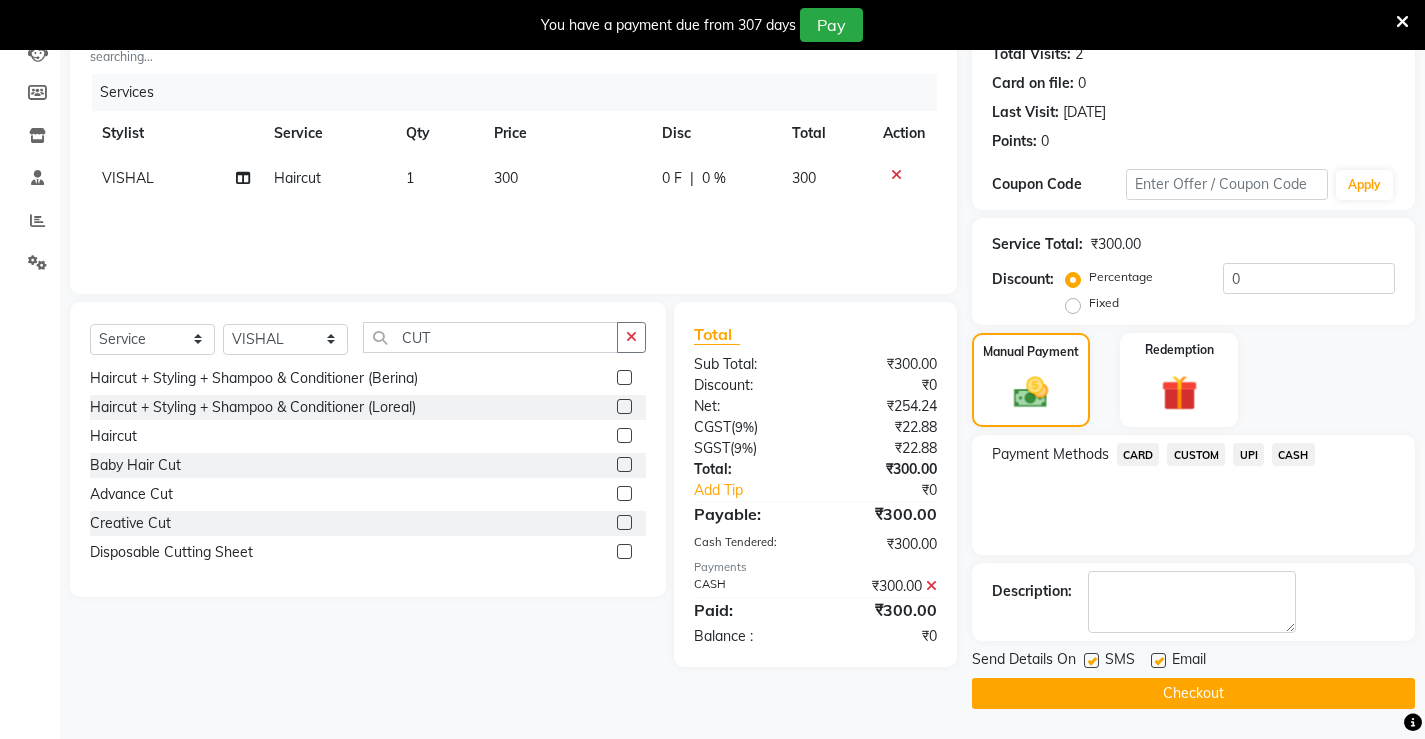 click on "Checkout" 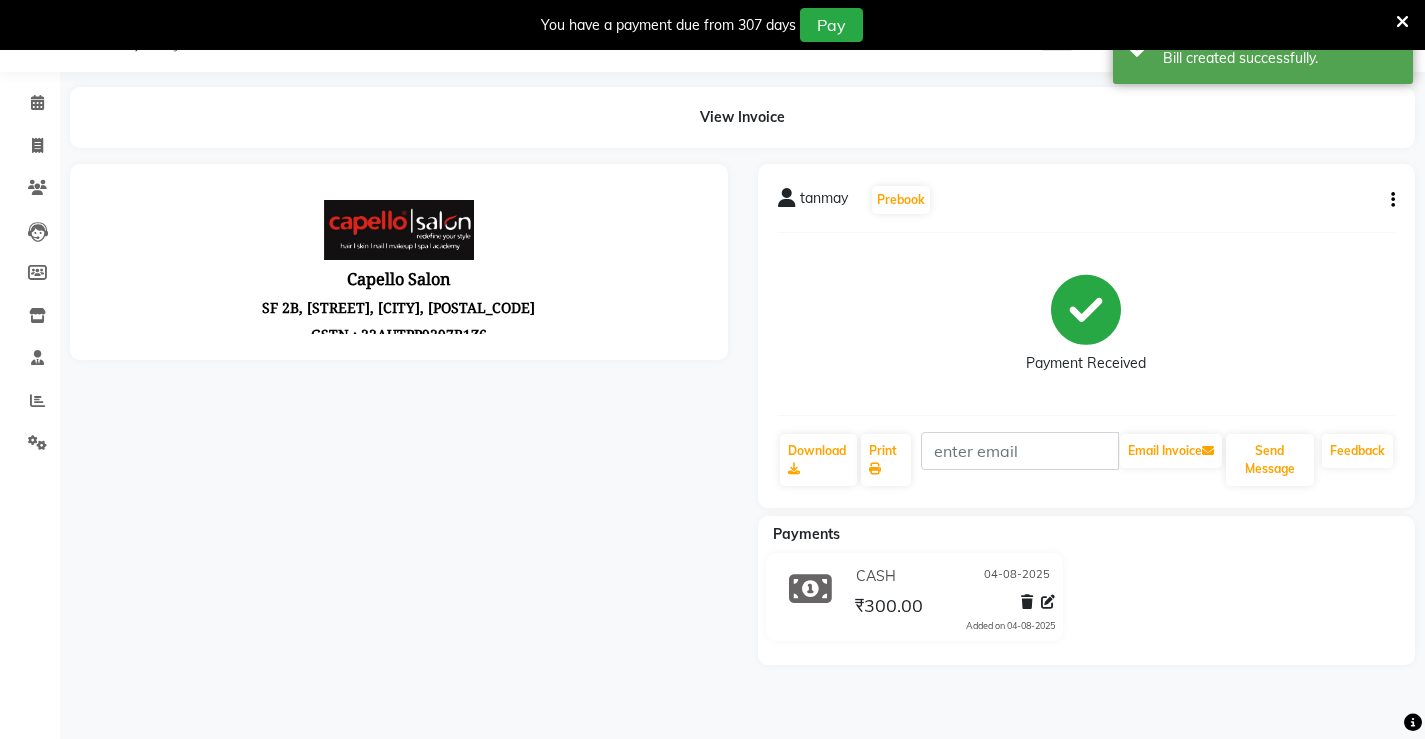 scroll, scrollTop: 0, scrollLeft: 0, axis: both 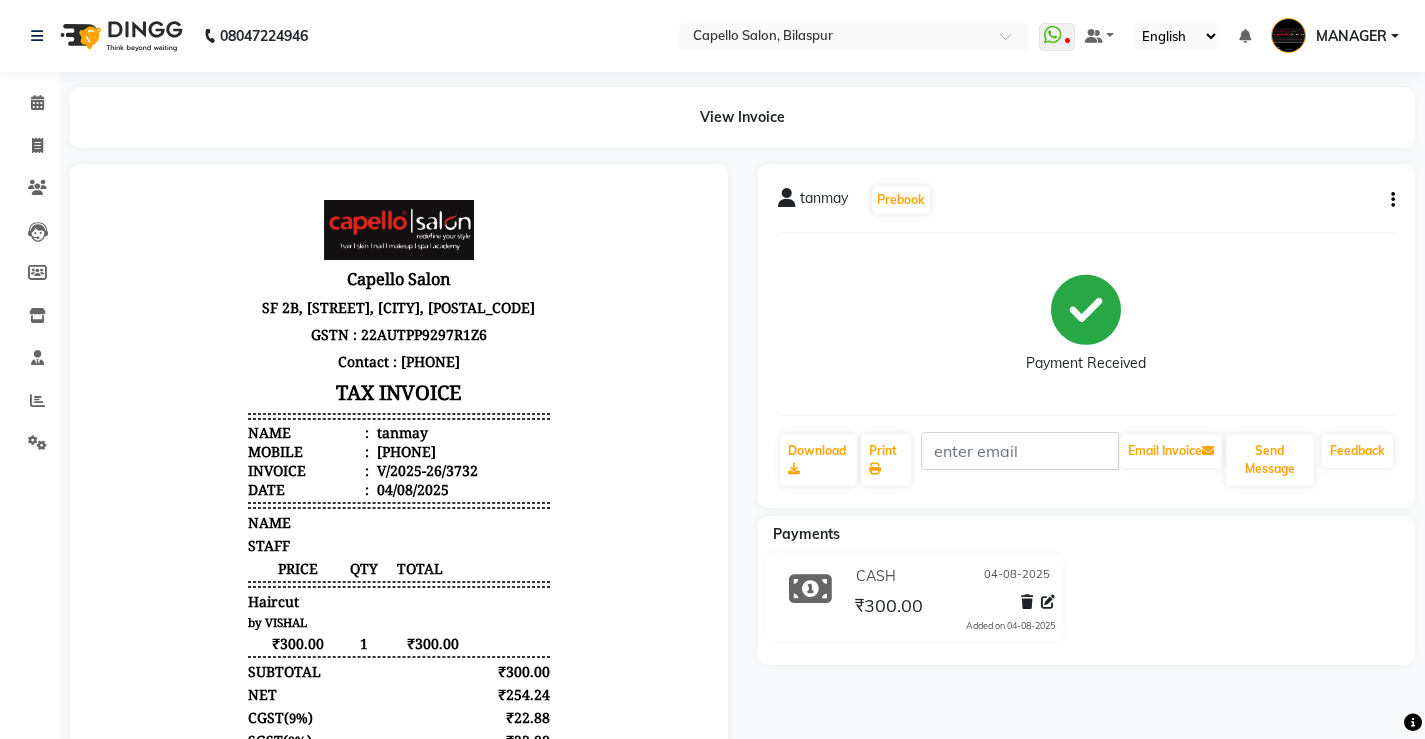 click on "Calendar  Invoice  Clients  Leads   Members  Inventory  Staff  Reports  Settings Completed InProgress Upcoming Dropped Tentative Check-In Confirm Bookings Generate Report Segments Page Builder" 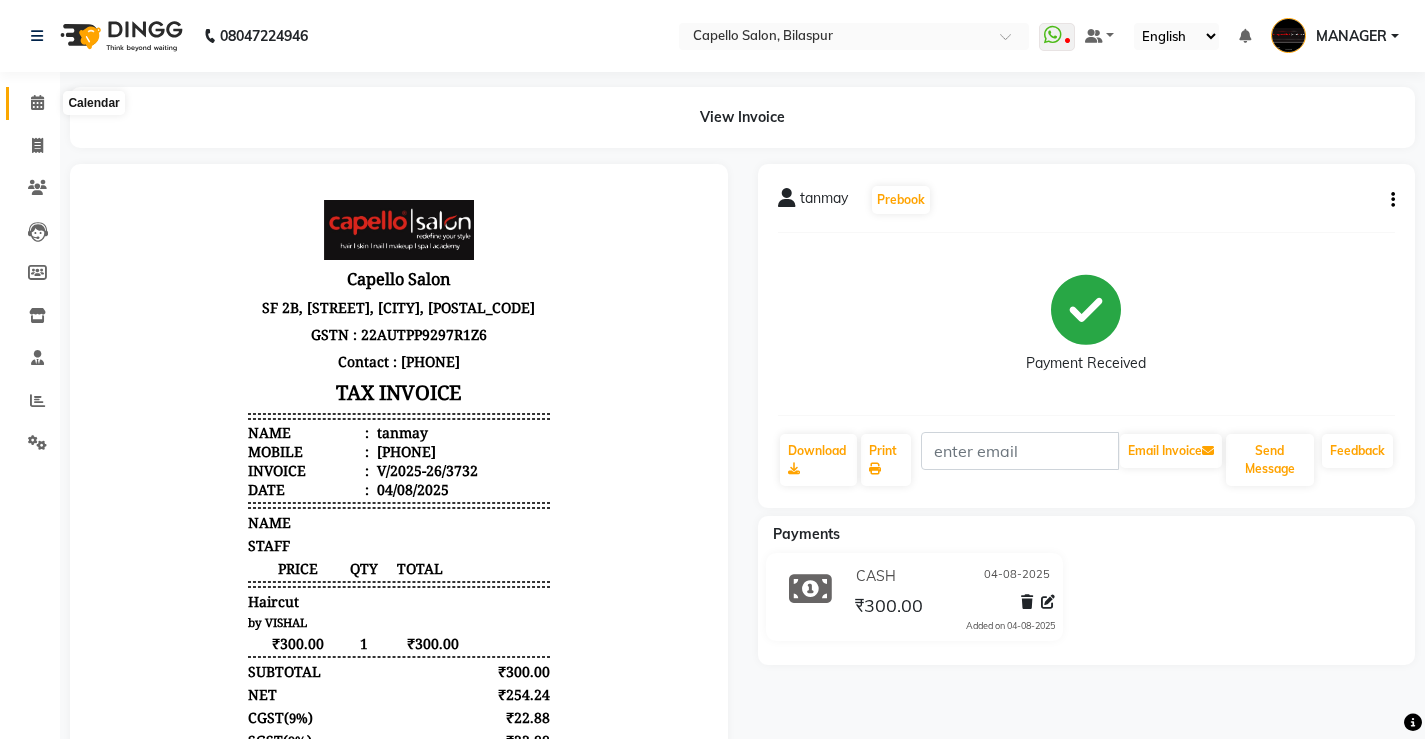click 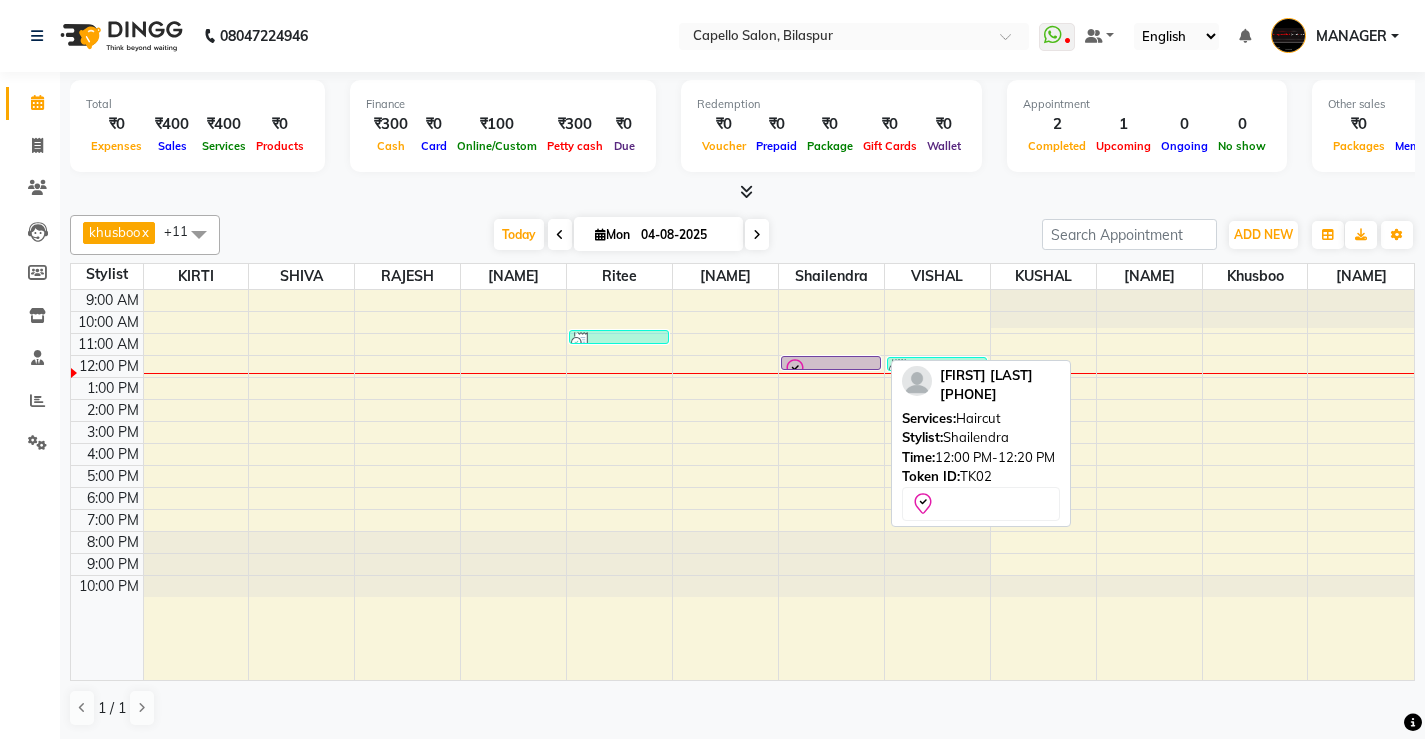click at bounding box center (831, 370) 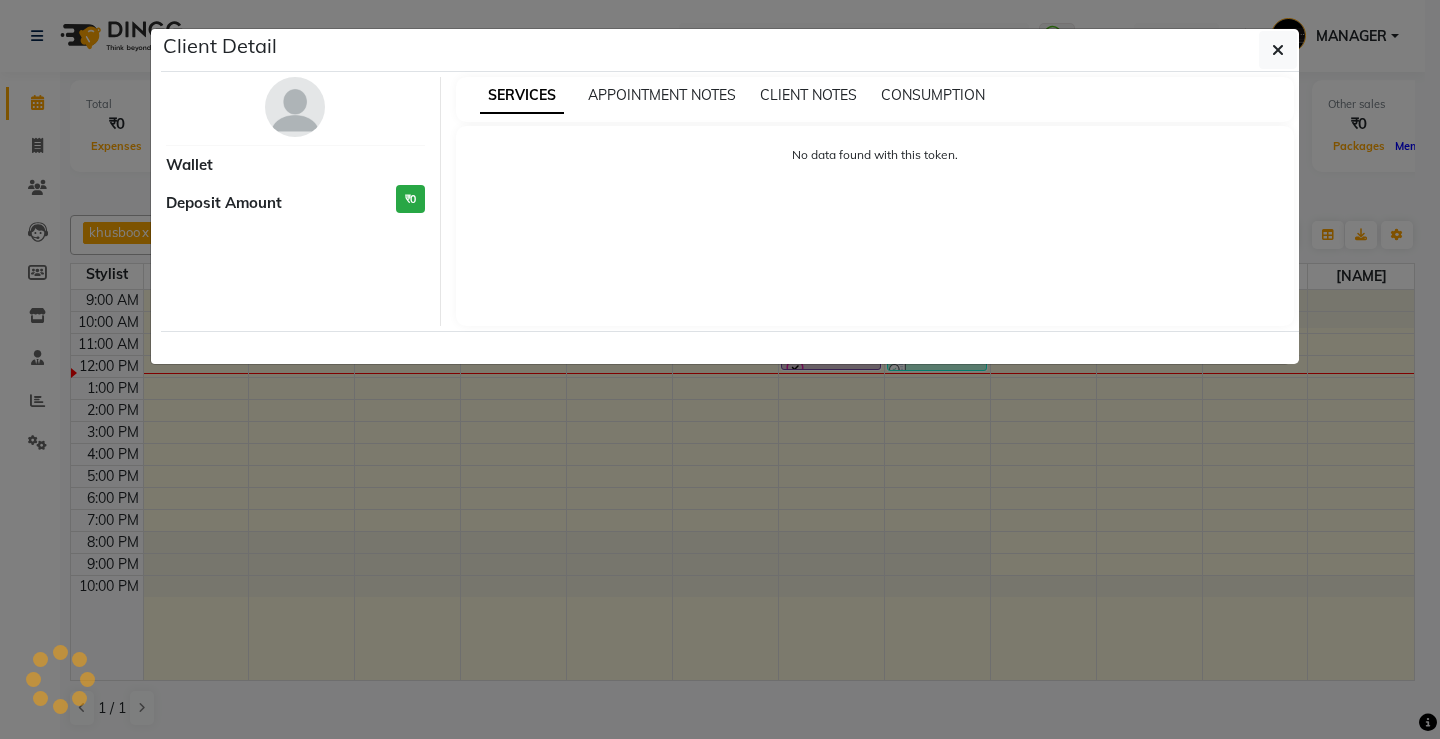 select on "8" 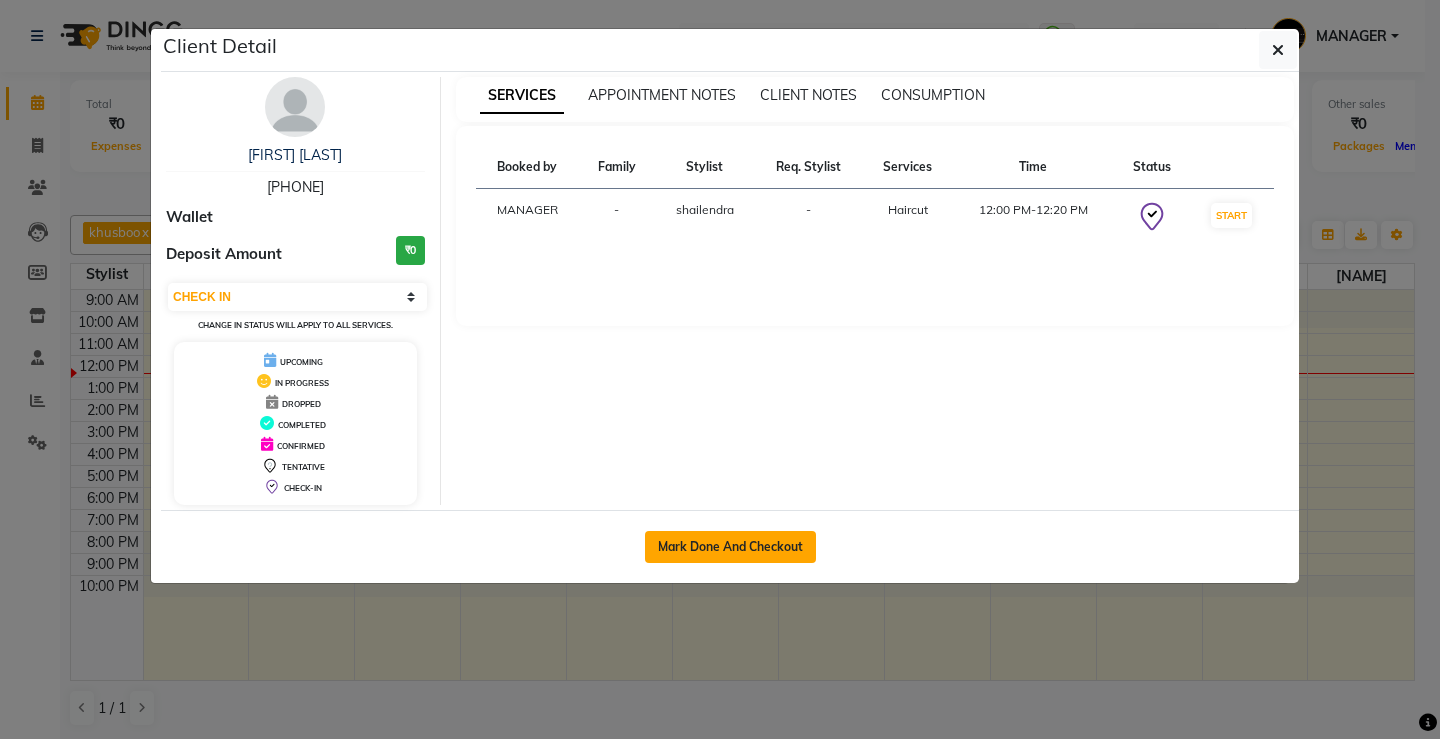 click on "Mark Done And Checkout" 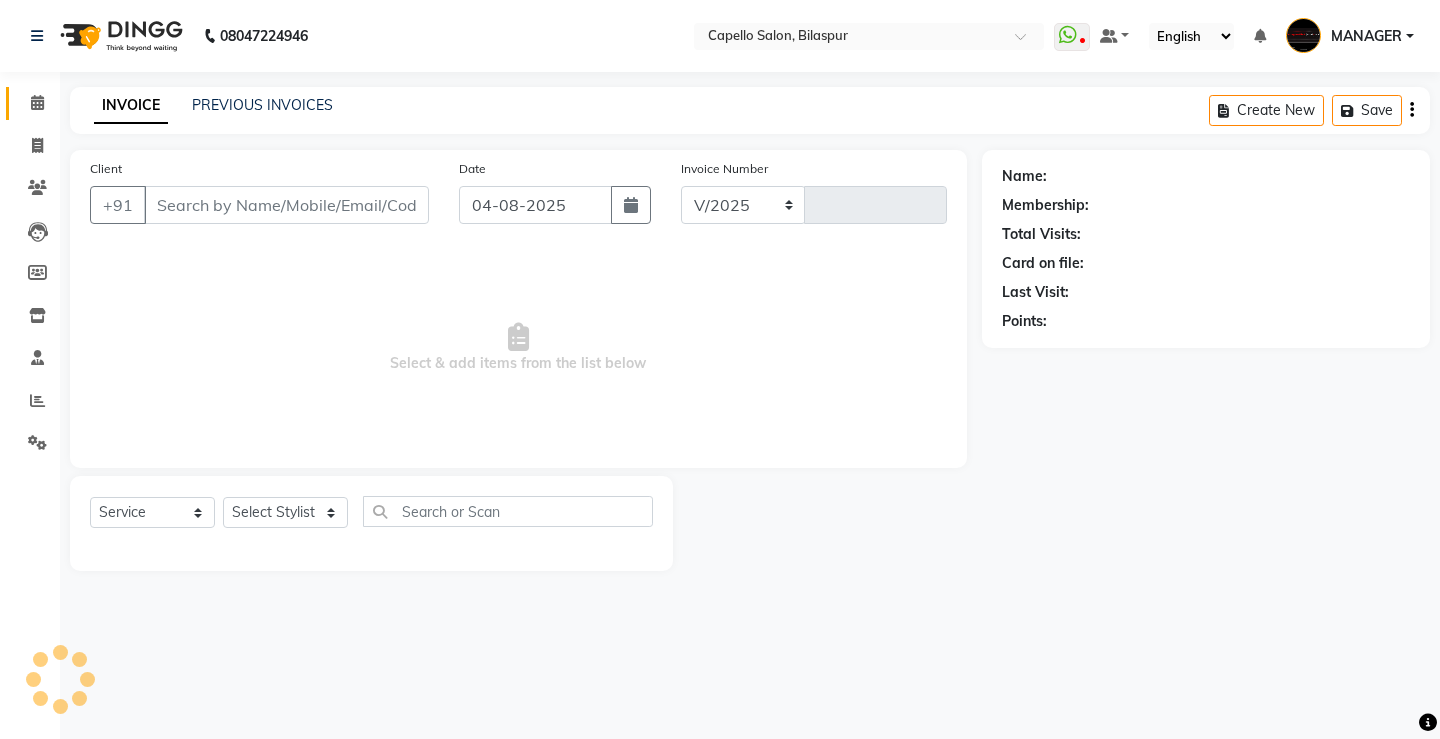 select on "857" 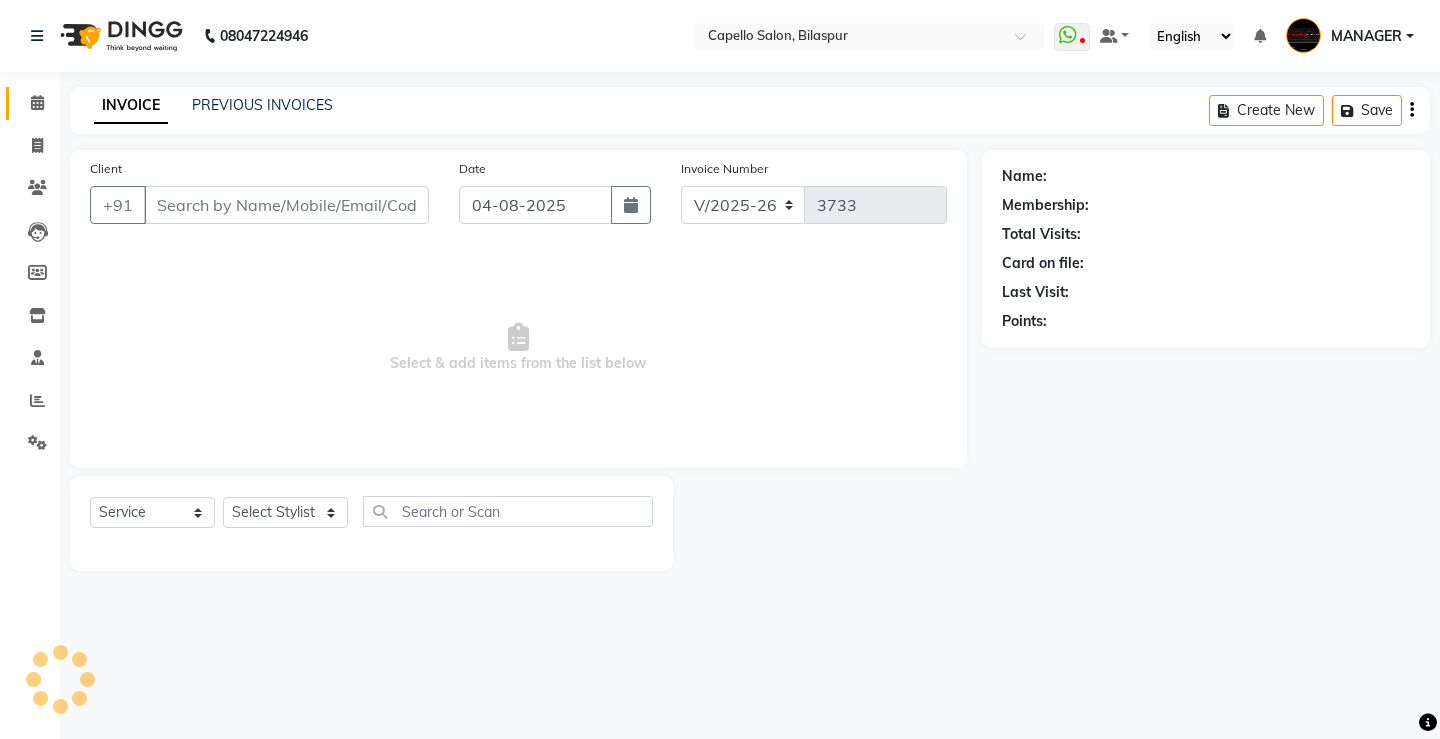 type on "[PHONE]" 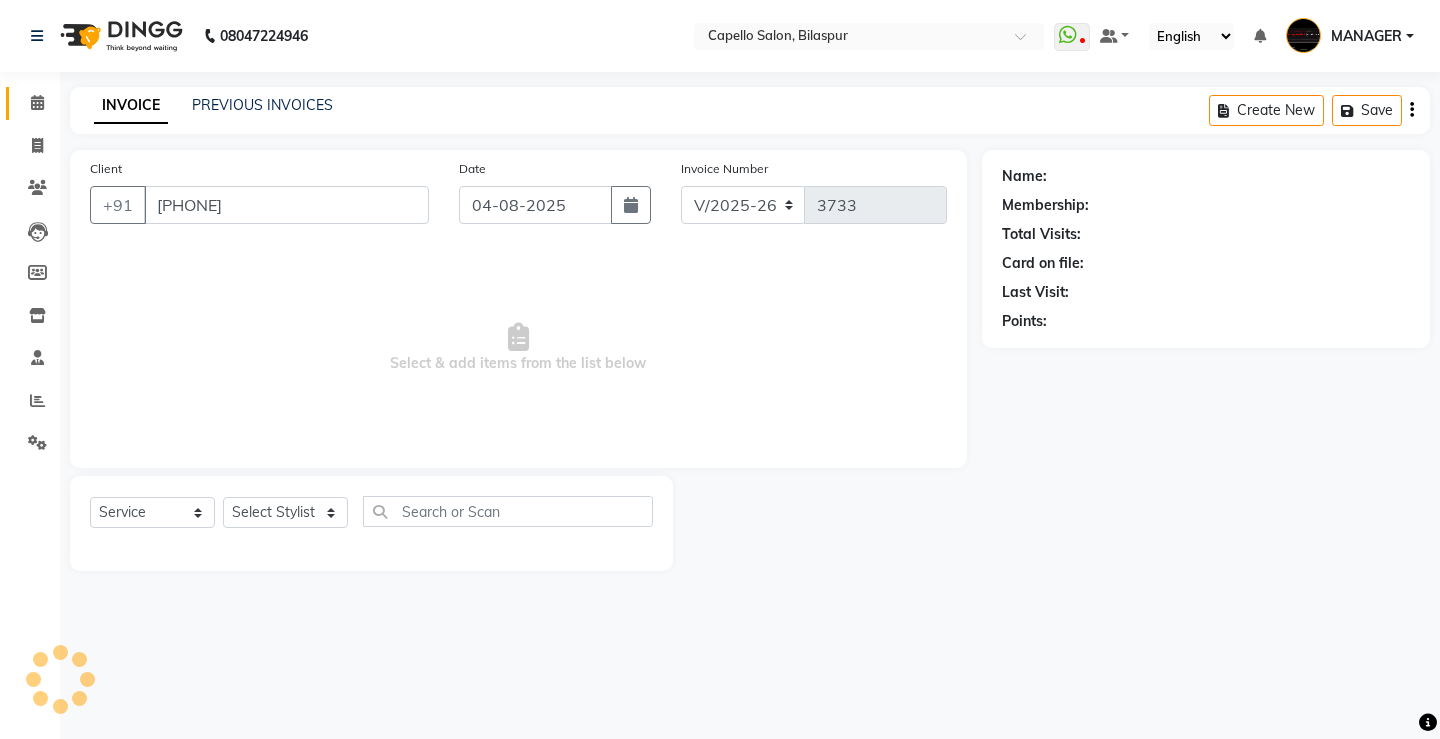 select on "61307" 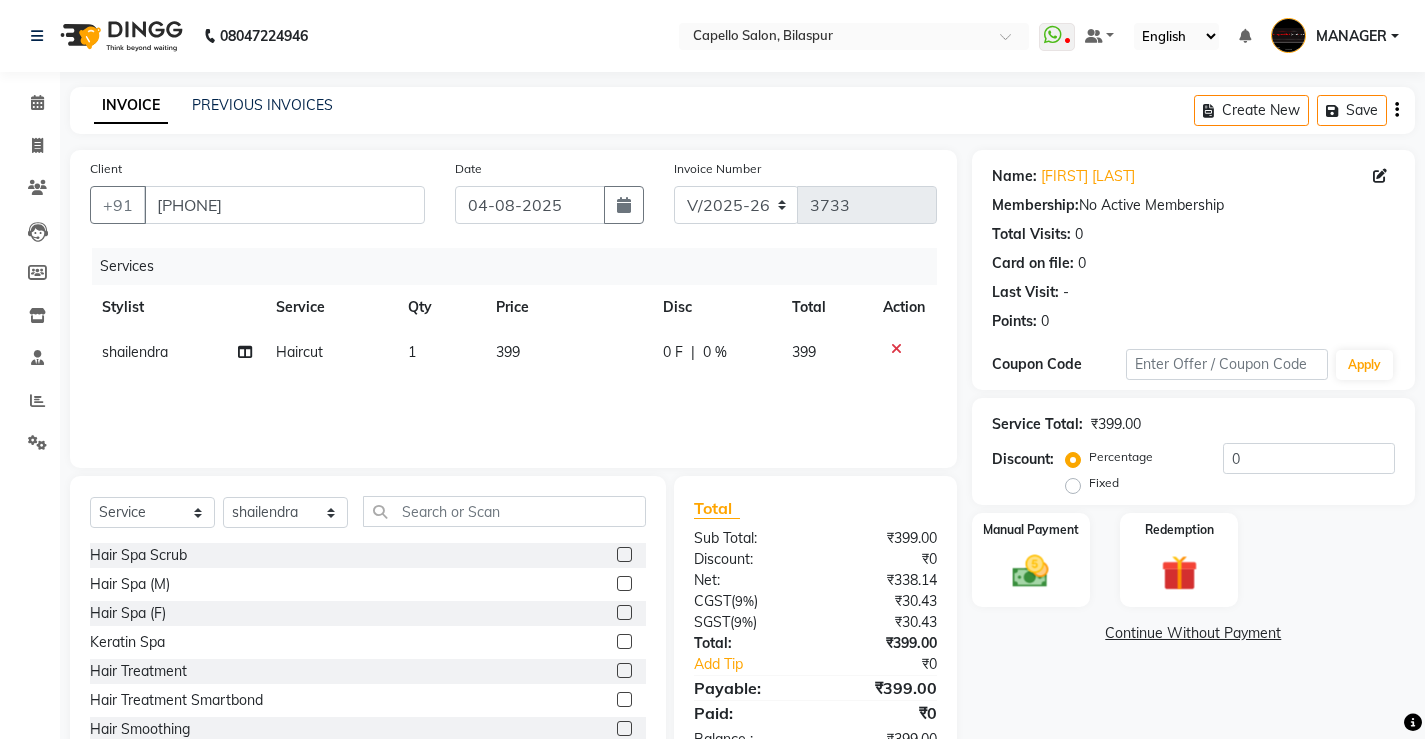click on "399" 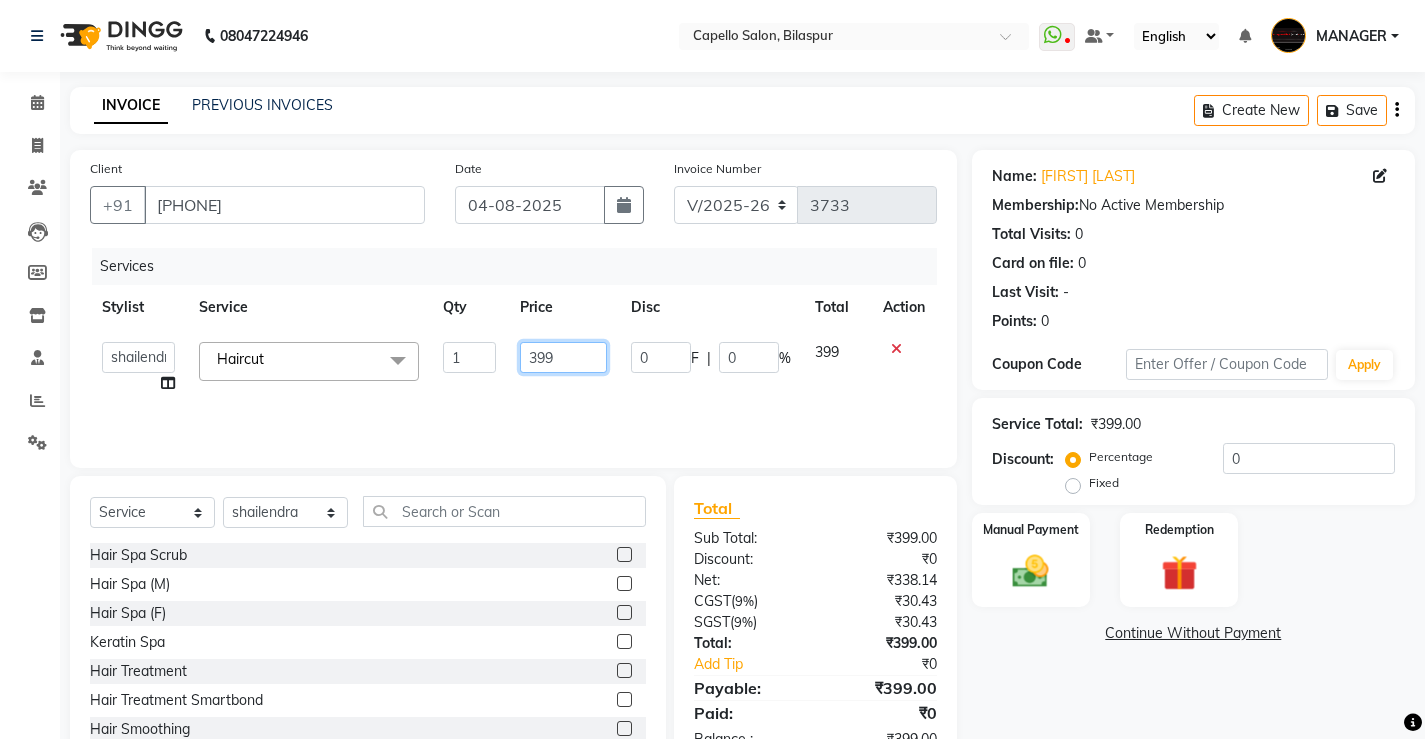 drag, startPoint x: 566, startPoint y: 362, endPoint x: 378, endPoint y: 369, distance: 188.13028 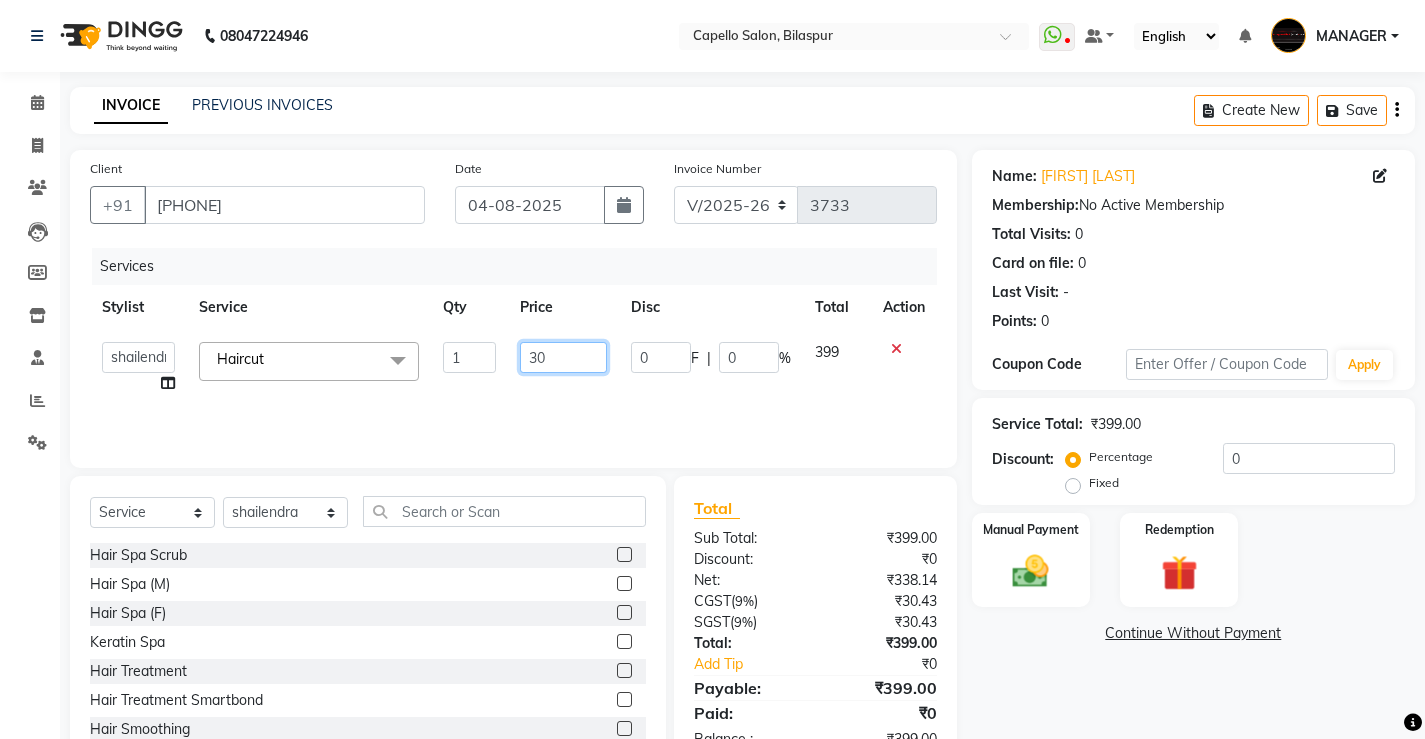 type on "300" 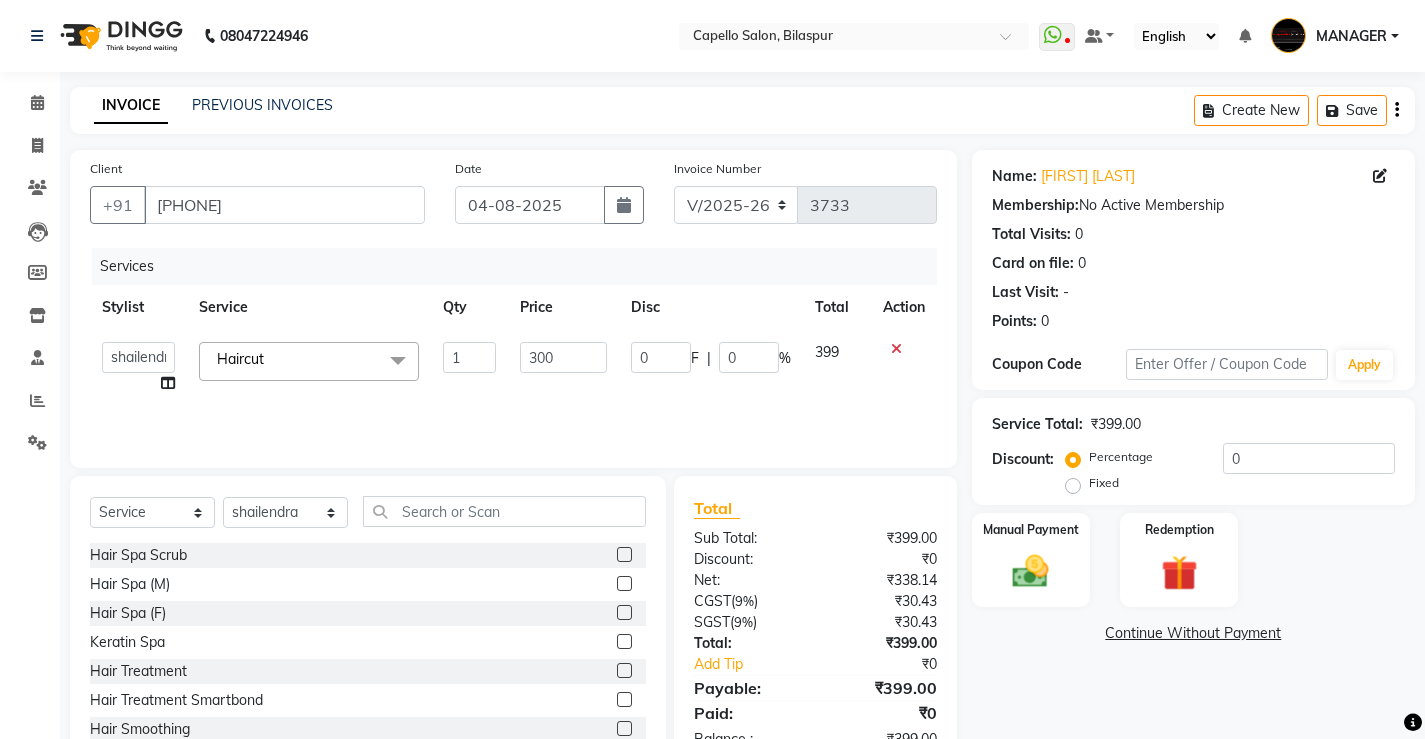 click on "Services Stylist Service Qty Price Disc Total Action  ADMIN   AKASH   ANJALI   khusboo   KIRTI   KUSHAL   MANAGER   Manish    RAJESH   reshma   ritee   shailendra   SHIVA   VISHAL  Haircut  x Hair Spa Scrub Hair Spa (M) Hair Spa (F) Keratin Spa Hair Treatment Hair Treatment Smartbond Hair Smoothing Hair Straightening Hair Rebonding Hair Keratin Cadiveu Head Massage L Hair Keratin Keramelon Hair Botox Keramelon Scalp Advance (F) Scalp Advance (M) Brillare Anti-Dandruff oil (F) Nanoplastia treatment Brillare Hairfall Control oil (F) Brillare Hairfall Control oil (M) Brillare Anti-Dandruff oil (M) Reflexology (U lux) 1400 Face Bleach Face D-Tan Face Clean Up Clean-up (Shine beauty) Facial Actiblend Glass Facial Mask Signature Facial Deluxe Facial Luxury Facial Magical Facial Premium Facial Royal Treatment Skinora Age Control F Treatment ( Snow Algae&Saffron) Skinora Calming Treatment (Avacado & Oat) Skinora Hydra Treatment (Butter&Coconut Milk) Skinora Mattifying Treatment ( Citron&Seabuck) Classic Manicure 1 0" 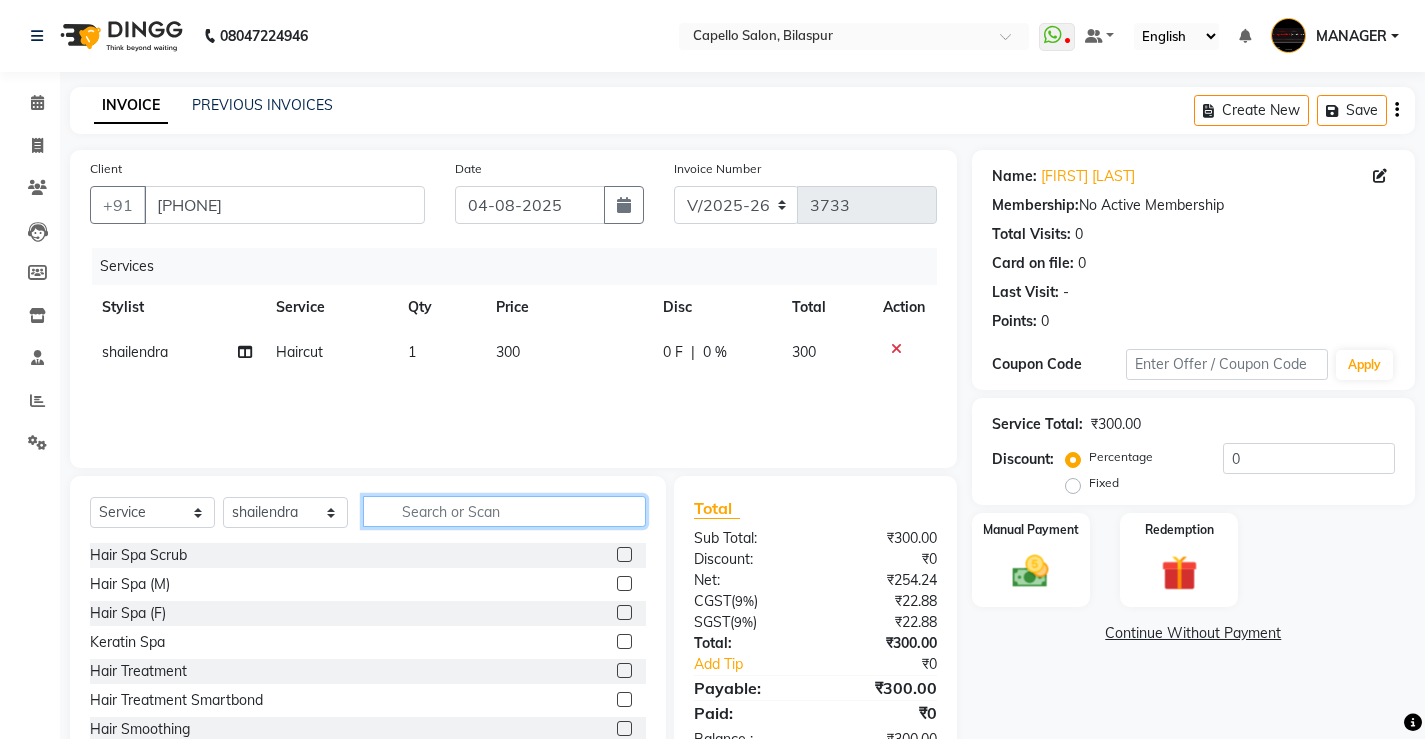 click 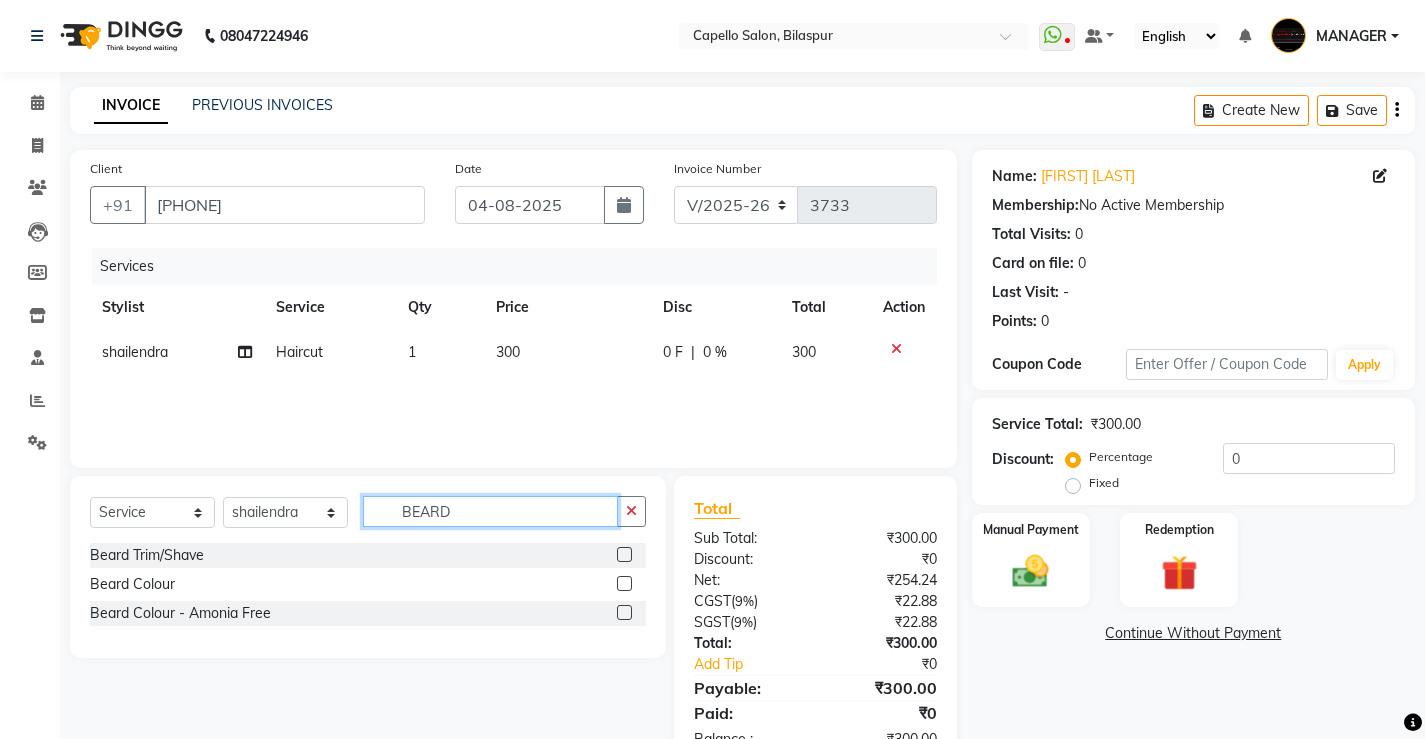 type on "BEARD" 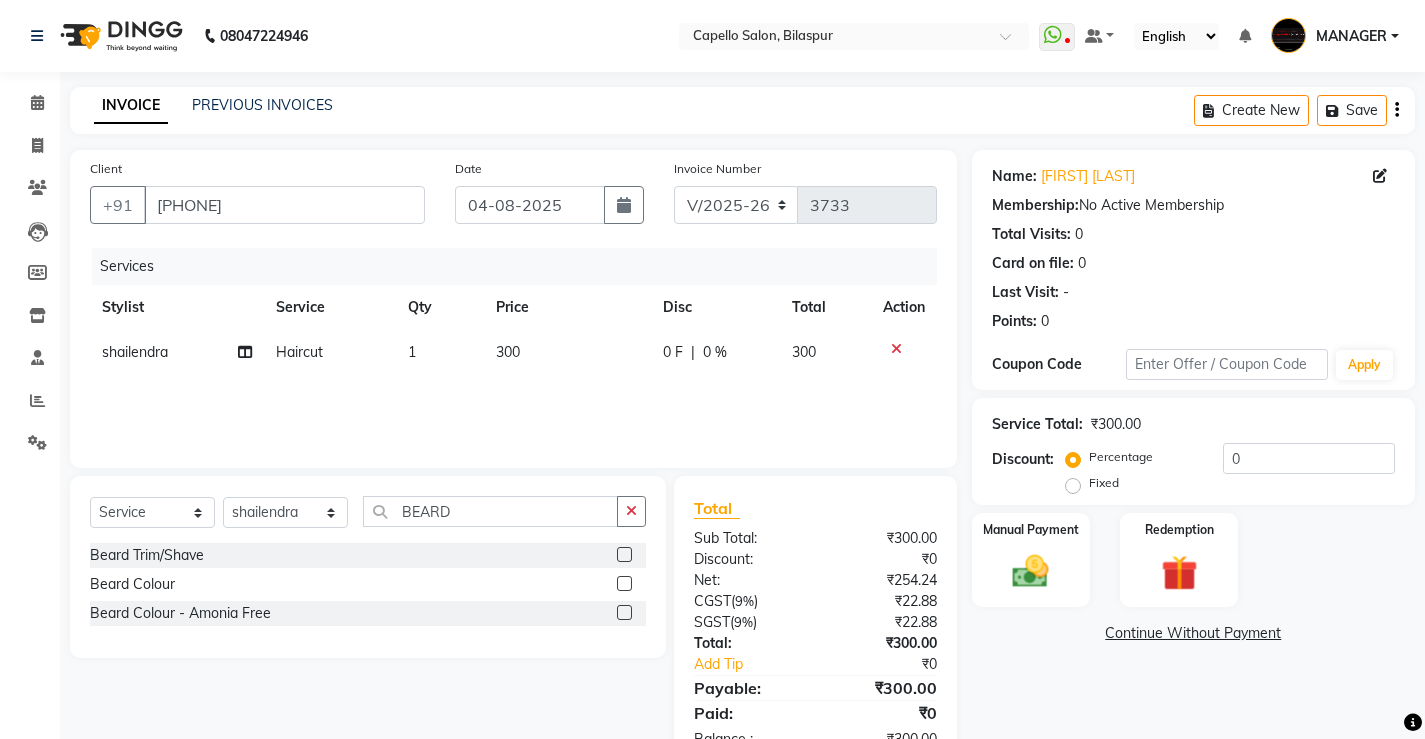 click 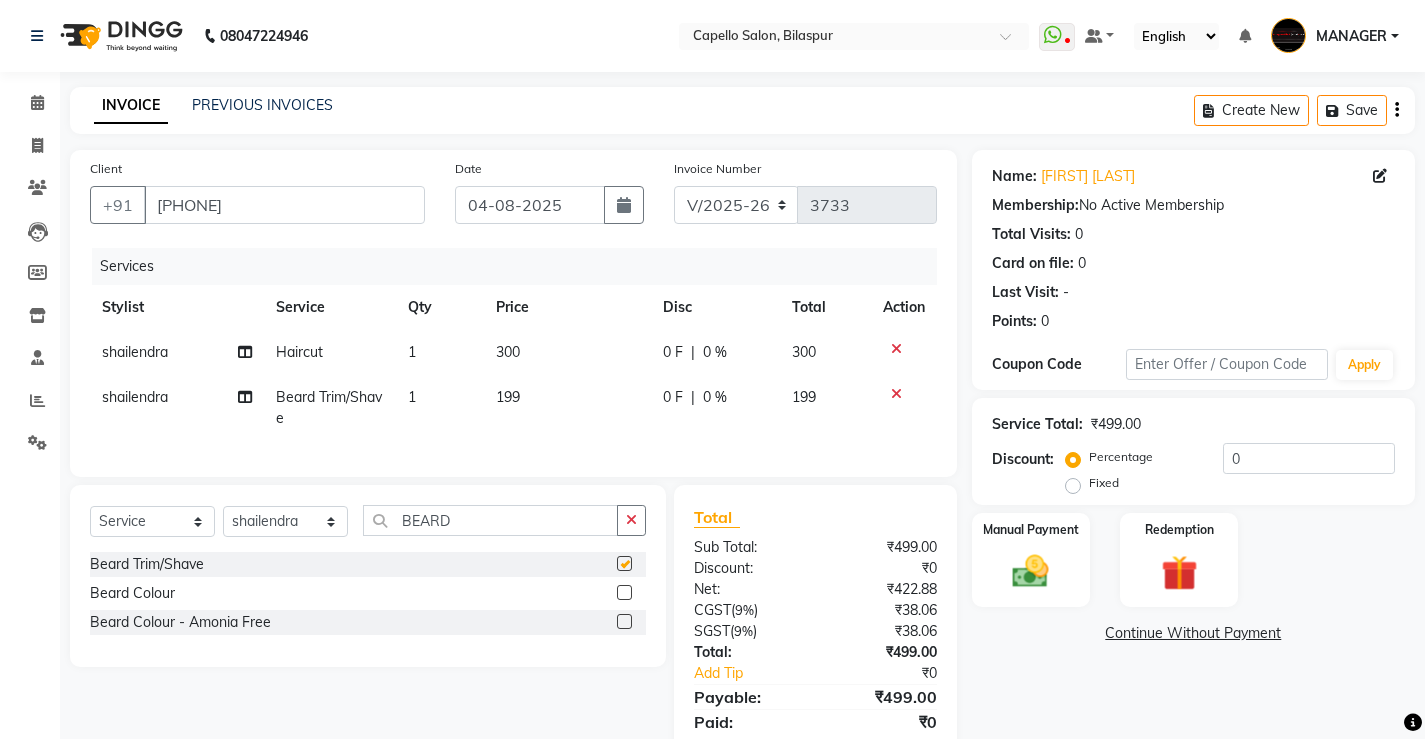 checkbox on "false" 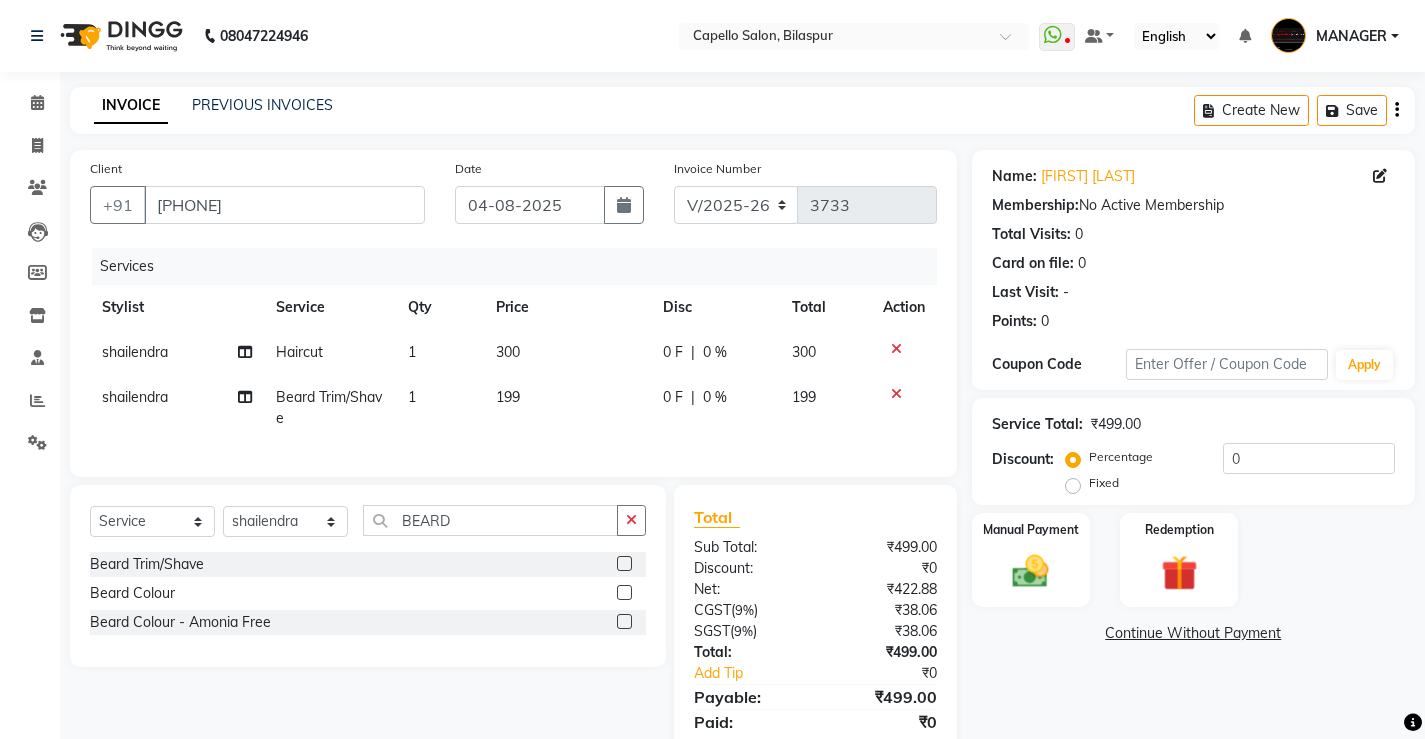 click on "199" 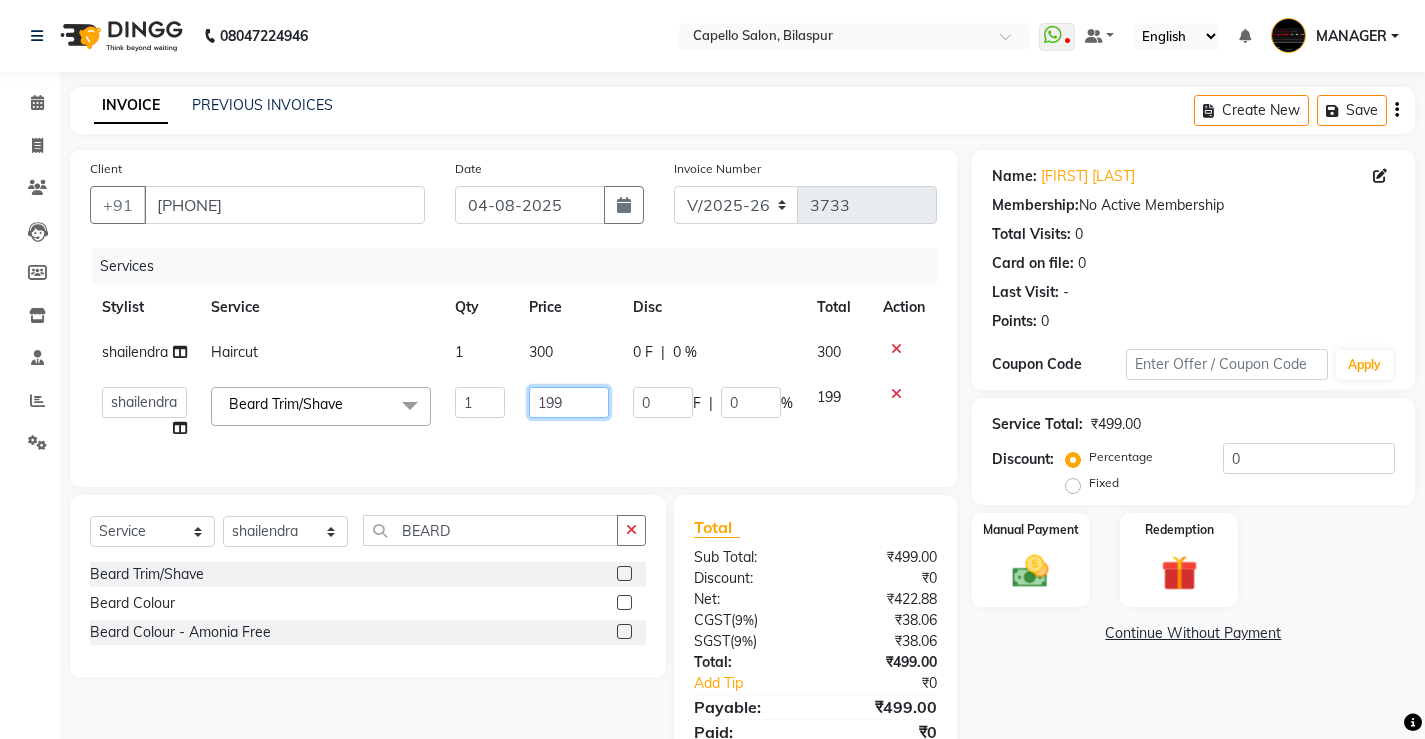 drag, startPoint x: 590, startPoint y: 397, endPoint x: 354, endPoint y: 418, distance: 236.93248 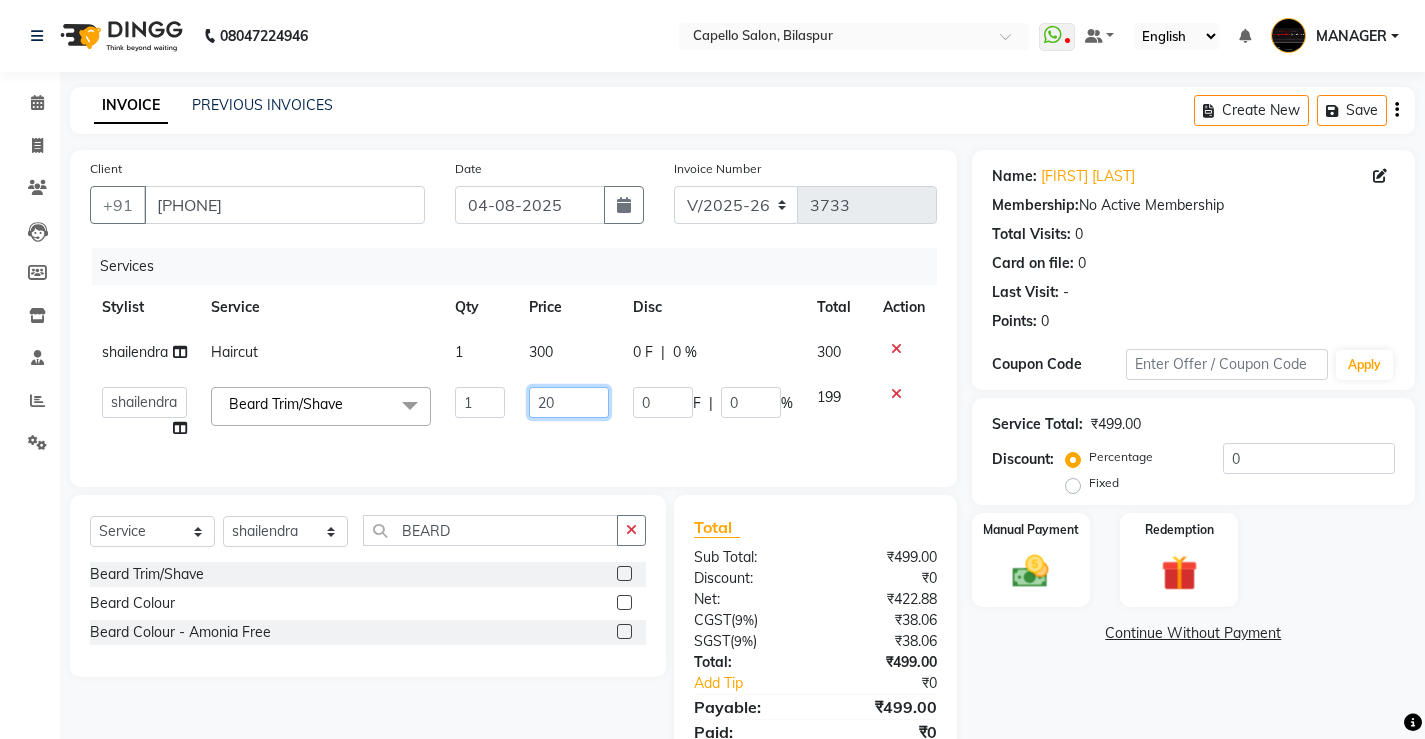 type on "200" 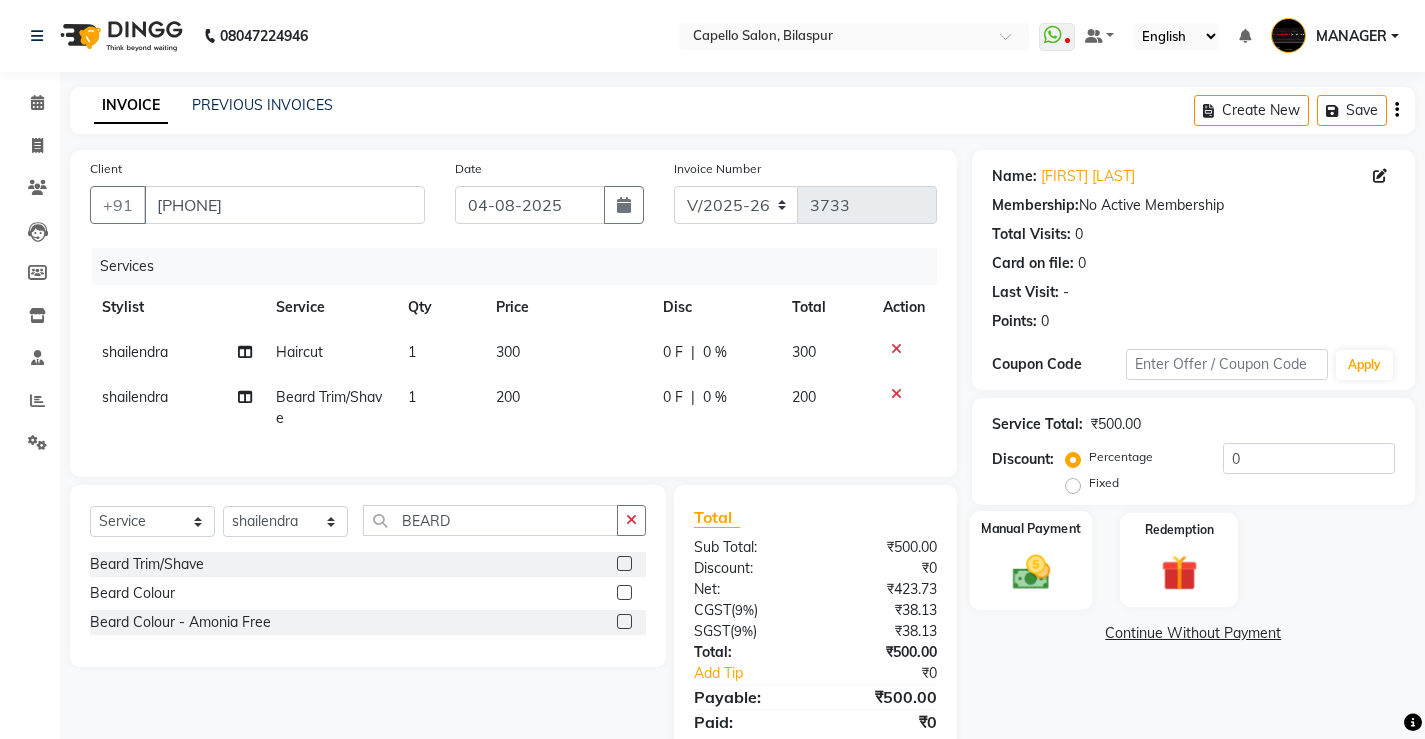 click on "Manual Payment" 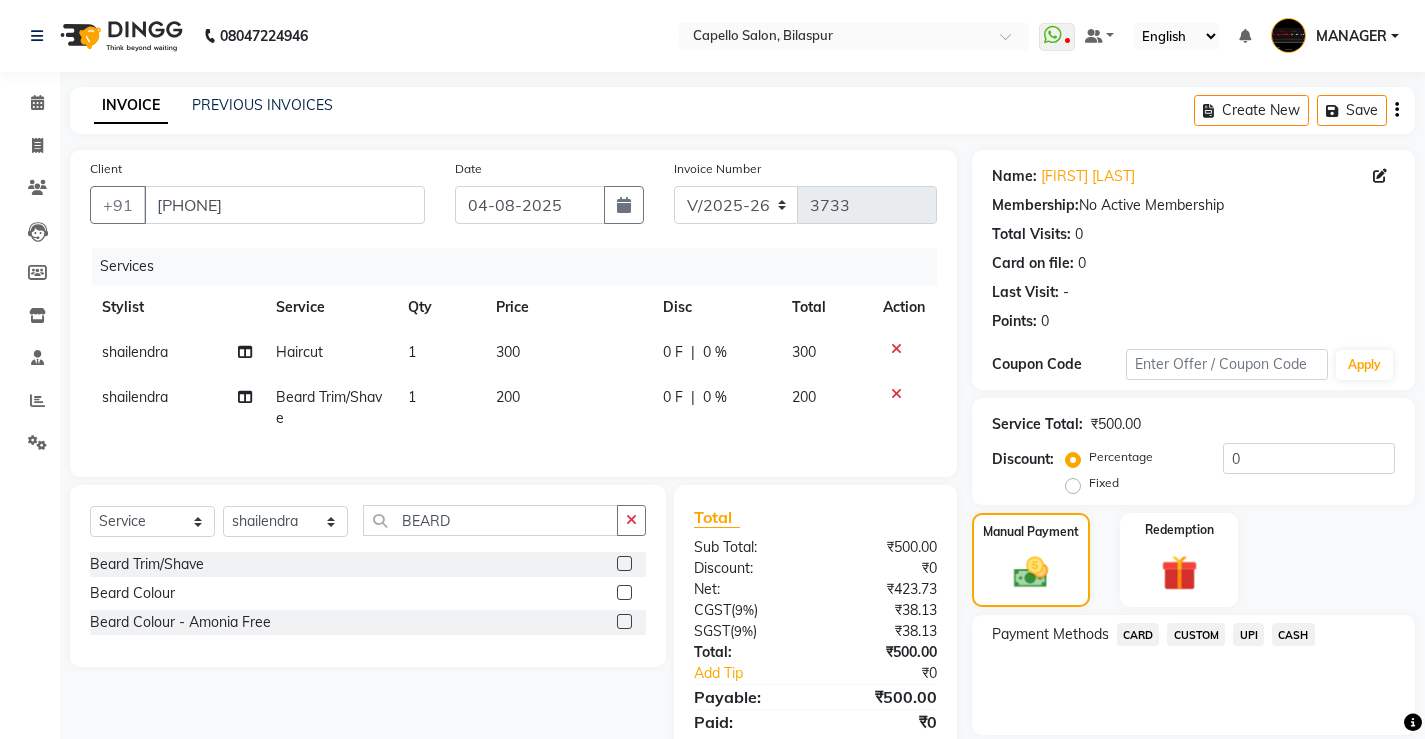 click on "CASH" 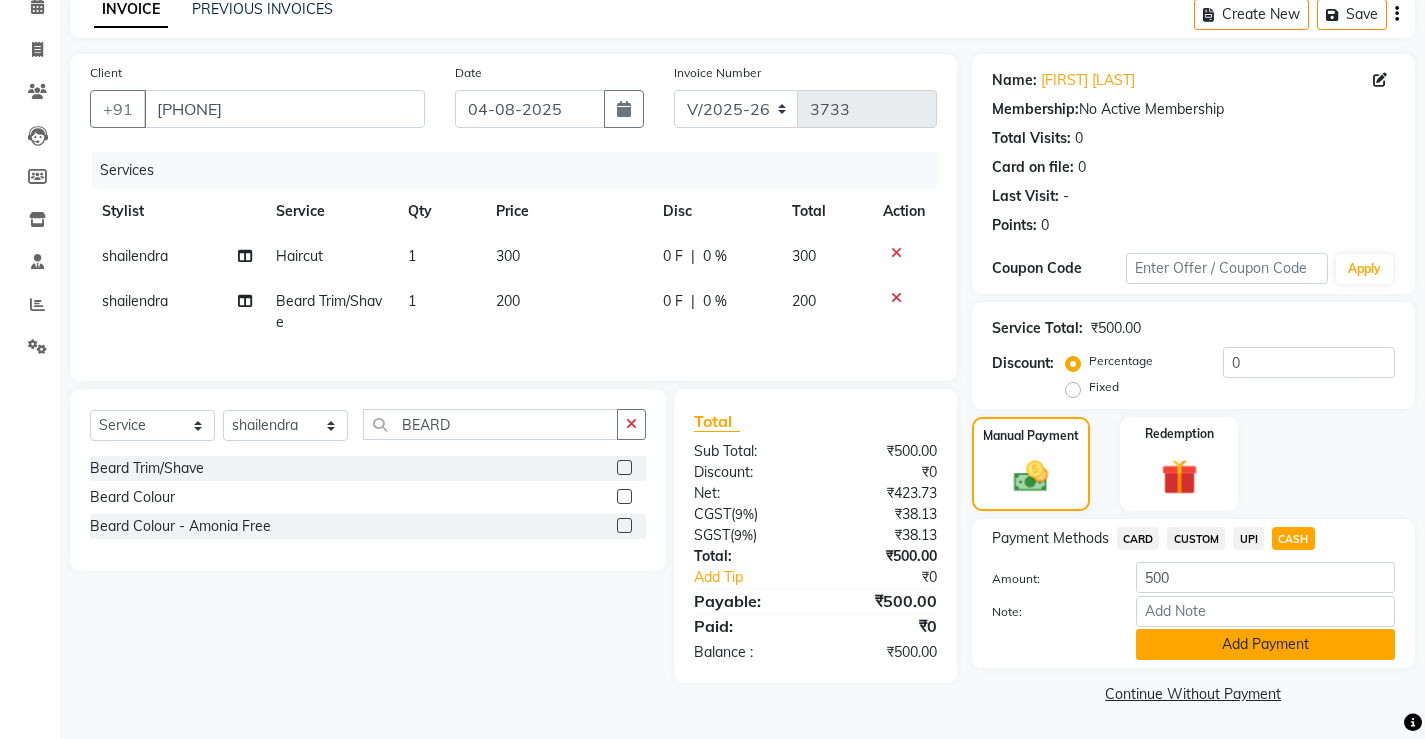 click on "Add Payment" 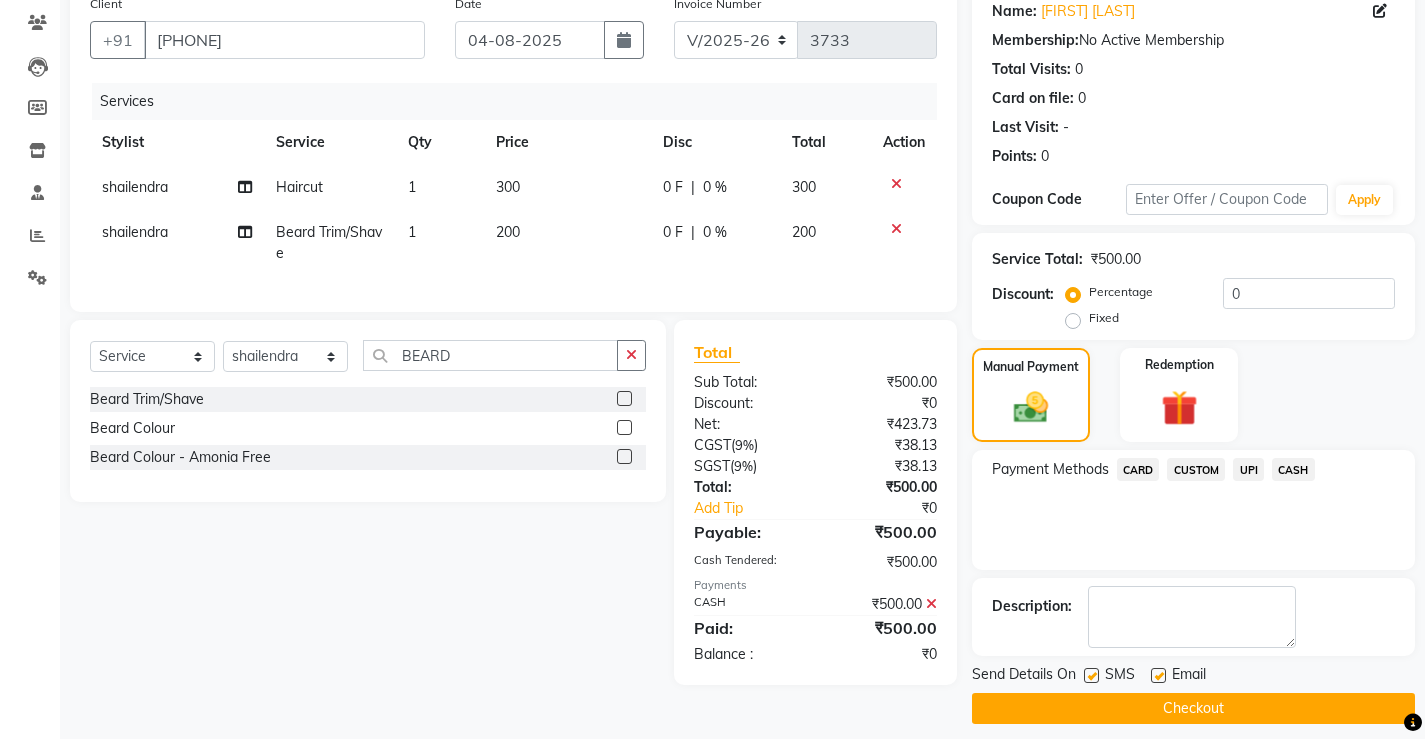 scroll, scrollTop: 180, scrollLeft: 0, axis: vertical 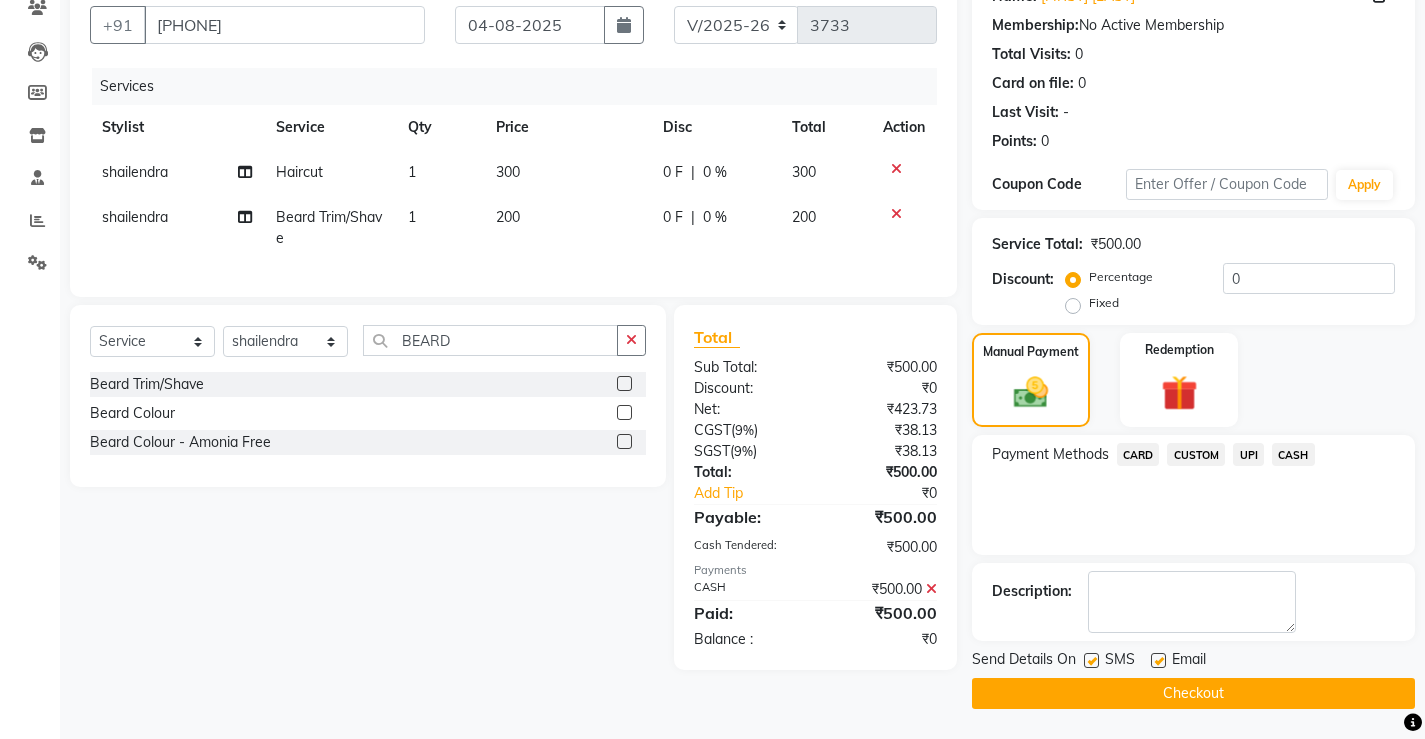 click on "Checkout" 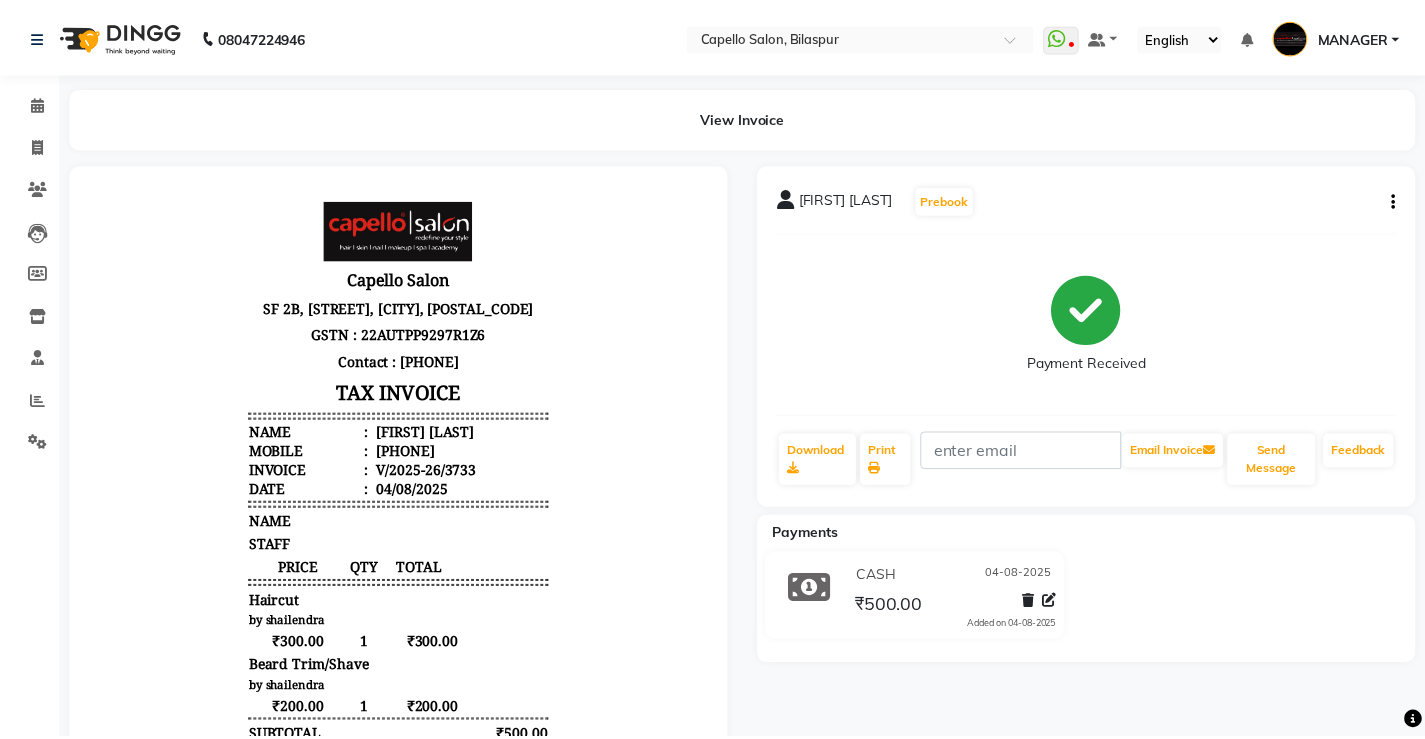 scroll, scrollTop: 0, scrollLeft: 0, axis: both 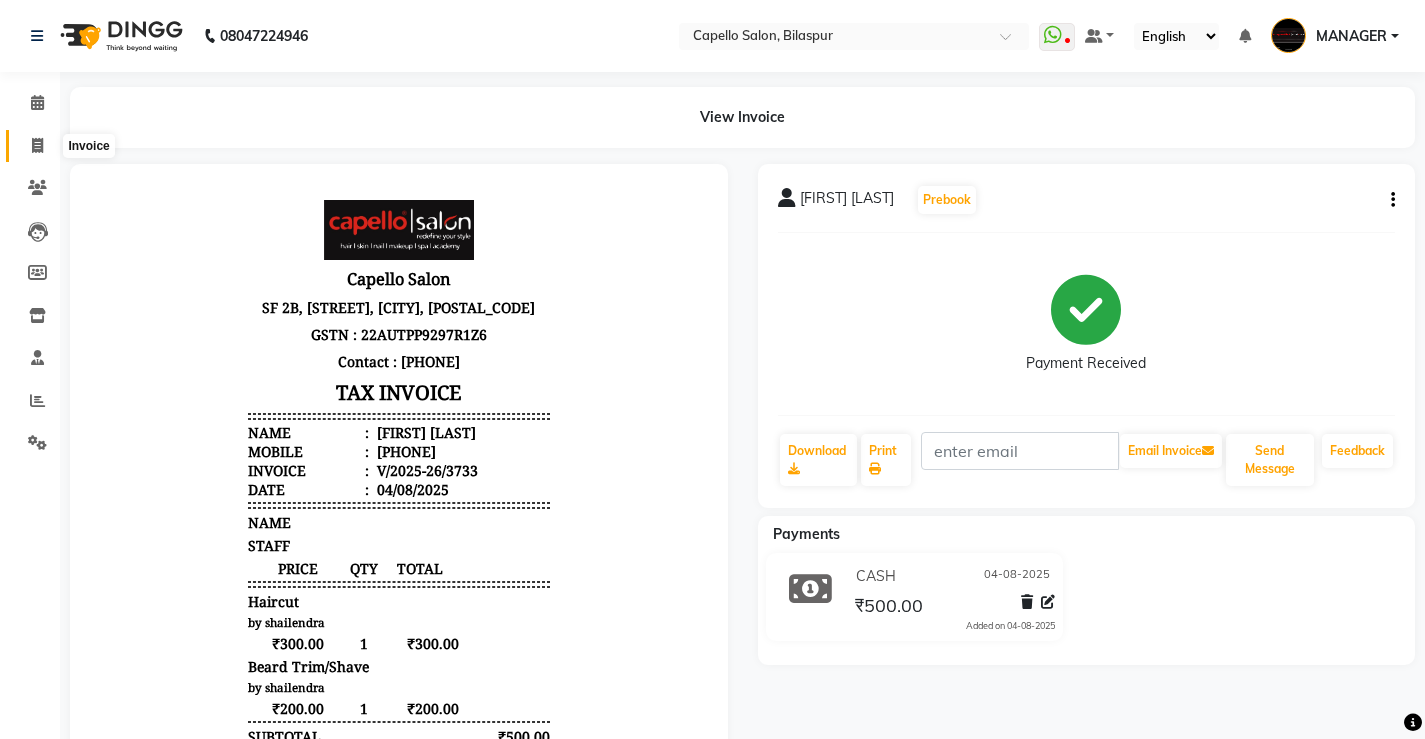 click 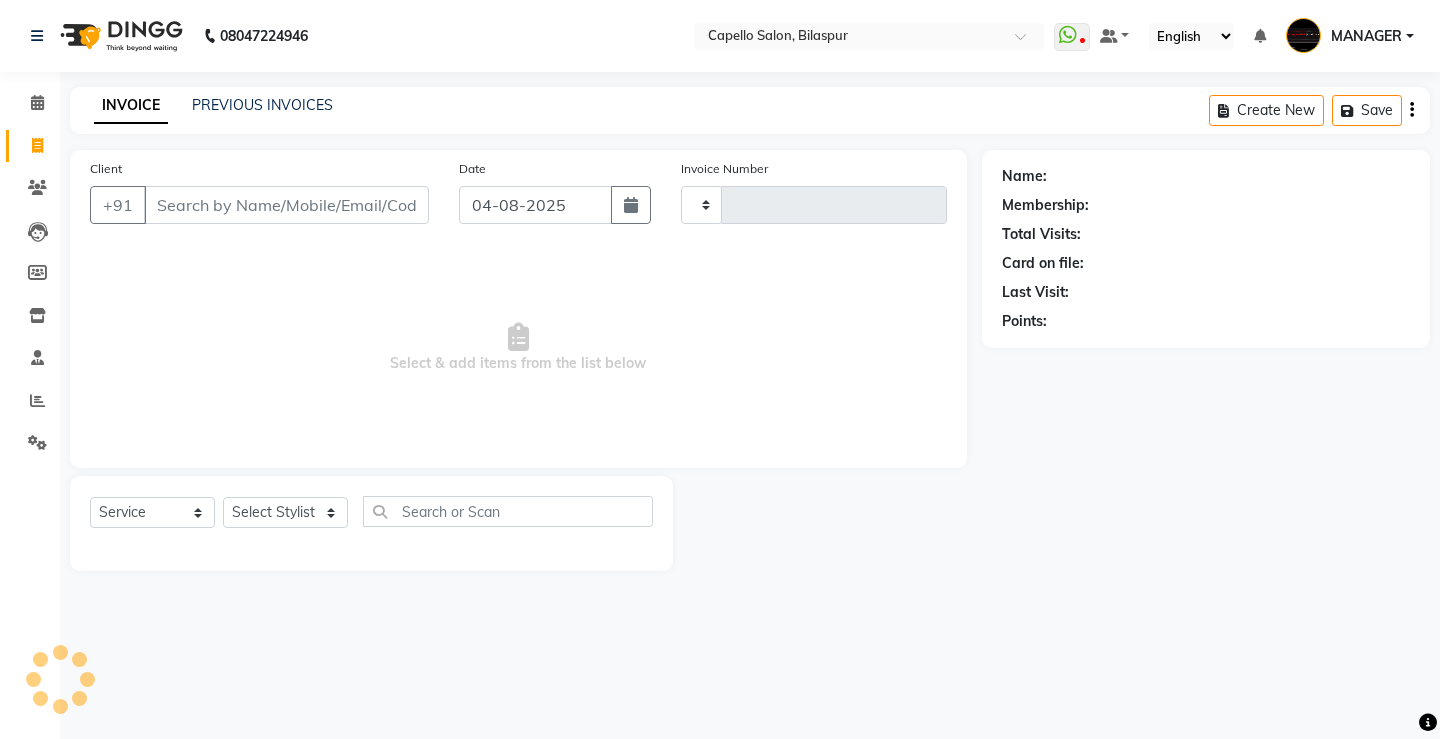 type on "3734" 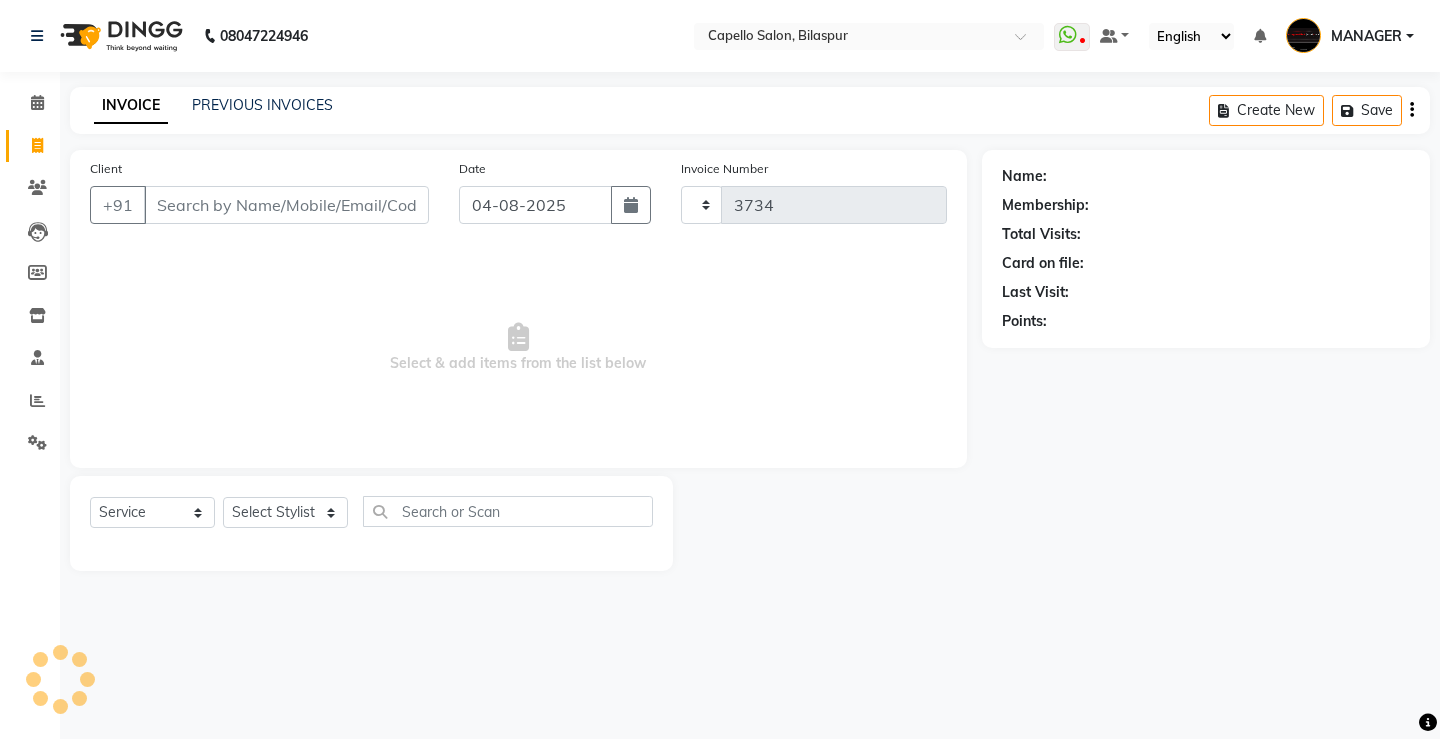 select on "857" 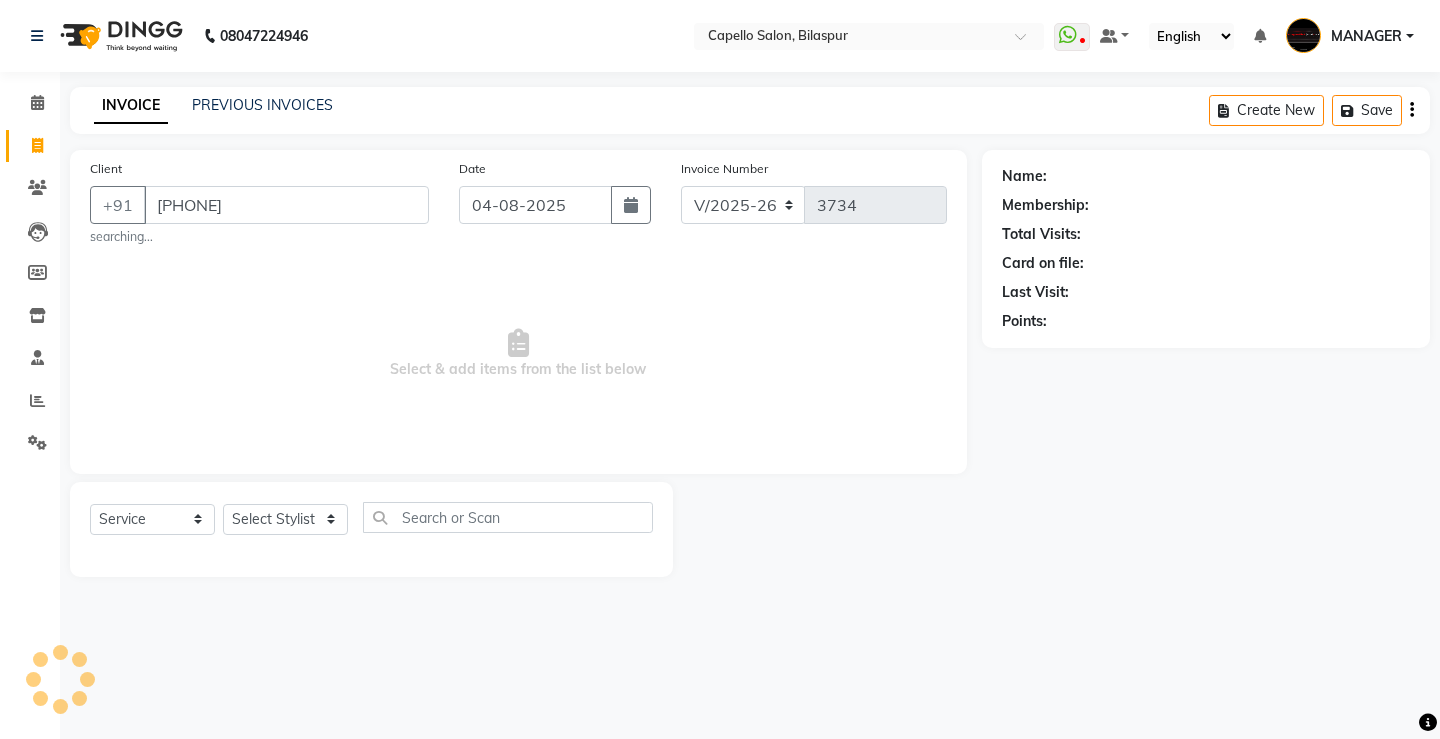 type on "[PHONE]" 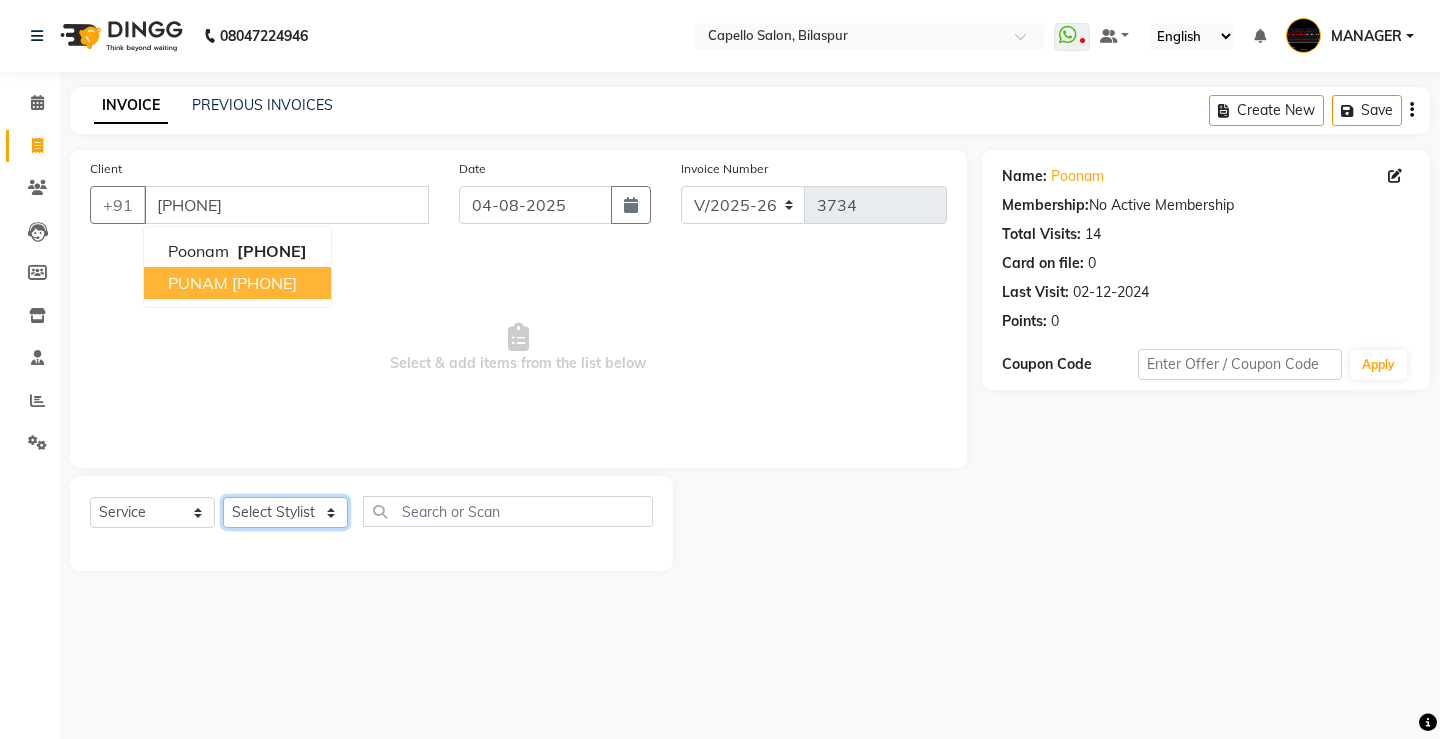 click on "Select Stylist ADMIN AKASH ANJALI khusboo KIRTI KUSHAL MANAGER Manish  RAJESH reshma ritee shailendra SHIVA VISHAL" 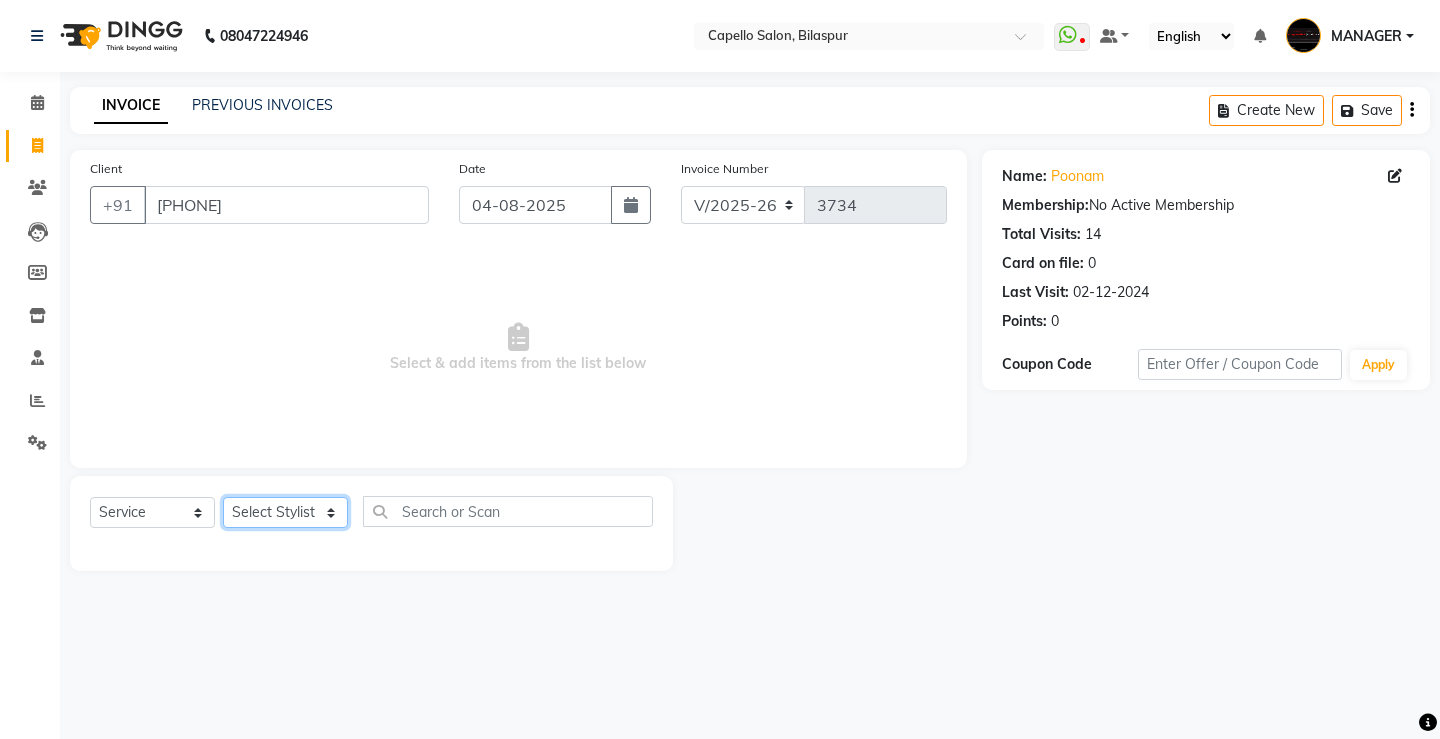 select on "23507" 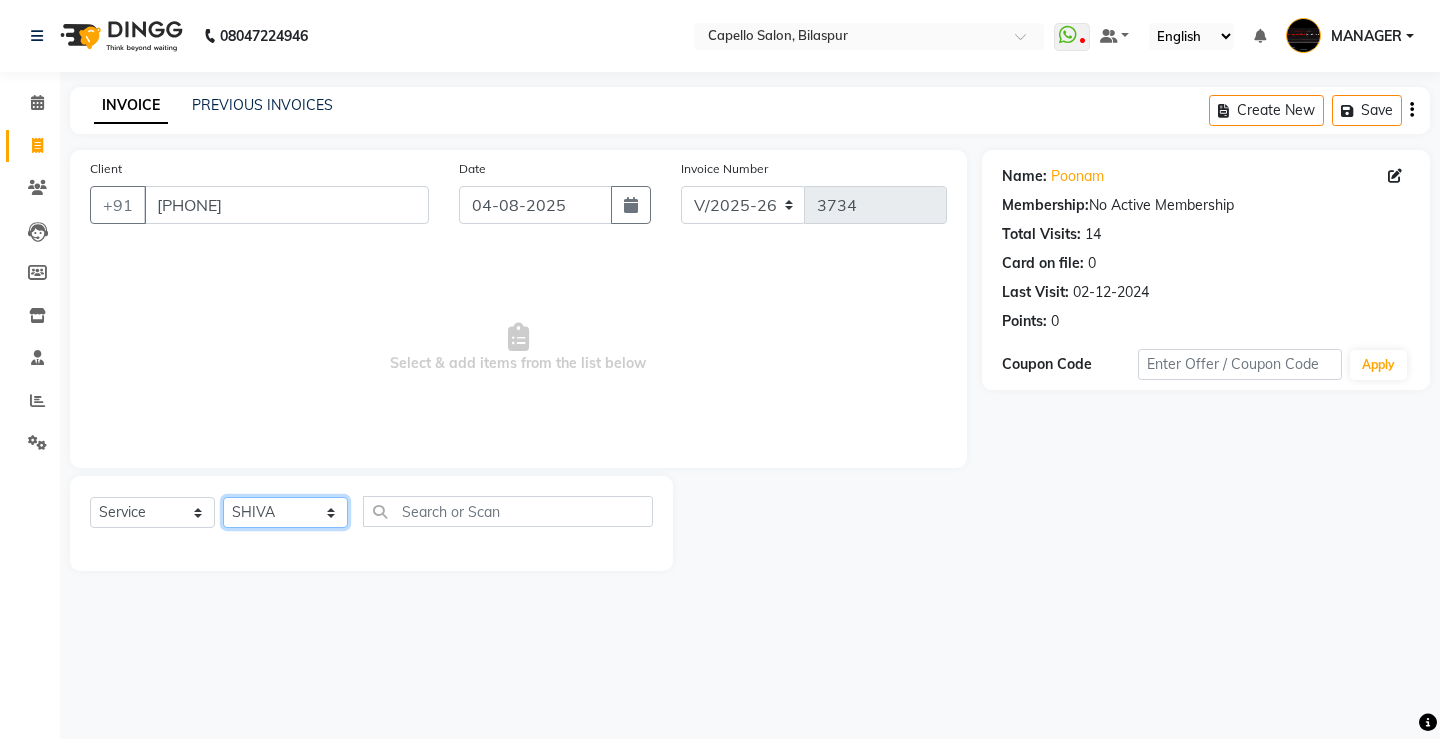click on "Select Stylist ADMIN AKASH ANJALI khusboo KIRTI KUSHAL MANAGER Manish  RAJESH reshma ritee shailendra SHIVA VISHAL" 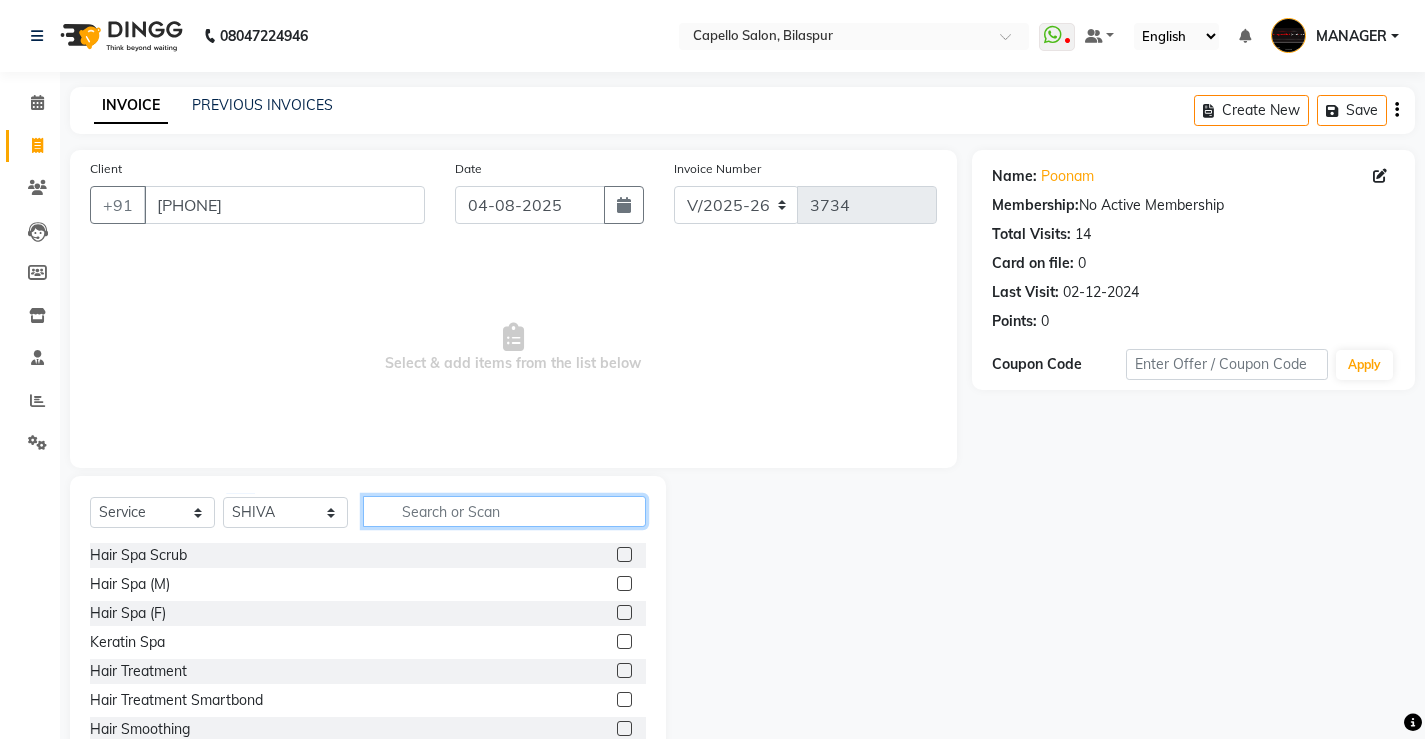 click 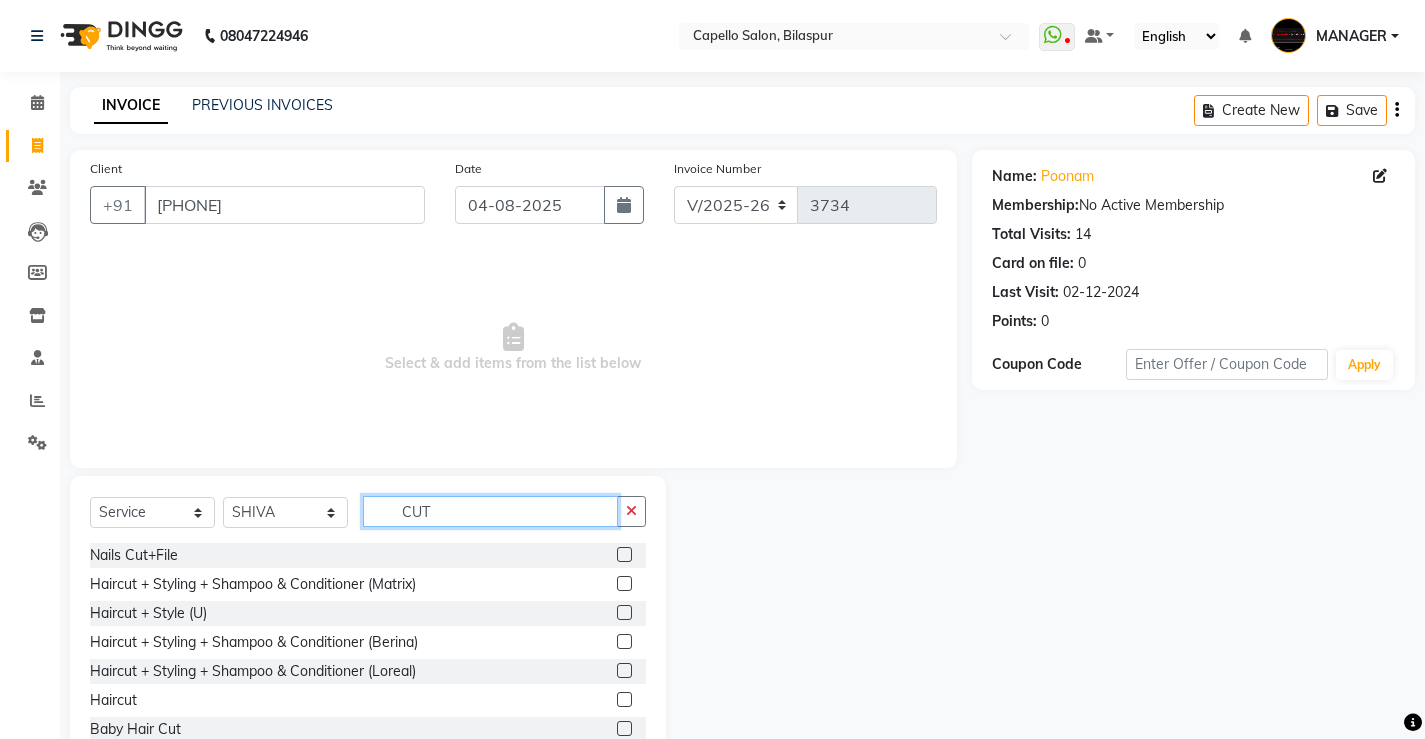 type on "CUT" 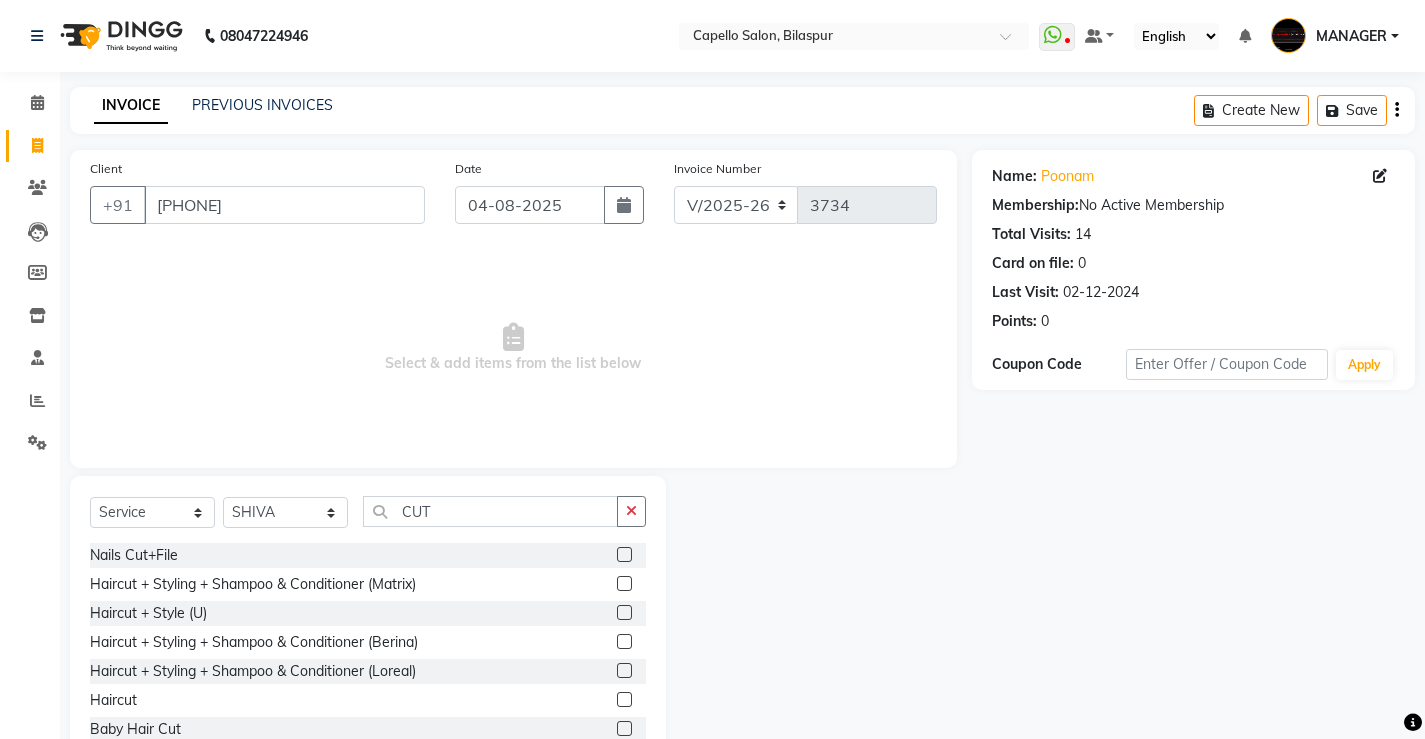click 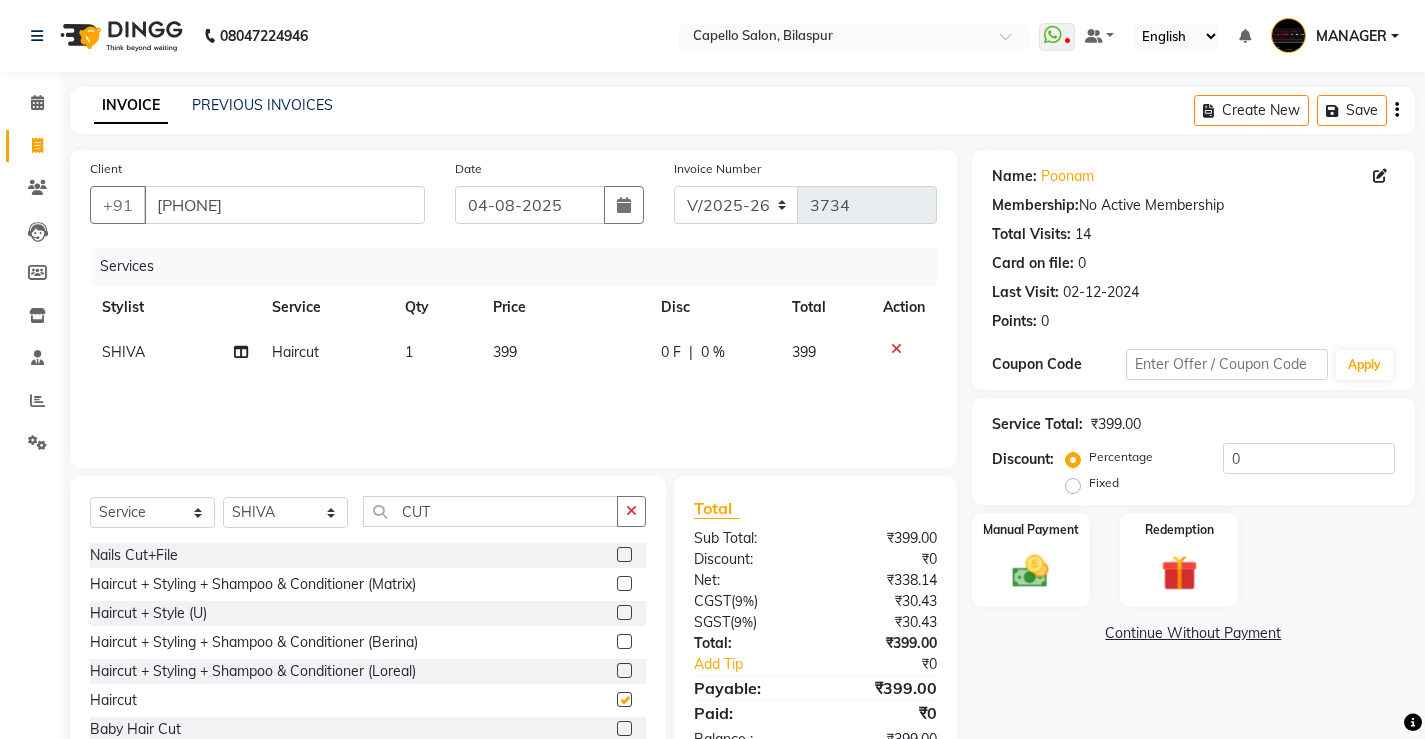 checkbox on "false" 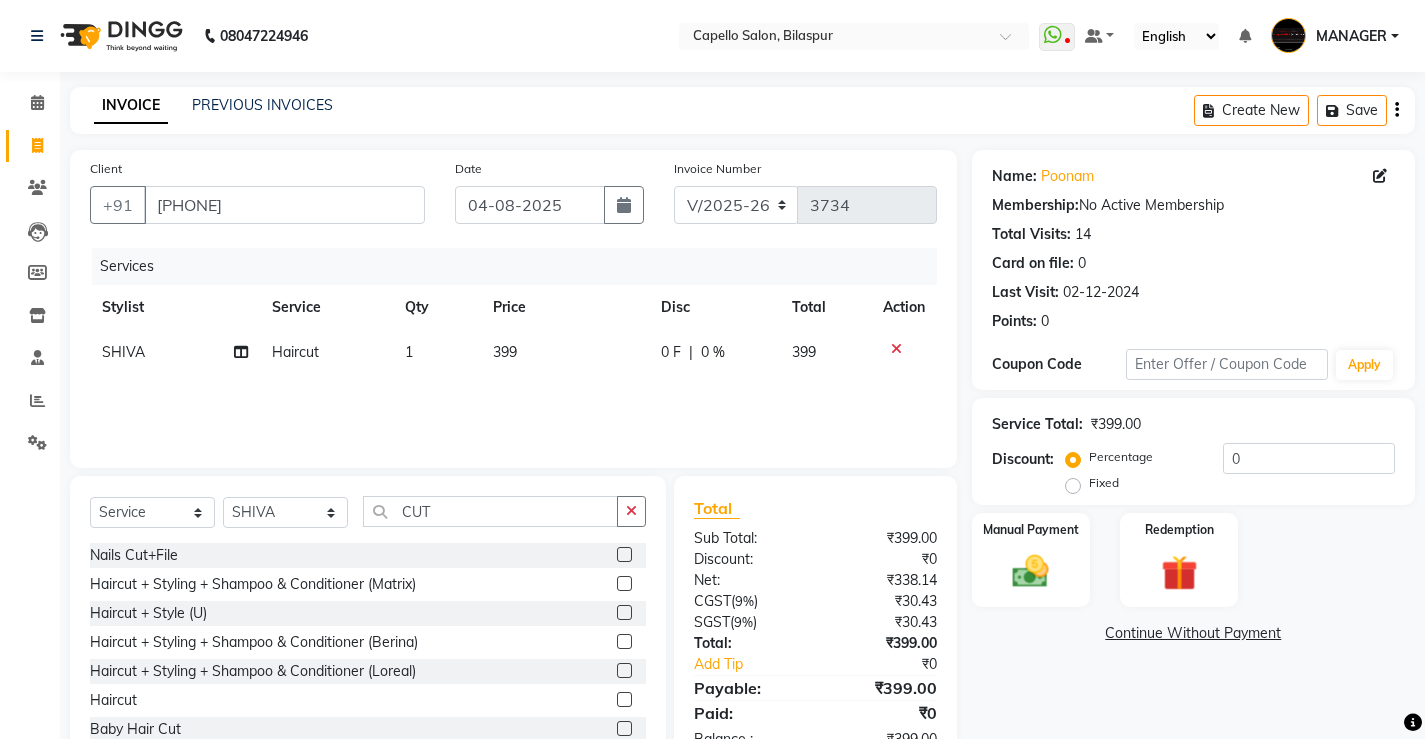 click on "399" 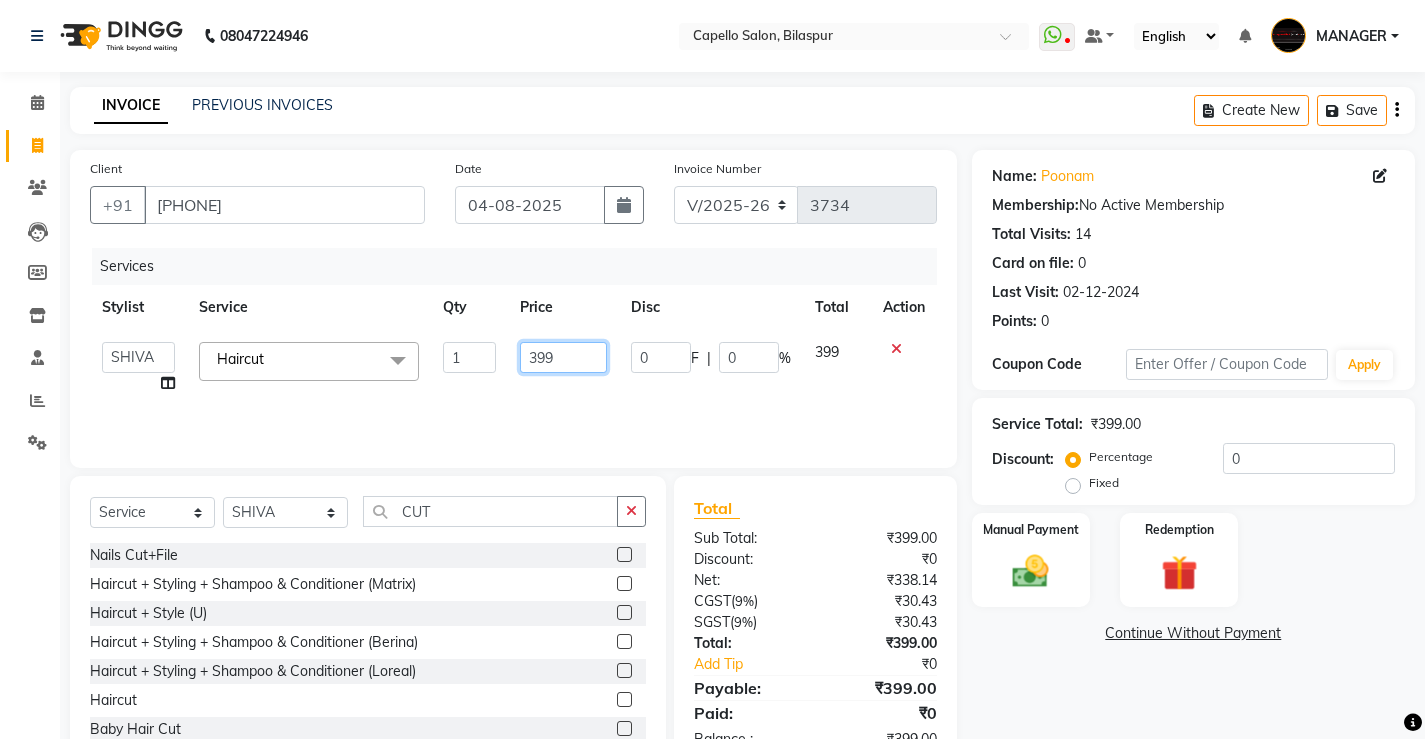 drag, startPoint x: 568, startPoint y: 352, endPoint x: 262, endPoint y: 348, distance: 306.02615 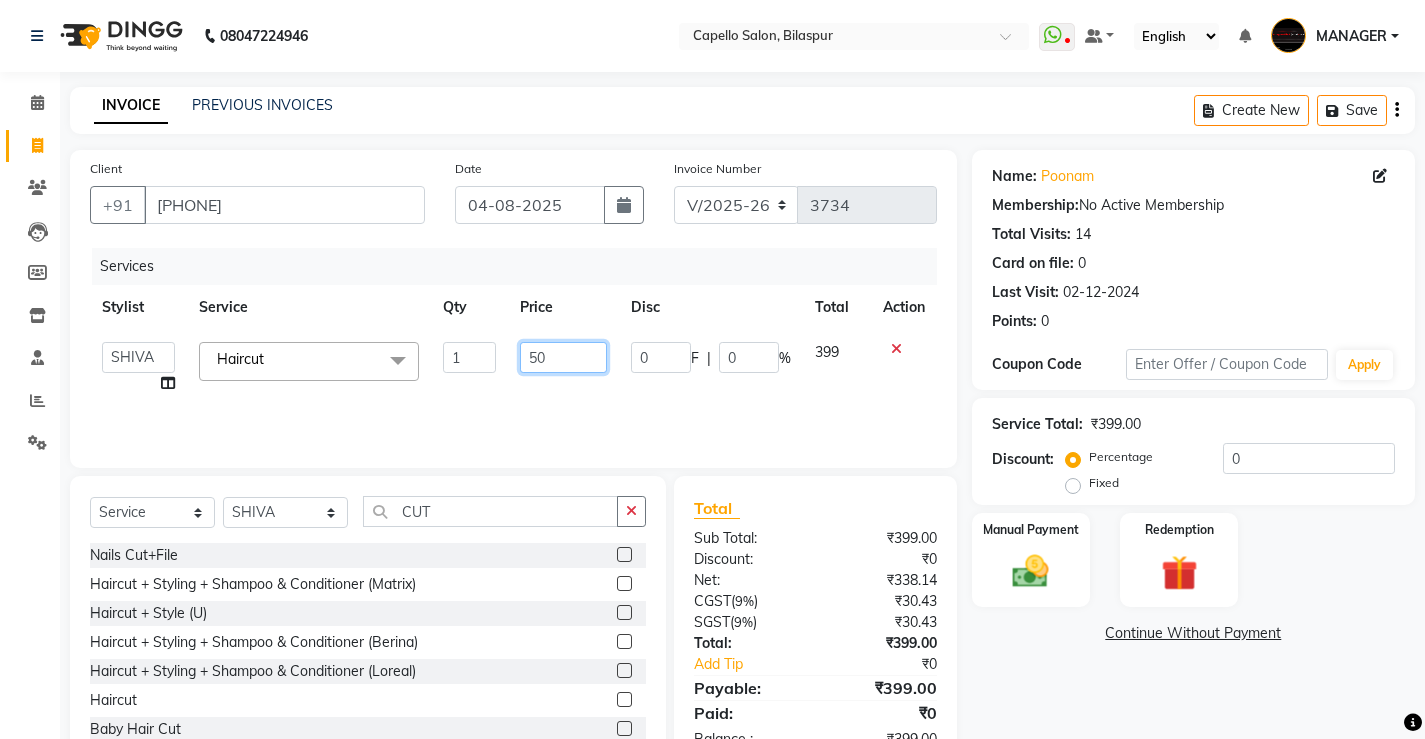 type on "500" 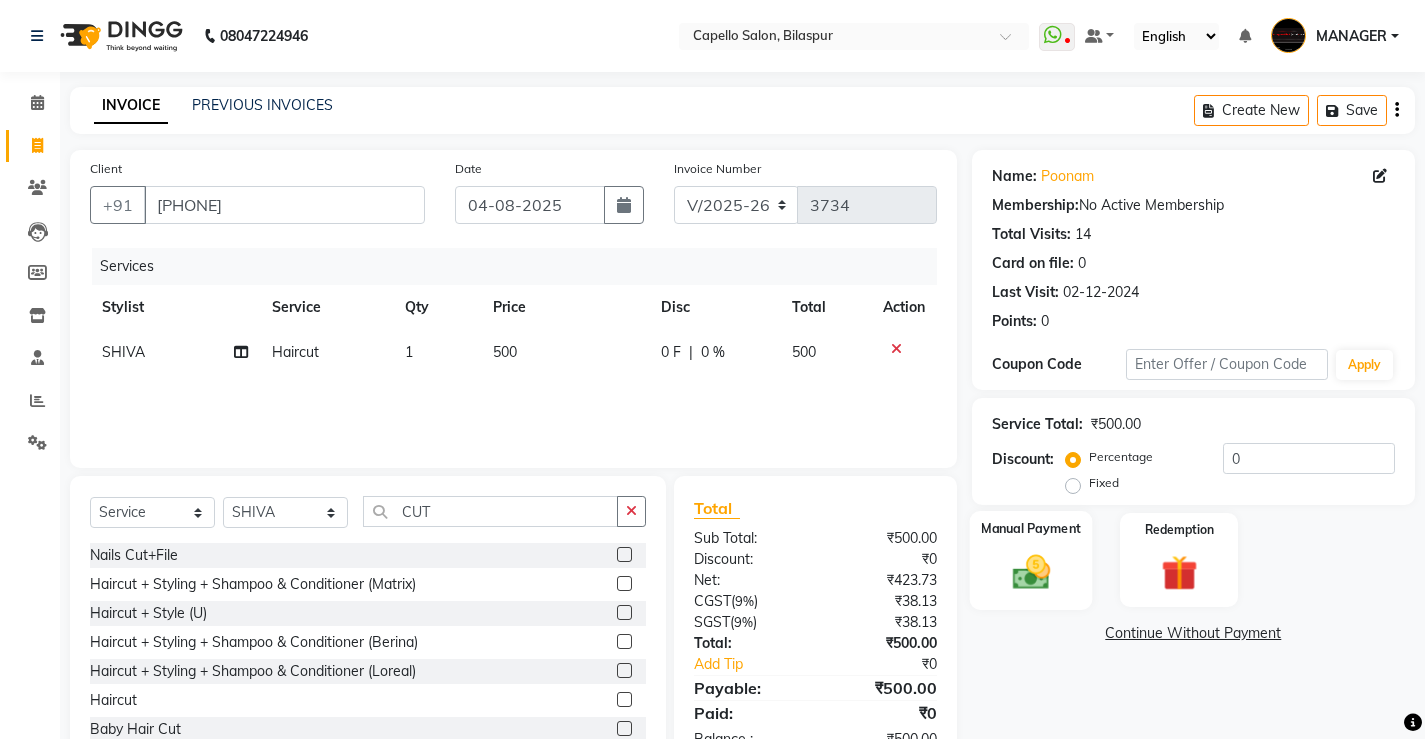 click 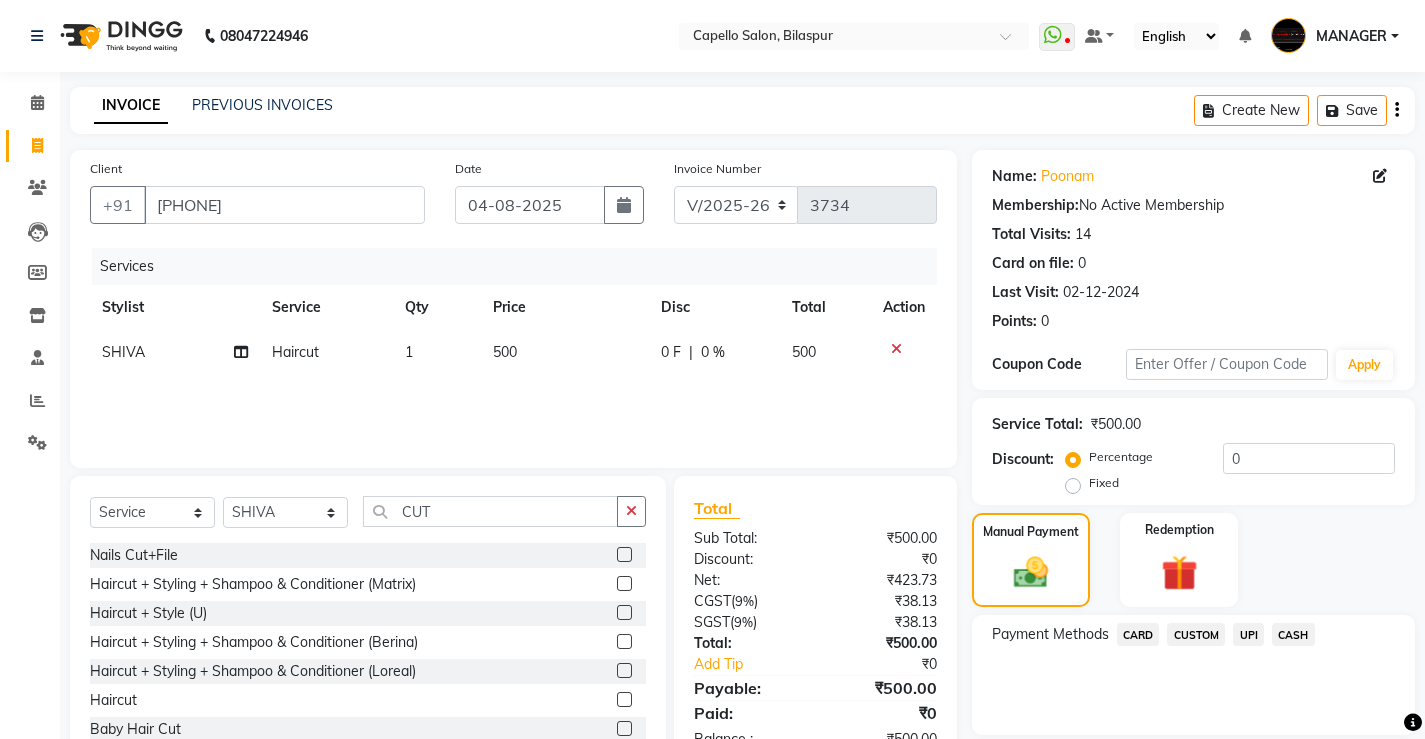 click on "Payment Methods  CARD   CUSTOM   UPI   CASH" 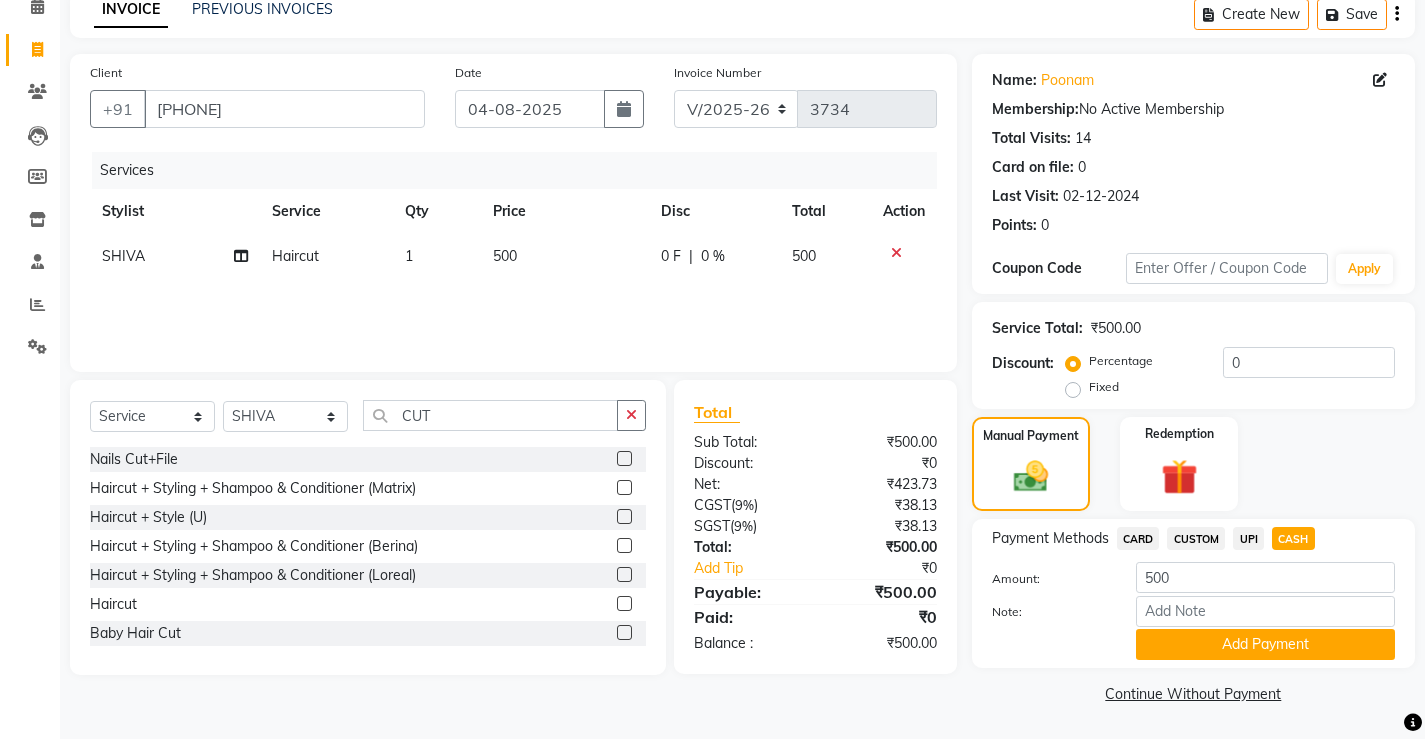 click on "Add Payment" 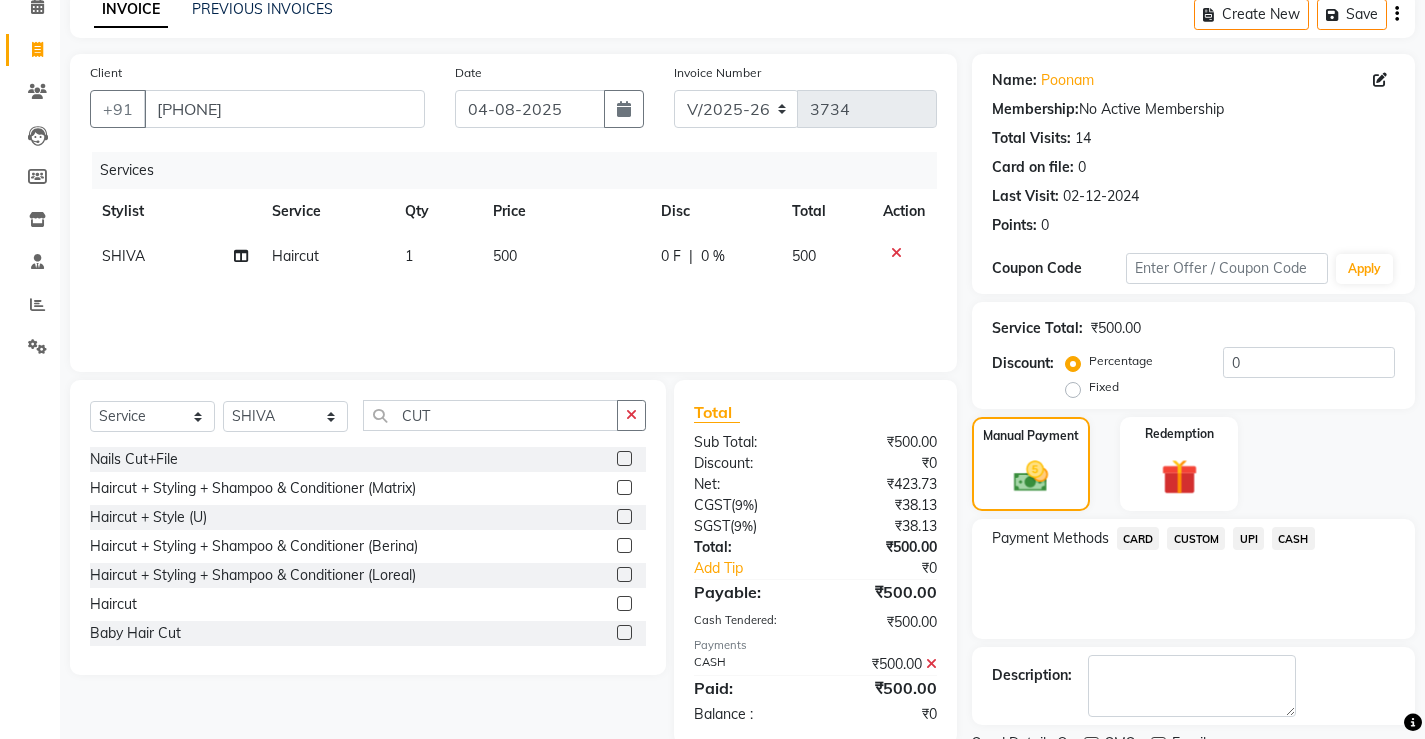 scroll, scrollTop: 180, scrollLeft: 0, axis: vertical 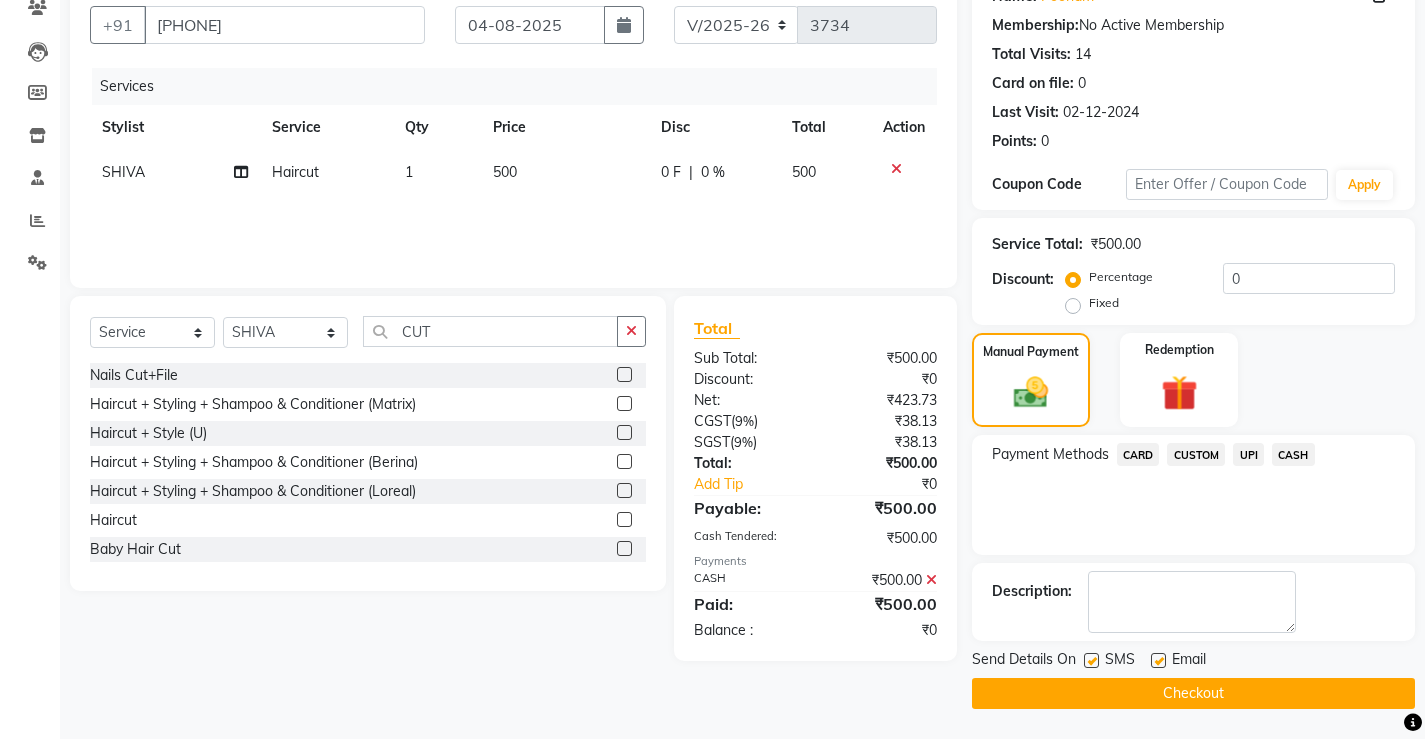 click on "Checkout" 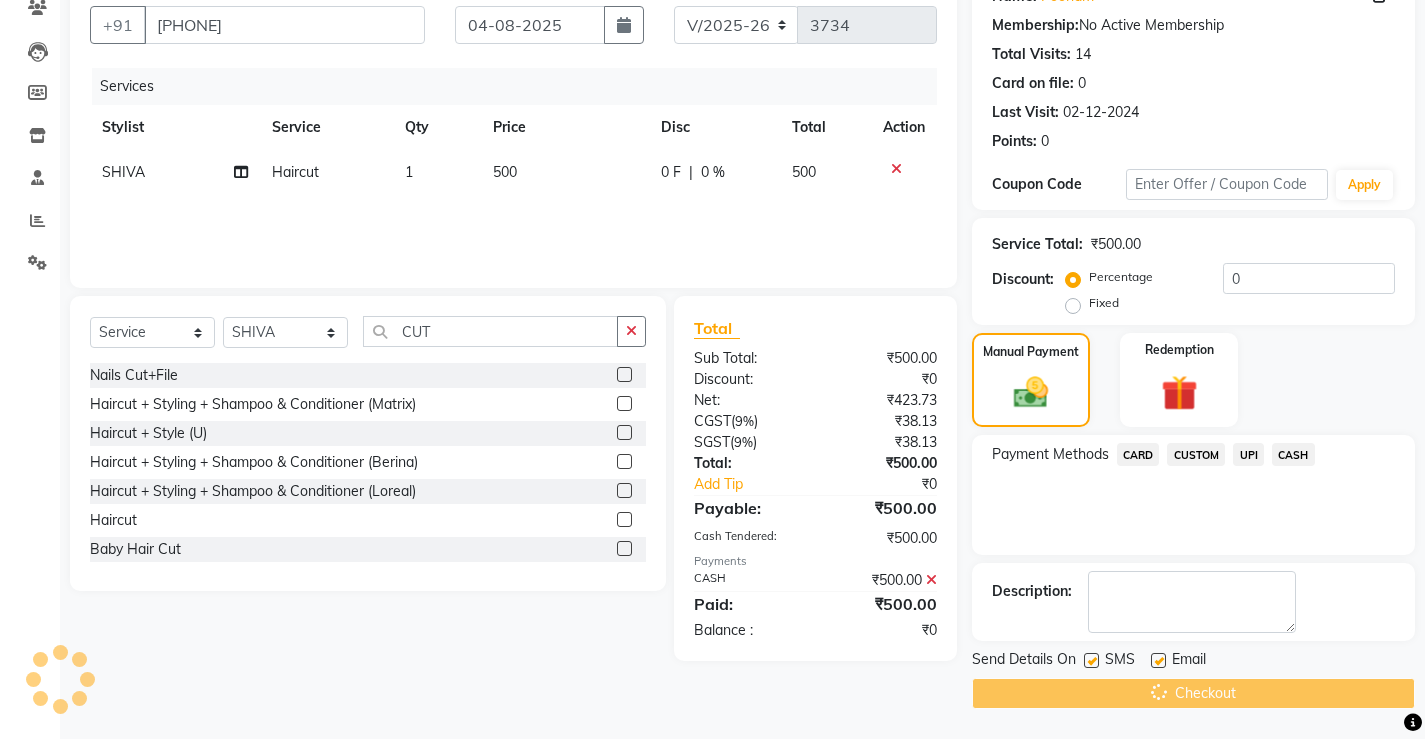 scroll, scrollTop: 0, scrollLeft: 0, axis: both 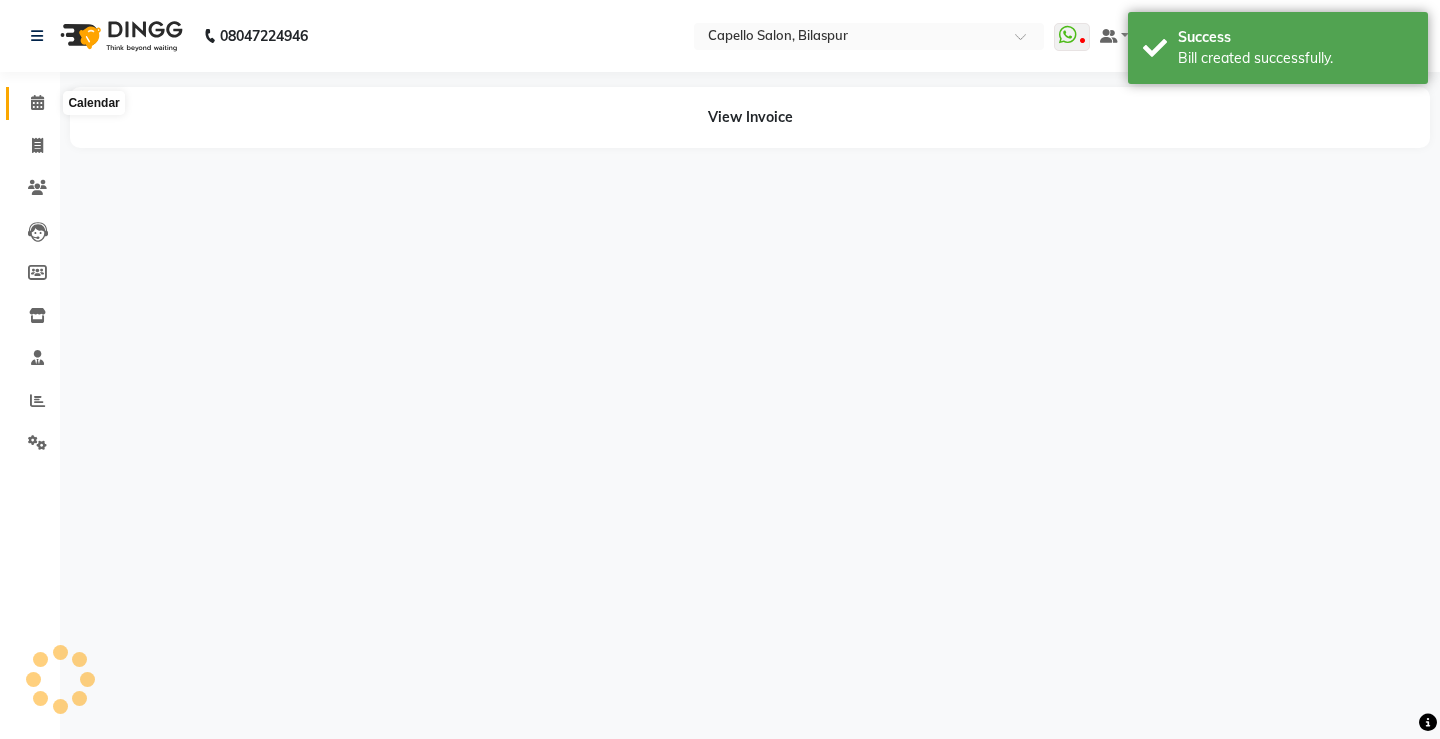 click 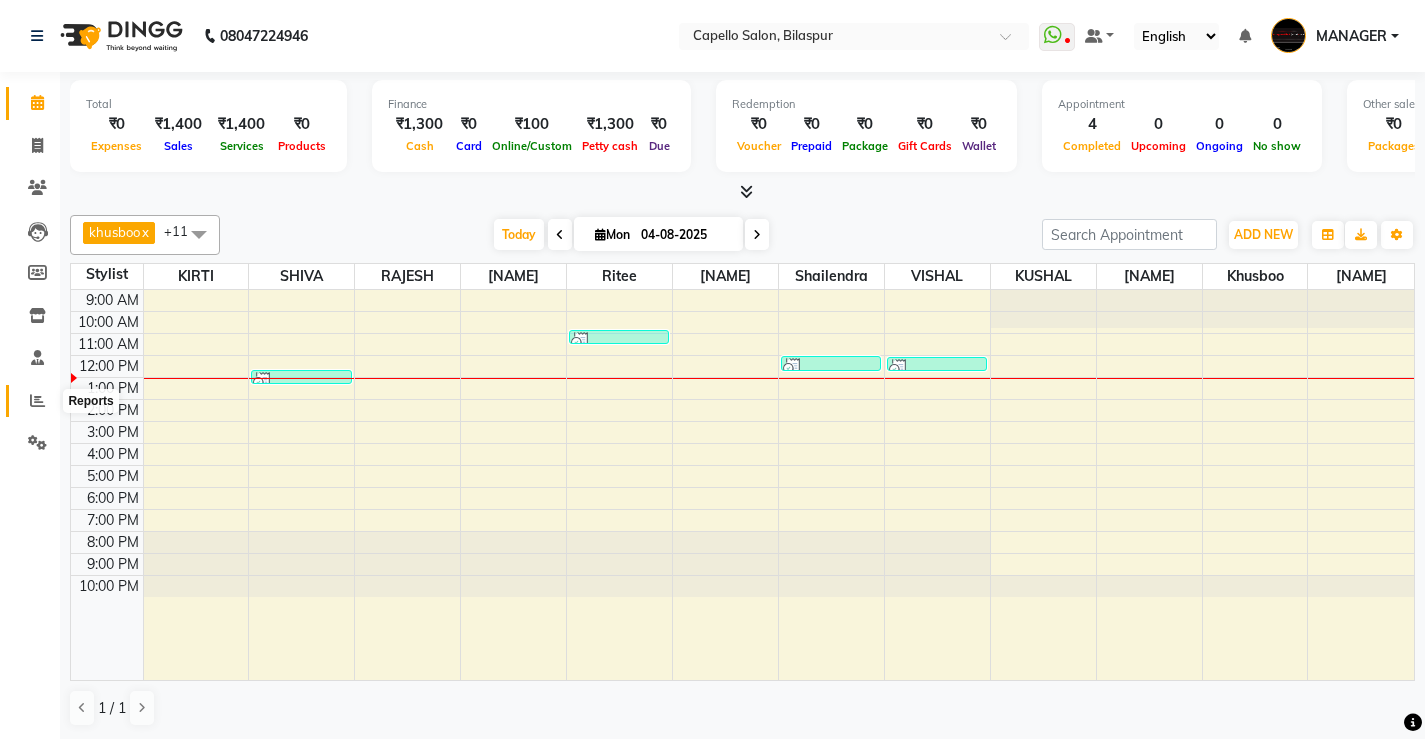click 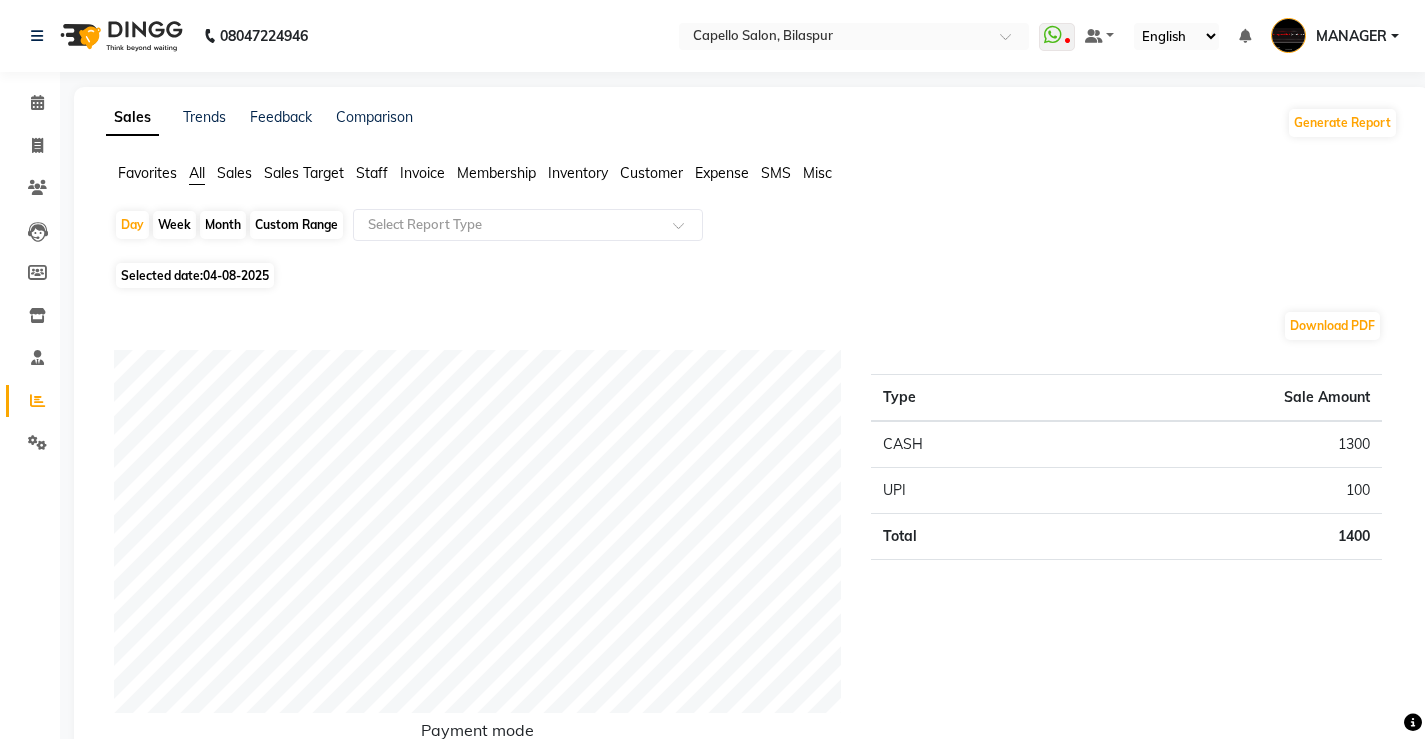 click on "Month" 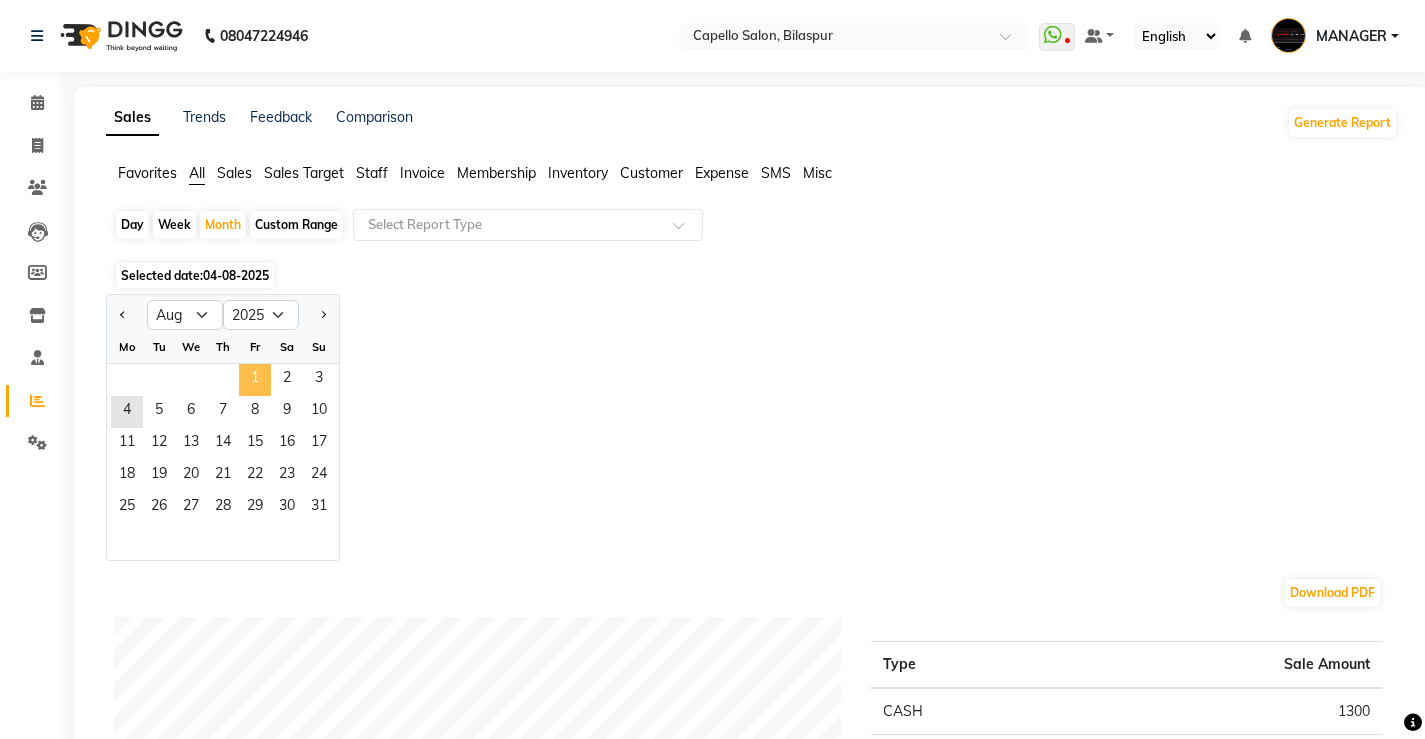 click on "1" 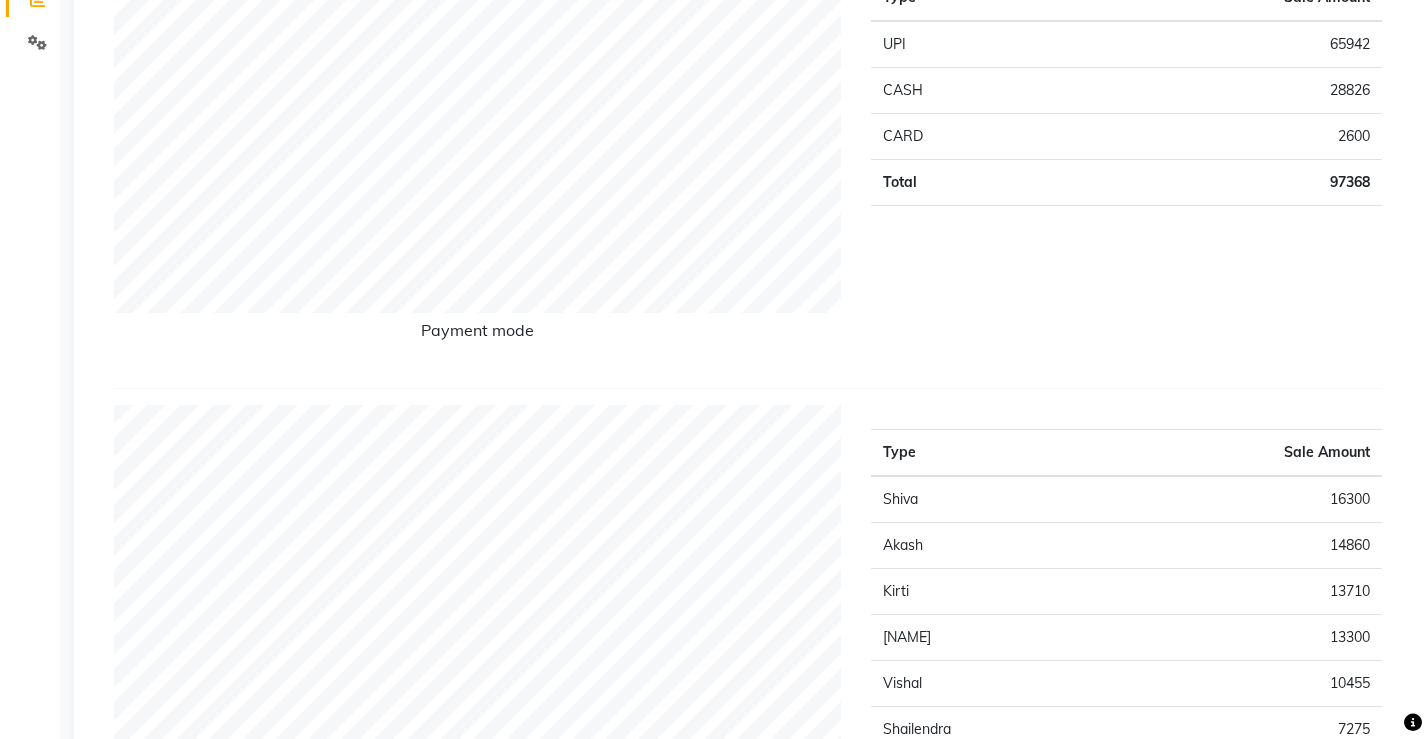 scroll, scrollTop: 0, scrollLeft: 0, axis: both 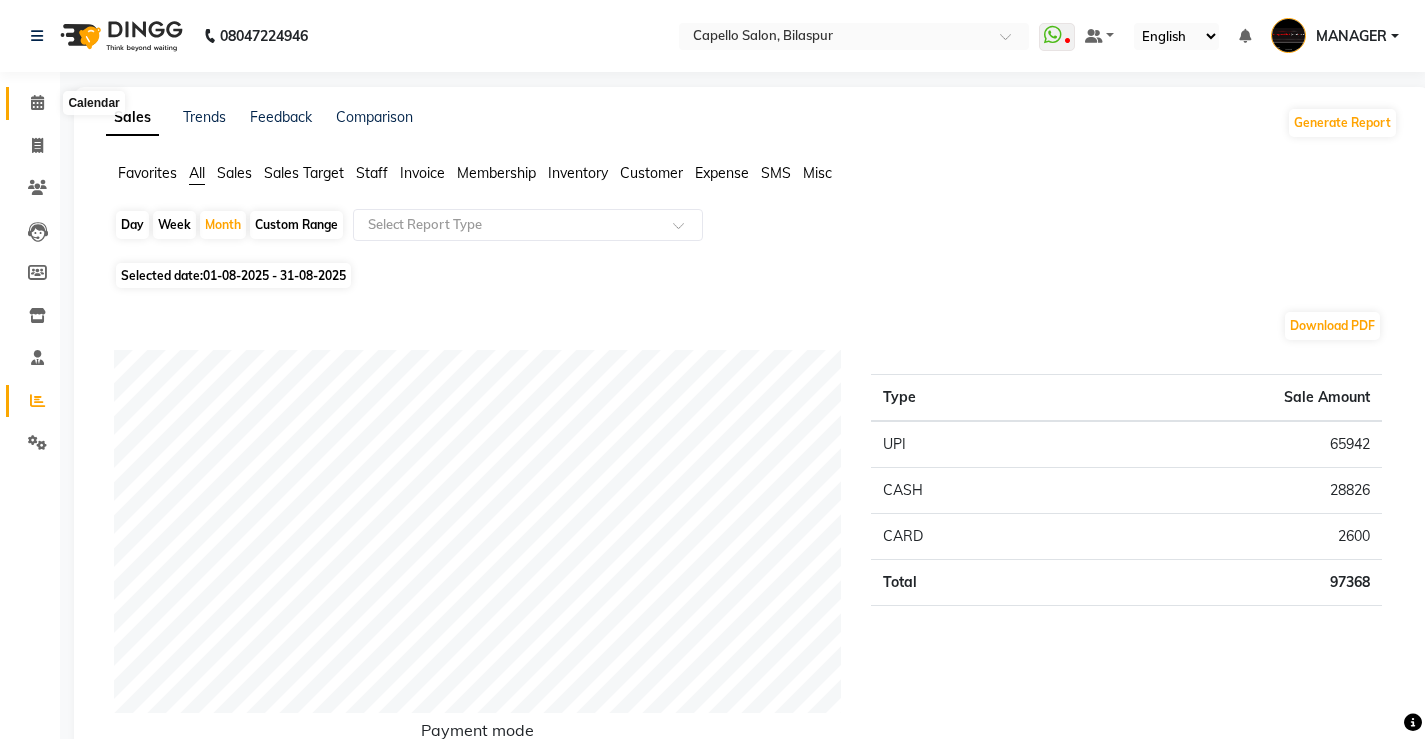 click 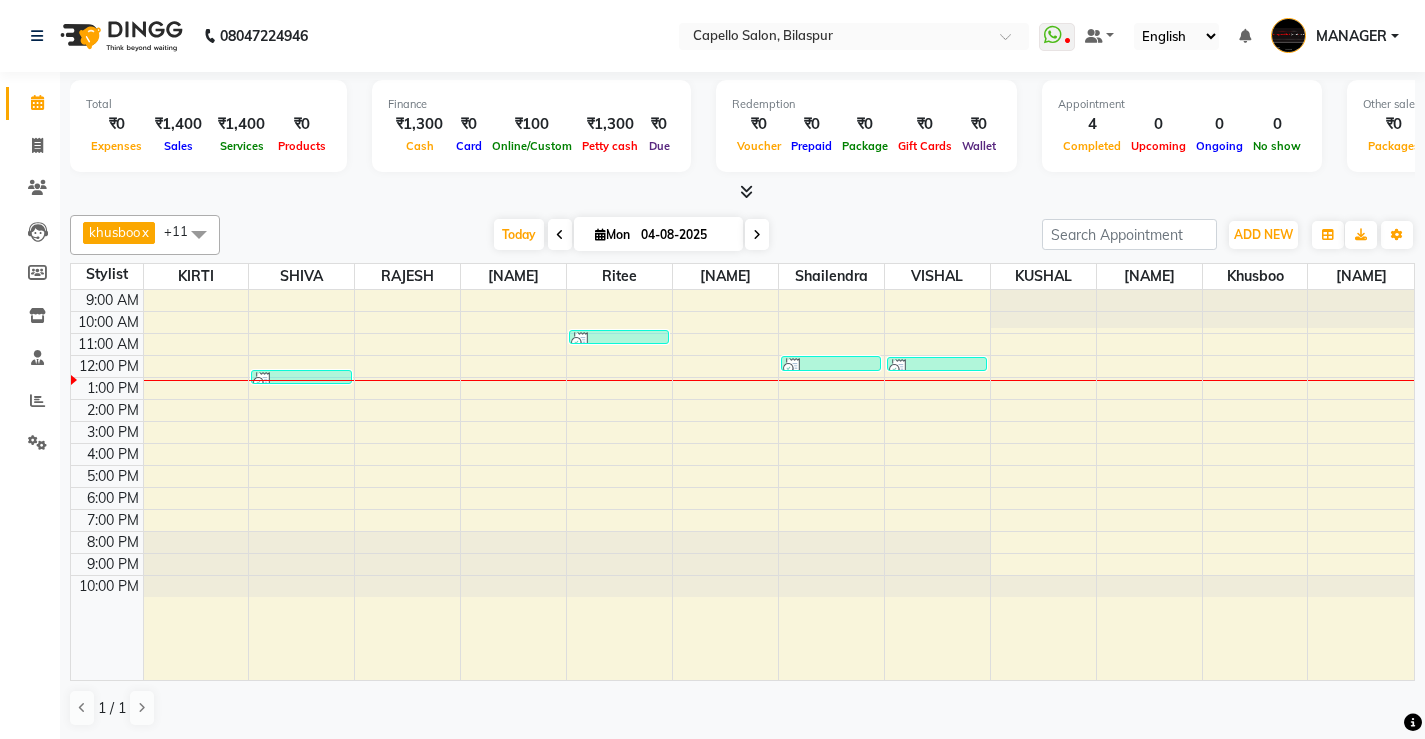 click at bounding box center (746, 191) 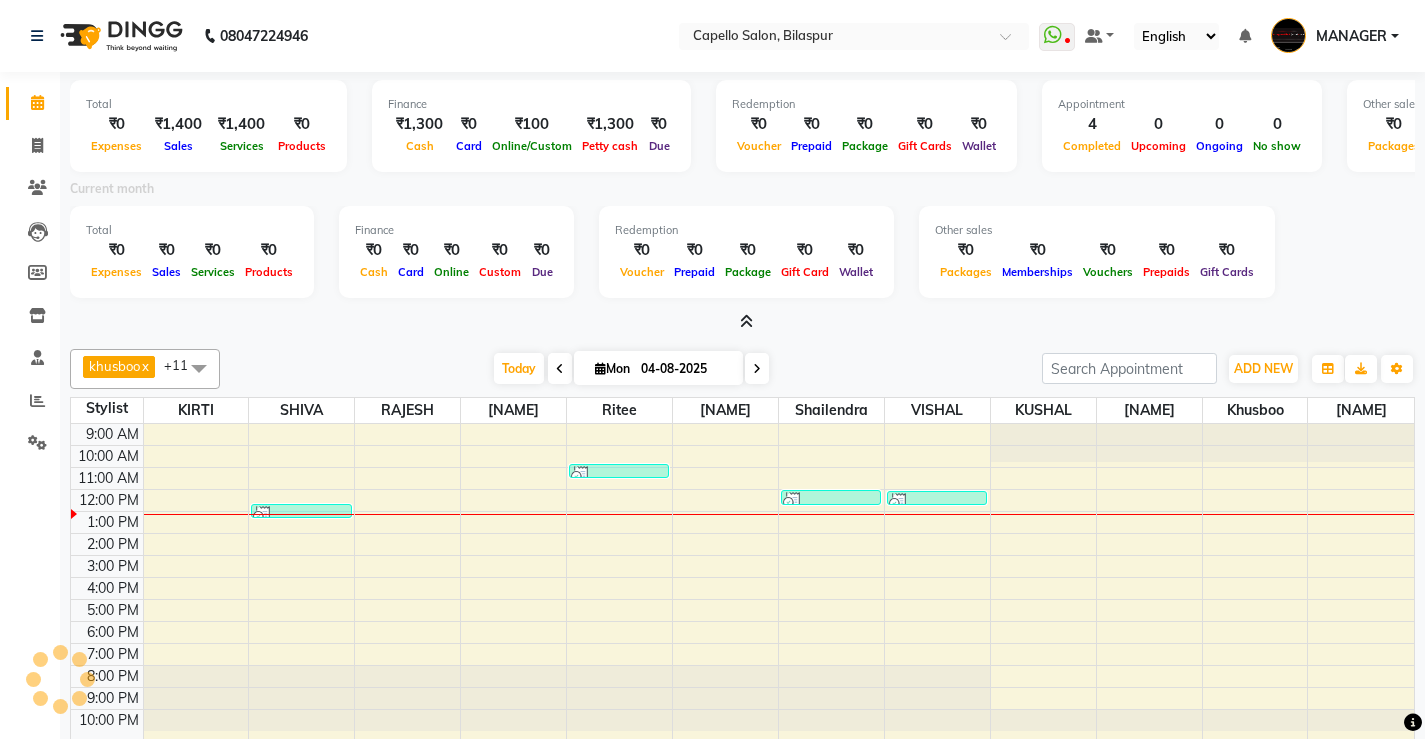 click at bounding box center [746, 321] 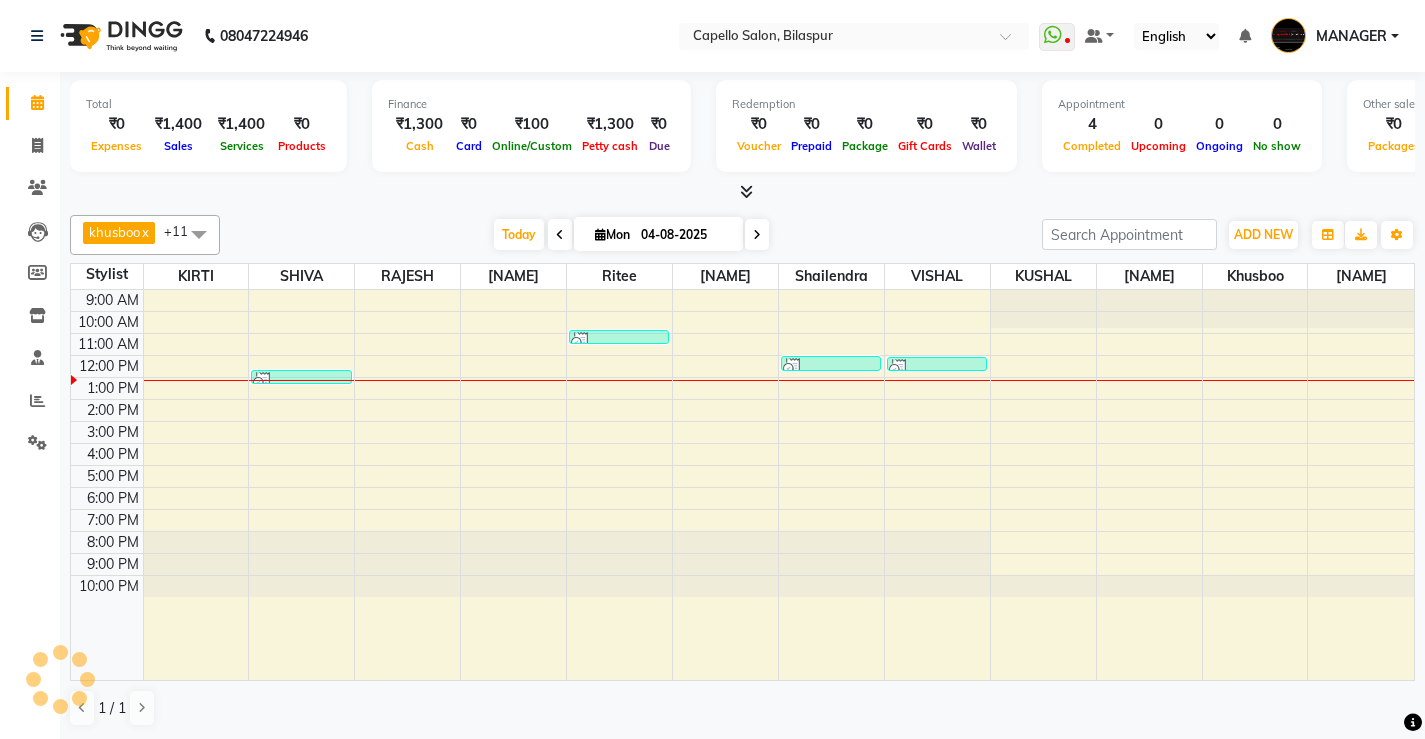 click at bounding box center (742, 192) 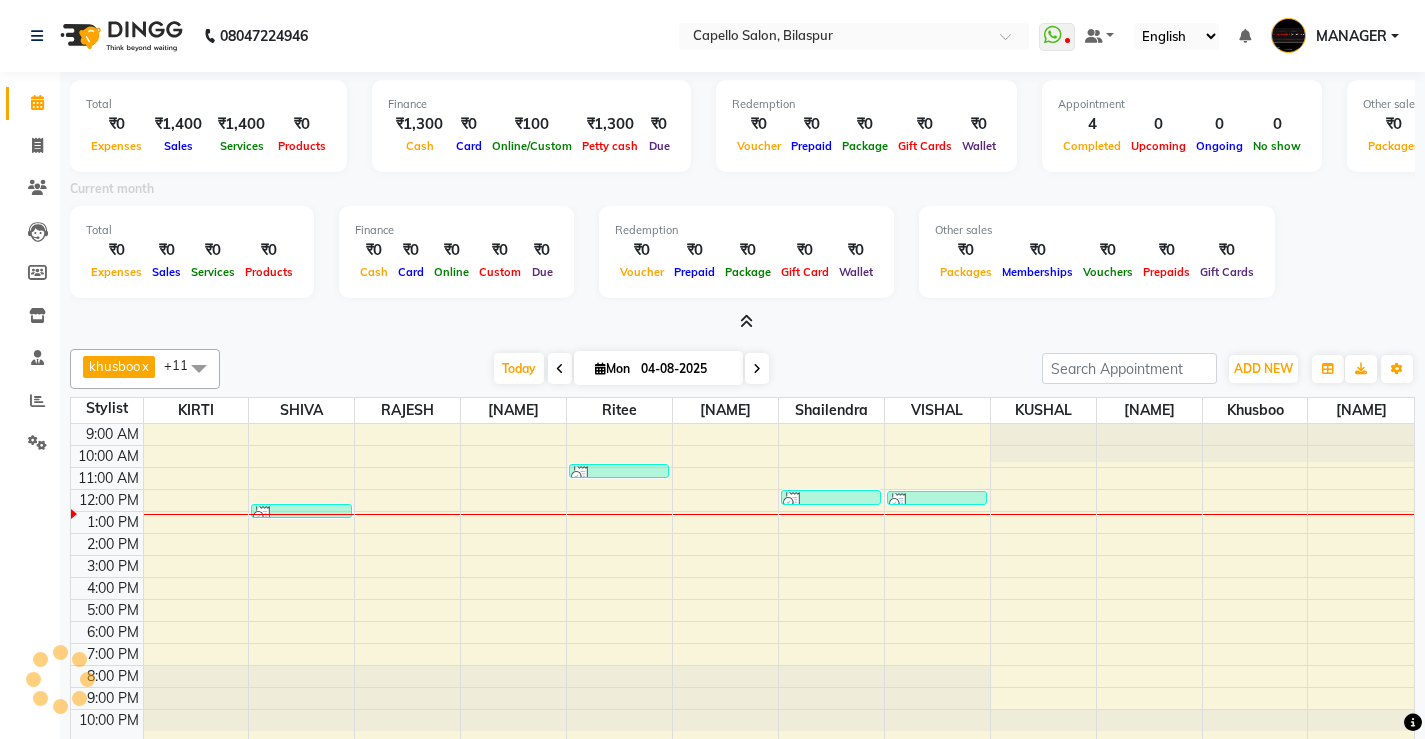 click at bounding box center (746, 321) 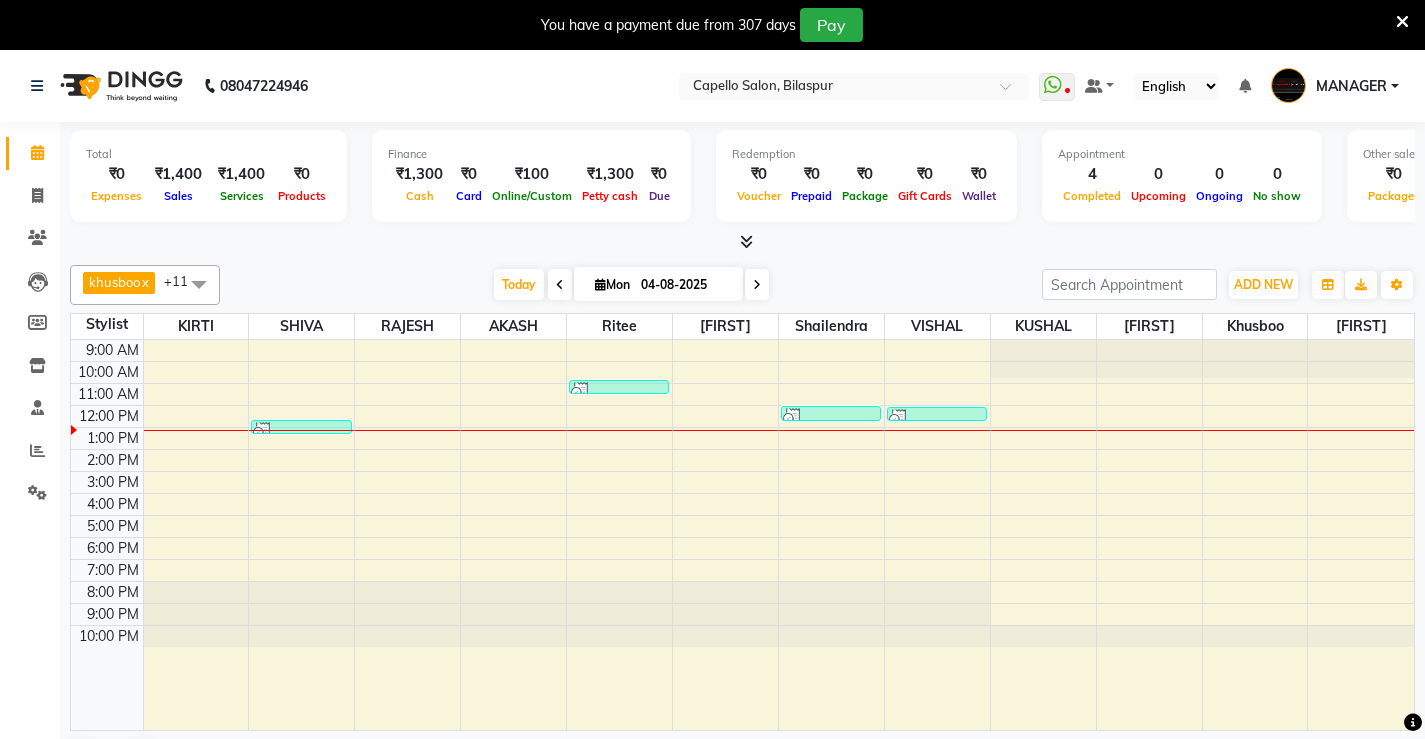 scroll, scrollTop: 0, scrollLeft: 0, axis: both 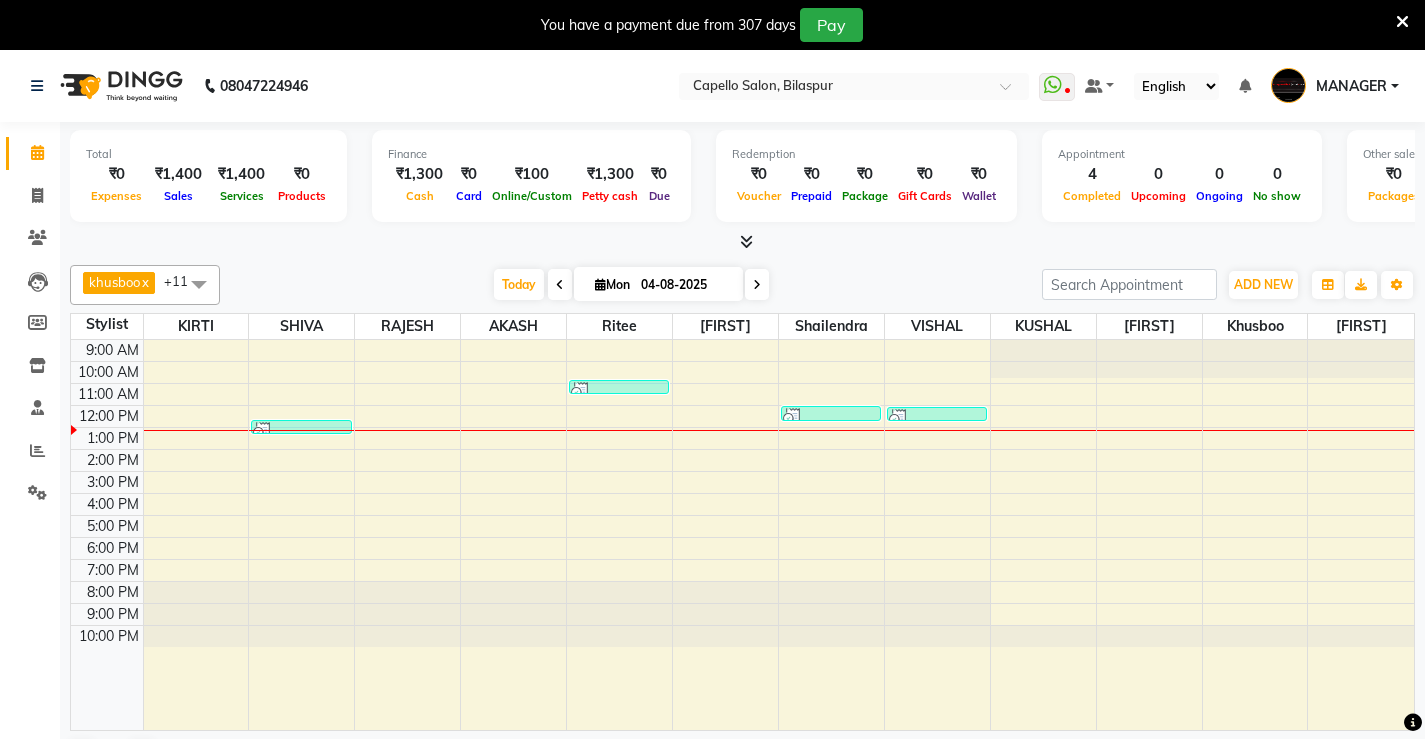 click at bounding box center (746, 241) 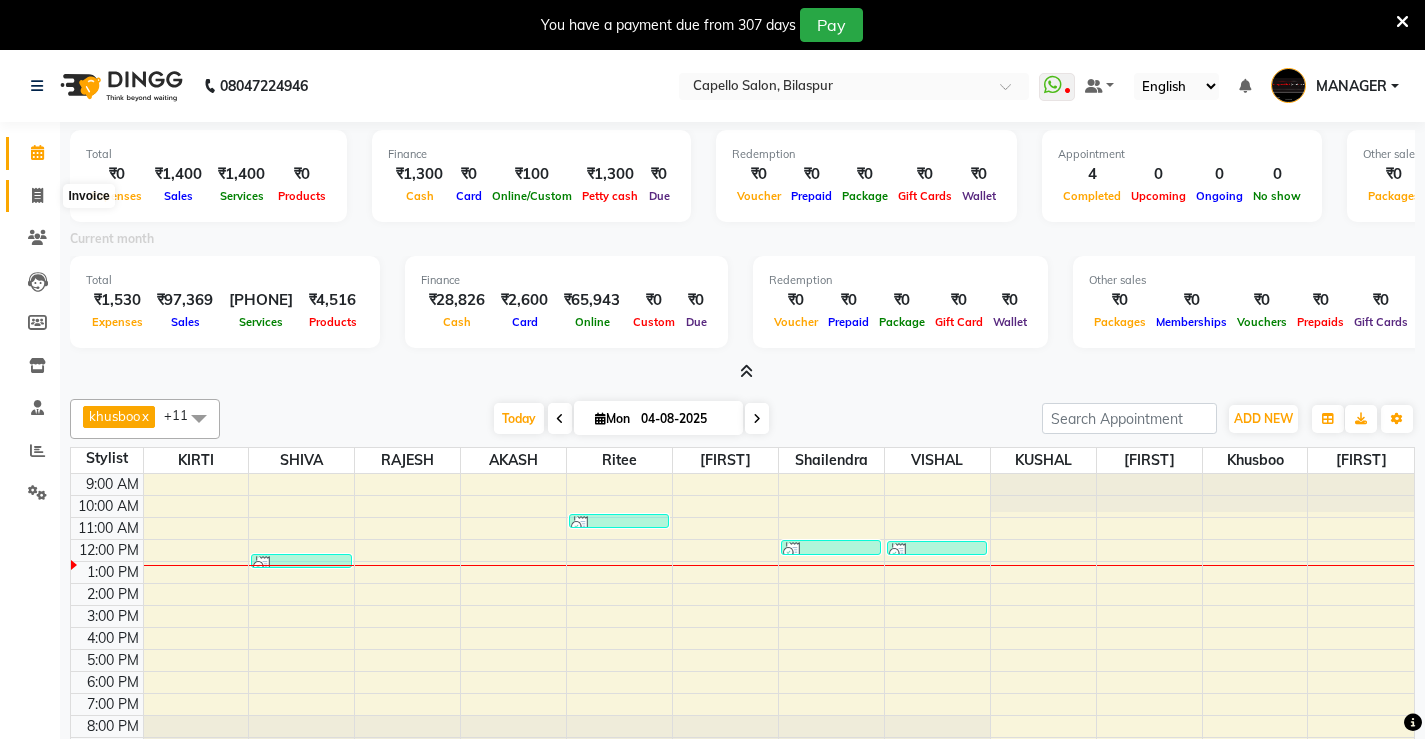 click 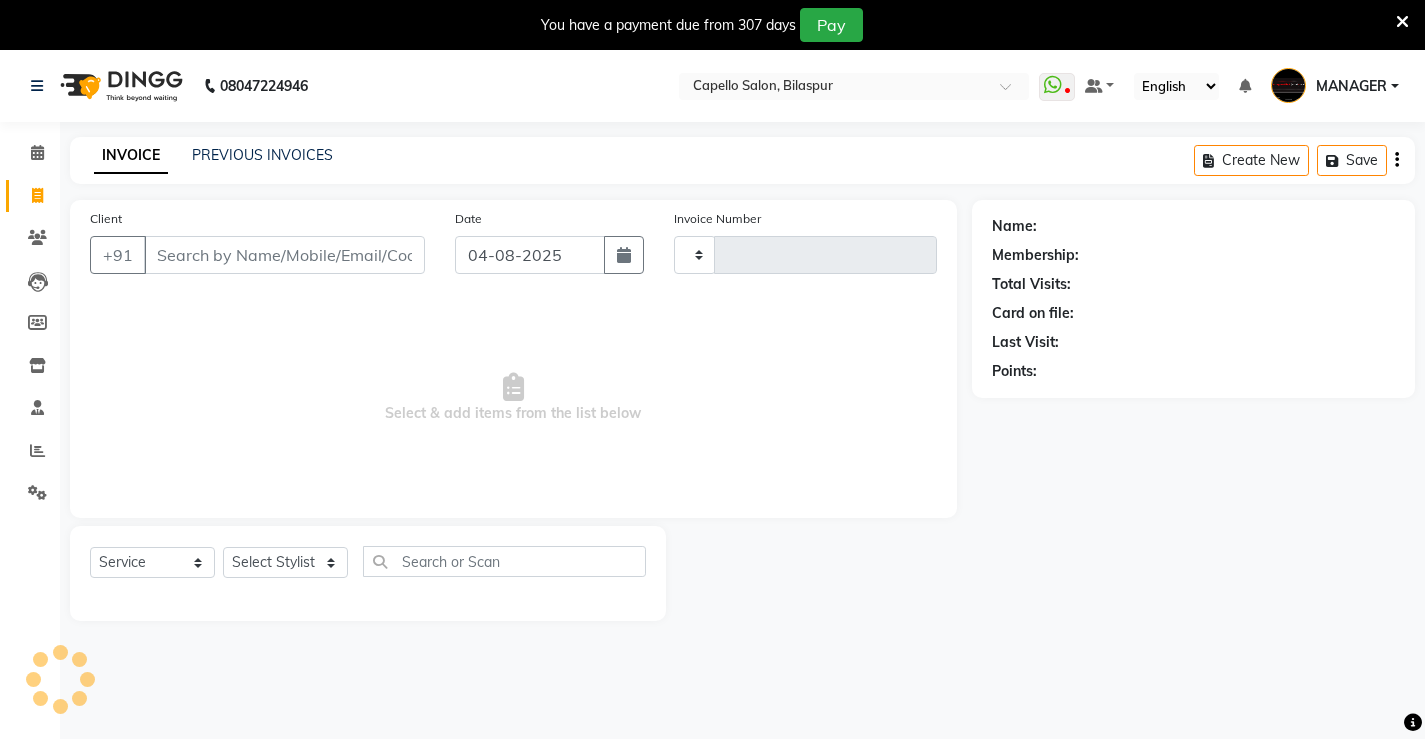 type on "3735" 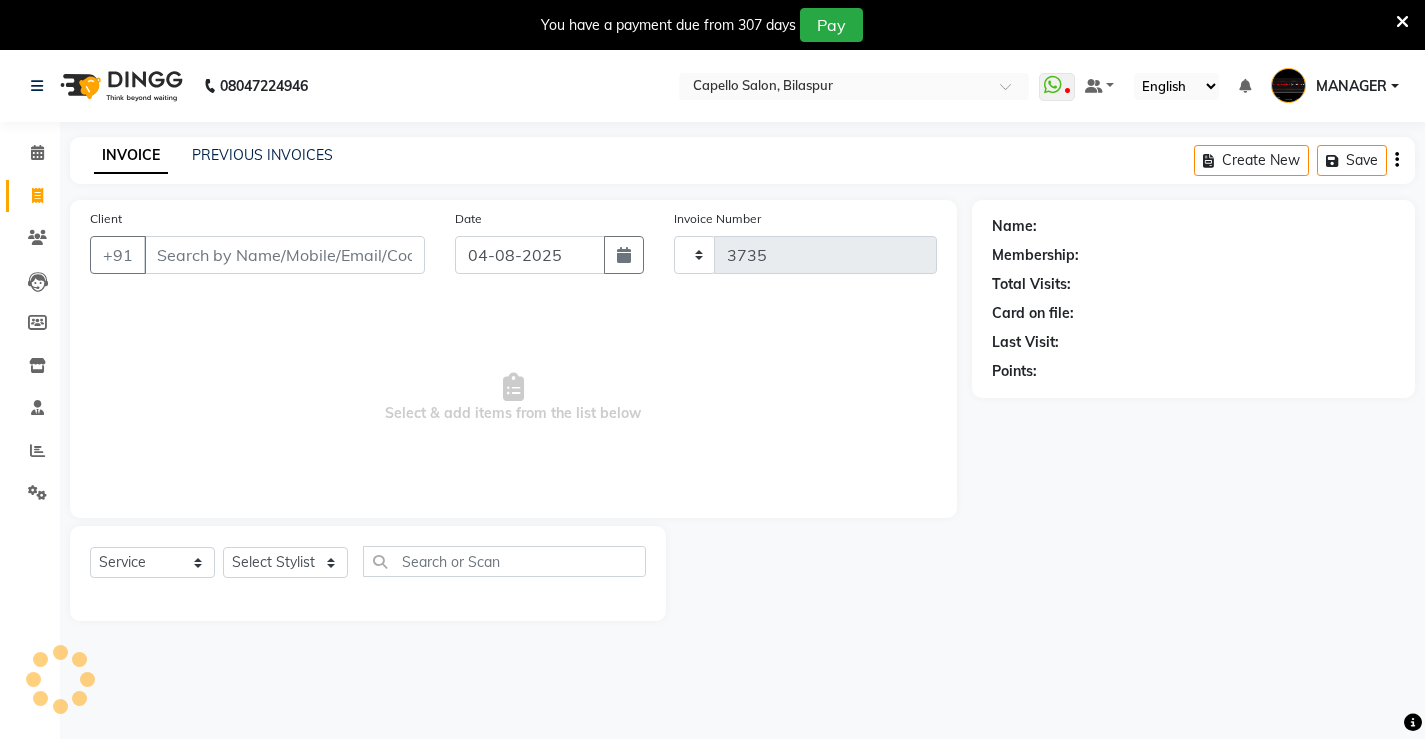 select on "857" 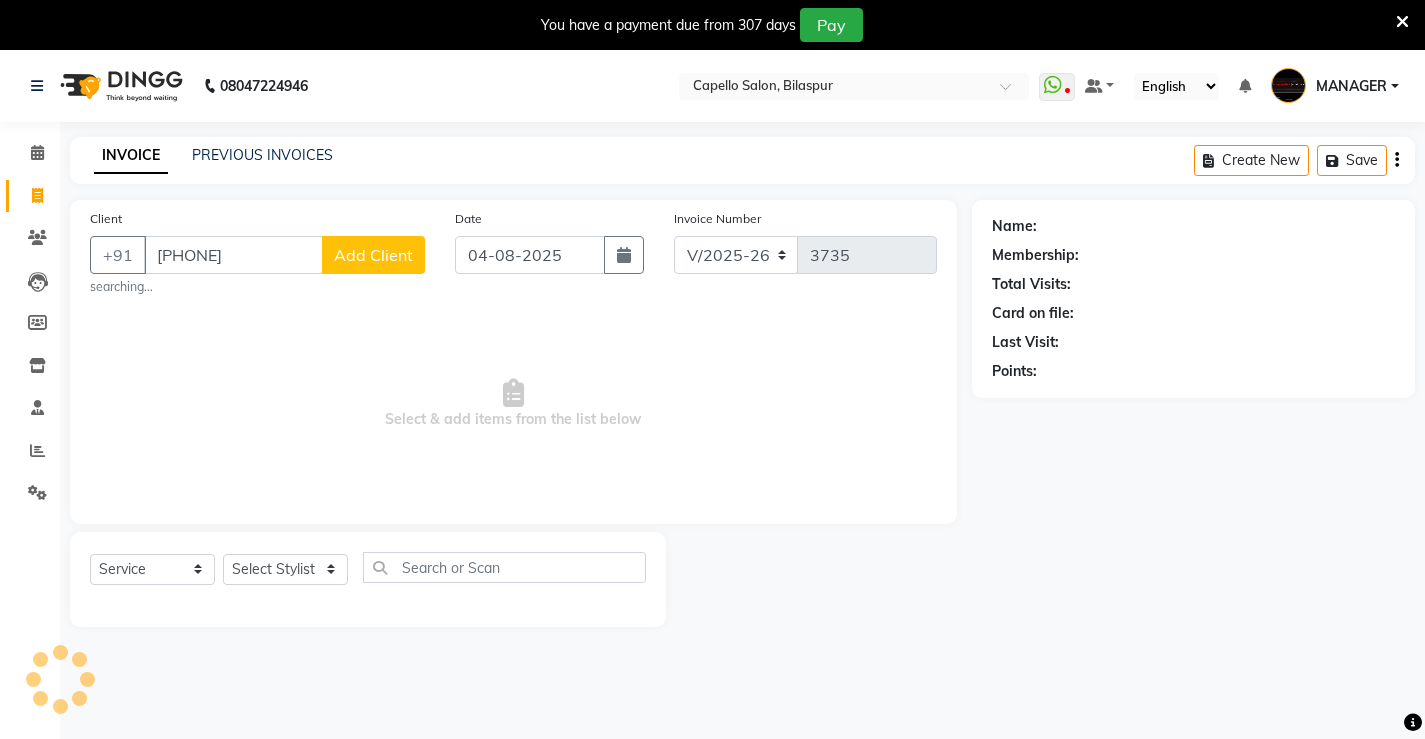 type on "[PHONE]" 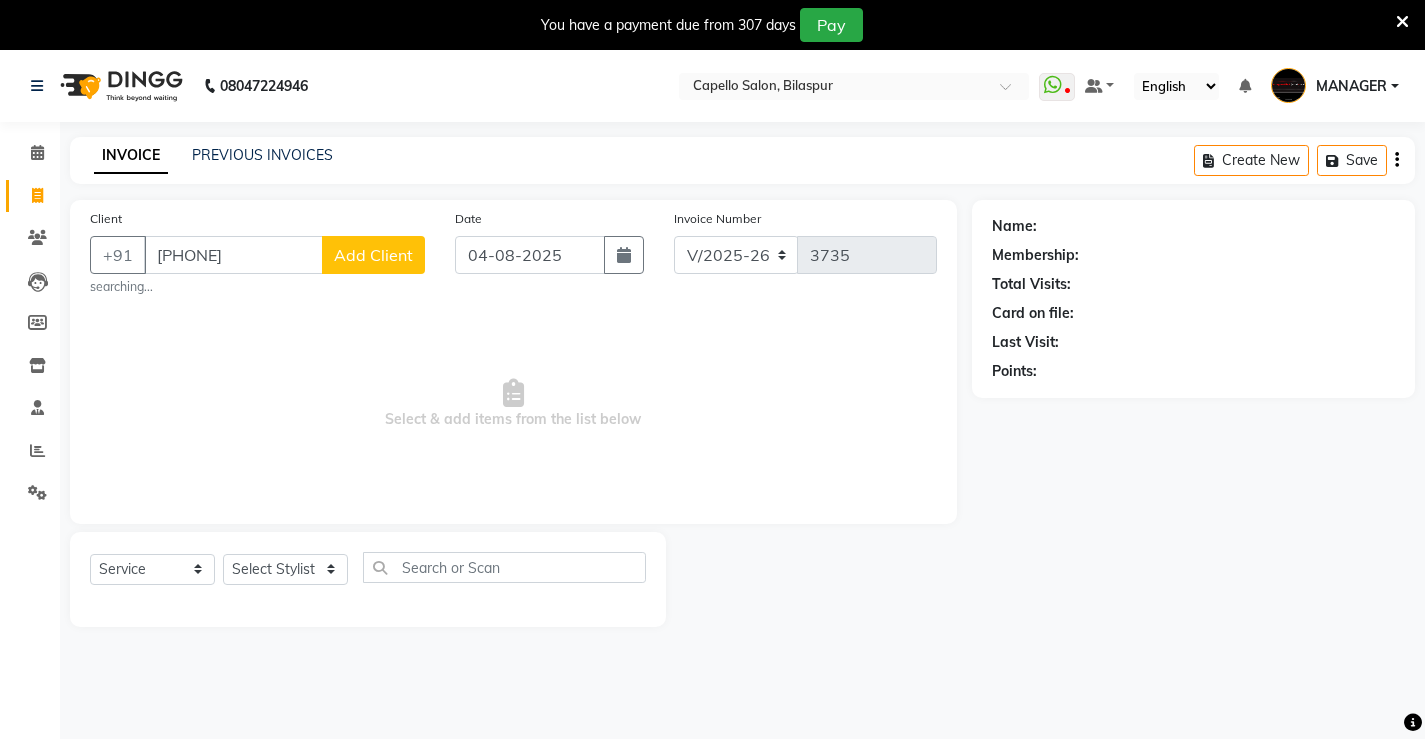 click on "searching..." 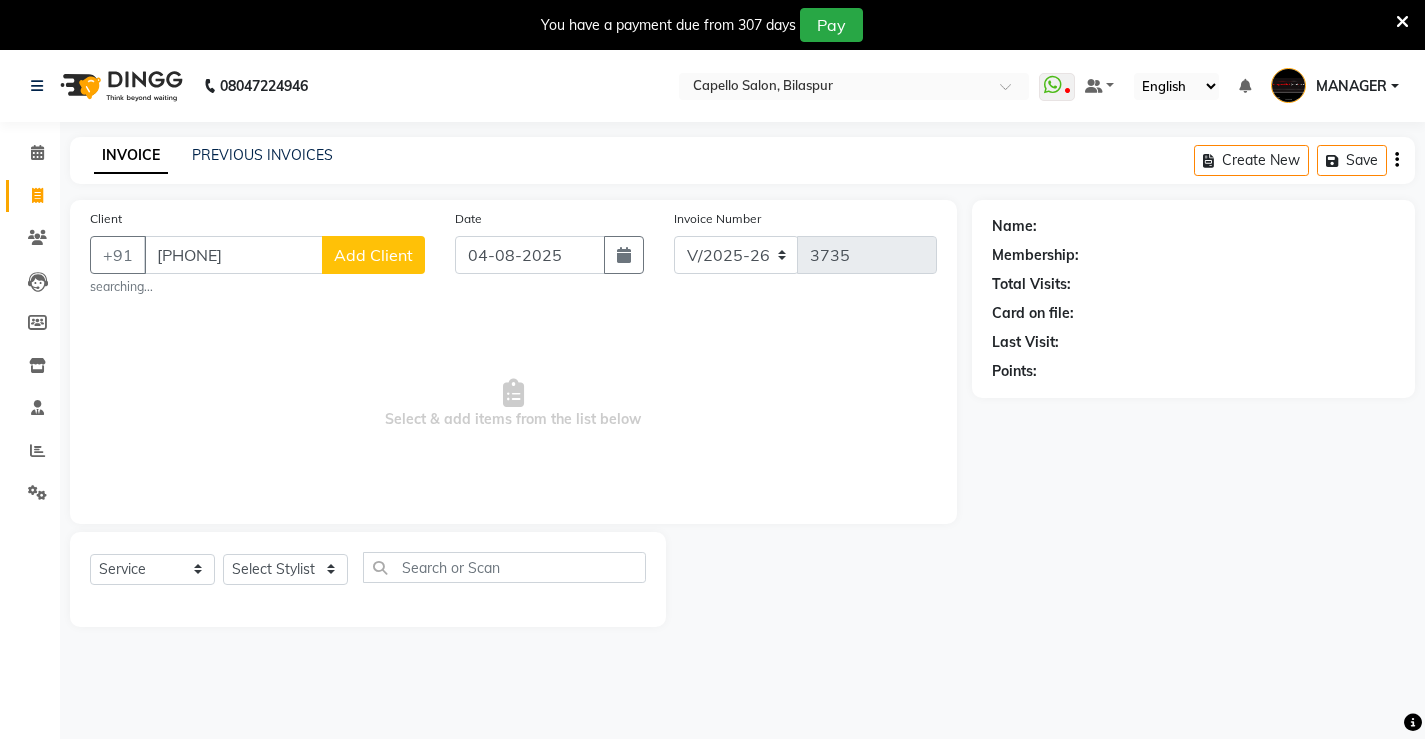 click on "Add Client" 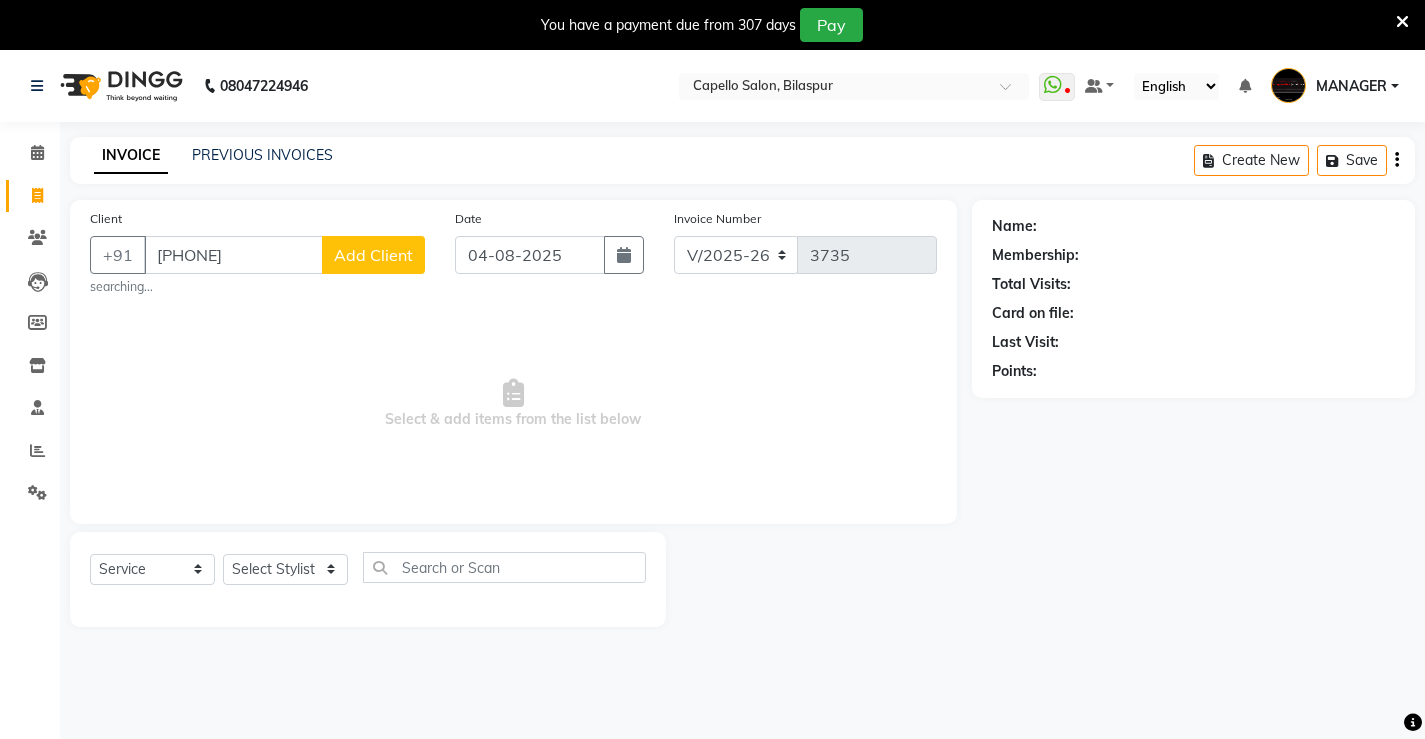 select on "7" 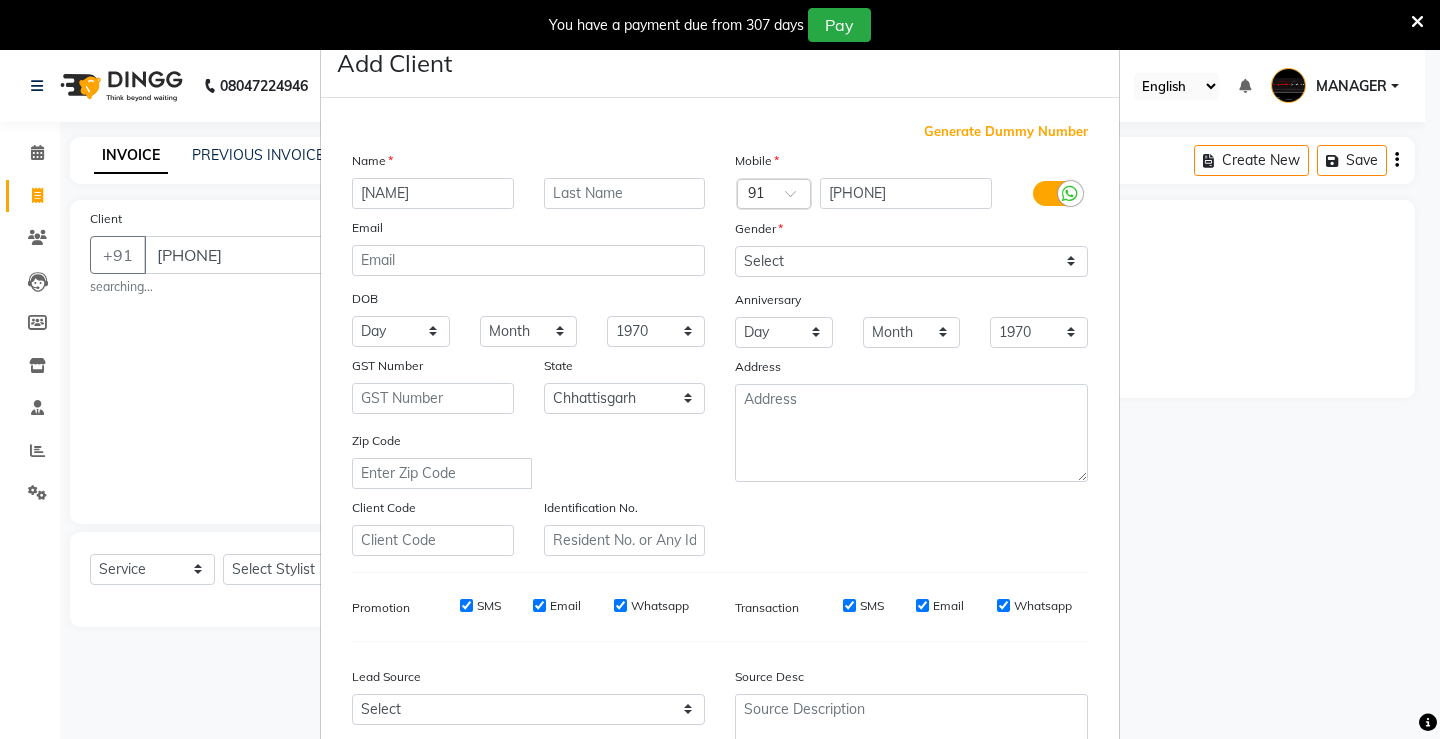 type on "[NAME]" 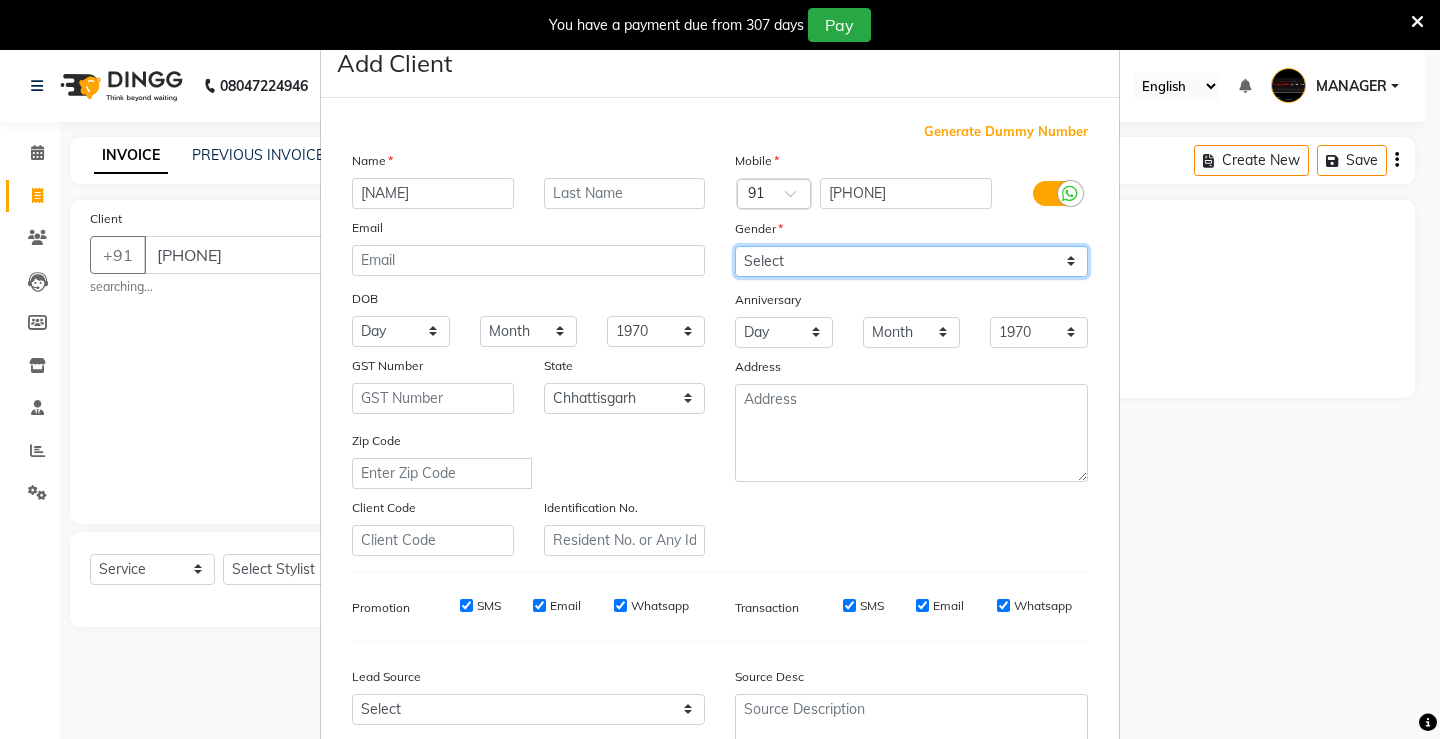 click on "Select Male Female Other Prefer Not To Say" at bounding box center [911, 261] 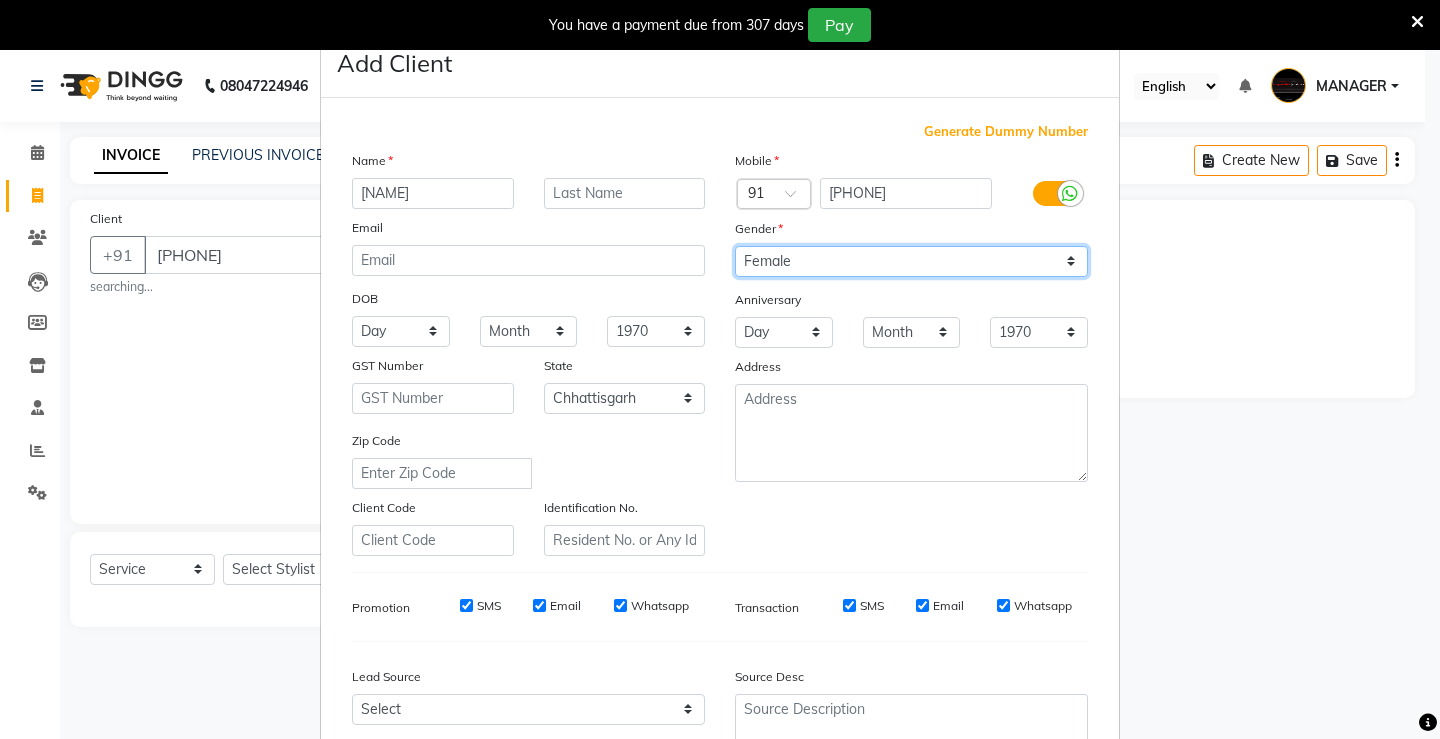 click on "Select Male Female Other Prefer Not To Say" at bounding box center (911, 261) 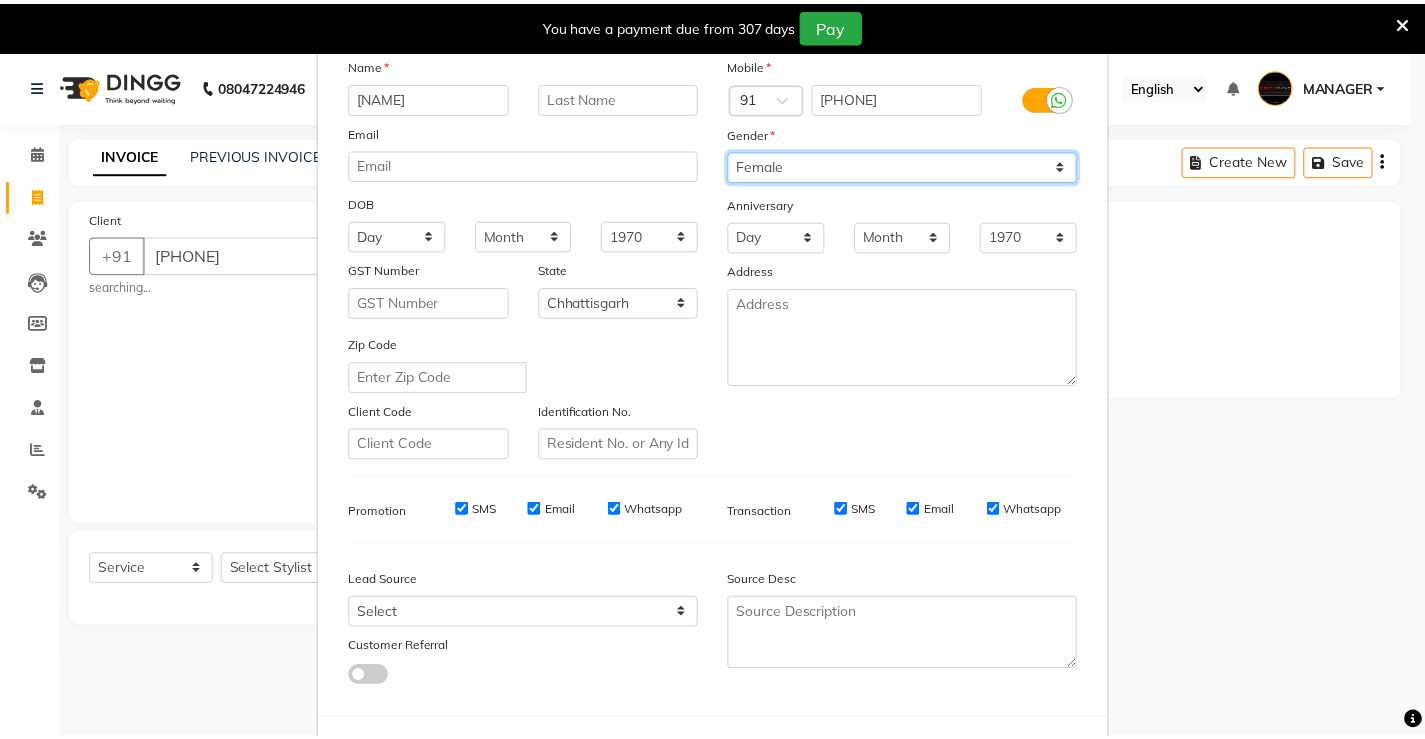 scroll, scrollTop: 184, scrollLeft: 0, axis: vertical 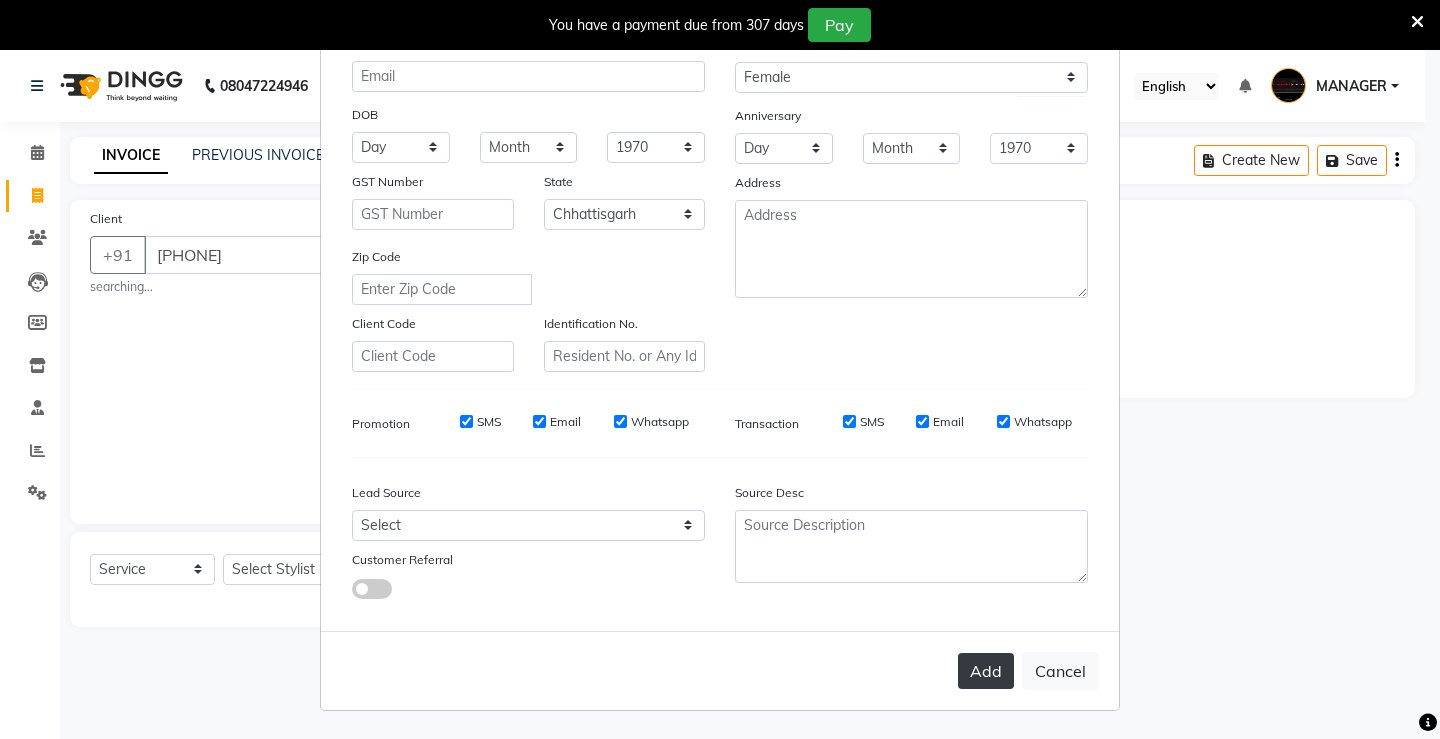 click on "Add" at bounding box center [986, 671] 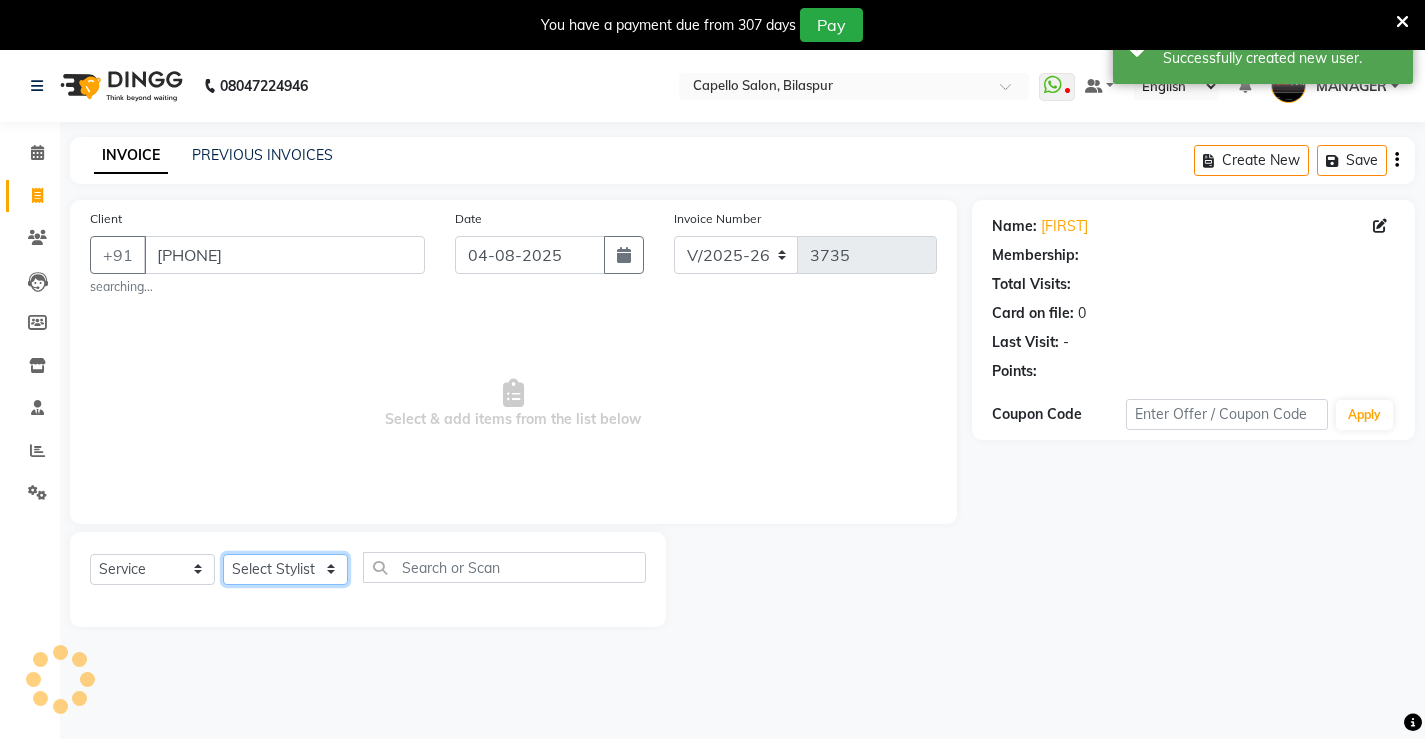 click on "Select Stylist ADMIN AKASH ANJALI khusboo KIRTI KUSHAL MANAGER Manish  RAJESH reshma ritee shailendra SHIVA VISHAL" 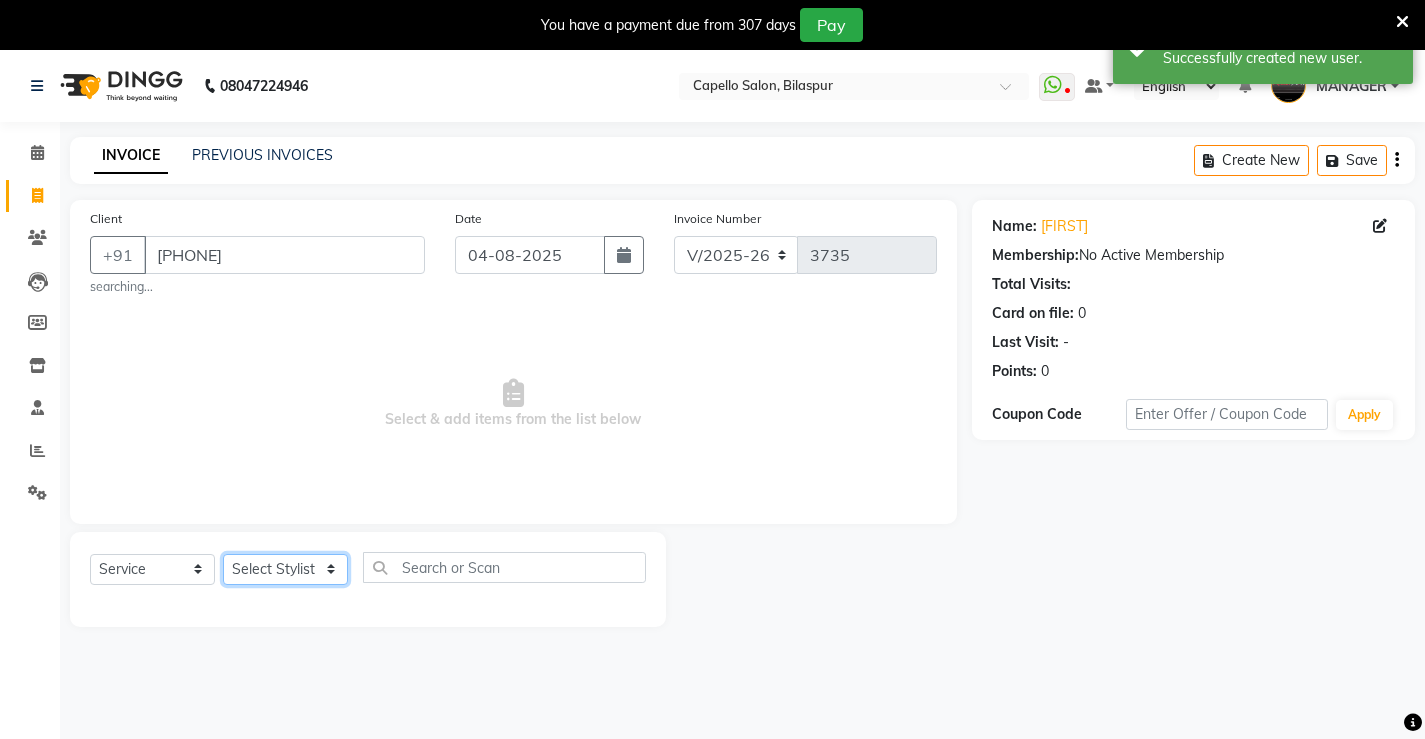select on "60457" 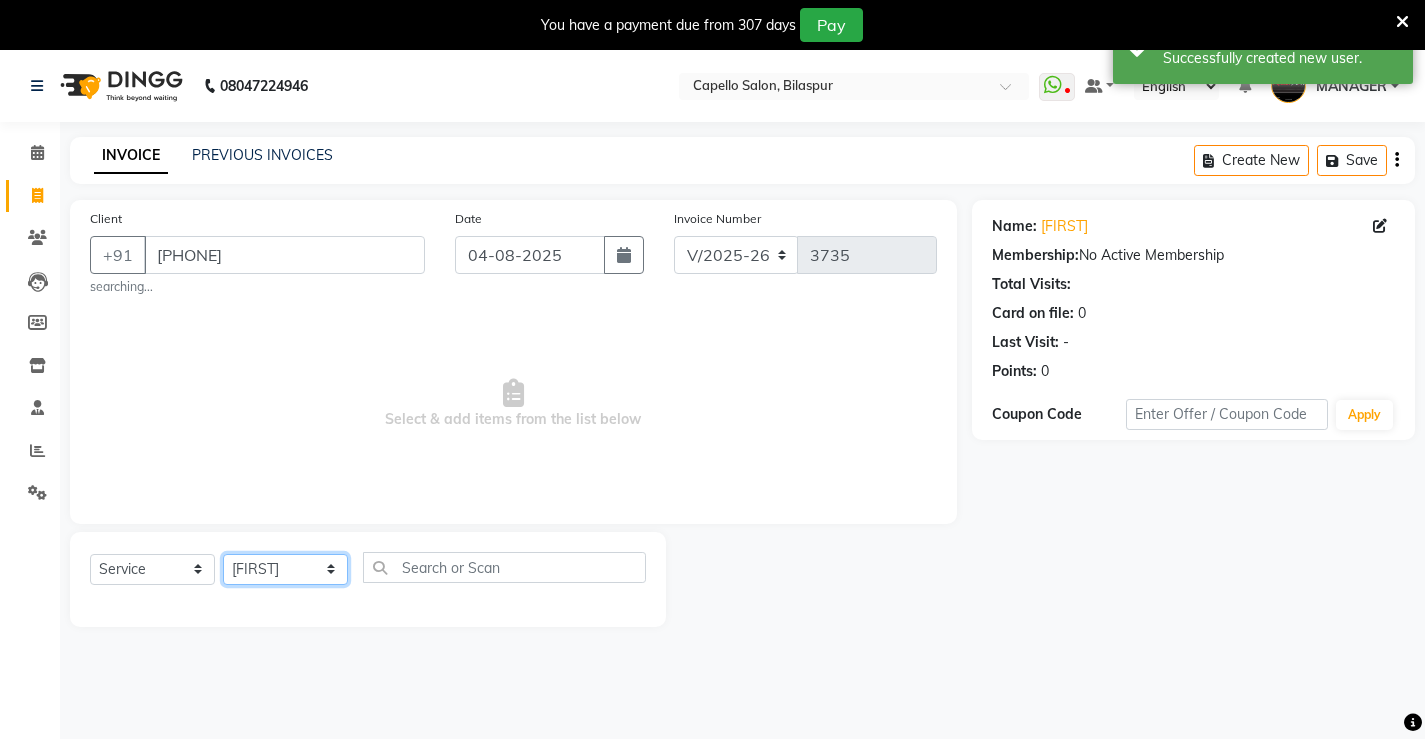 click on "Select Stylist ADMIN AKASH ANJALI khusboo KIRTI KUSHAL MANAGER Manish  RAJESH reshma ritee shailendra SHIVA VISHAL" 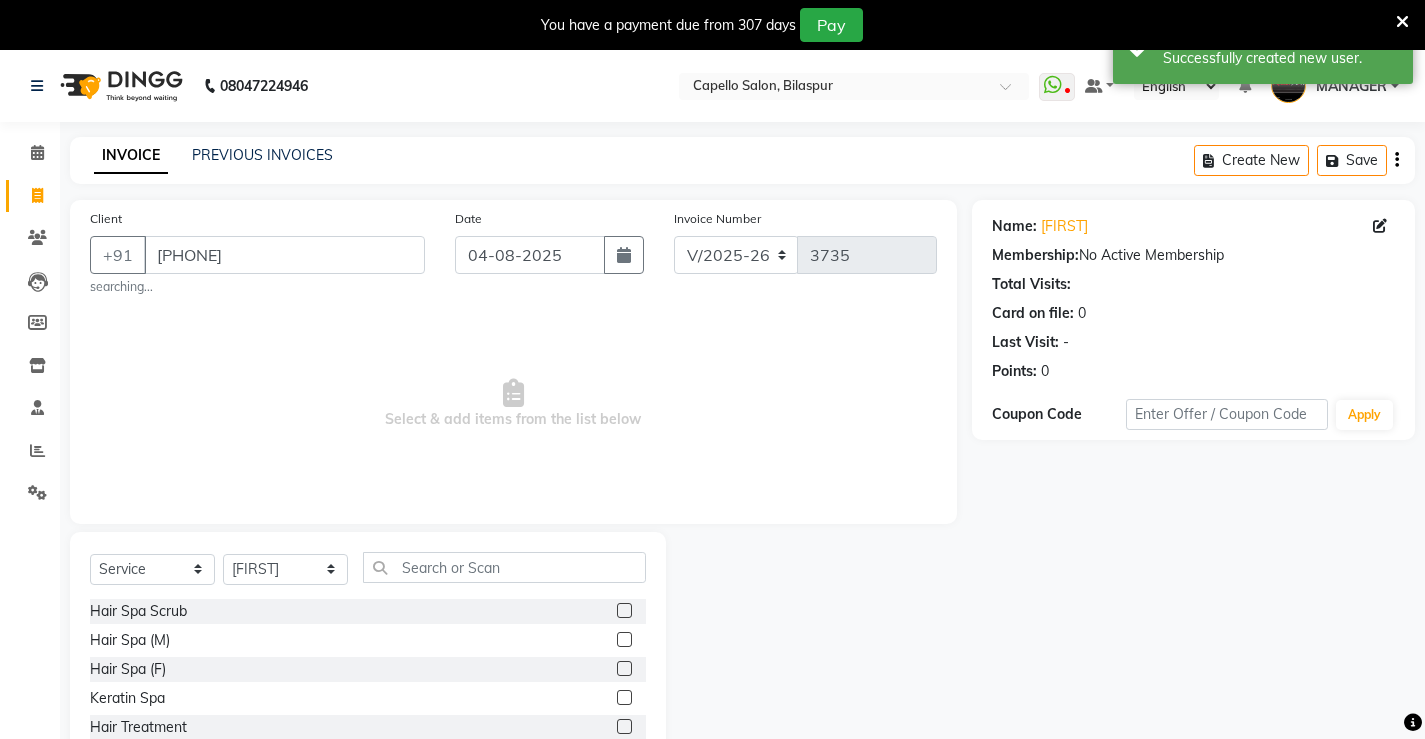 click on "Select  Service  Product  Membership  Package Voucher Prepaid Gift Card  Select Stylist ADMIN [NAME] [NAME] [NAME] [NAME] [NAME] MANAGER [NAME]    [NAME]   [NAME]   [NAME]   [NAME]   SHIVA   [NAME]" 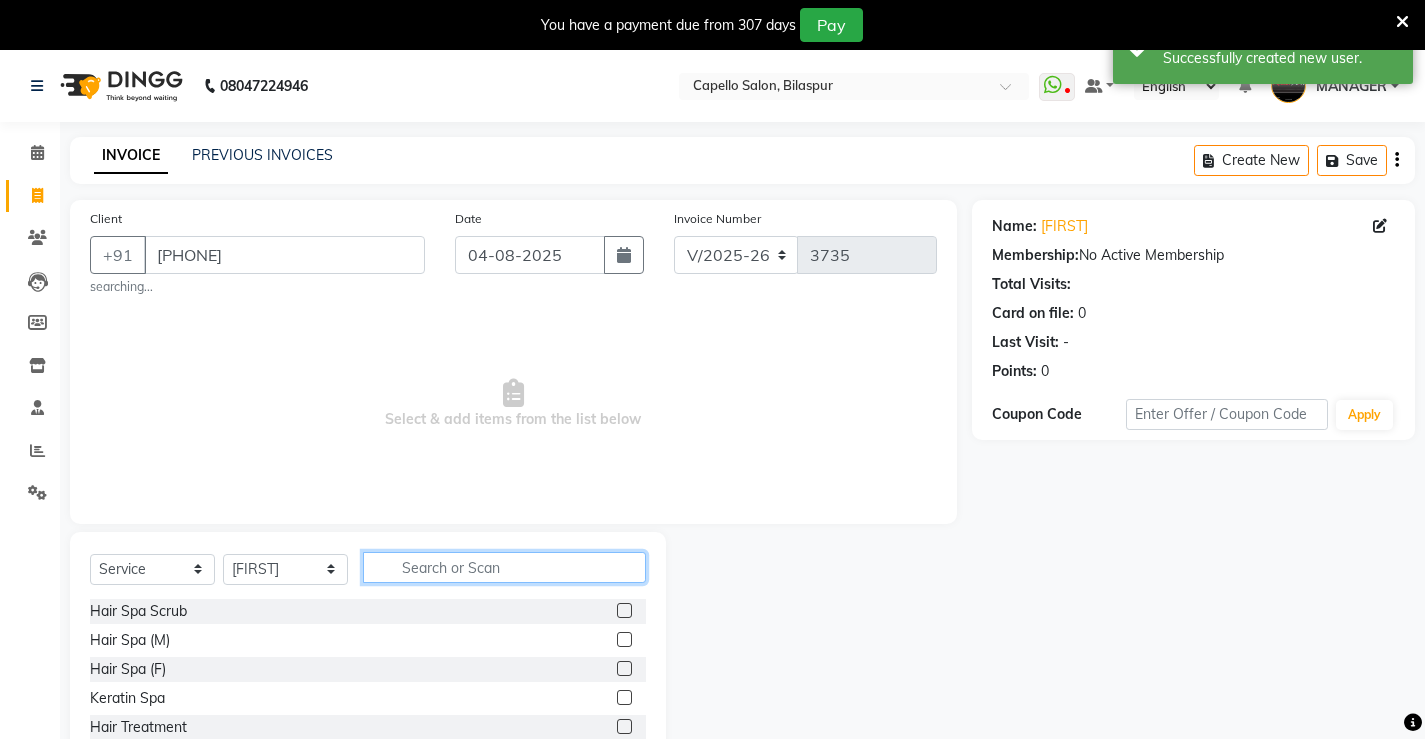 click 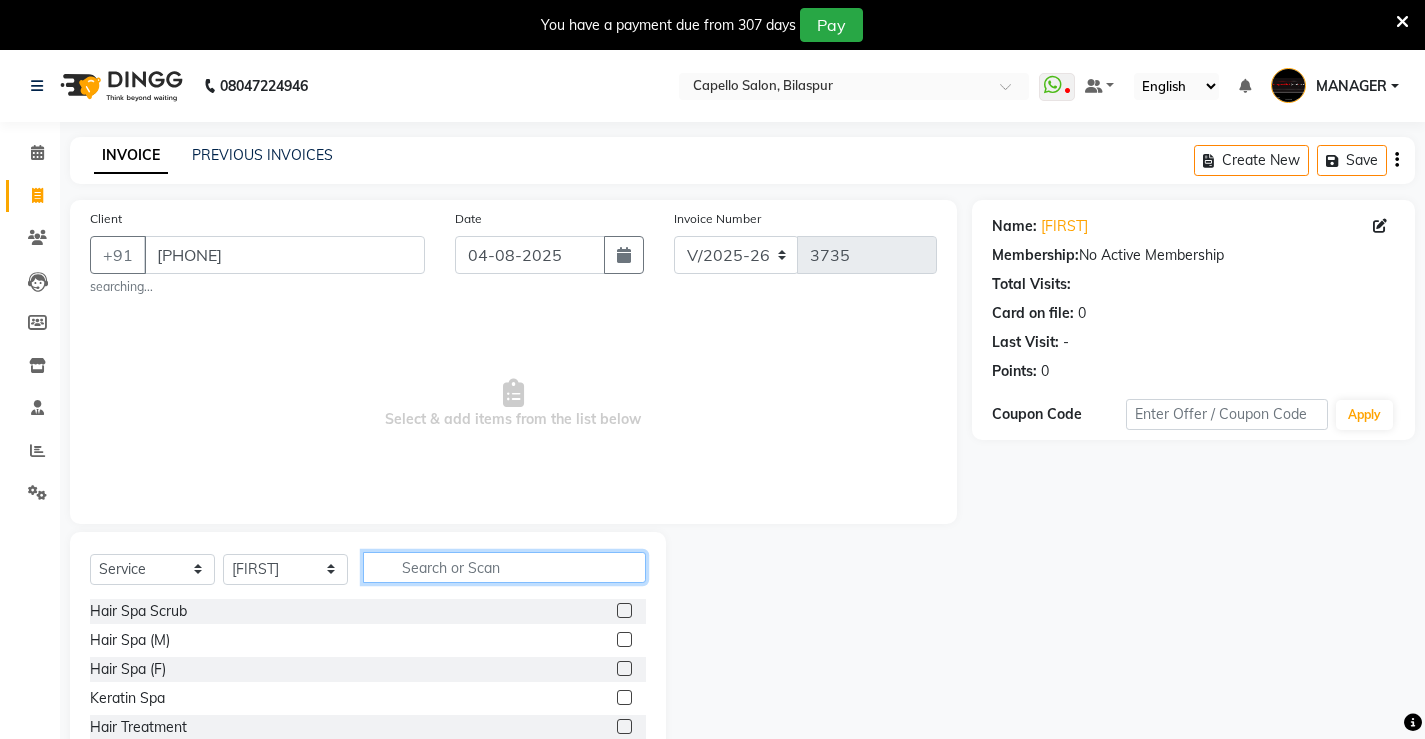 click 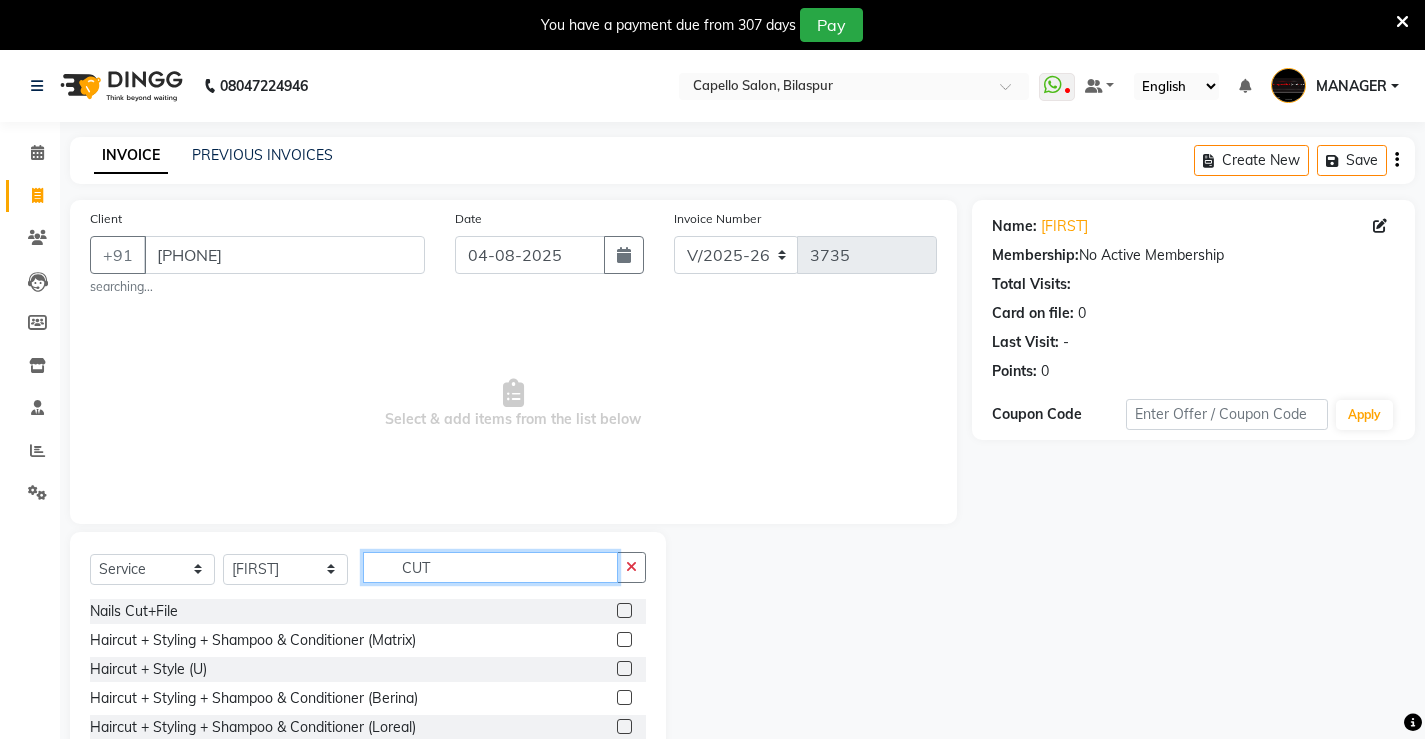type on "CUT" 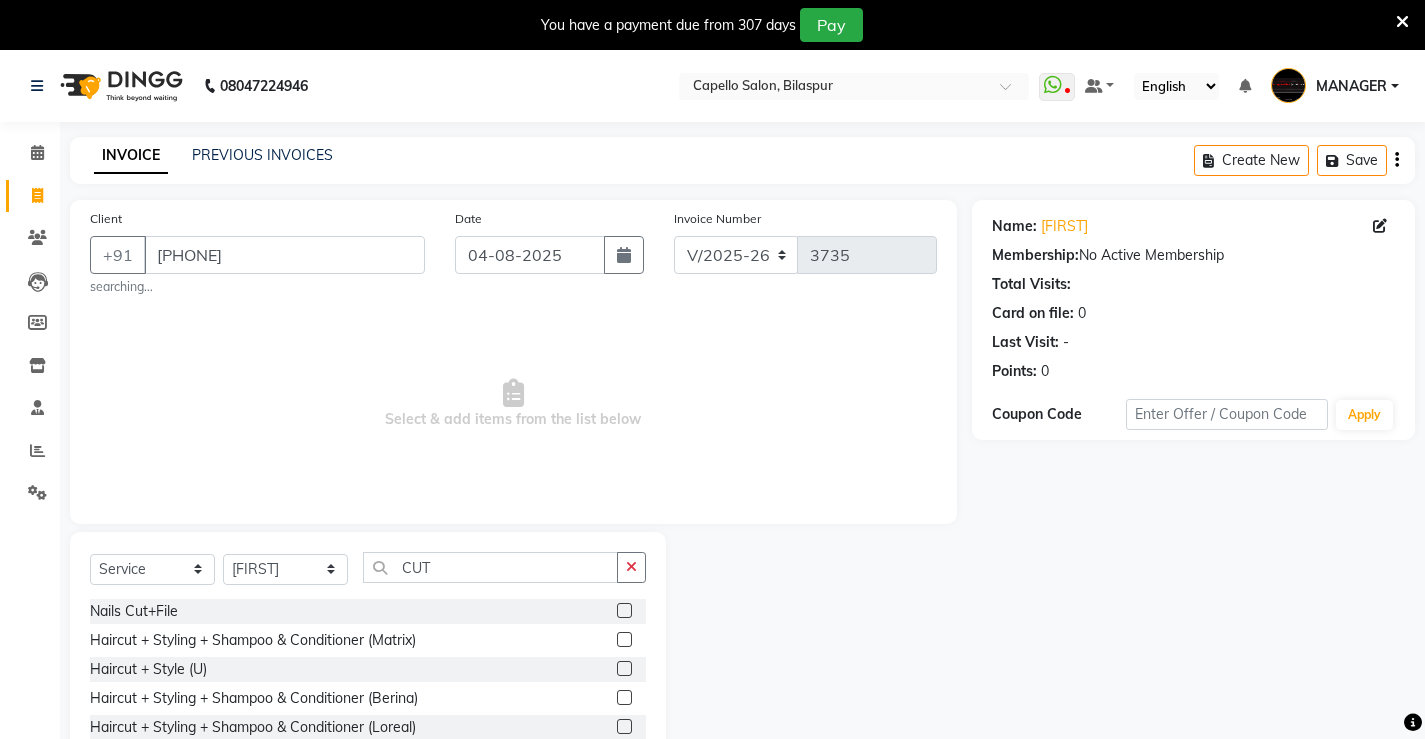 click 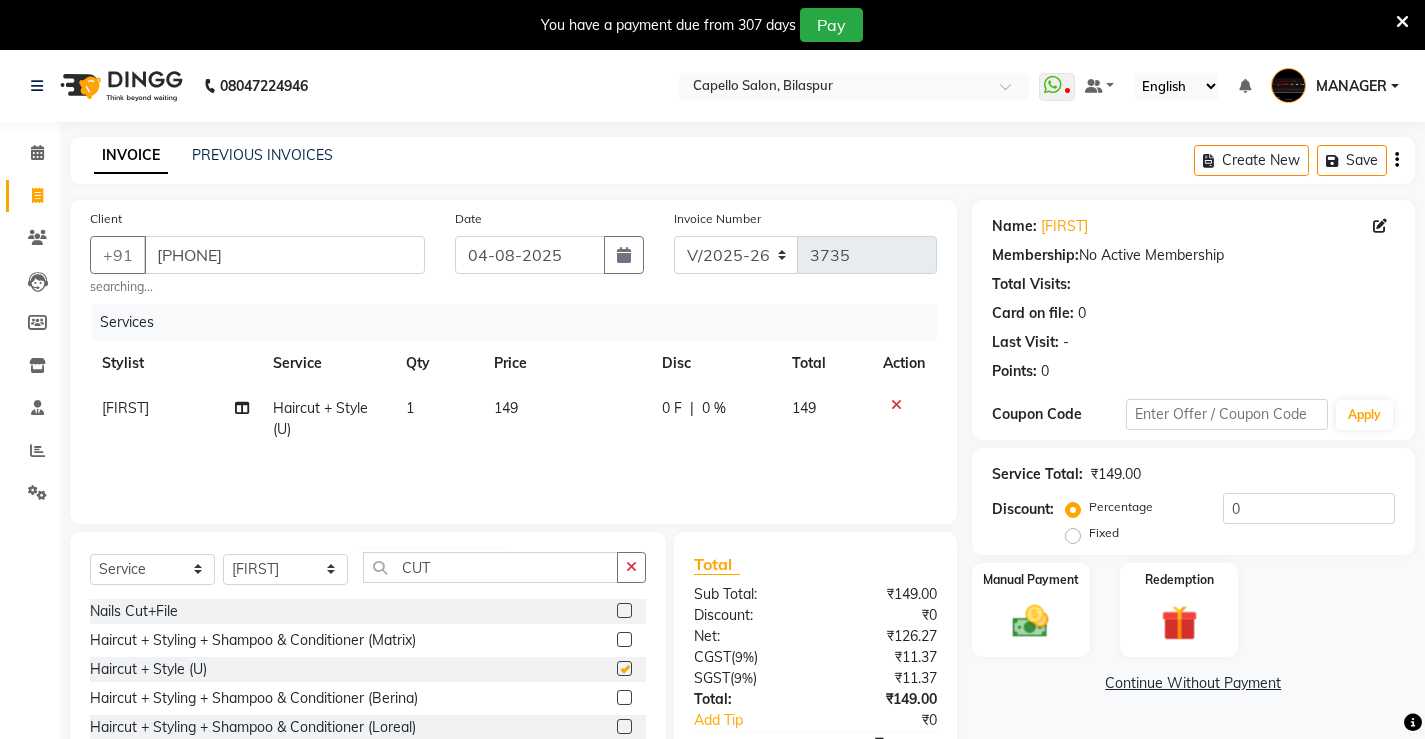checkbox on "false" 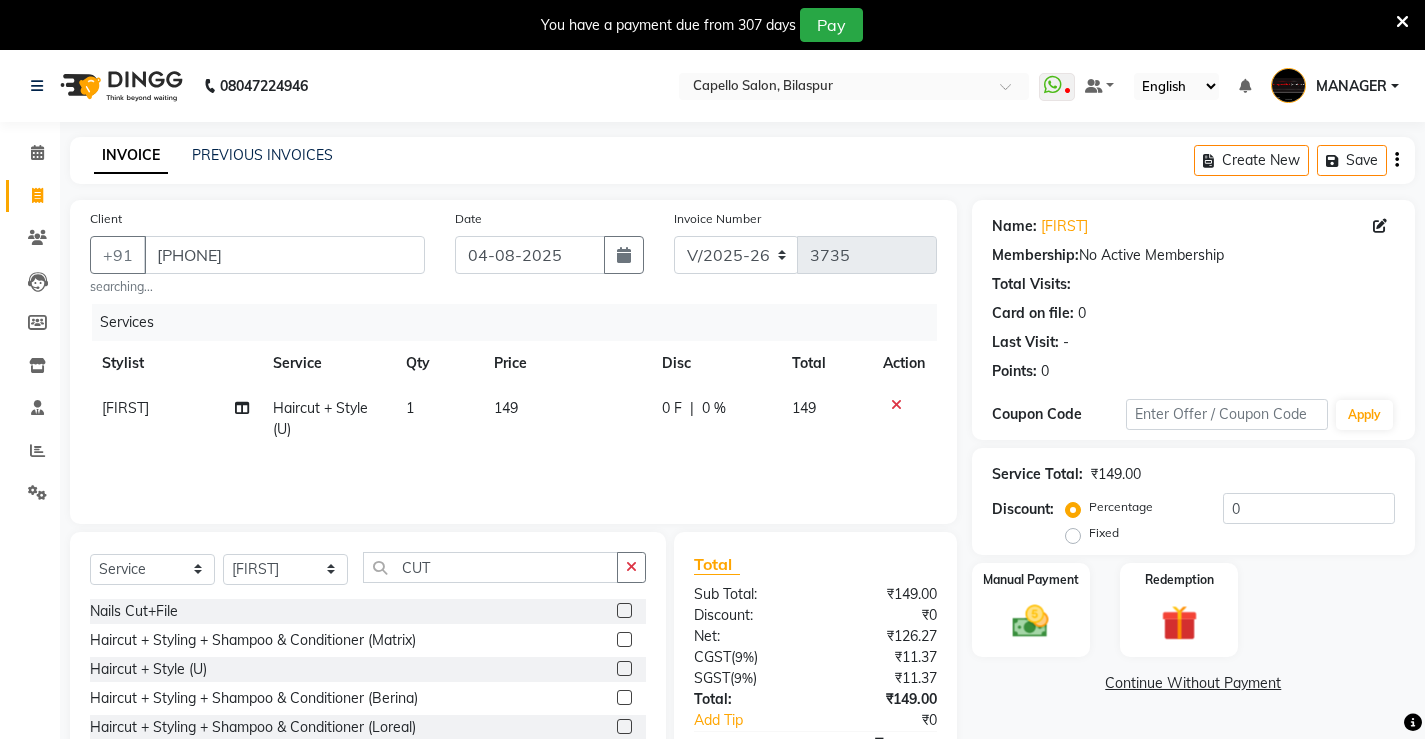 click on "149" 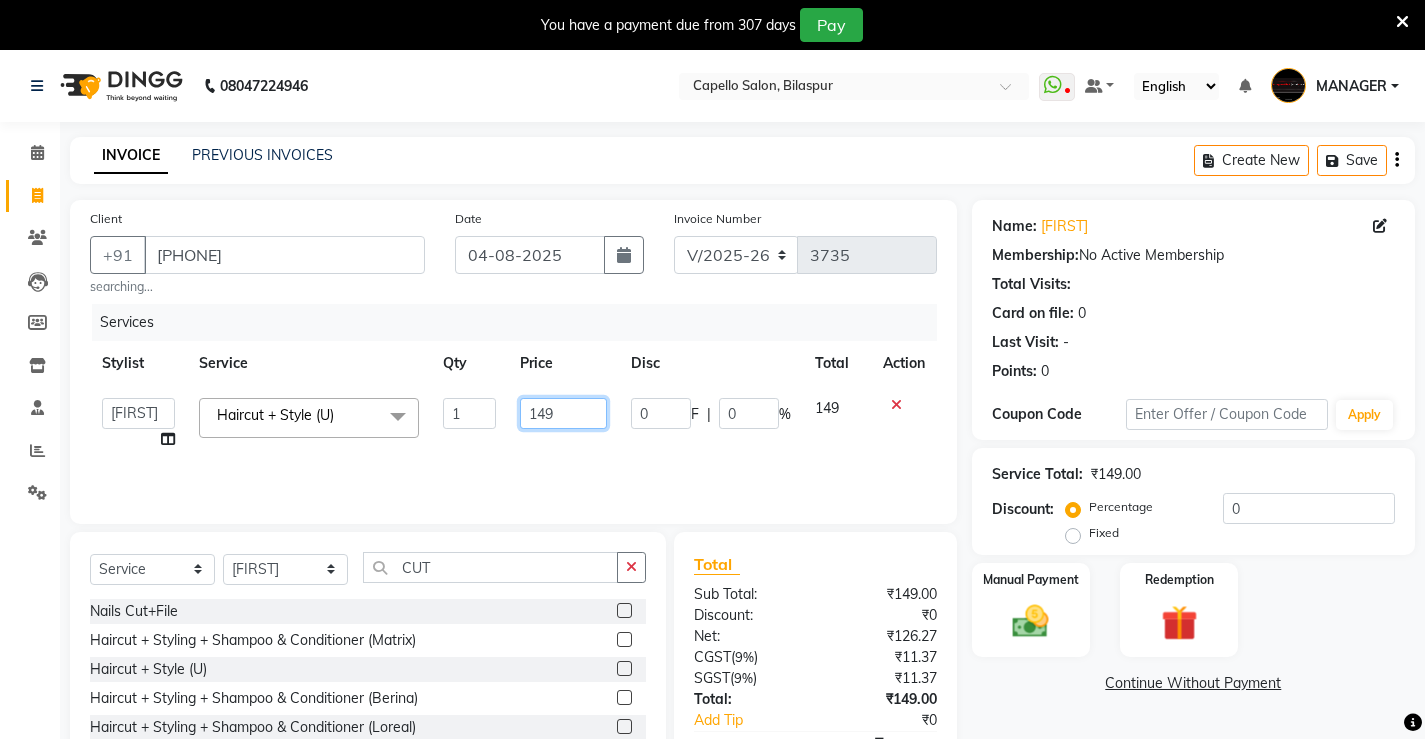 click on "149" 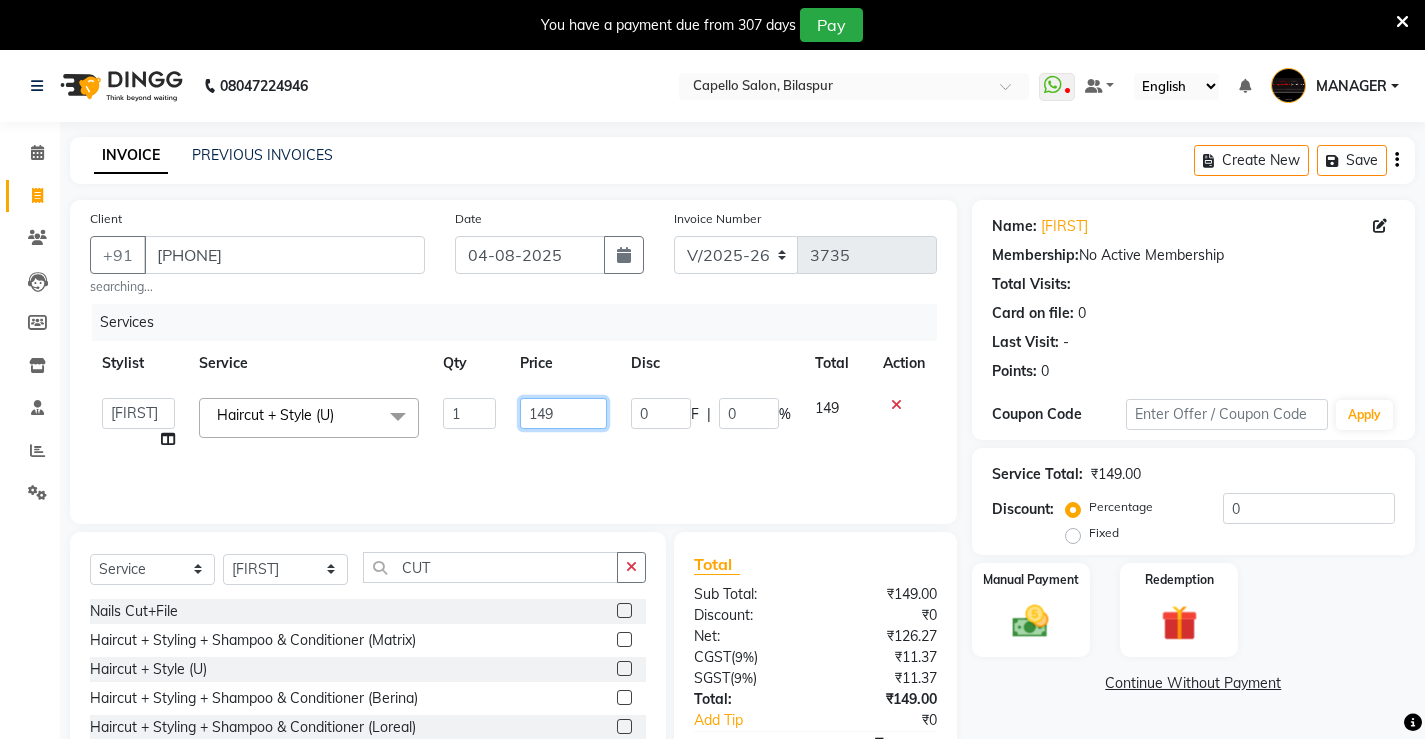 click on "149" 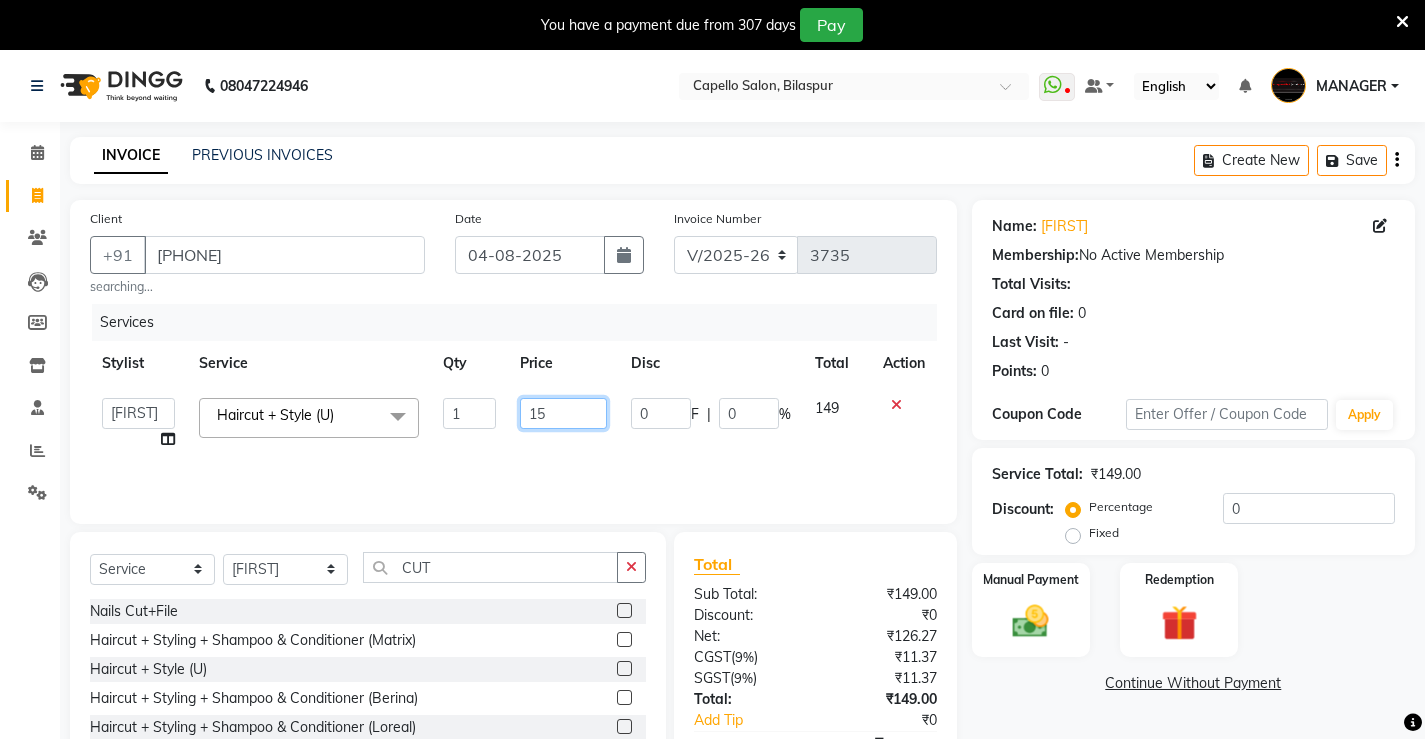 type on "1" 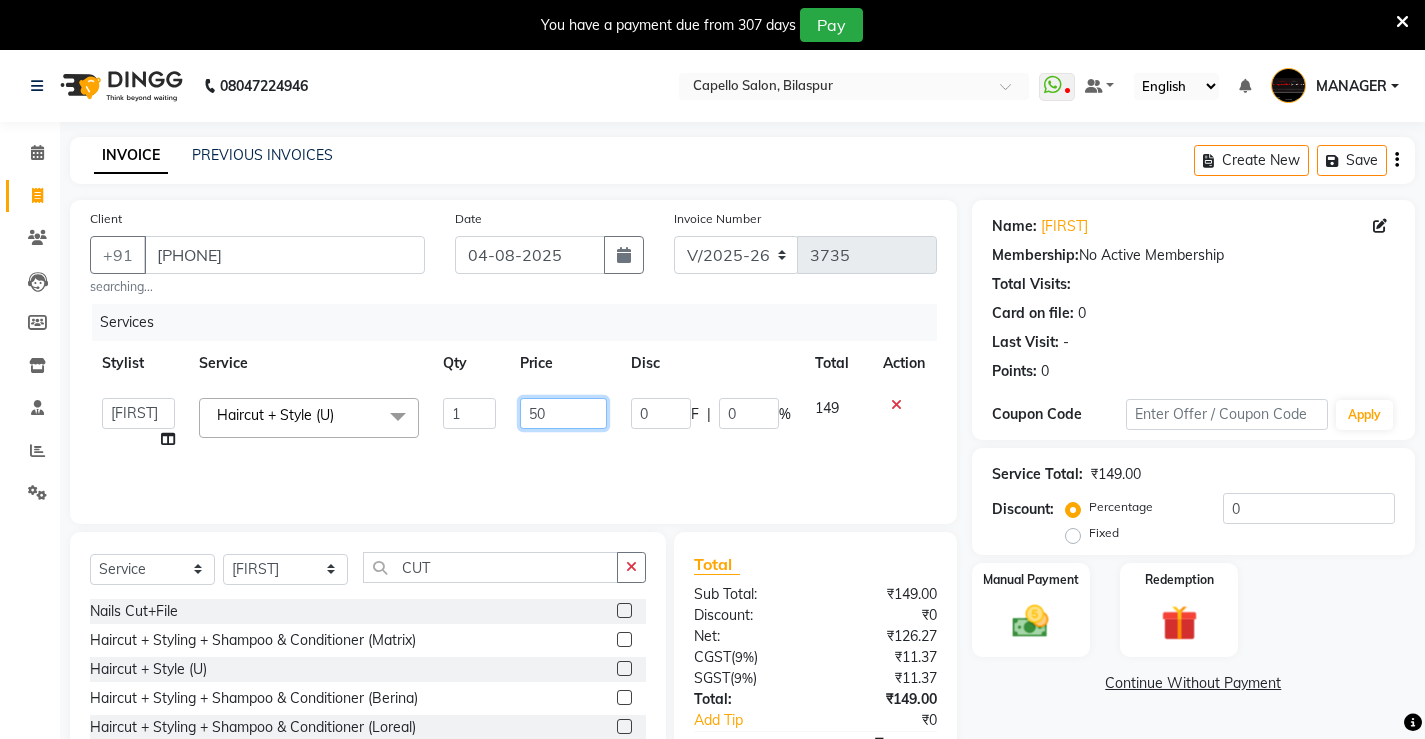 type on "500" 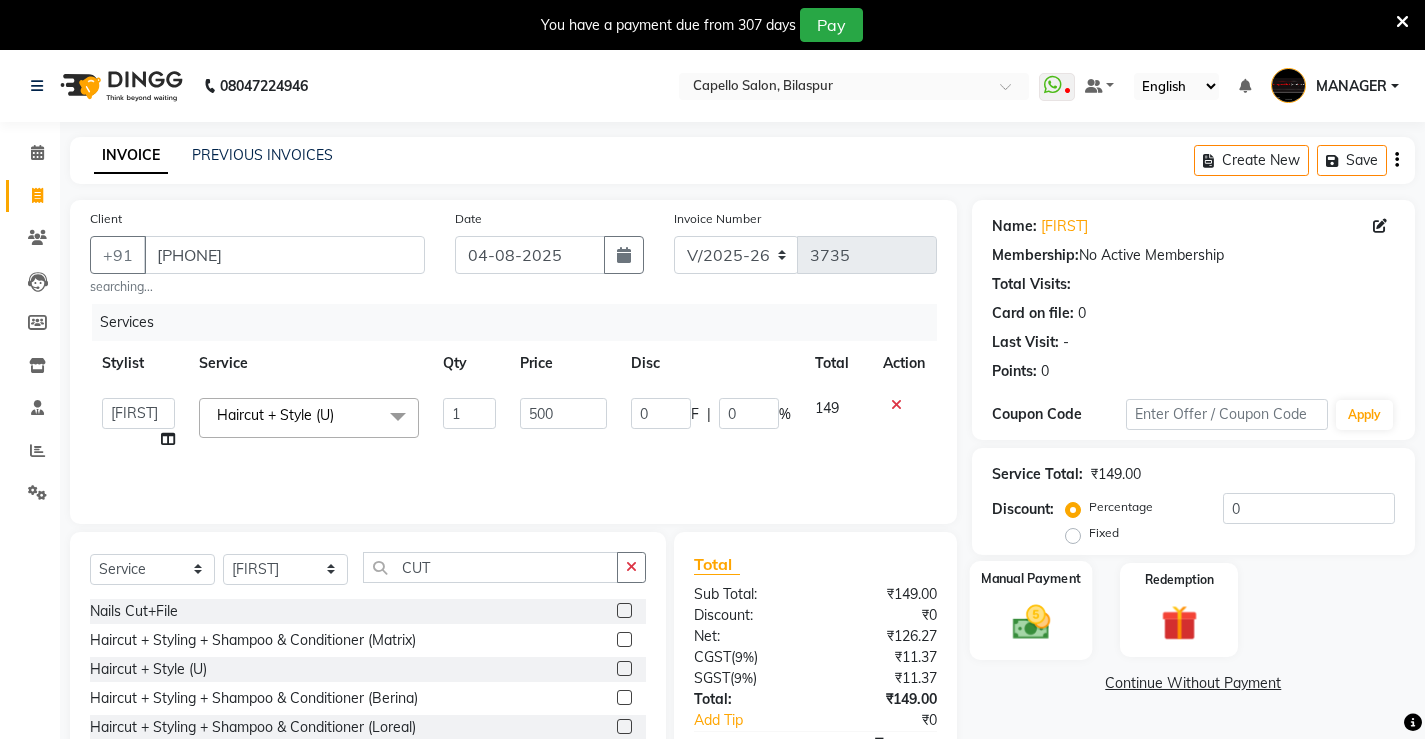 click 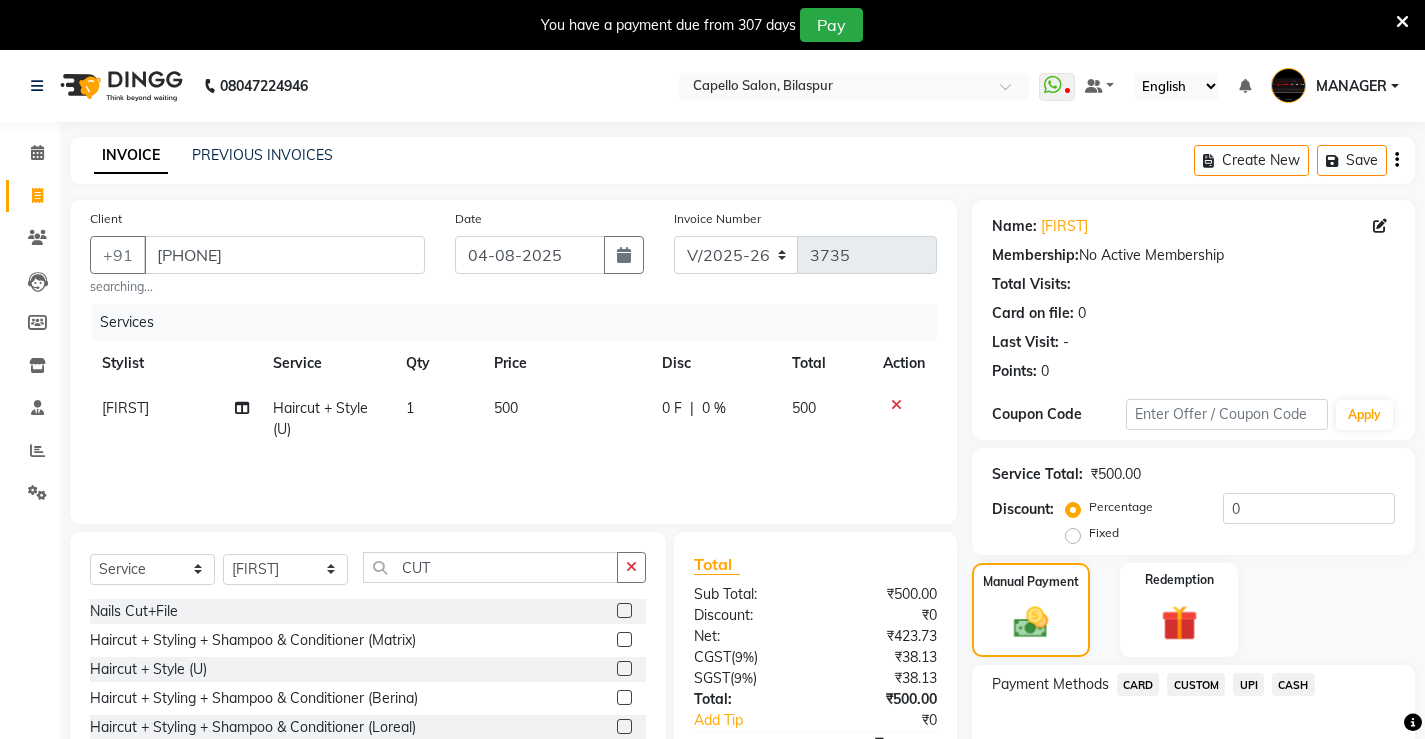click on "CASH" 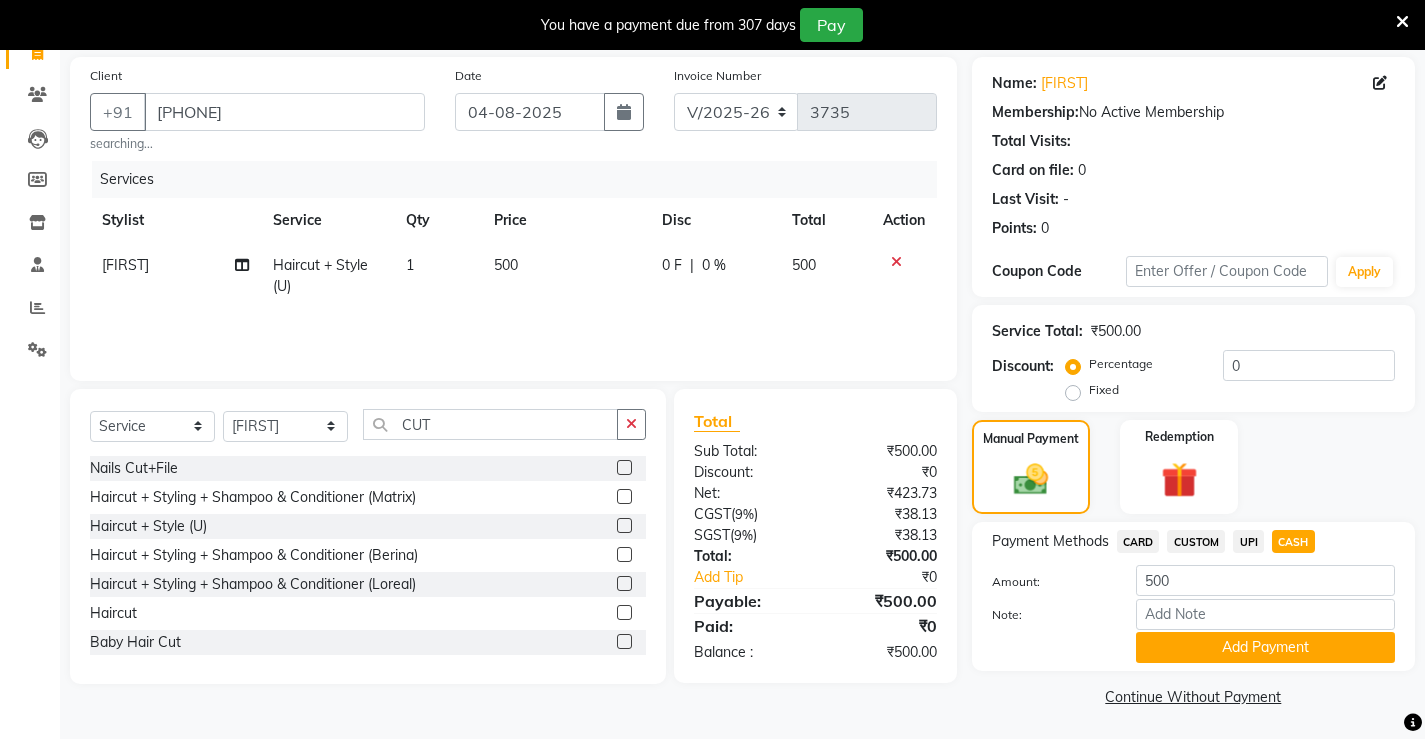 scroll, scrollTop: 146, scrollLeft: 0, axis: vertical 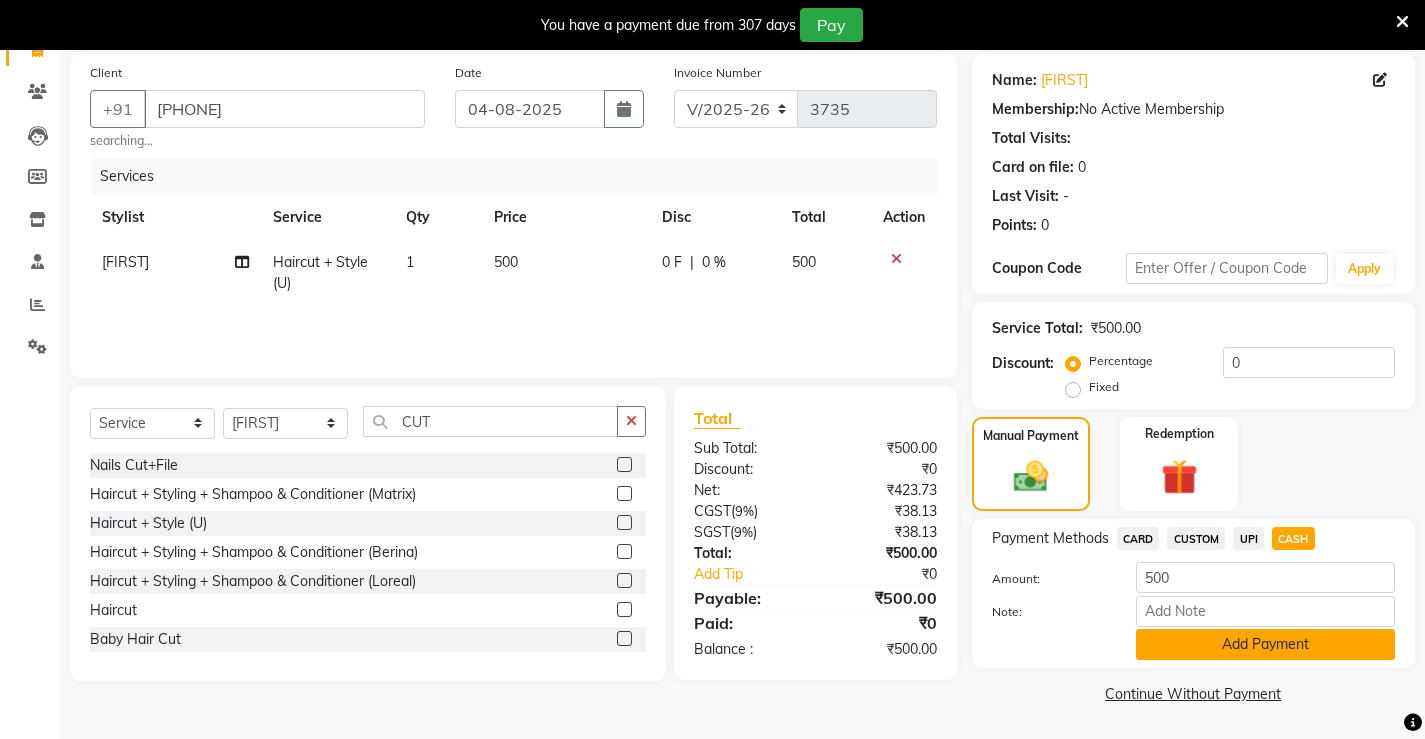 click on "Add Payment" 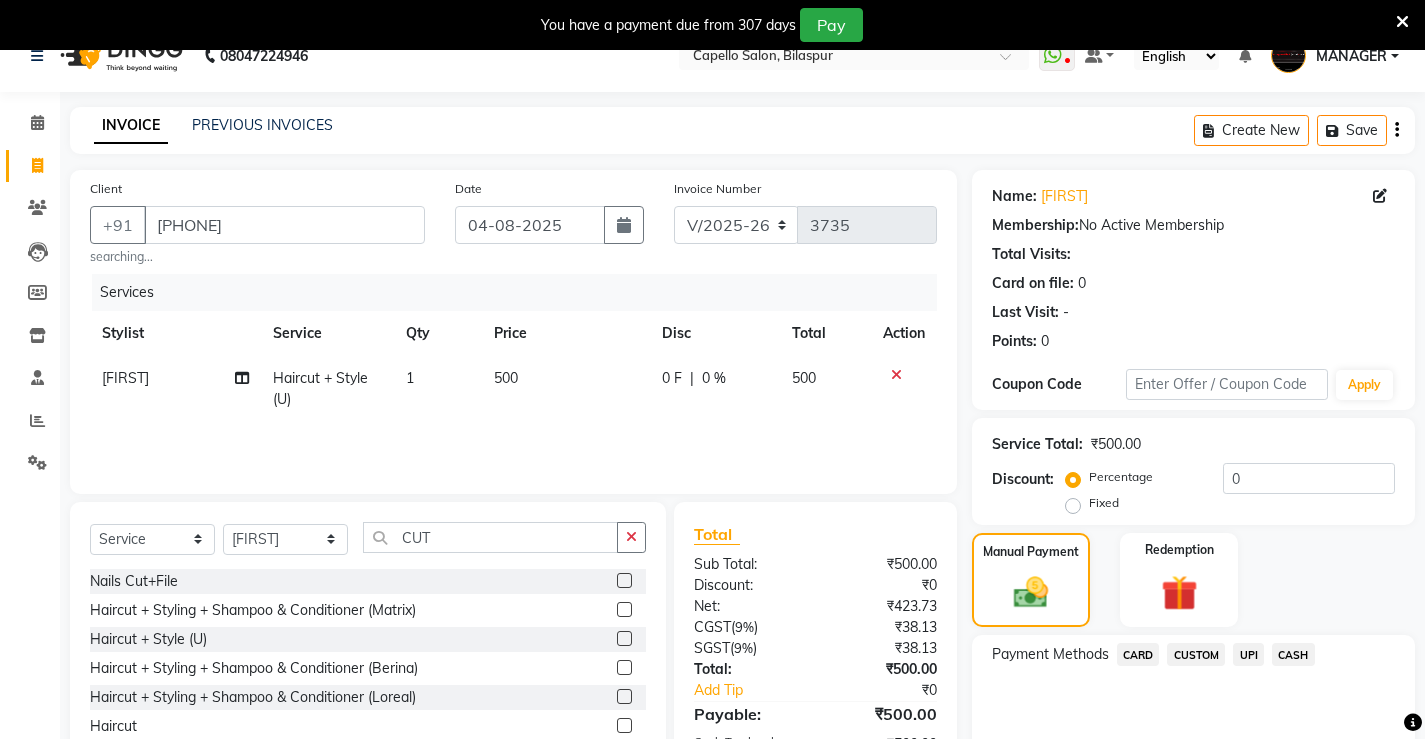 scroll, scrollTop: 230, scrollLeft: 0, axis: vertical 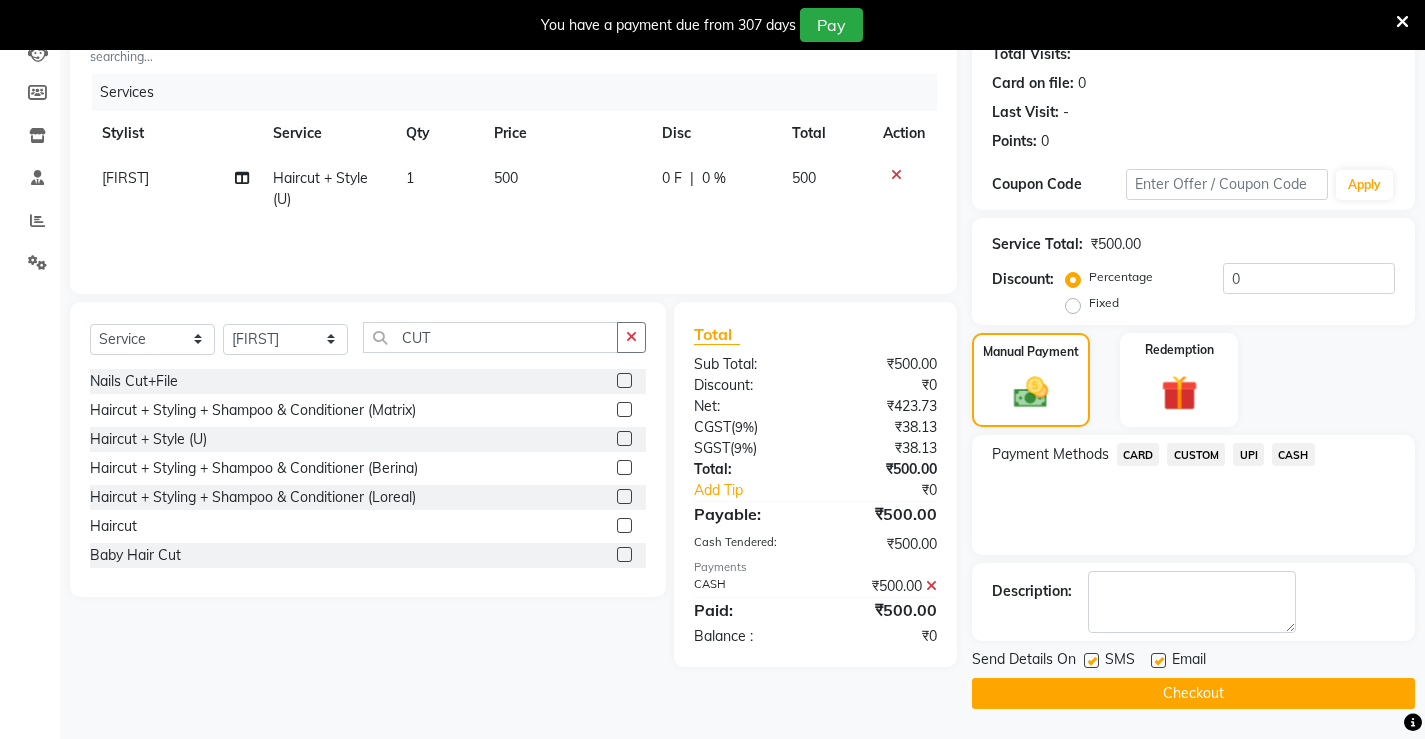 click on "Checkout" 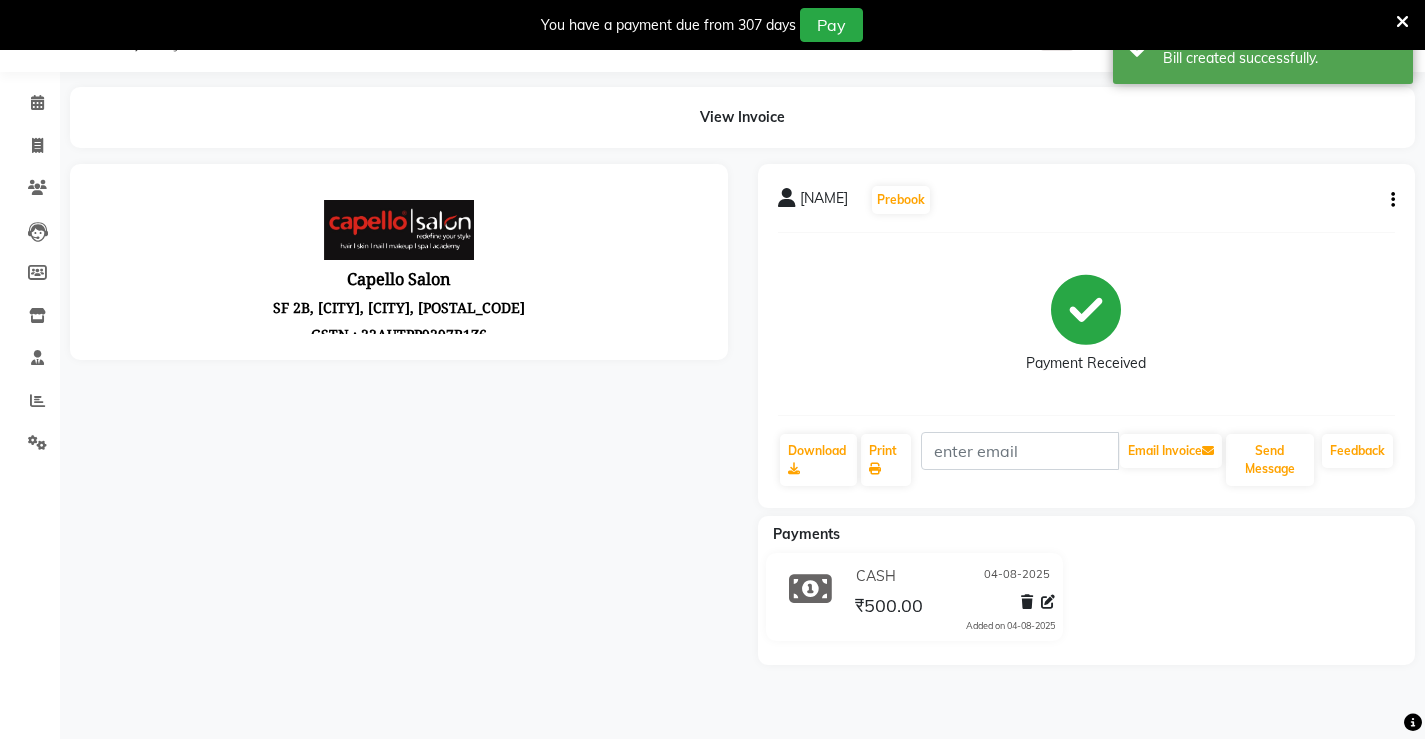 scroll, scrollTop: 0, scrollLeft: 0, axis: both 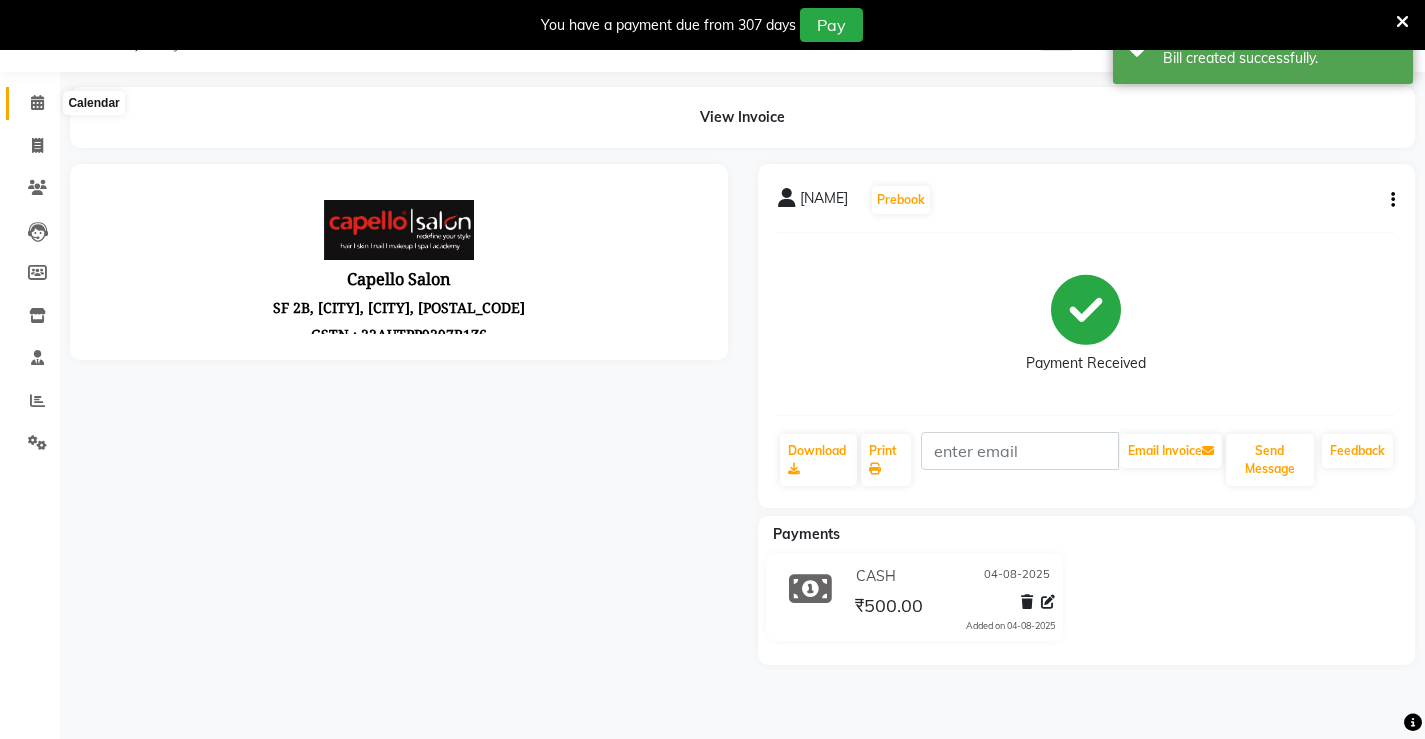 click 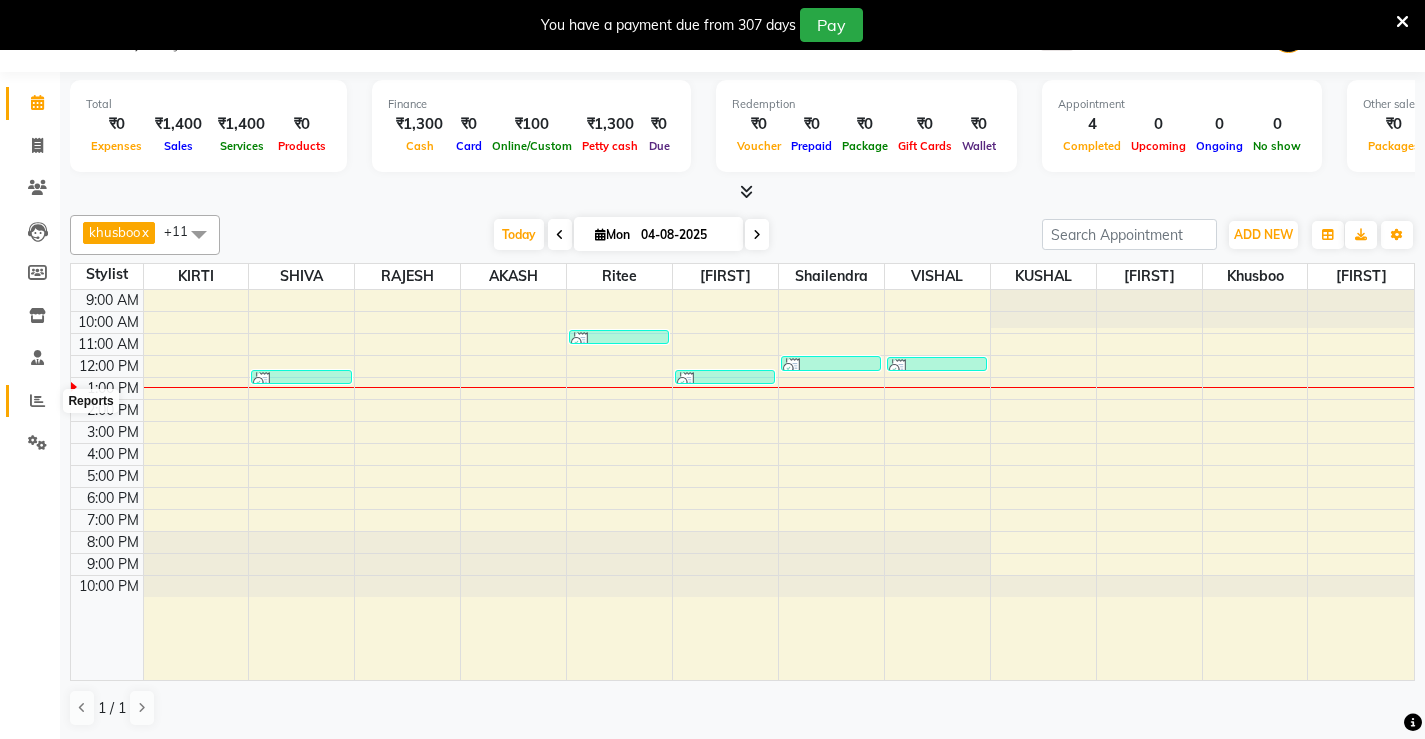 click 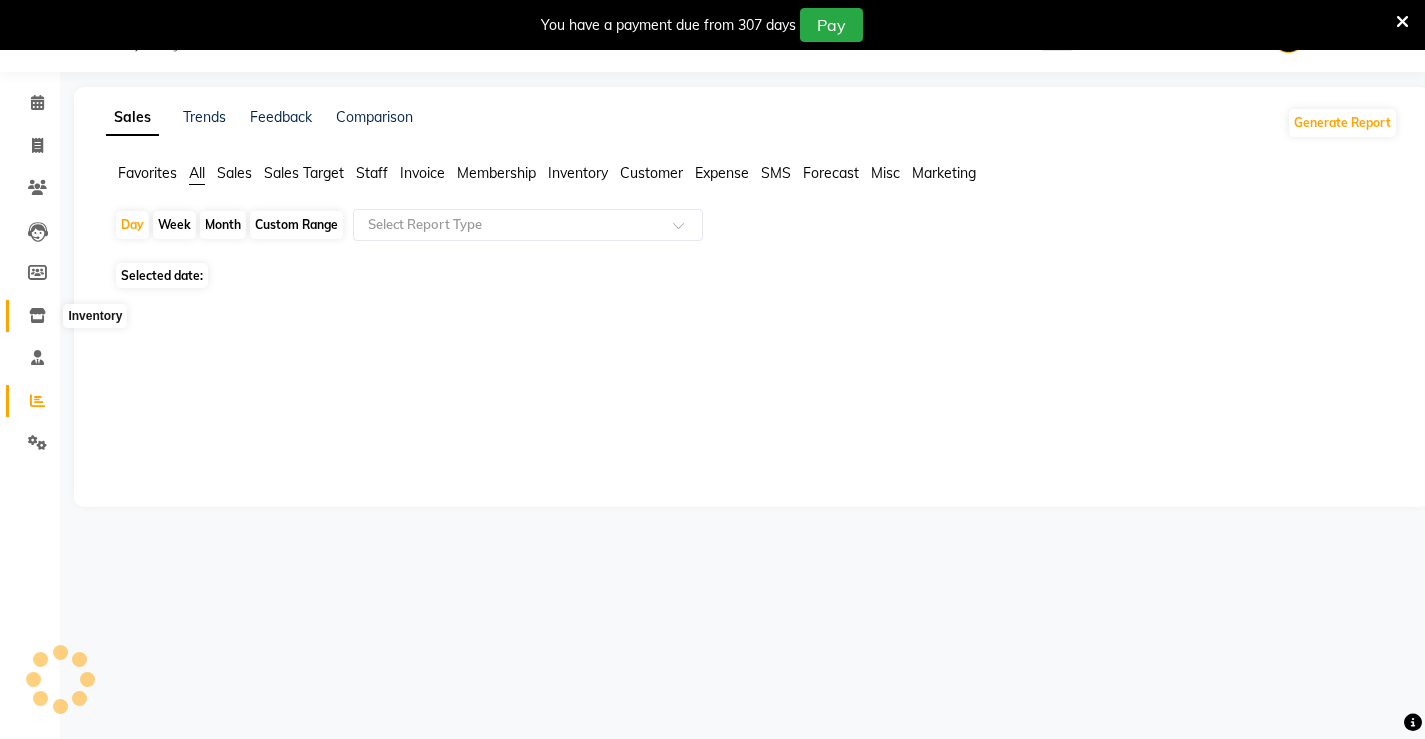click 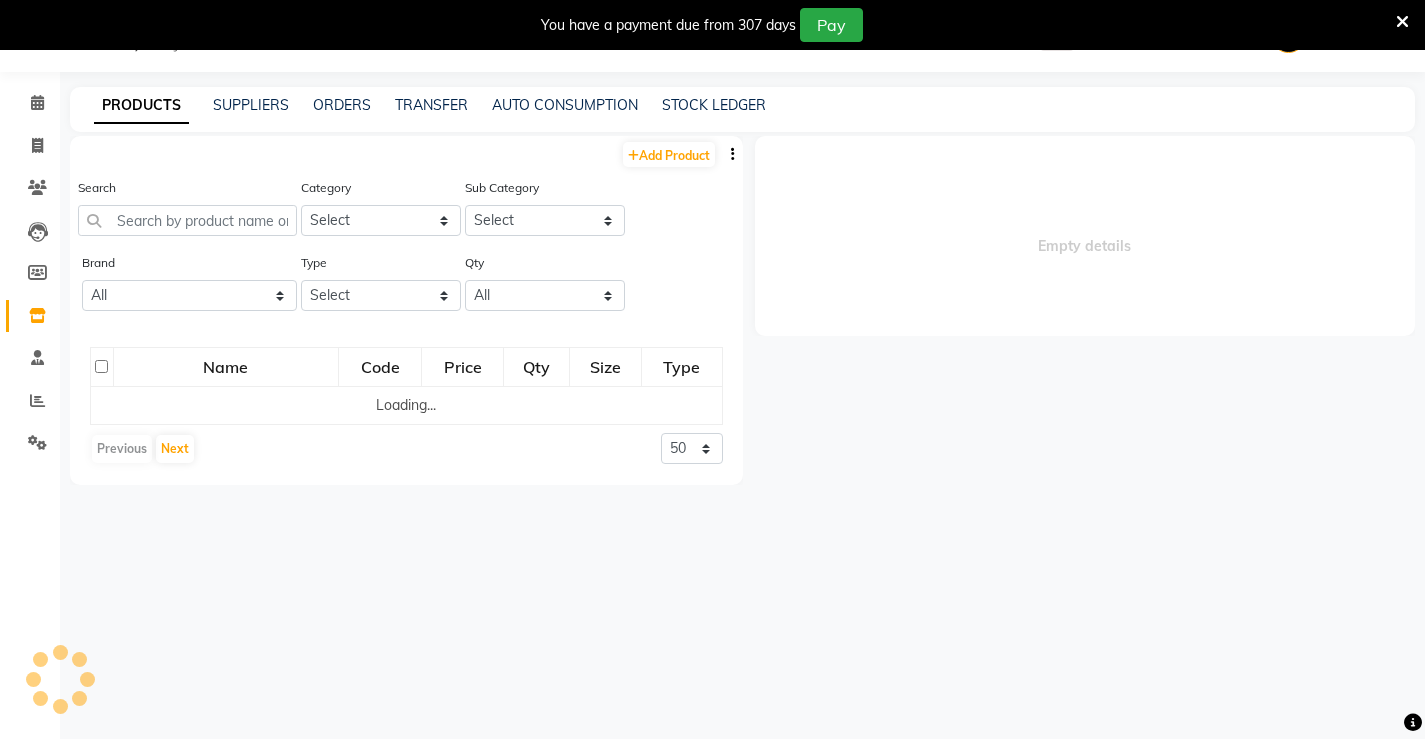 select 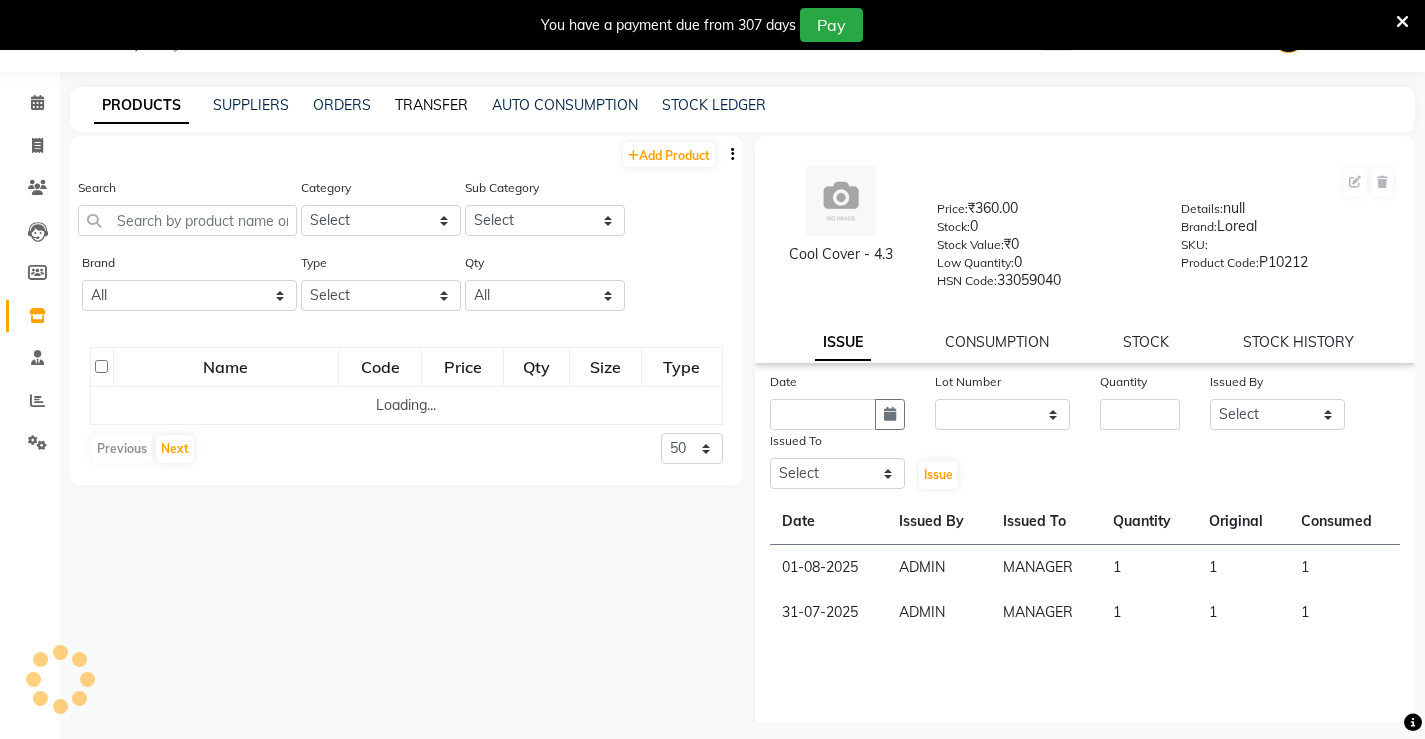click on "TRANSFER" 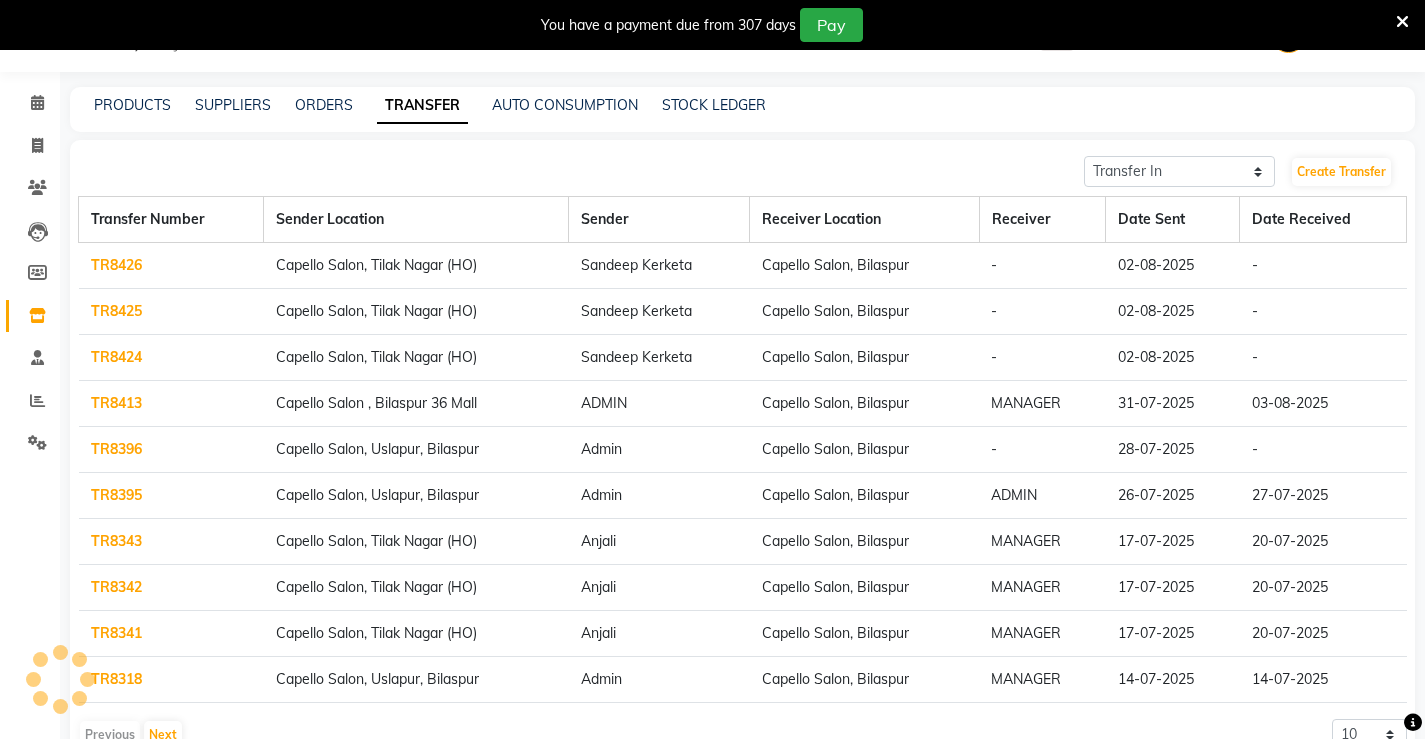 click on "TR8396" 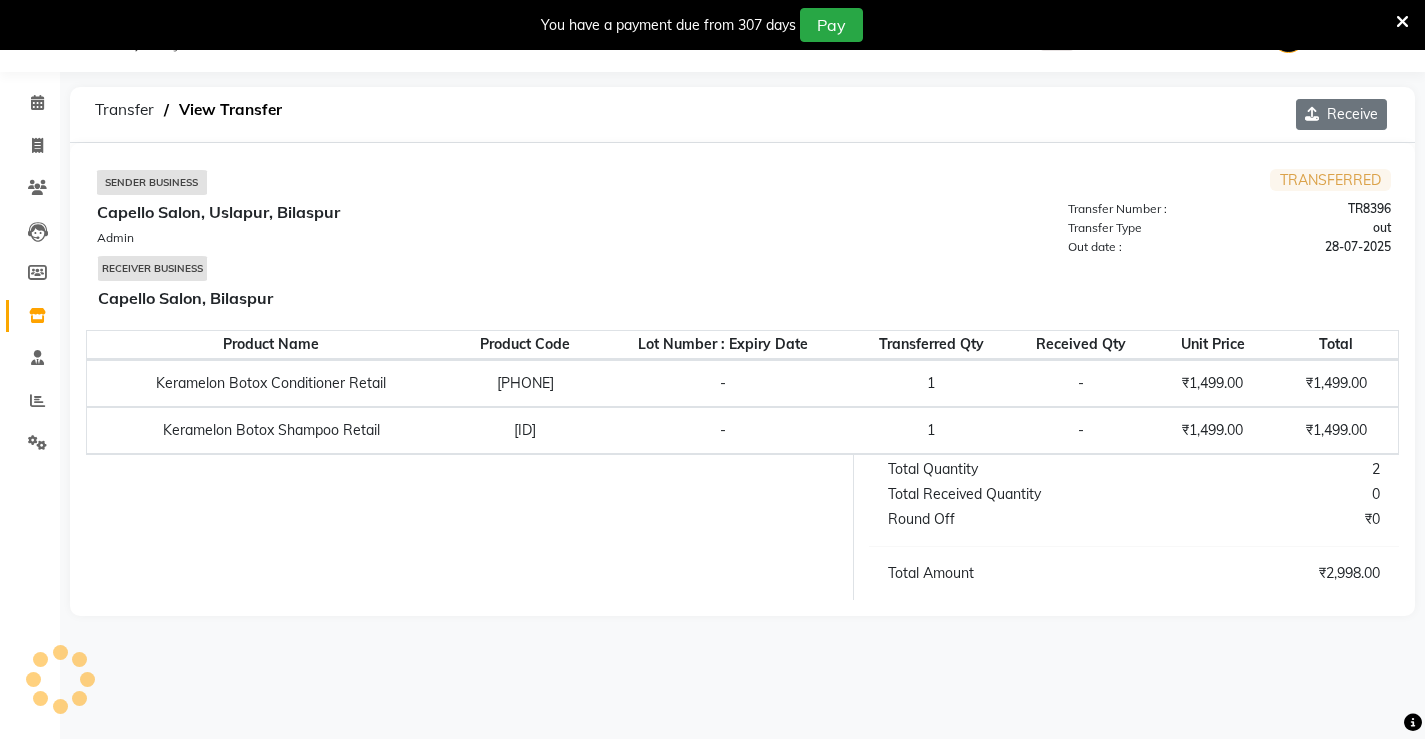 click on "Receive" 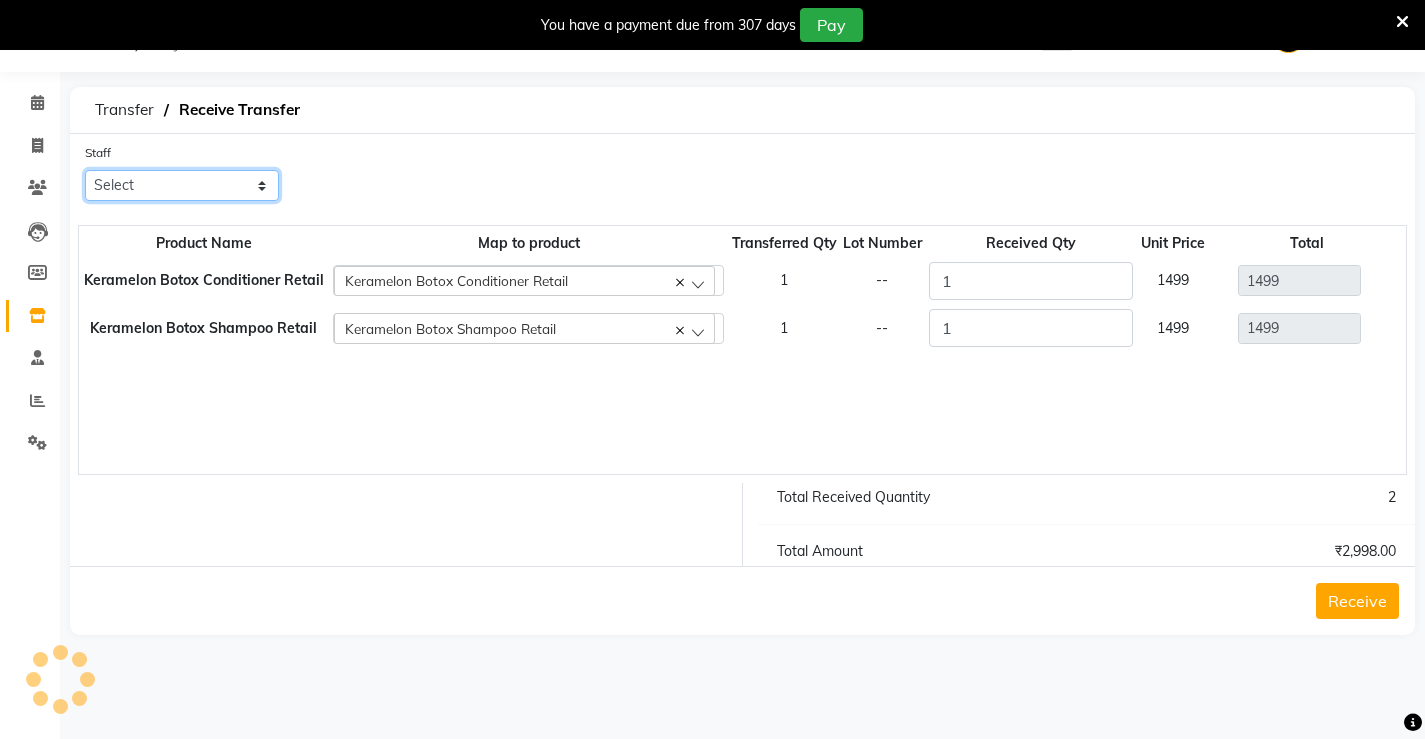 click on "Select ADMIN AKASH ANJALI khusboo KIRTI KUSHAL MANAGER Manish RAJESH reshma ritee shailendra SHIVA VISHAL" at bounding box center [182, 185] 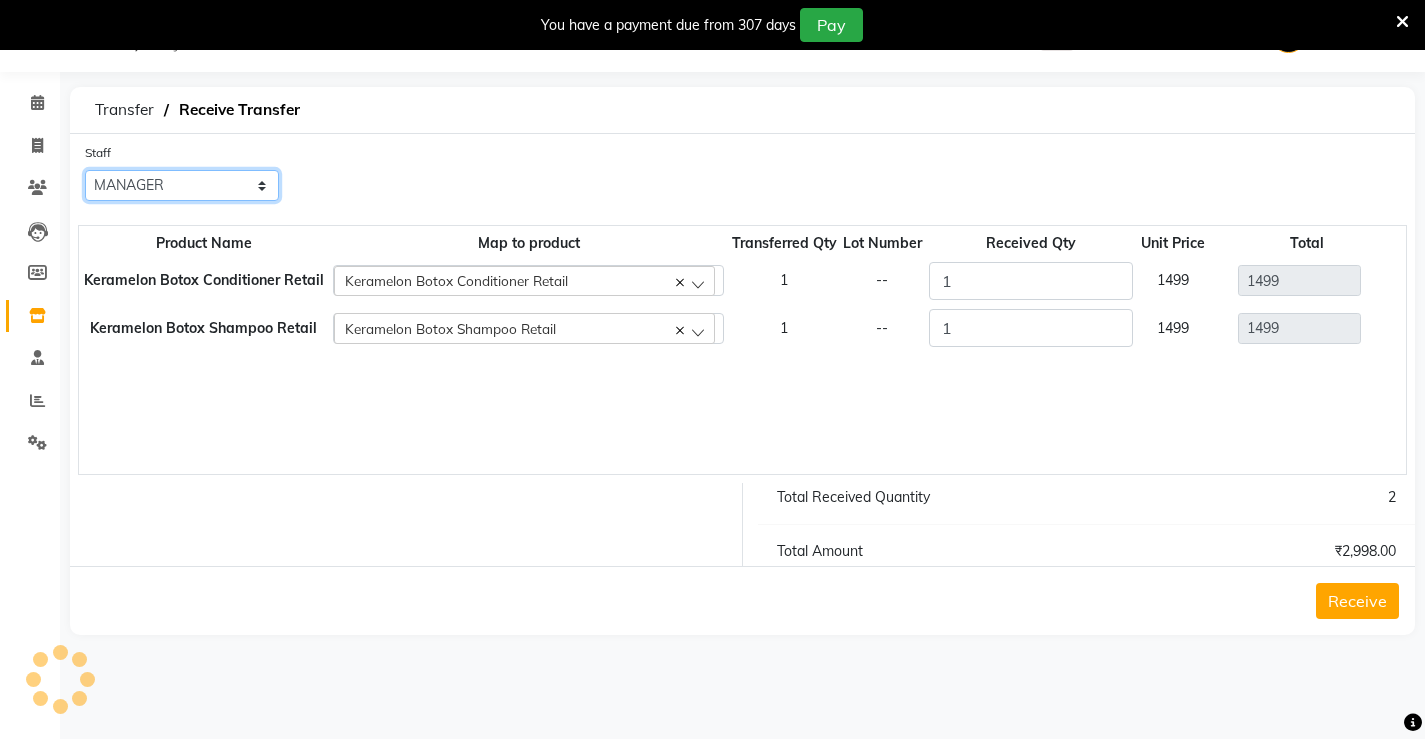 click on "Select ADMIN AKASH ANJALI khusboo KIRTI KUSHAL MANAGER Manish RAJESH reshma ritee shailendra SHIVA VISHAL" at bounding box center (182, 185) 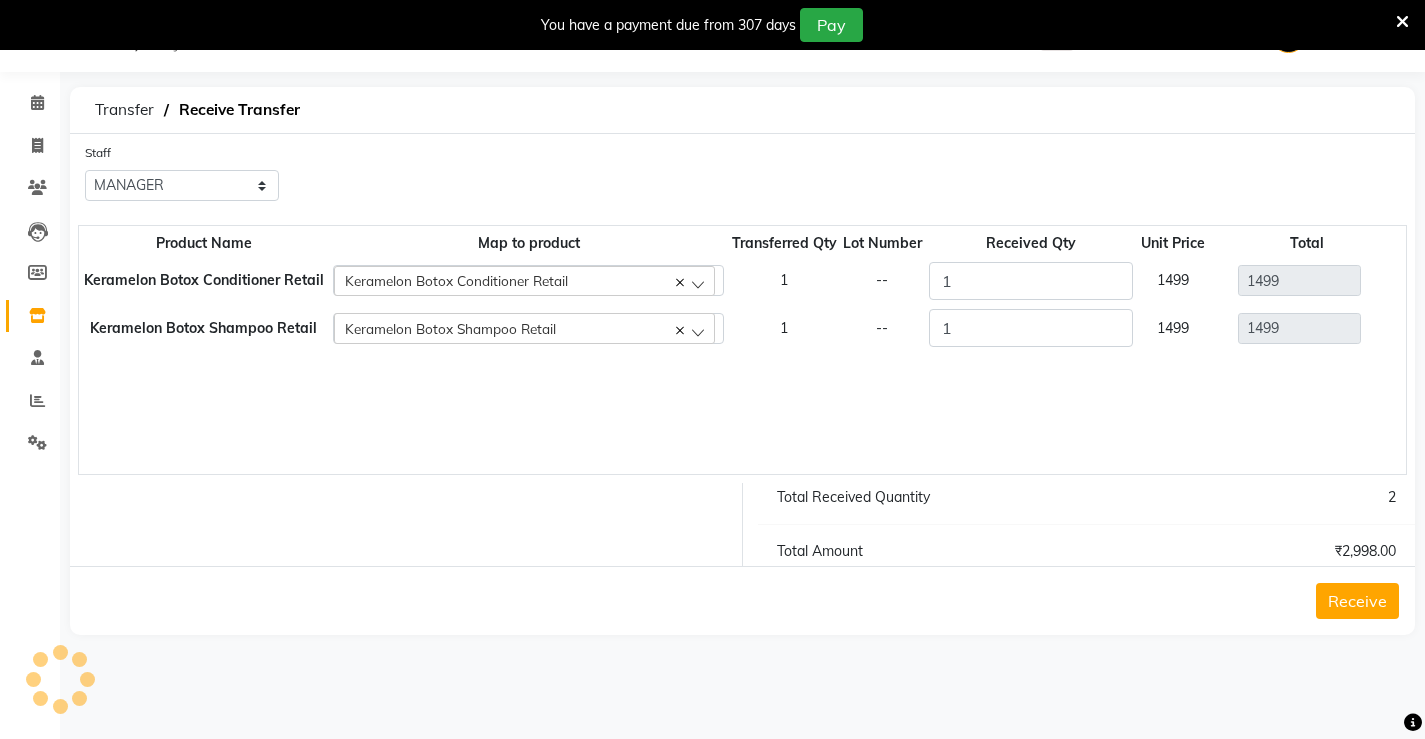 click on "Receive" 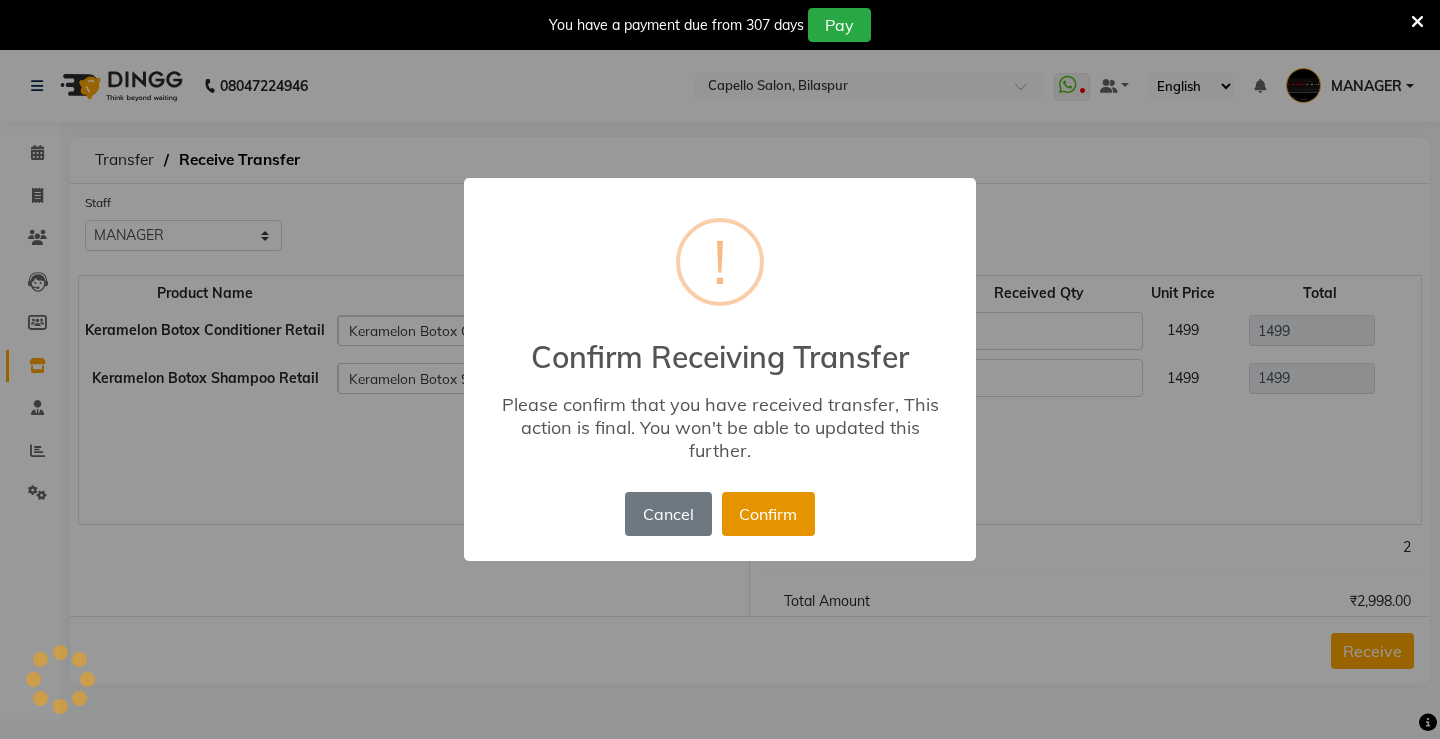 click on "Confirm" at bounding box center (768, 514) 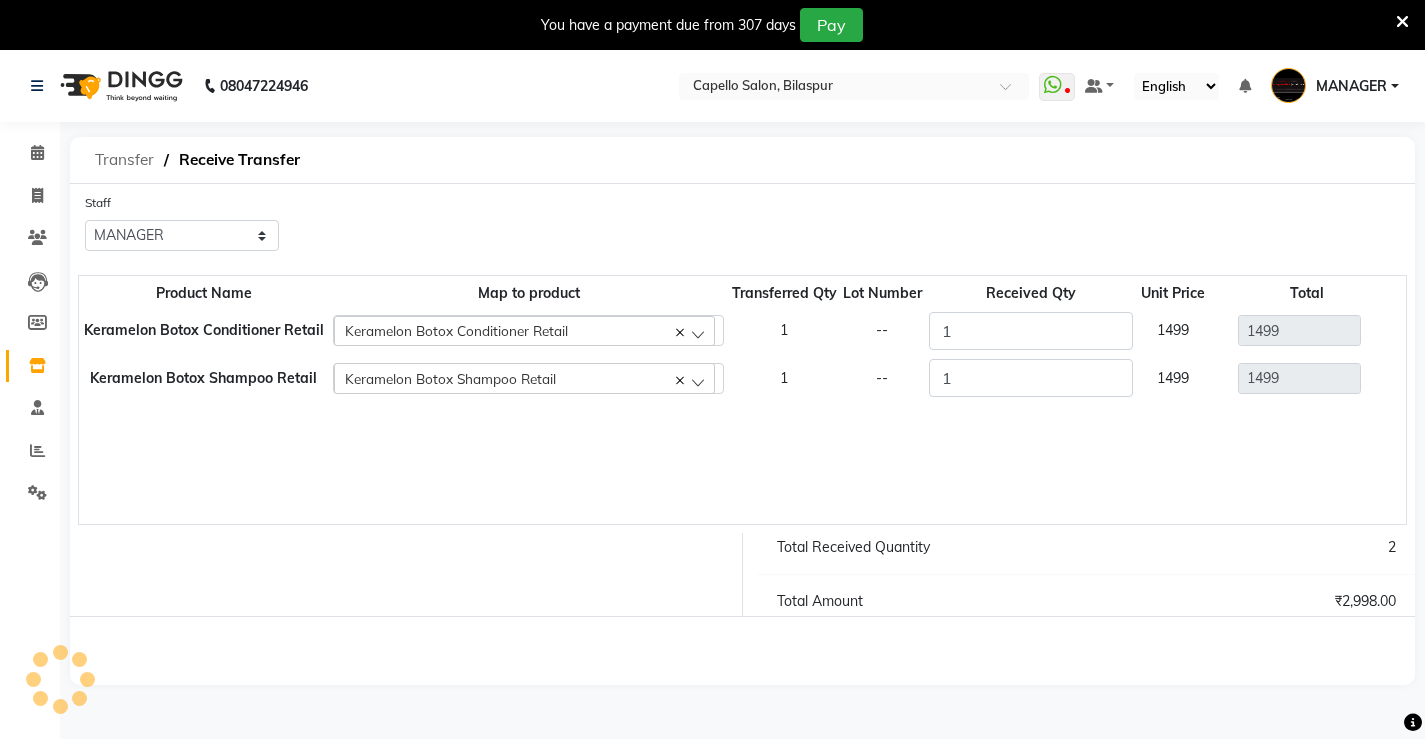click on "Transfer" 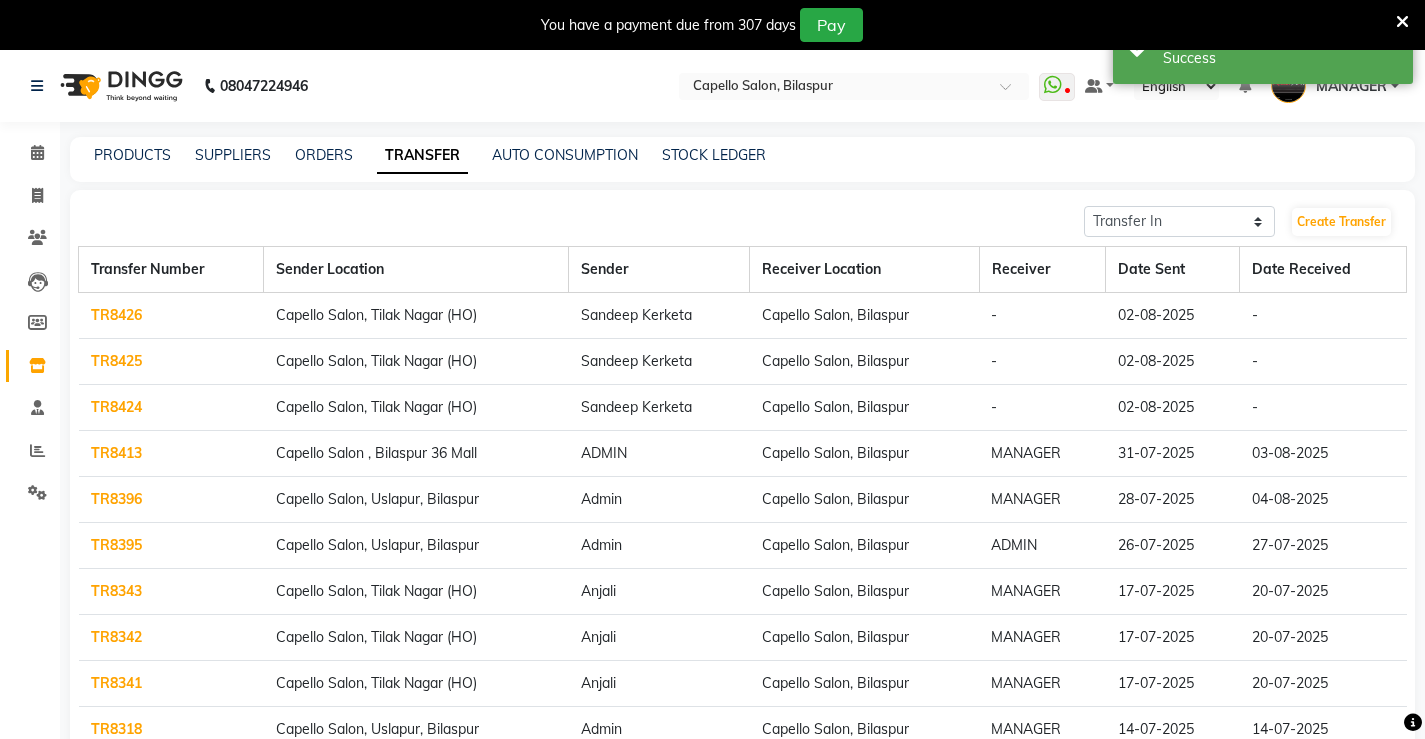 click on "TR8424" 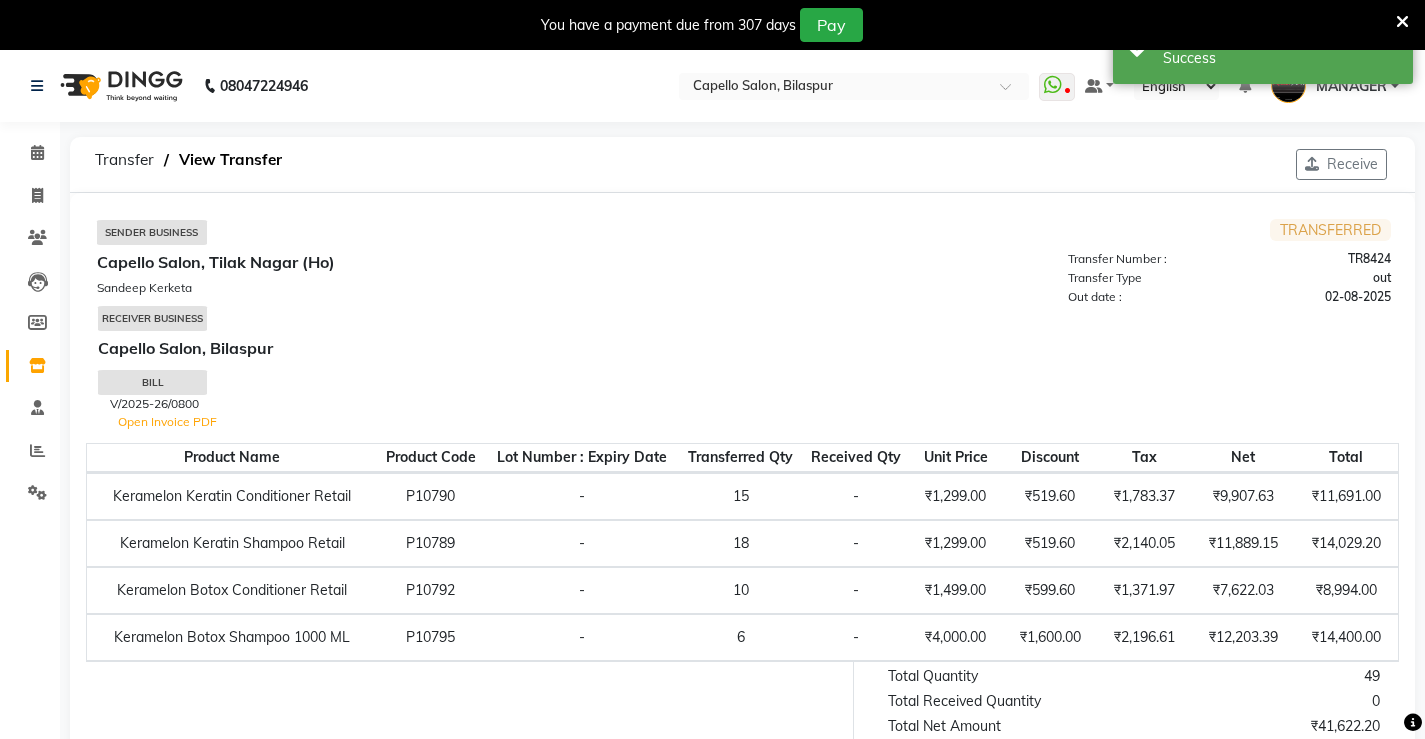 drag, startPoint x: 1325, startPoint y: 159, endPoint x: 514, endPoint y: 146, distance: 811.1042 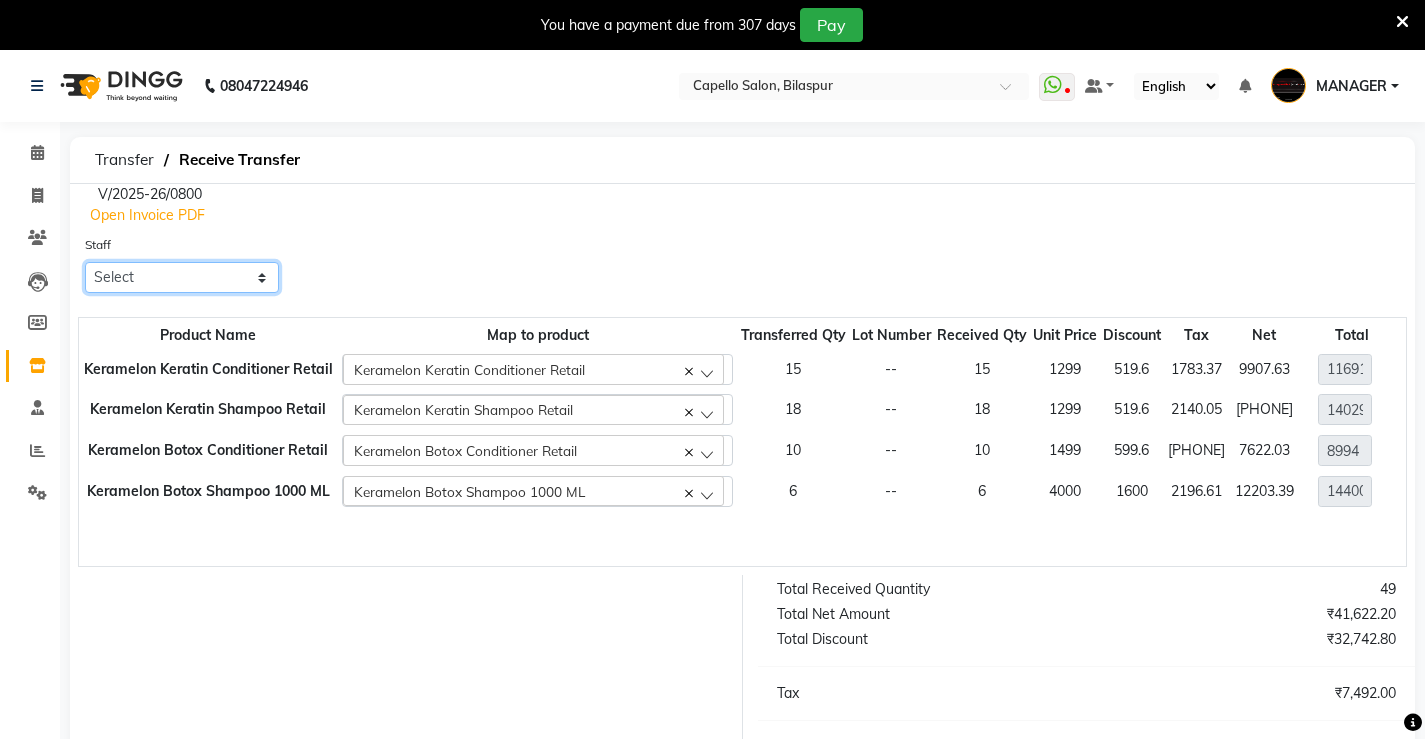 click on "Select ADMIN AKASH ANJALI khusboo KIRTI KUSHAL MANAGER Manish RAJESH reshma ritee shailendra SHIVA VISHAL" at bounding box center (182, 277) 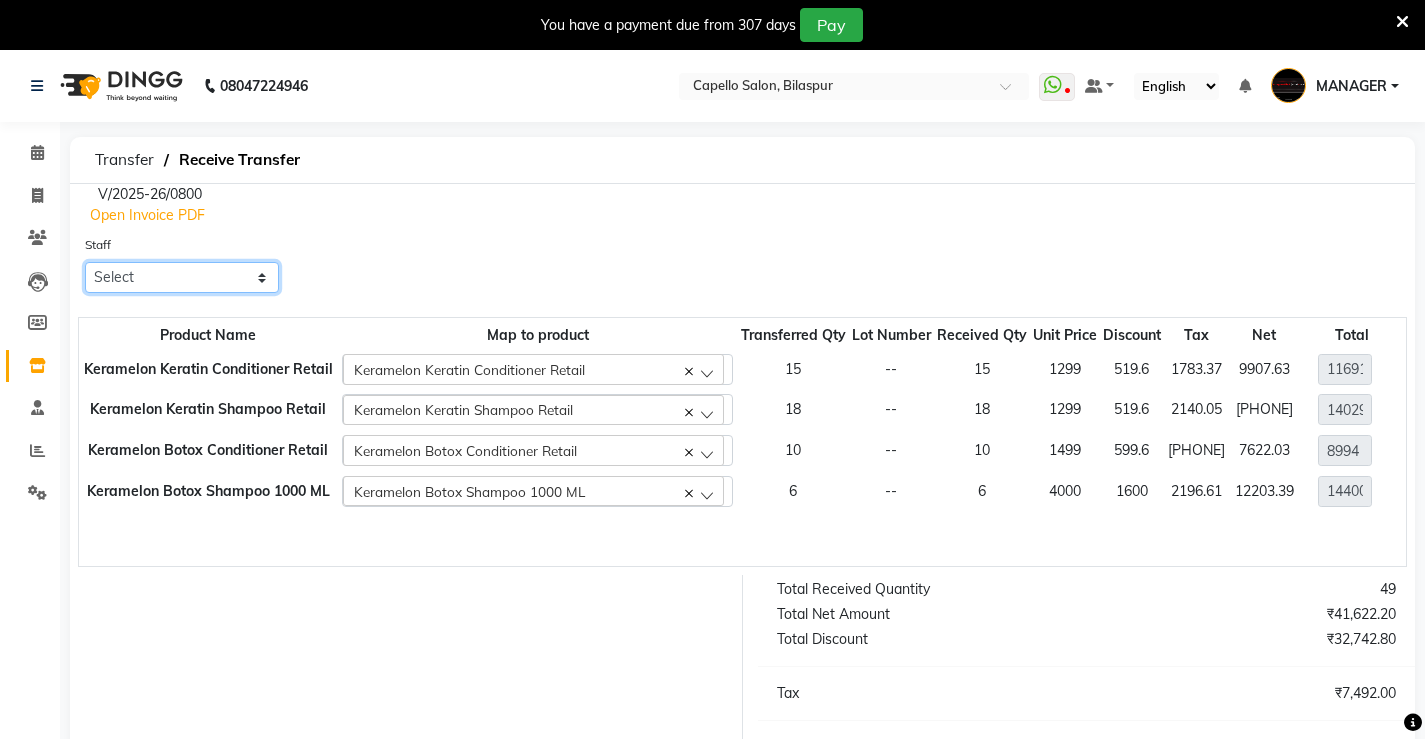 select on "27571" 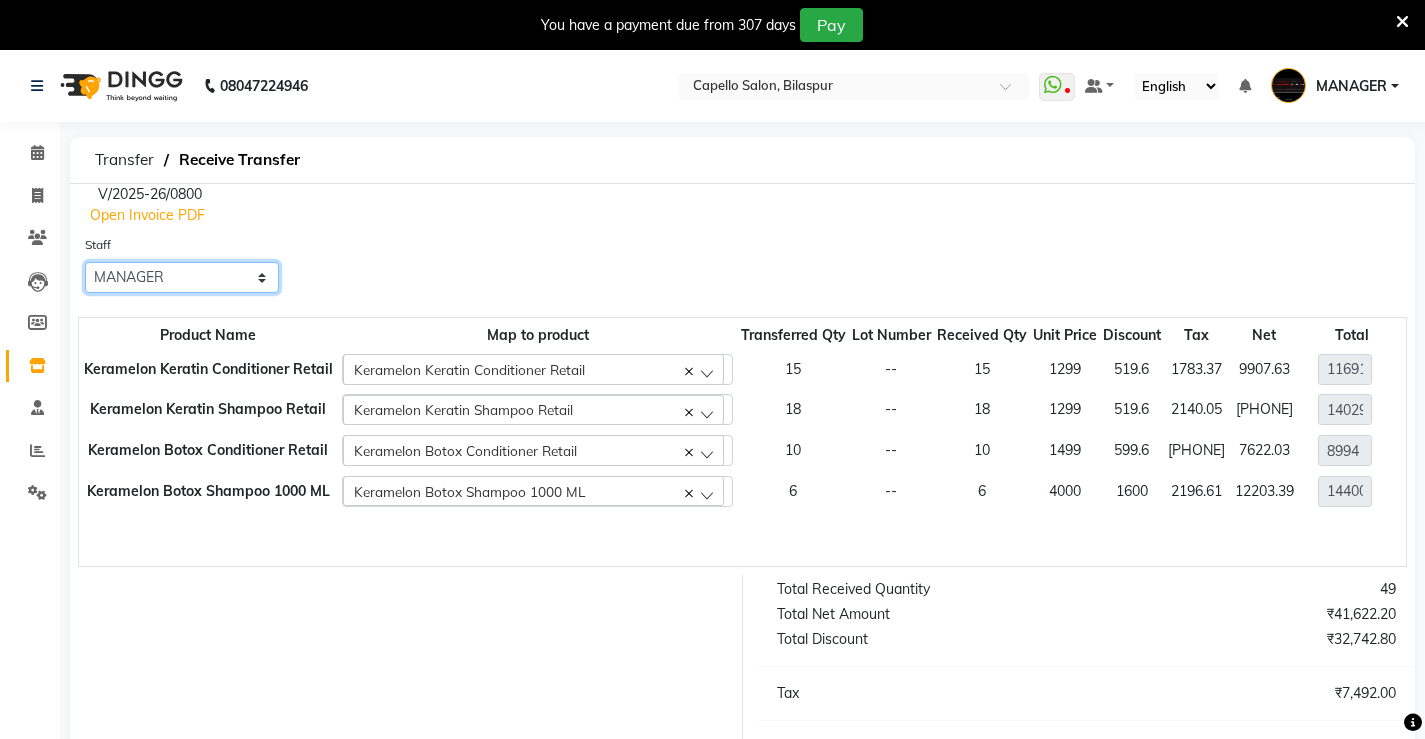 click on "Select ADMIN AKASH ANJALI khusboo KIRTI KUSHAL MANAGER Manish RAJESH reshma ritee shailendra SHIVA VISHAL" at bounding box center (182, 277) 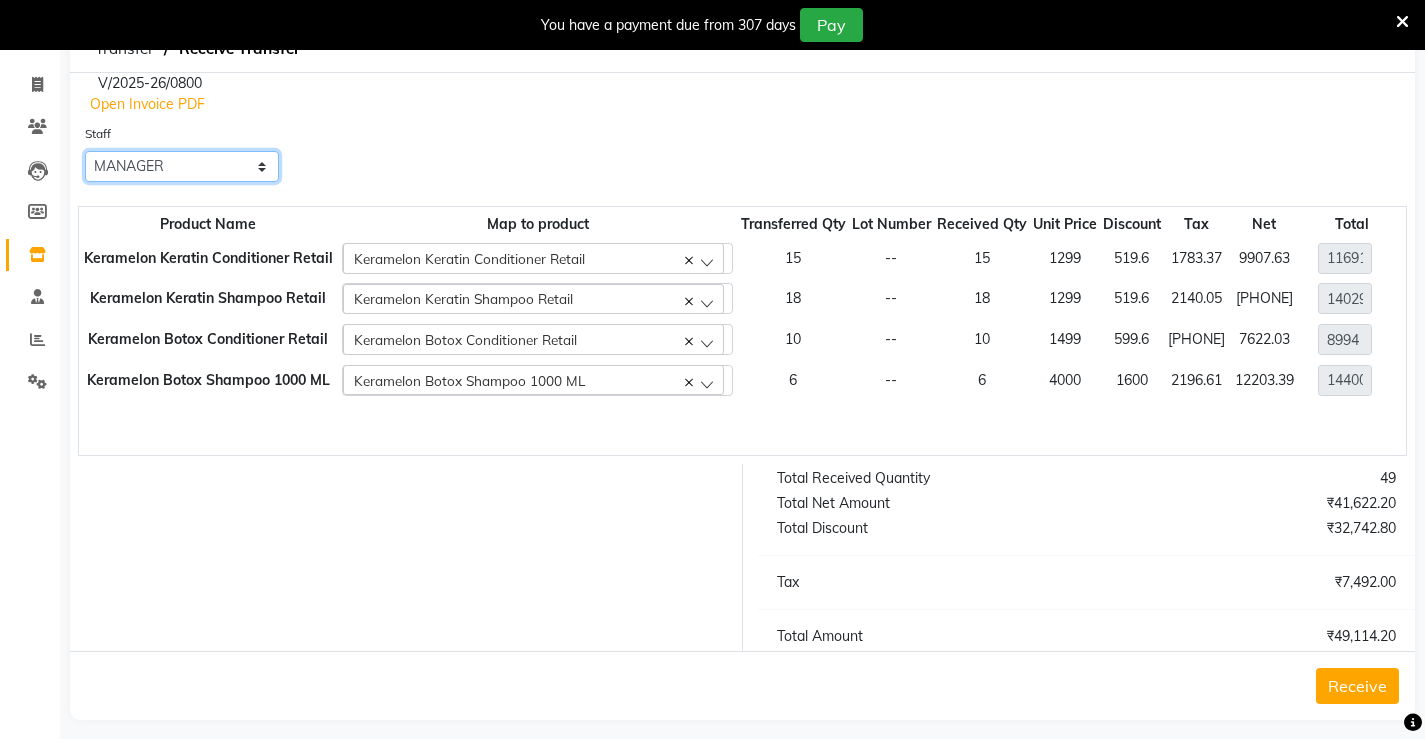 scroll, scrollTop: 126, scrollLeft: 0, axis: vertical 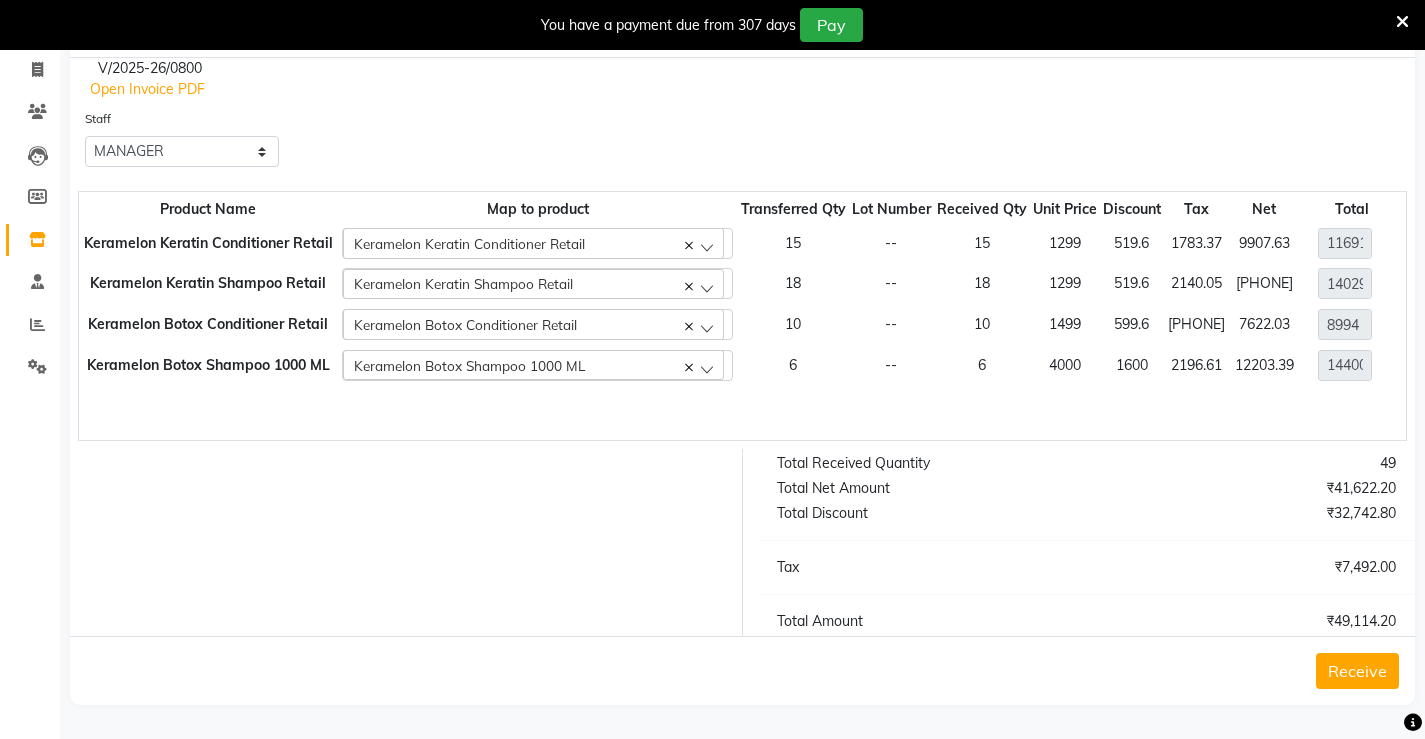 click on "Receive" 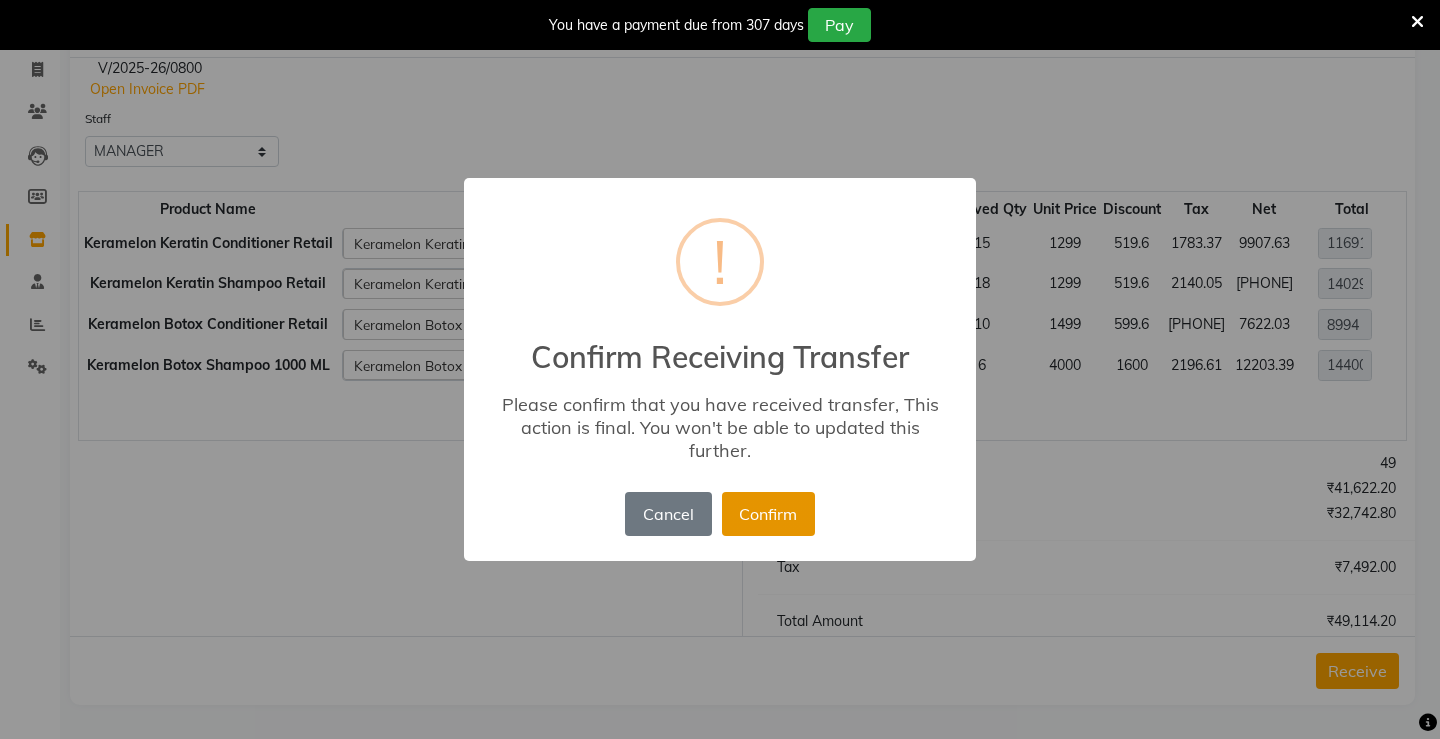 click on "Confirm" at bounding box center [768, 514] 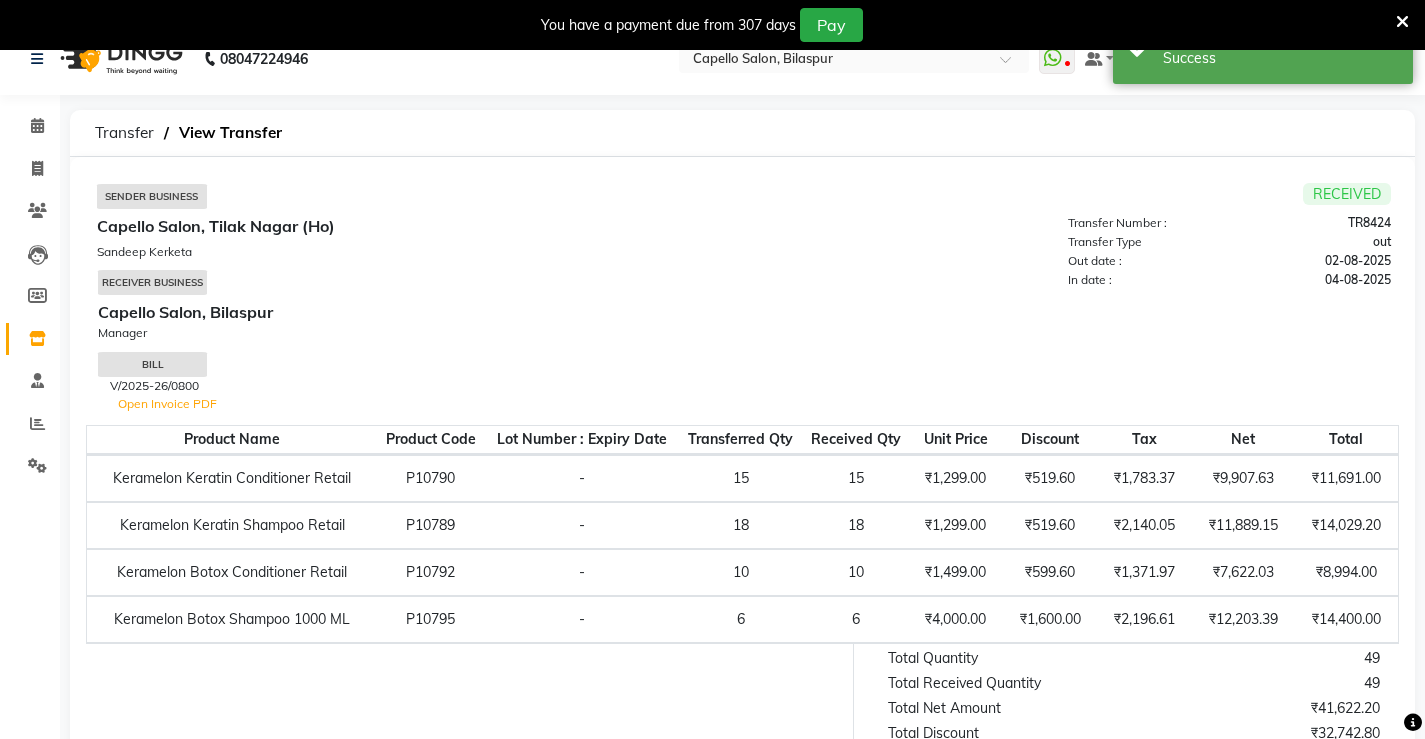scroll, scrollTop: 0, scrollLeft: 0, axis: both 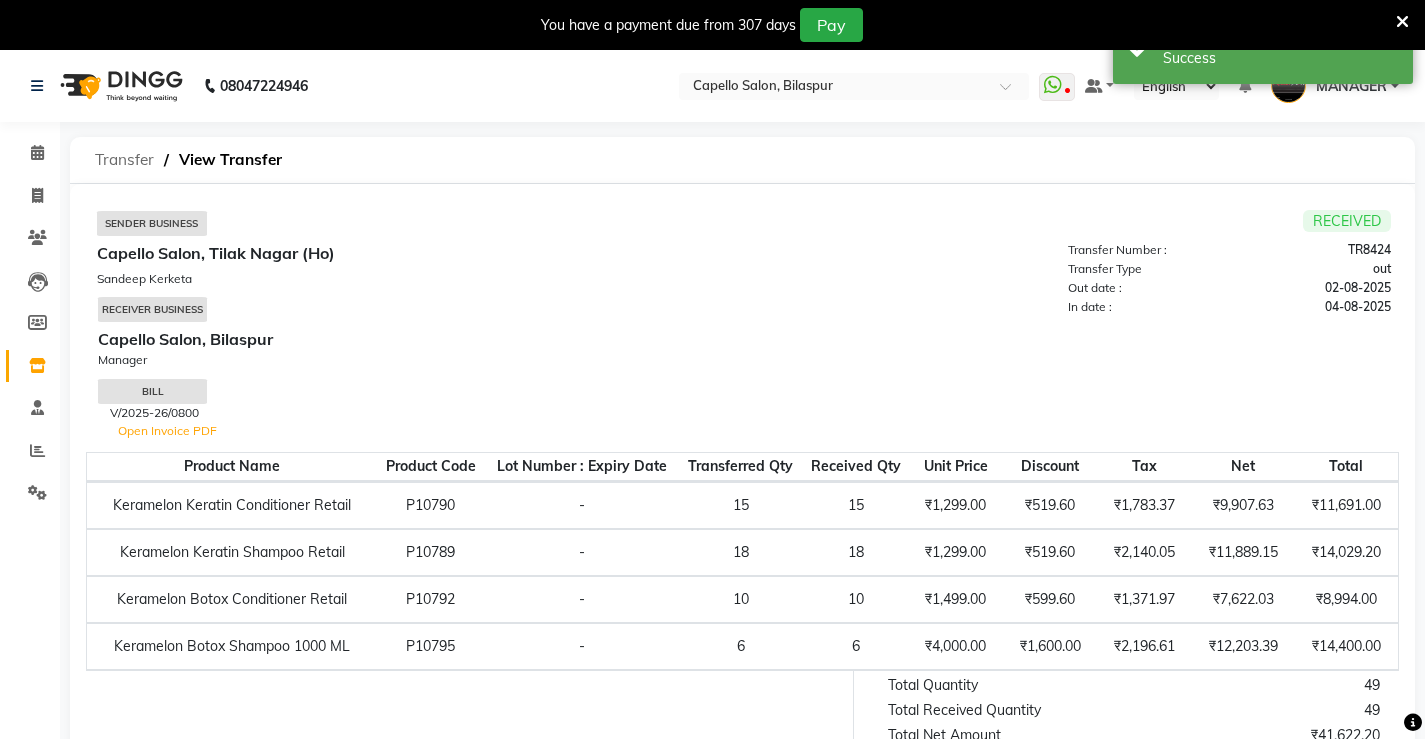 click on "Transfer" 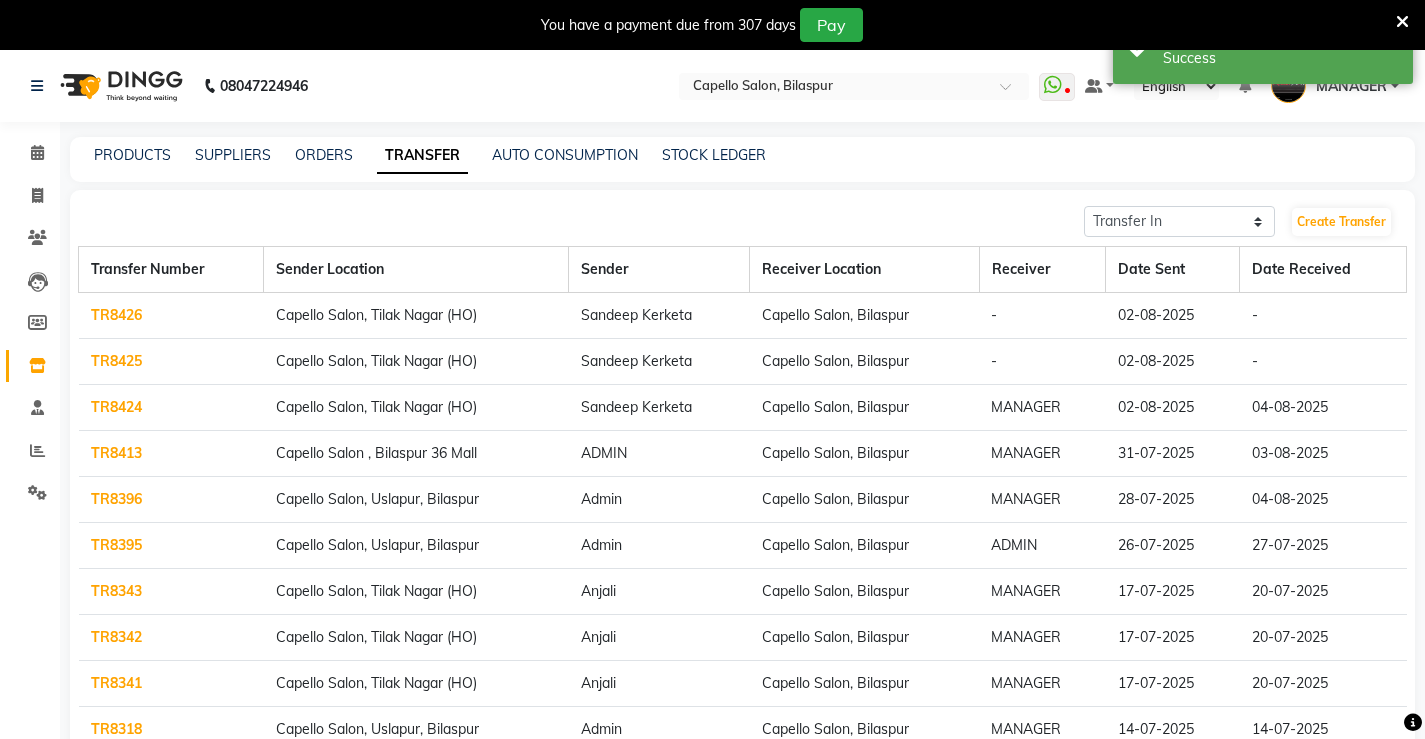 click on "TR8425" 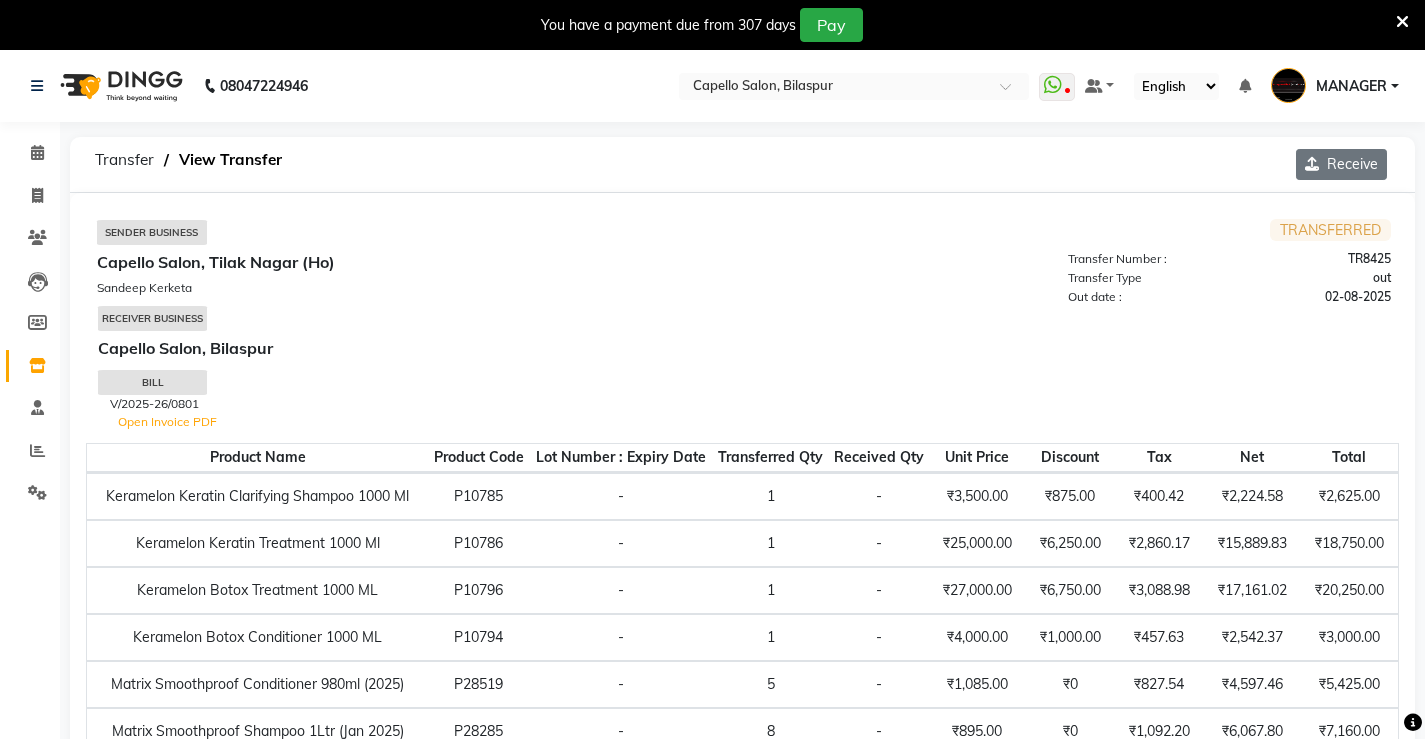 click 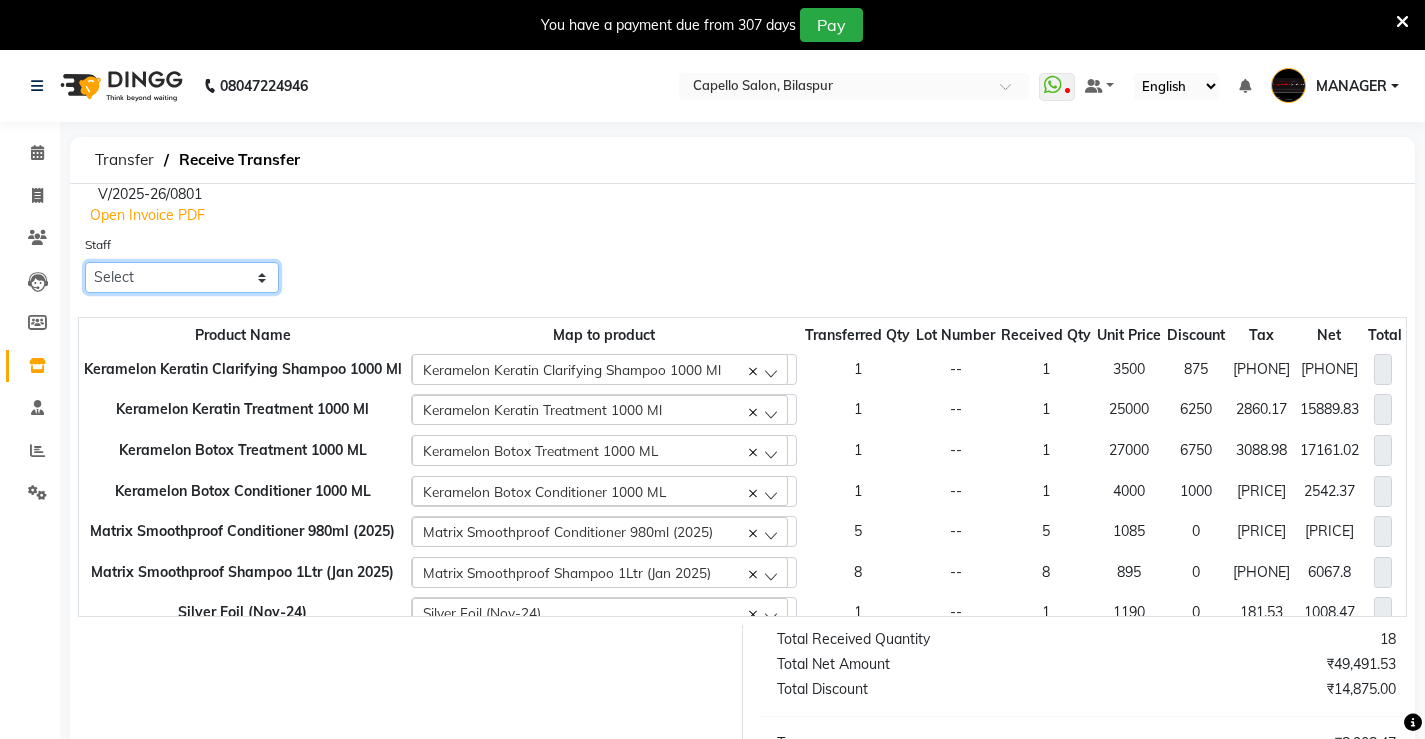 click on "Select ADMIN AKASH ANJALI khusboo KIRTI KUSHAL MANAGER Manish RAJESH reshma ritee shailendra SHIVA VISHAL" at bounding box center (182, 277) 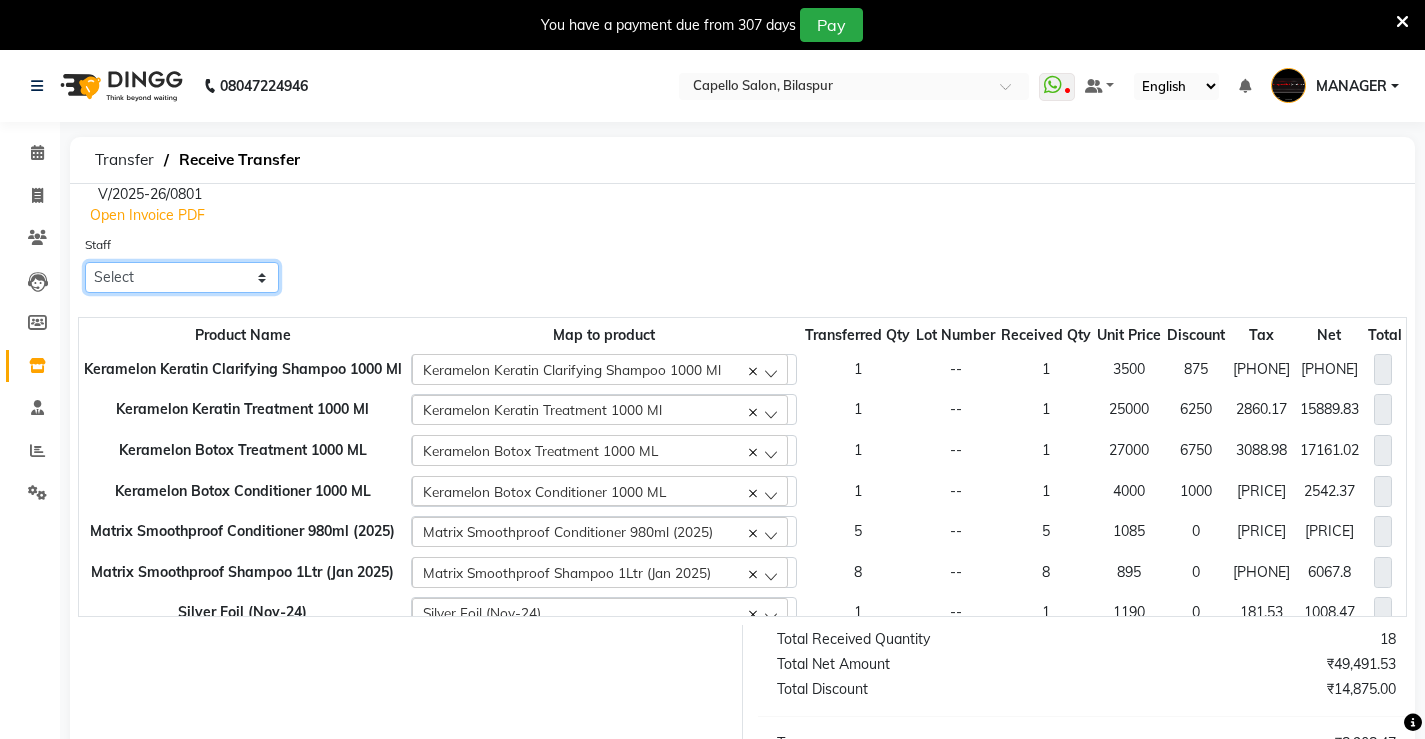 select on "27571" 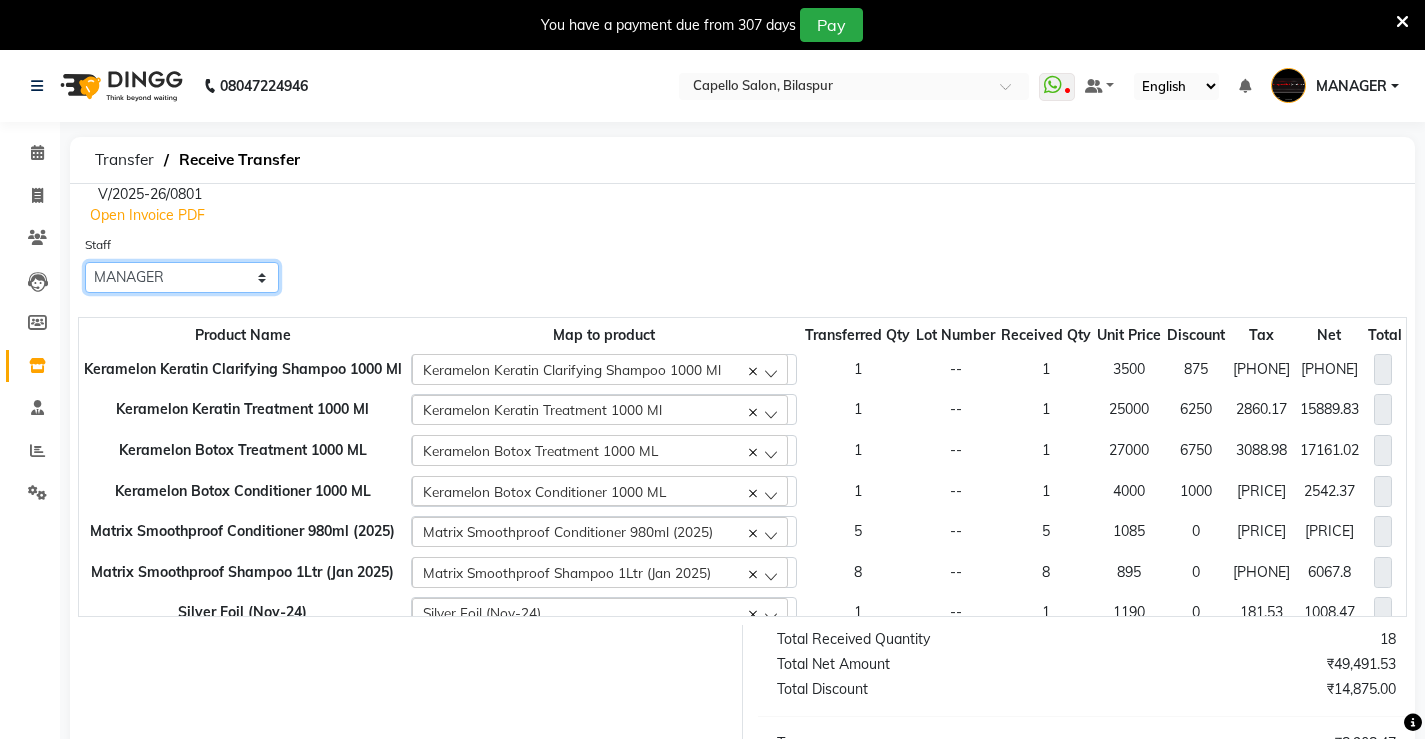 click on "Select ADMIN AKASH ANJALI khusboo KIRTI KUSHAL MANAGER Manish RAJESH reshma ritee shailendra SHIVA VISHAL" at bounding box center [182, 277] 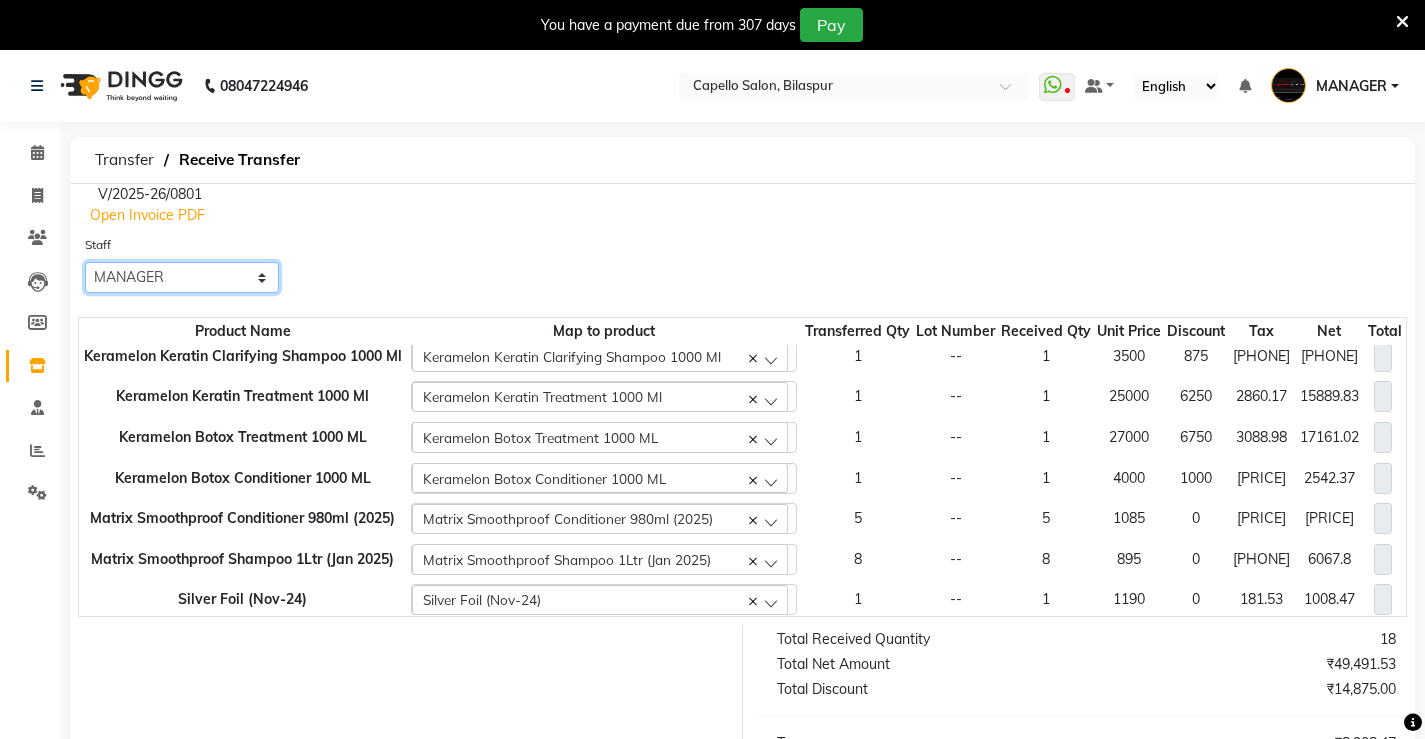 scroll, scrollTop: 17, scrollLeft: 0, axis: vertical 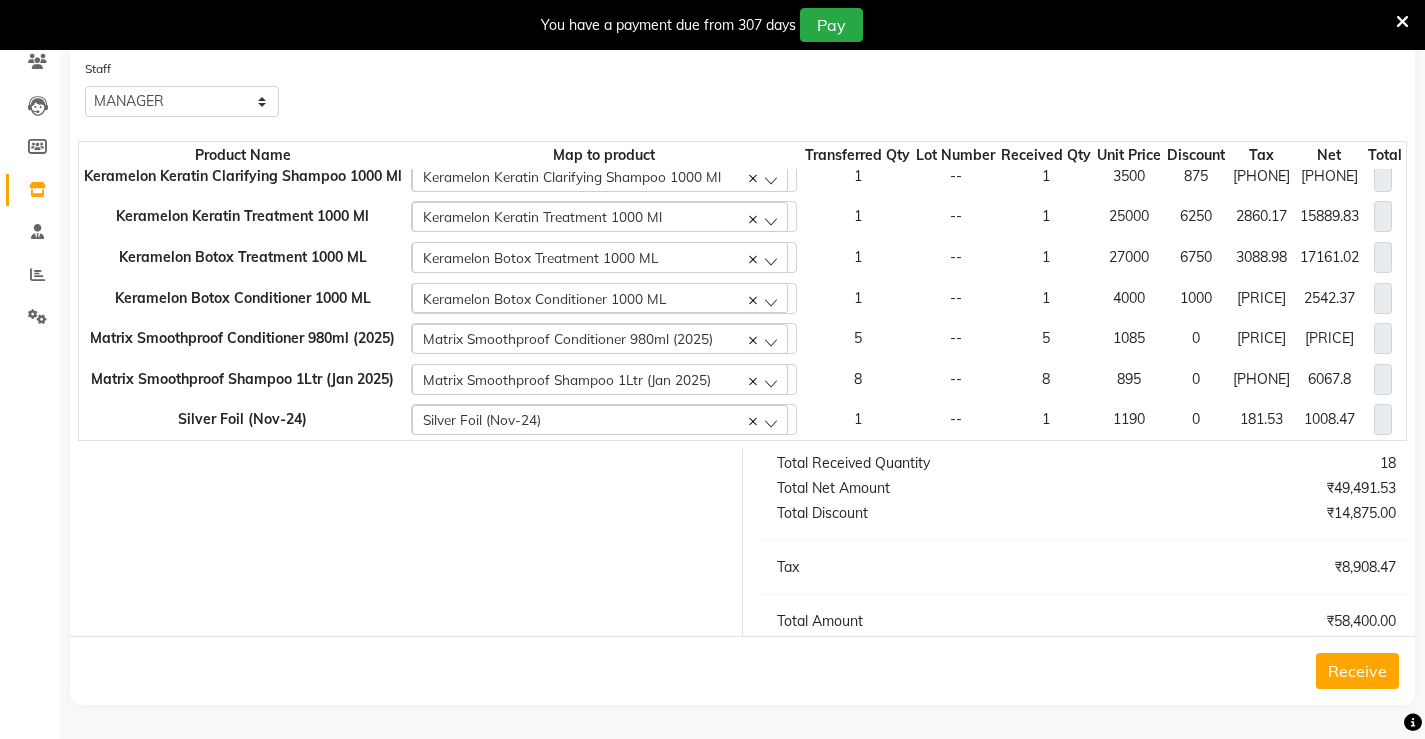 click on "Receive" 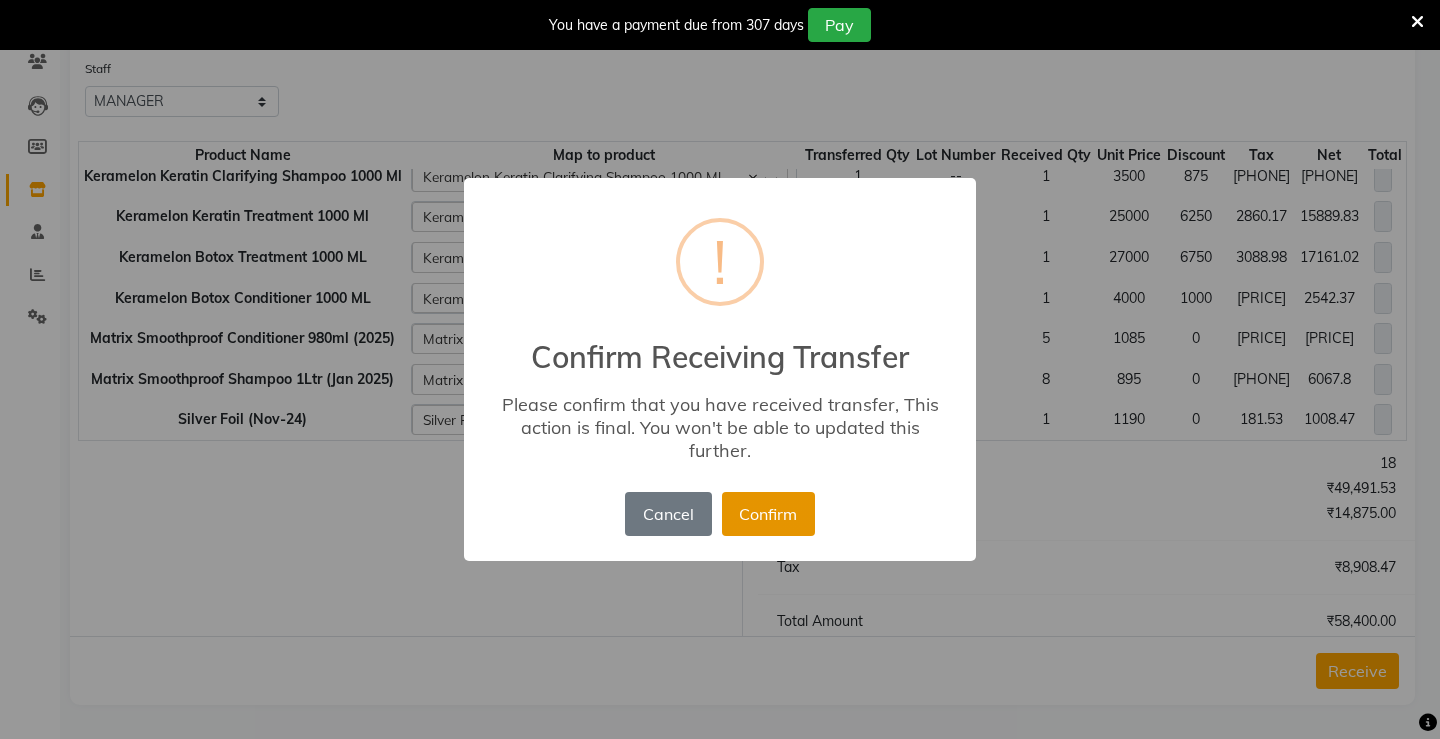 click on "Confirm" at bounding box center (768, 514) 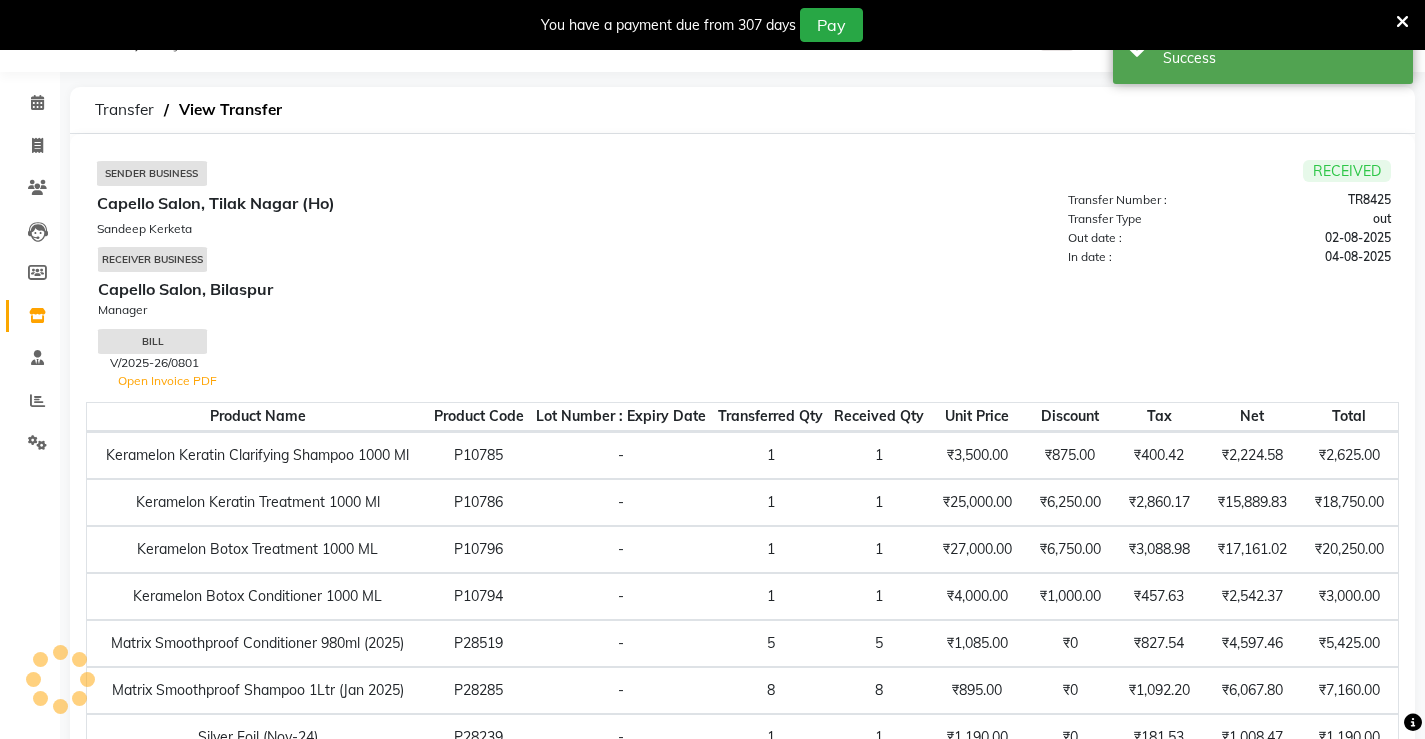 scroll, scrollTop: 176, scrollLeft: 0, axis: vertical 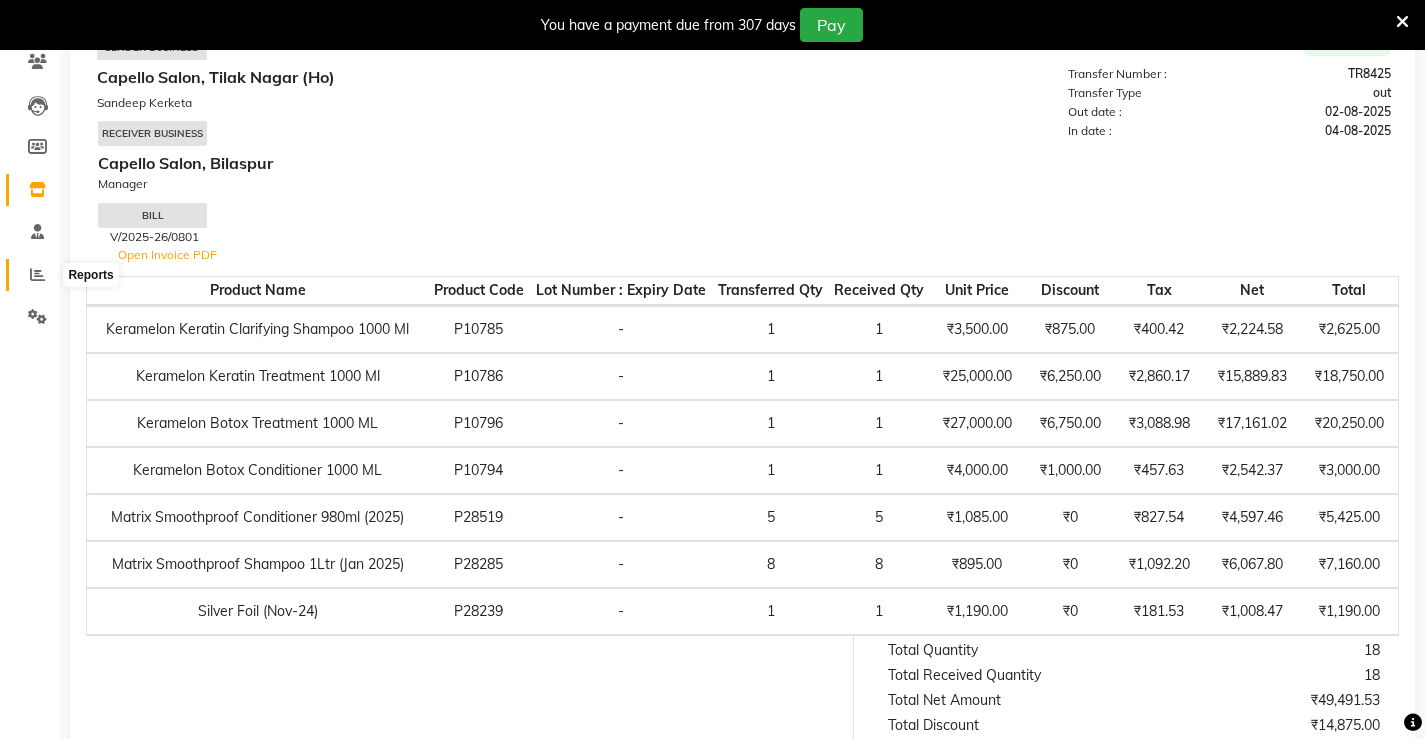 click 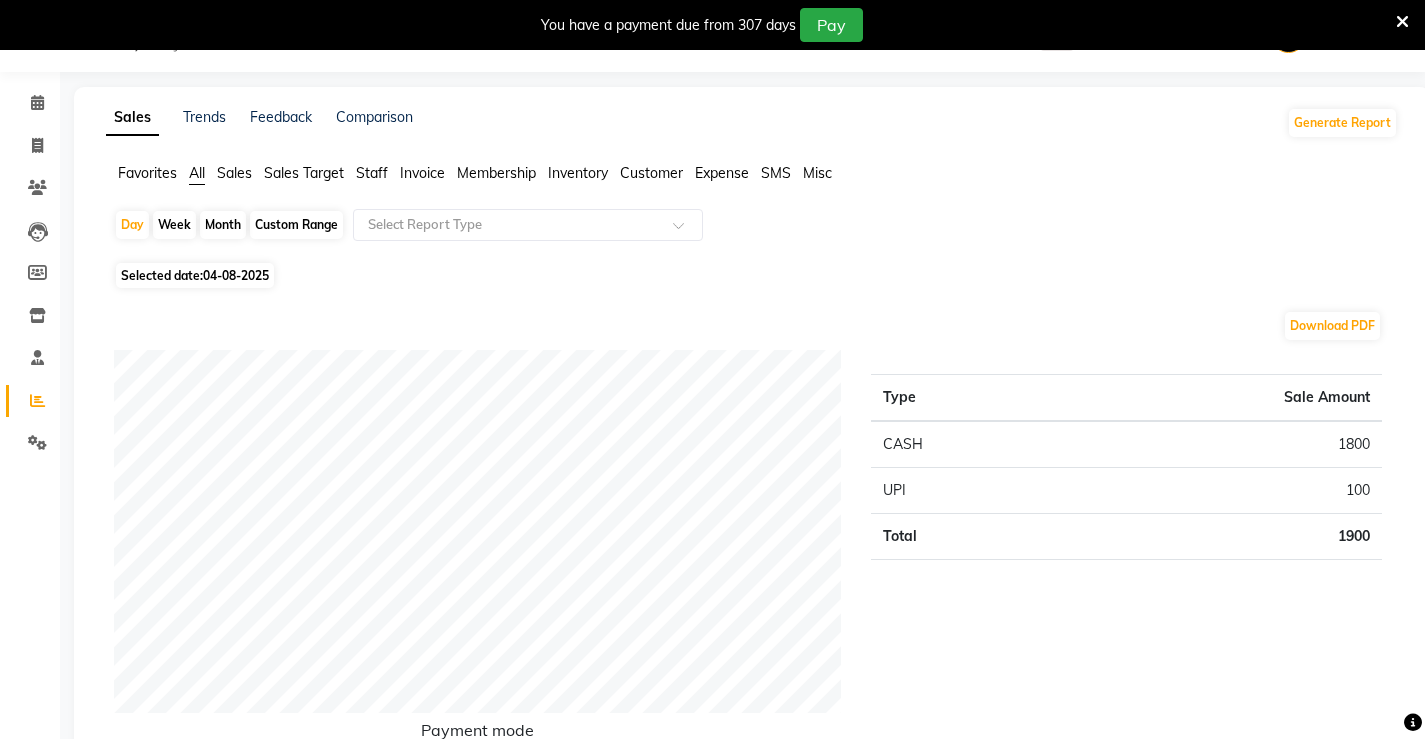 scroll, scrollTop: 176, scrollLeft: 0, axis: vertical 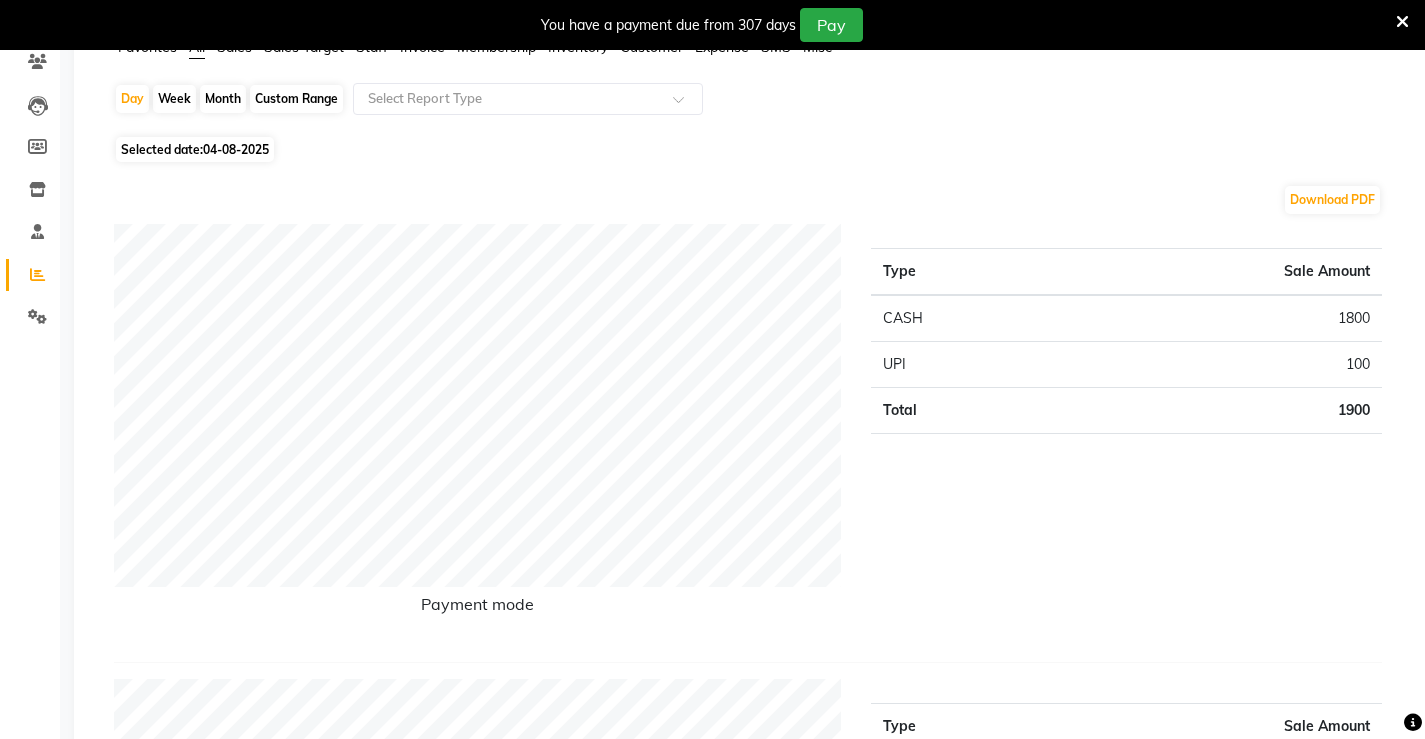 click on "Month" 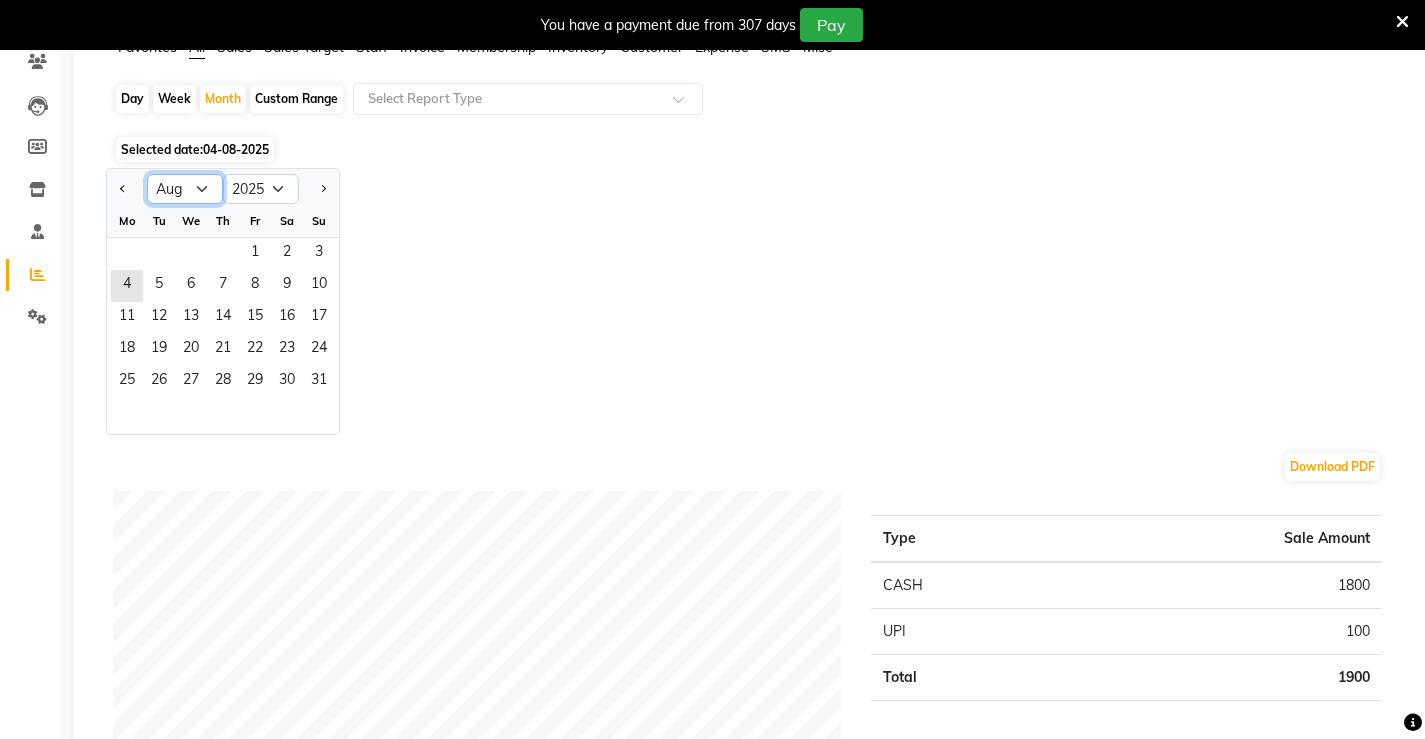click on "Jan Feb Mar Apr May Jun Jul Aug Sep Oct Nov Dec" 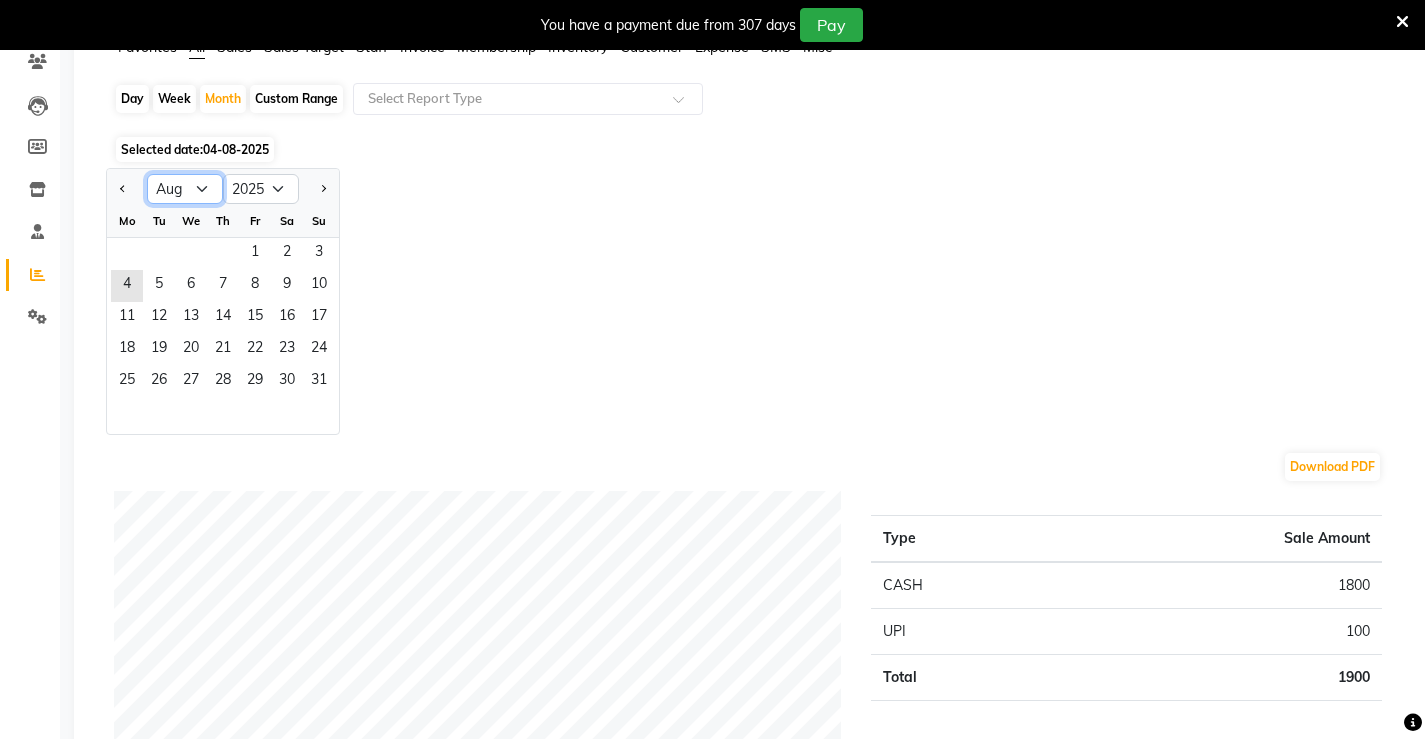 select on "7" 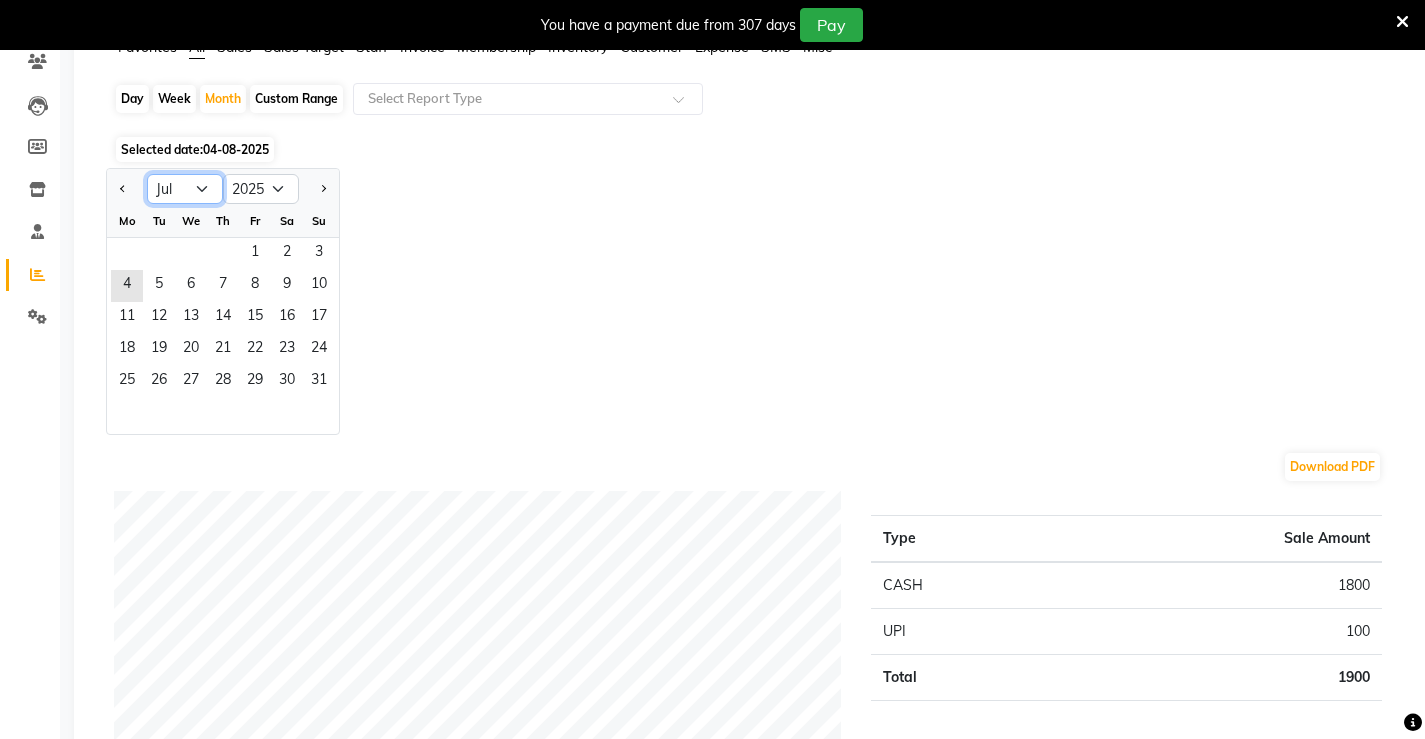 click on "Jan Feb Mar Apr May Jun Jul Aug Sep Oct Nov Dec" 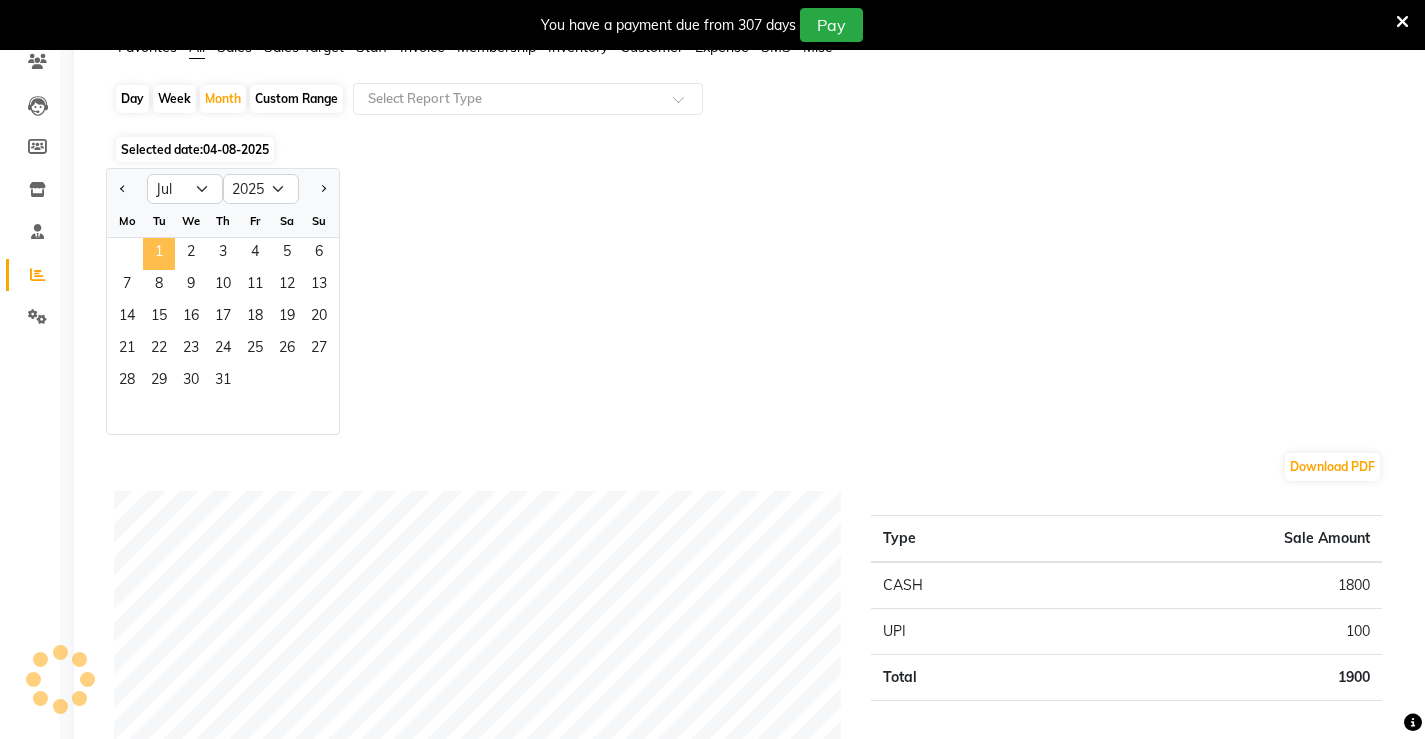 click on "1" 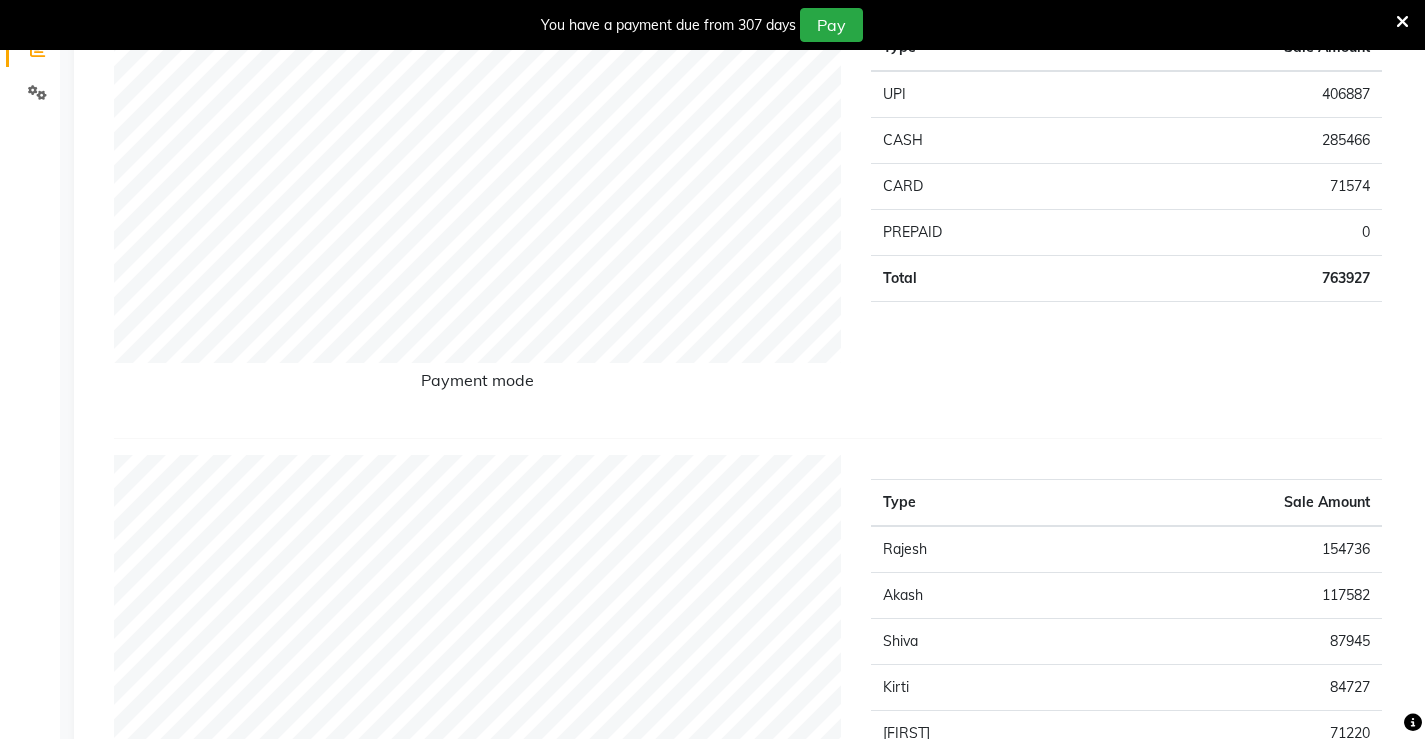 scroll, scrollTop: 0, scrollLeft: 0, axis: both 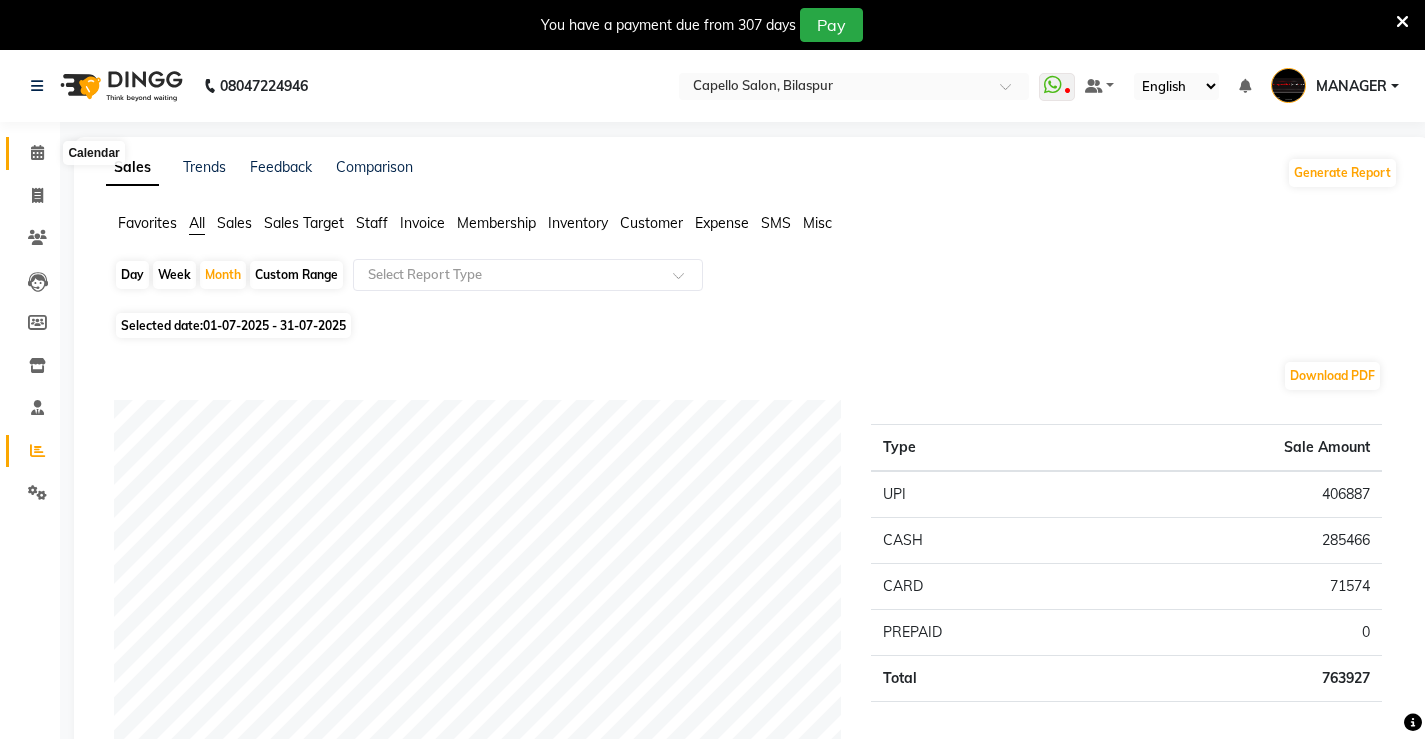 click 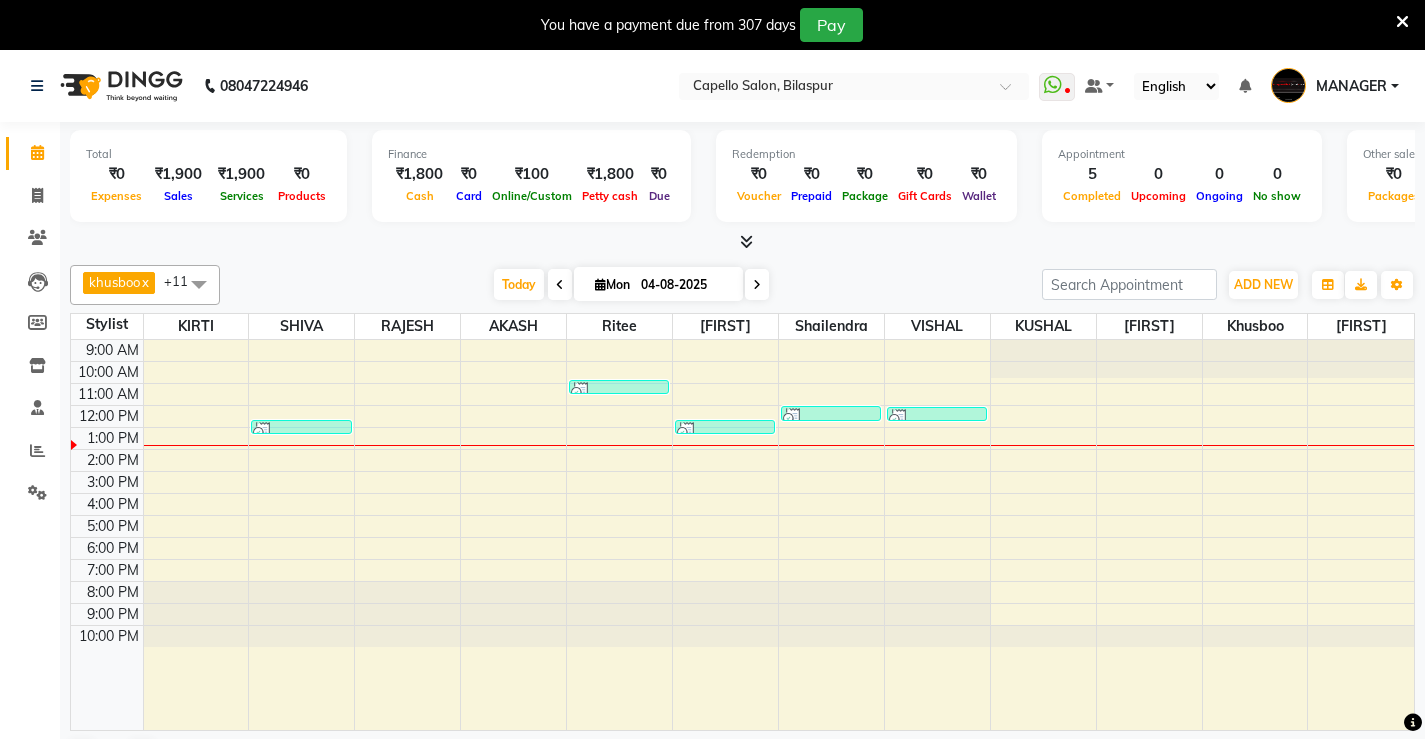 click at bounding box center [1402, 22] 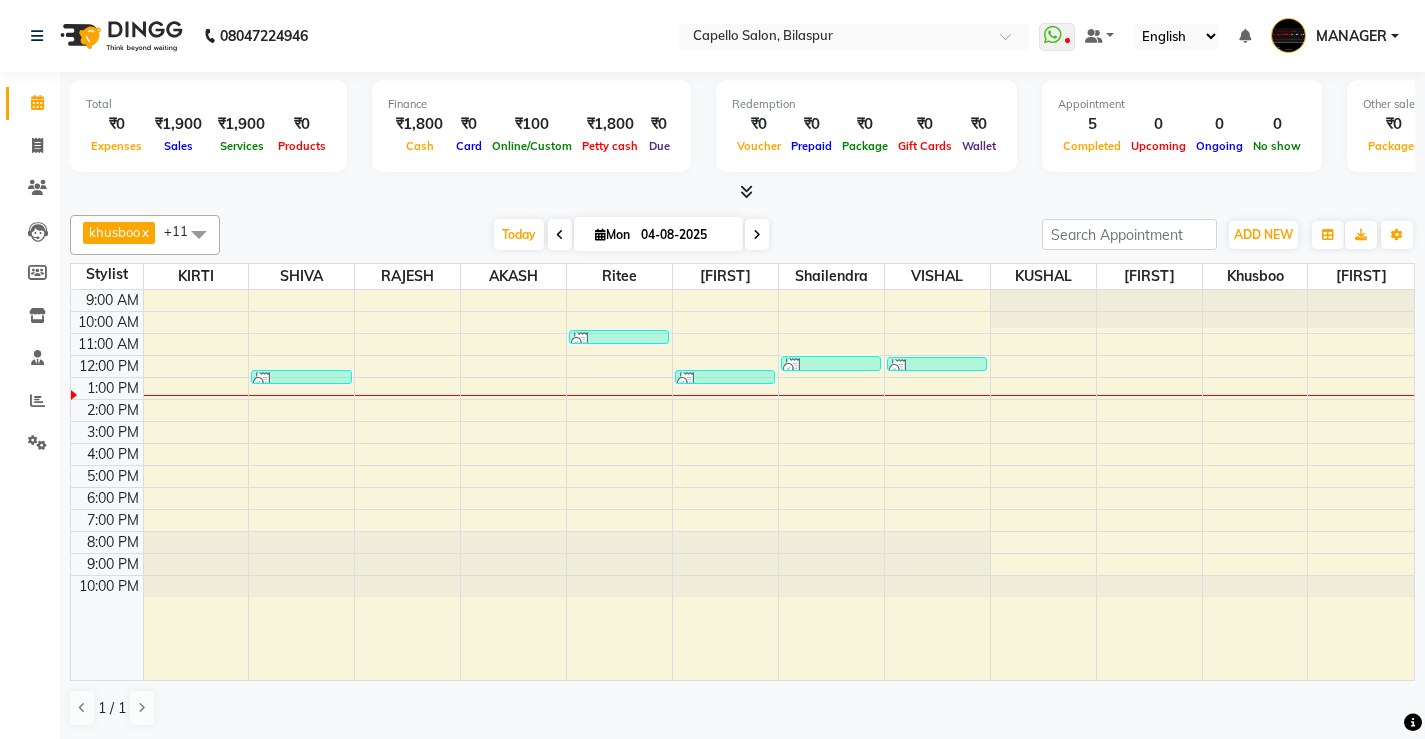click at bounding box center [746, 191] 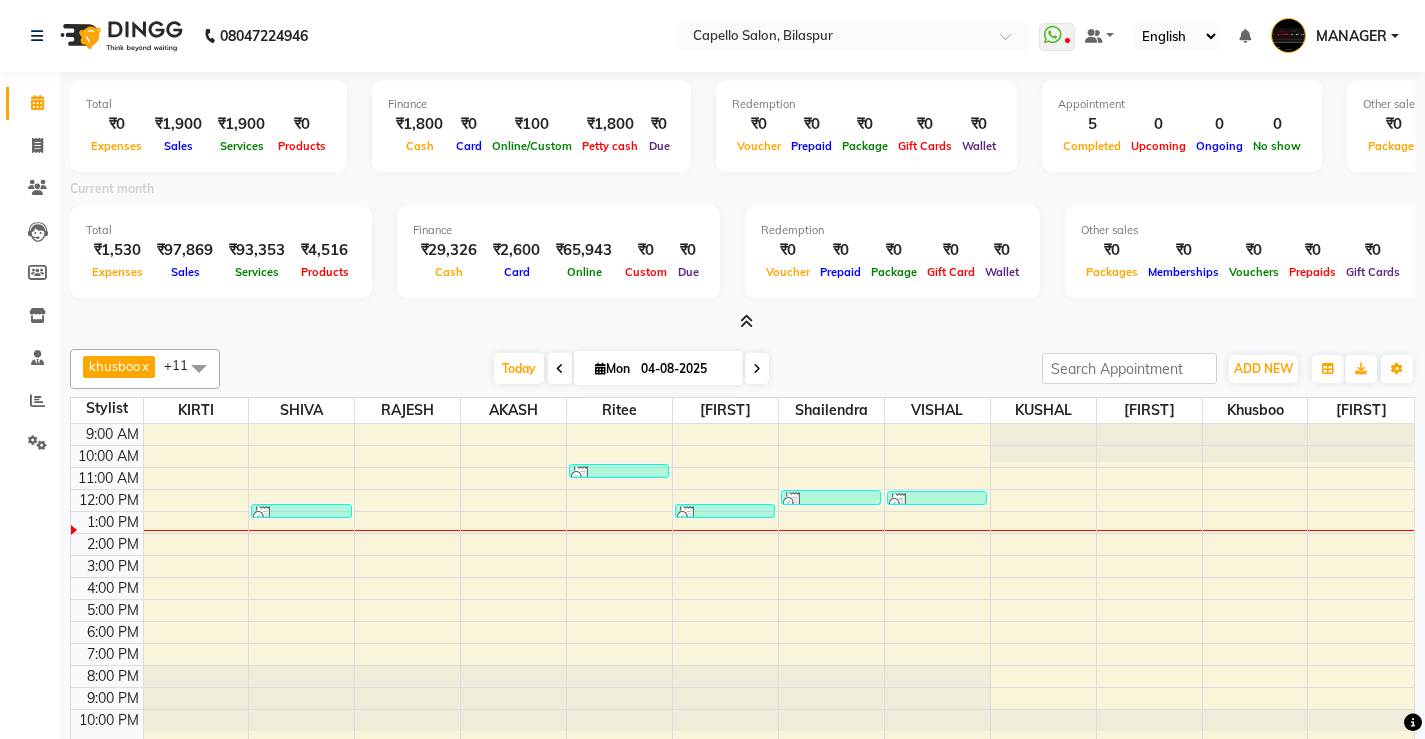 click at bounding box center (746, 321) 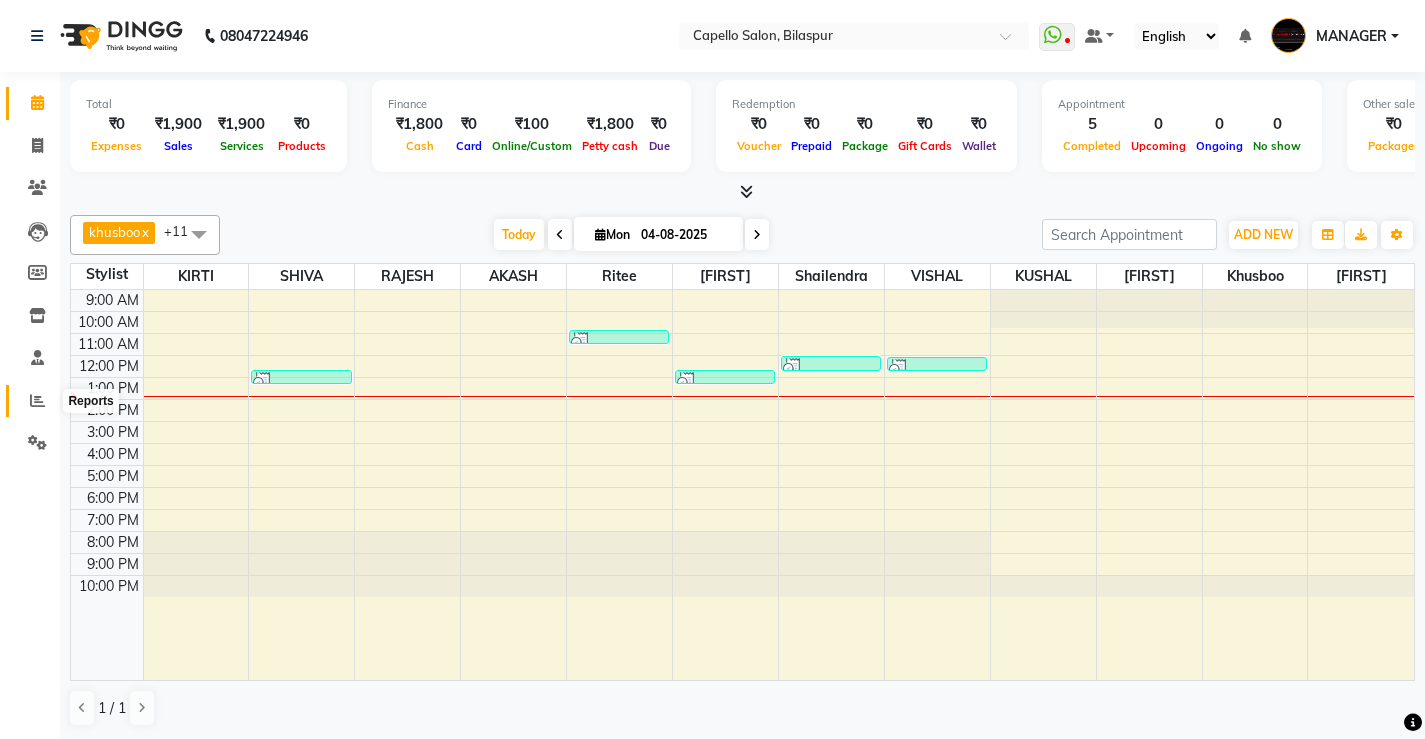 click 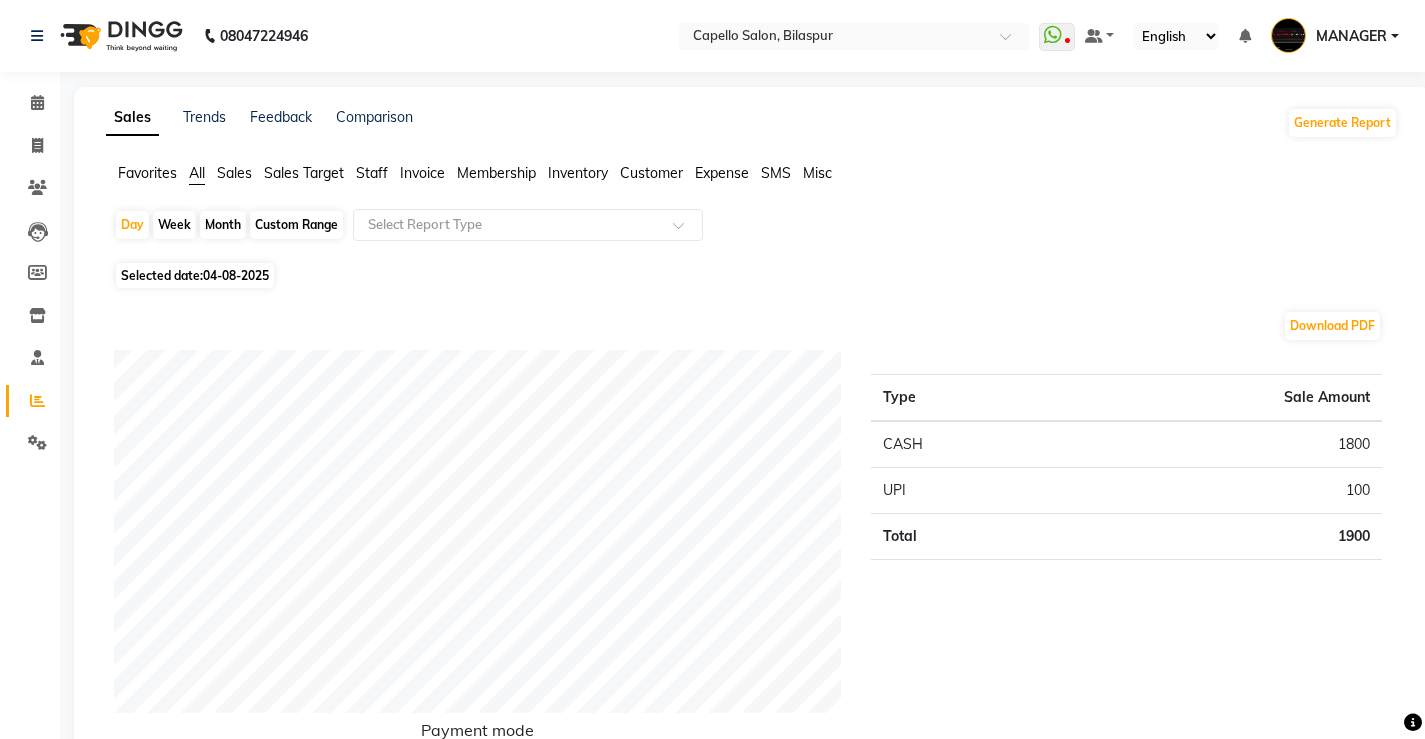 click on "Month" 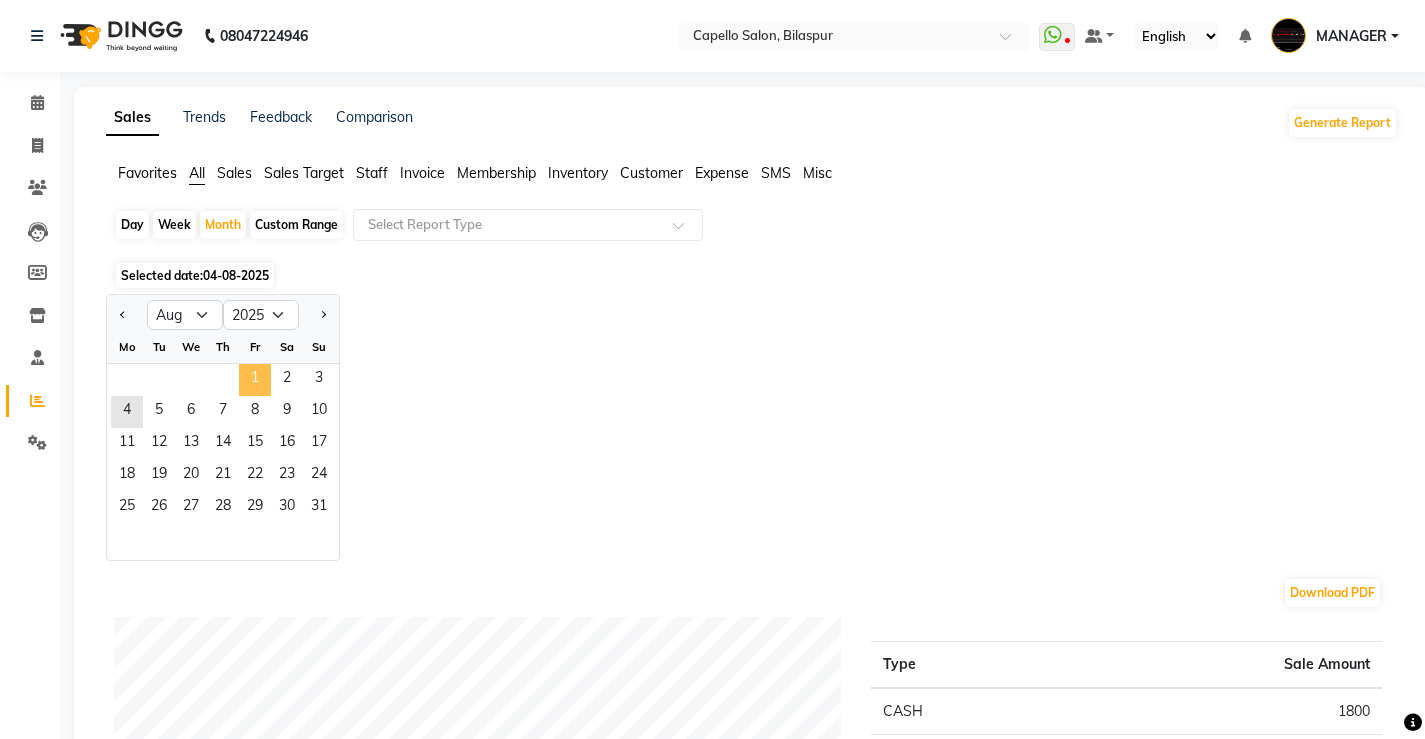click on "1" 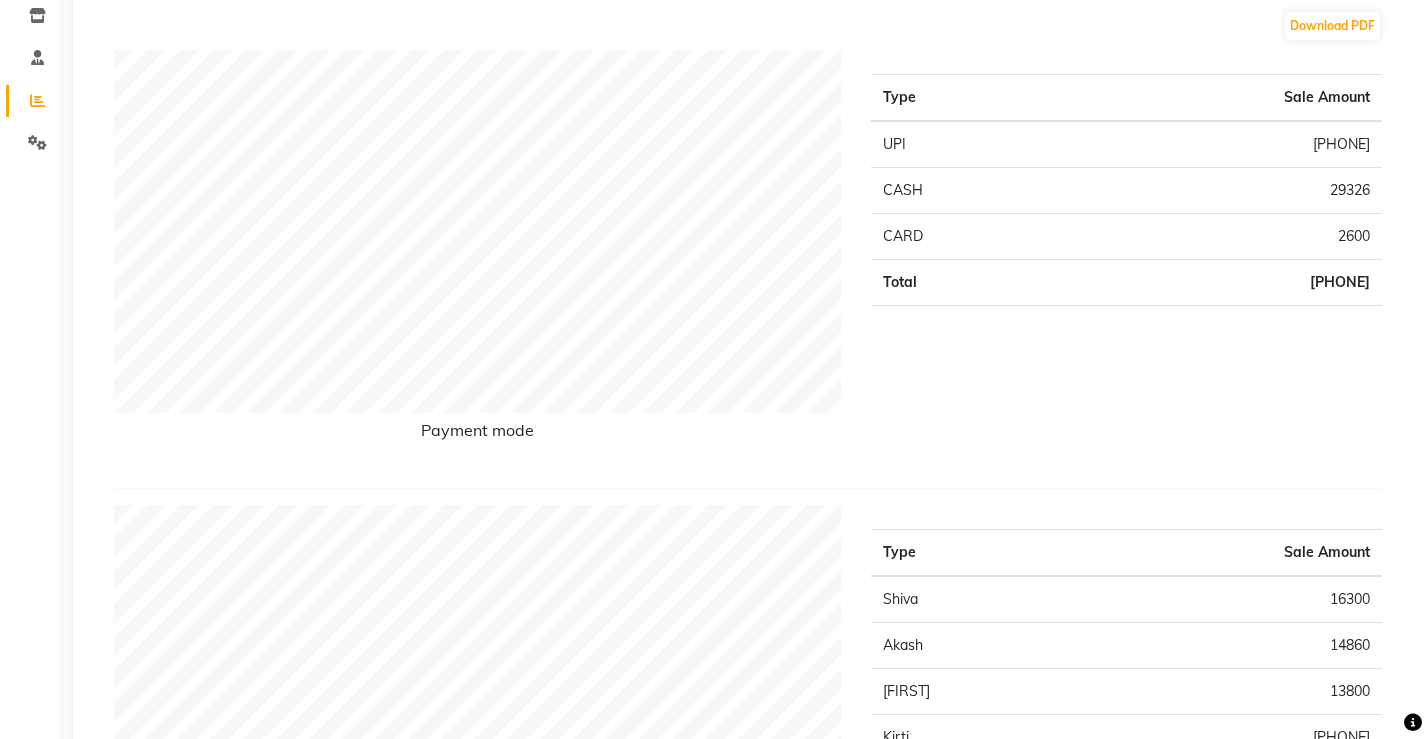 scroll, scrollTop: 0, scrollLeft: 0, axis: both 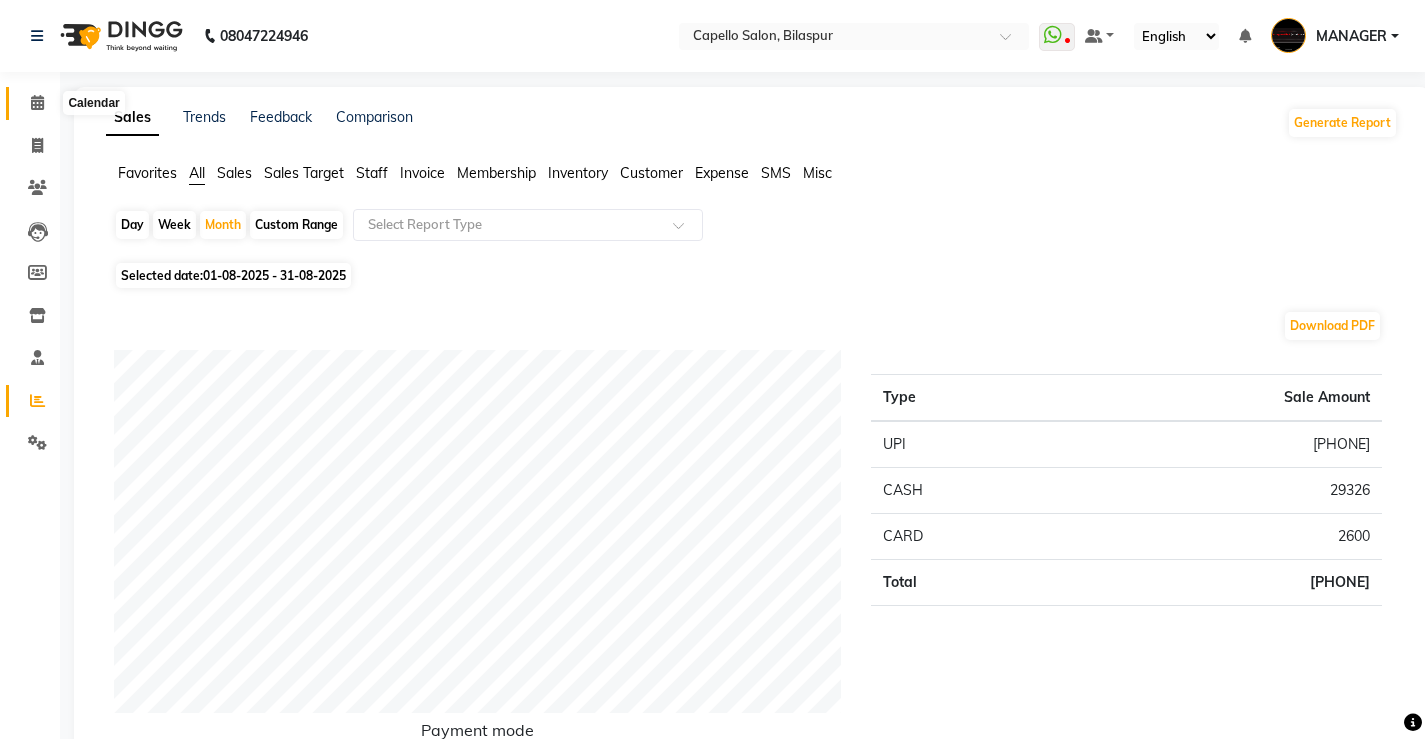 click 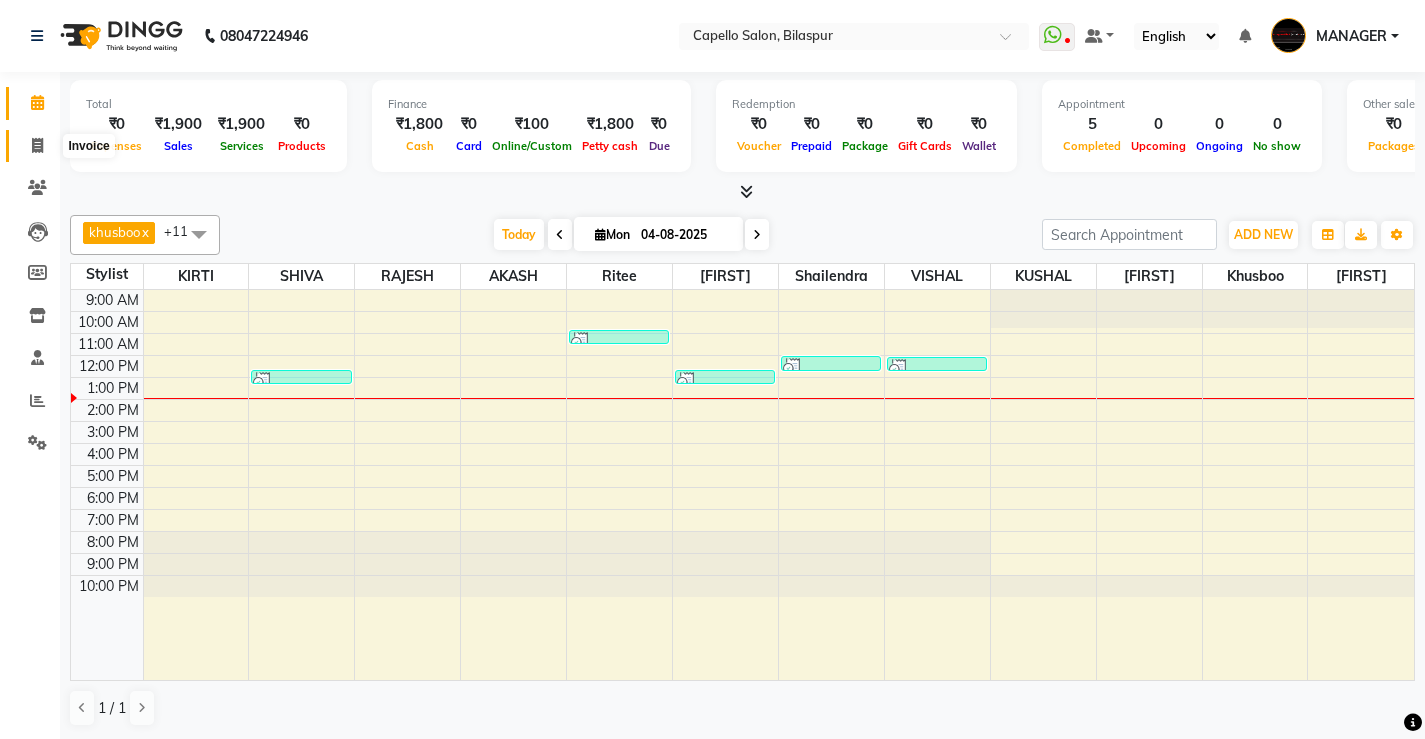 click 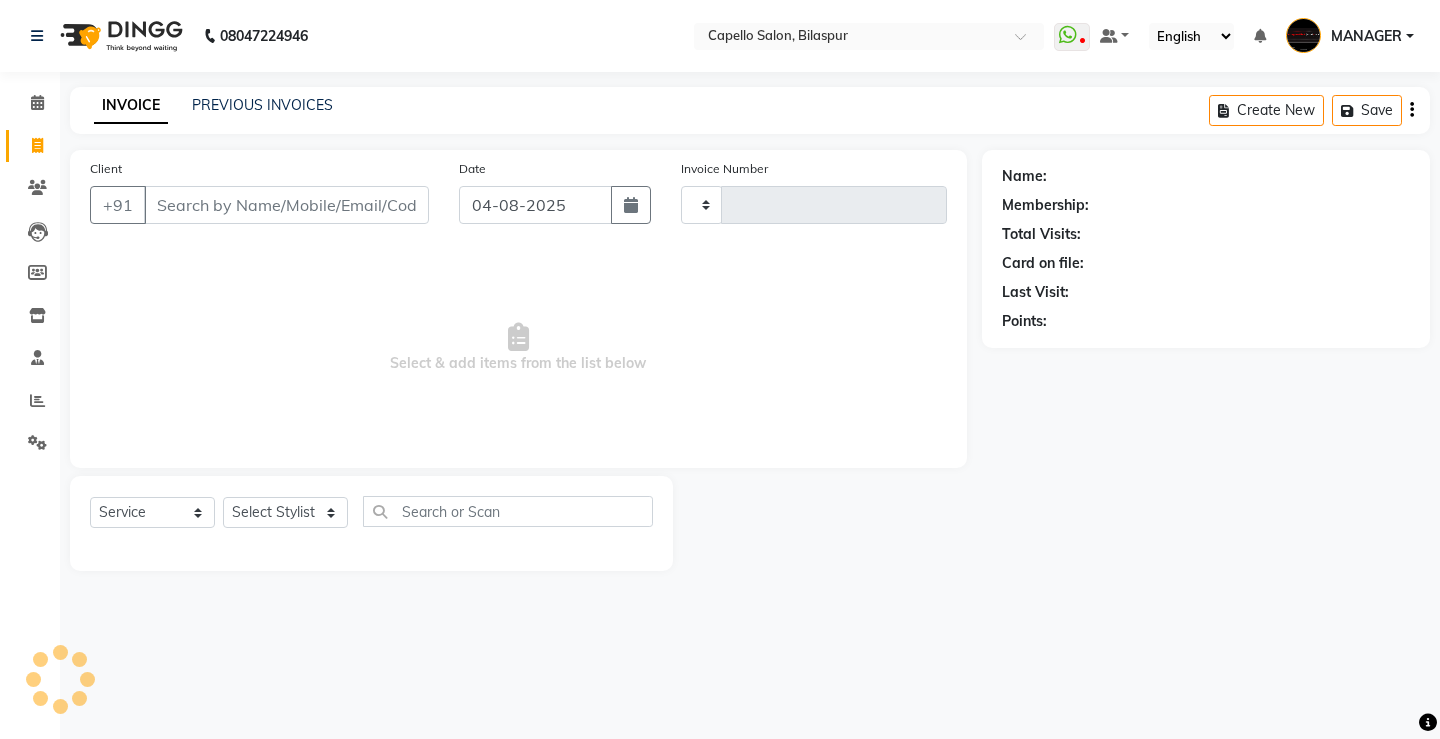 type on "3736" 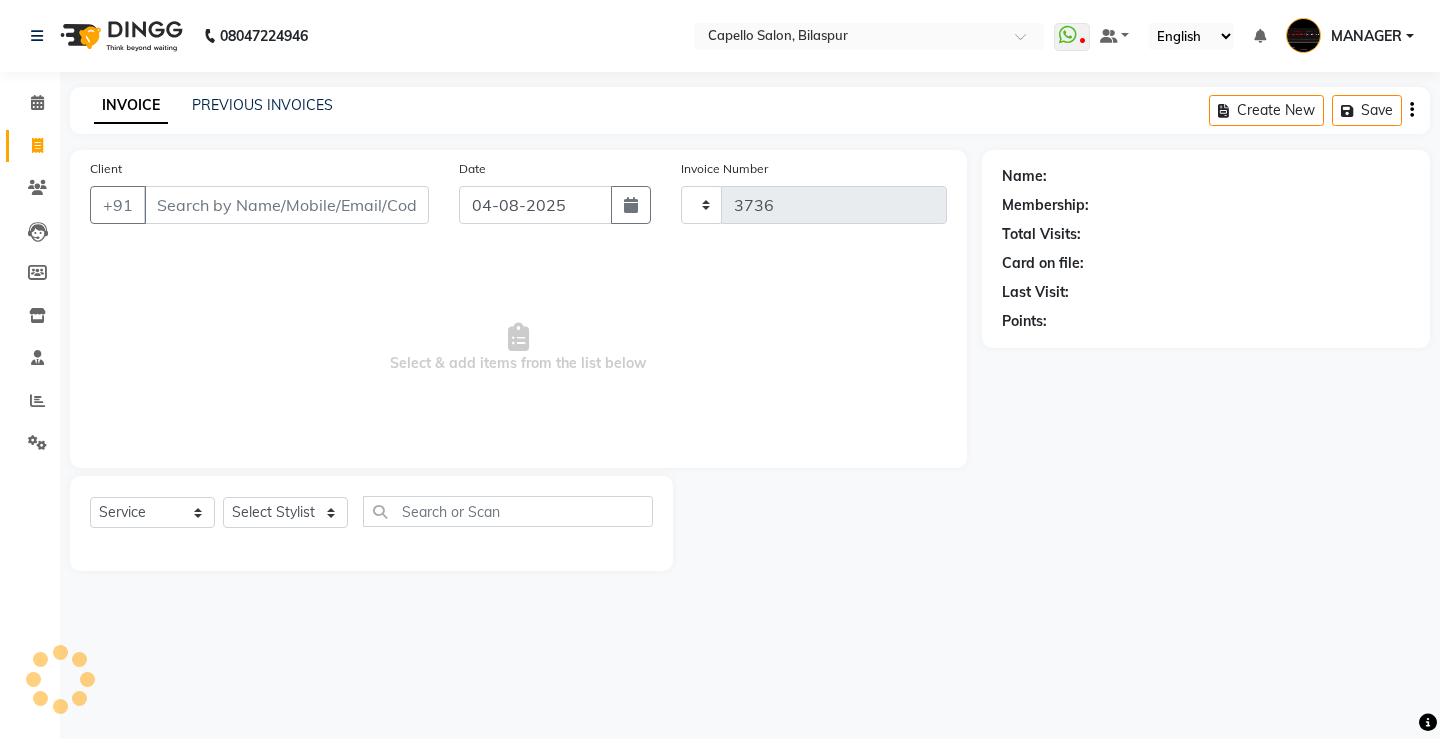 select on "857" 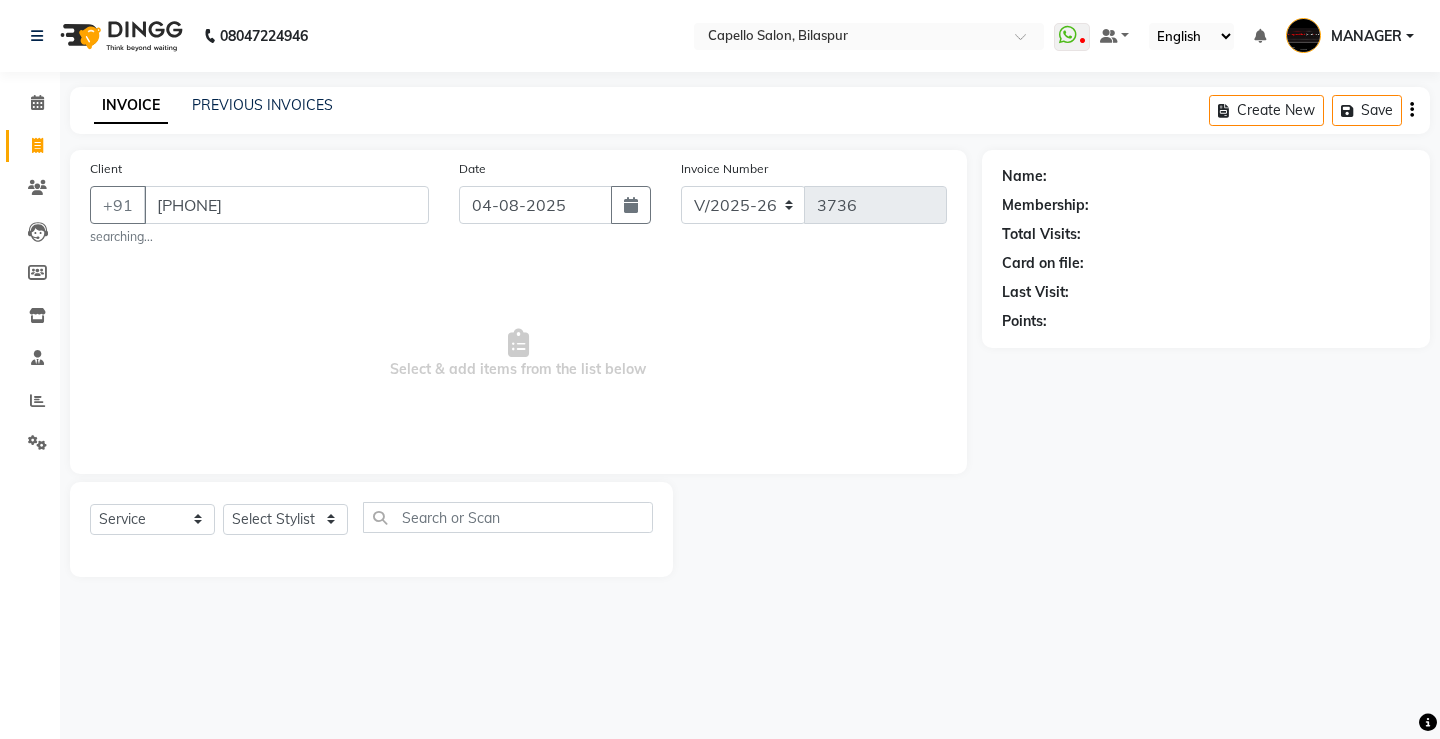 type on "[PHONE]" 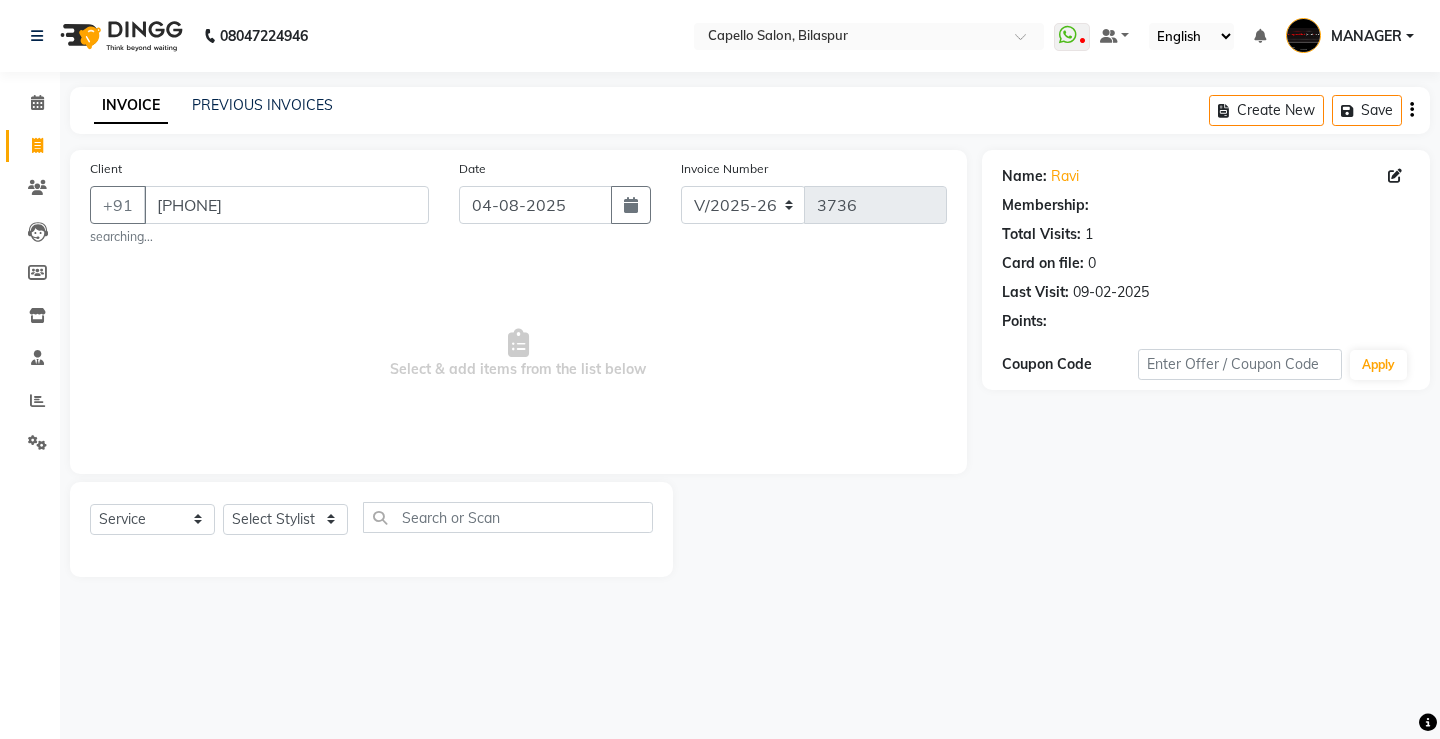 select on "1: Object" 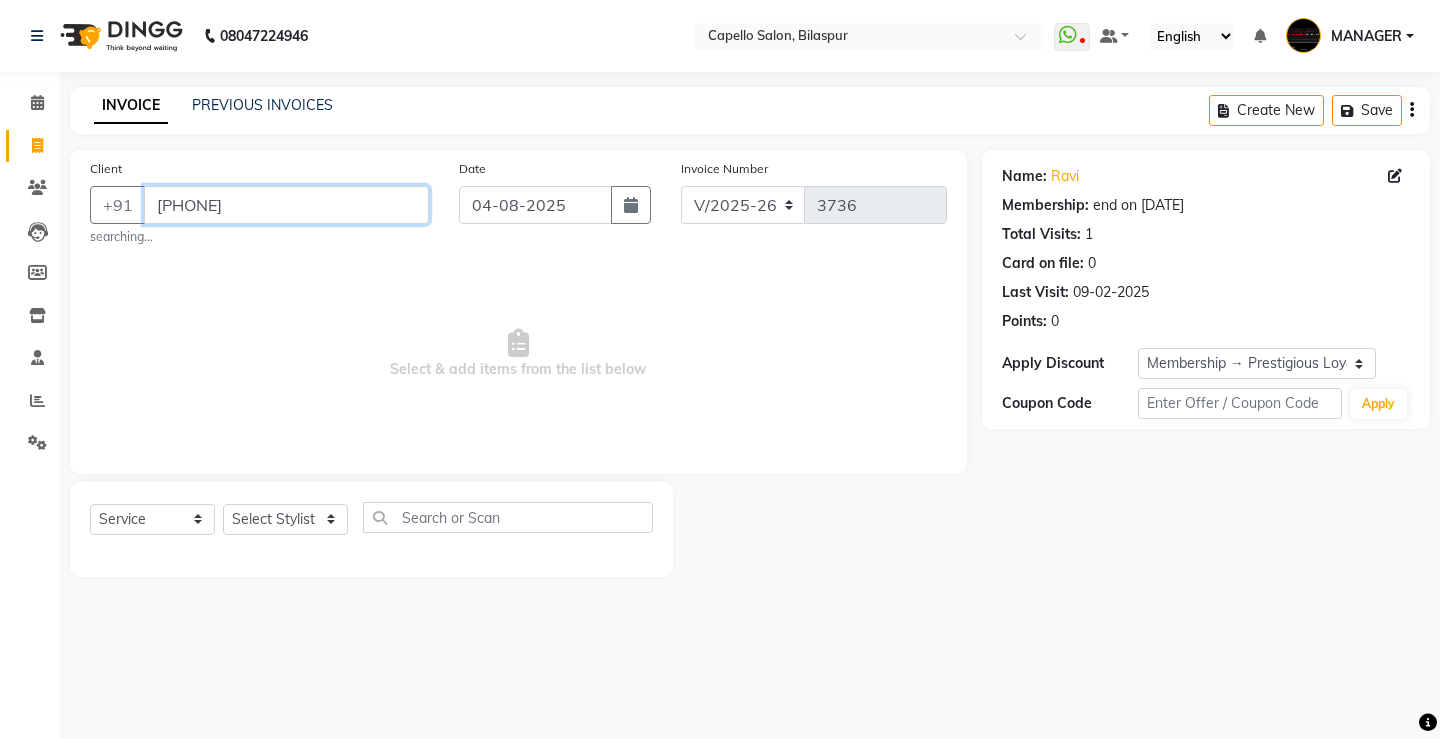 click on "[PHONE]" at bounding box center [286, 205] 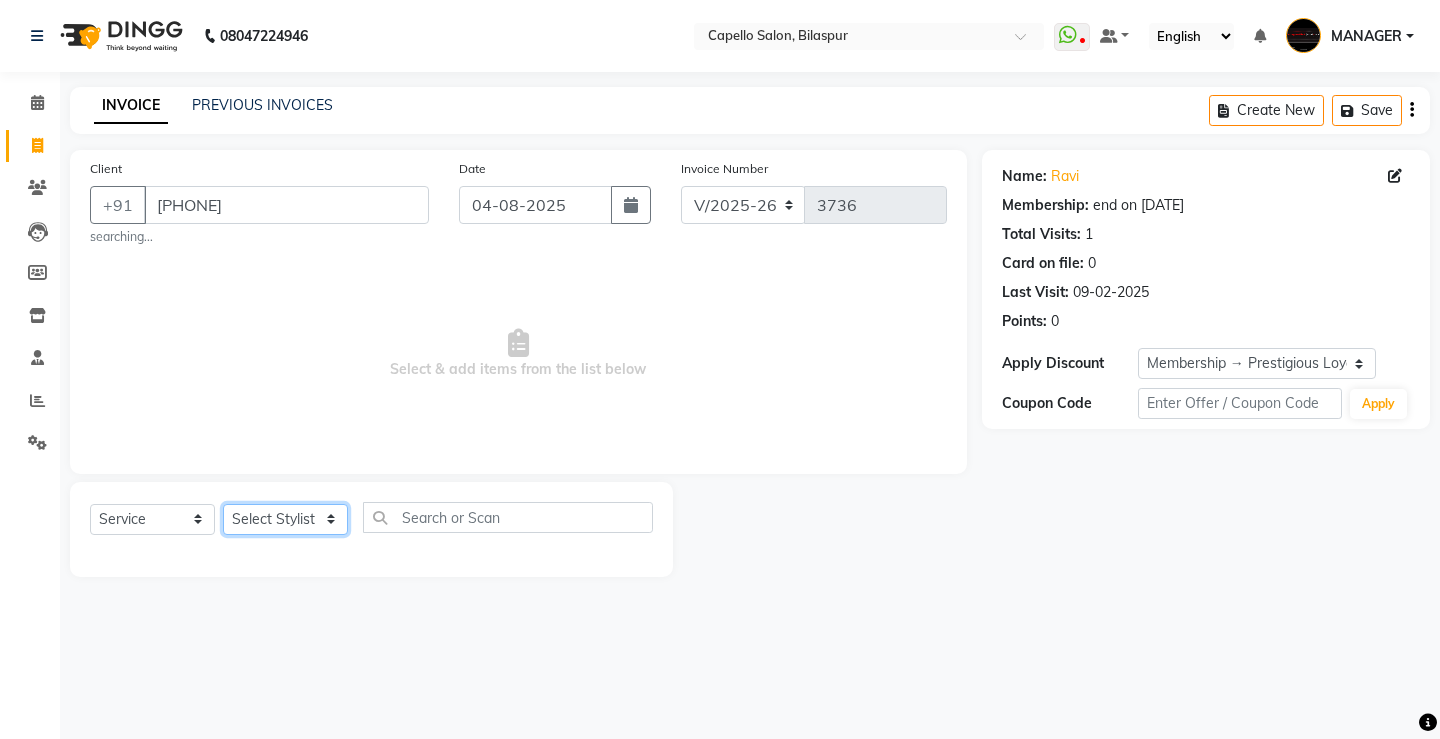 click on "Select Stylist ADMIN AKASH ANJALI khusboo KIRTI KUSHAL MANAGER Manish  RAJESH reshma ritee shailendra SHIVA VISHAL" 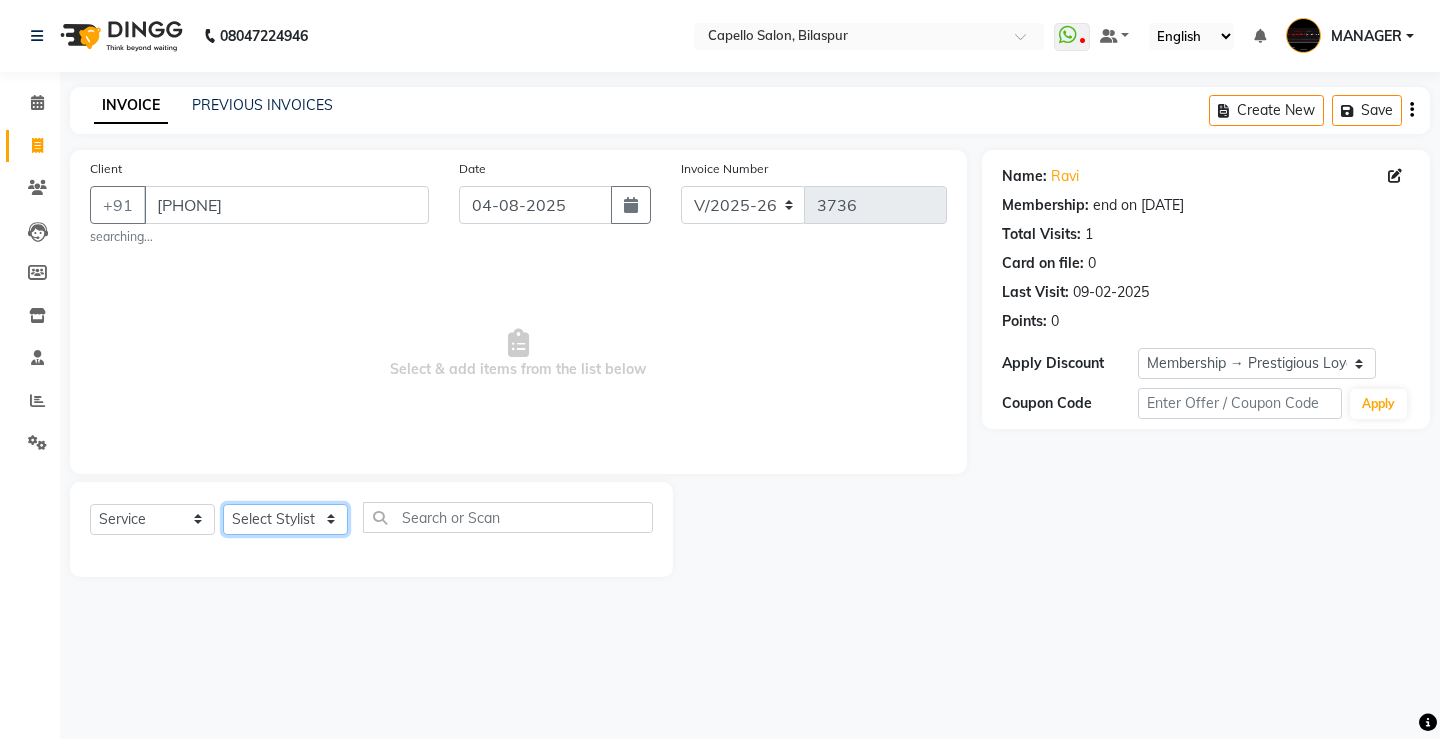 select on "[PHONE]" 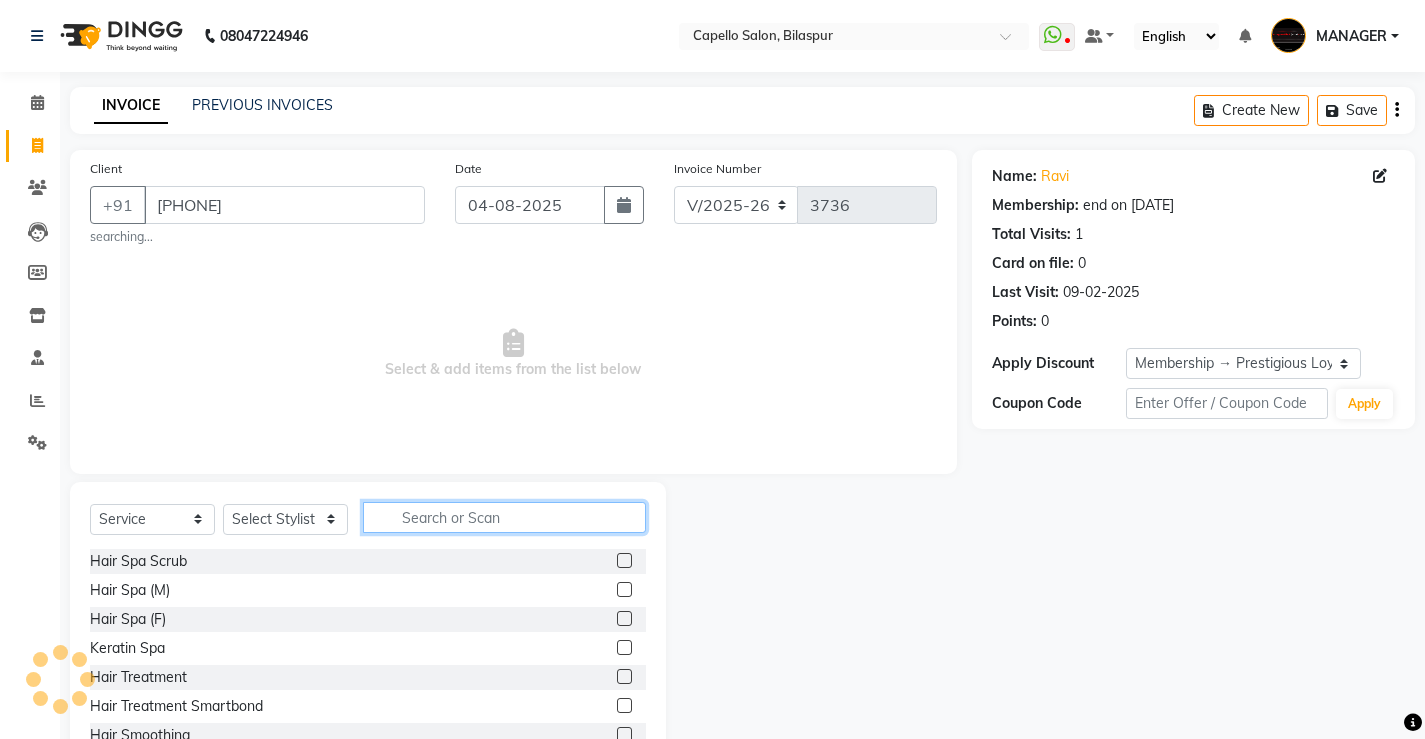 click 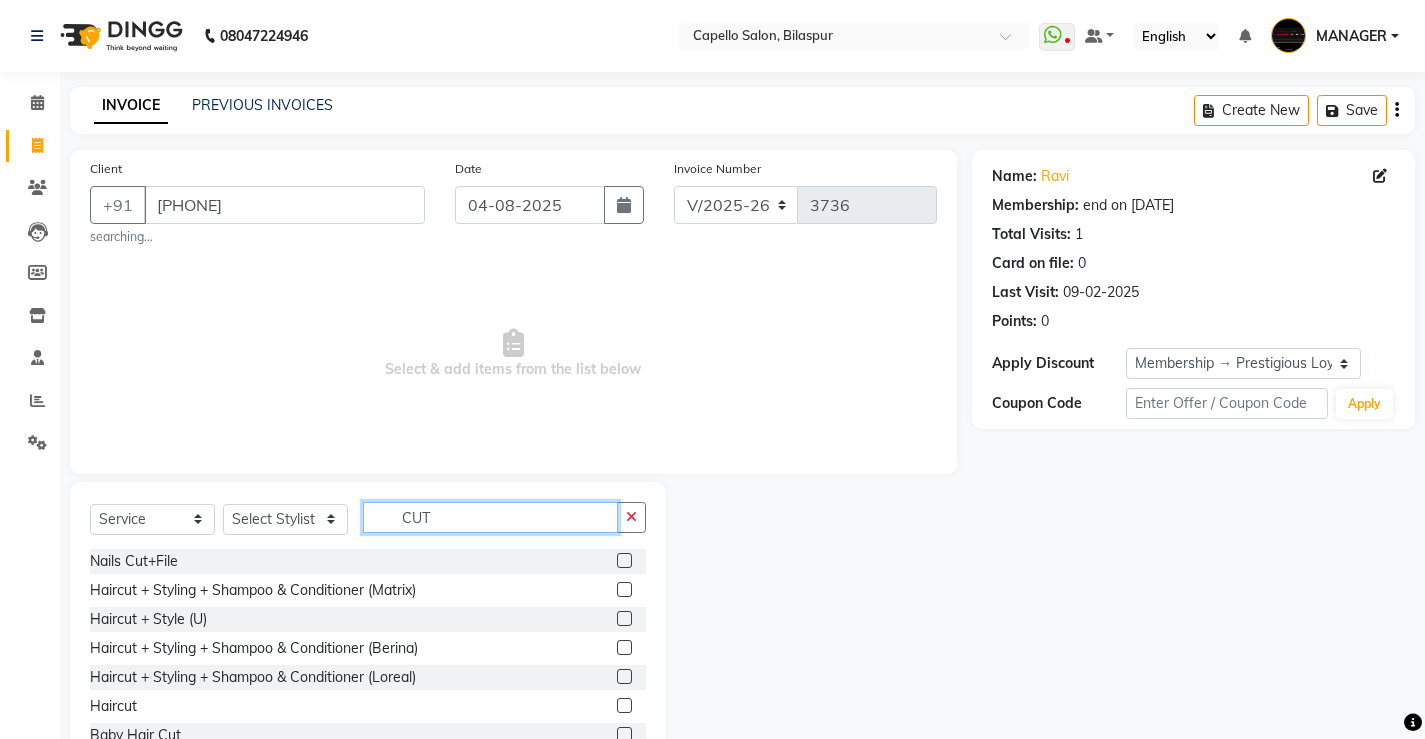 type on "CUT" 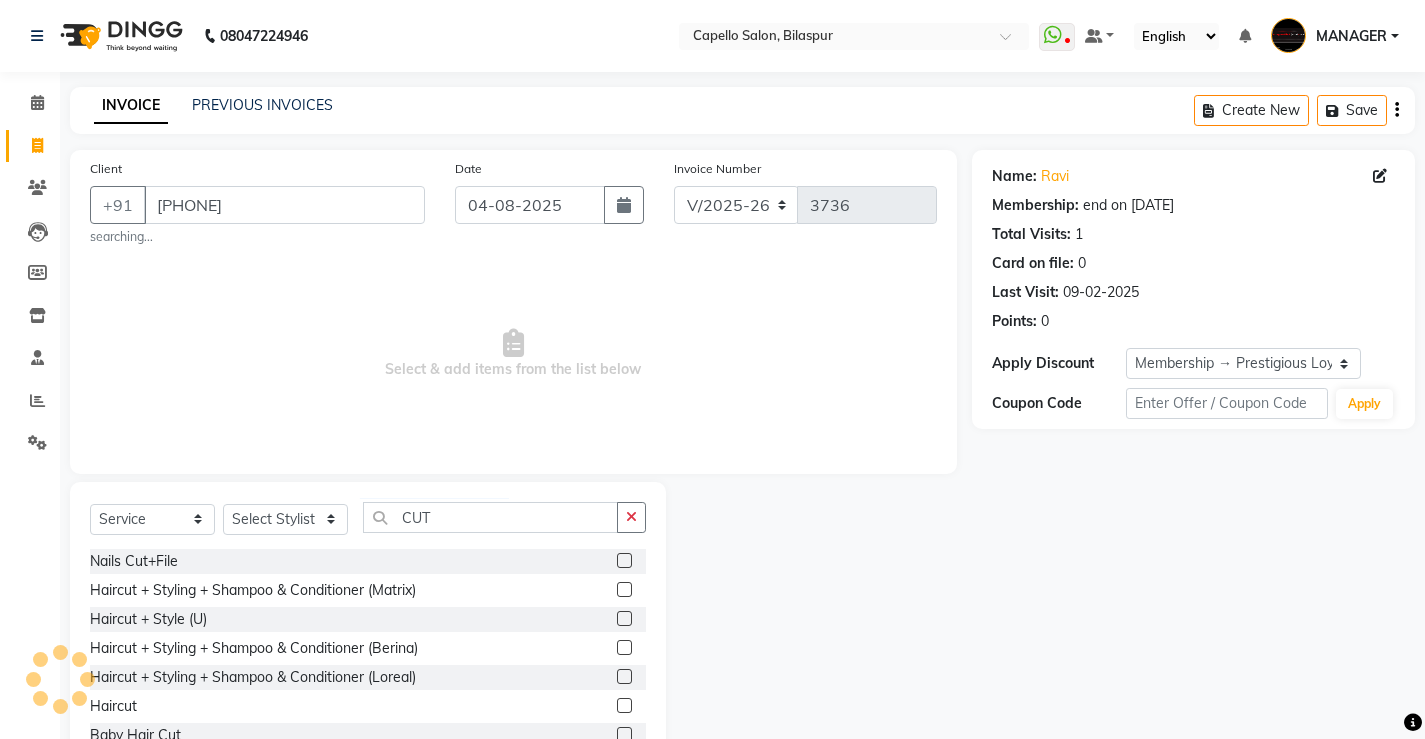 click 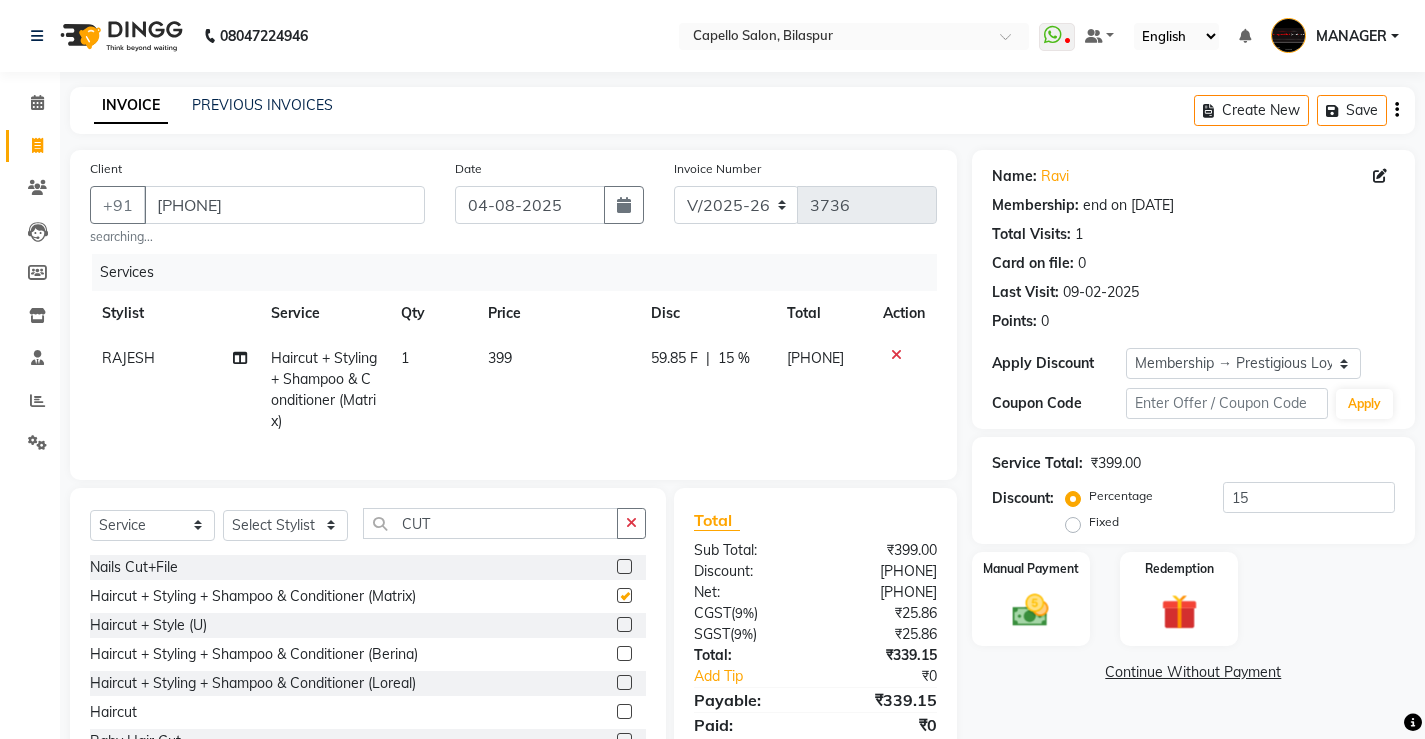 checkbox on "false" 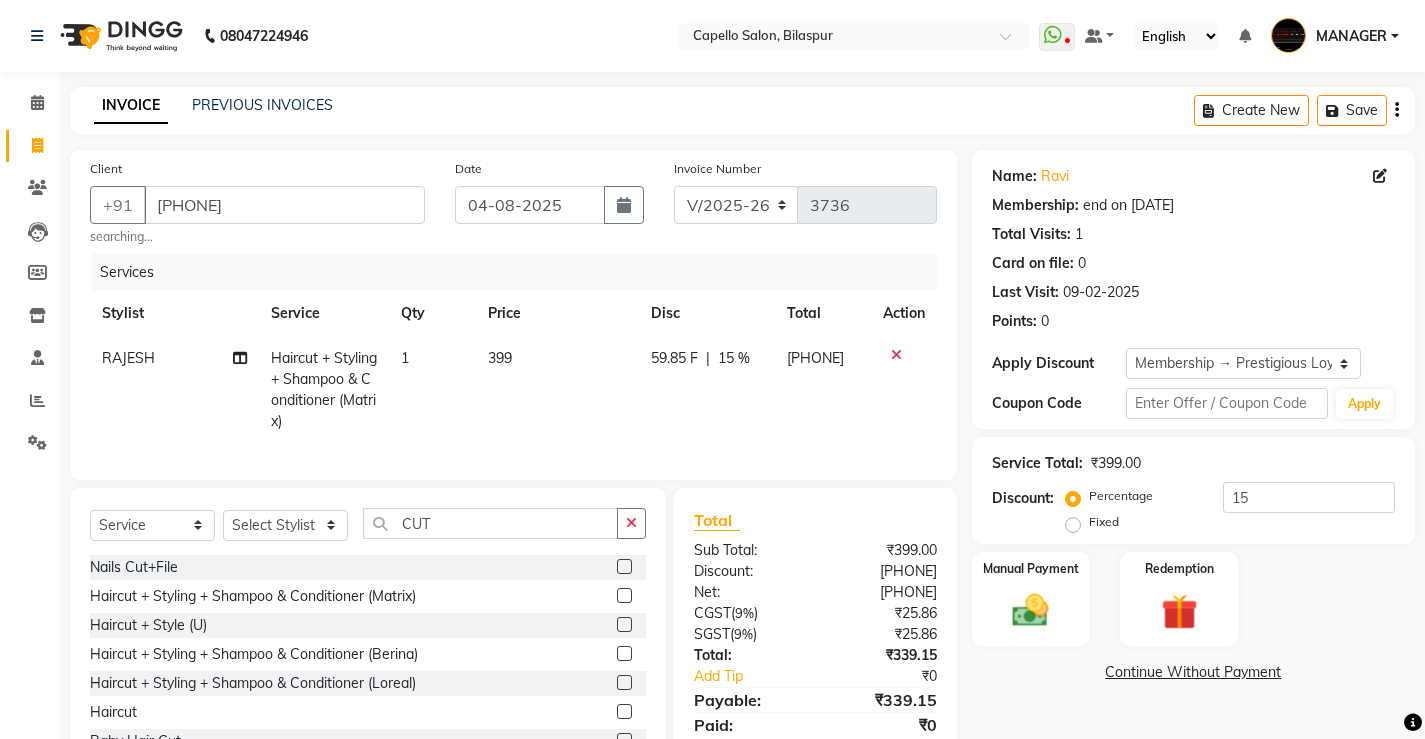 click on "399" 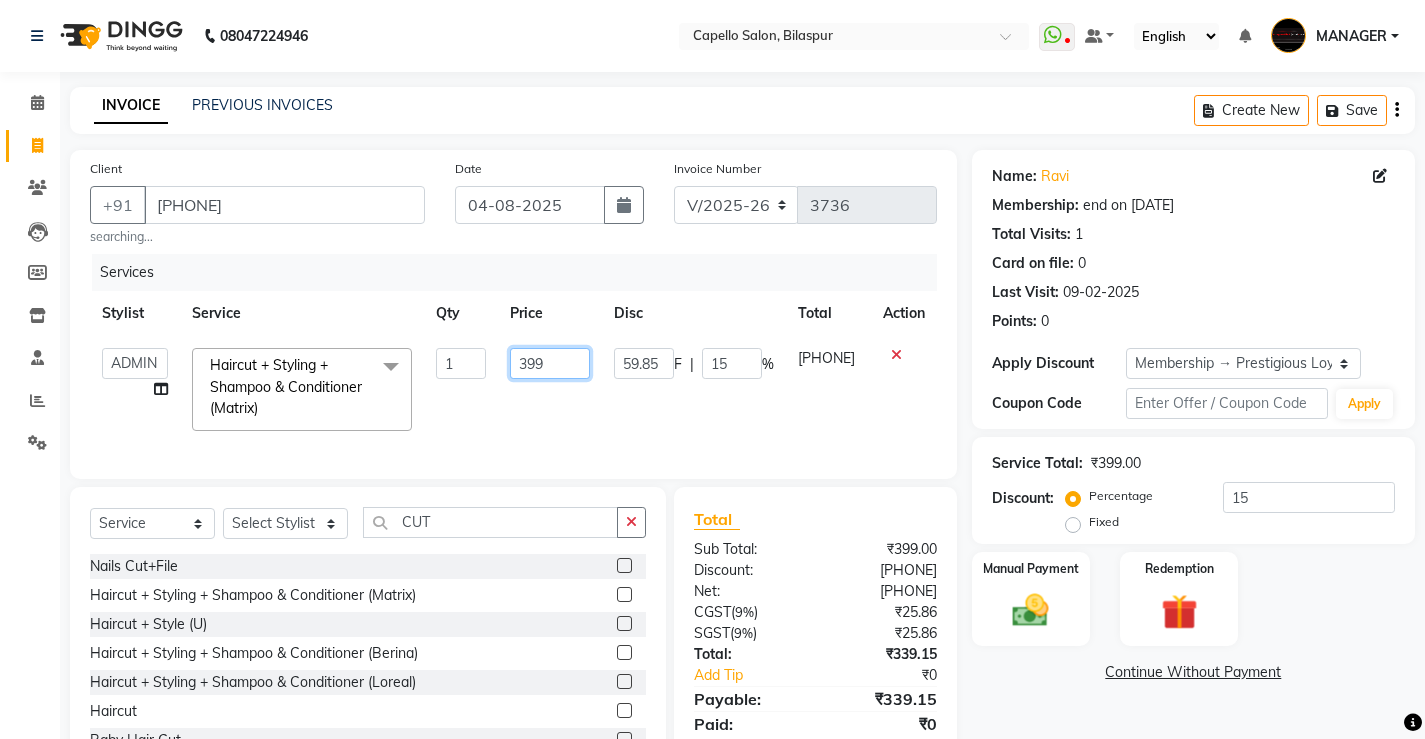 click on "399" 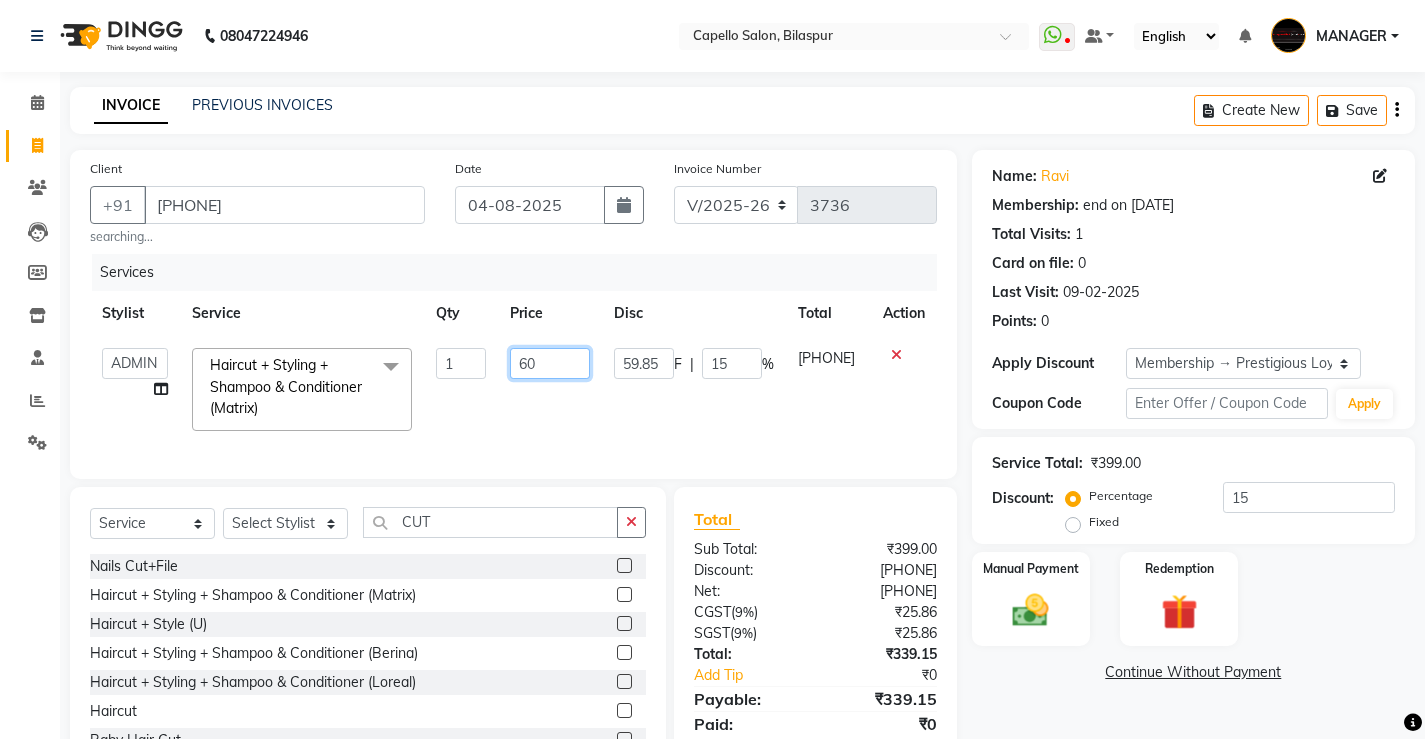 type on "600" 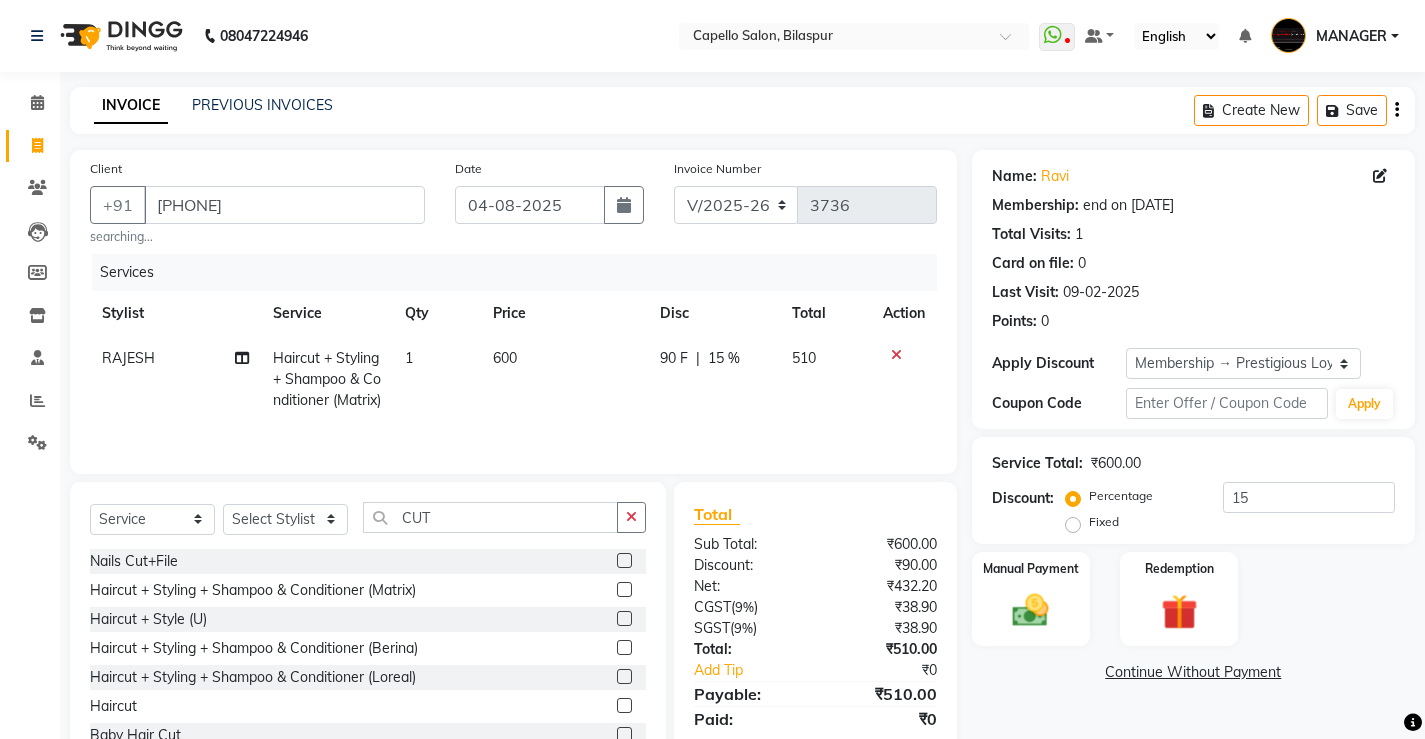drag, startPoint x: 554, startPoint y: 416, endPoint x: 480, endPoint y: 516, distance: 124.40257 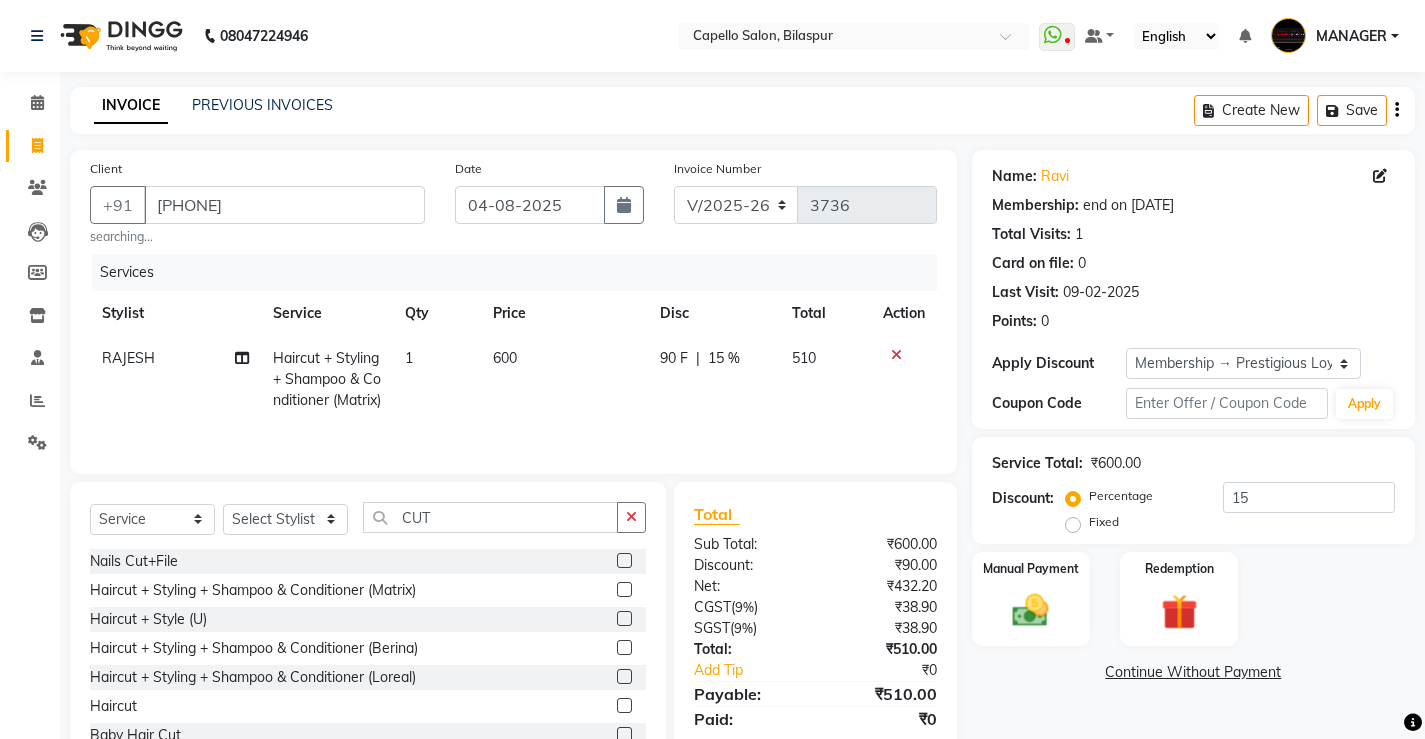 select on "[PHONE]" 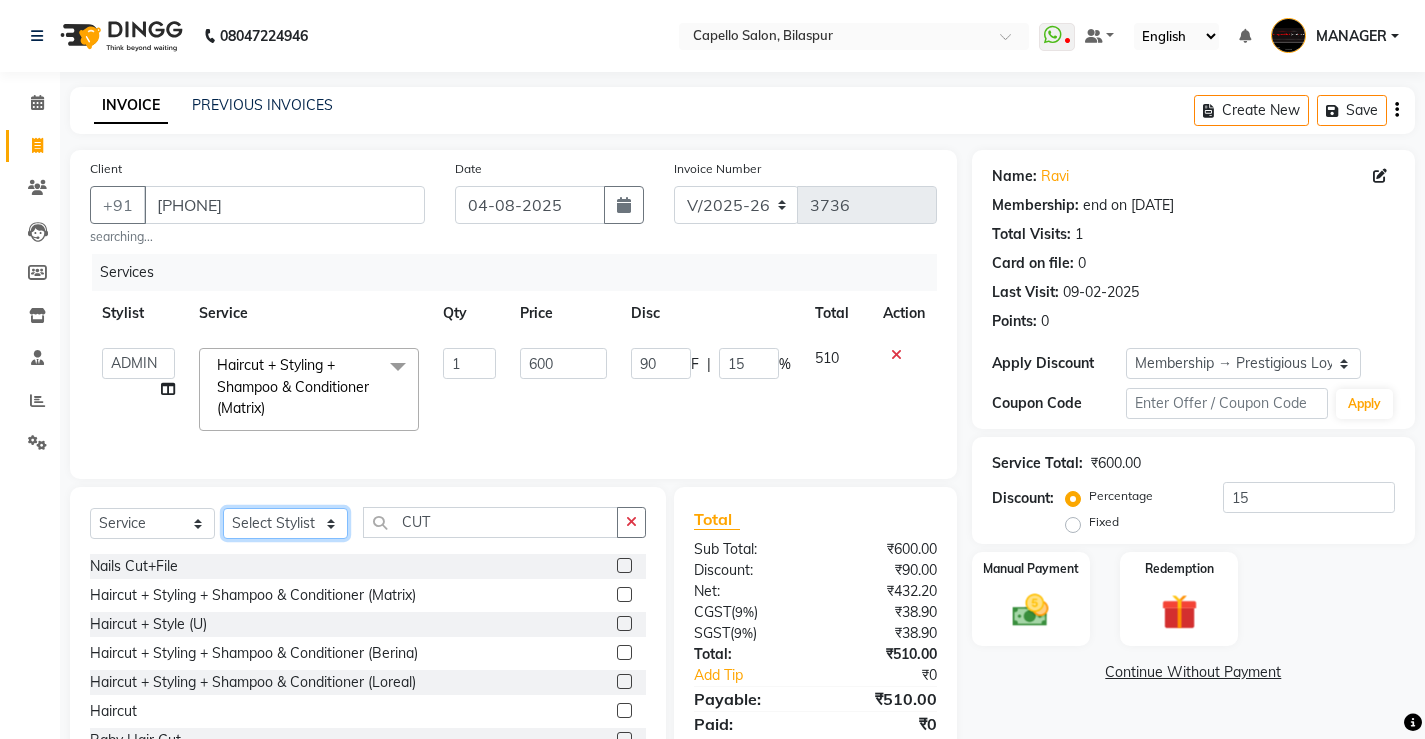 click on "Select Stylist ADMIN AKASH ANJALI khusboo KIRTI KUSHAL MANAGER Manish  RAJESH reshma ritee shailendra SHIVA VISHAL" 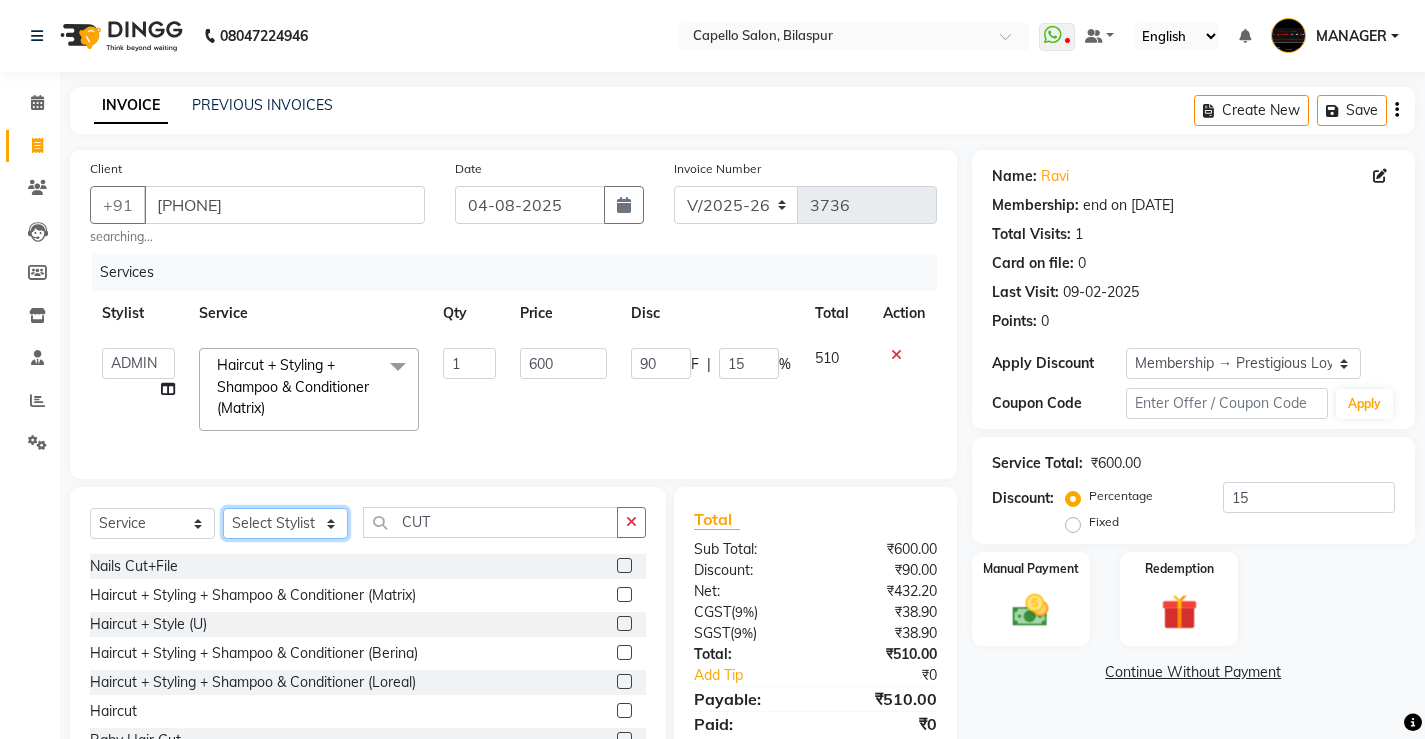 select on "62887" 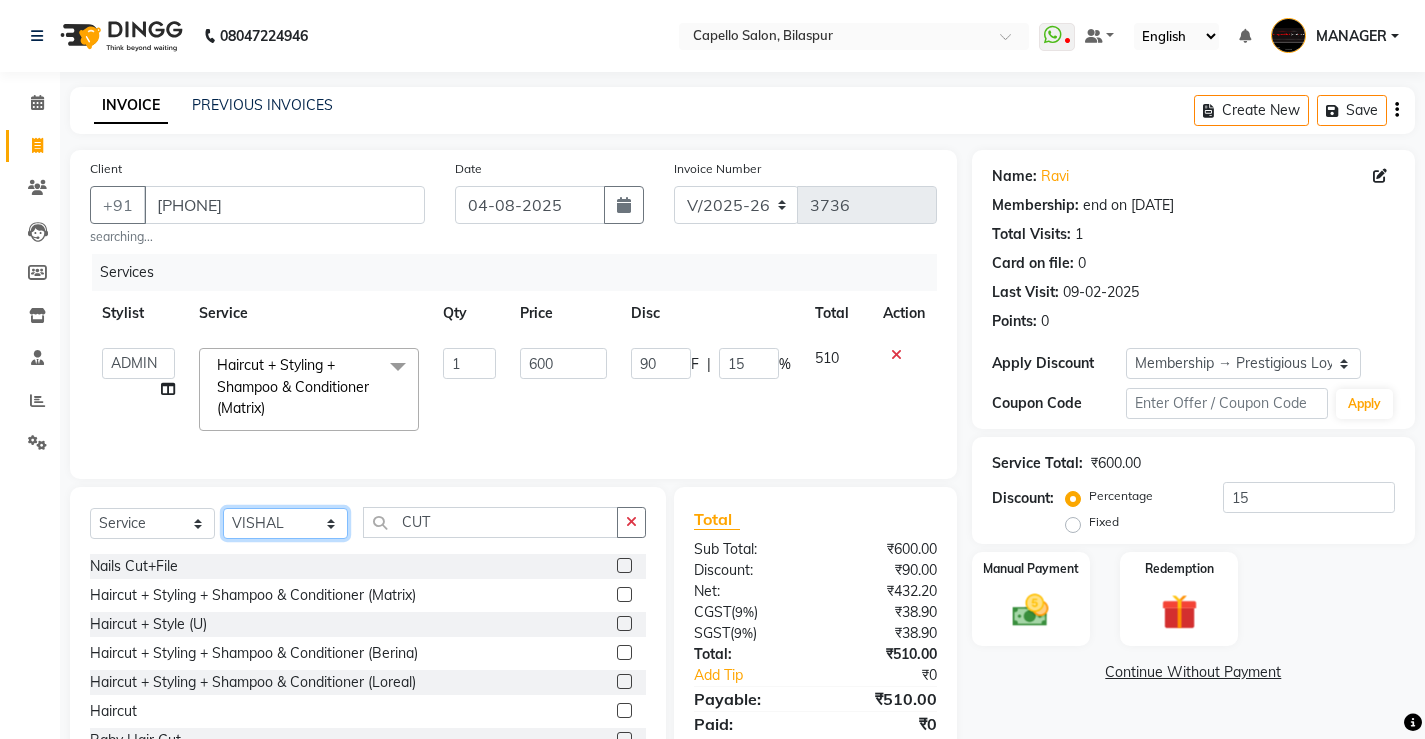 click on "Select Stylist ADMIN AKASH ANJALI khusboo KIRTI KUSHAL MANAGER Manish  RAJESH reshma ritee shailendra SHIVA VISHAL" 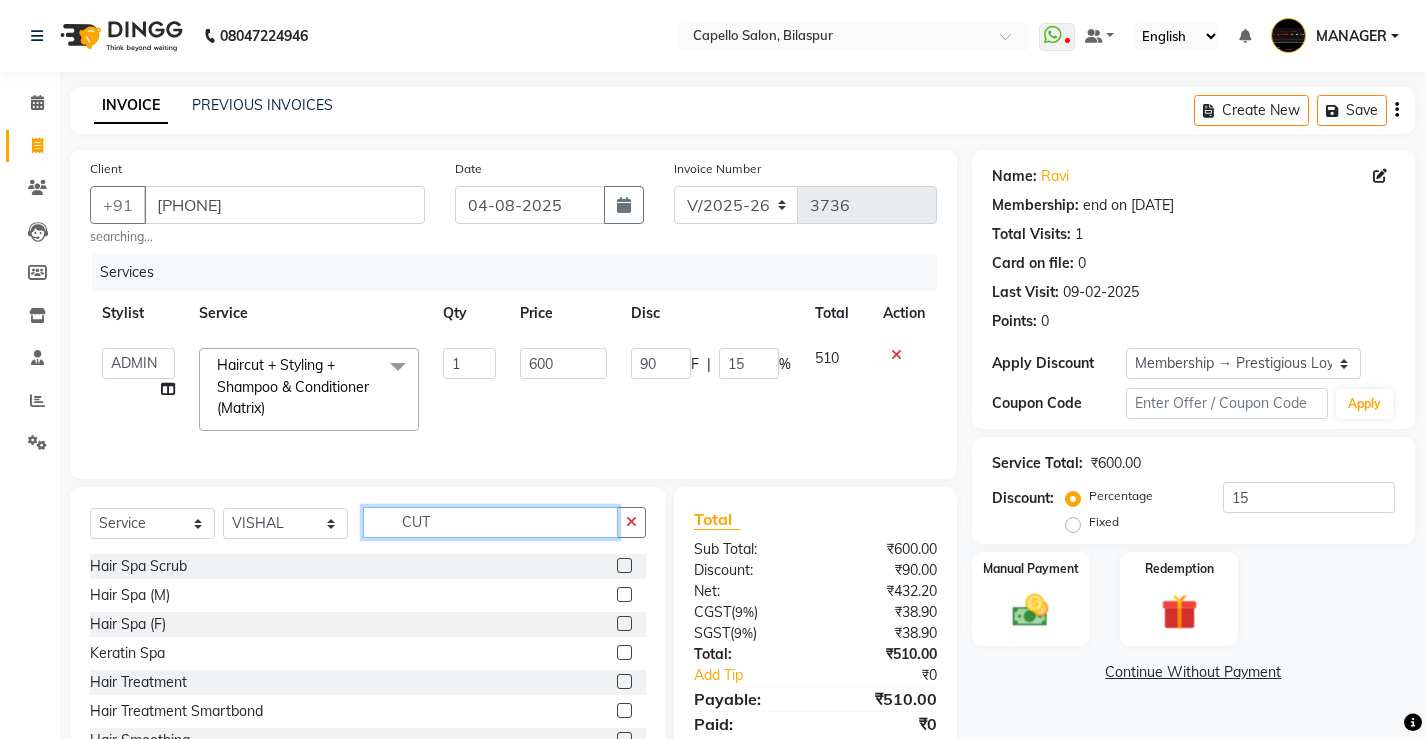 click on "CUT" 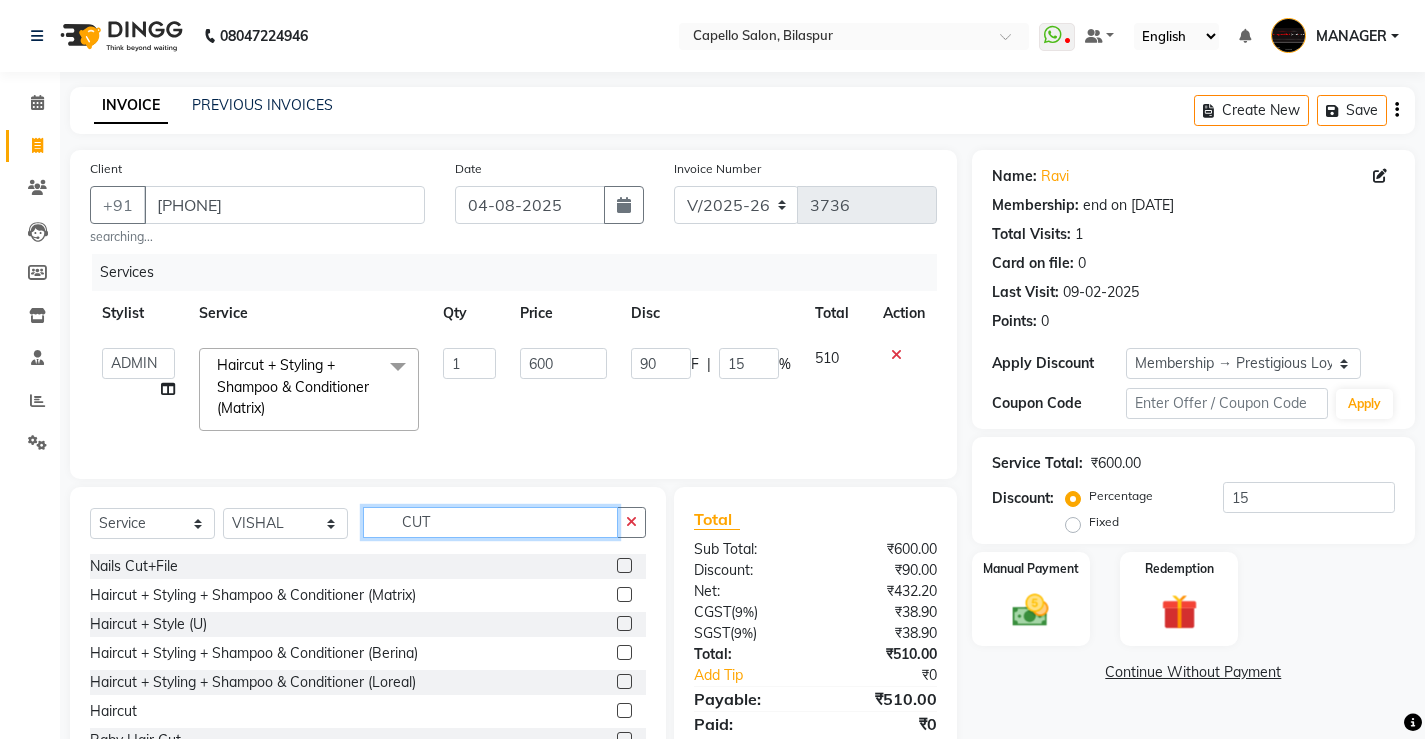 type on "CUT" 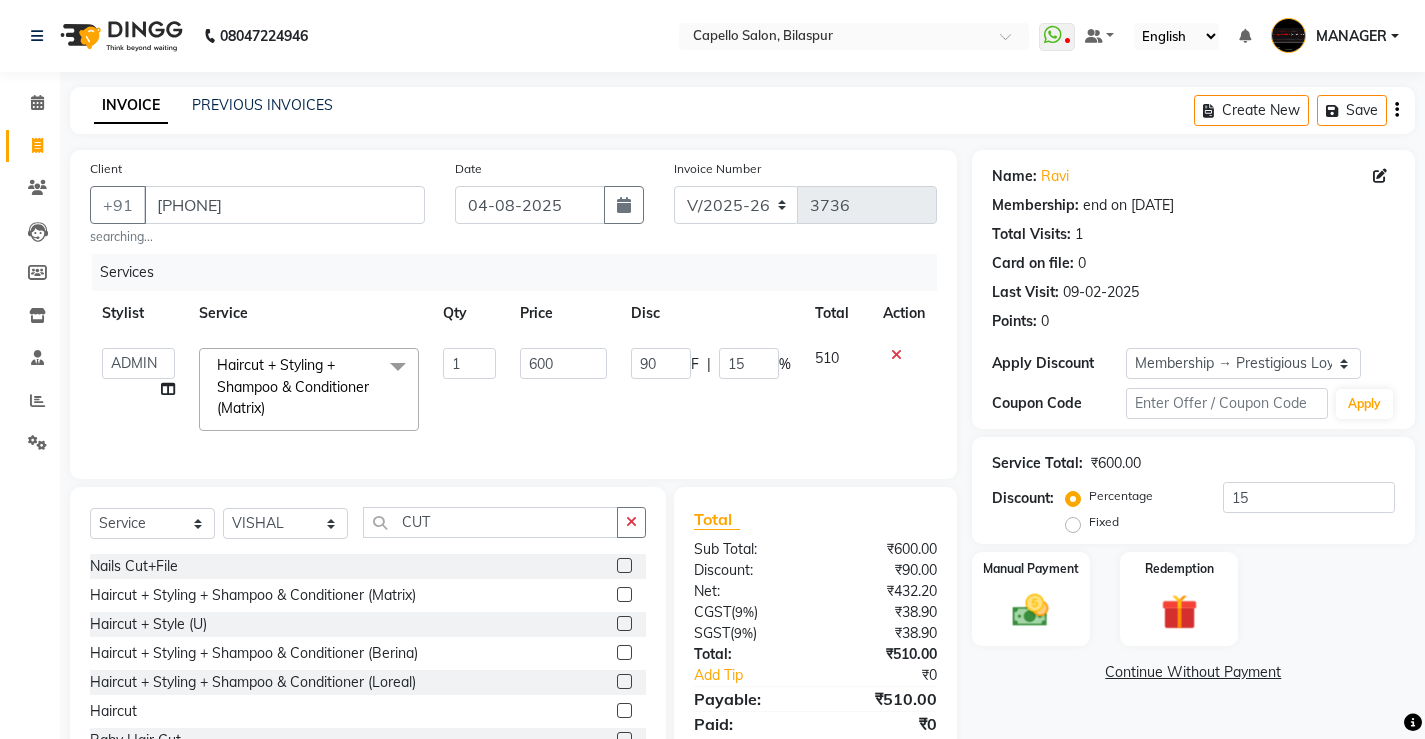 click 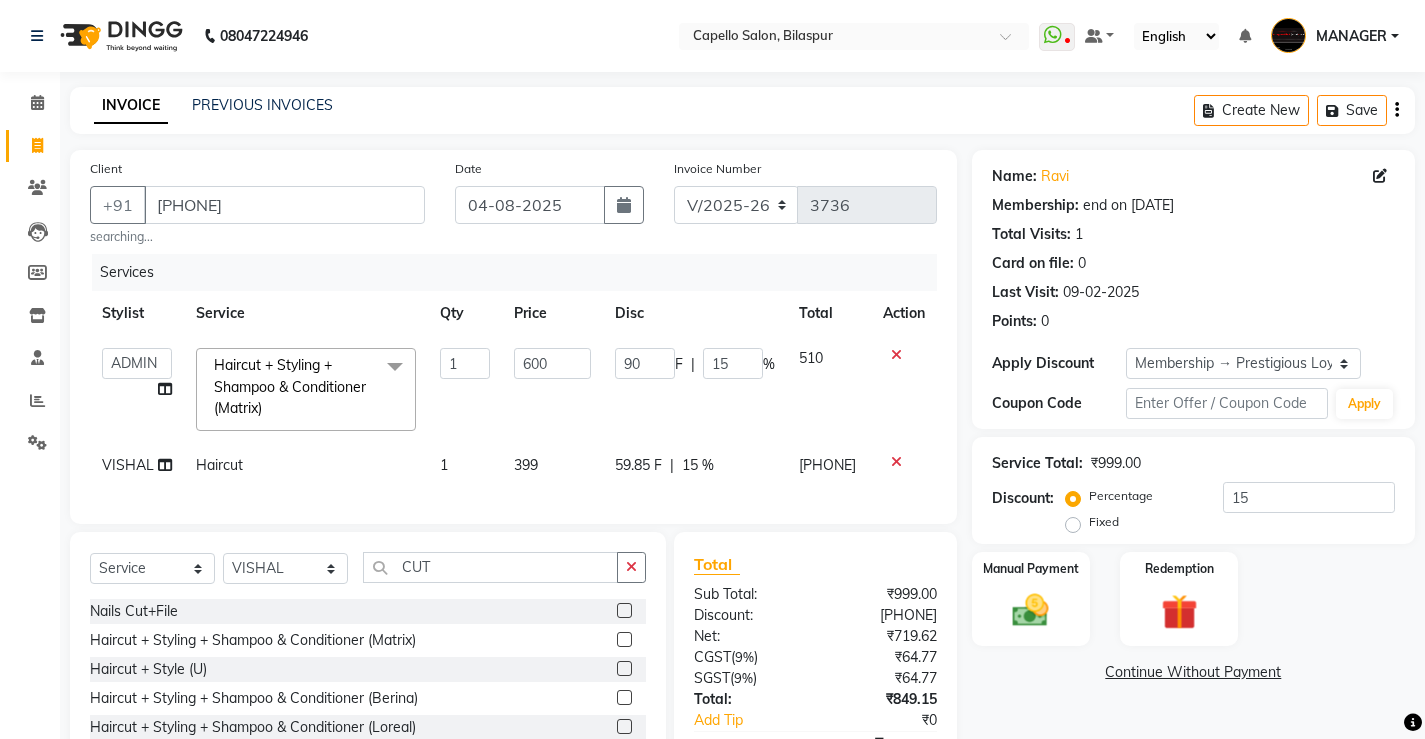 checkbox on "false" 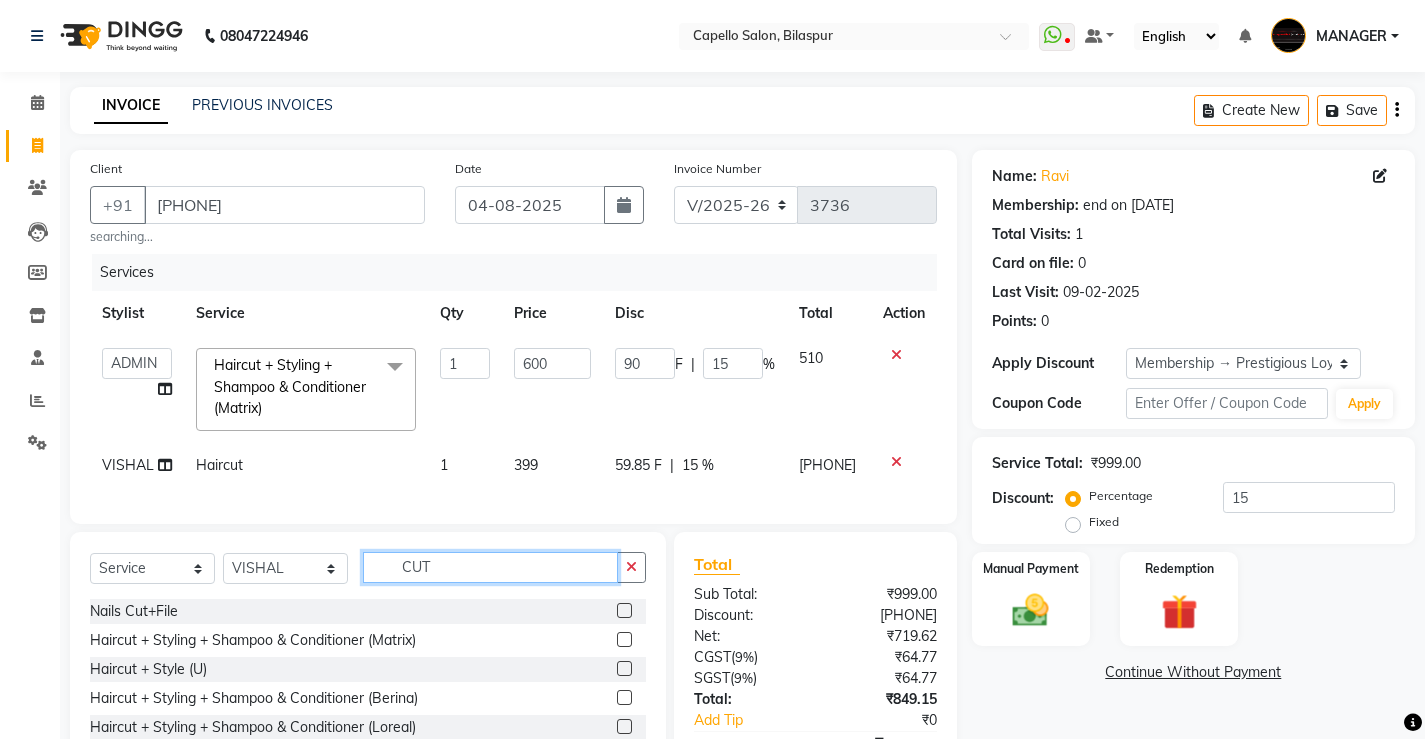 drag, startPoint x: 454, startPoint y: 573, endPoint x: 377, endPoint y: 593, distance: 79.555016 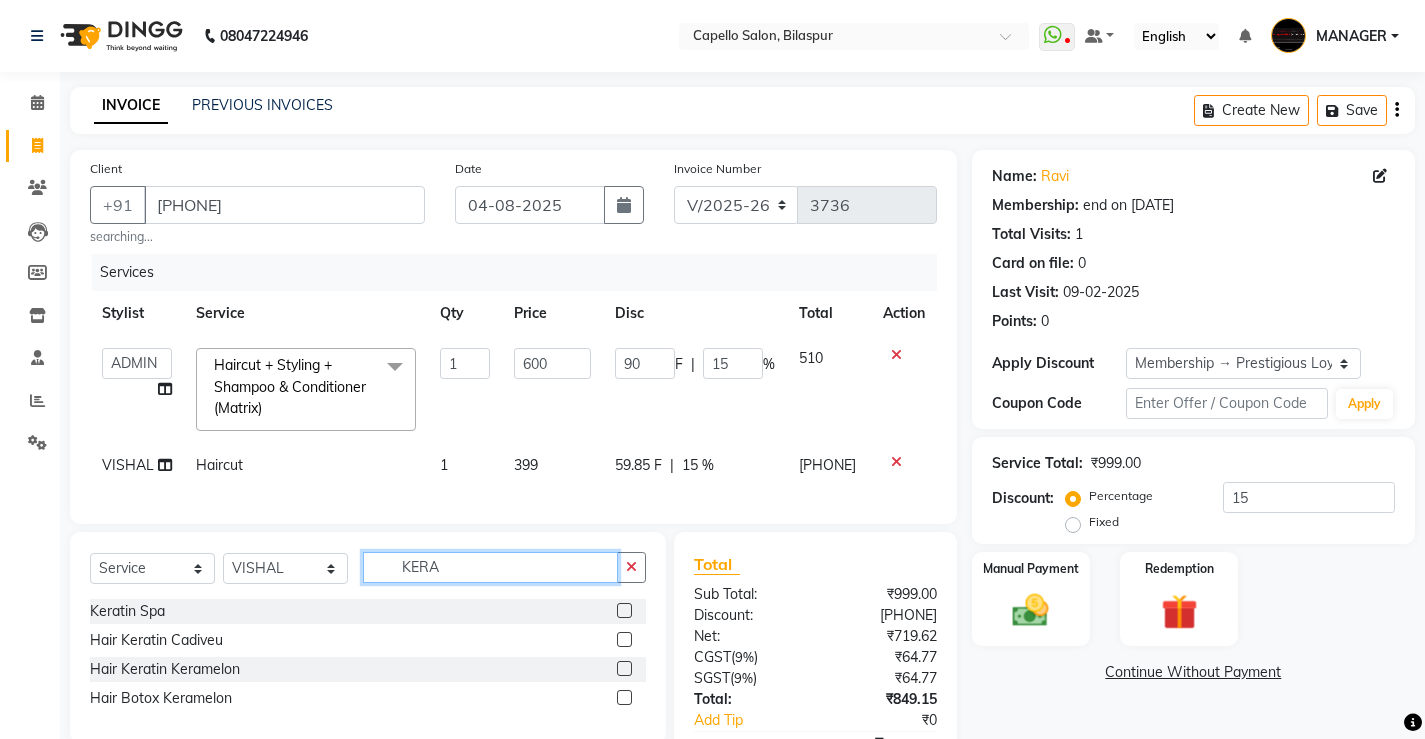type on "KERA" 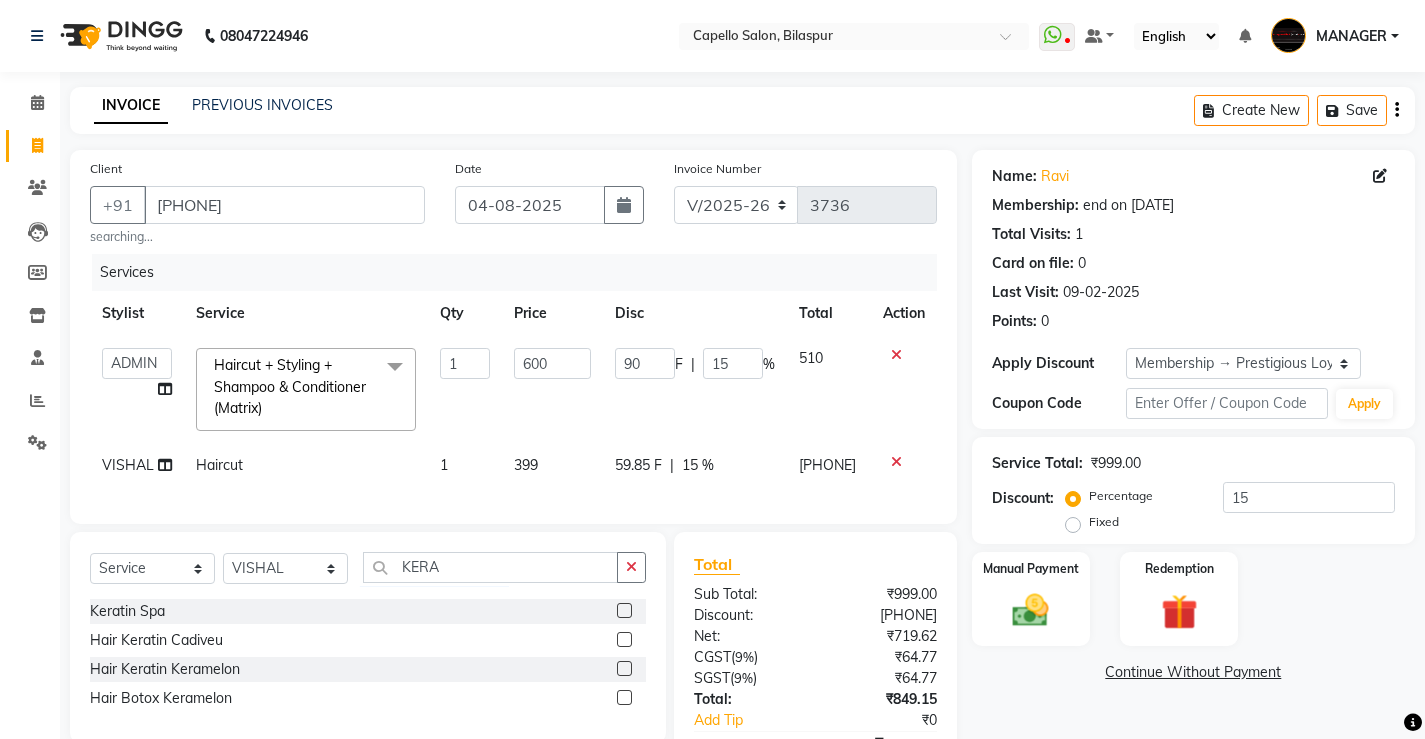 click 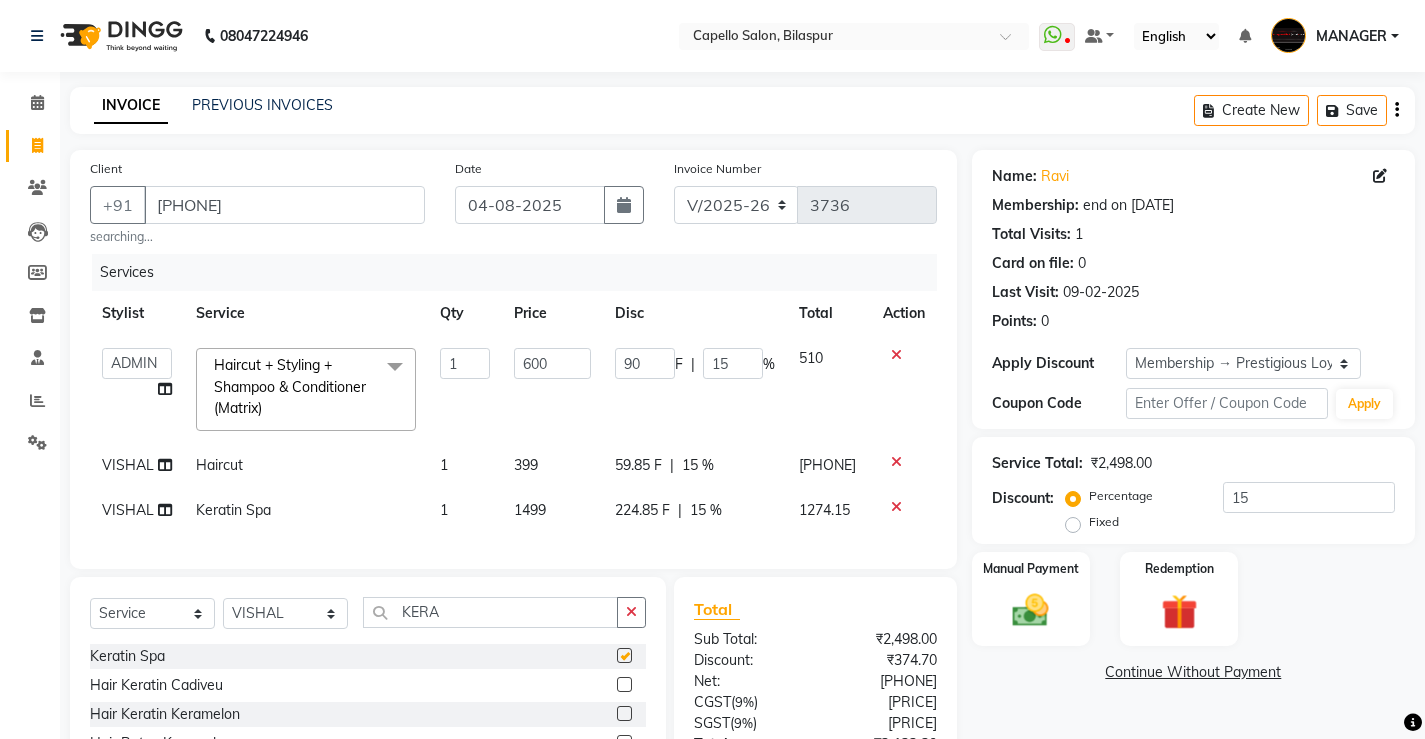 checkbox on "false" 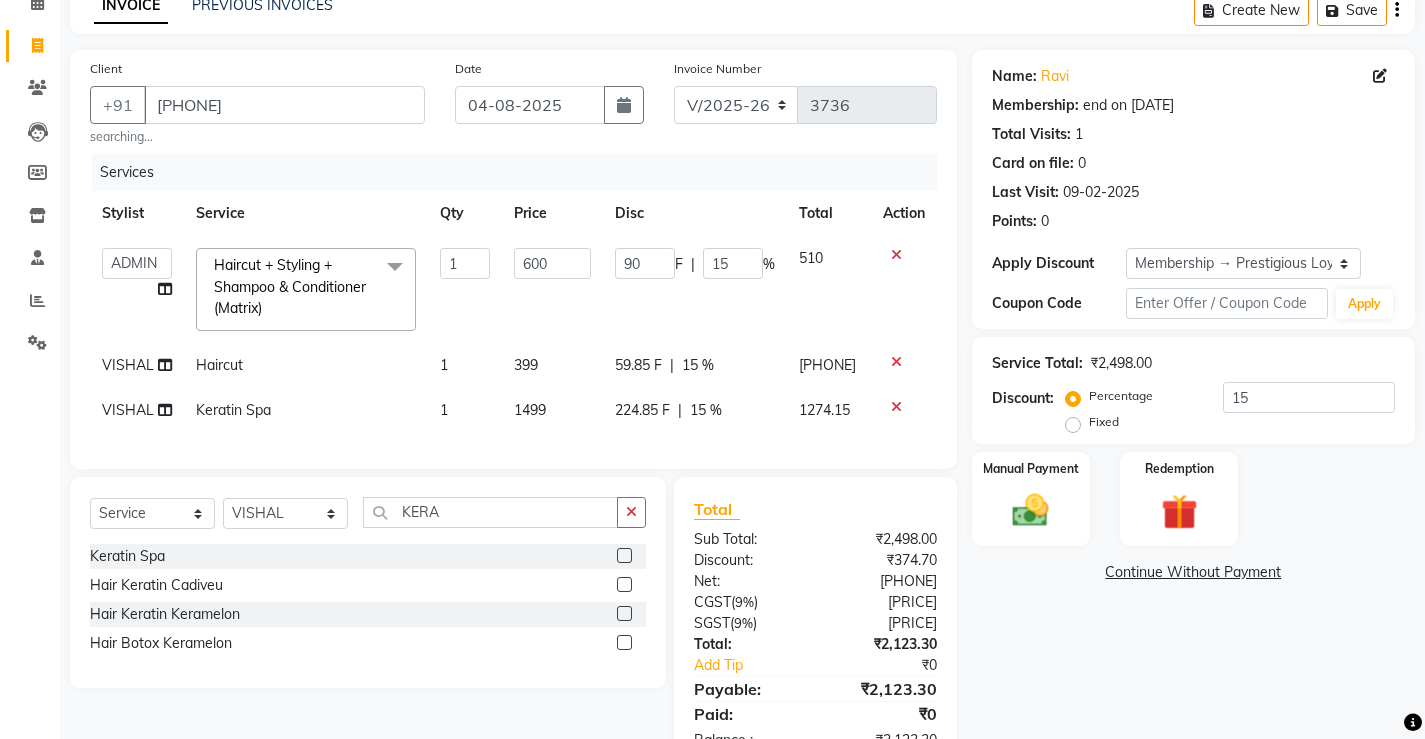 scroll, scrollTop: 177, scrollLeft: 0, axis: vertical 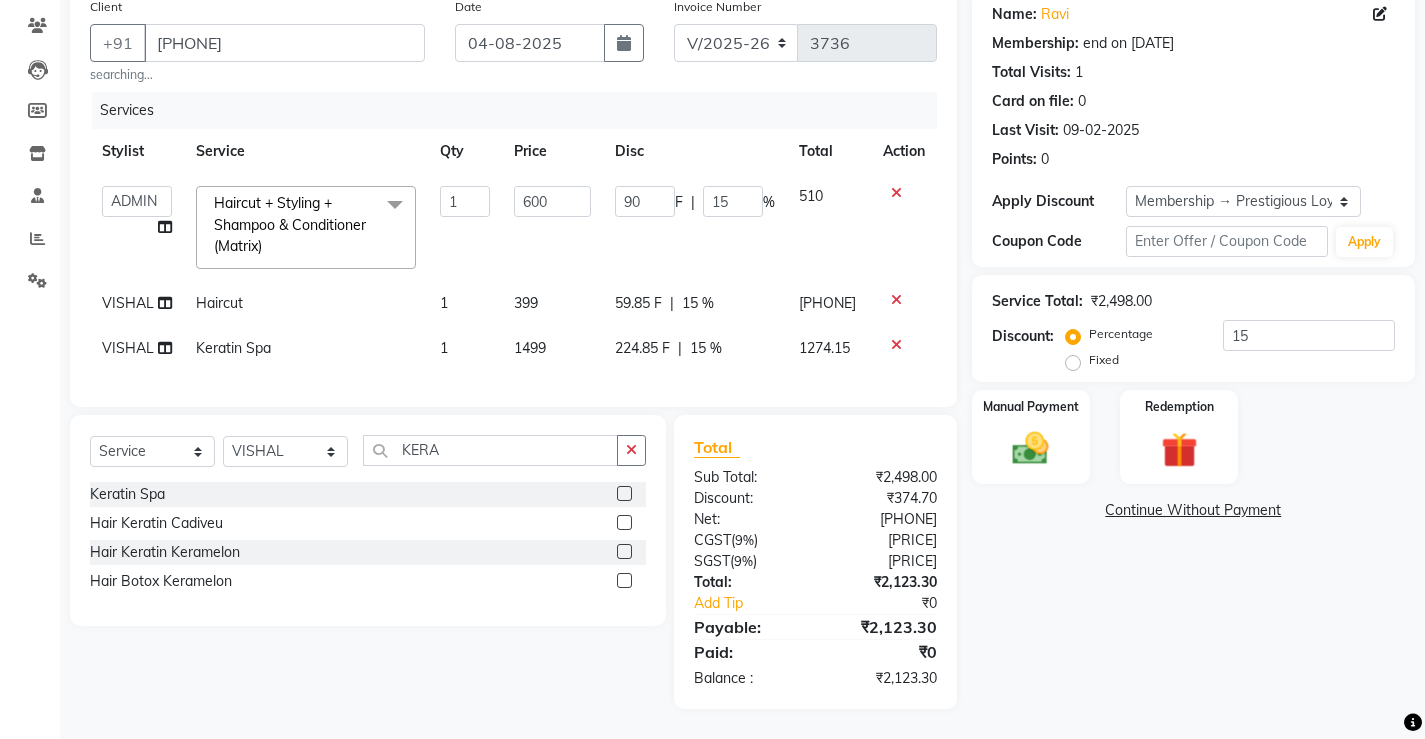 click on "399" 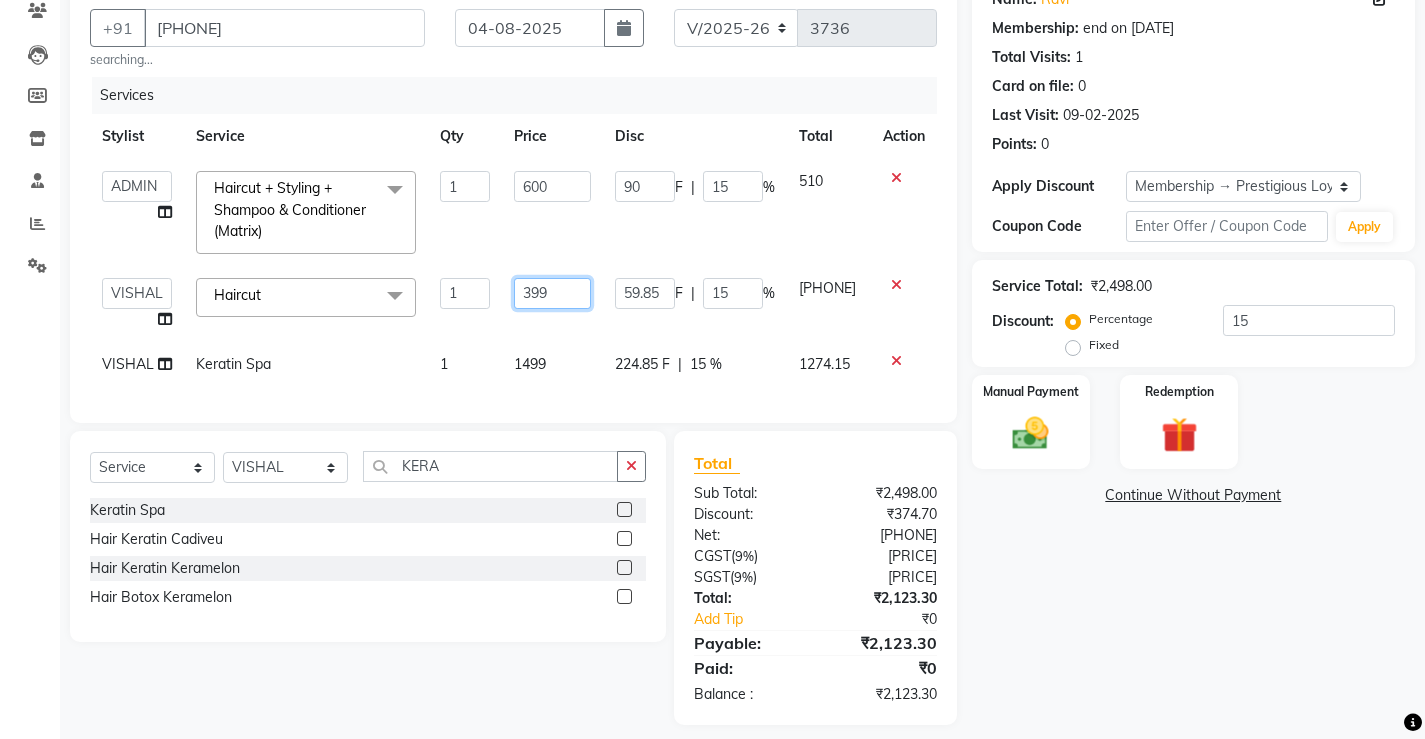 drag, startPoint x: 570, startPoint y: 297, endPoint x: 390, endPoint y: 314, distance: 180.801 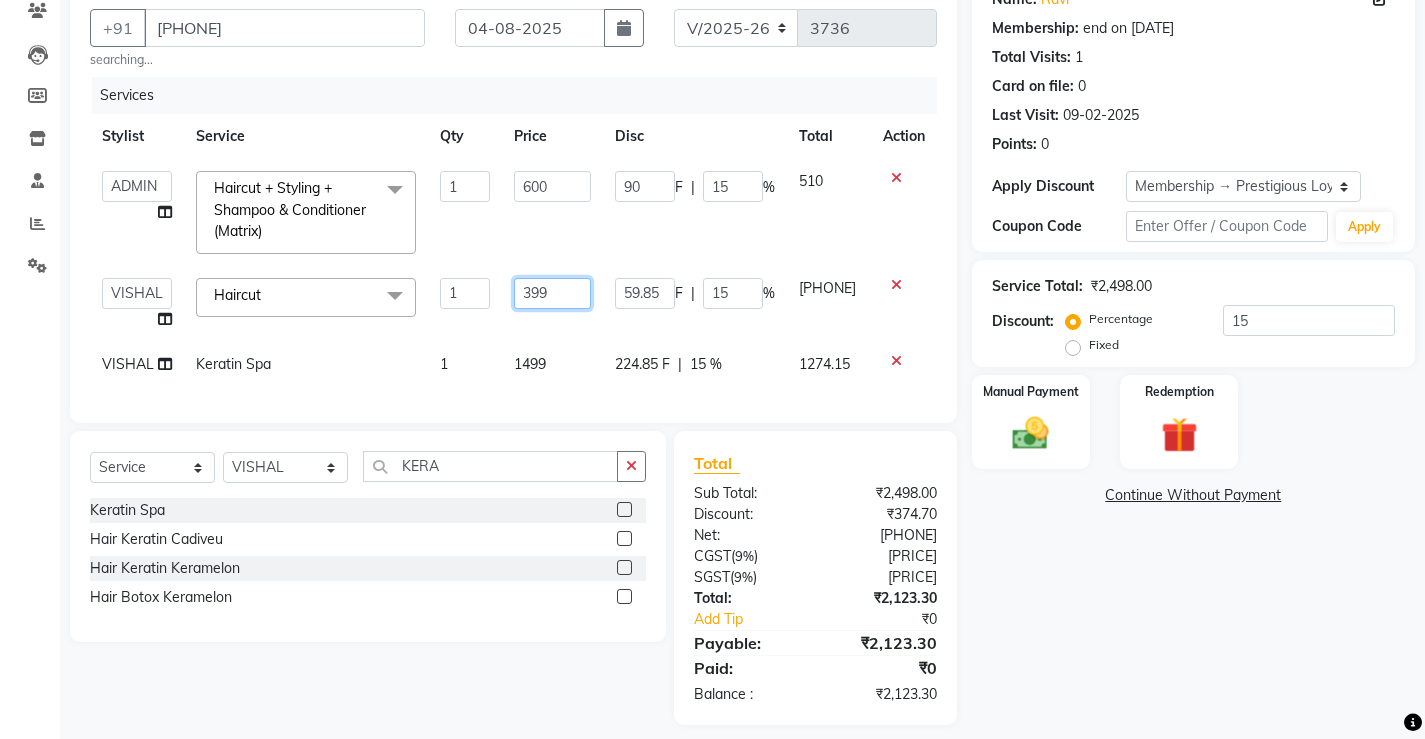 click on "ADMIN AKASH ANJALI khusboo KIRTI KUSHAL MANAGER Manish RAJESH reshma ritee shailendra SHIVA VISHAL Haircut  x Hair Spa Scrub Hair Spa (M) Hair Spa (F) Keratin Spa Hair Treatment Hair Treatment Smartbond Hair Smoothing Hair Straightening Hair Rebonding Hair Keratin Cadiveu Head Massage L Hair Keratin Keramelon Hair Botox Keramelon Scalp Advance (F) Scalp Advance (M) Brillare Anti-Dandruff oil (F) Nanoplastia treatment Brillare Hairfall Control oil (F) Brillare Hairfall Control oil (M) Brillare Anti-Dandruff oil (M) Reflexology (U lux) 1400 Face Bleach Face D-Tan Face Clean Up Clean-up (Shine beauty) Facial Actiblend Glass Facial Mask Signature Facial Deluxe Facial Luxury Facial Magical Facial Premium Facial Royal Treatment Skinora Age Control F Treatment ( Snow Algae&Saffron) Skinora Calming Treatment (Avacado & Oat) Skinora Hydra Treatment (Butter&Coconut Milk) Skinora Mattifying Treatment ( Citron&Seabuck) Skinora Radiance Treatment ( Kakadu& Lakadong) Classic Manicure Forehead" 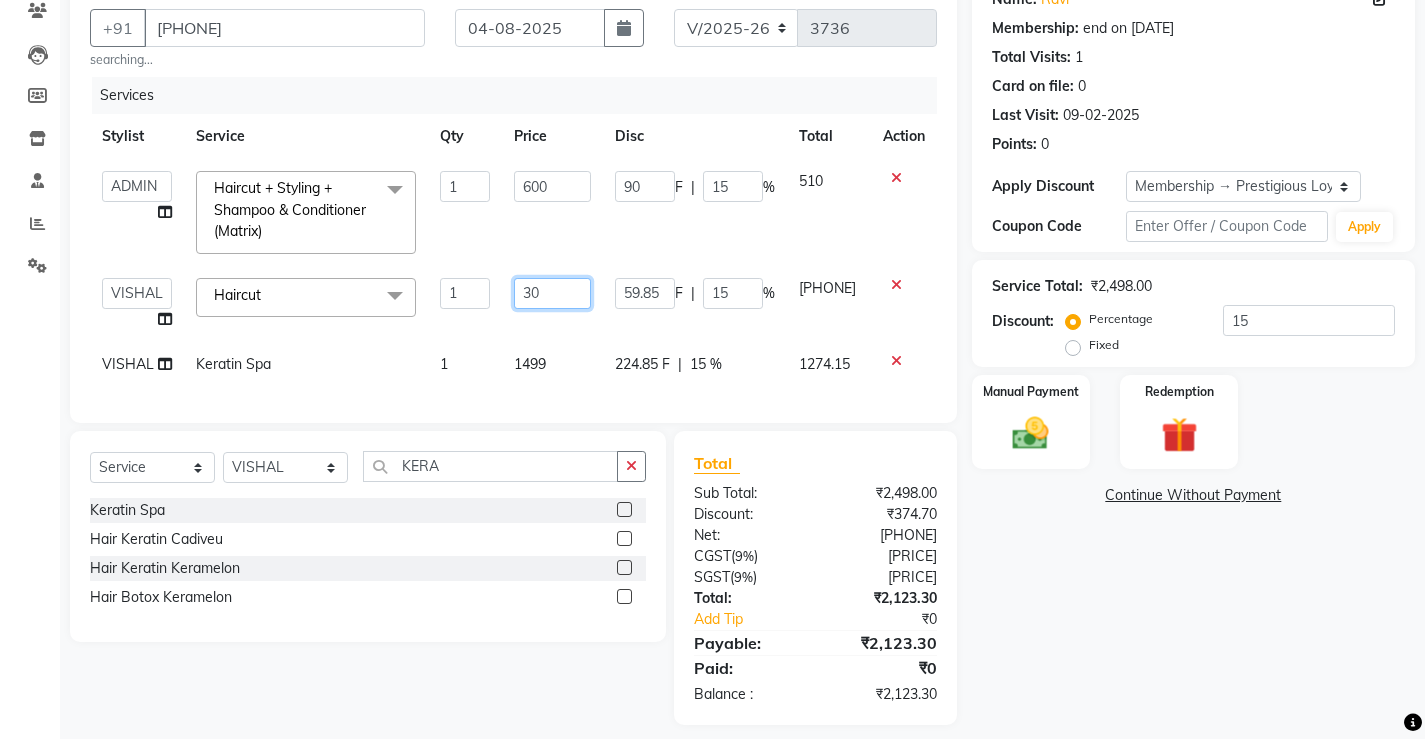 type on "300" 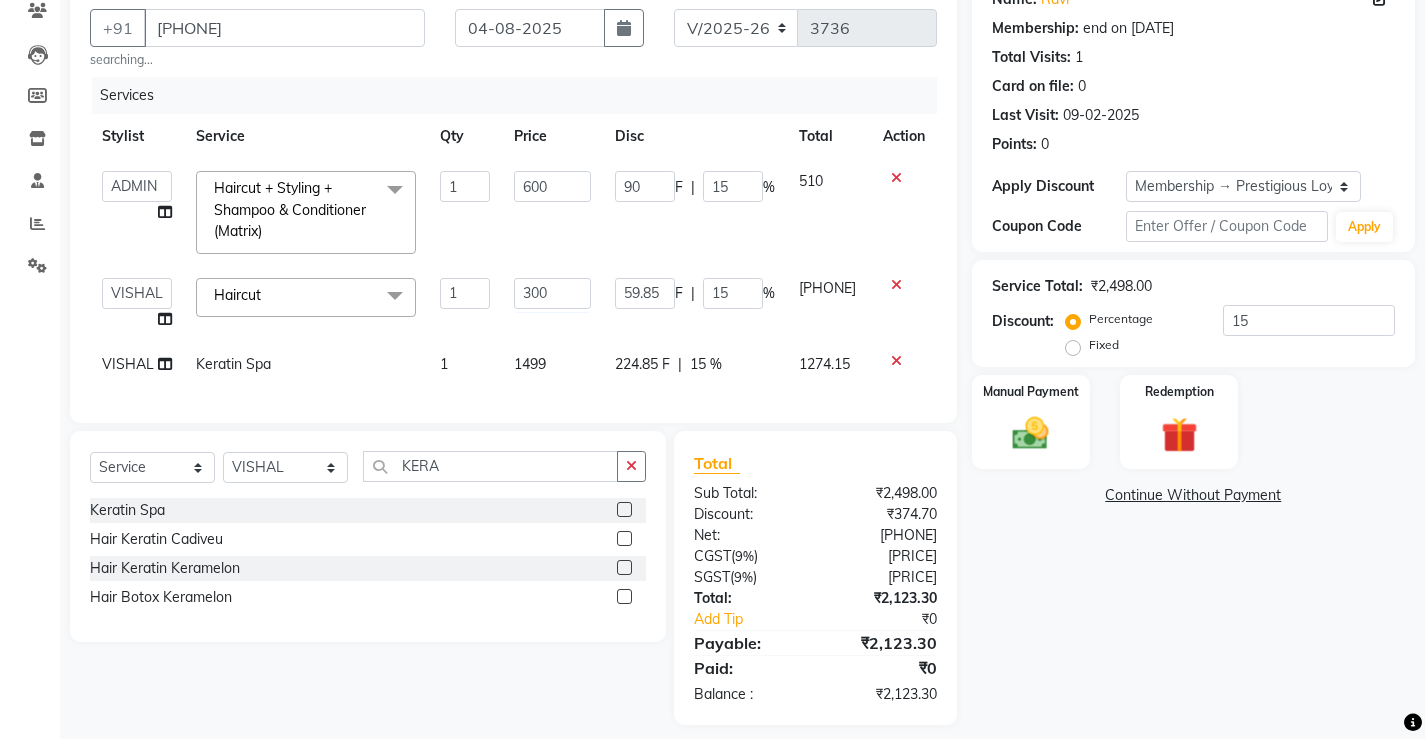 click on "Services Stylist Service Qty Price Disc Total Action  ADMIN   [NAME]   [NAME]   [NAME]   [NAME]   [NAME]   MANAGER   [NAME]    [NAME]   [NAME]   [NAME]   [NAME]   SHIVA   [NAME]  Haircut + Styling + Shampoo & Conditioner (Matrix)  x Hair Spa Scrub Hair Spa (M) Hair Spa (F) Keratin Spa Hair Treatment Hair Treatment Smartbond Hair Smoothing Hair Straightening Hair Rebonding Hair Keratin Cadiveu Head Massage L Hair Keratin Keramelon Hair Botox Keramelon Scalp Advance (F) Scalp Advance (M) Brillare Anti-Dandruff oil (F) Nanoplastia treatment Brillare Hairfall Control oil (F) Brillare Hairfall Control oil (M) Brillare Anti-Dandruff oil (M) Reflexology (U lux) 1400 Face Bleach Face D-Tan Face Clean Up Clean-up (Shine beauty) Facial Actiblend Glass Facial Mask Signature Facial Deluxe Facial Luxury Facial Magical Facial Premium Facial Royal Treatment Skinora Age Control F Treatment ( Snow Algae&Saffron) Skinora Calming Treatment (Avacado & Oat) Skinora Hydra Treatment (Butter&Coconut Milk) Classic Manicure Haircut" 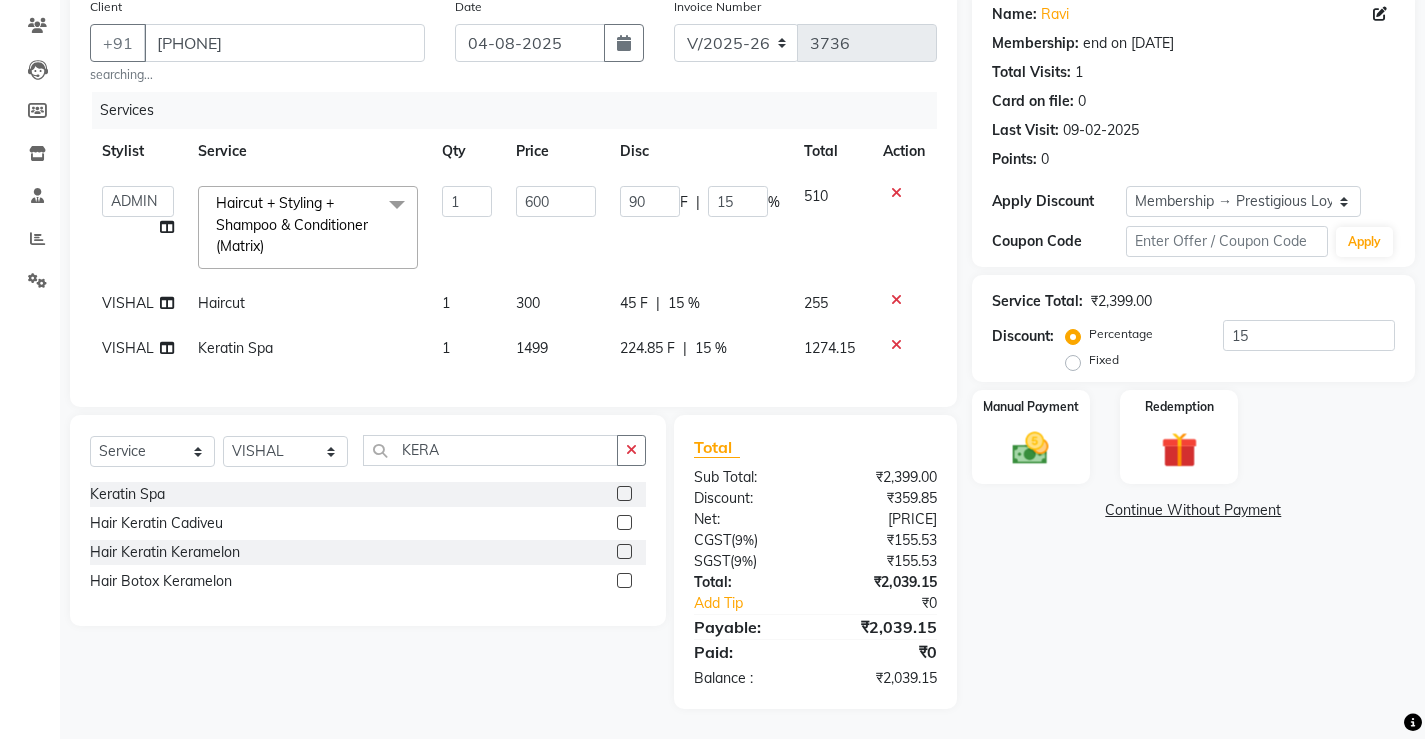 click on "1499" 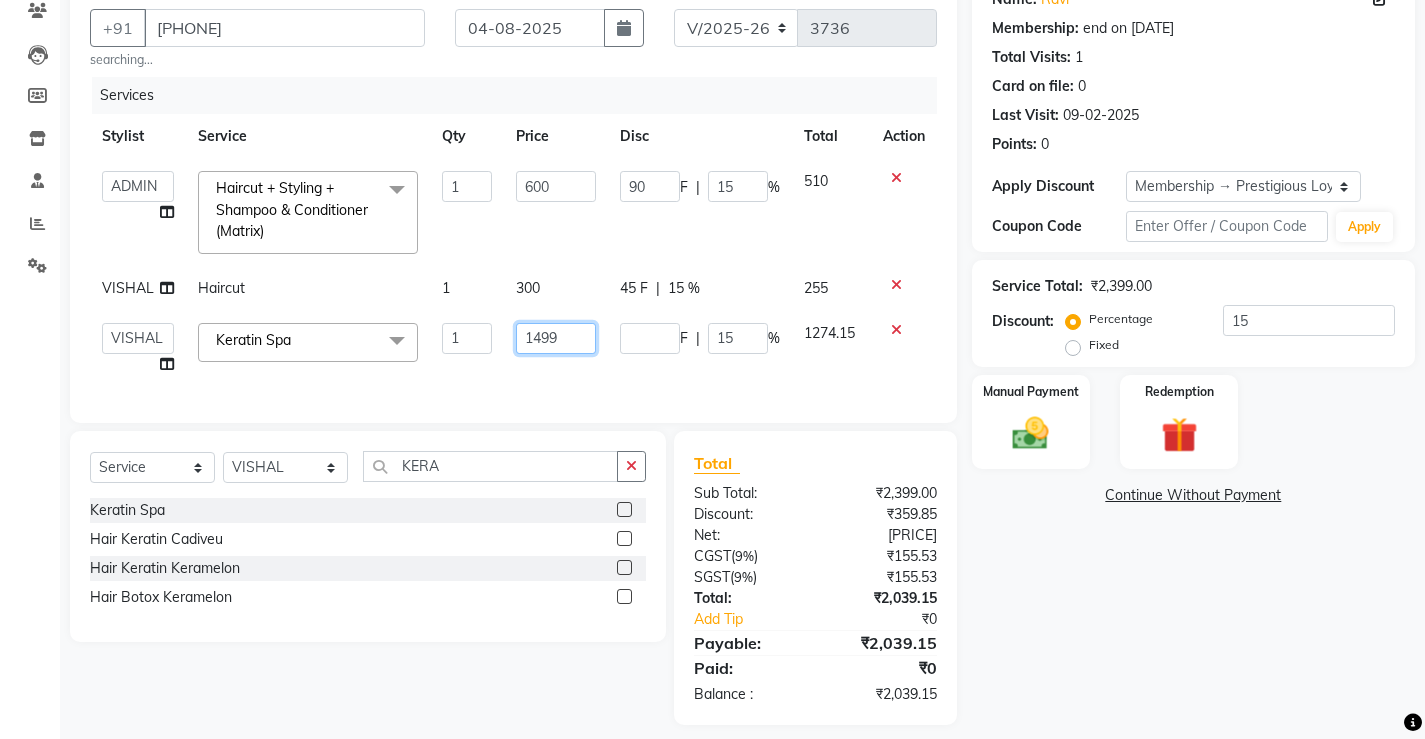 drag, startPoint x: 568, startPoint y: 332, endPoint x: 298, endPoint y: 333, distance: 270.00186 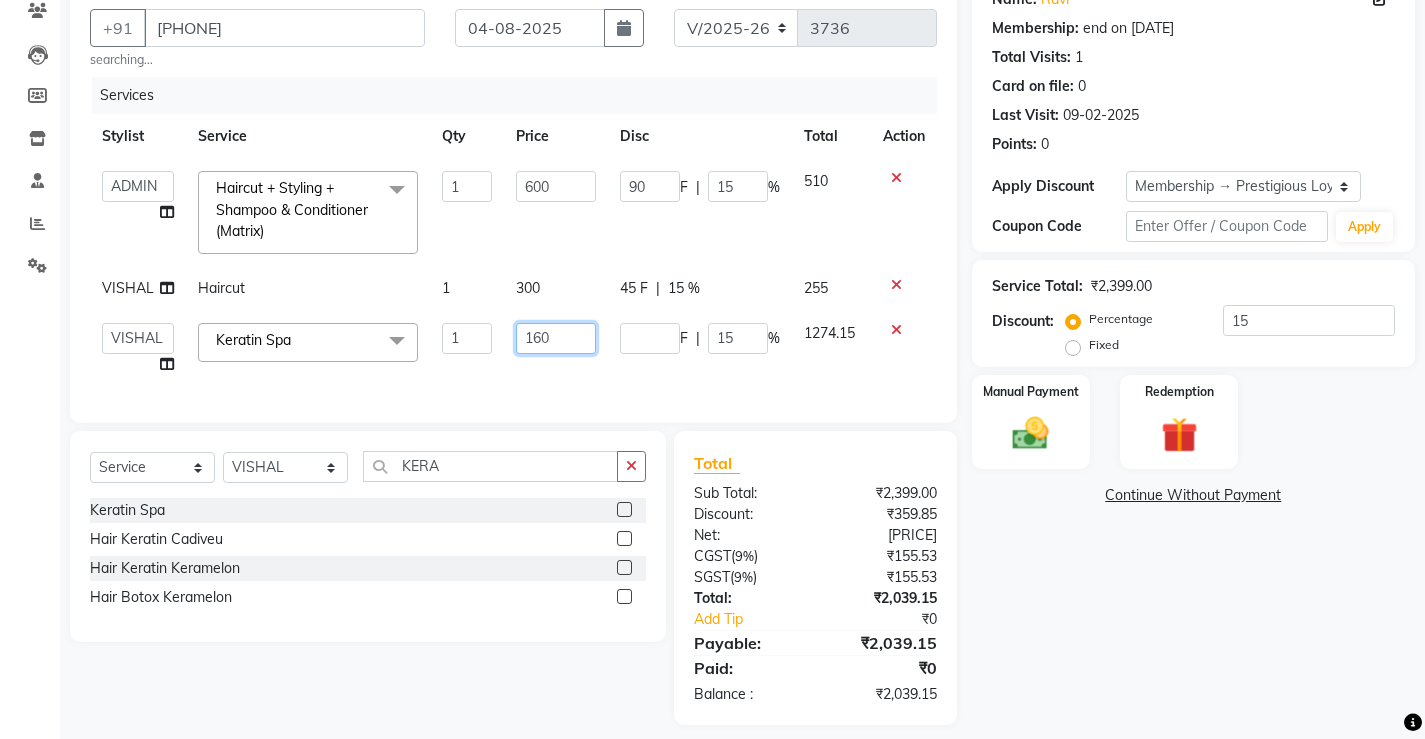 type on "1600" 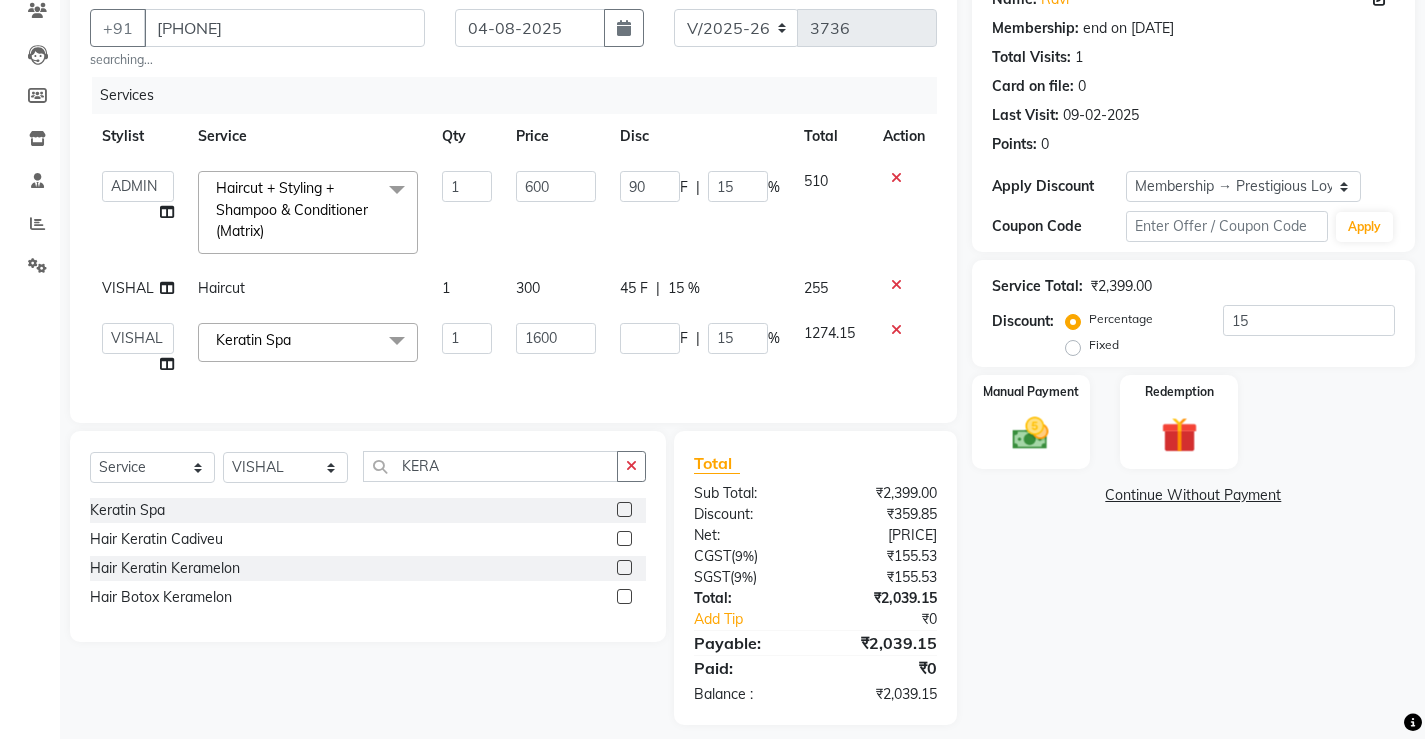 click on "Client +91 [PHONE] searching... Date [DATE] Invoice Number V/2025 V/2025-26 3736 Services Stylist Service Qty Price Disc Total Action ADMIN AKASH ANJALI khusboo KIRTI KUSHAL MANAGER Manish RAJESH reshma ritee shailendra SHIVA VISHAL Haircut + Styling + Shampoo & Conditioner (Matrix)  x Hair Spa Scrub Hair Spa (M) Hair Spa (F) Keratin Spa Hair Treatment Hair Treatment Smartbond Hair Smoothing Hair Straightening Hair Rebonding Hair Keratin Cadiveu Head Massage L Hair Keratin Keramelon Hair Botox Keramelon Scalp Advance (F) Scalp Advance (M) Brillare Anti-Dandruff oil (F) Nanoplastia treatment Brillare Hairfall Control oil (F) Brillare Hairfall Control oil (M) Brillare Anti-Dandruff oil (M) Reflexology (U lux) 1400 Face Bleach Face D-Tan Face Clean Up Clean-up (Shine beauty) Facial Actiblend Glass Facial Mask Signature Facial Deluxe Facial Luxury Facial Magical Facial Premium Facial Royal Treatment Skinora Age Control F Treatment ( Snow Algae&Saffron)" 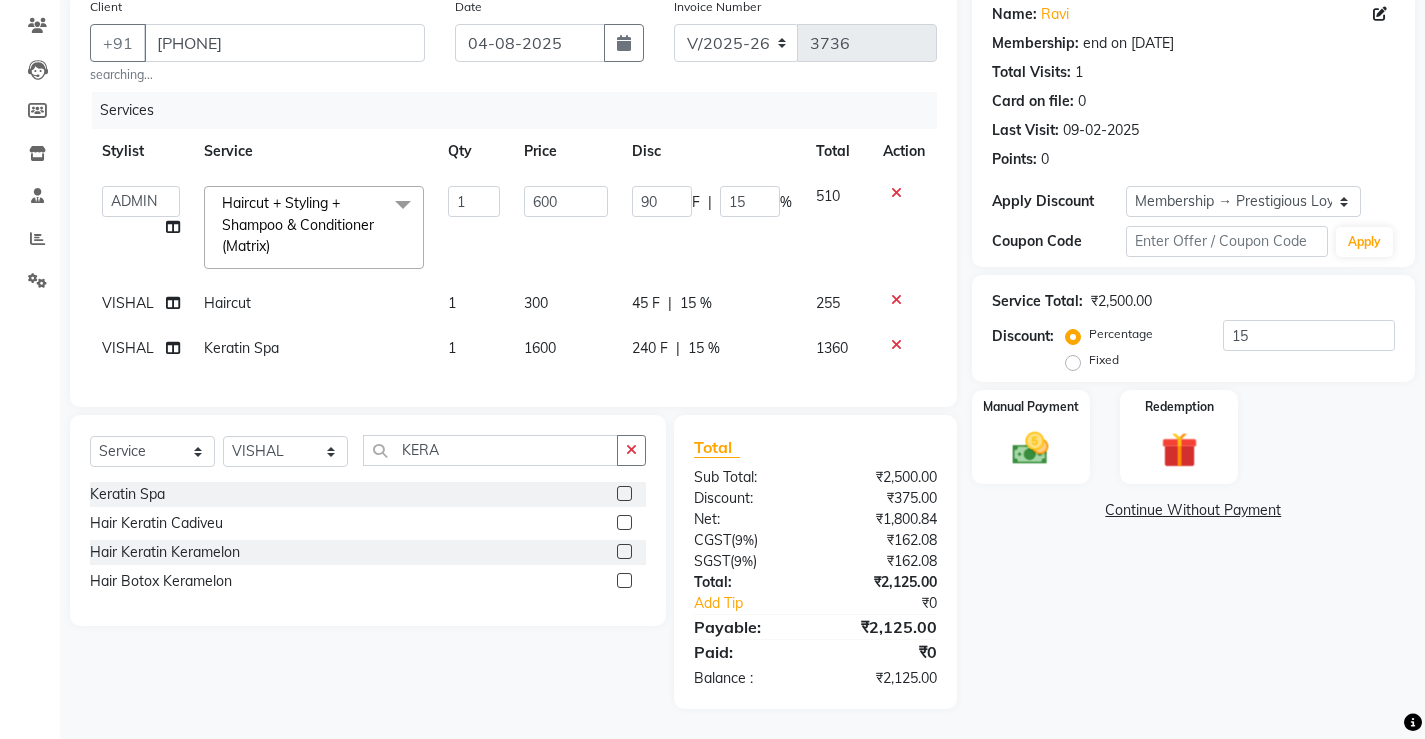 click on "45 F | 15 %" 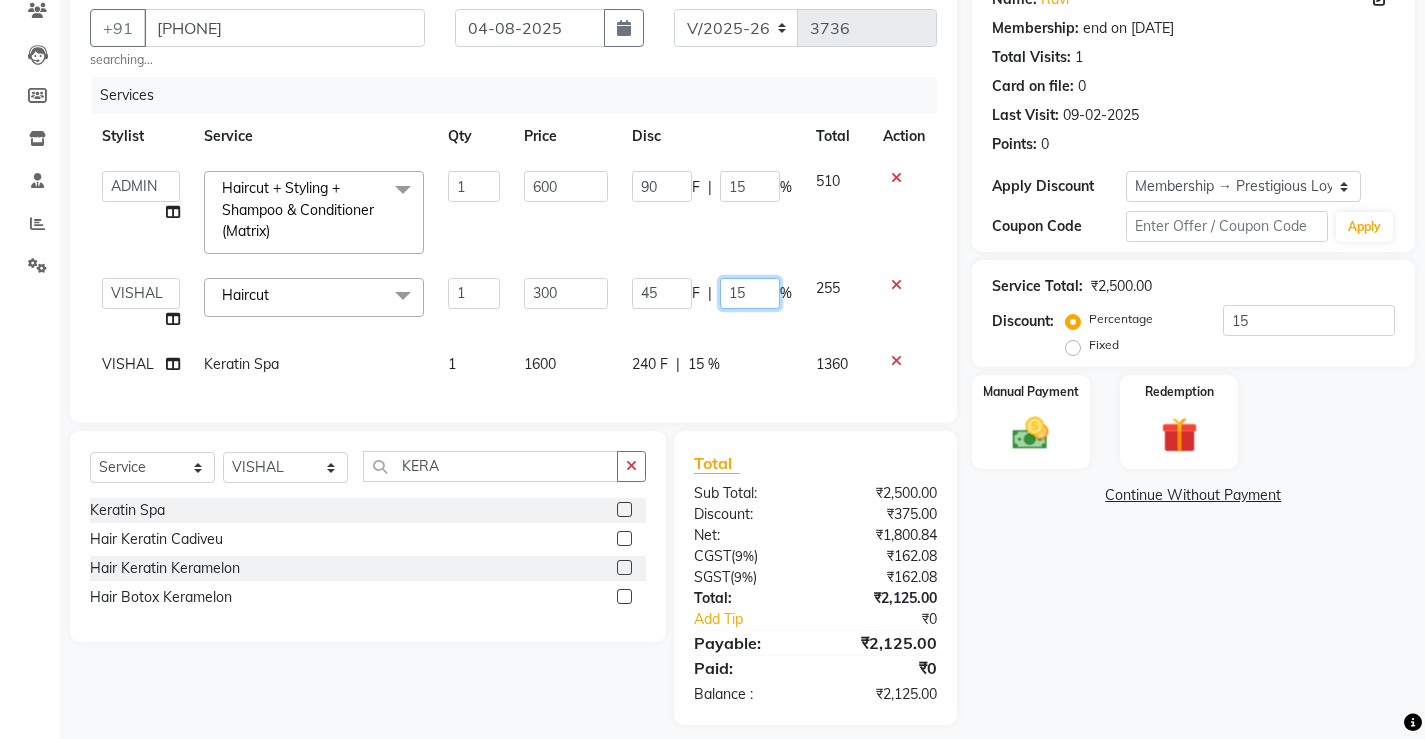 drag, startPoint x: 708, startPoint y: 275, endPoint x: 714, endPoint y: 304, distance: 29.614185 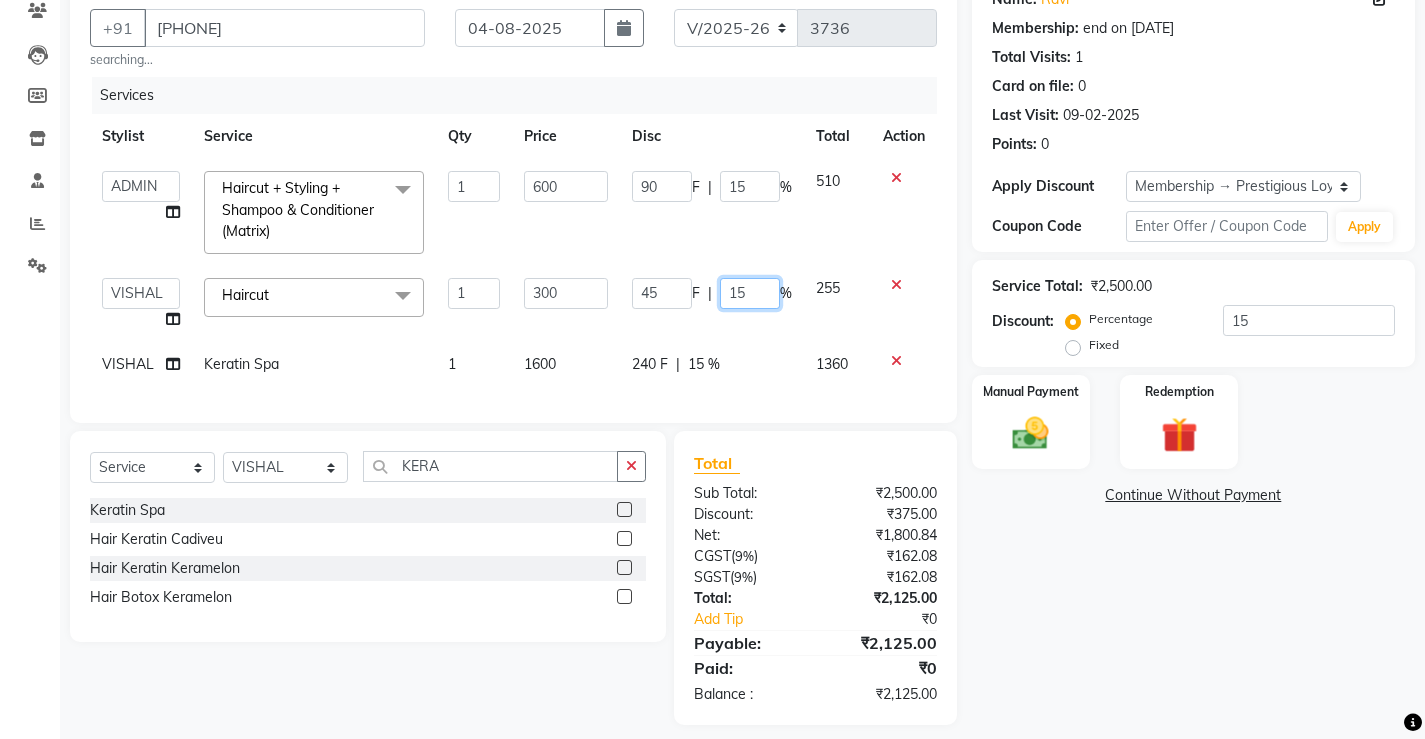 click on "45 F | 15 %" 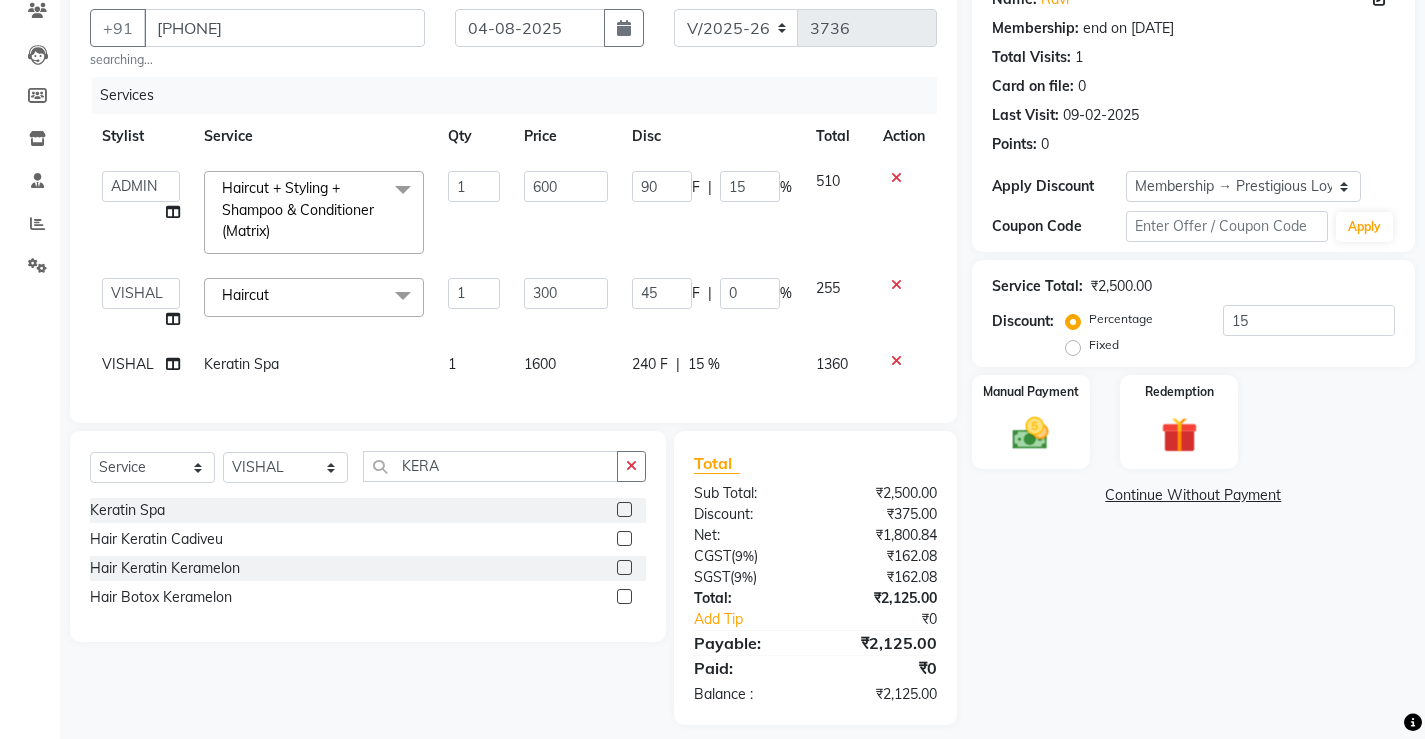 click on "Services Stylist Service Qty Price Disc Total Action  ADMIN   [NAME]   [NAME]   [NAME]   [NAME]   [NAME]   MANAGER   [NAME]    [NAME]   [NAME]   [NAME]   [NAME]   SHIVA   [NAME]  Haircut + Styling + Shampoo & Conditioner (Matrix)  x Hair Spa Scrub Hair Spa (M) Hair Spa (F) Keratin Spa Hair Treatment Hair Treatment Smartbond Hair Smoothing Hair Straightening Hair Rebonding Hair Keratin Cadiveu Head Massage L Hair Keratin Keramelon Hair Botox Keramelon Scalp Advance (F) Scalp Advance (M) Brillare Anti-Dandruff oil (F) Nanoplastia treatment Brillare Hairfall Control oil (F) Brillare Hairfall Control oil (M) Brillare Anti-Dandruff oil (M) Reflexology (U lux) 1400 Face Bleach Face D-Tan Face Clean Up Clean-up (Shine beauty) Facial Actiblend Glass Facial Mask Signature Facial Deluxe Facial Luxury Facial Magical Facial Premium Facial Royal Treatment Skinora Age Control F Treatment ( Snow Algae&Saffron) Skinora Calming Treatment (Avacado & Oat) Skinora Hydra Treatment (Butter&Coconut Milk) Classic Manicure Haircut" 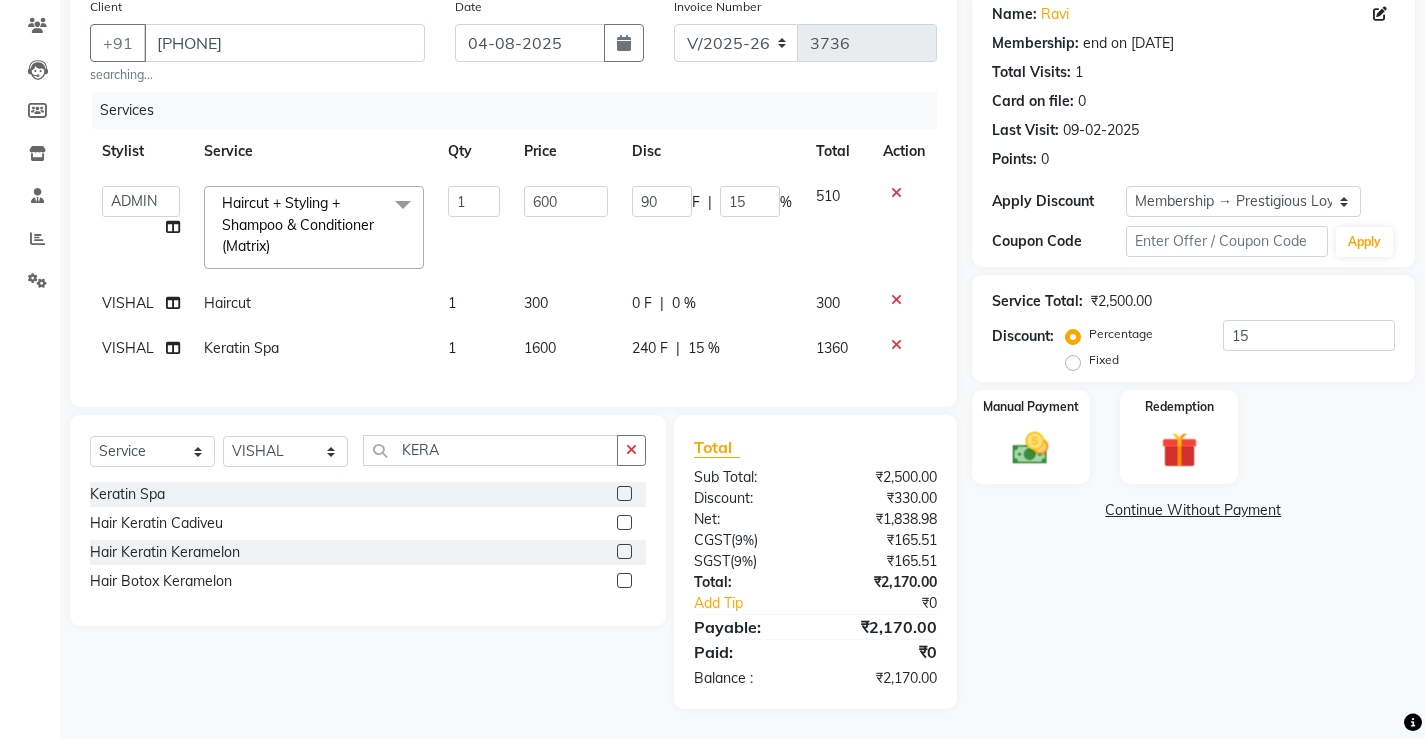click on "[NUMBER] F | 15 %" 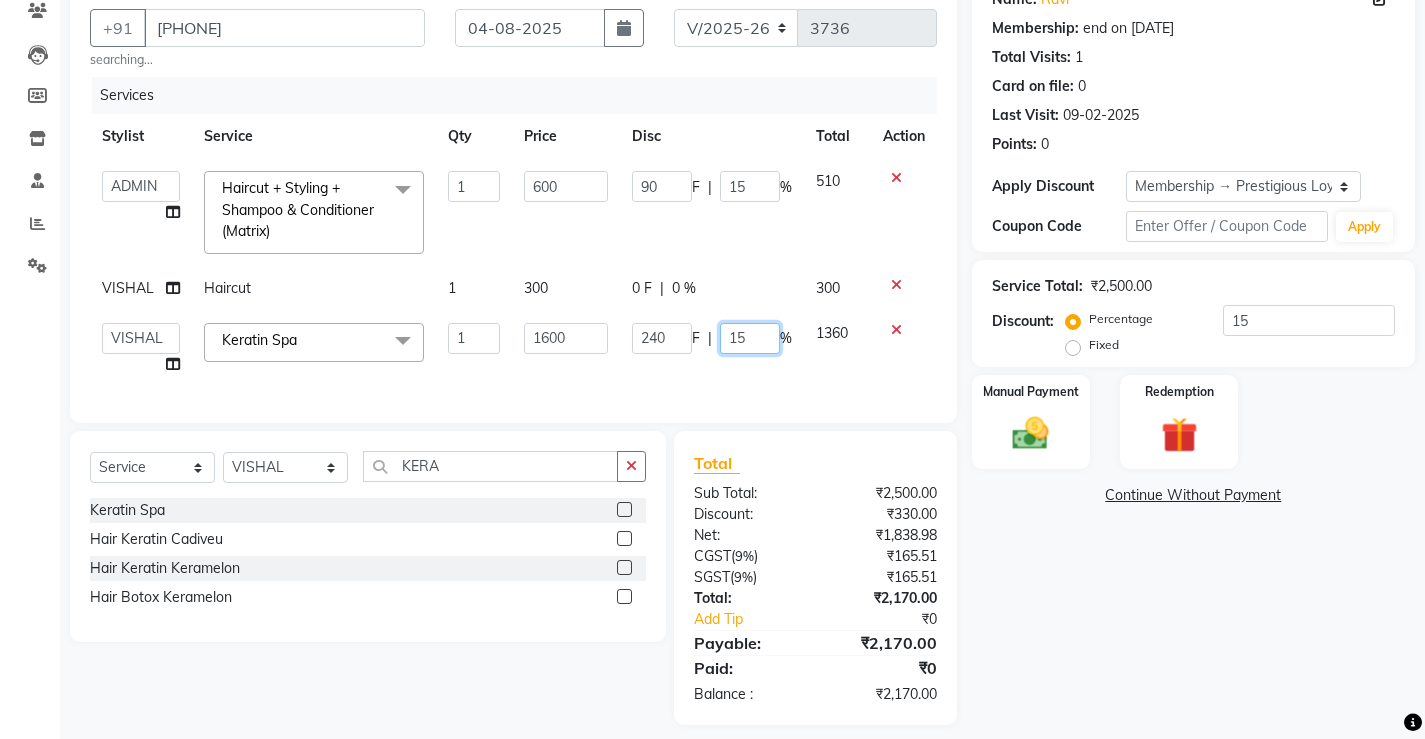 drag, startPoint x: 757, startPoint y: 328, endPoint x: 581, endPoint y: 323, distance: 176.07101 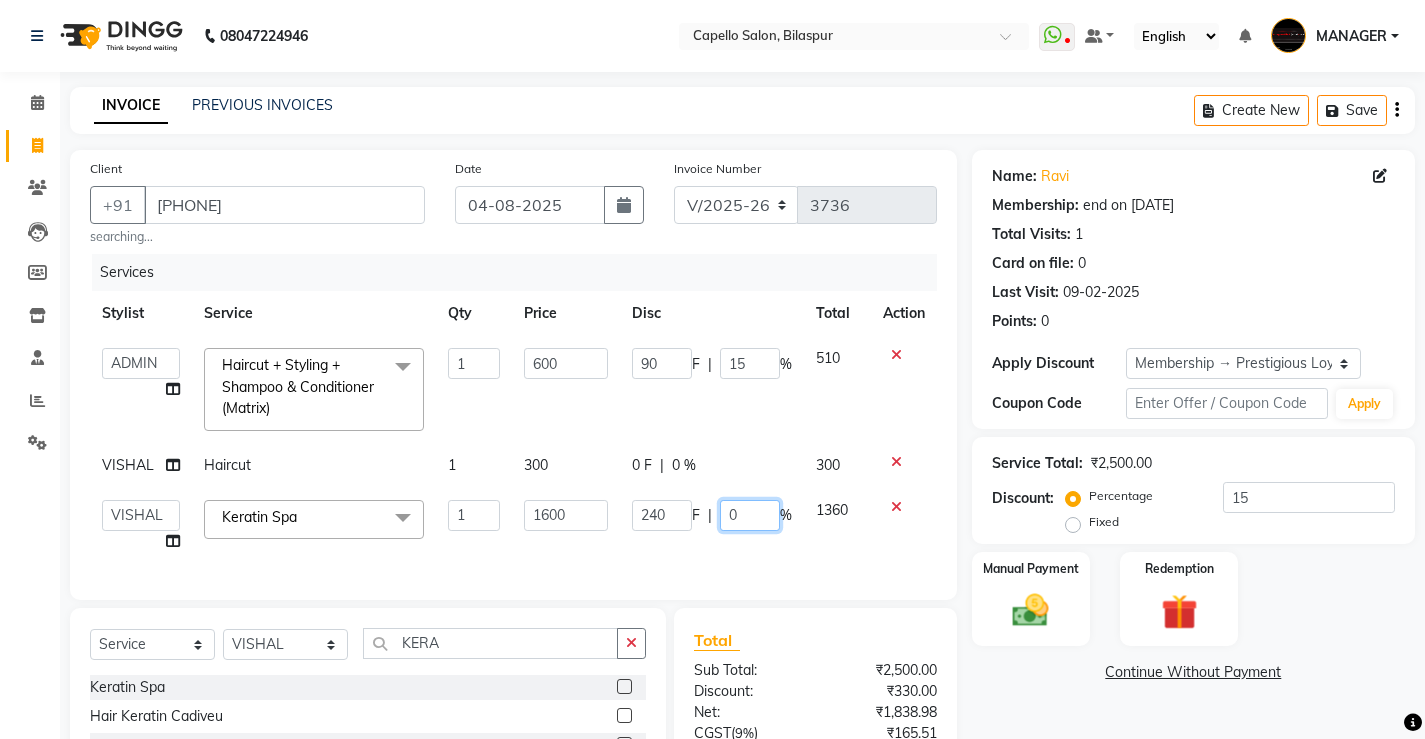 scroll, scrollTop: 200, scrollLeft: 0, axis: vertical 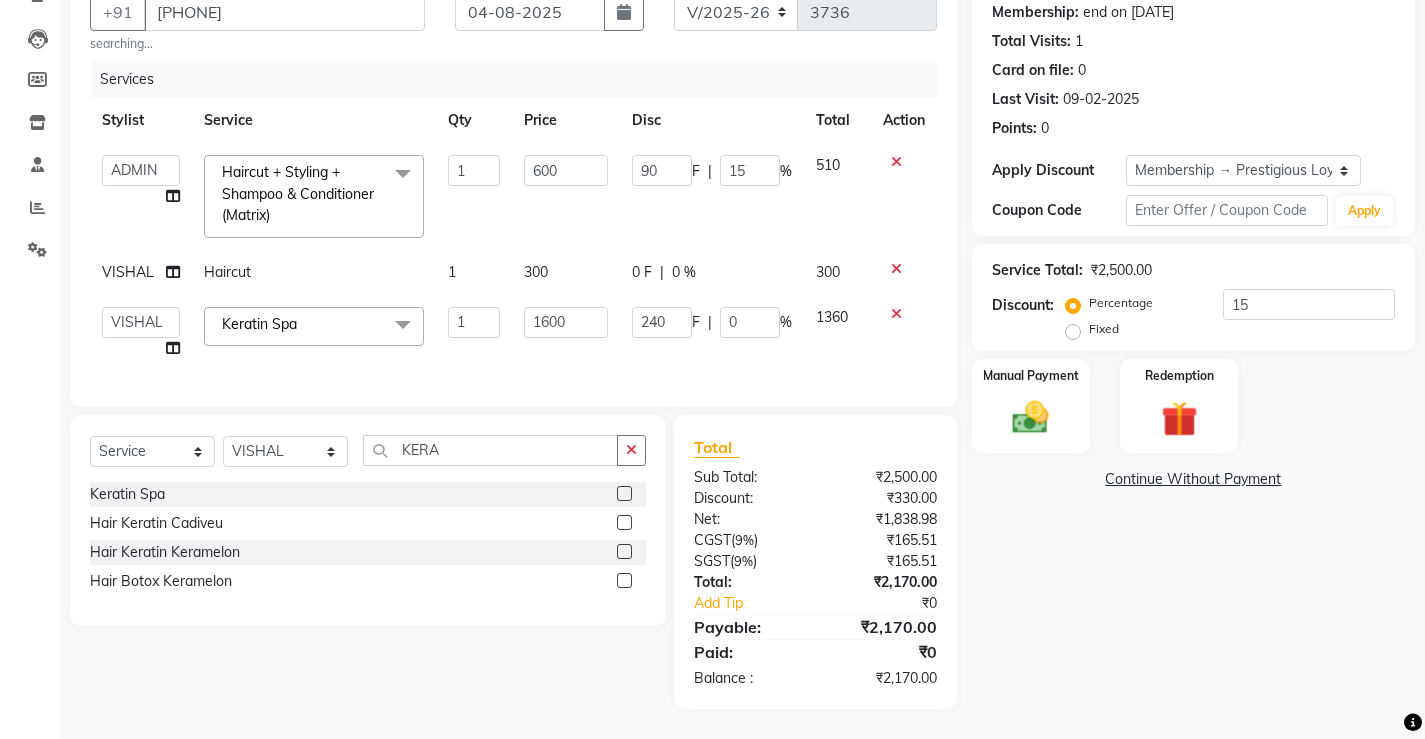click on "ADMIN   AKASH   ANJALI   khusboo   KIRTI   KUSHAL   MANAGER   Manish    RAJESH   reshma   ritee   shailendra   SHIVA   VISHAL  Haircut + Styling + Shampoo & Conditioner (Matrix)  x Hair Spa Scrub Hair Spa (M) Hair Spa (F) Keratin Spa Hair Treatment Hair Treatment Smartbond Hair Smoothing Hair Straightening Hair Rebonding Hair Keratin Cadiveu Head Massage L Hair Keratin Keramelon Hair Botox Keramelon Scalp Advance (F) Scalp Advance (M) Brillare Anti-Dandruff oil (F) Nanoplastia treatment Brillare Hairfall Control oil (F) Brillare Hairfall Control oil (M) Brillare Anti-Dandruff oil (M) Reflexology (U lux) 1400 Face Bleach Face D-Tan Face Clean Up Clean-up (Shine beauty) Facial Actiblend Glass Facial Mask Signature Facial Deluxe Facial Luxury Facial Magical Facial Premium Facial Royal Treatment Skinora Age Control F Treatment ( Snow Algae&Saffron) Skinora Calming Treatment (Avacado & Oat) Skinora Hydra Treatment (Butter&Coconut Milk) Skinora Mattifying Treatment ( Citron&Seabuck) Classic Manicure Groom Makeup" 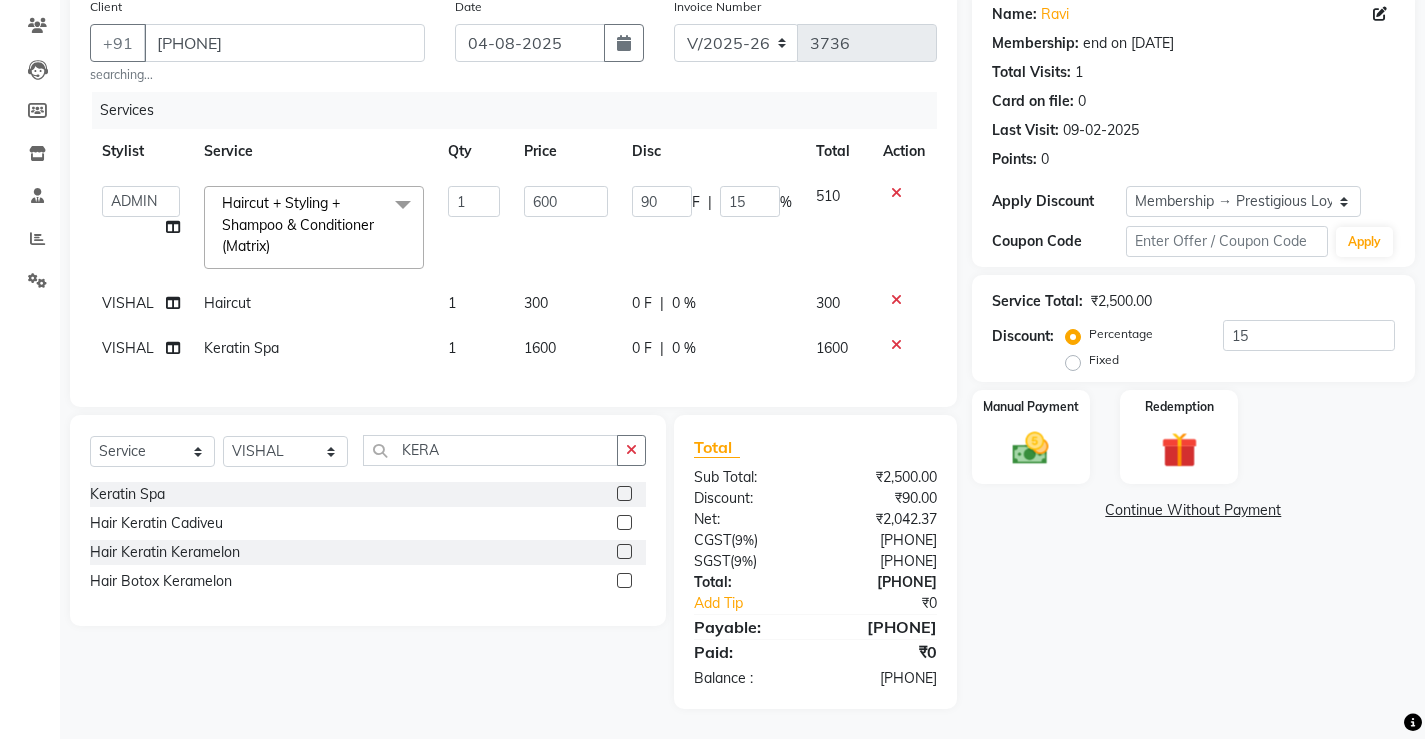 click on "1600" 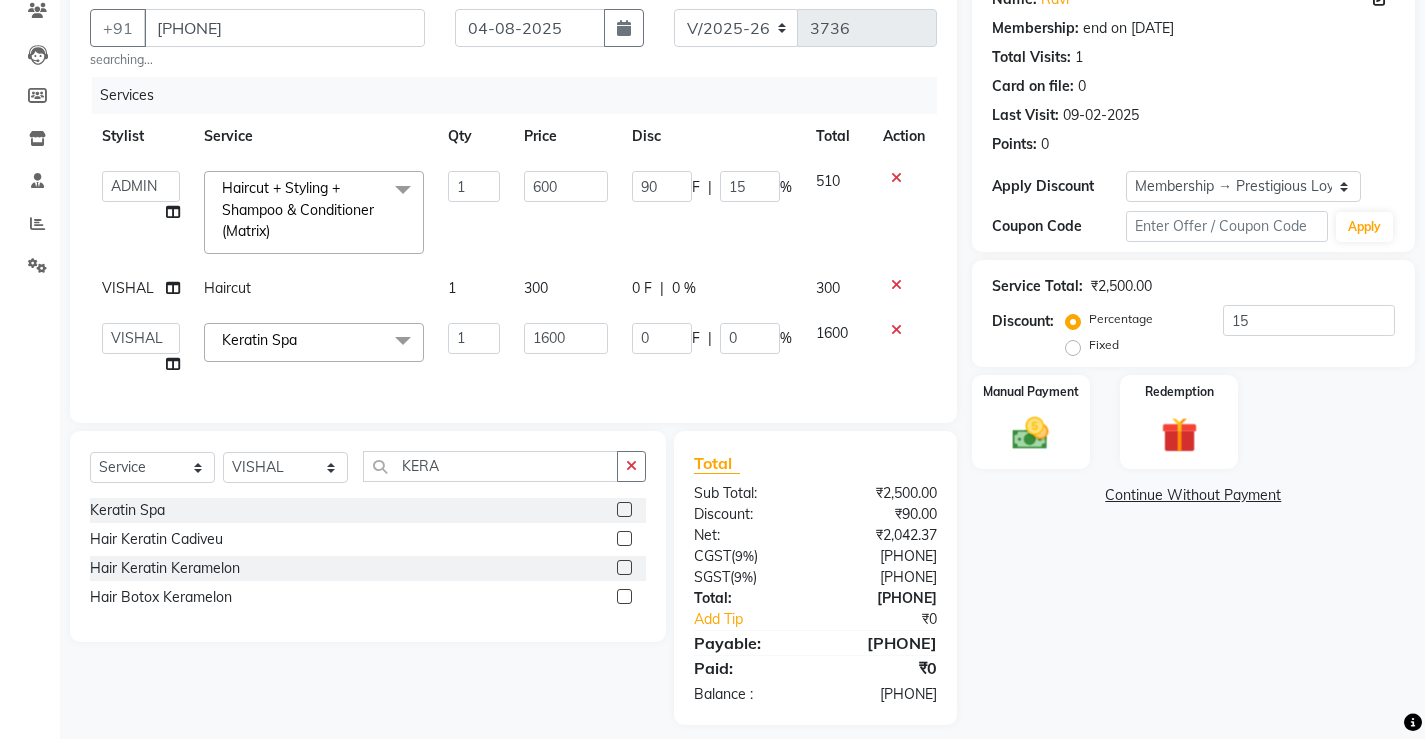 scroll, scrollTop: 200, scrollLeft: 0, axis: vertical 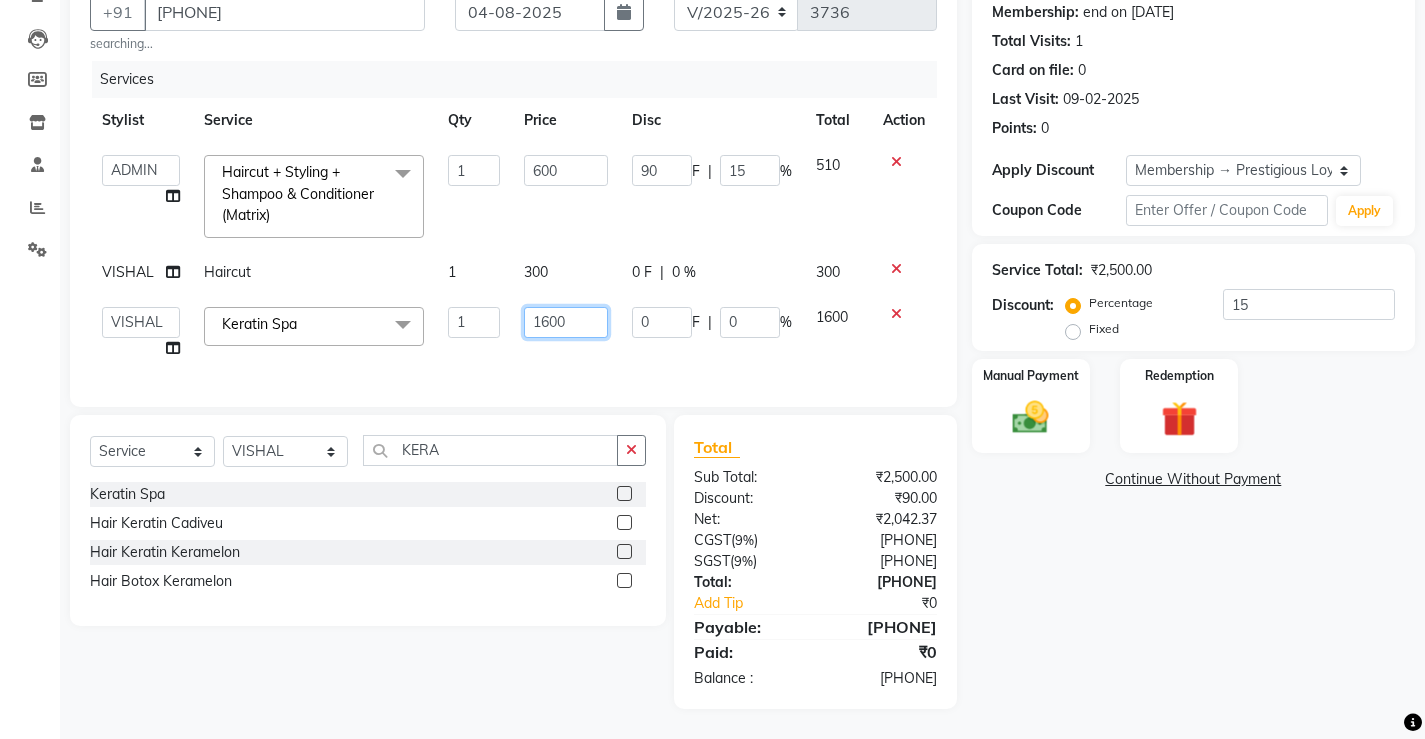 drag, startPoint x: 580, startPoint y: 307, endPoint x: 202, endPoint y: 318, distance: 378.16003 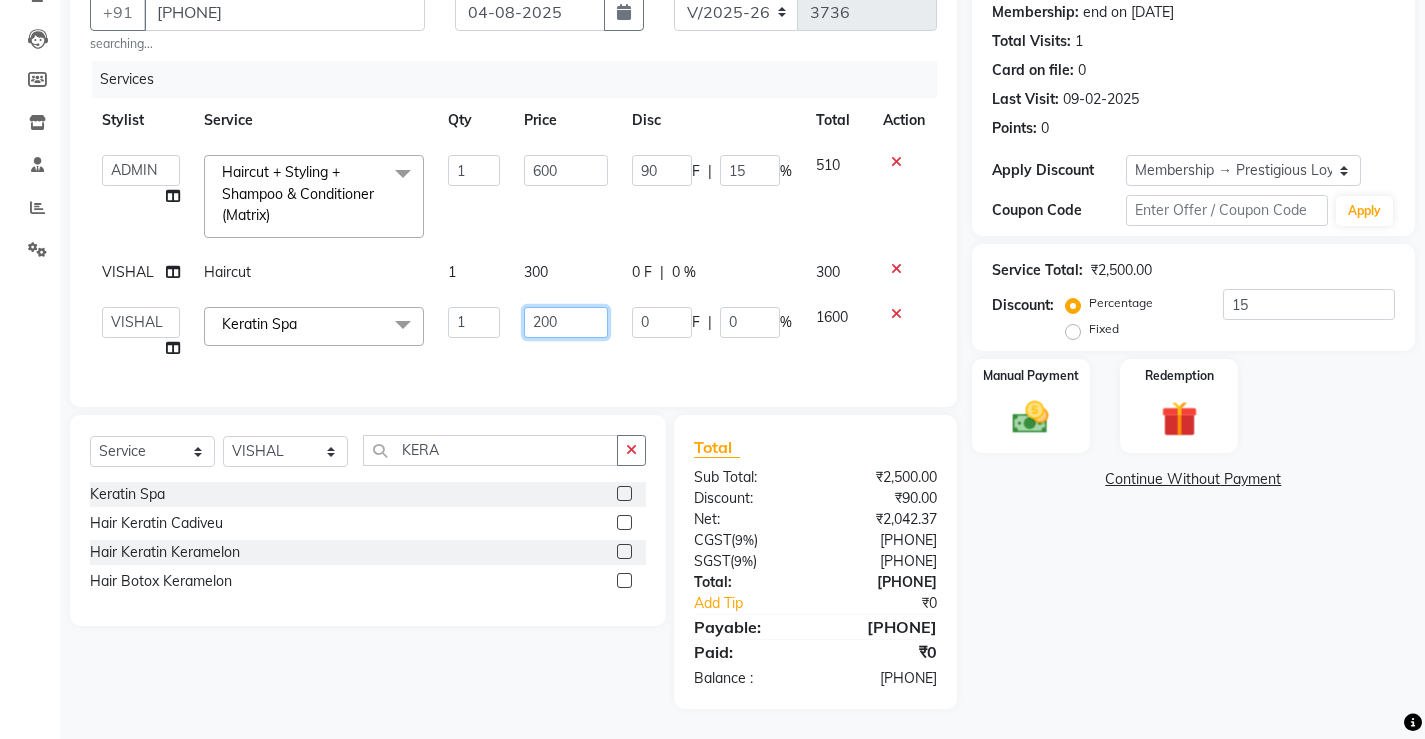 type on "2000" 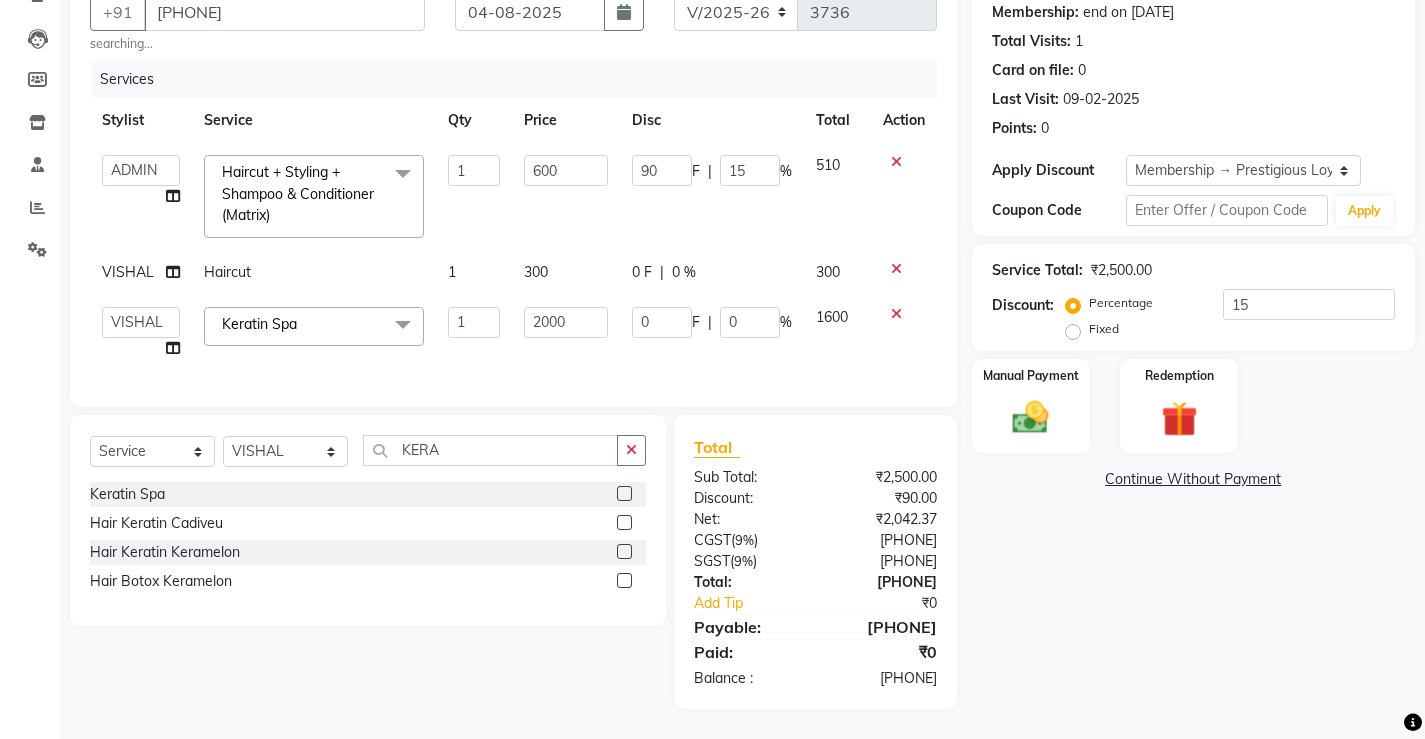 click on "Services Stylist Service Qty Price Disc Total Action  ADMIN   [NAME]   [NAME]   [NAME]   [NAME]   [NAME]   MANAGER   [NAME]    [NAME]   [NAME]   [NAME]   [NAME]   SHIVA   [NAME]  Haircut + Styling + Shampoo & Conditioner (Matrix)  x Hair Spa Scrub Hair Spa (M) Hair Spa (F) Keratin Spa Hair Treatment Hair Treatment Smartbond Hair Smoothing Hair Straightening Hair Rebonding Hair Keratin Cadiveu Head Massage L Hair Keratin Keramelon Hair Botox Keramelon Scalp Advance (F) Scalp Advance (M) Brillare Anti-Dandruff oil (F) Nanoplastia treatment Brillare Hairfall Control oil (F) Brillare Hairfall Control oil (M) Brillare Anti-Dandruff oil (M) Reflexology (U lux) 1400 Face Bleach Face D-Tan Face Clean Up Clean-up (Shine beauty) Facial Actiblend Glass Facial Mask Signature Facial Deluxe Facial Luxury Facial Magical Facial Premium Facial Royal Treatment Skinora Age Control F Treatment ( Snow Algae&Saffron) Skinora Calming Treatment (Avacado & Oat) Skinora Hydra Treatment (Butter&Coconut Milk) Classic Manicure Haircut" 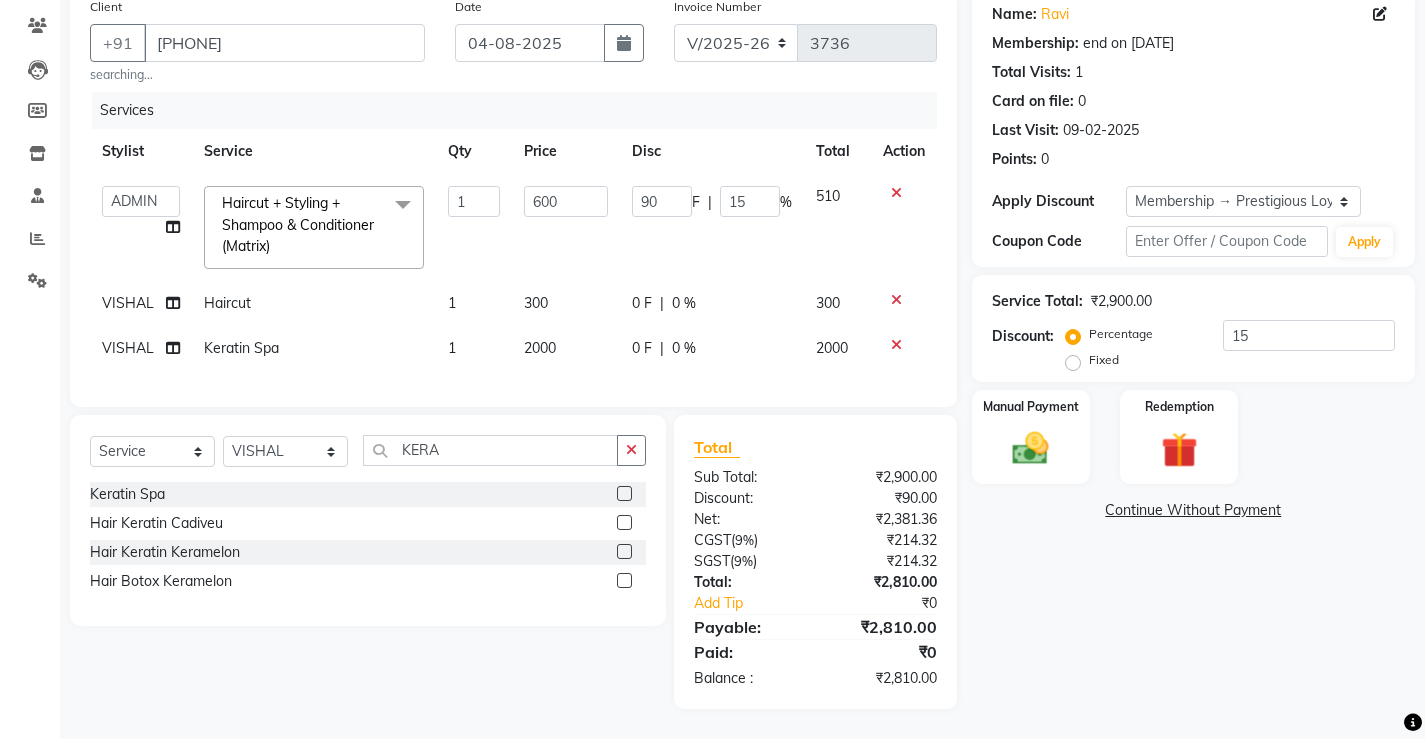 scroll, scrollTop: 177, scrollLeft: 0, axis: vertical 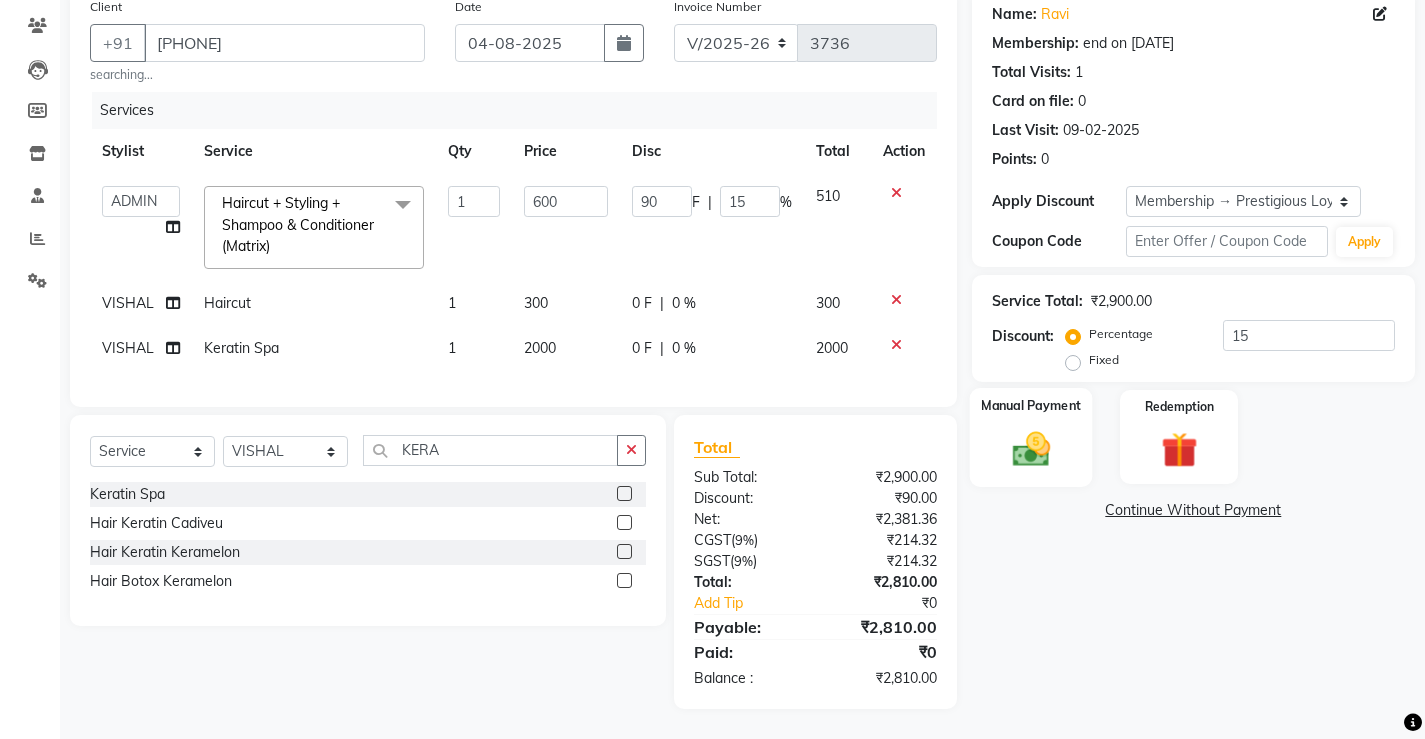 click 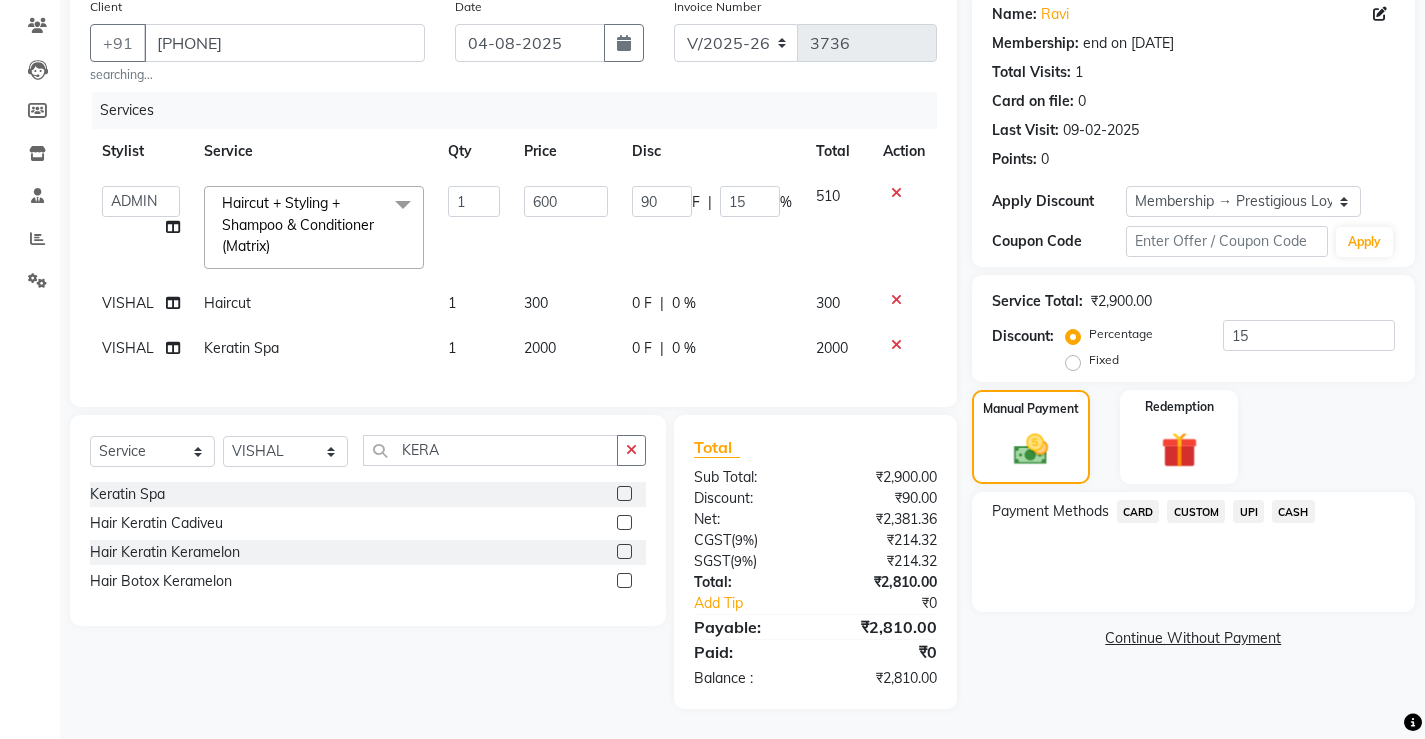 drag, startPoint x: 1253, startPoint y: 496, endPoint x: 1249, endPoint y: 511, distance: 15.524175 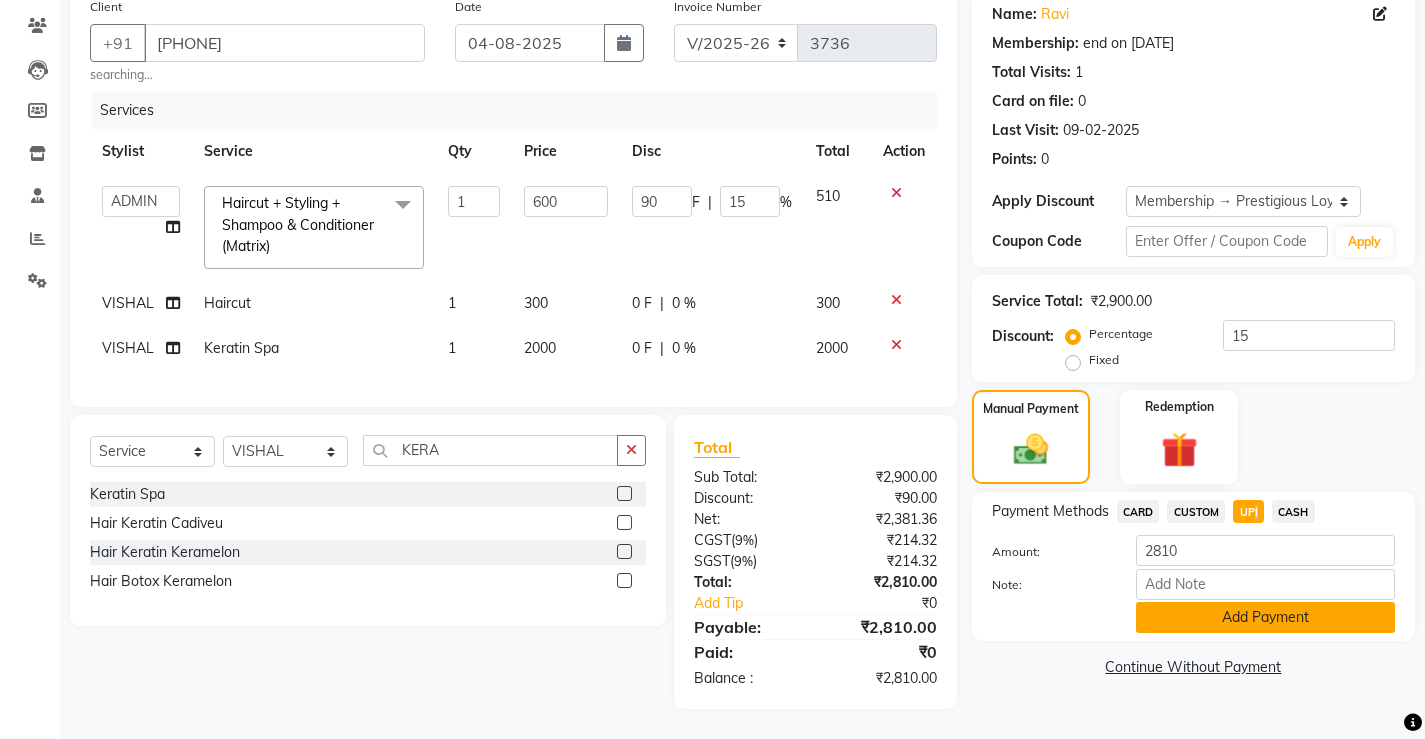 click on "Add Payment" 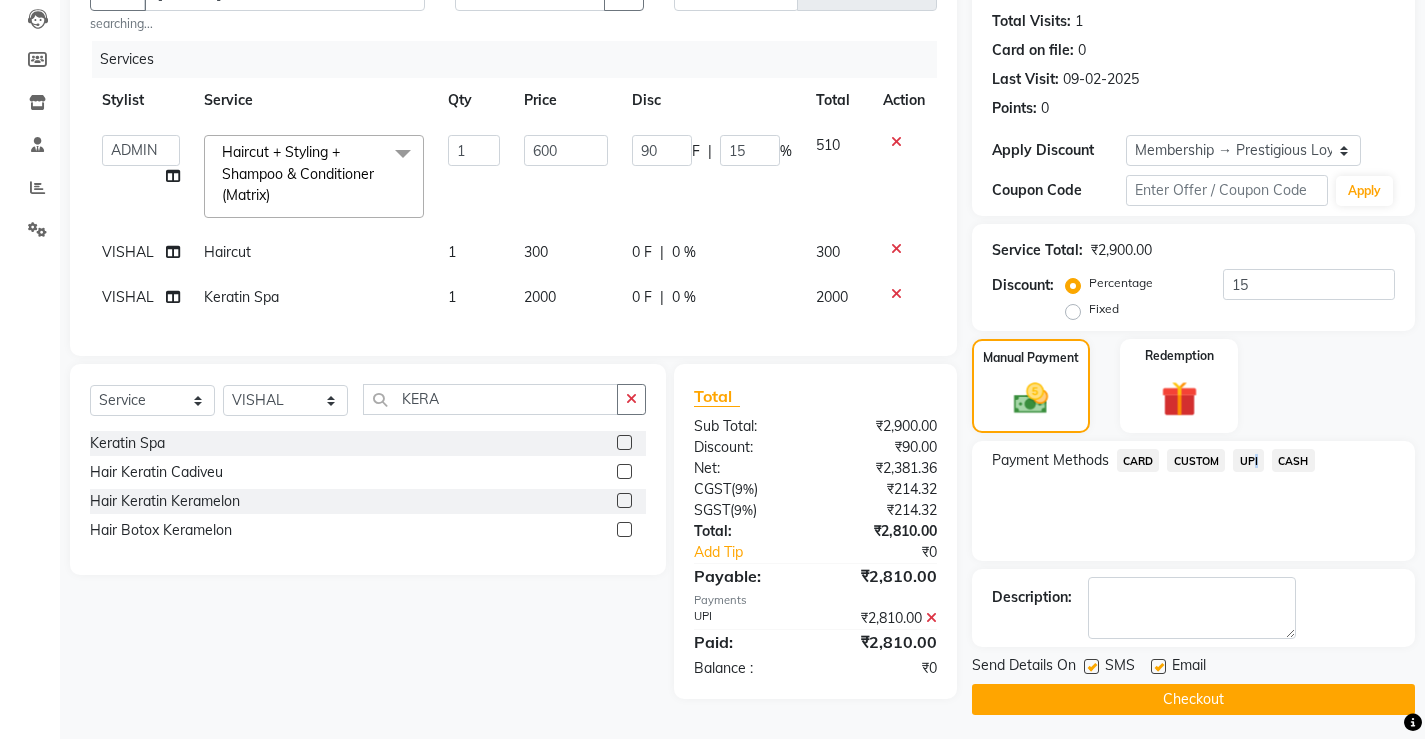 scroll, scrollTop: 219, scrollLeft: 0, axis: vertical 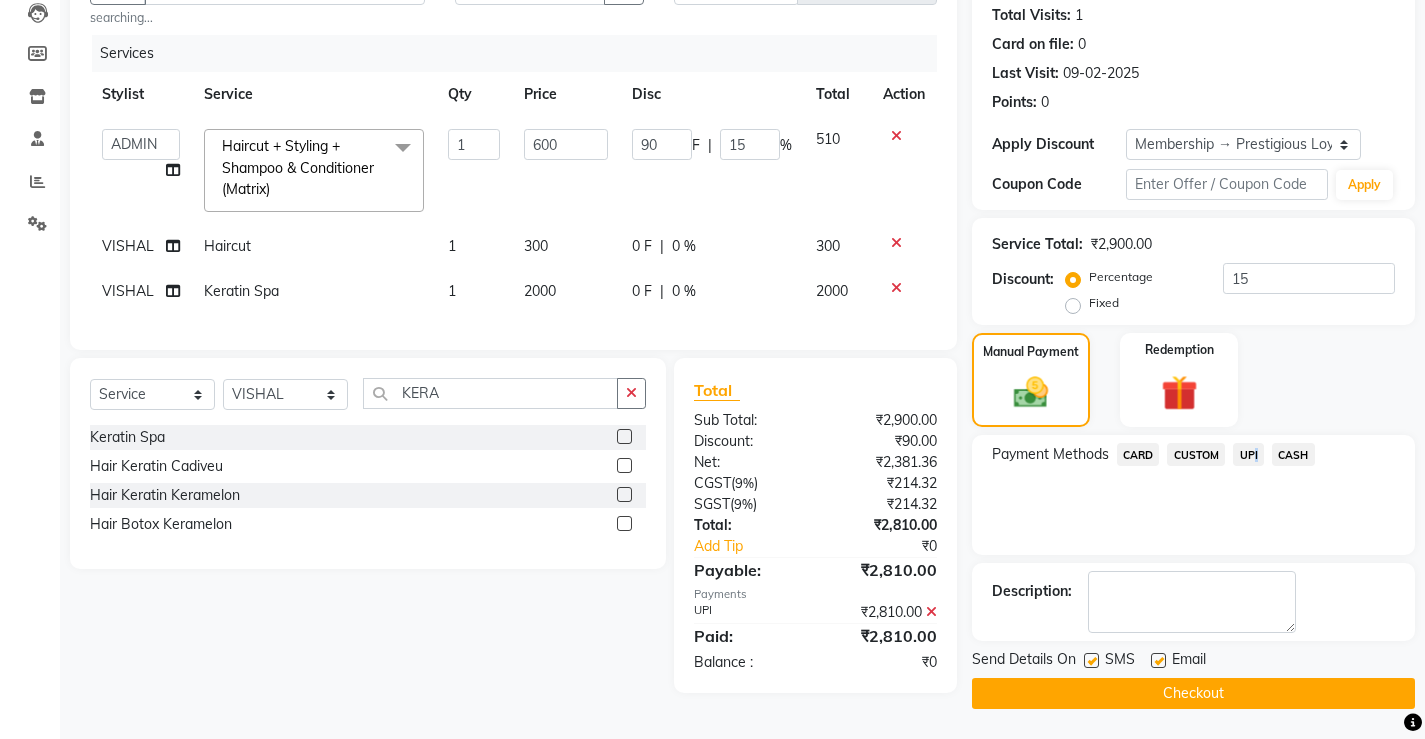 click on "Checkout" 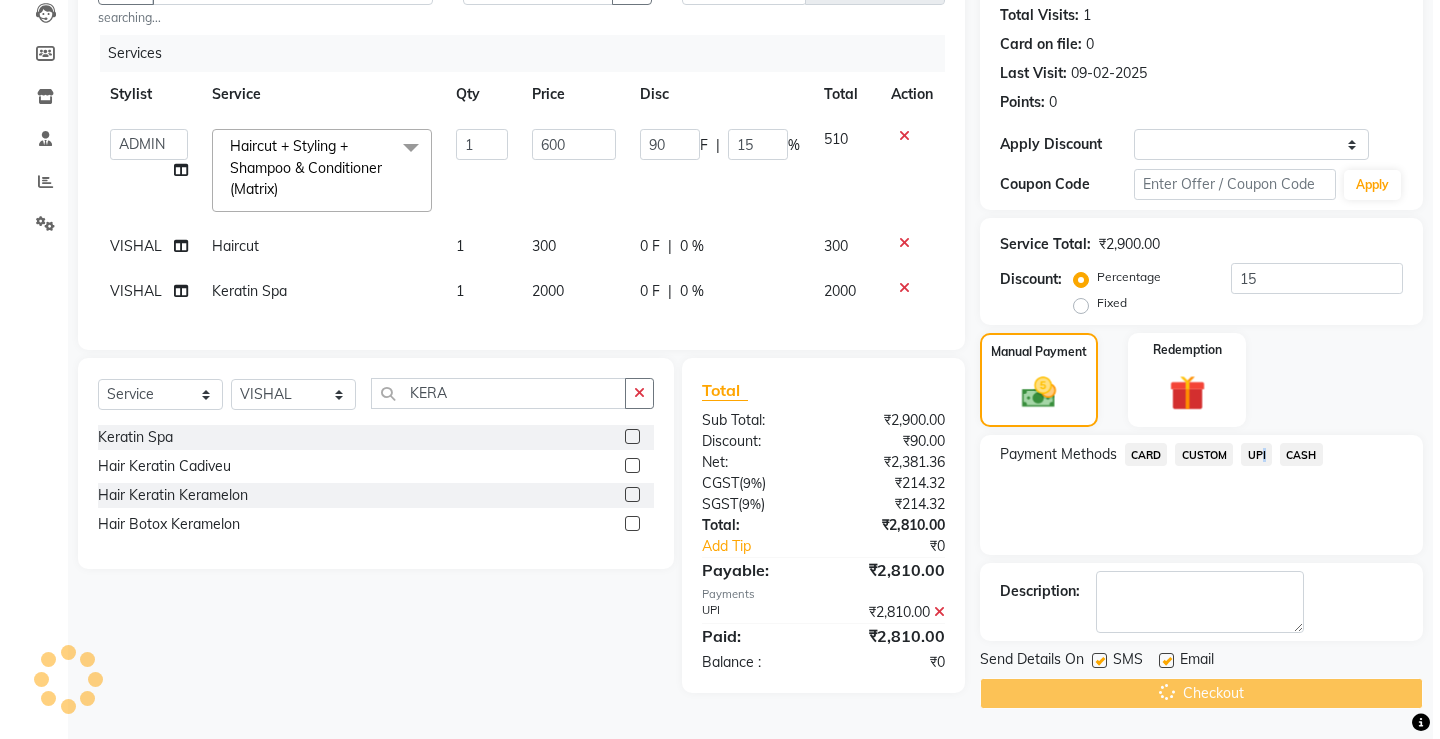 scroll, scrollTop: 0, scrollLeft: 0, axis: both 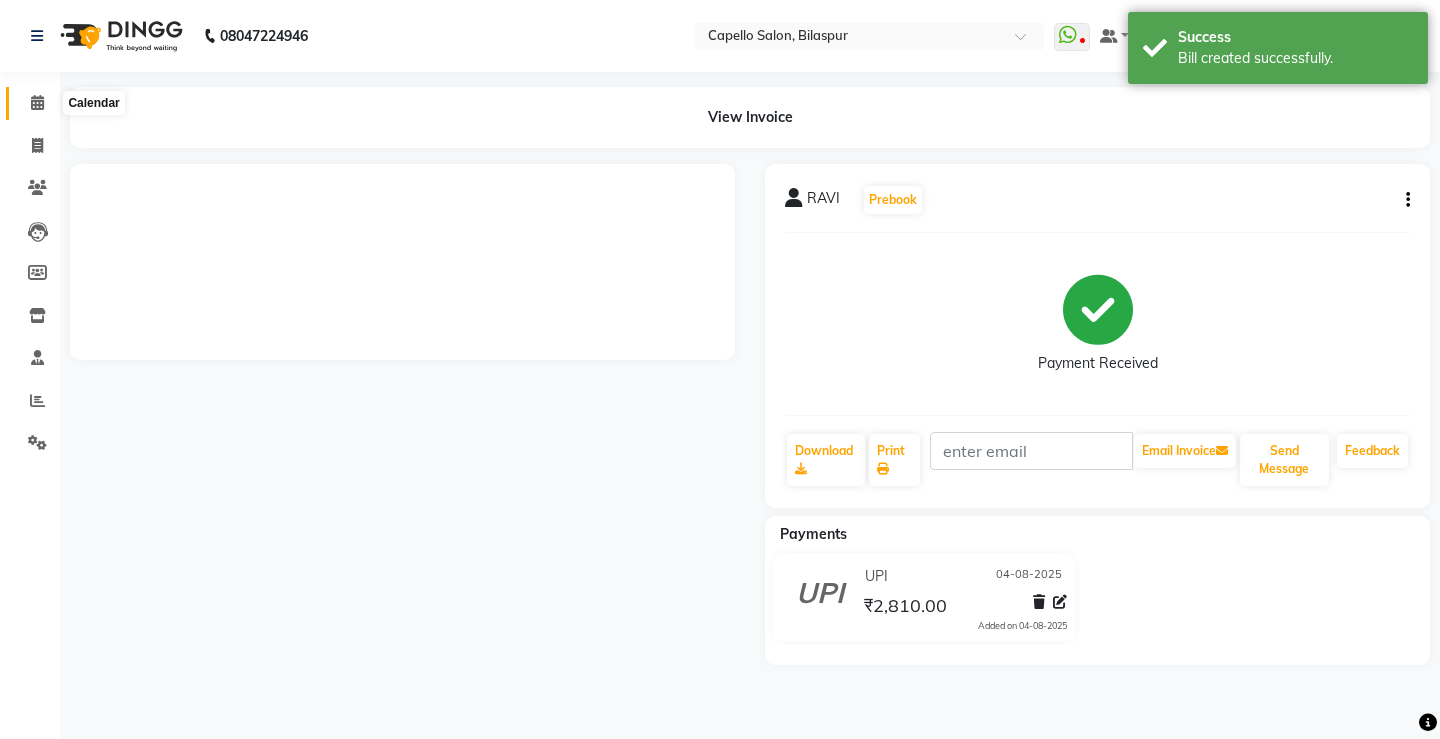 click 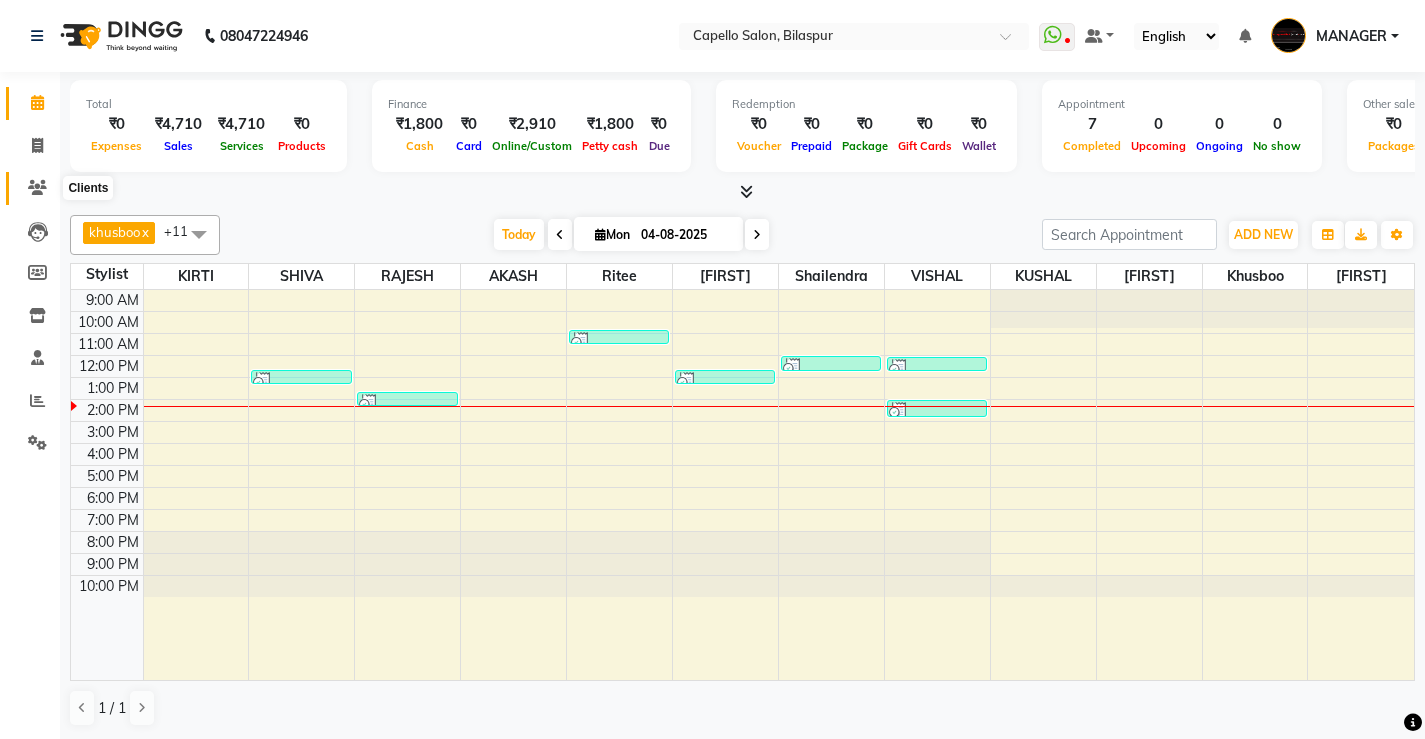 click 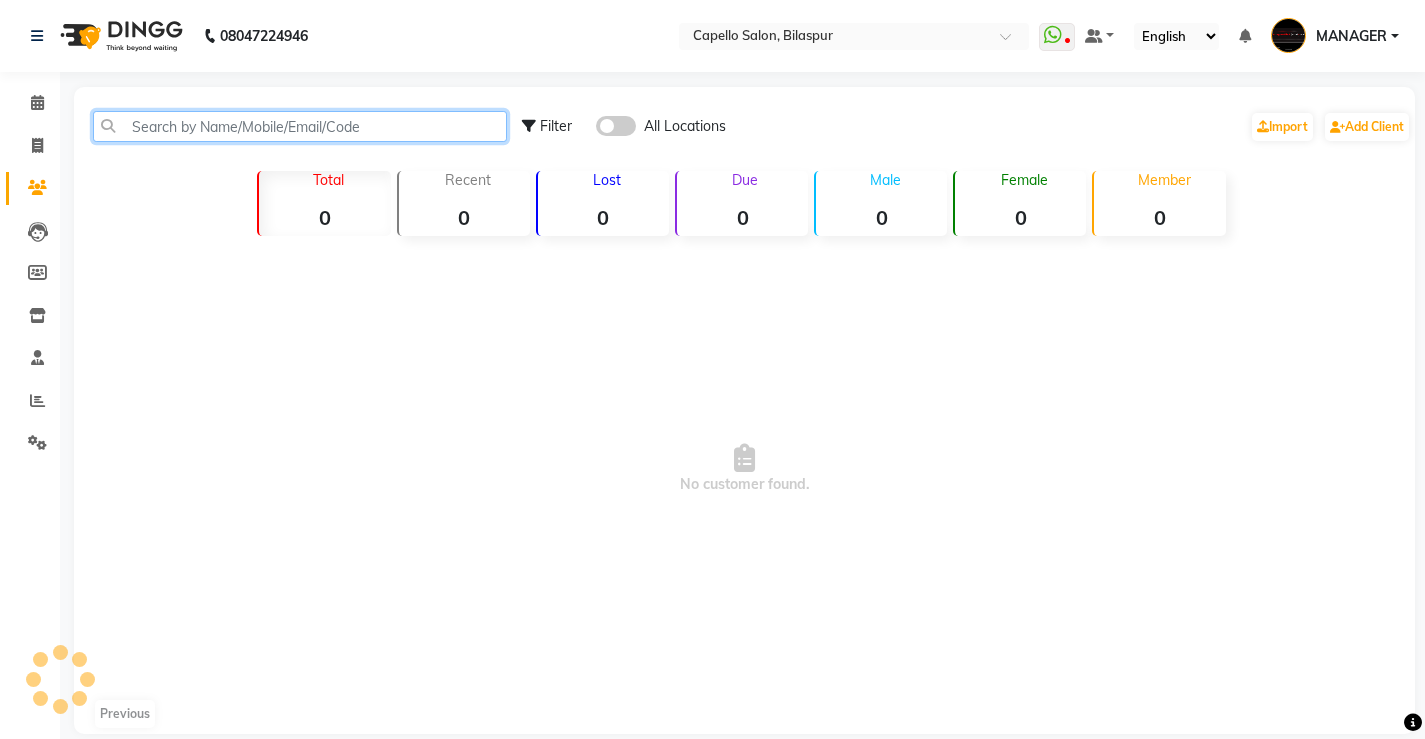 click 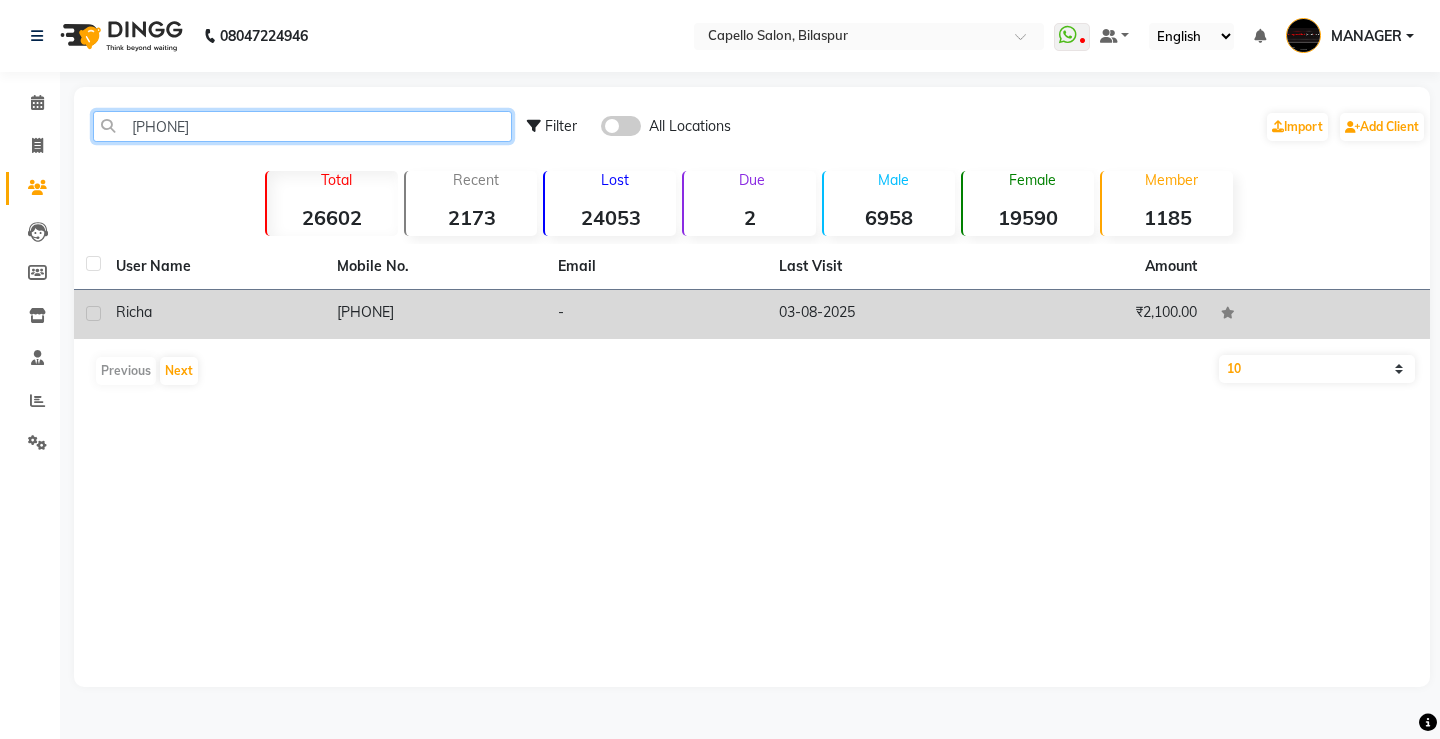 type on "[PHONE]" 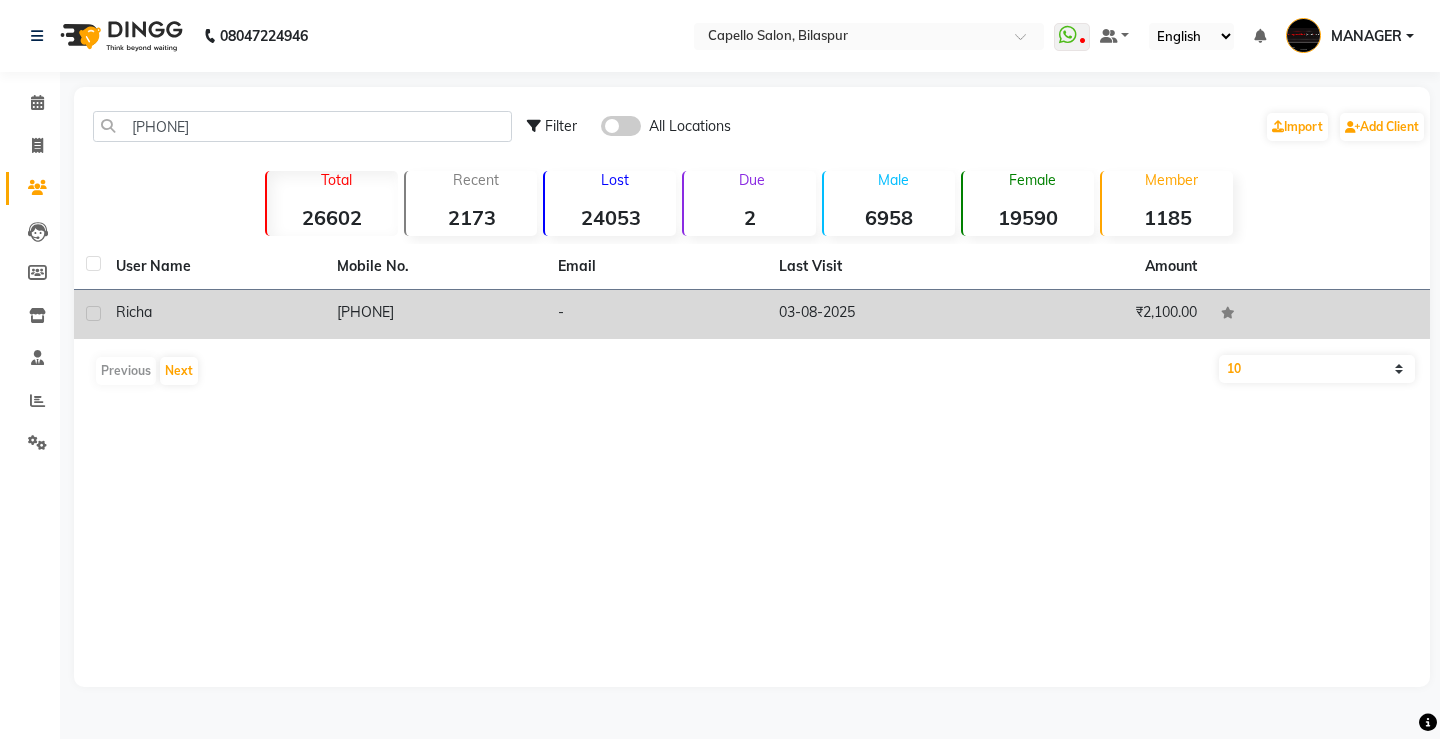click on "richa" 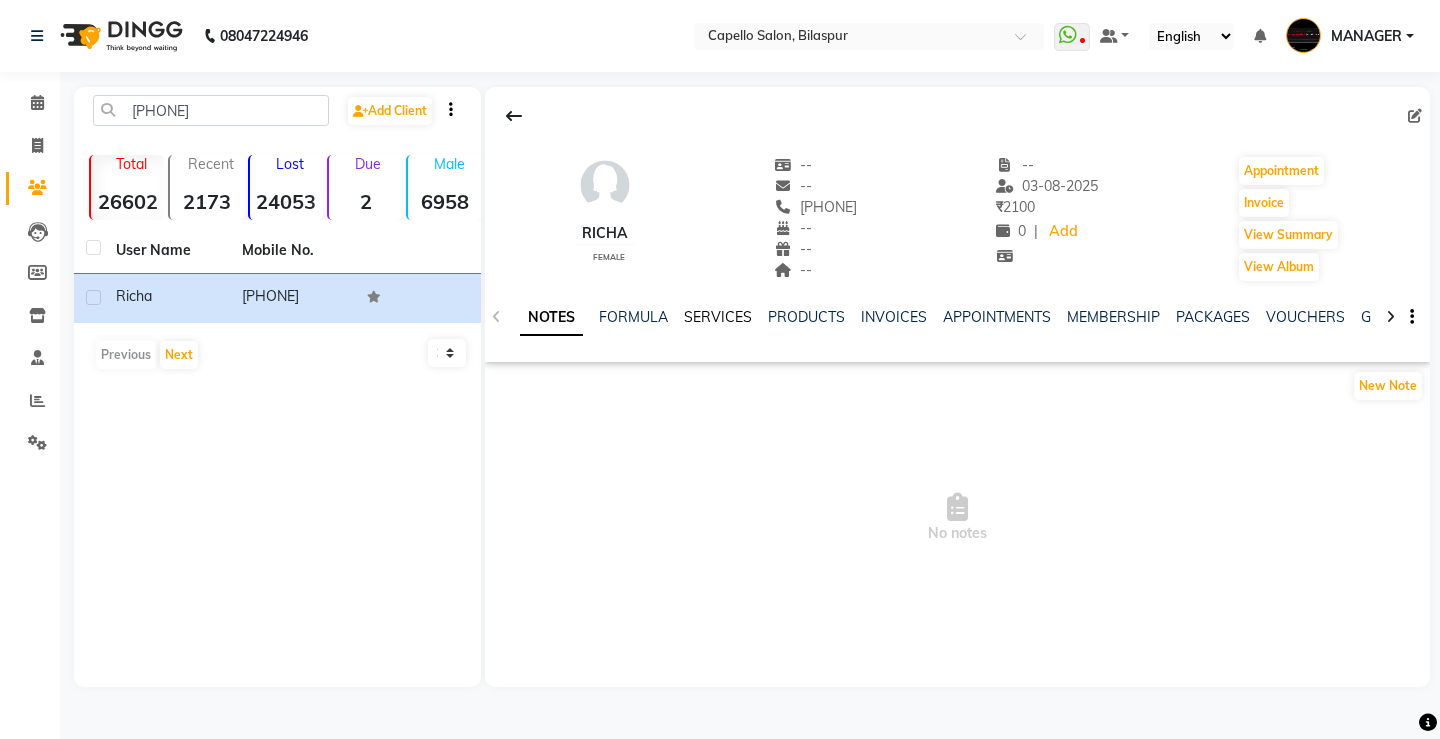 click on "SERVICES" 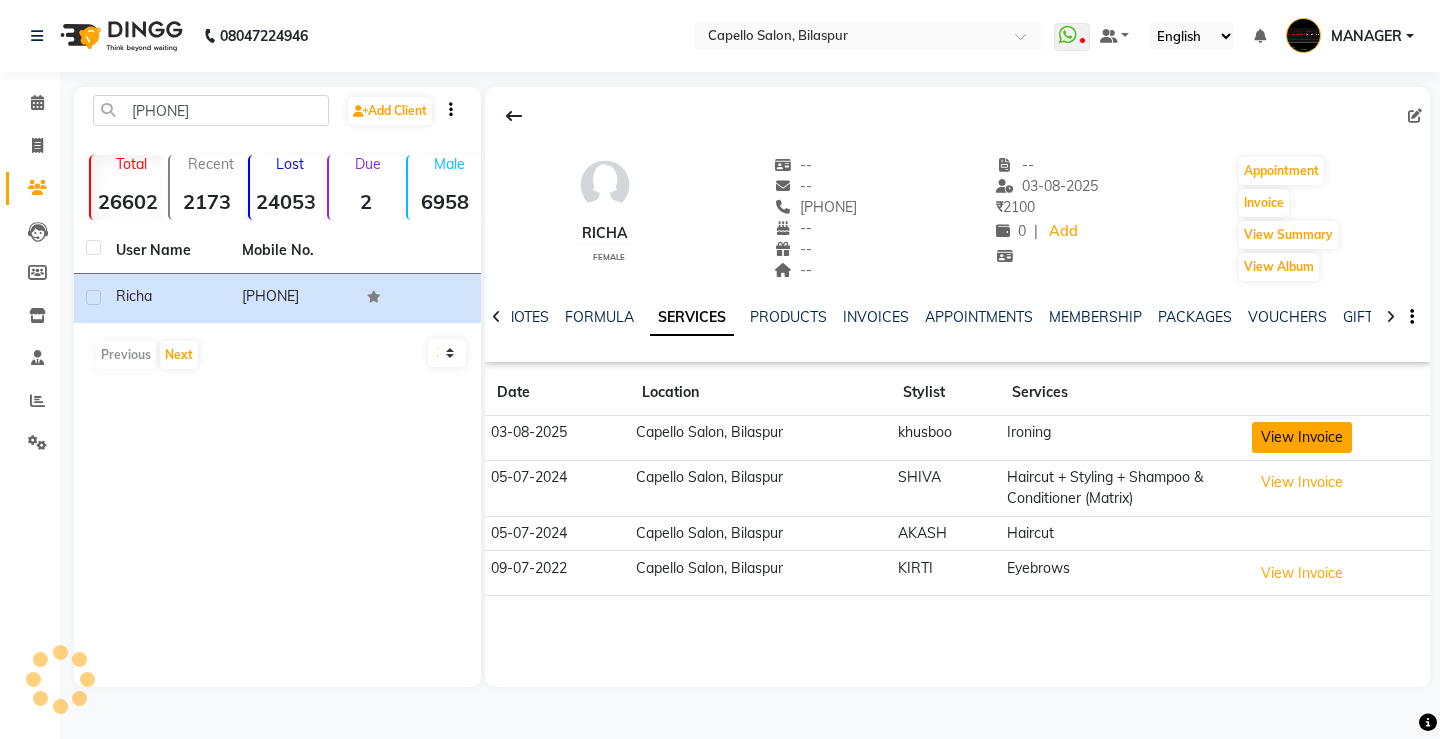 click on "View Invoice" 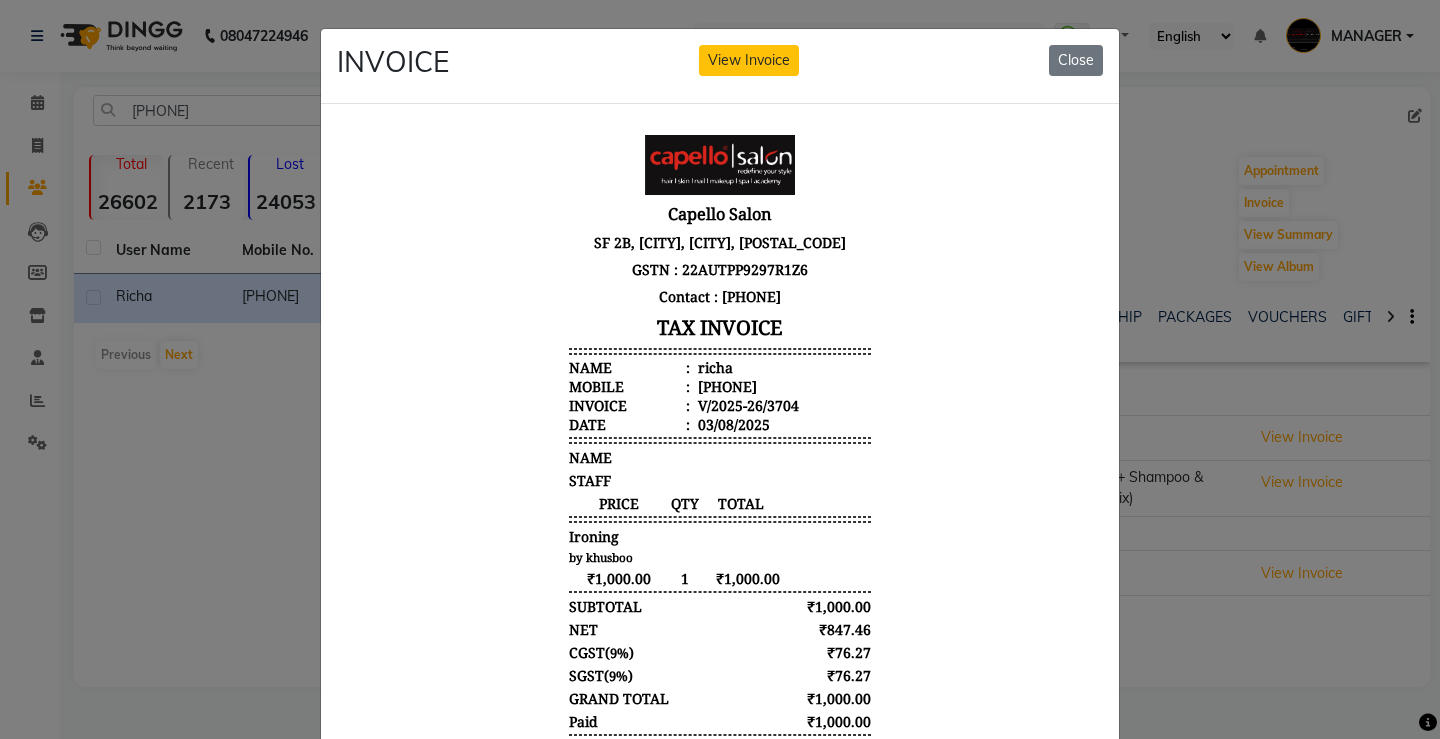 scroll, scrollTop: 0, scrollLeft: 0, axis: both 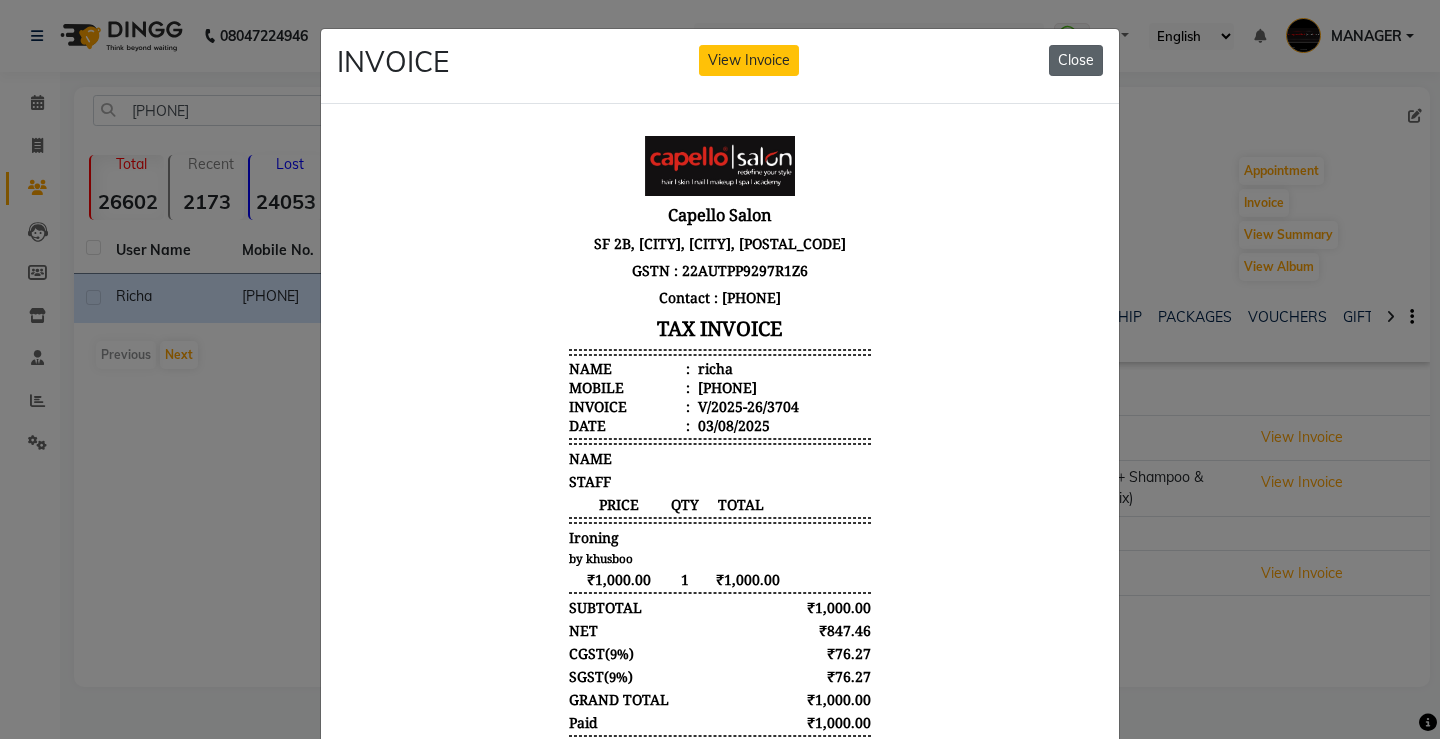 click on "Close" 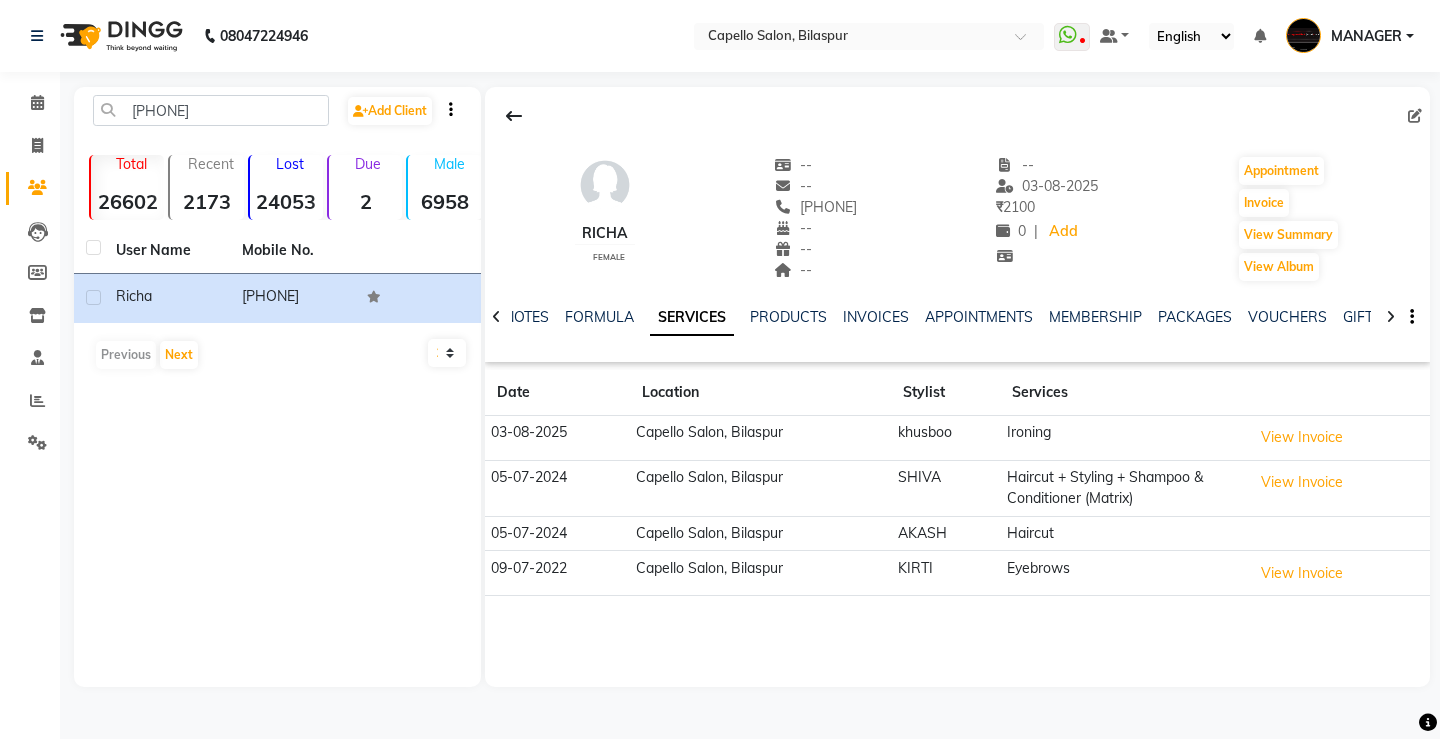 click on "Add Client Total 26602 Recent 2173 Lost 24053 Due 2 Male 6958 Female 19590 Member 1185 User Name Mobile No. richa [PHONE] Previous Next 10 50 100" 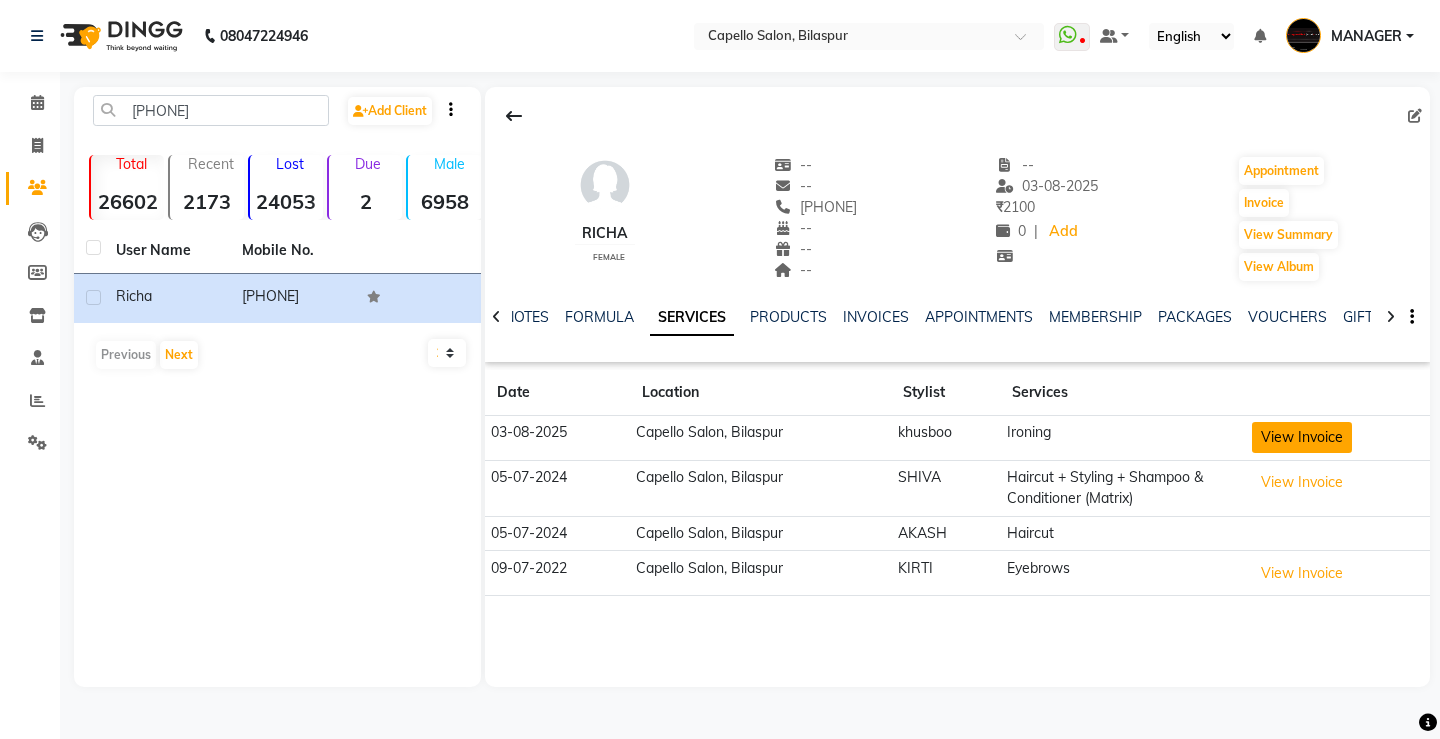 click on "View Invoice" 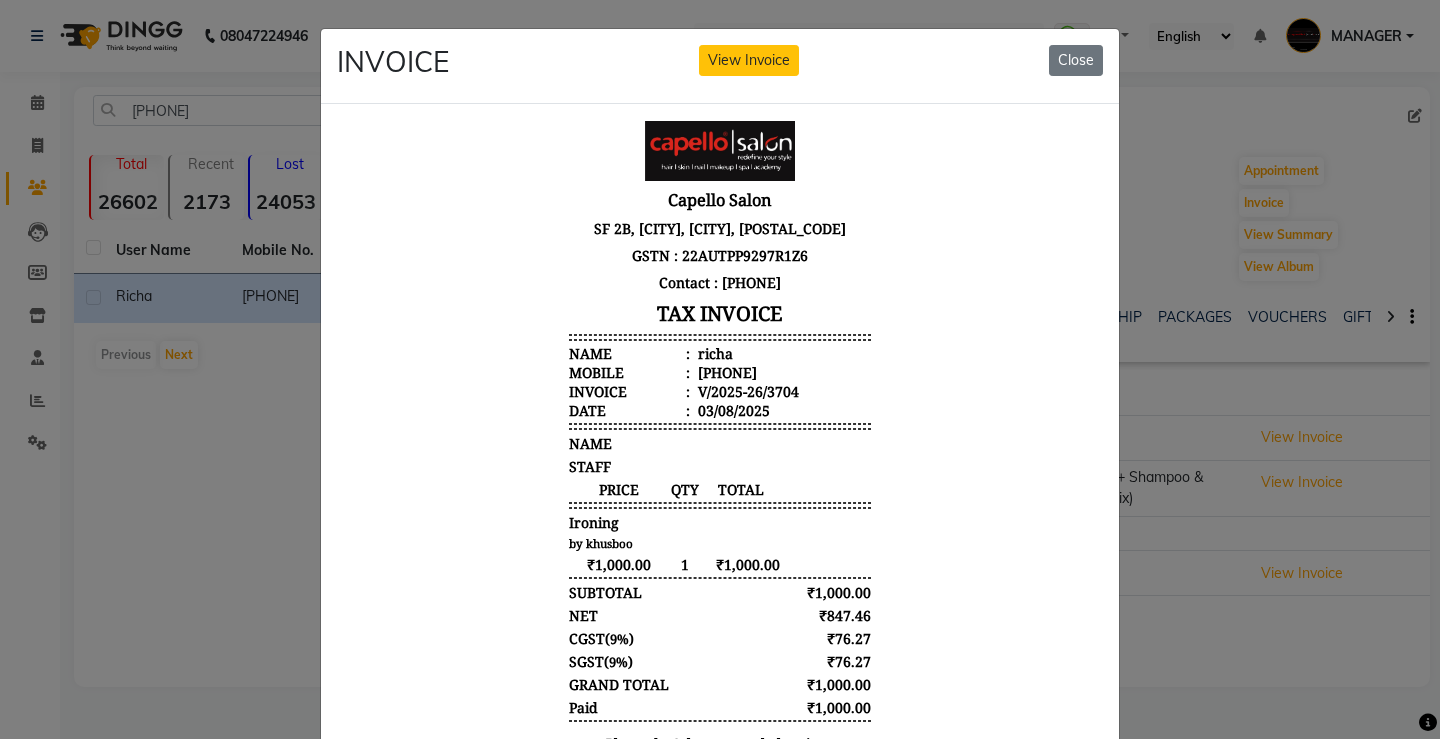 scroll, scrollTop: 16, scrollLeft: 0, axis: vertical 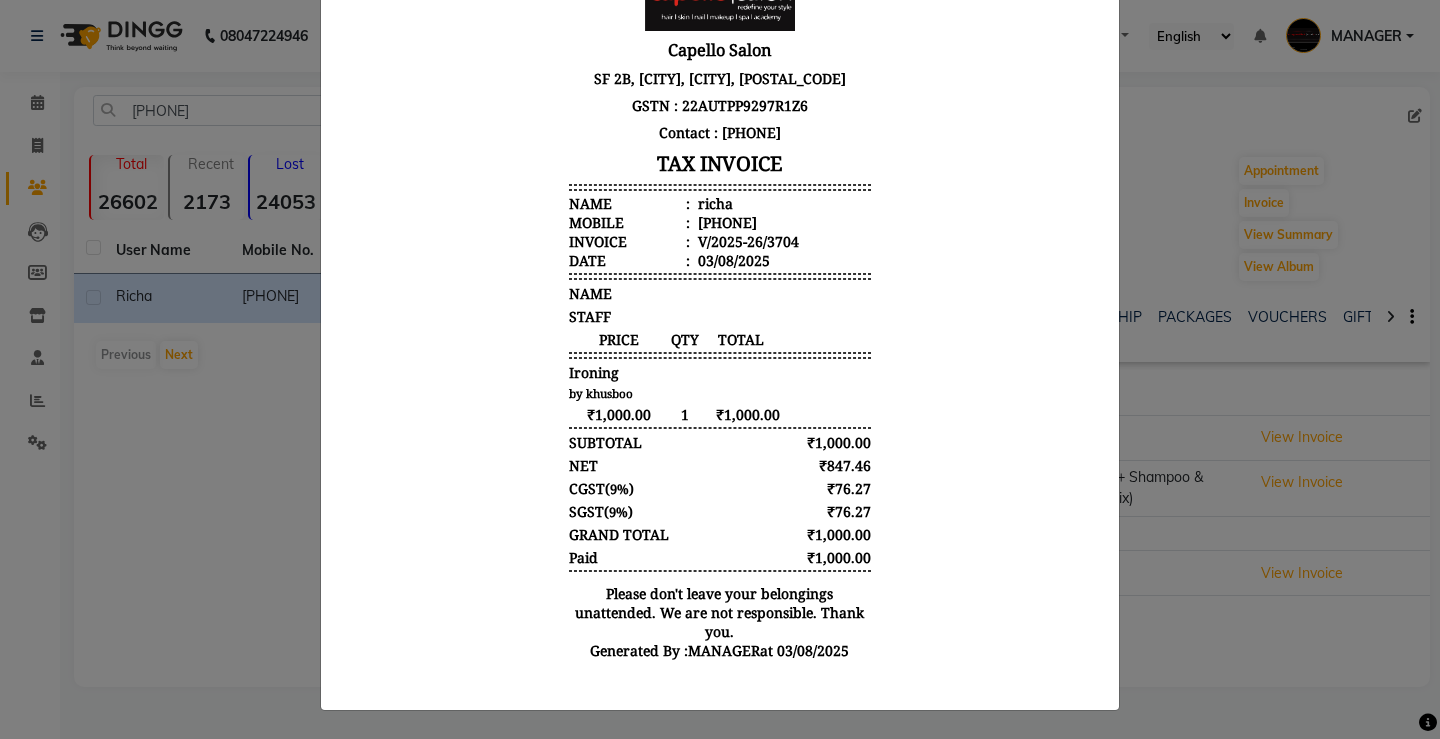 click on "INVOICE View Invoice Close" 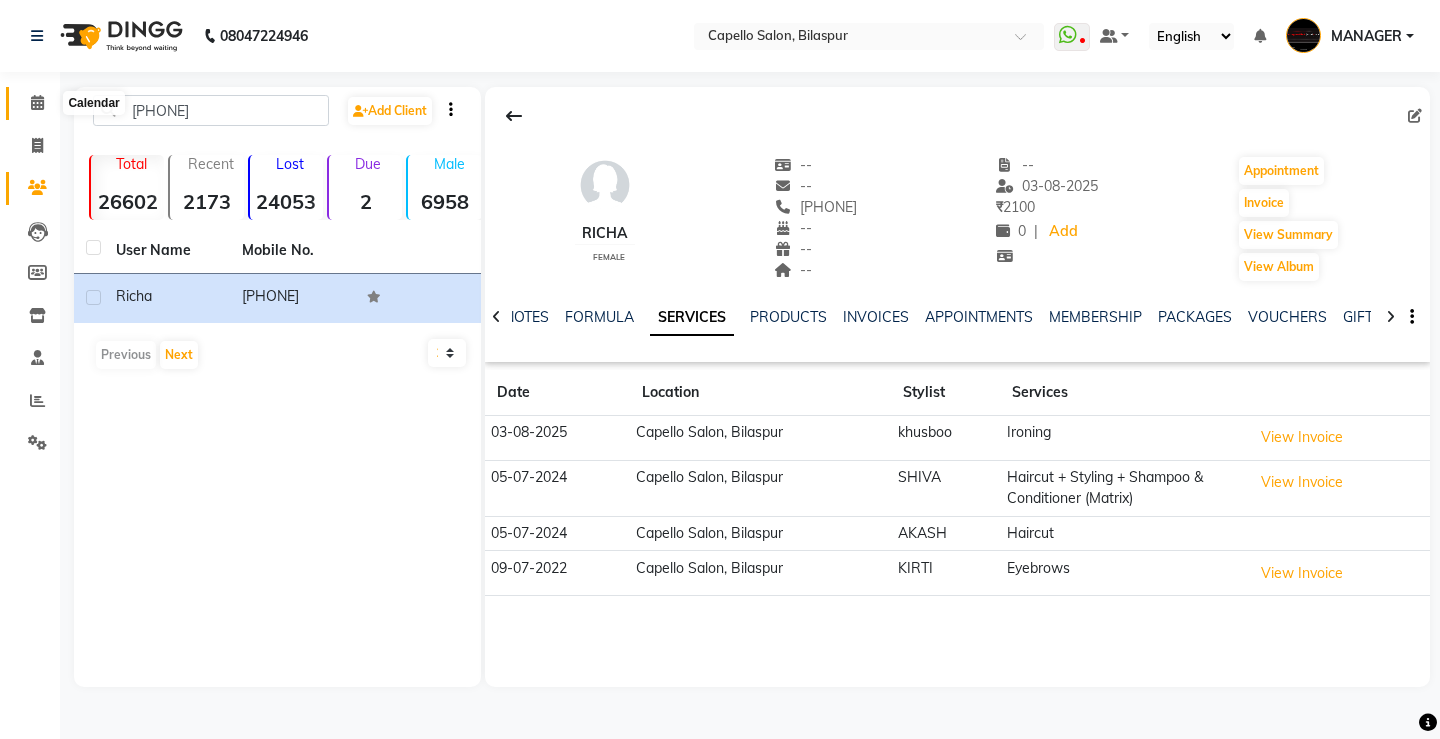 click 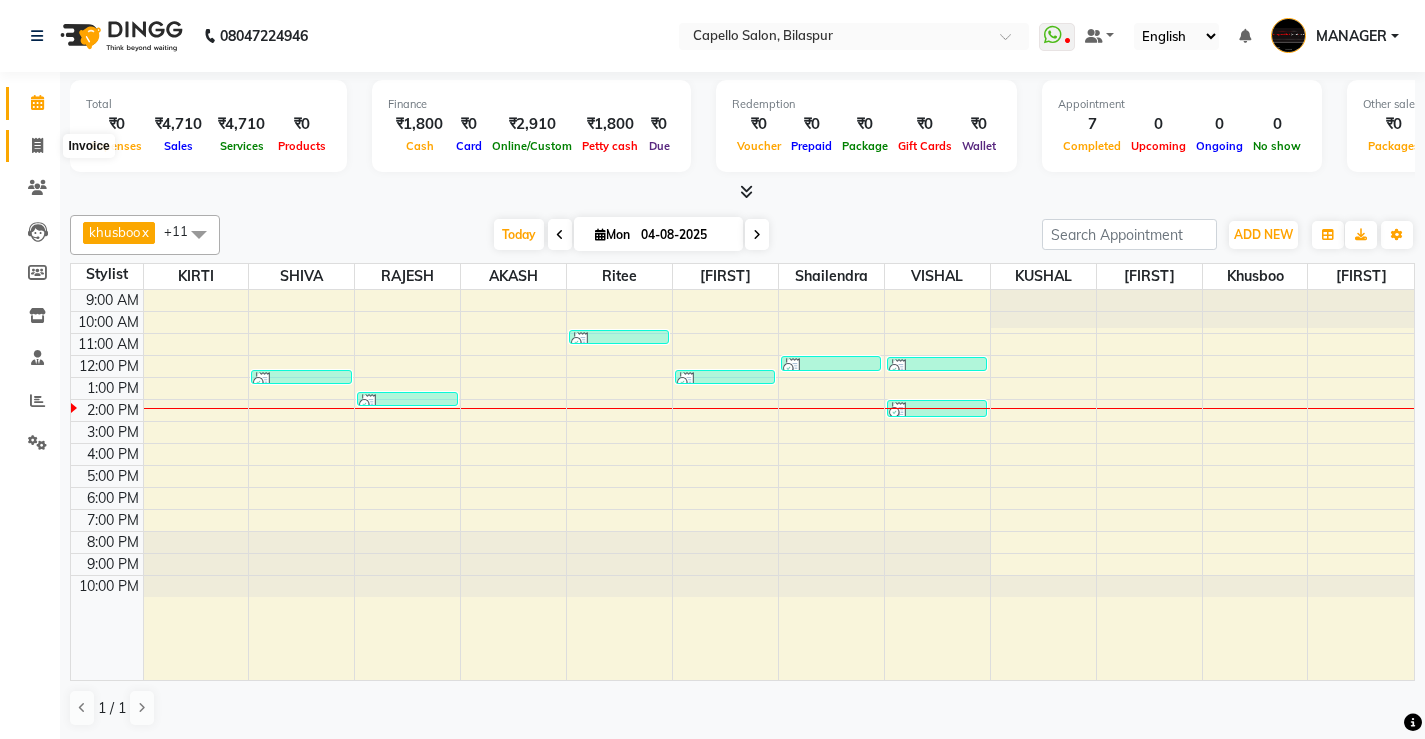 click 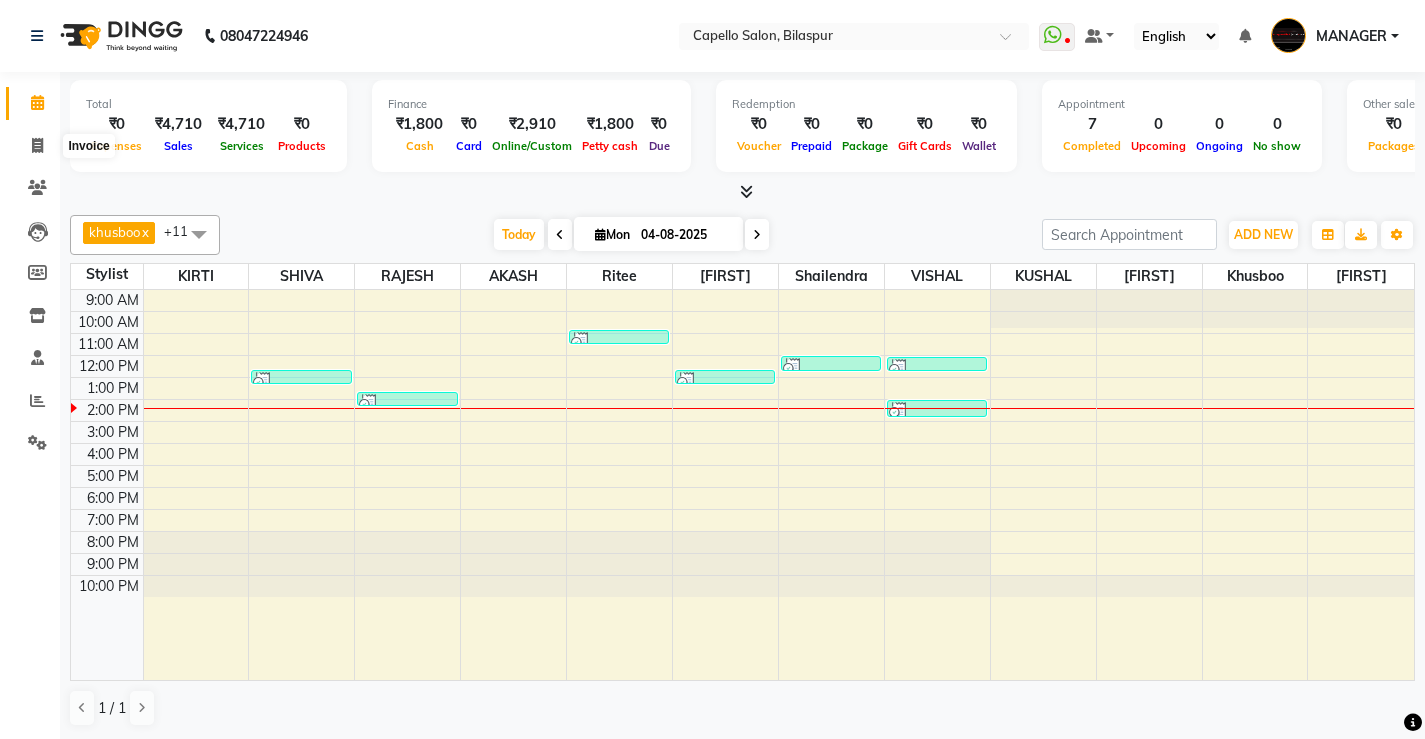 select on "service" 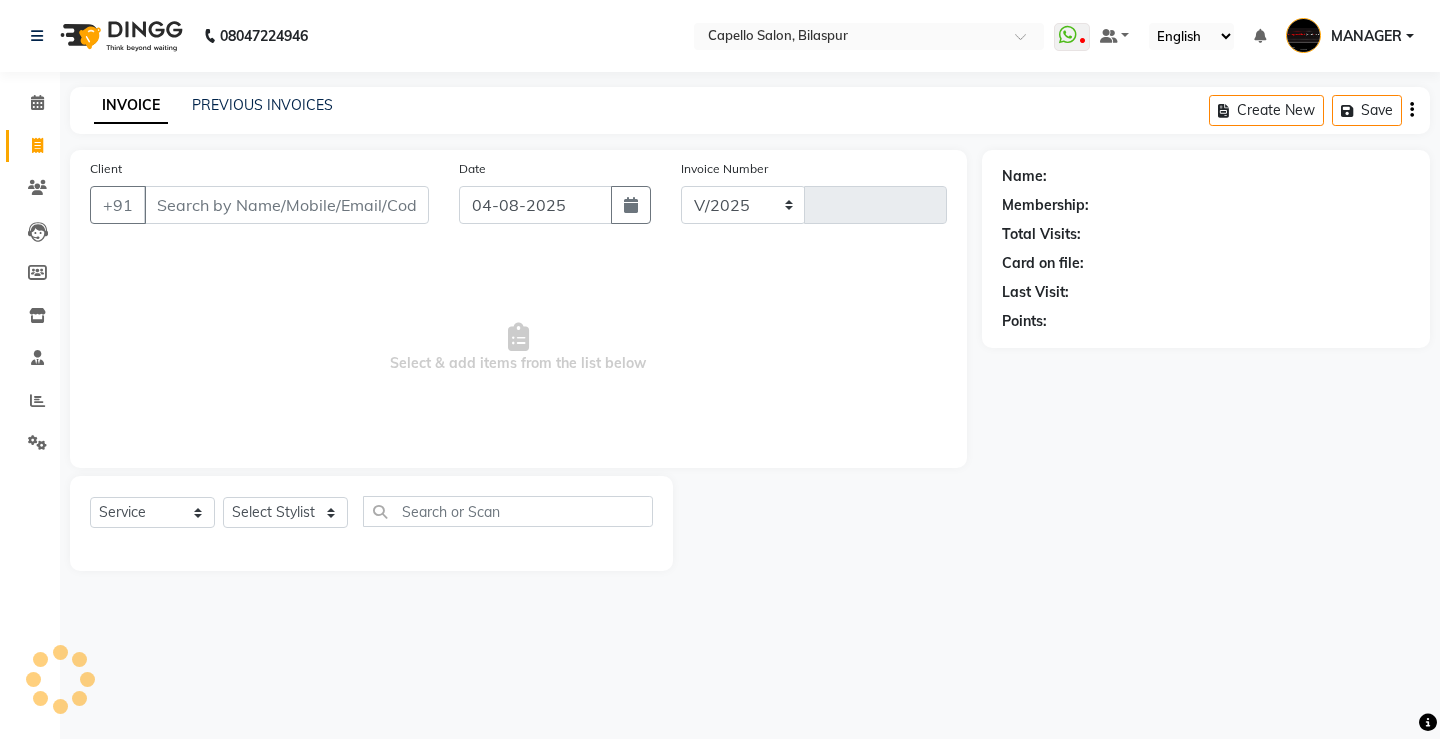 select on "857" 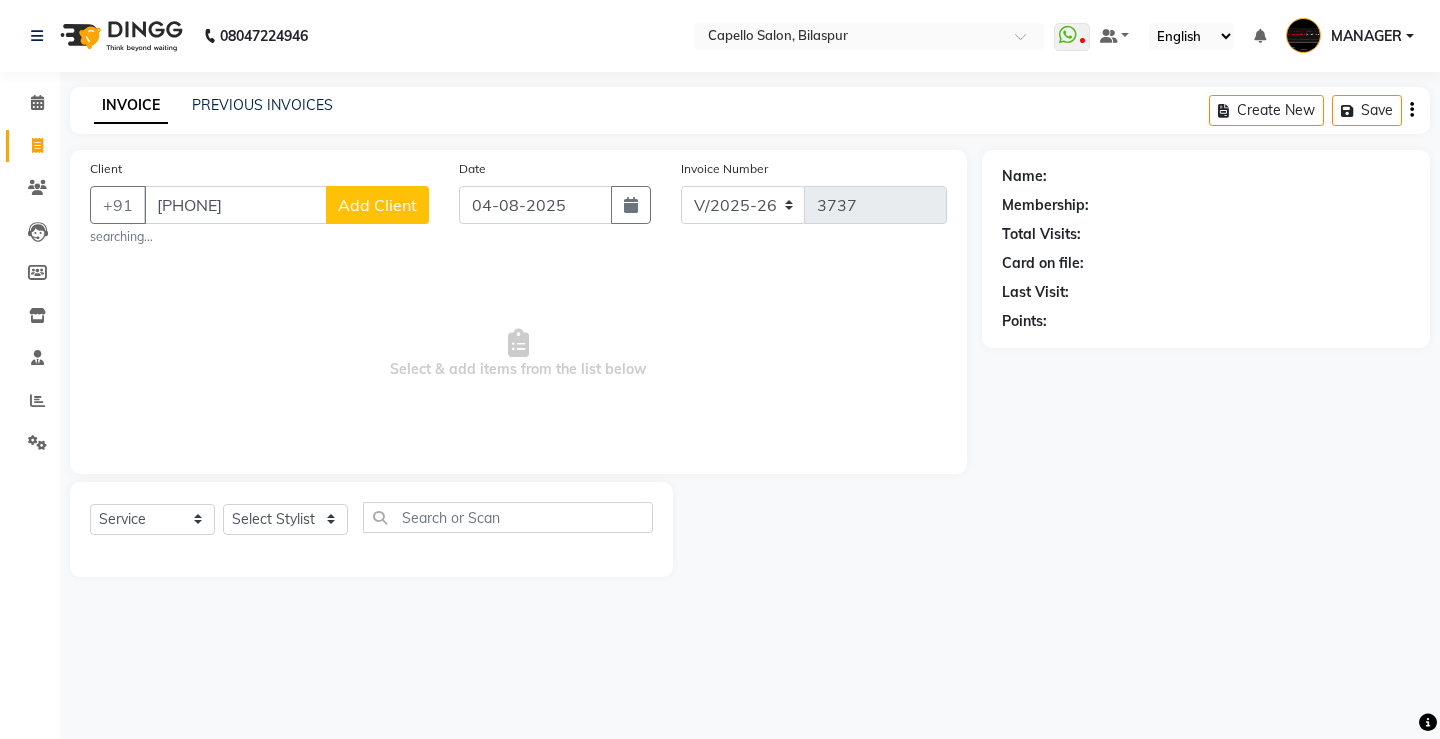 type on "[PHONE]" 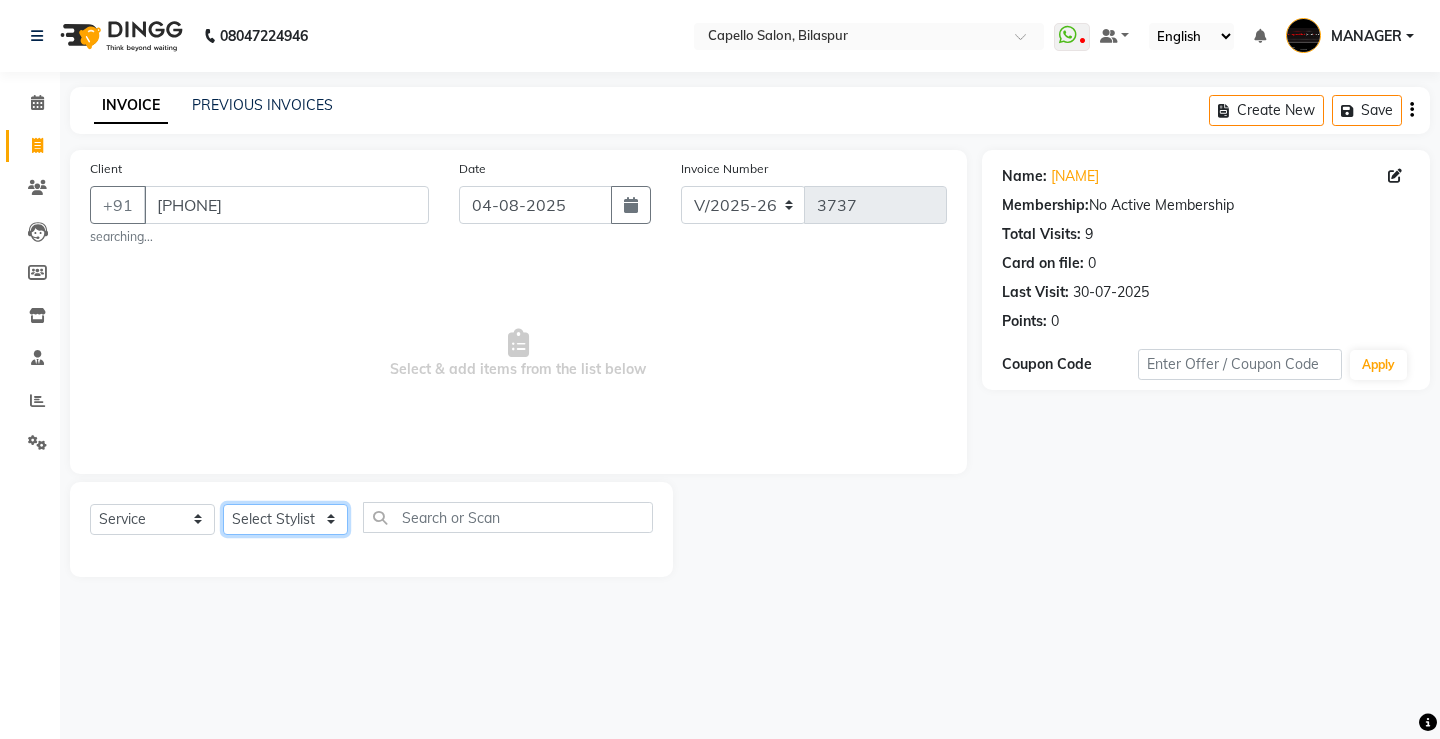 click on "Select Stylist ADMIN AKASH ANJALI khusboo KIRTI KUSHAL MANAGER Manish  RAJESH reshma ritee shailendra SHIVA VISHAL" 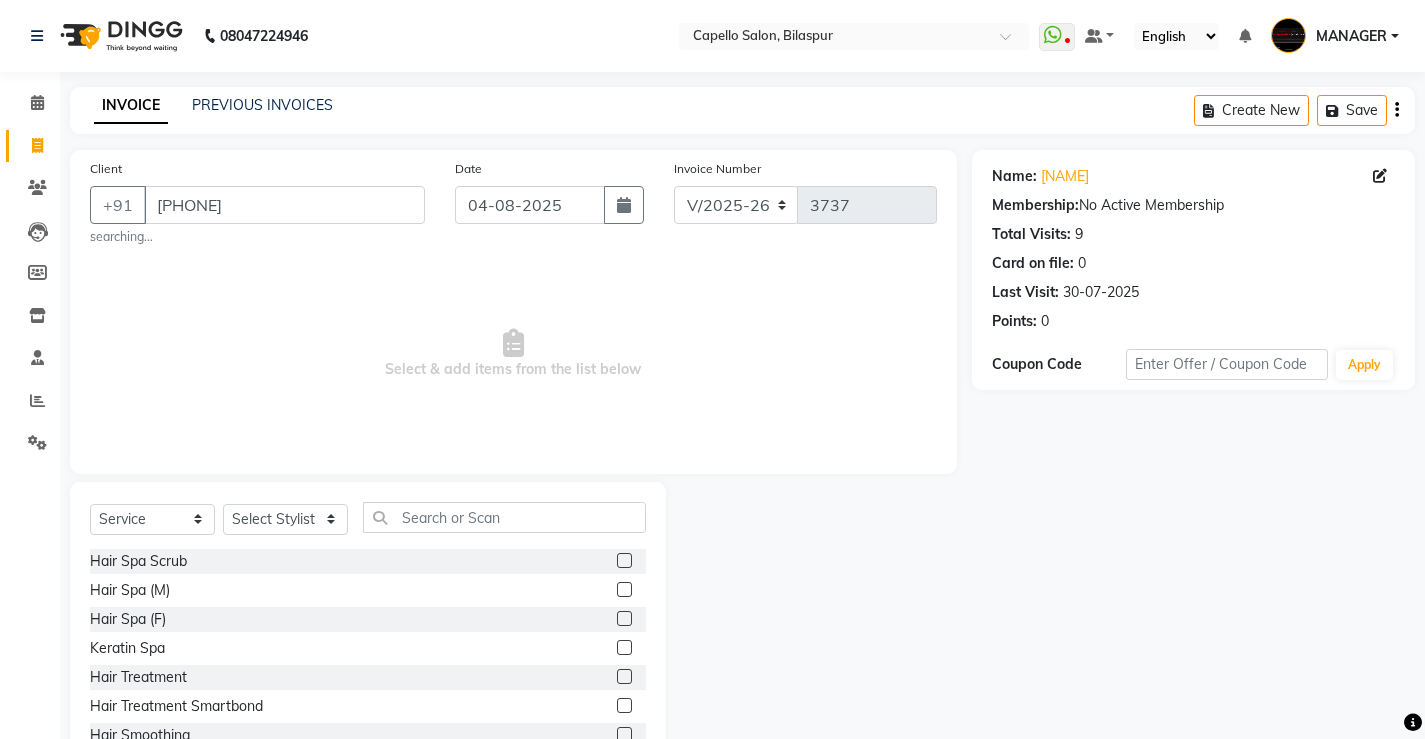 click 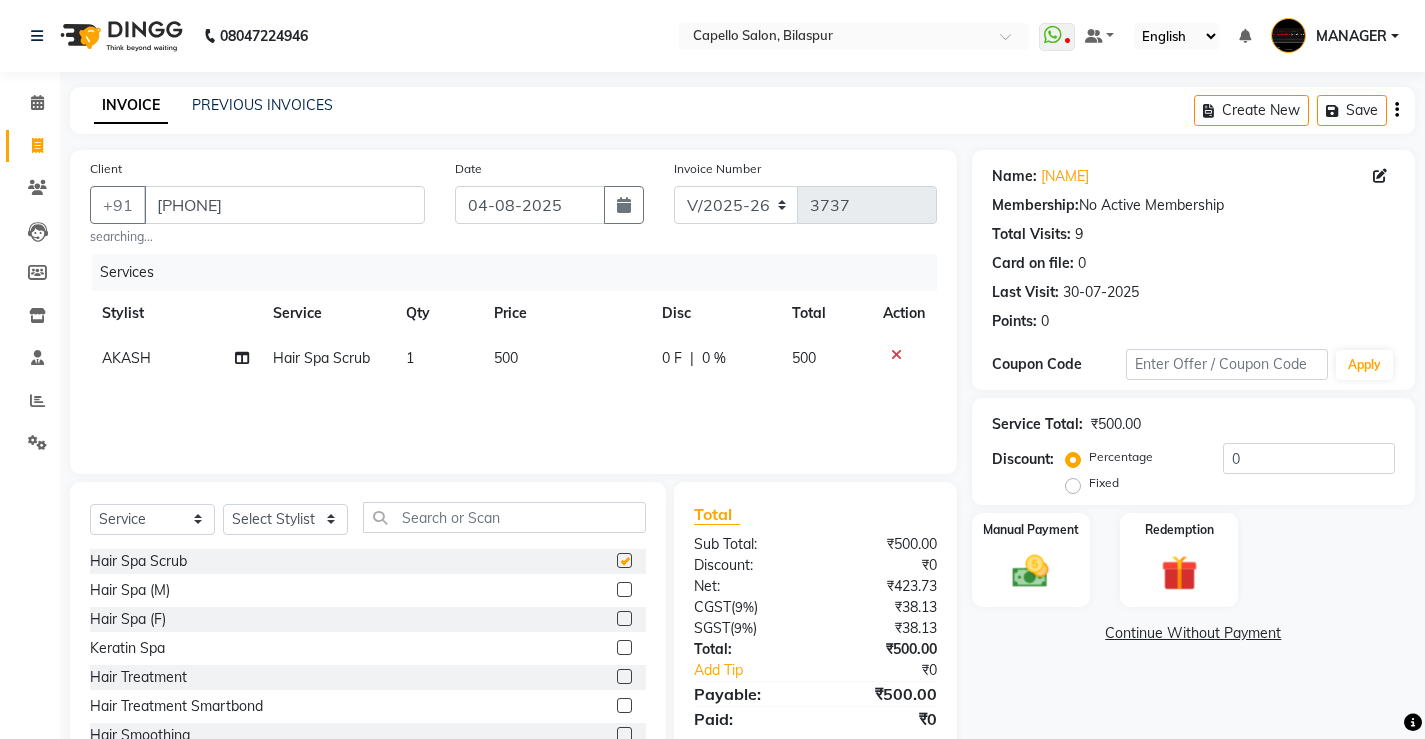 checkbox on "false" 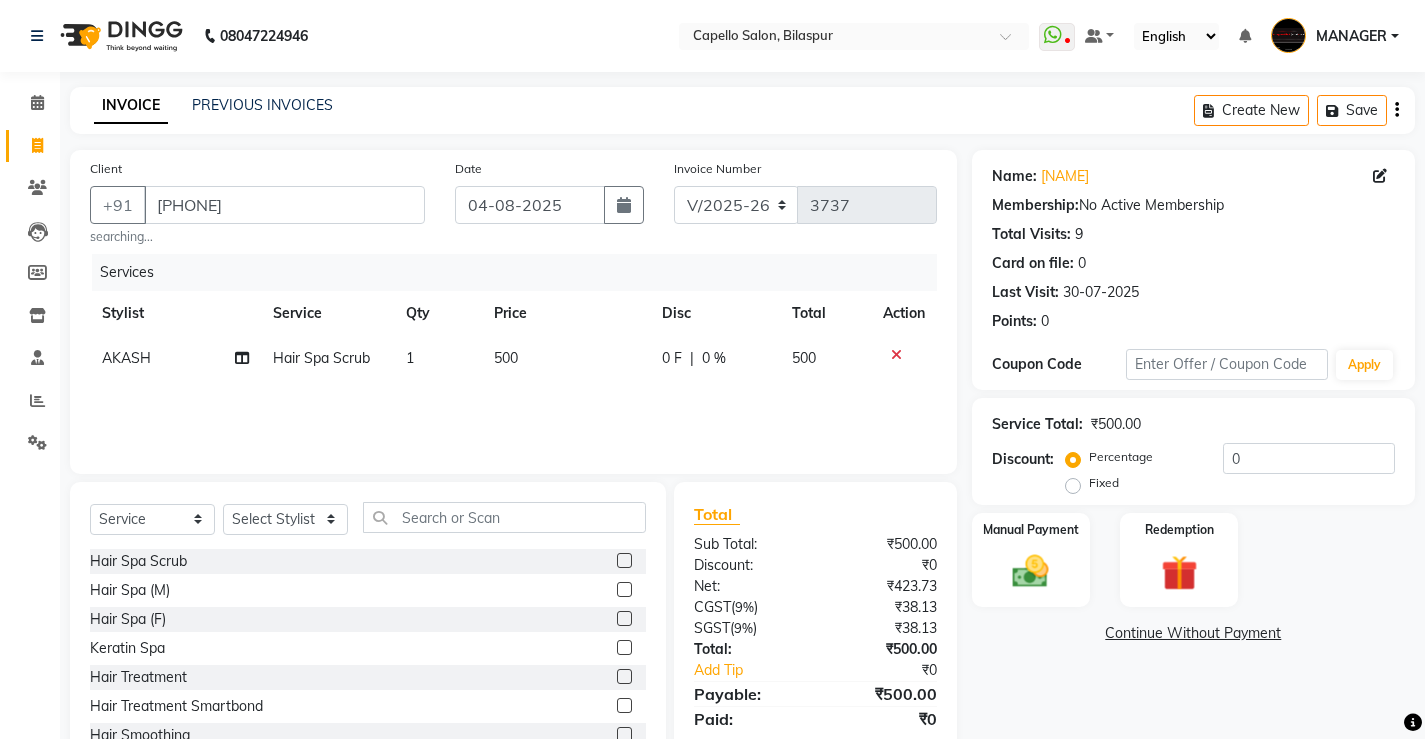 click on "Price" 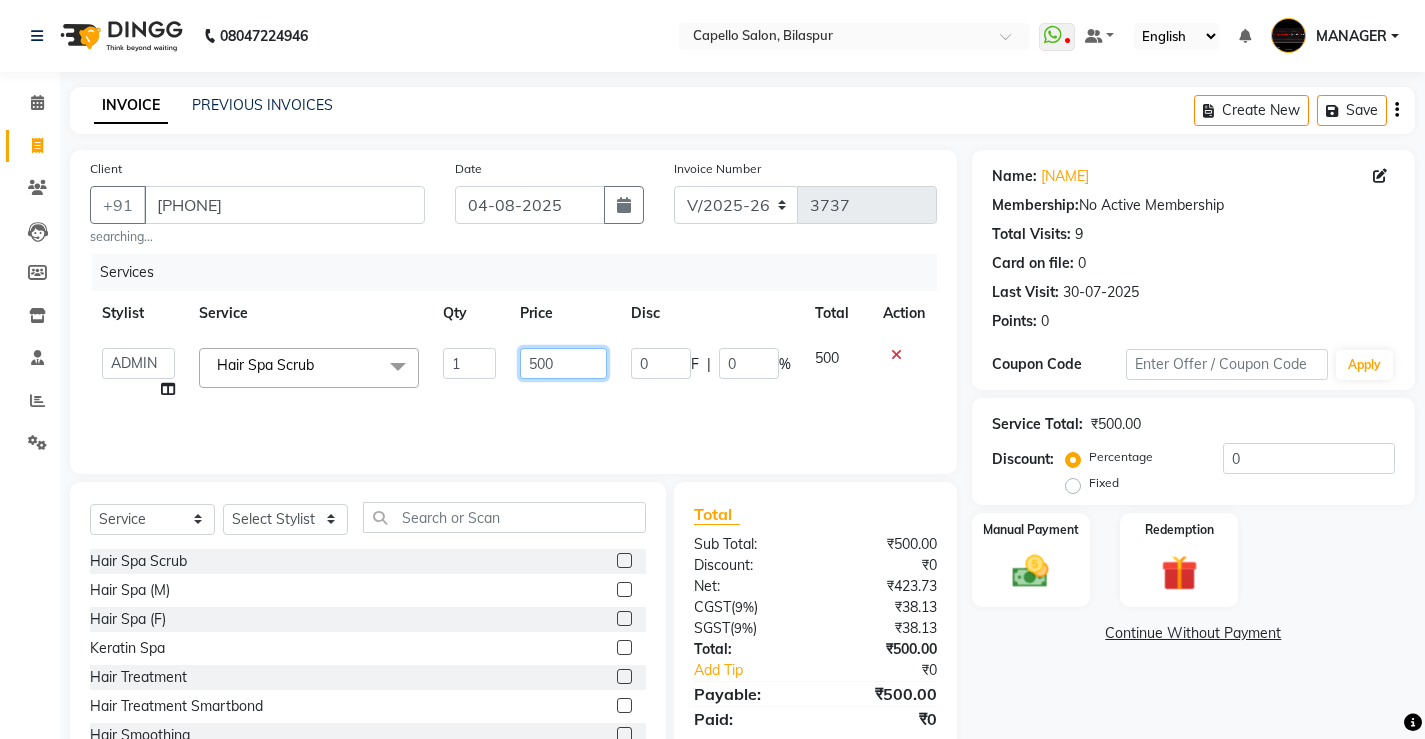drag, startPoint x: 578, startPoint y: 362, endPoint x: 365, endPoint y: 382, distance: 213.9369 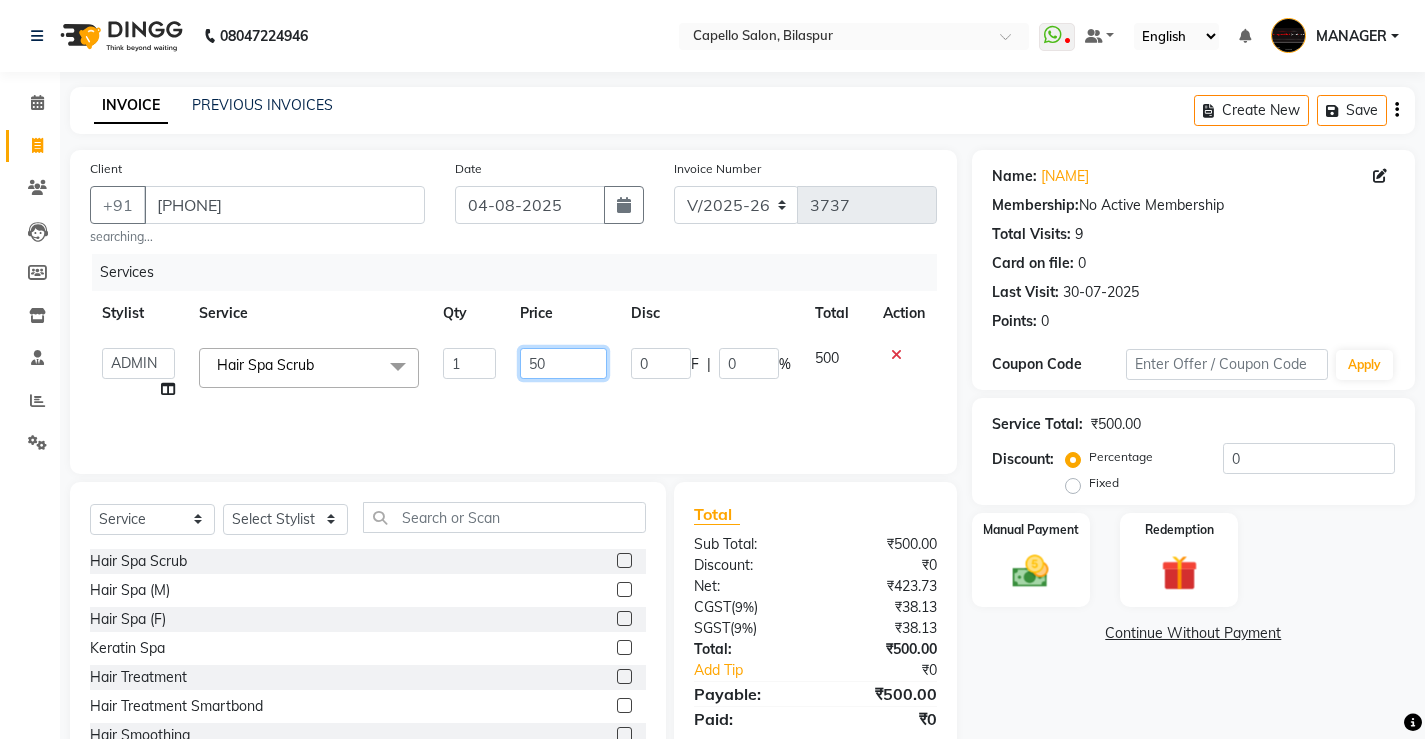 type on "5" 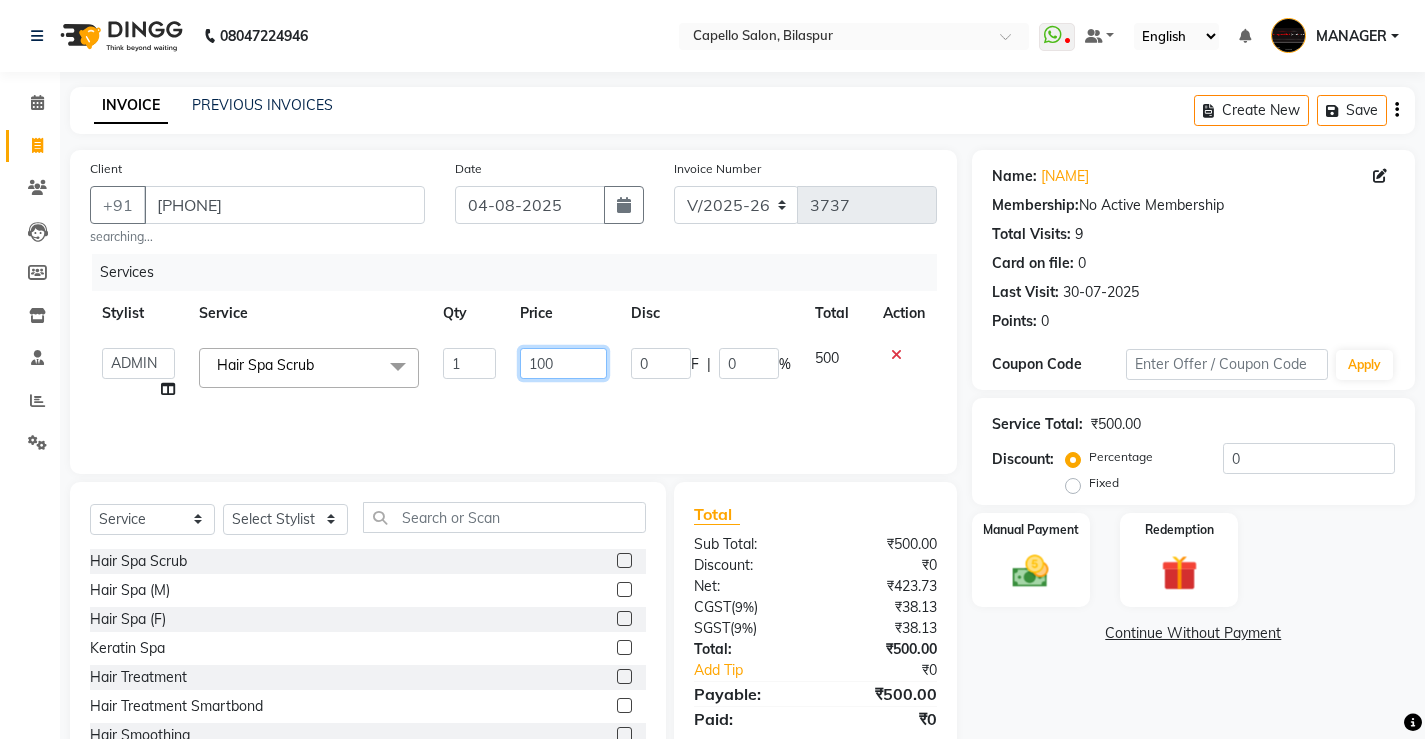 type on "1000" 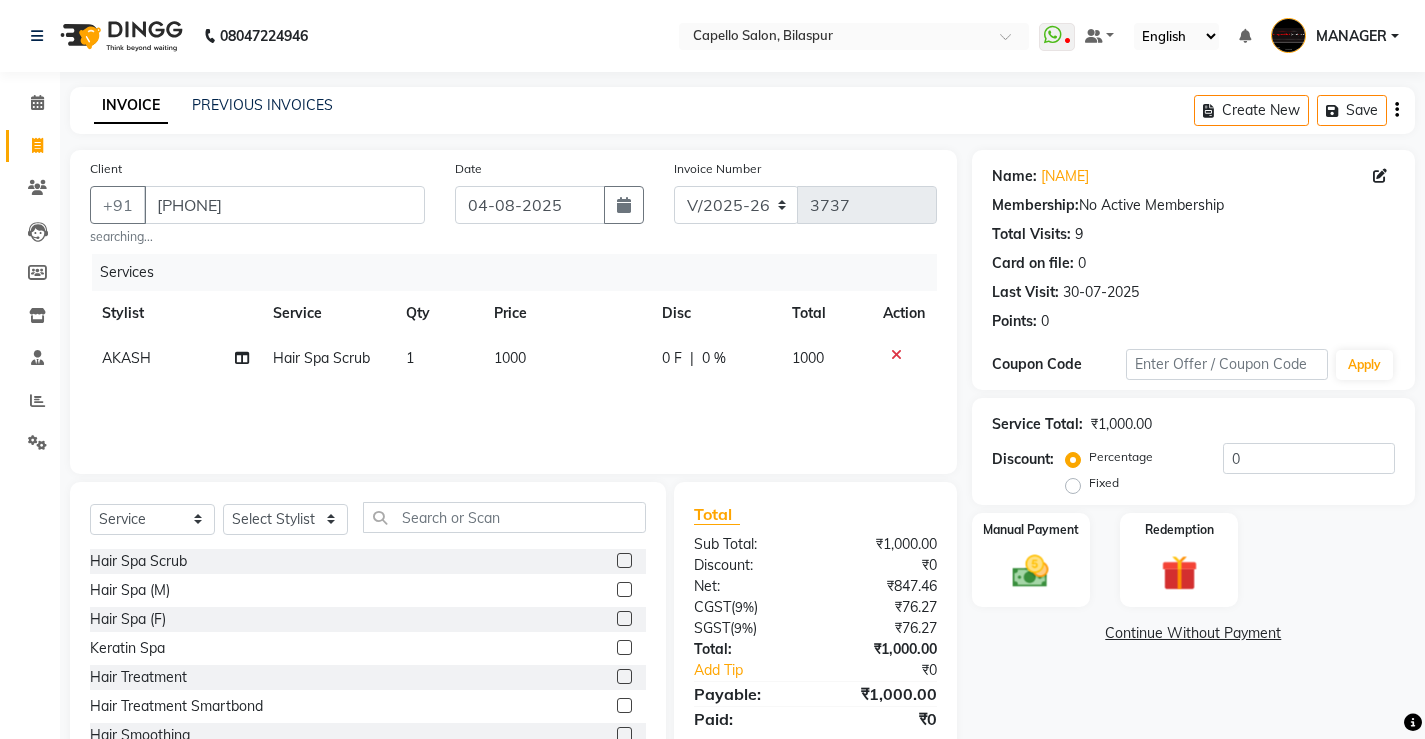 click on "Services Stylist Service Qty Price Disc Total Action [NAME] Hair Spa Scrub 1 1000 0 F | 0 % 1000" 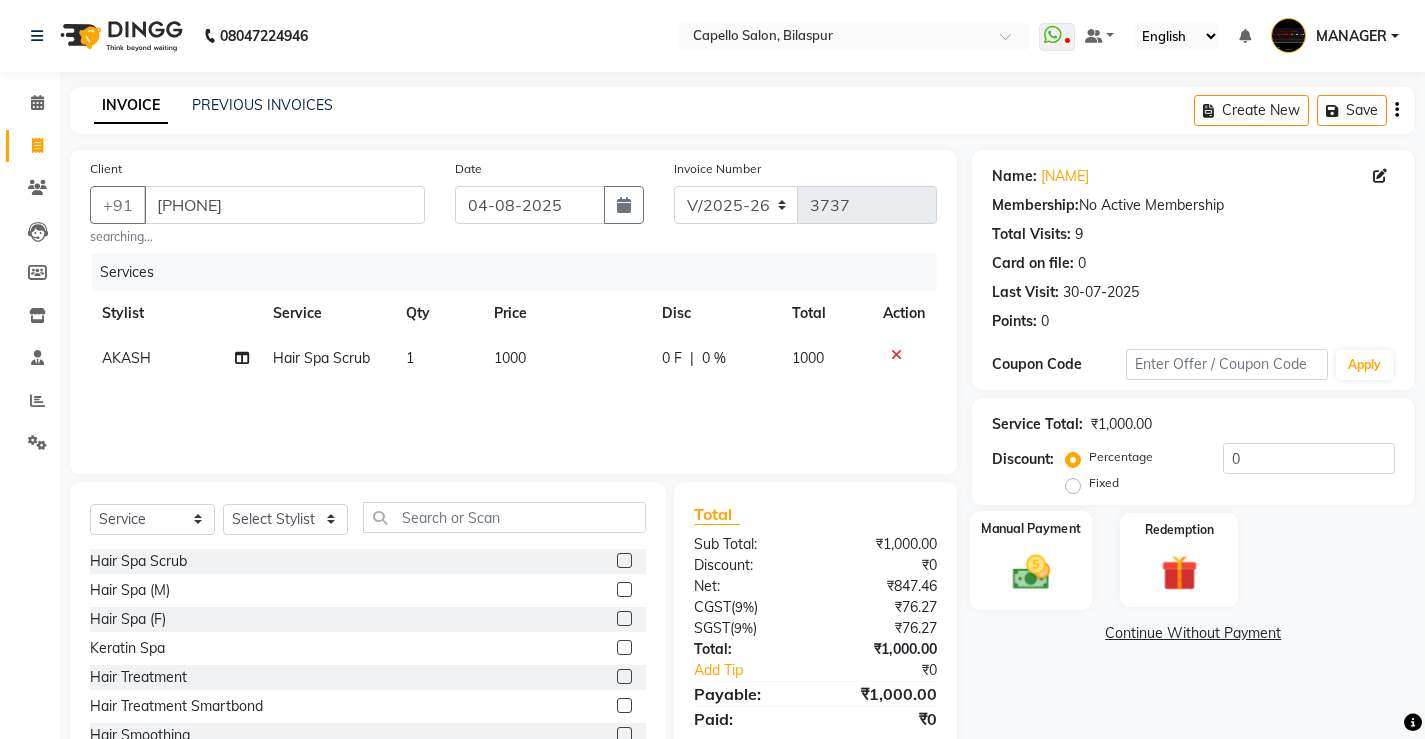 click 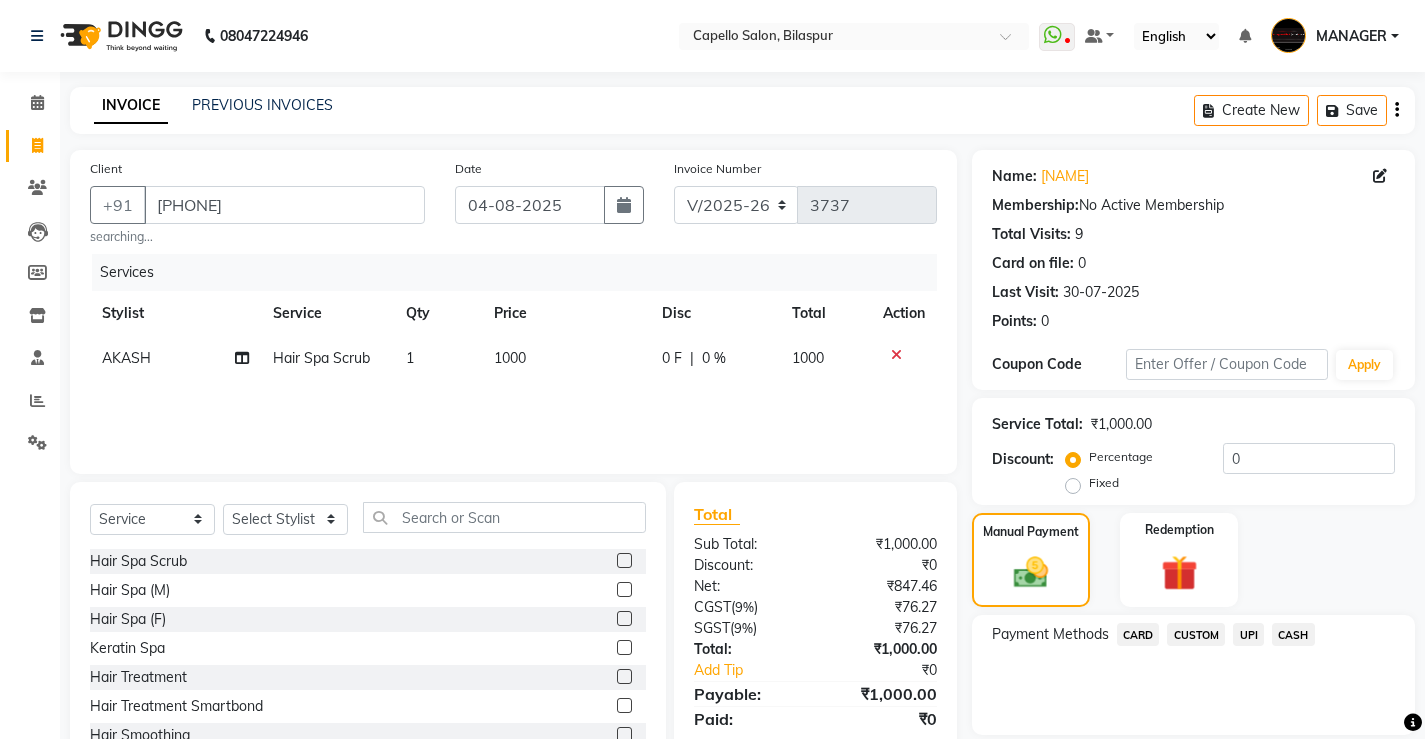 click on "UPI" 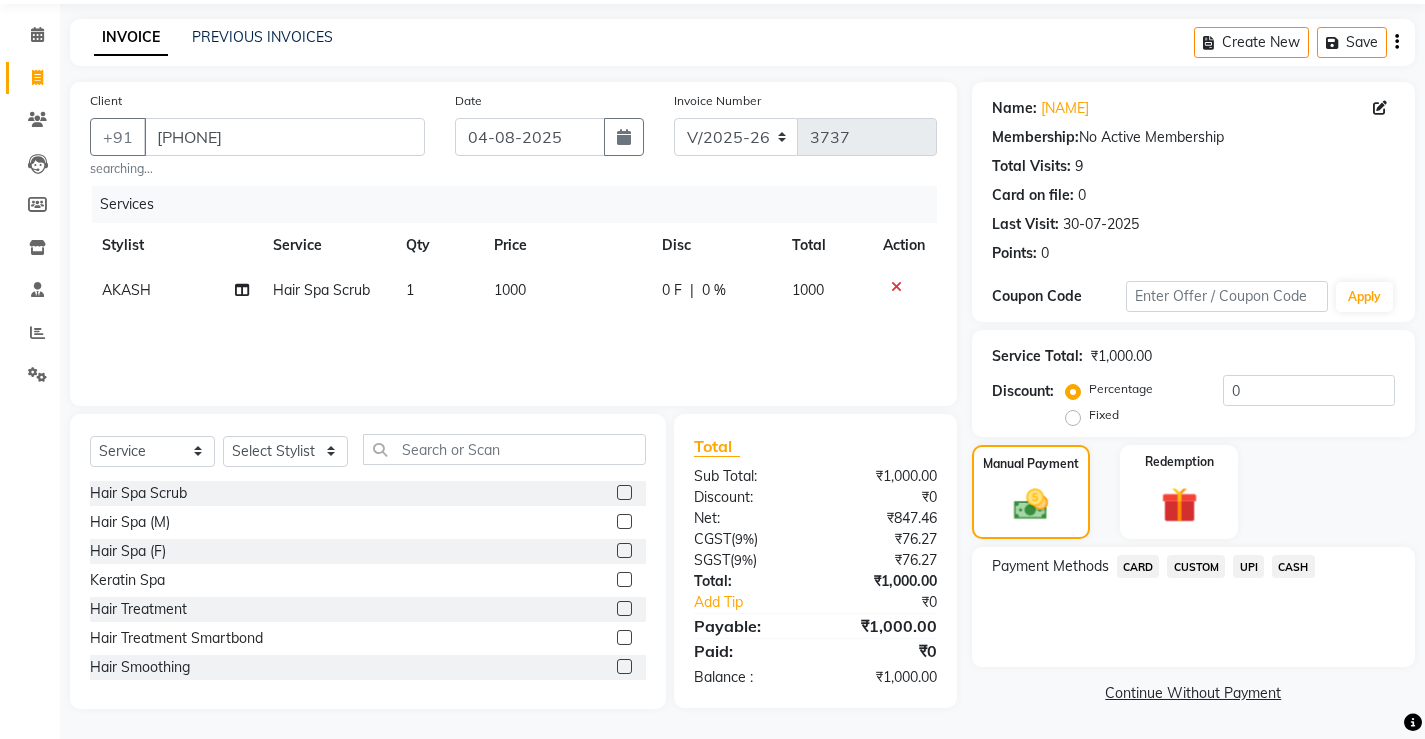 click on "UPI" 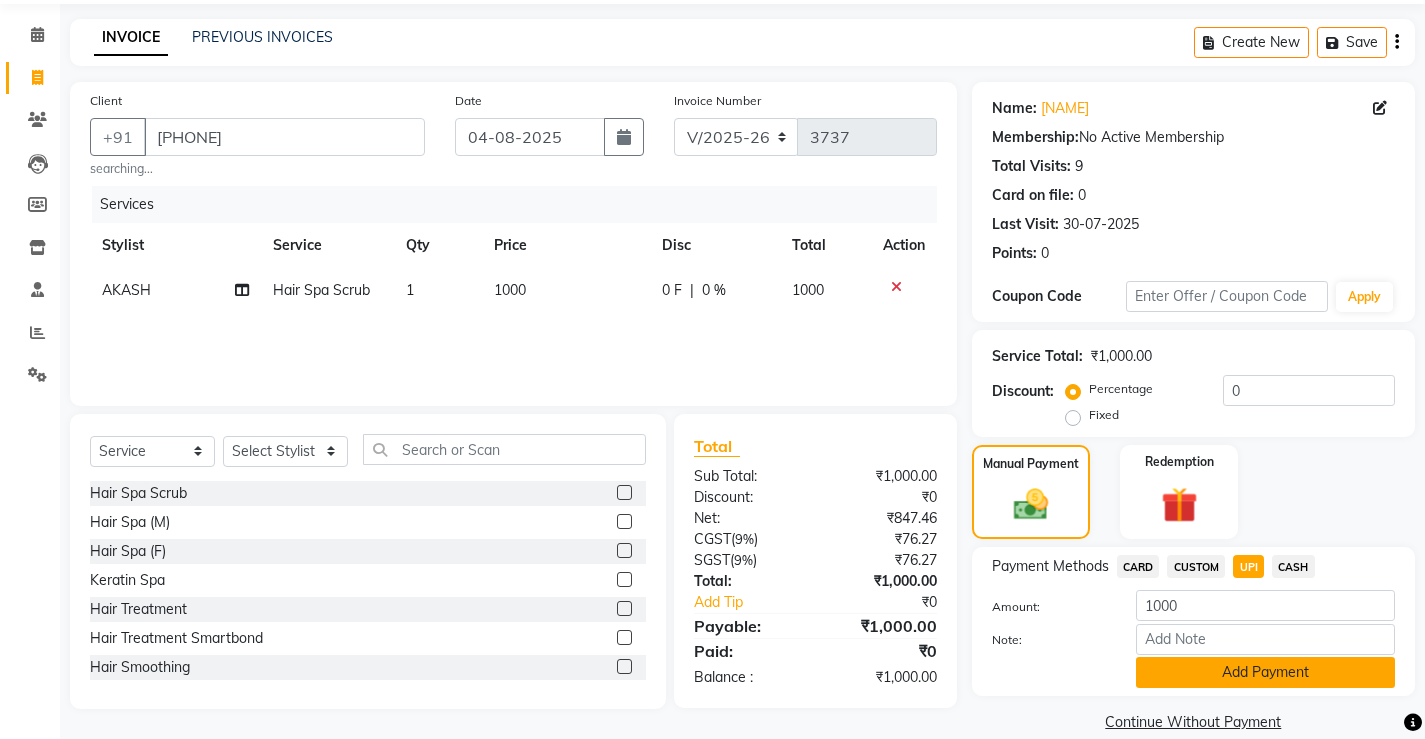 click on "Add Payment" 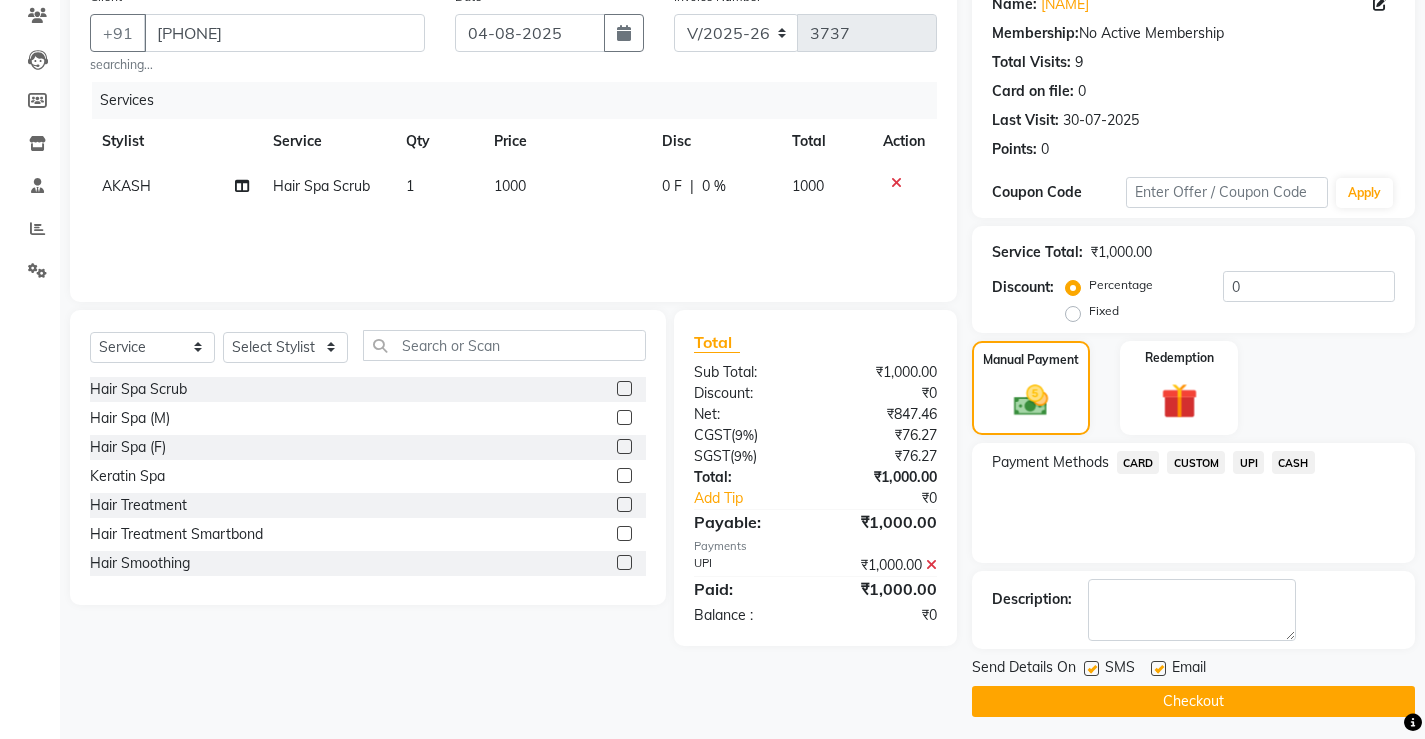 scroll, scrollTop: 180, scrollLeft: 0, axis: vertical 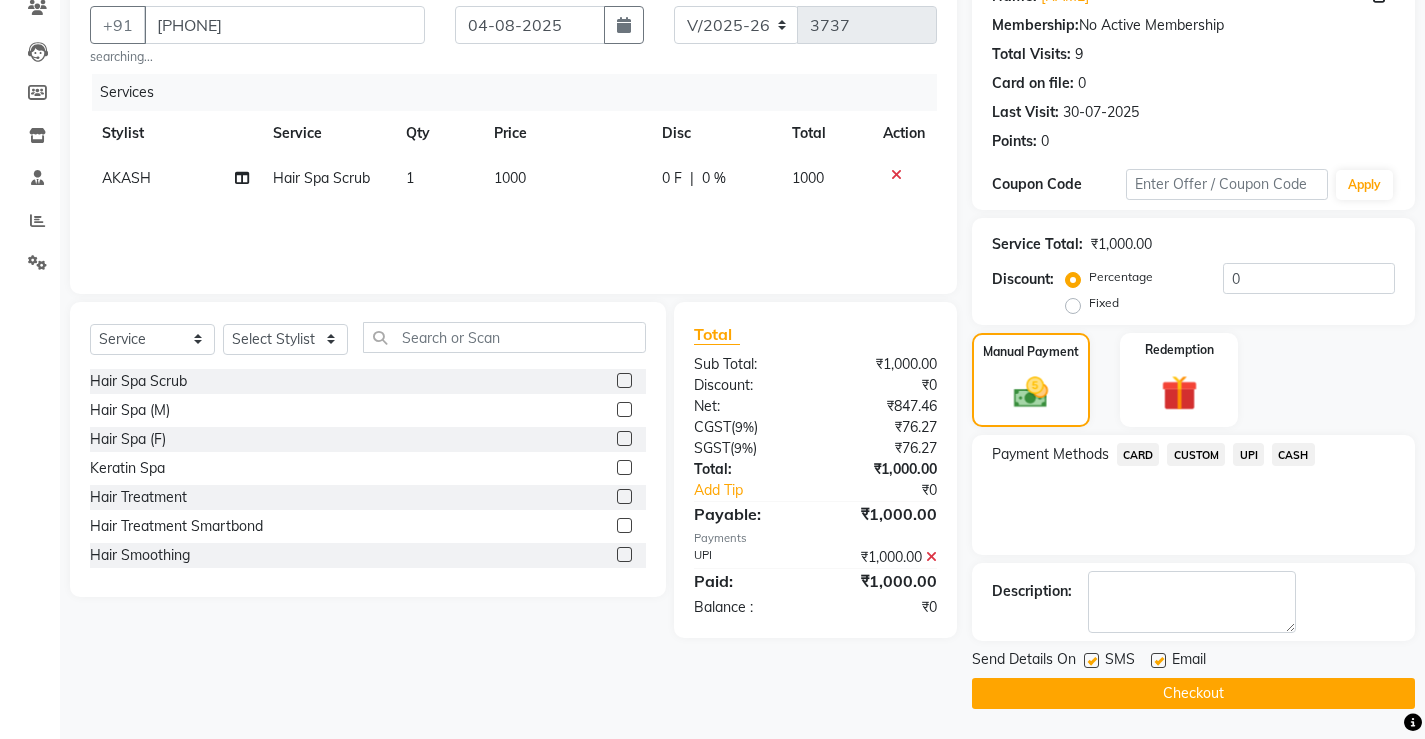 click on "Checkout" 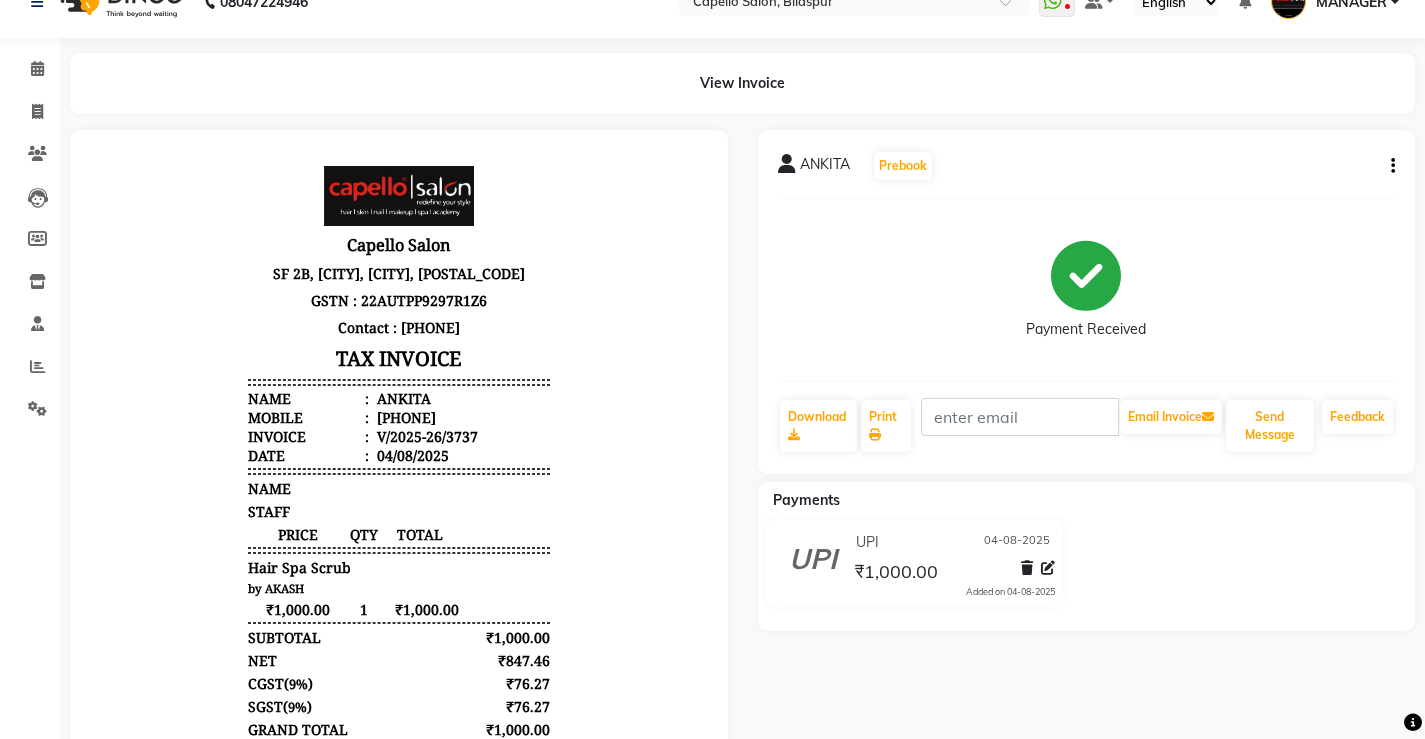 scroll, scrollTop: 0, scrollLeft: 0, axis: both 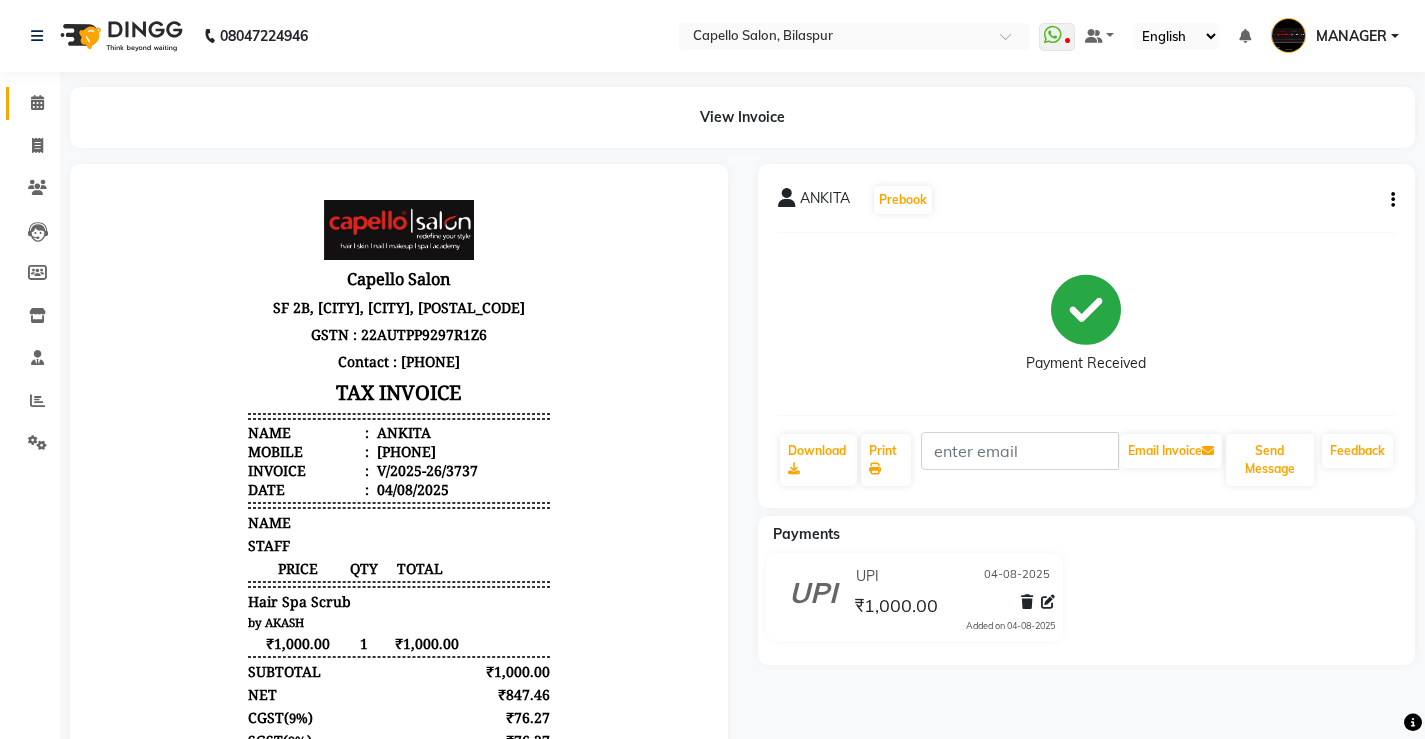 click on "Calendar" 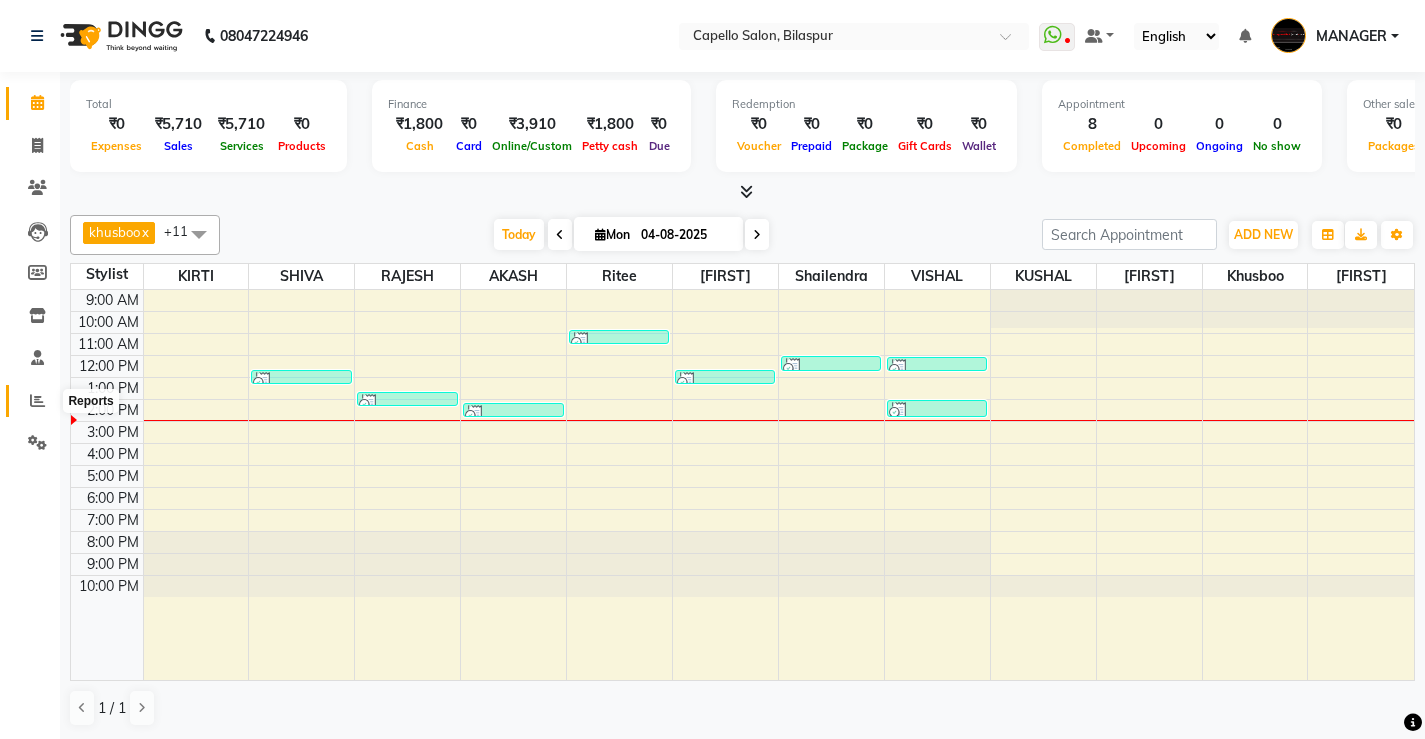 click 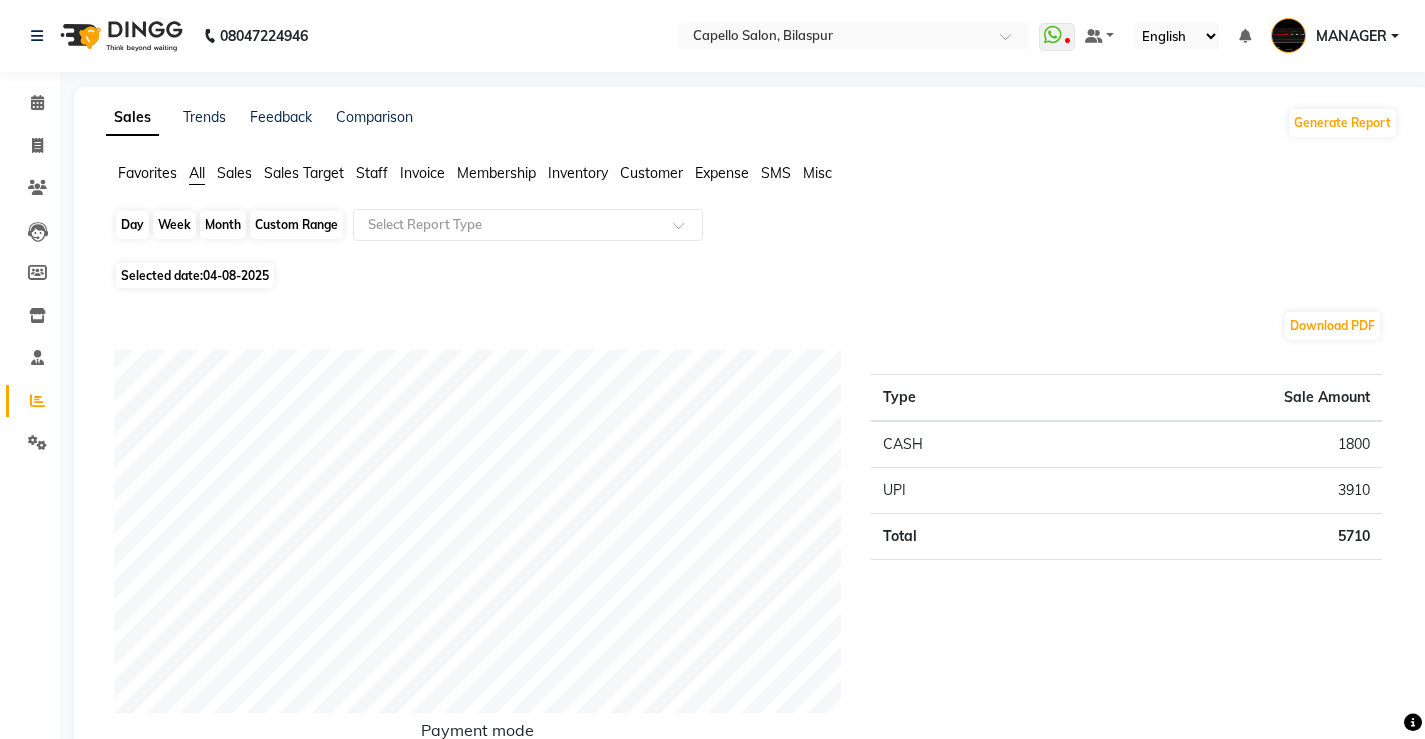 click on "Day" 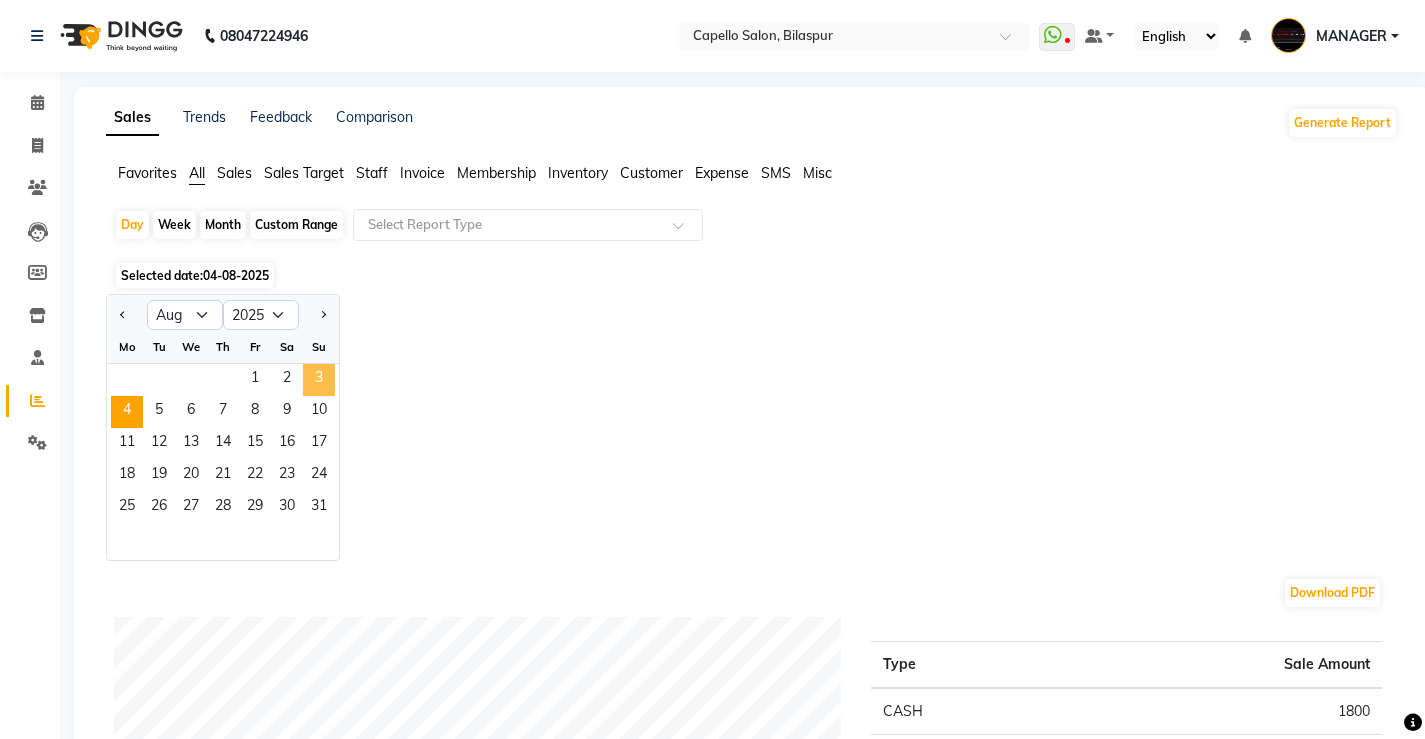 click on "3" 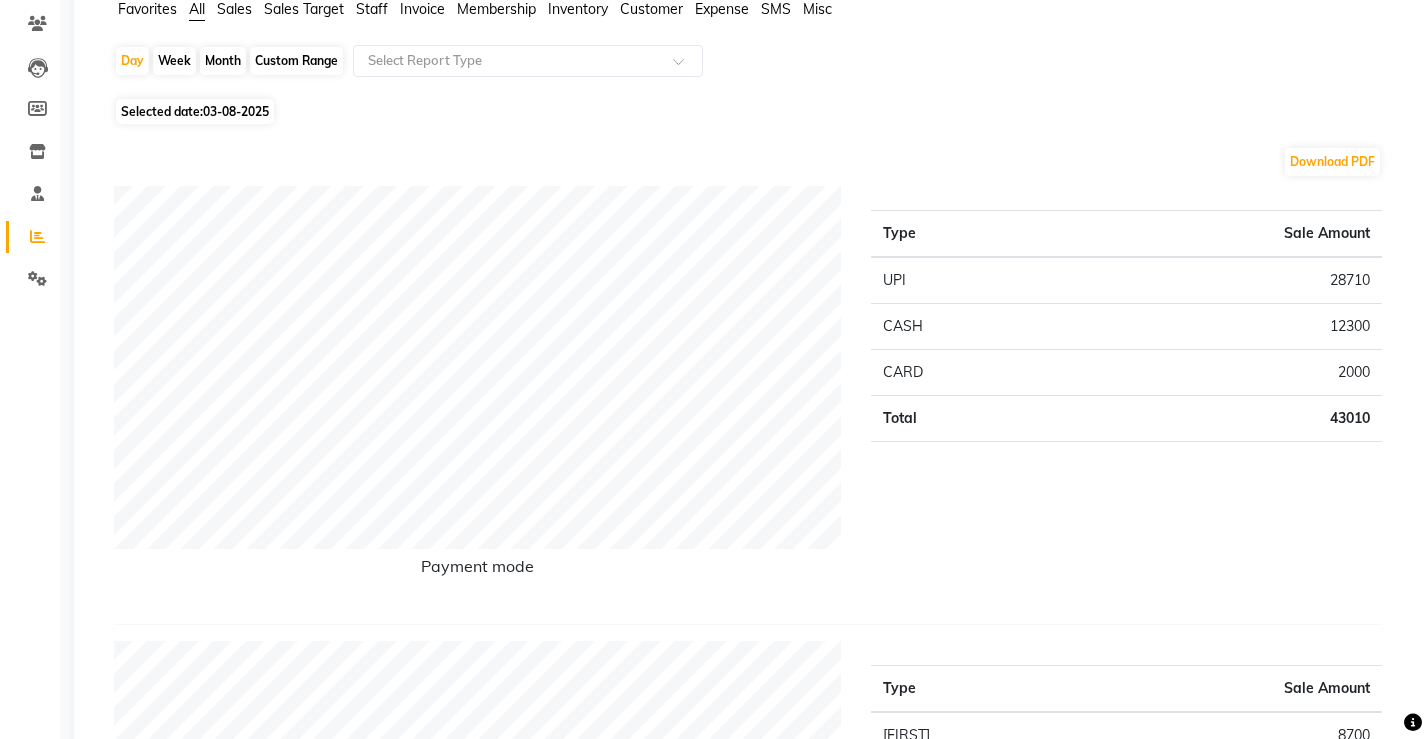 scroll, scrollTop: 0, scrollLeft: 0, axis: both 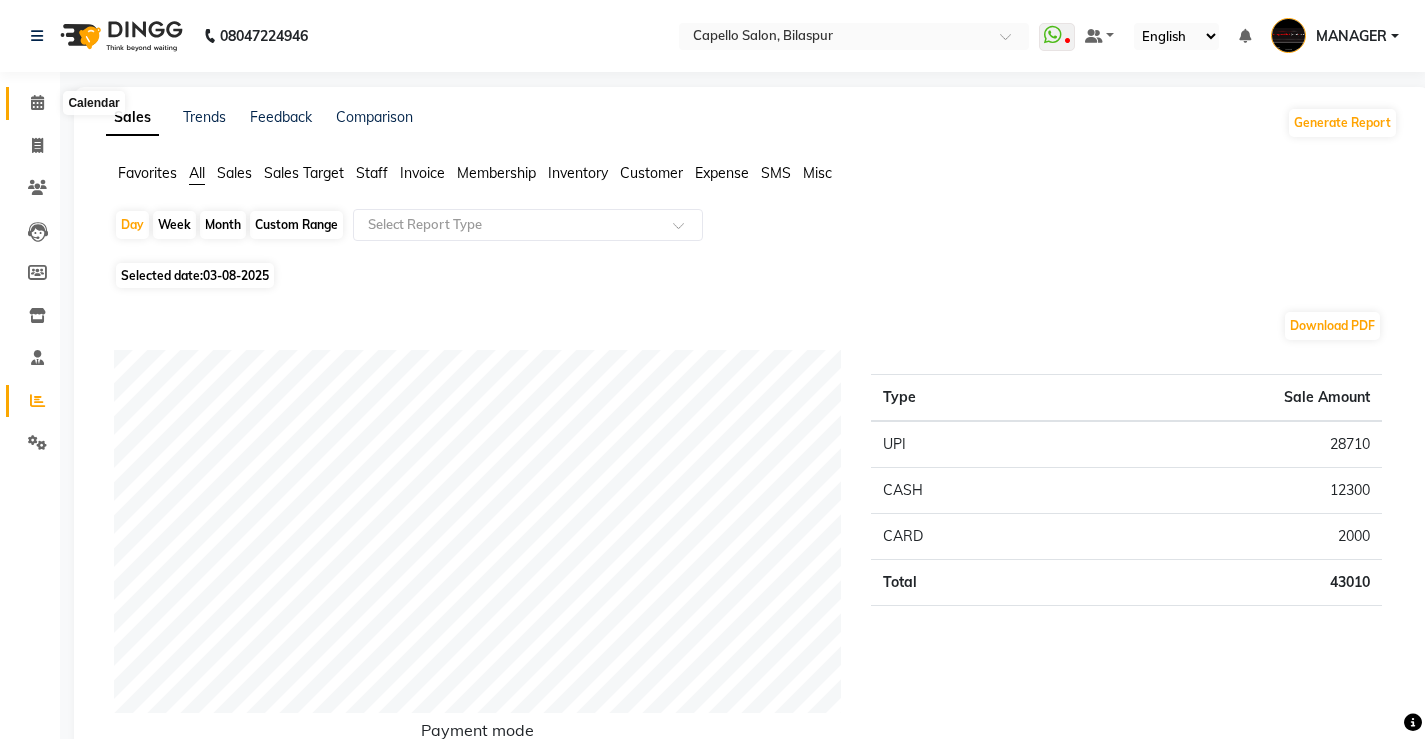 click 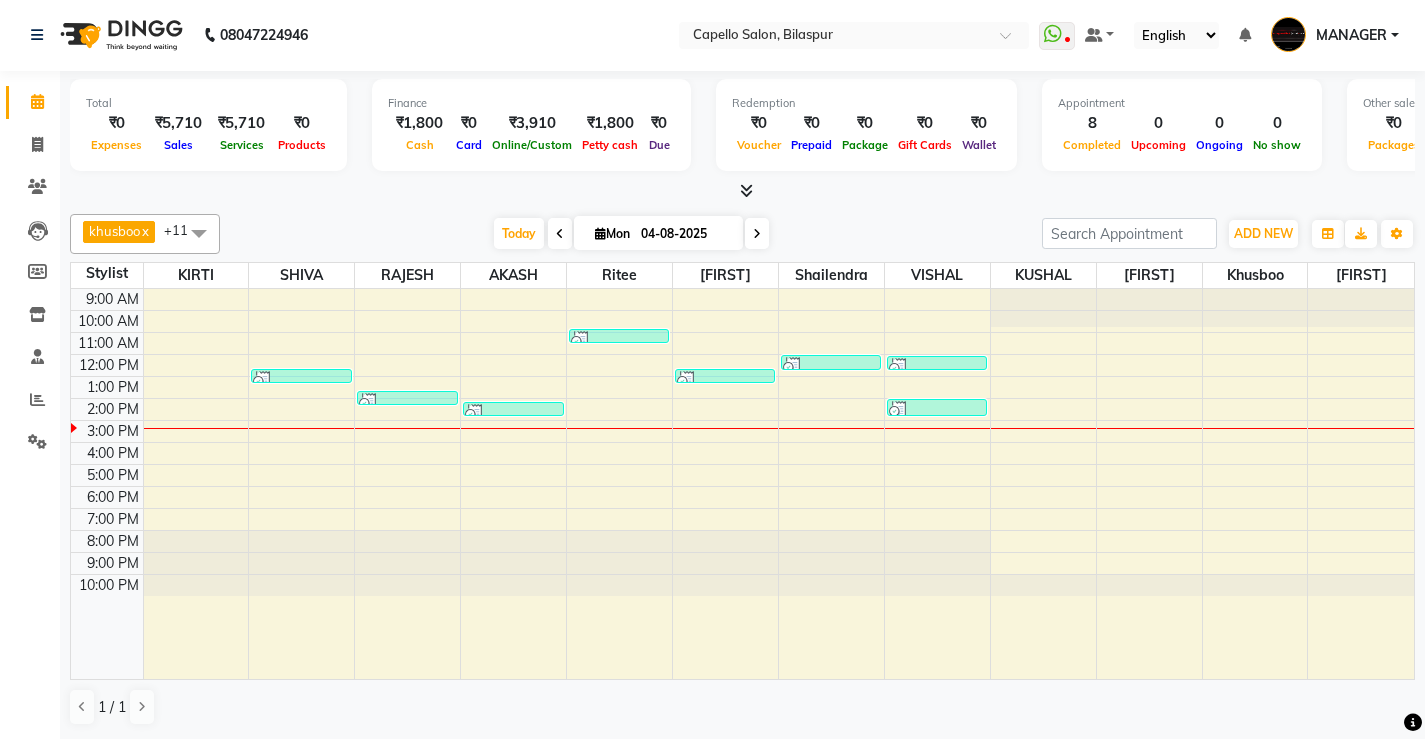 scroll, scrollTop: 0, scrollLeft: 0, axis: both 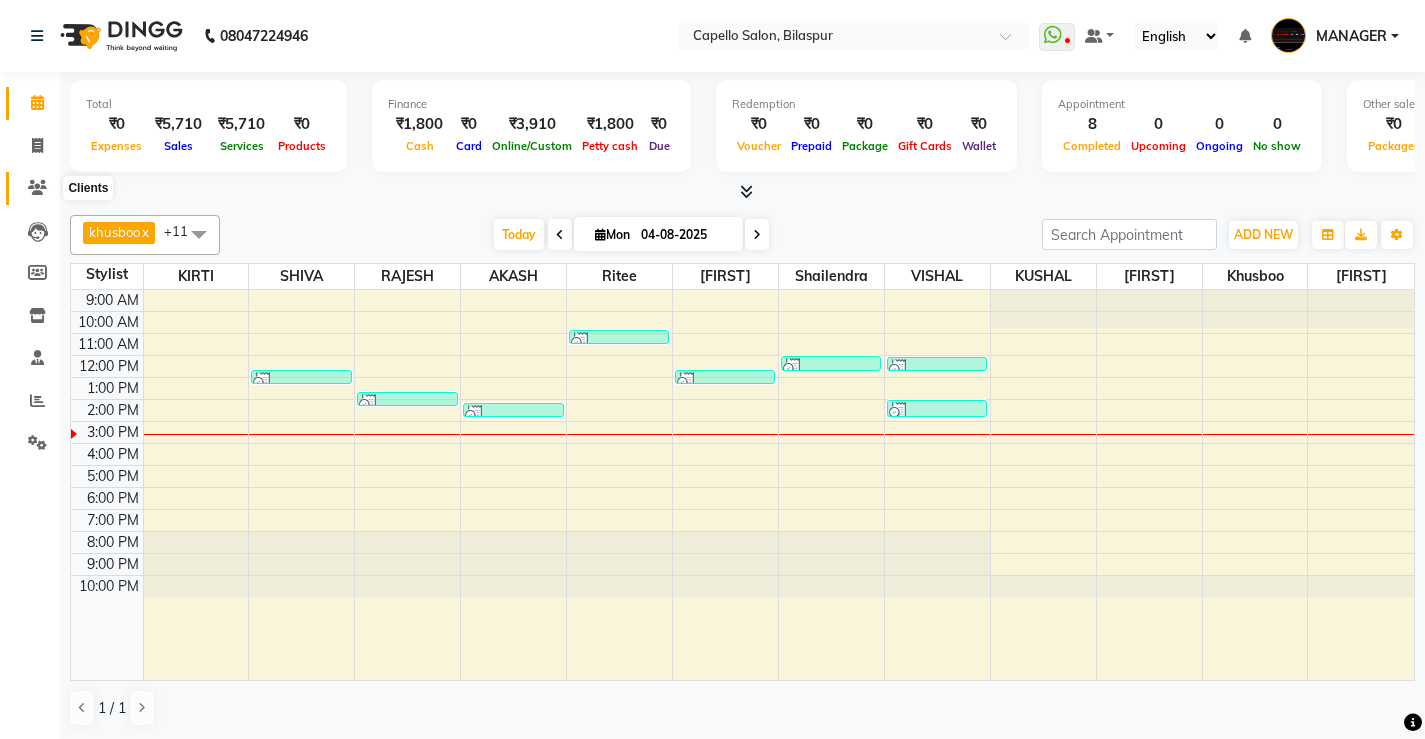drag, startPoint x: 37, startPoint y: 189, endPoint x: 157, endPoint y: 47, distance: 185.91396 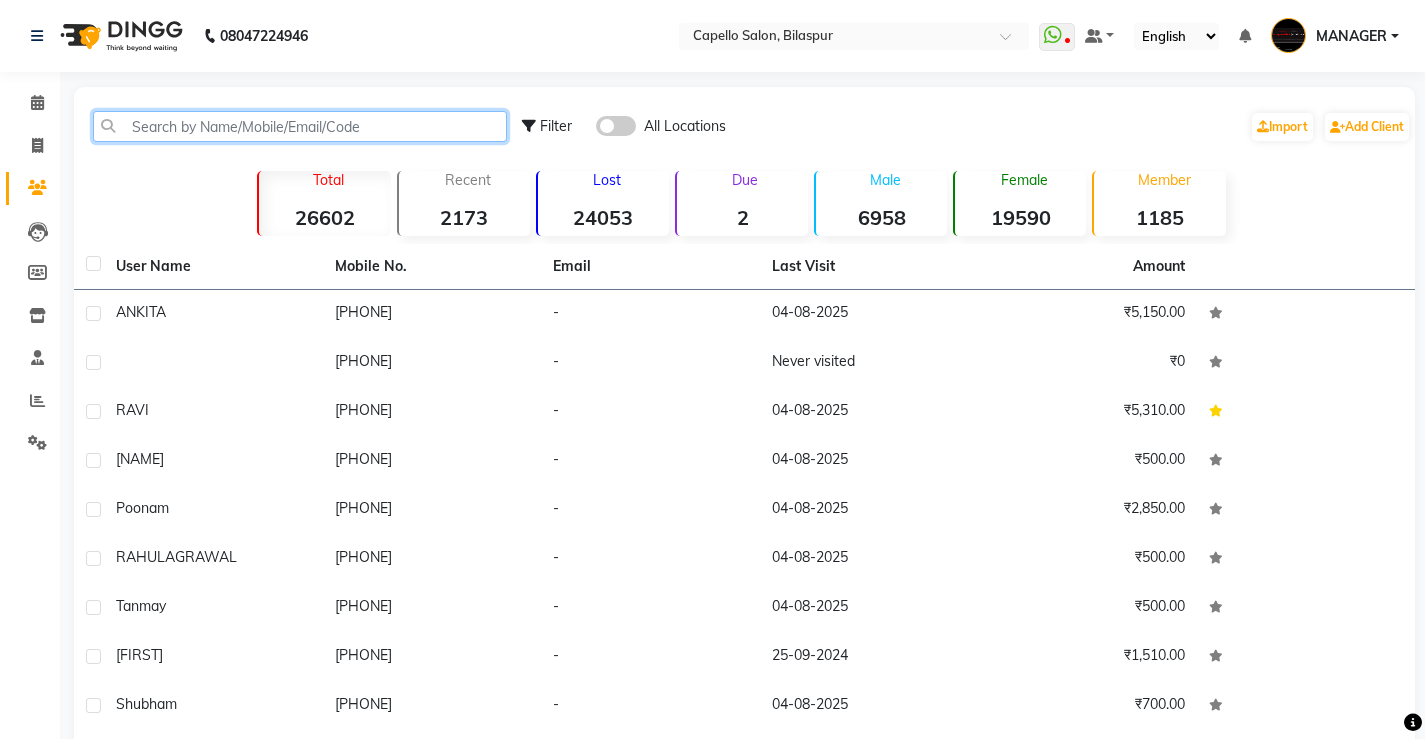 click 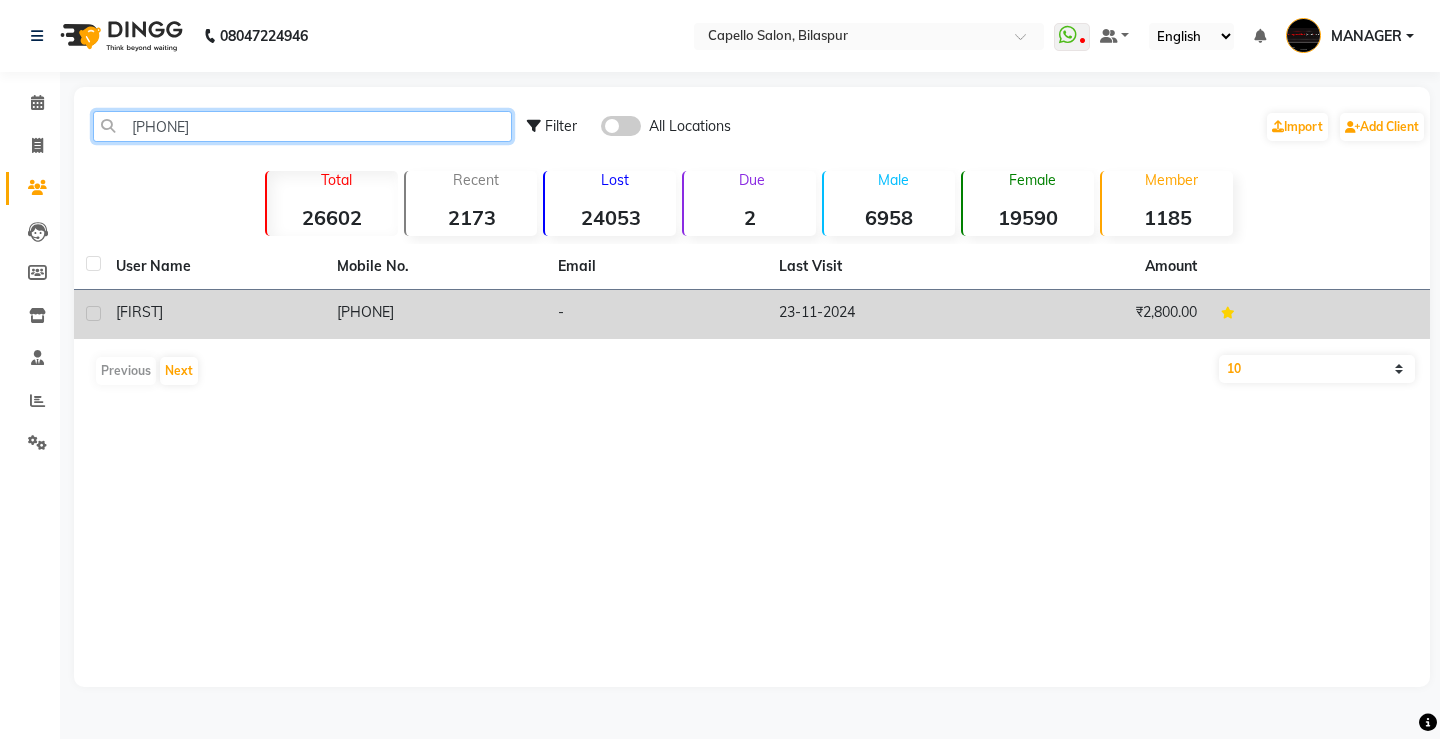 type on "[PHONE]" 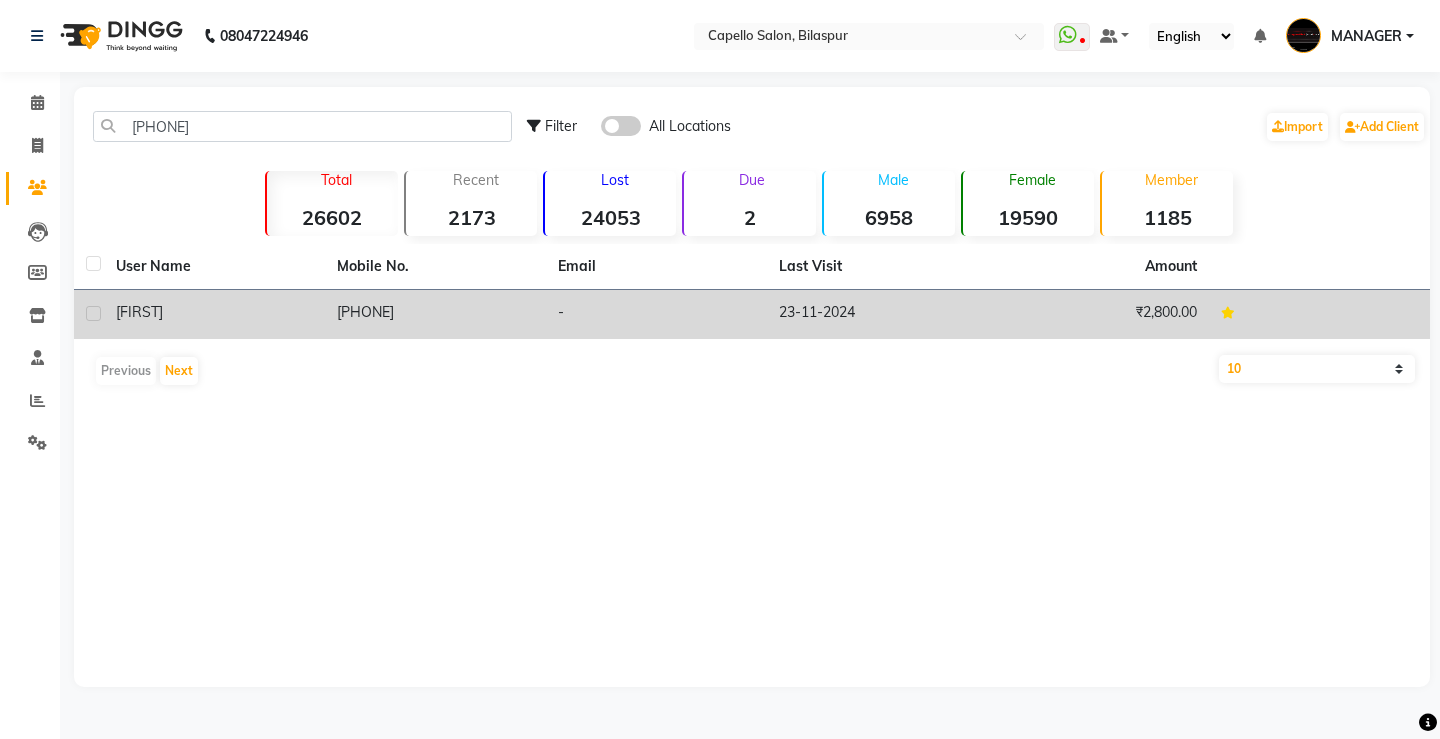 click on "[FIRST]" 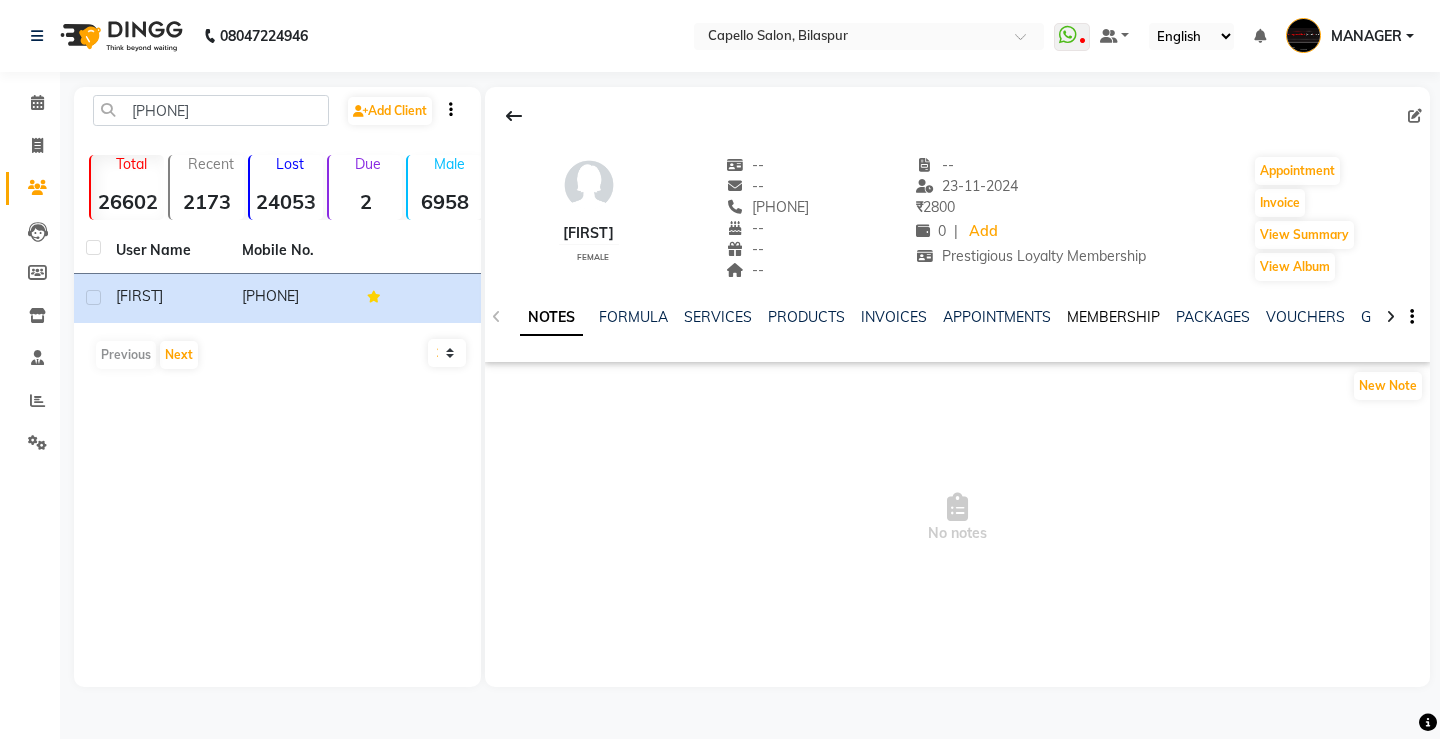 click on "MEMBERSHIP" 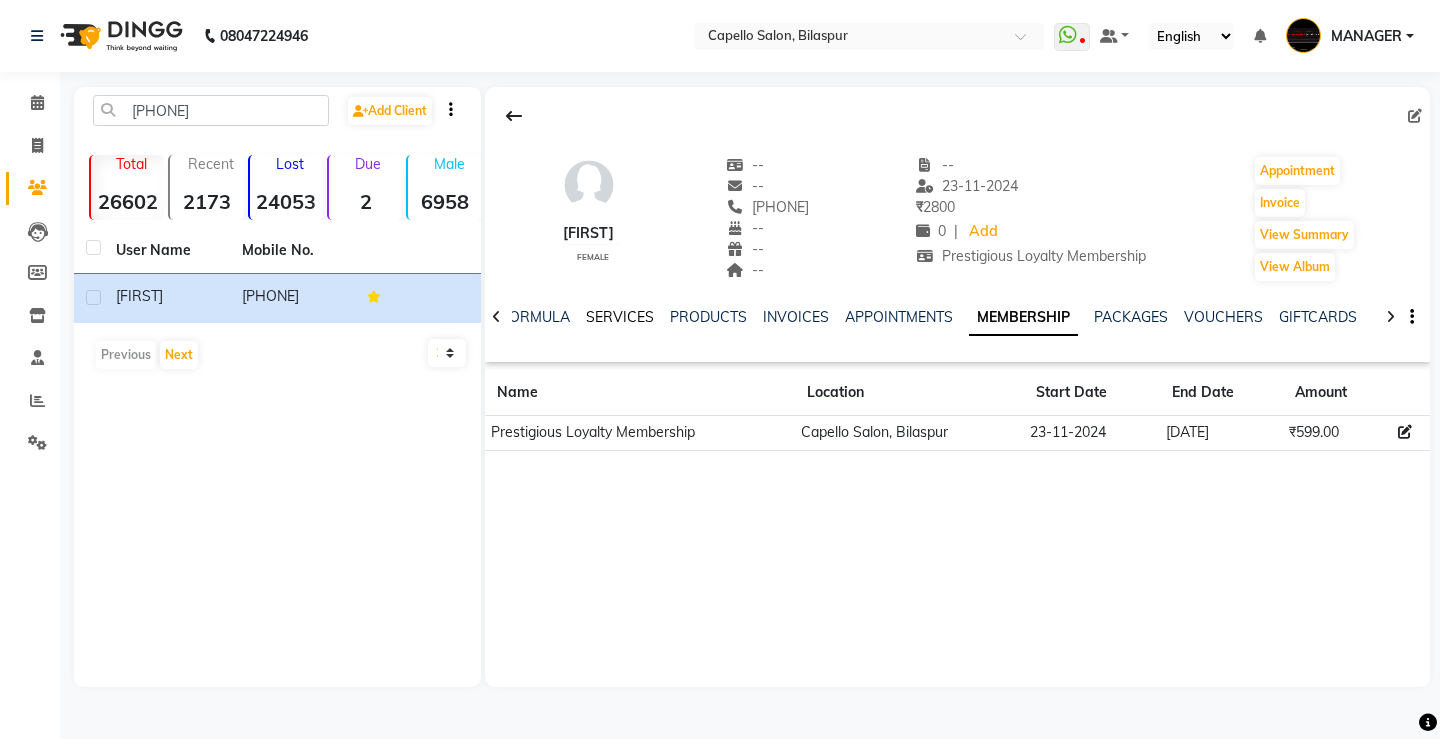 click on "SERVICES" 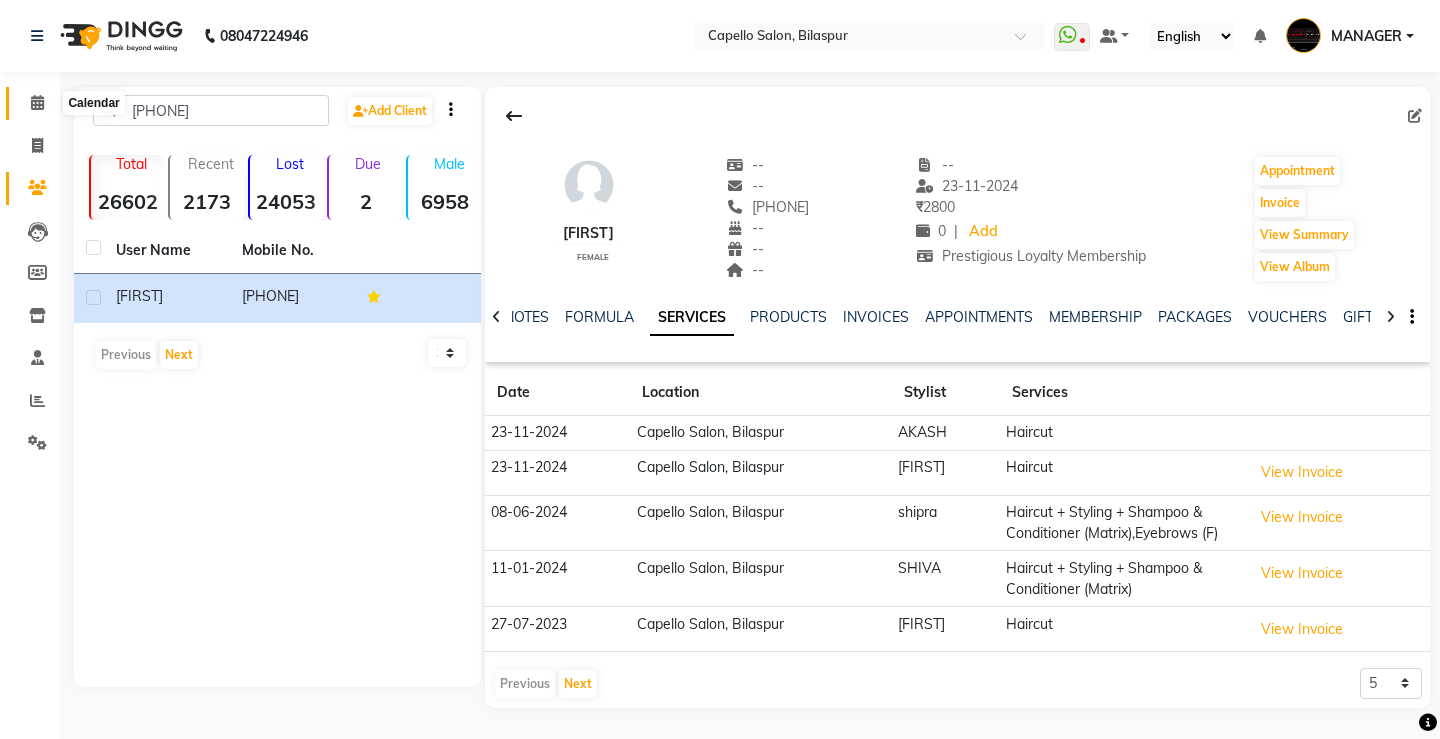 click 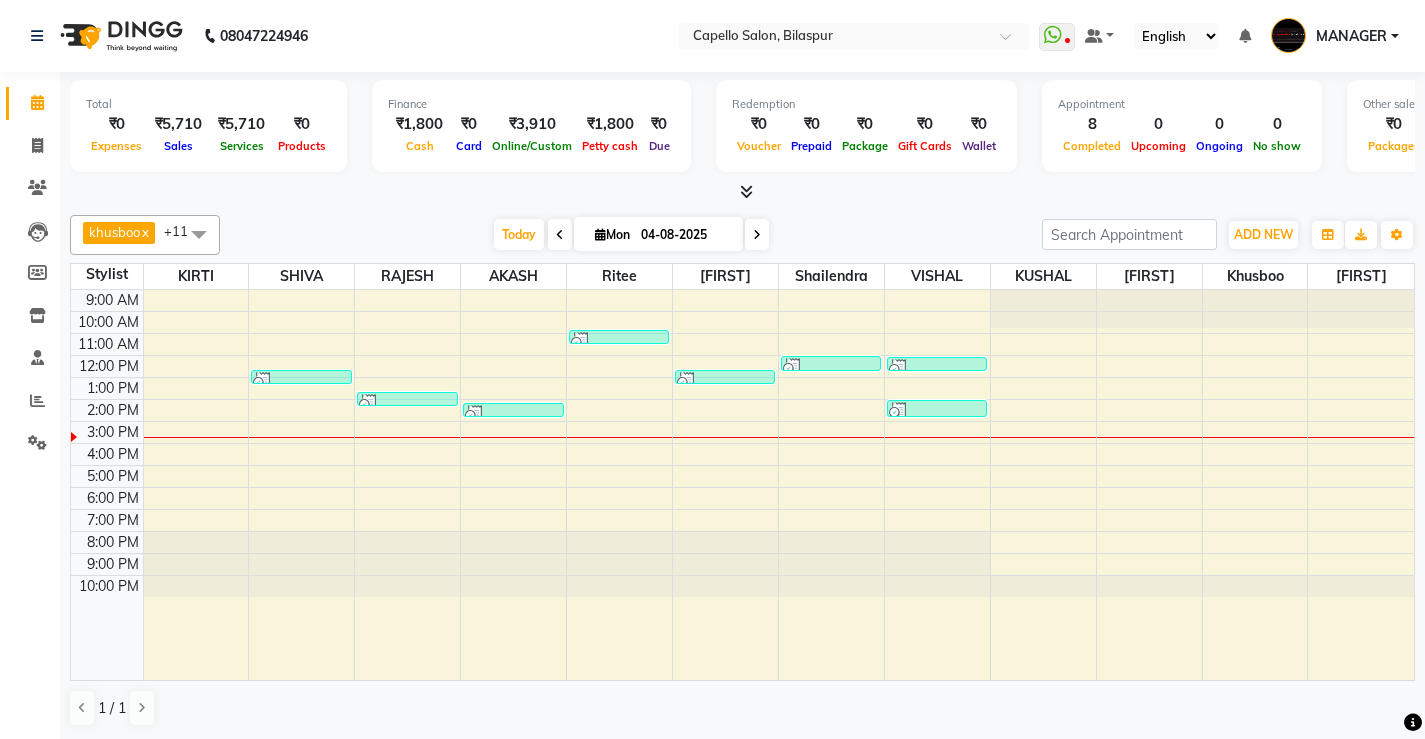 click at bounding box center [746, 191] 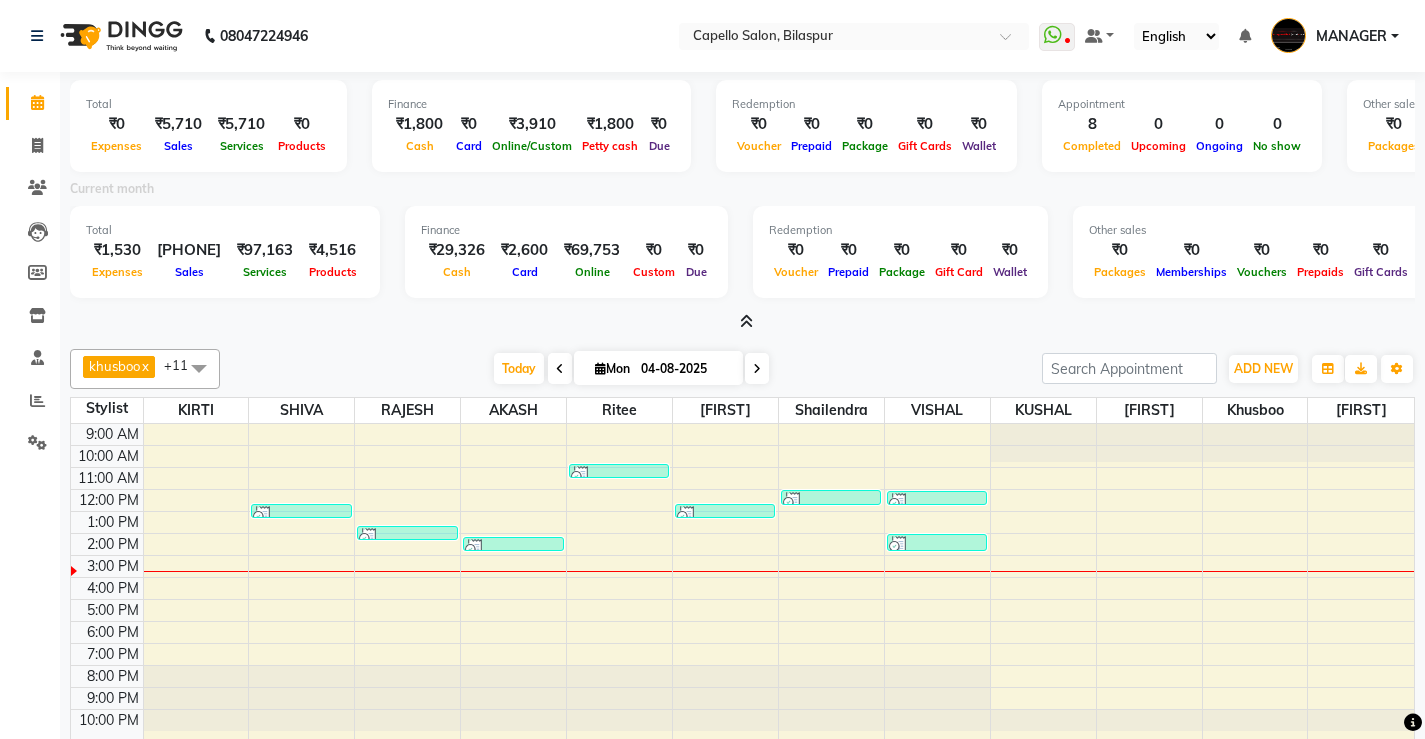 click at bounding box center [746, 321] 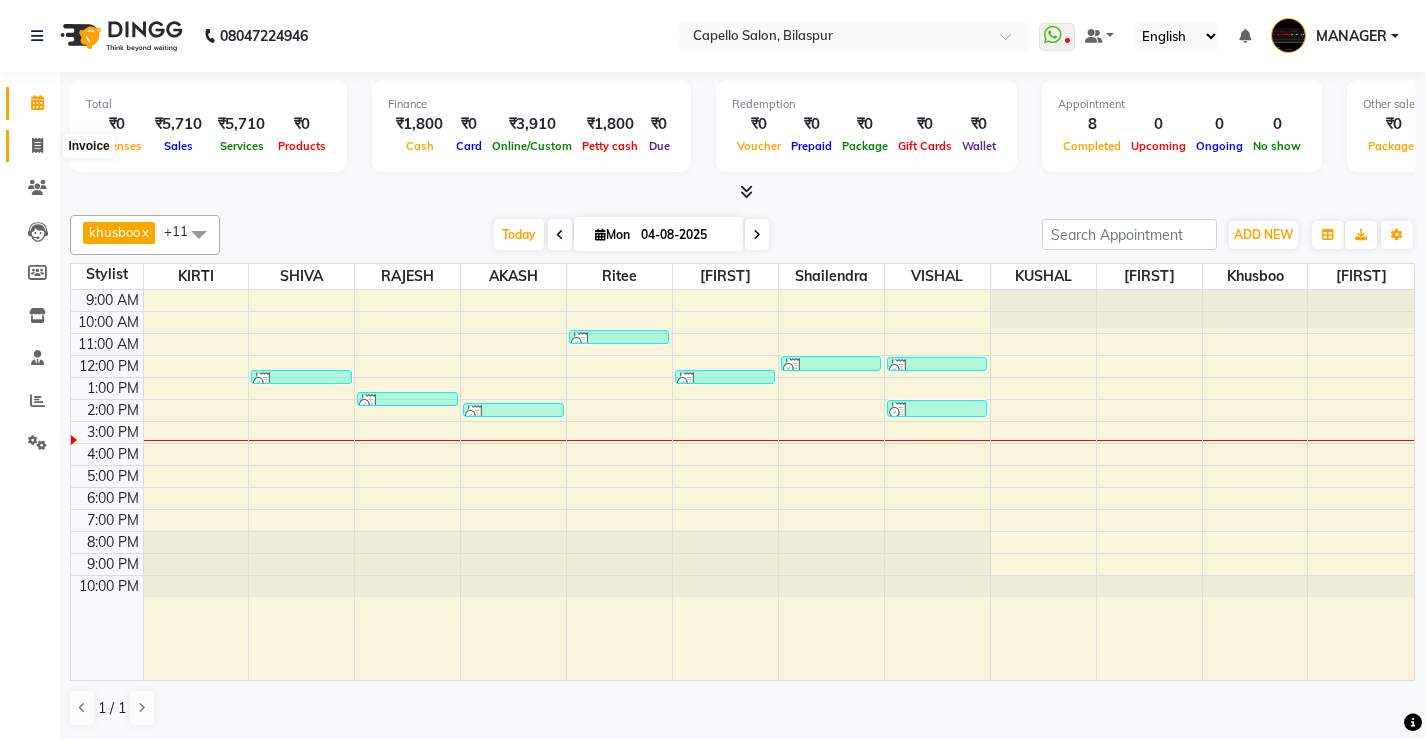 click 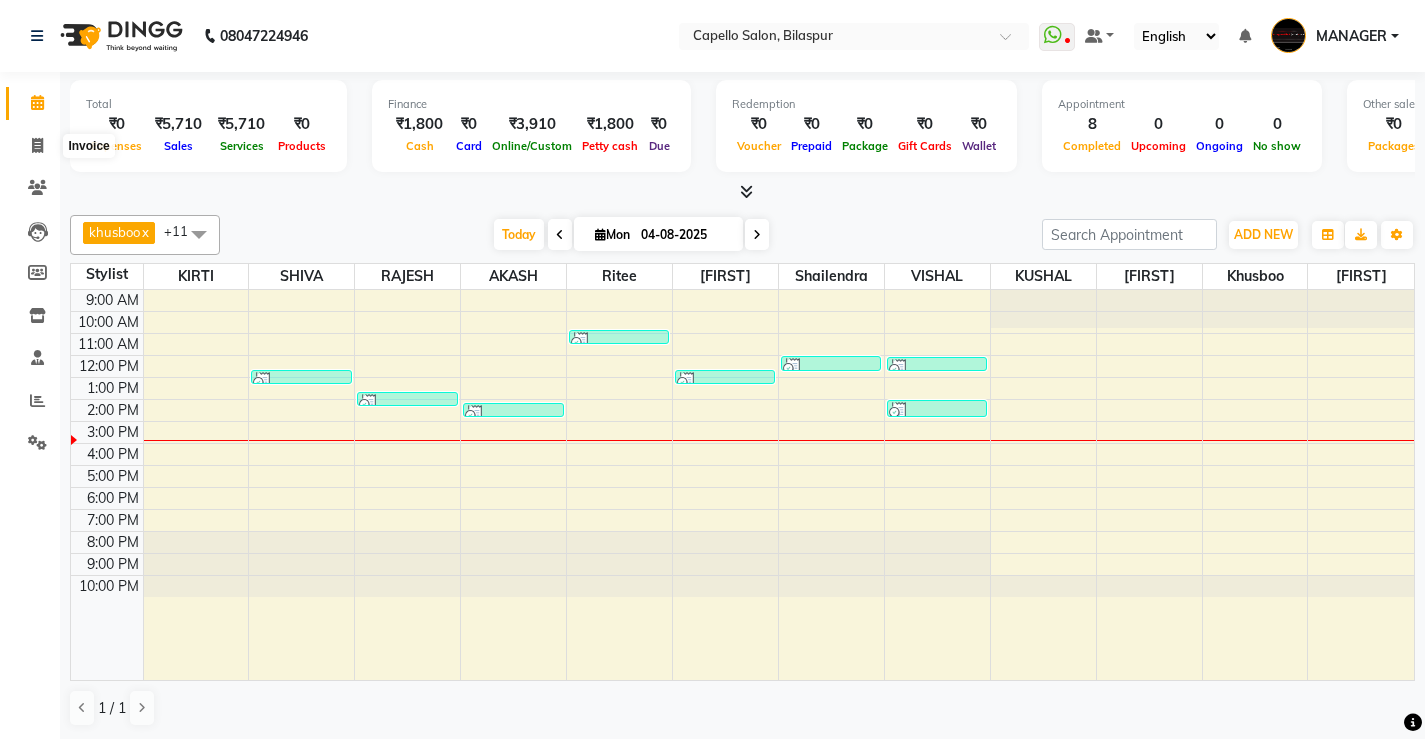 select on "service" 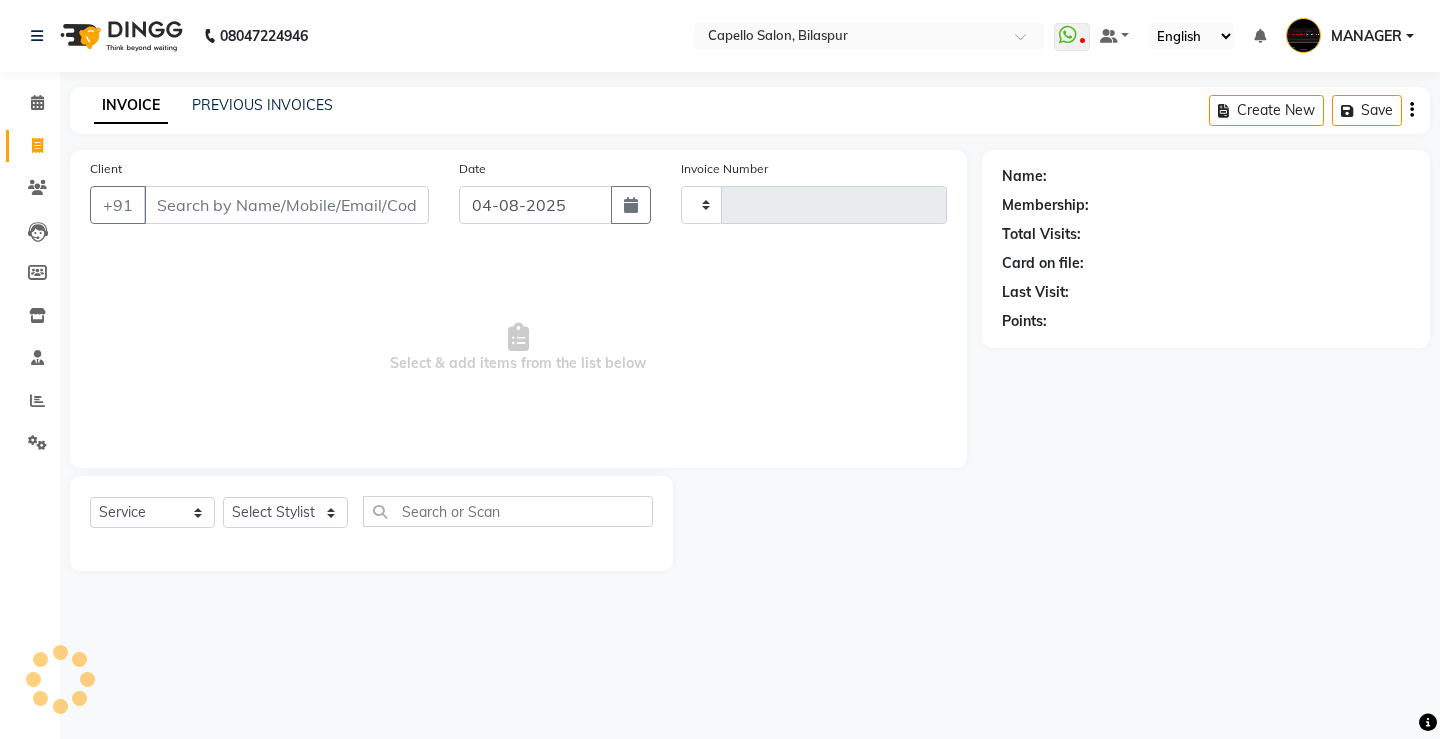 type on "3738" 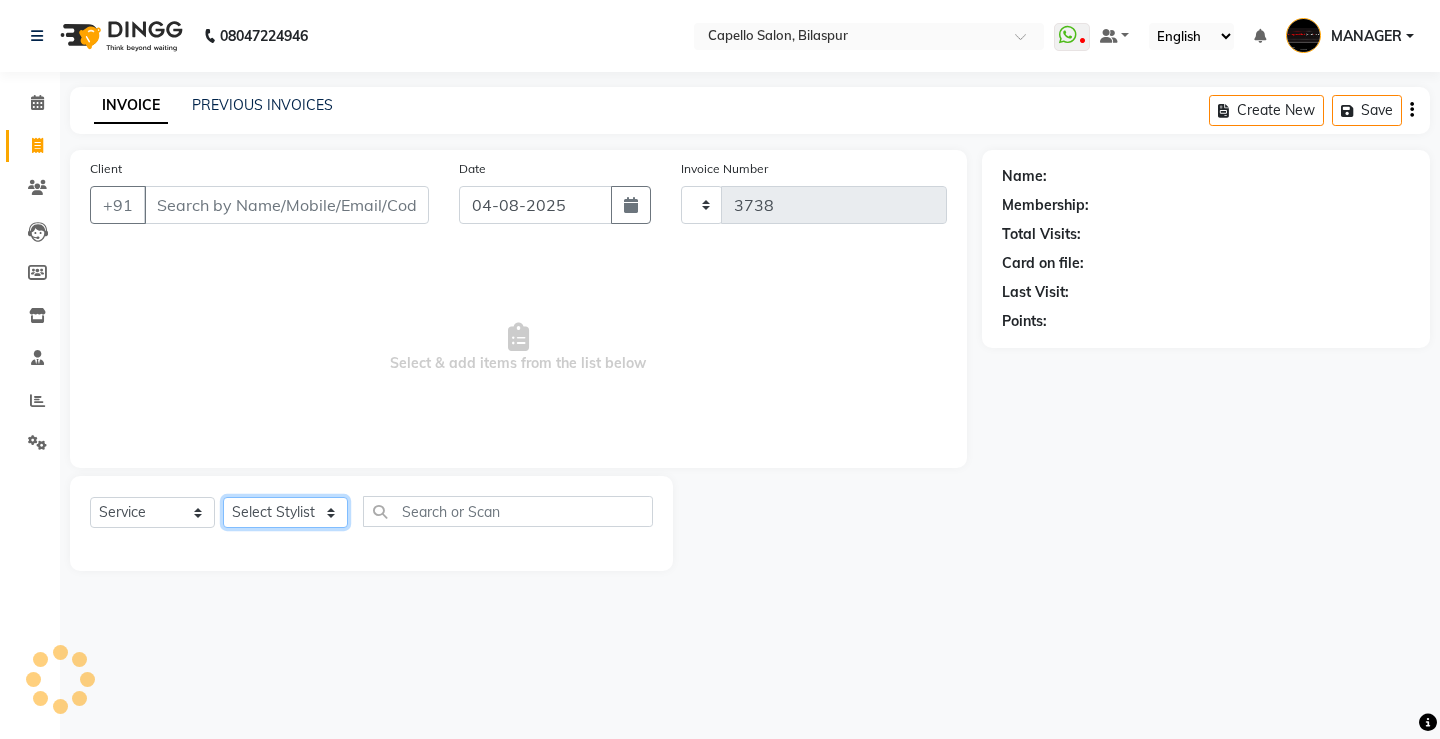 select on "857" 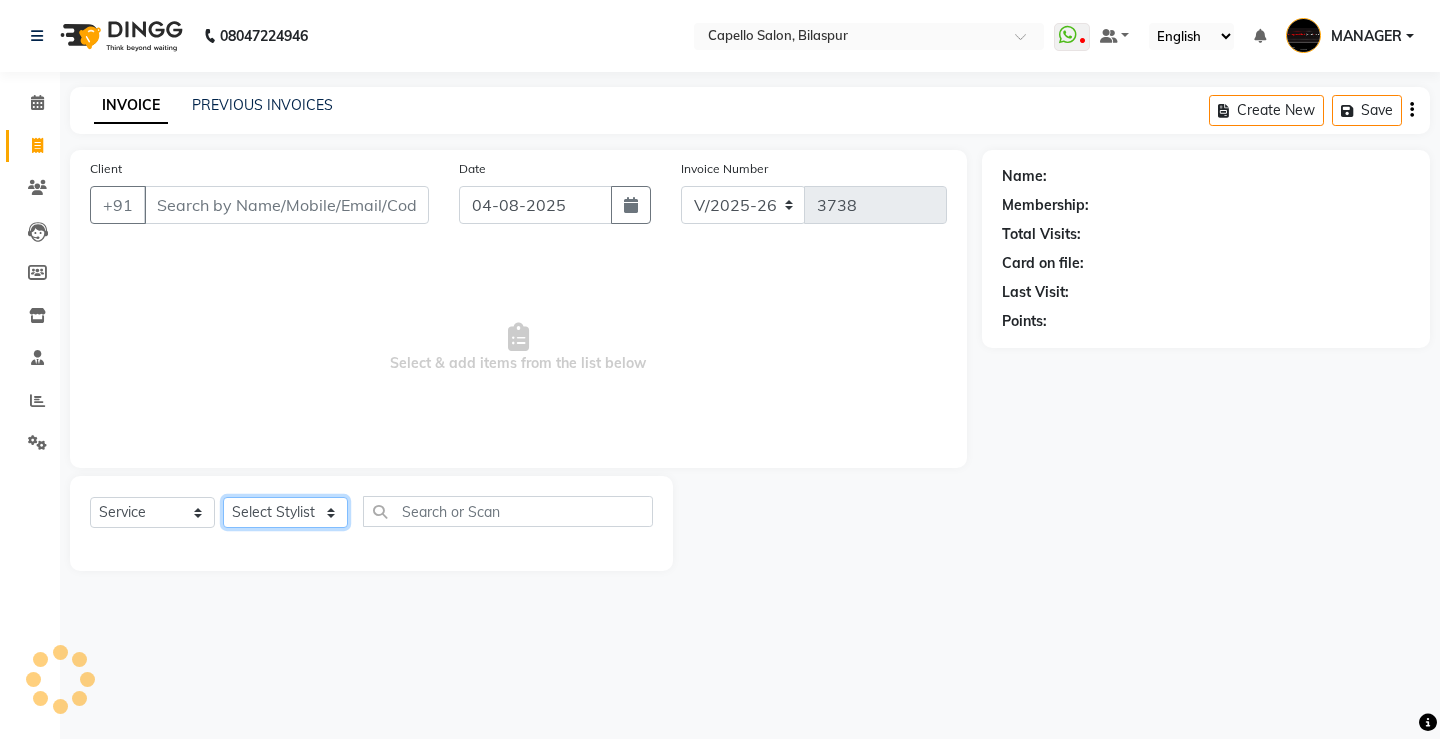 click on "Select Stylist" 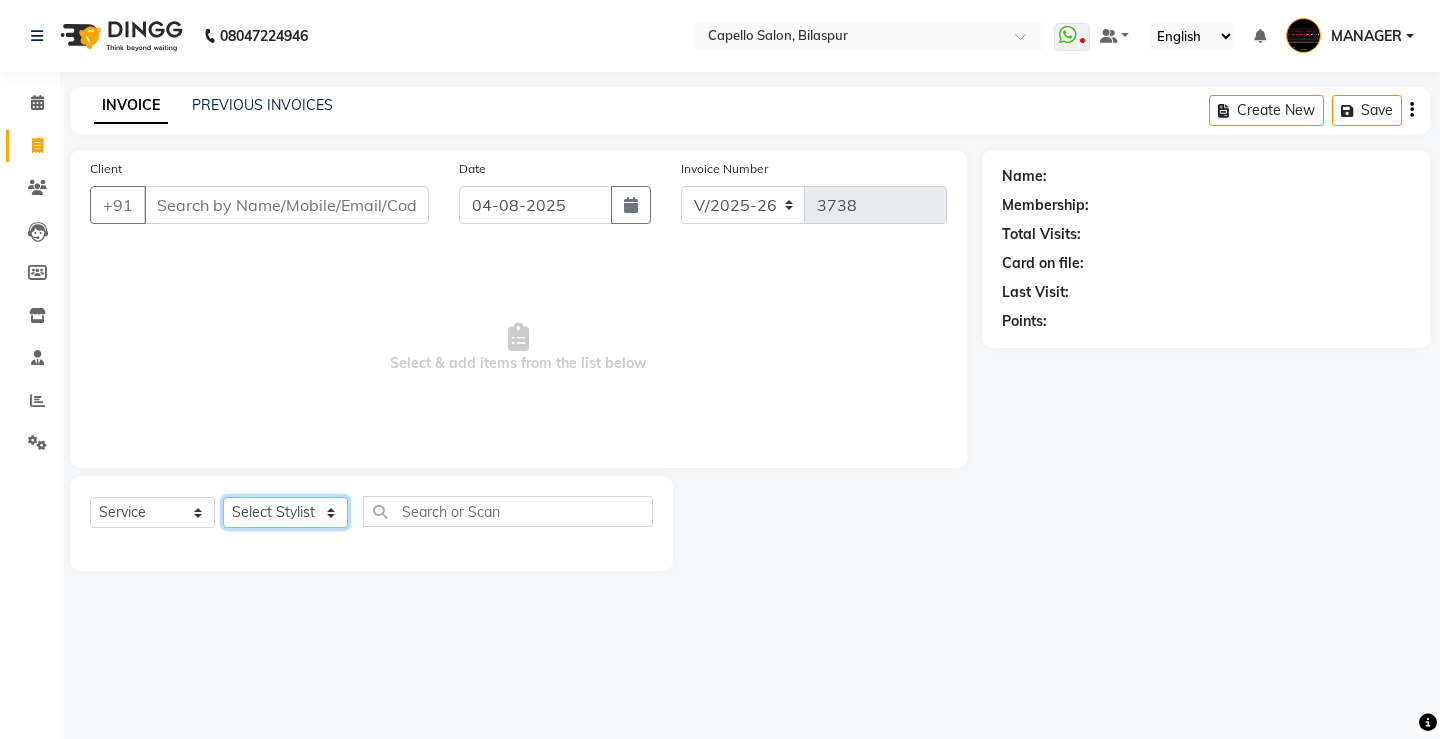 select on "67740" 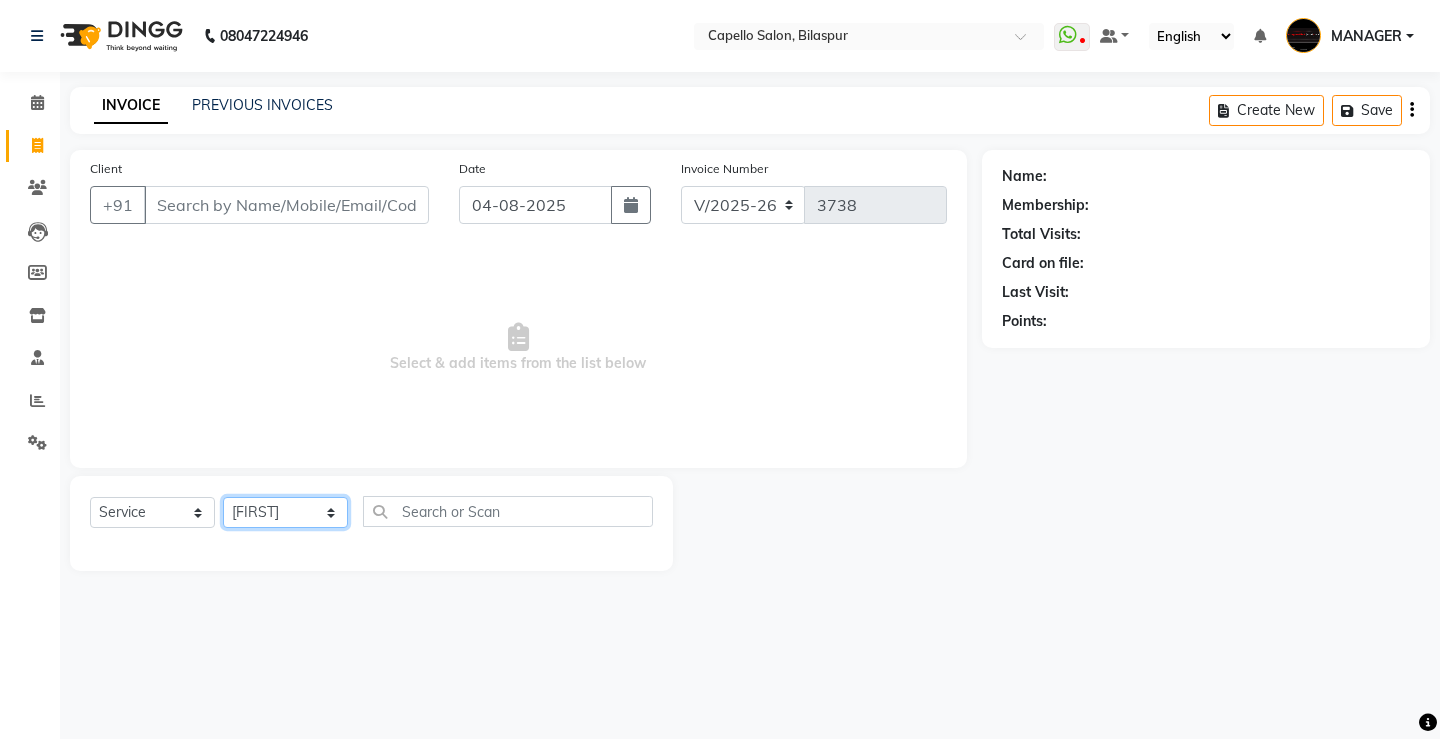click on "Select Stylist ADMIN AKASH ANJALI khusboo KIRTI KUSHAL MANAGER Manish  RAJESH reshma ritee shailendra SHIVA VISHAL" 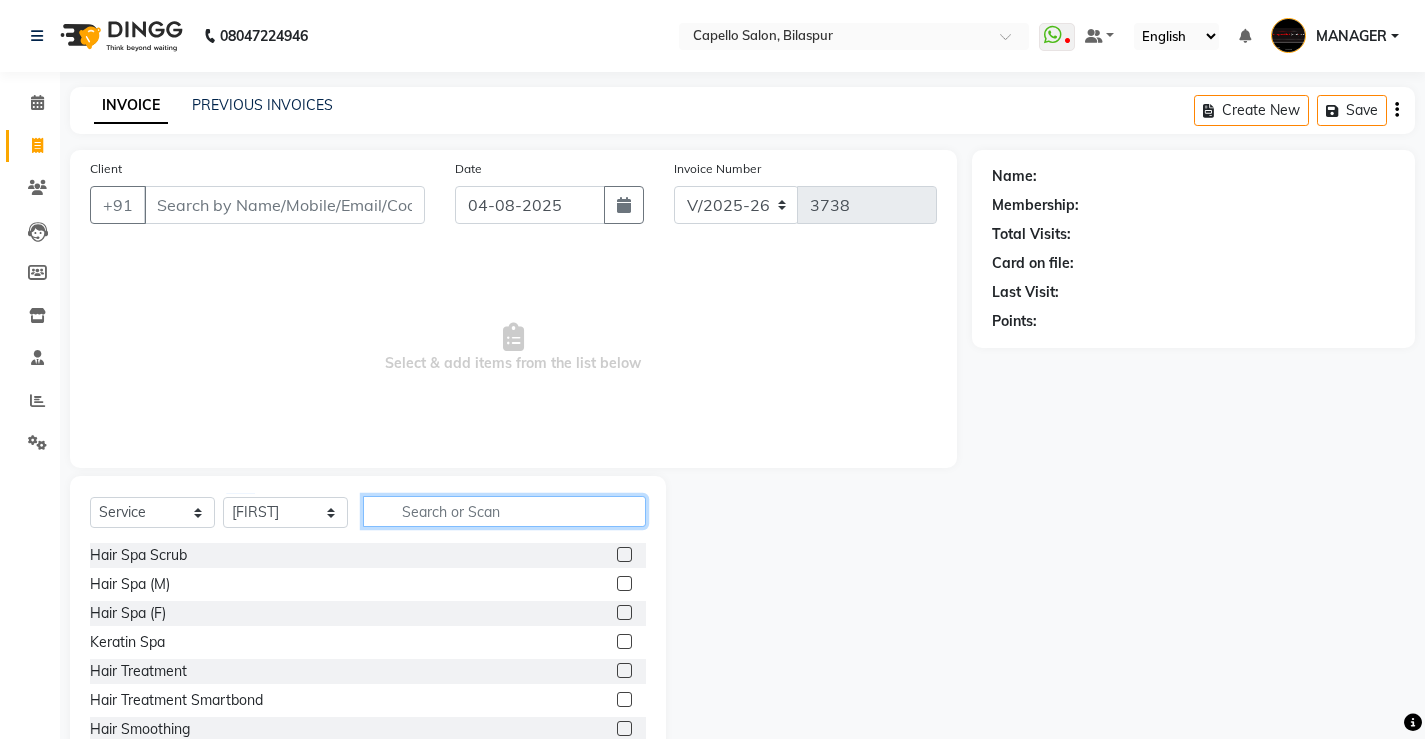click 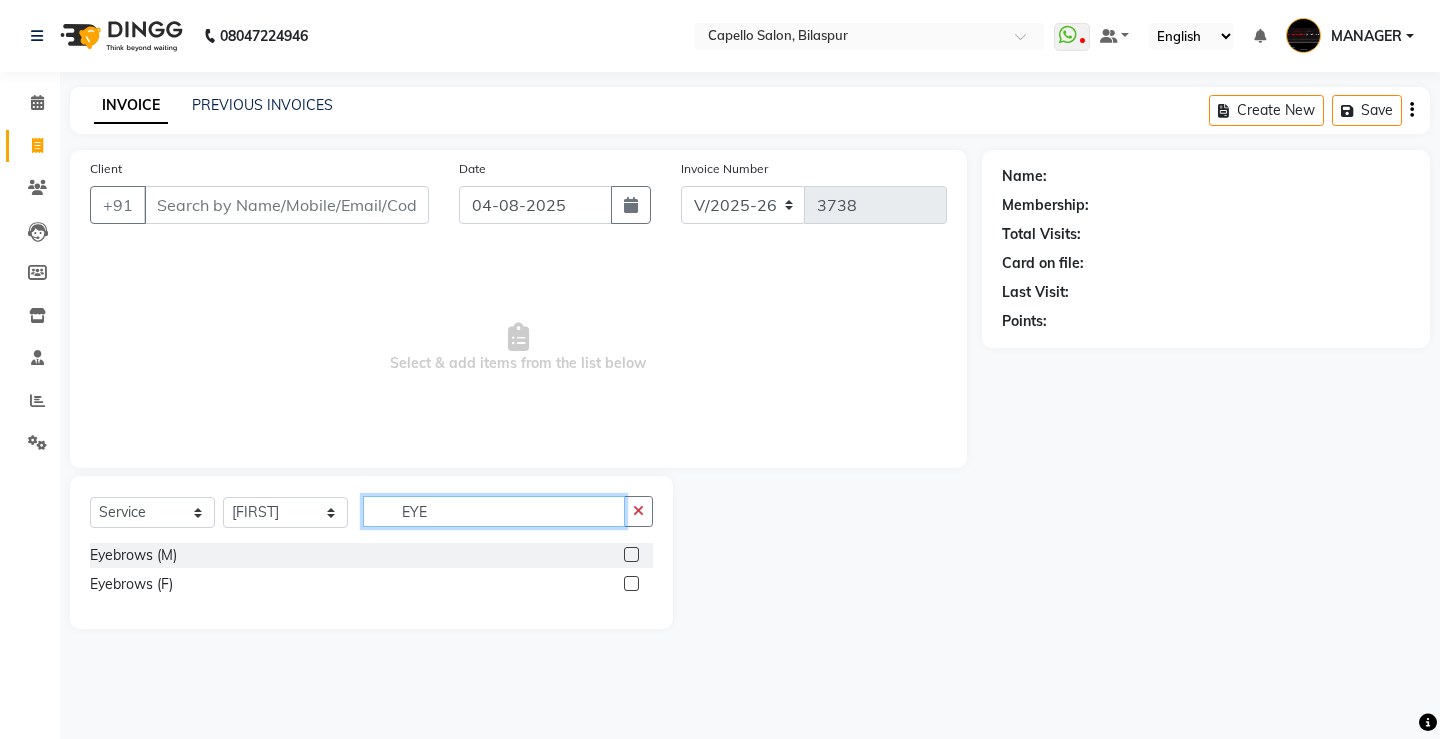 type on "EYE" 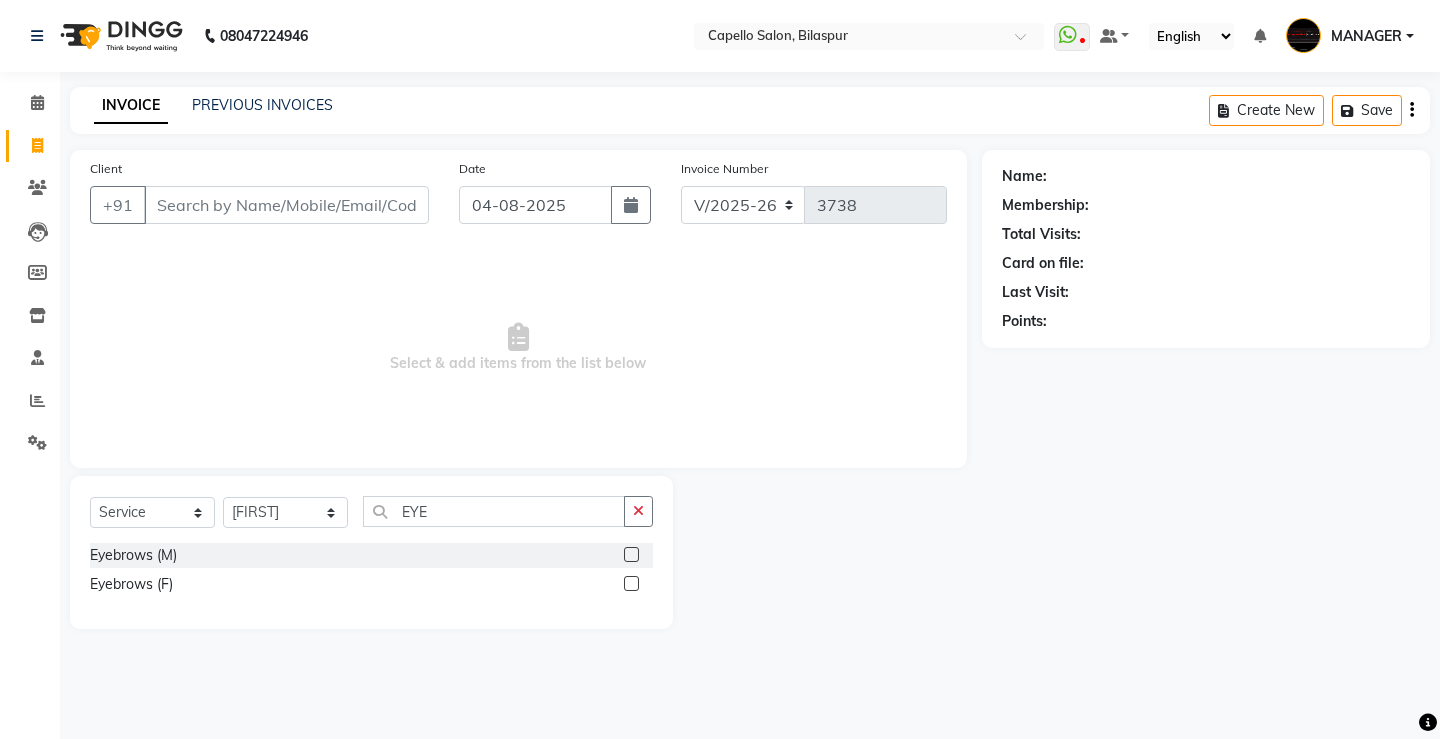 click 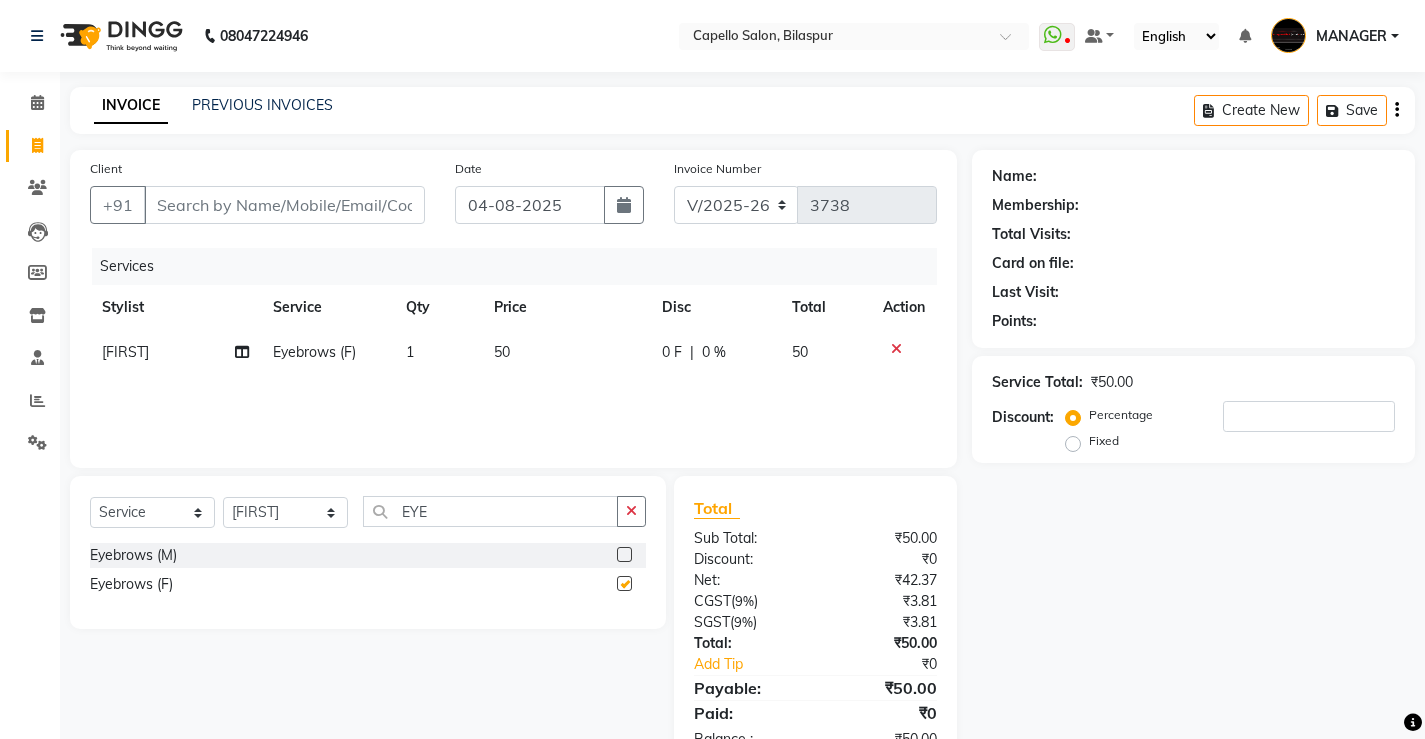 checkbox on "false" 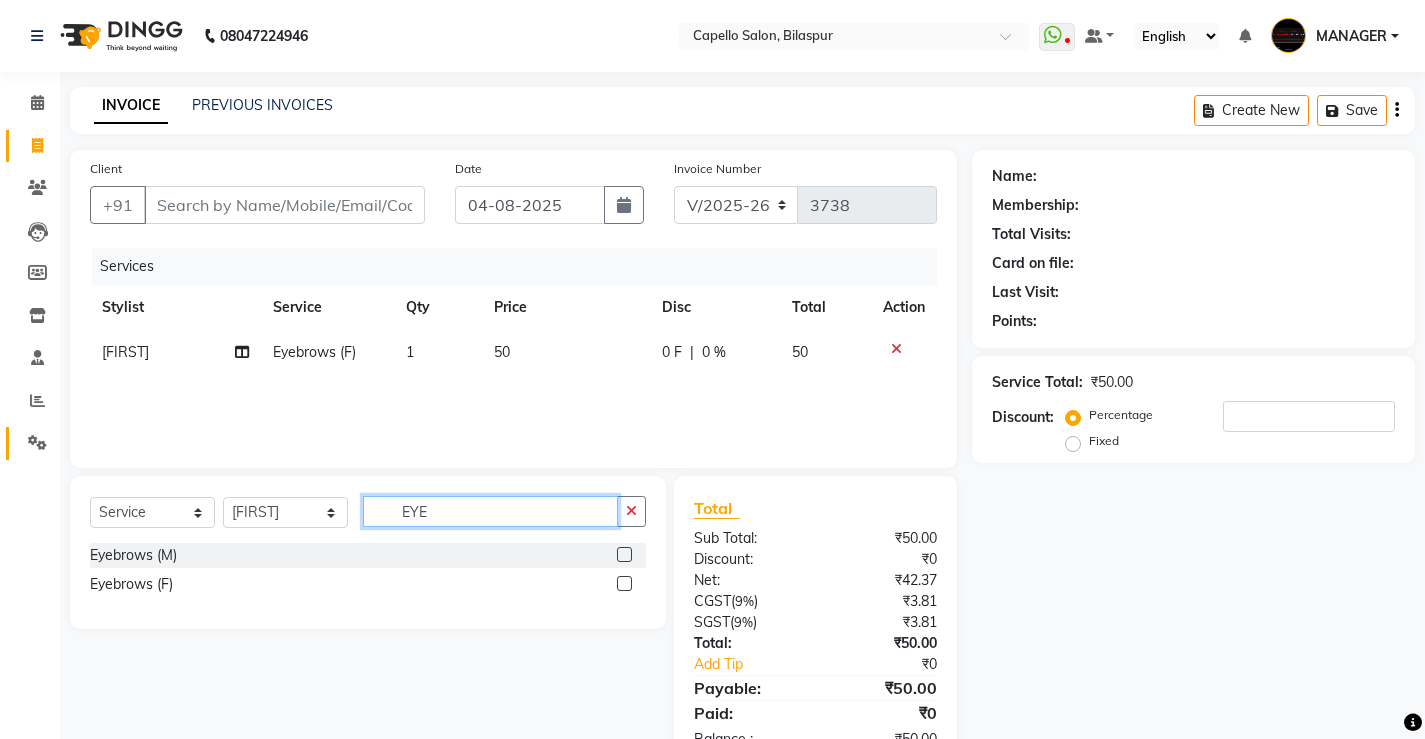 drag, startPoint x: 481, startPoint y: 497, endPoint x: 37, endPoint y: 434, distance: 448.44733 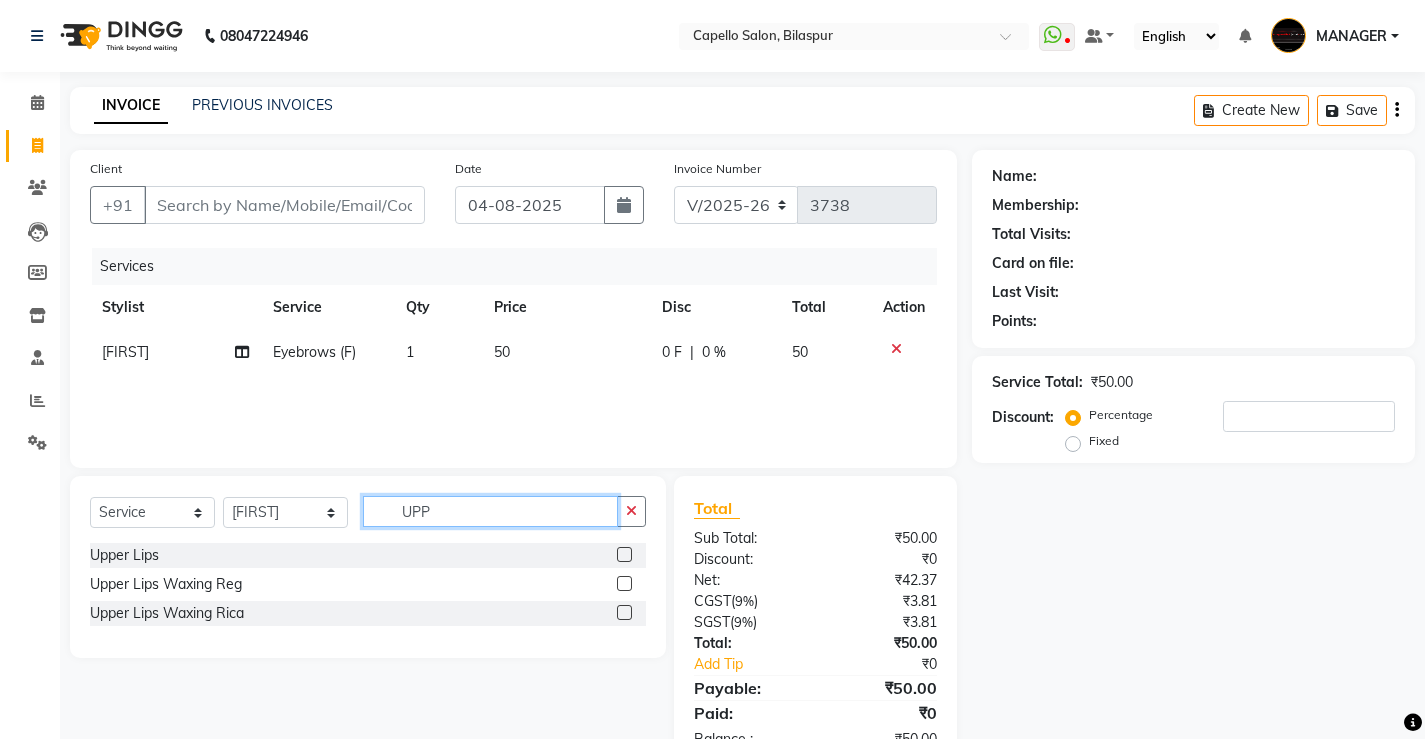 type on "UPP" 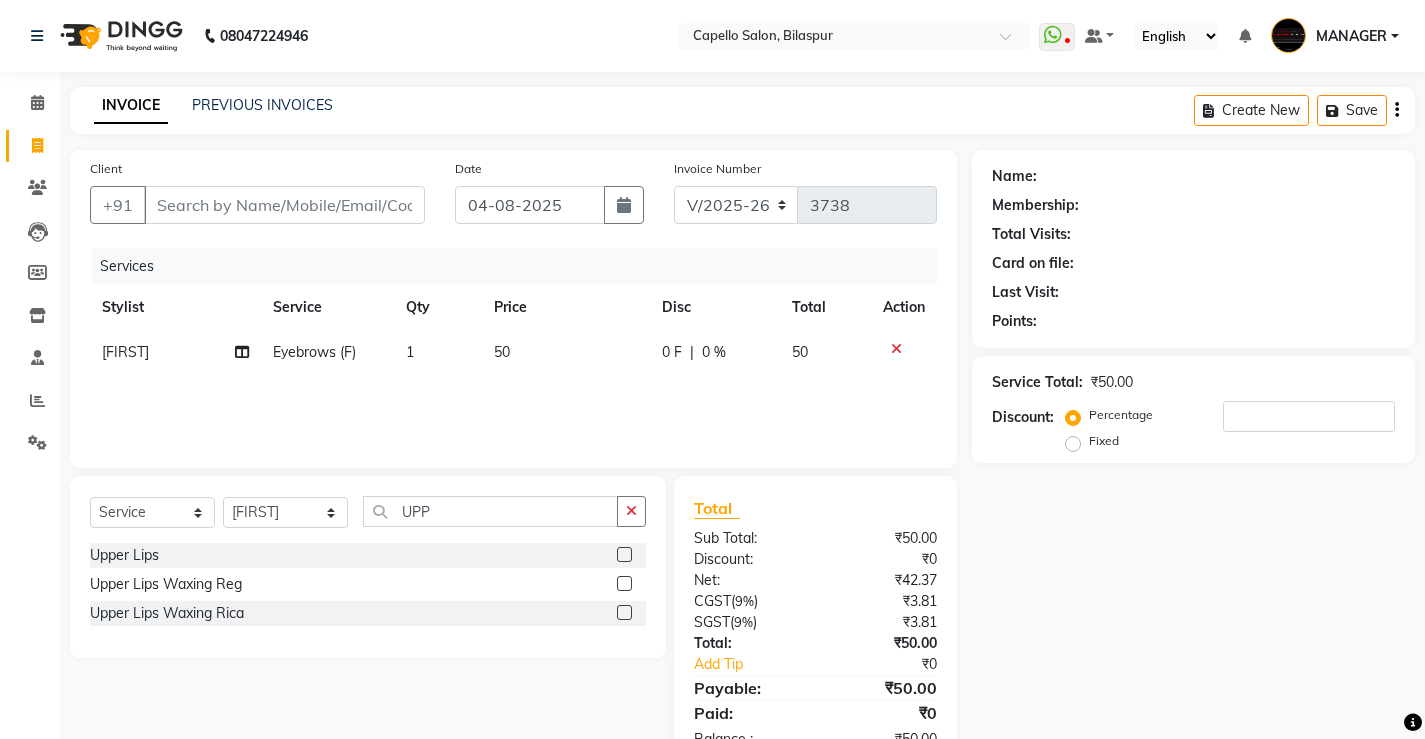 click 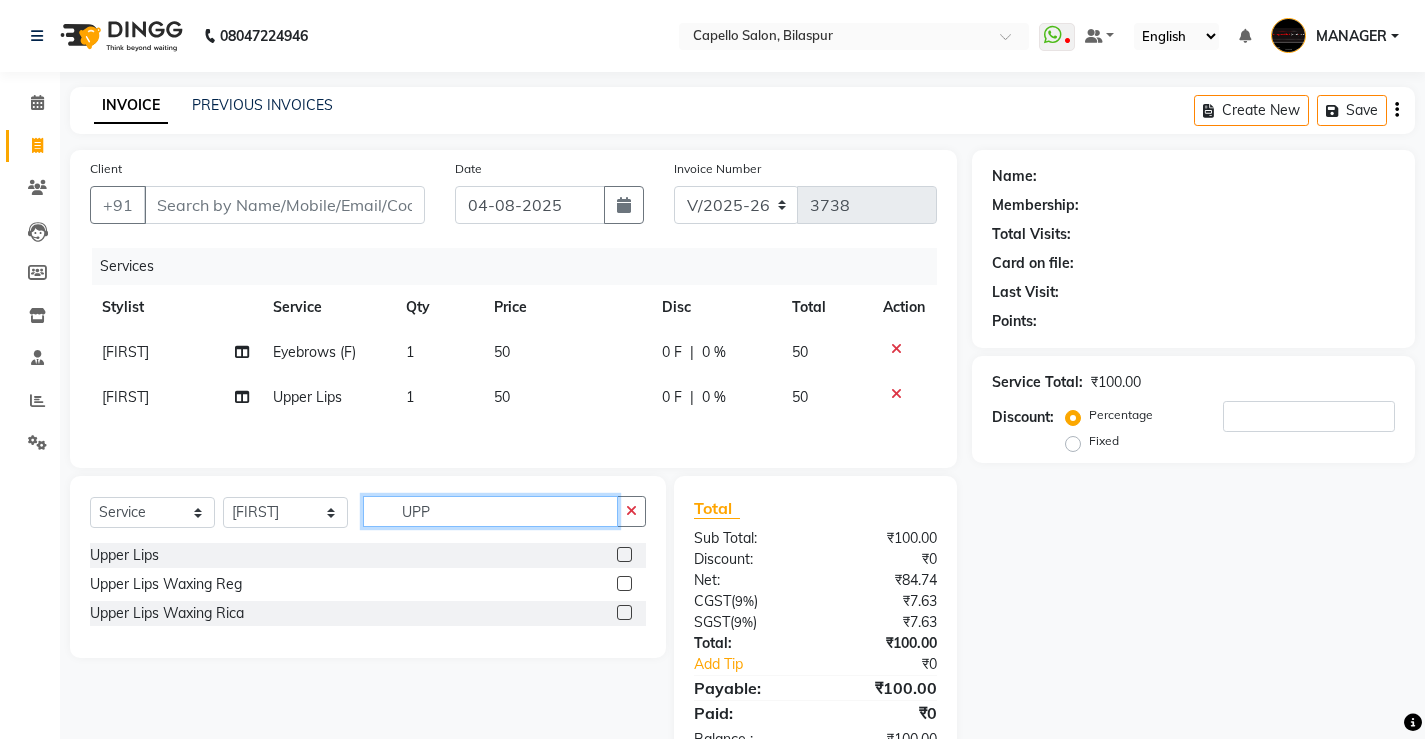 checkbox on "false" 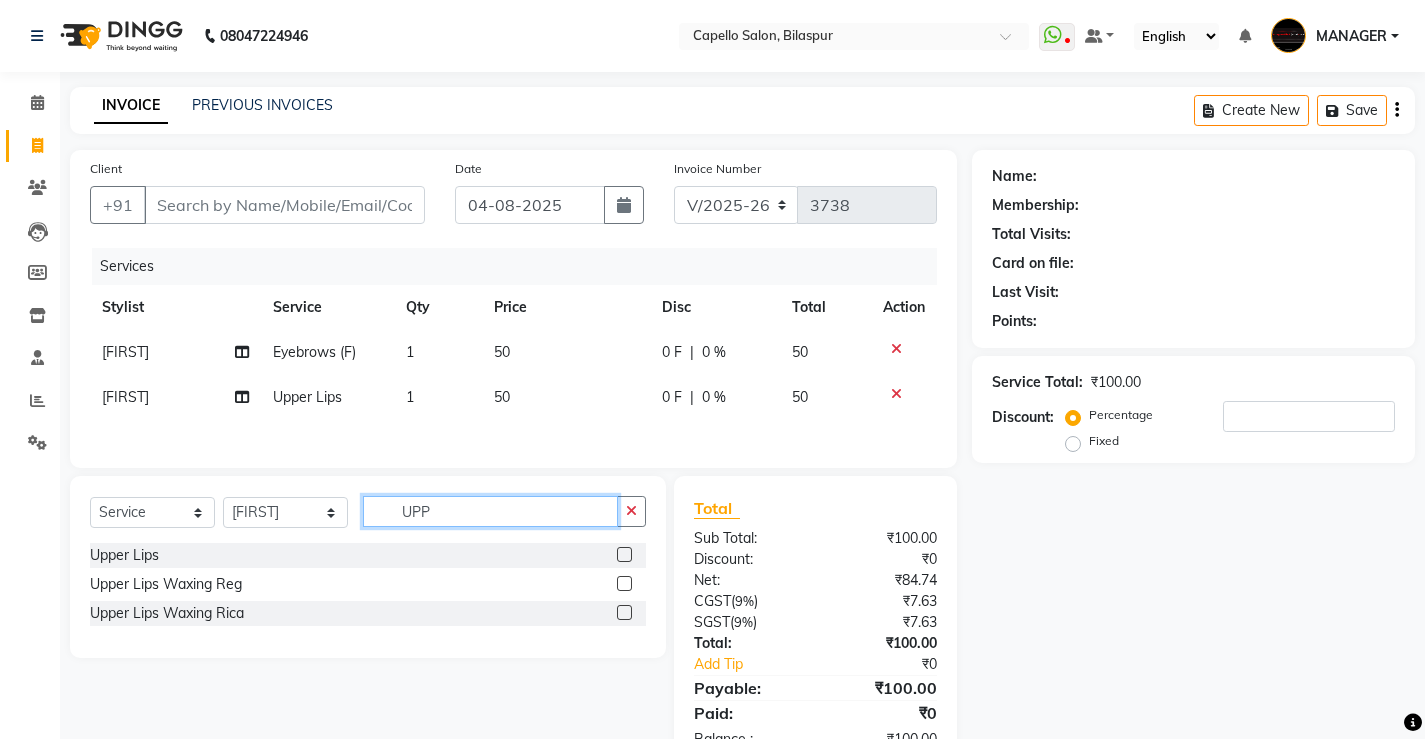 drag, startPoint x: 441, startPoint y: 502, endPoint x: 52, endPoint y: 499, distance: 389.01157 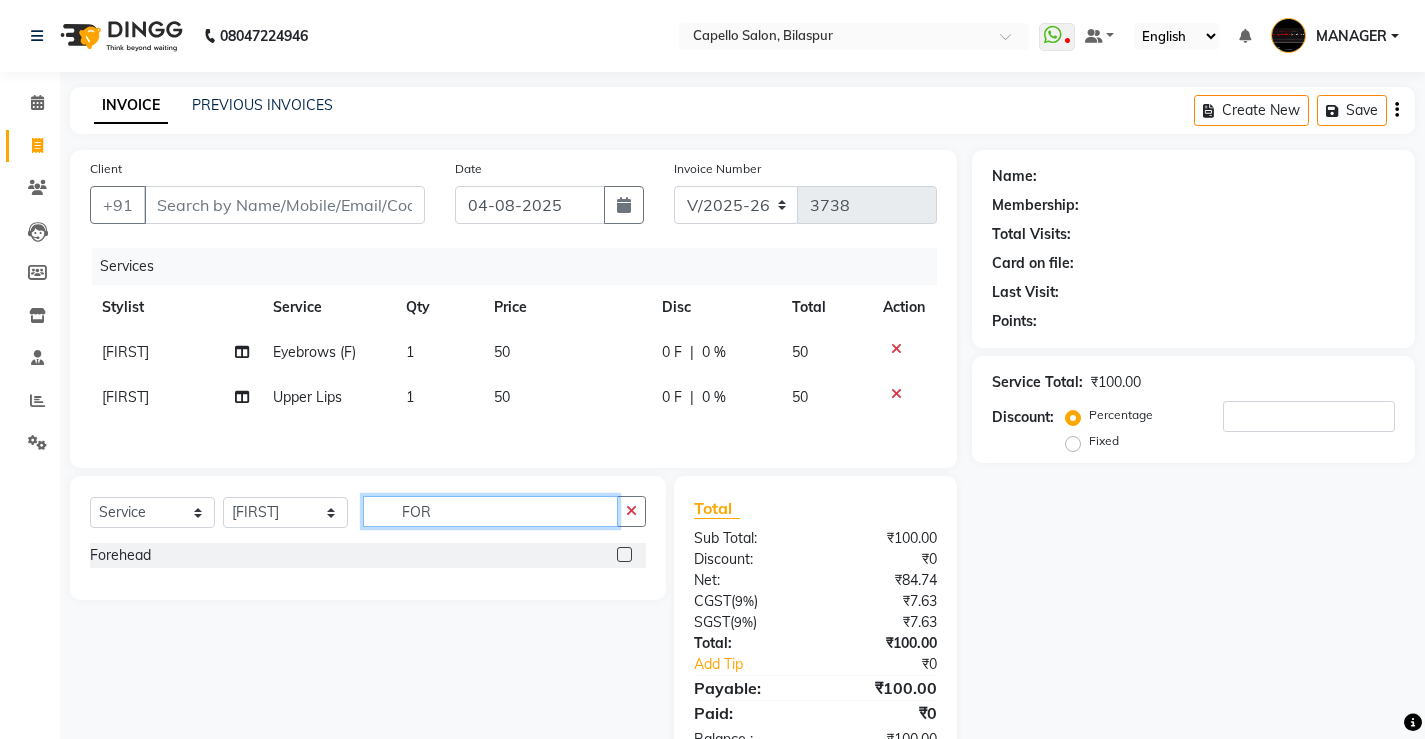 type on "FOR" 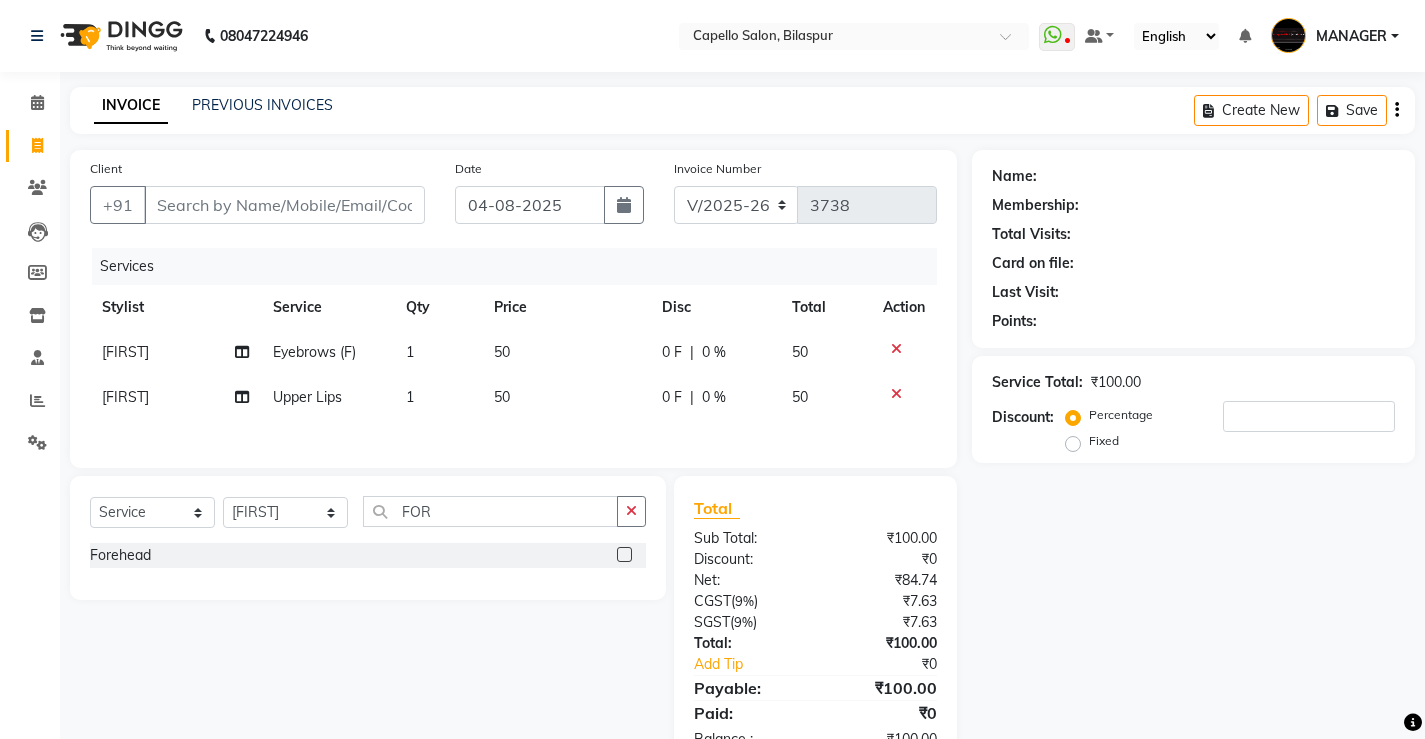 click 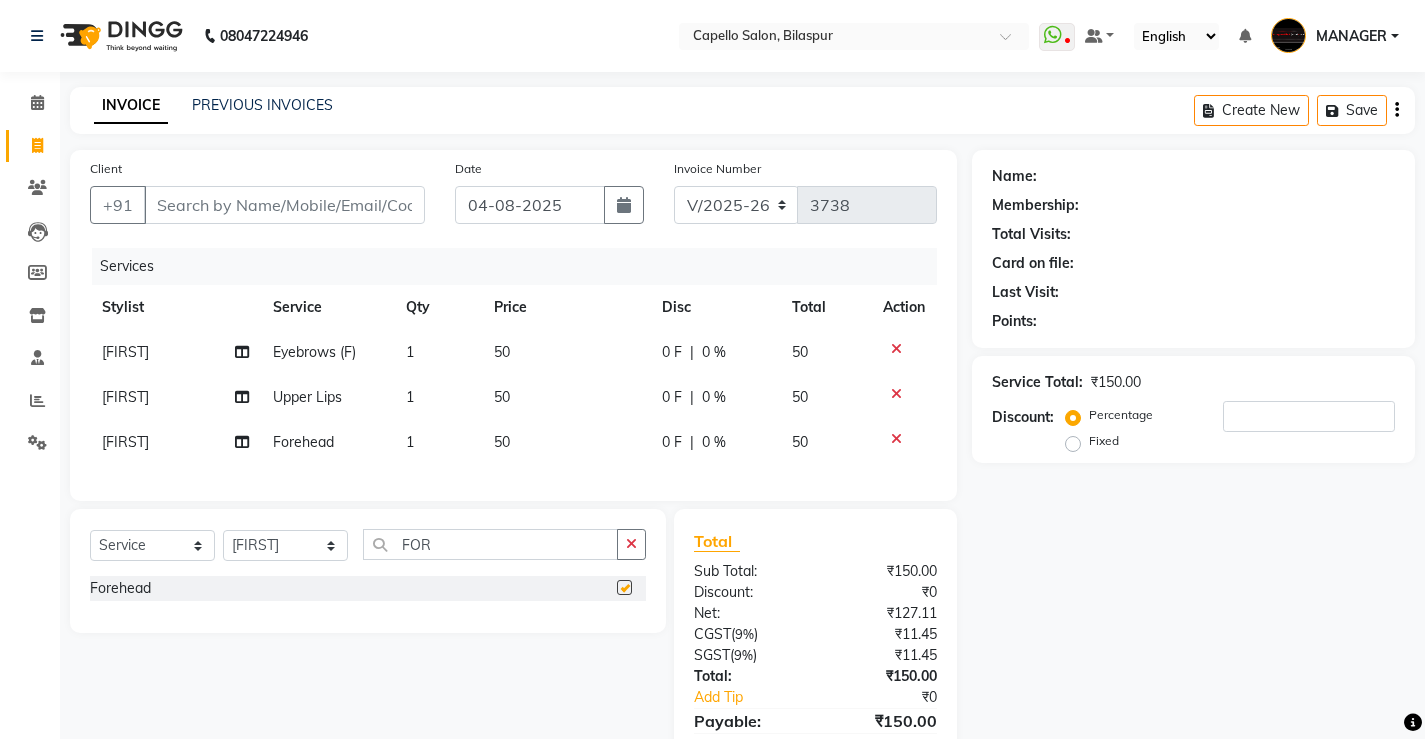 checkbox on "false" 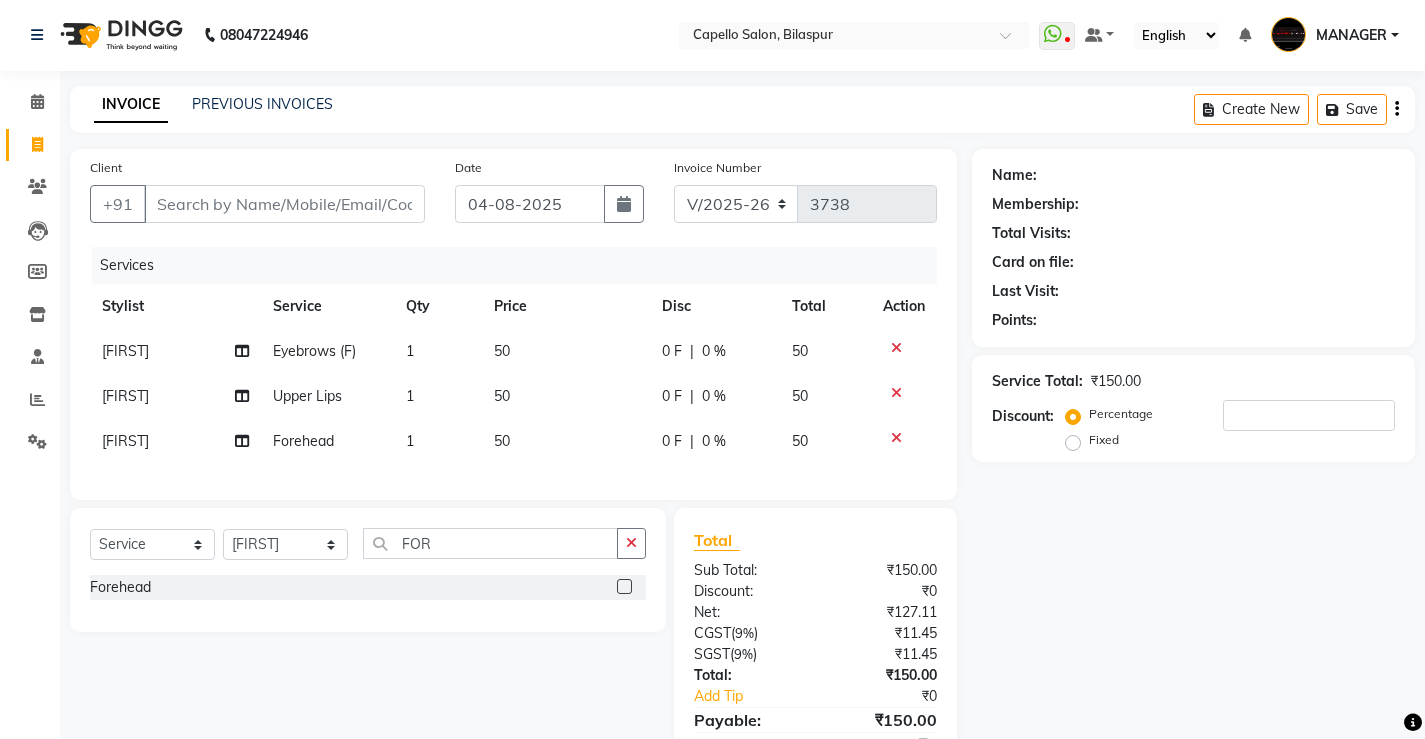 scroll, scrollTop: 100, scrollLeft: 0, axis: vertical 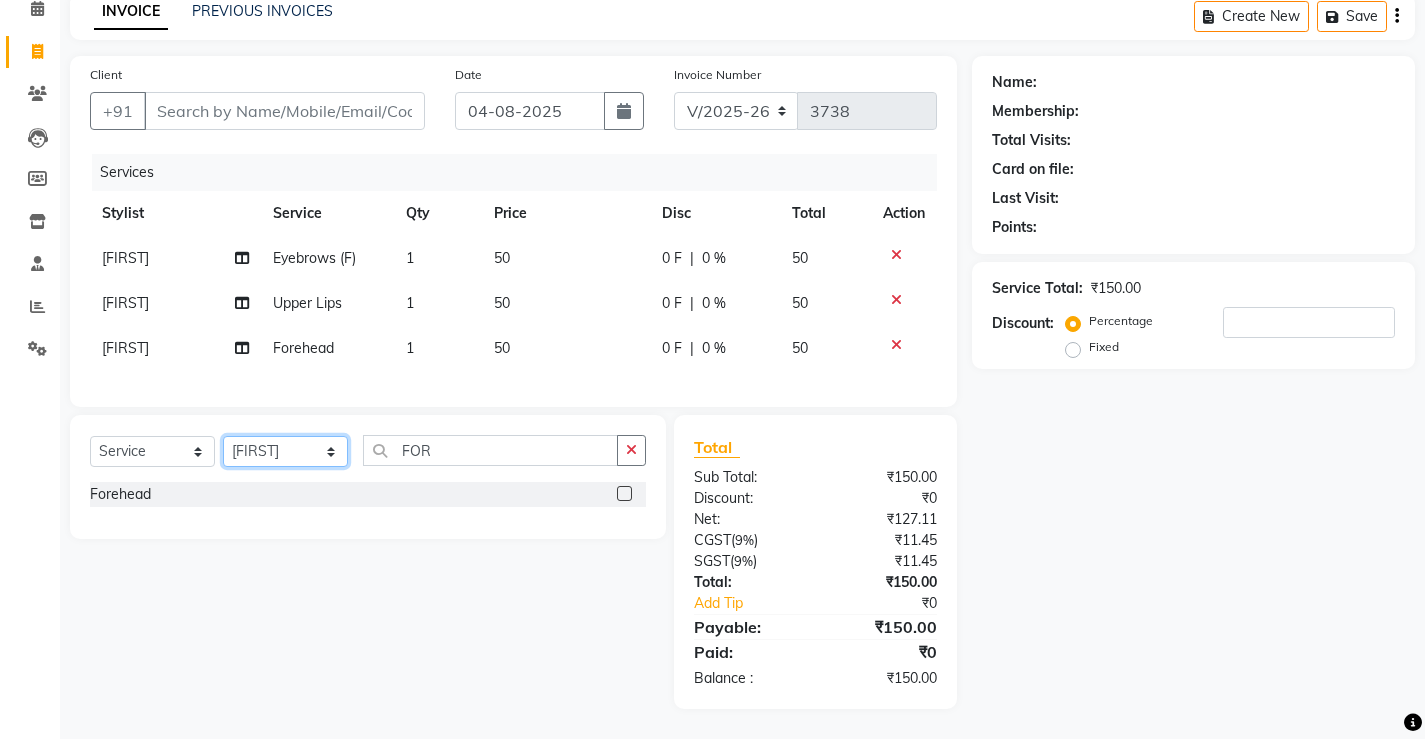 click on "Select Stylist ADMIN AKASH ANJALI khusboo KIRTI KUSHAL MANAGER Manish  RAJESH reshma ritee shailendra SHIVA VISHAL" 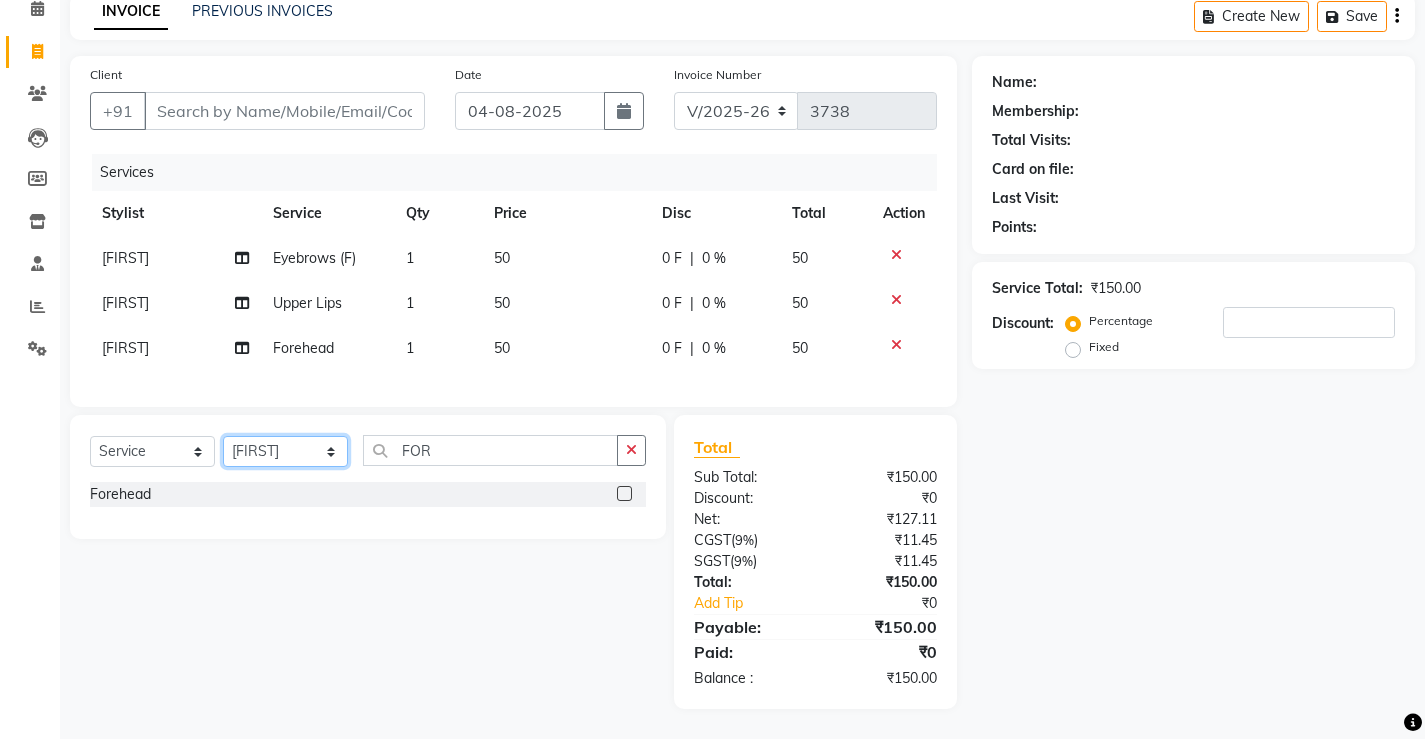 select on "73635" 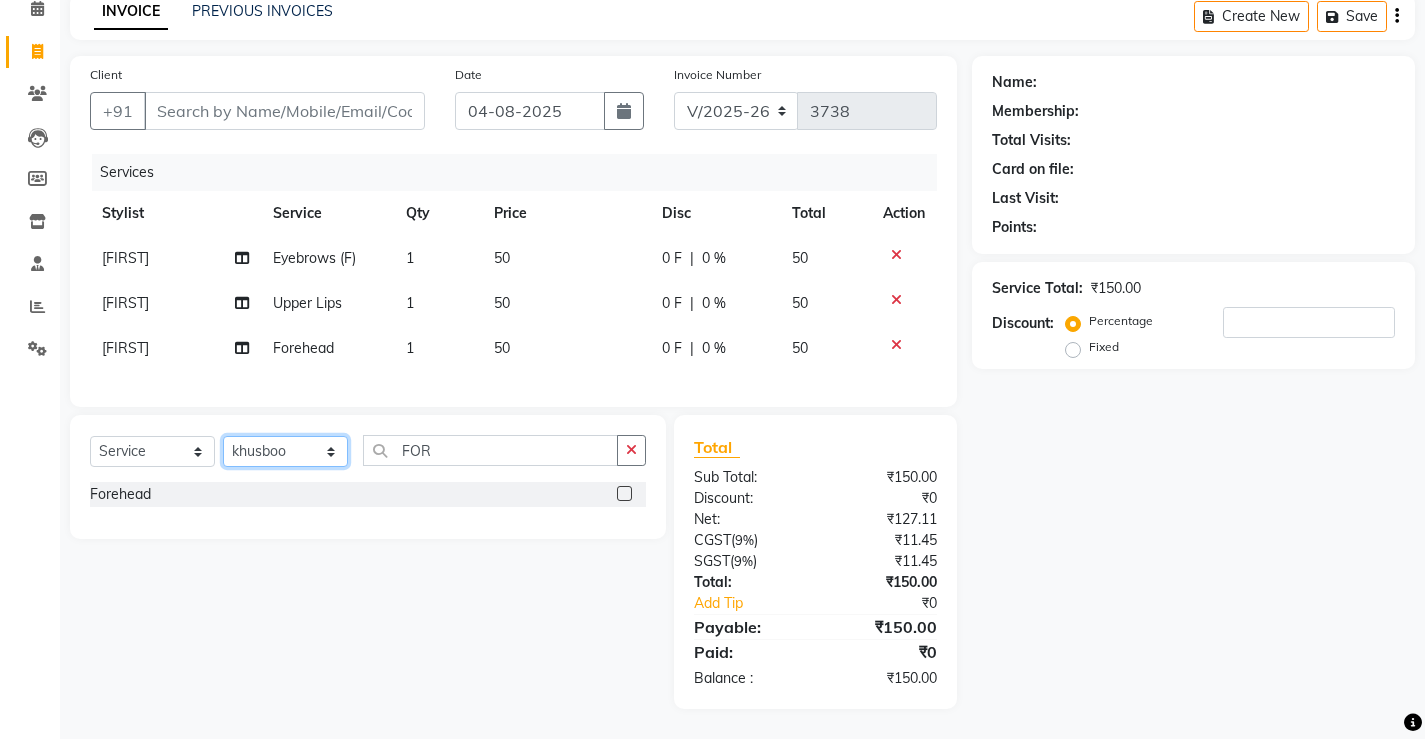 click on "Select Stylist ADMIN AKASH ANJALI khusboo KIRTI KUSHAL MANAGER Manish  RAJESH reshma ritee shailendra SHIVA VISHAL" 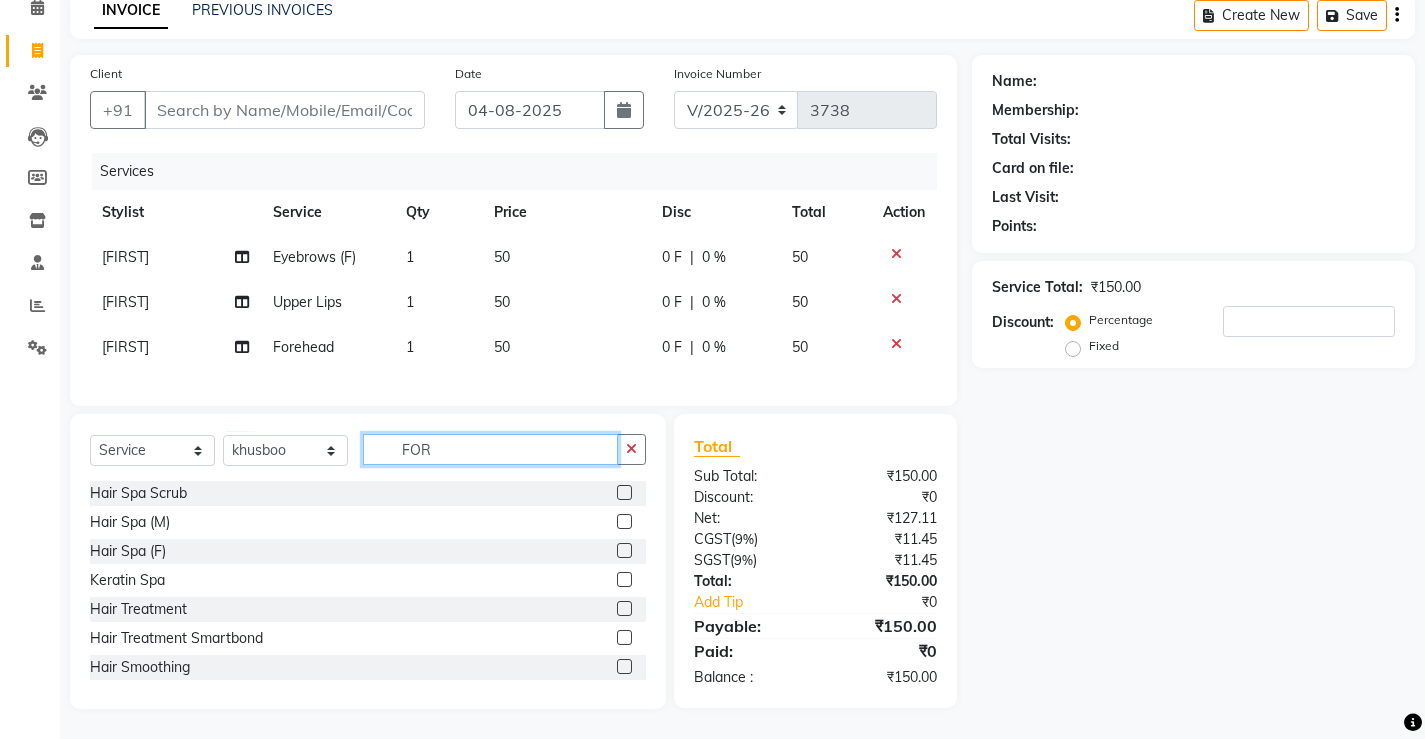 drag, startPoint x: 535, startPoint y: 457, endPoint x: 0, endPoint y: 489, distance: 535.9562 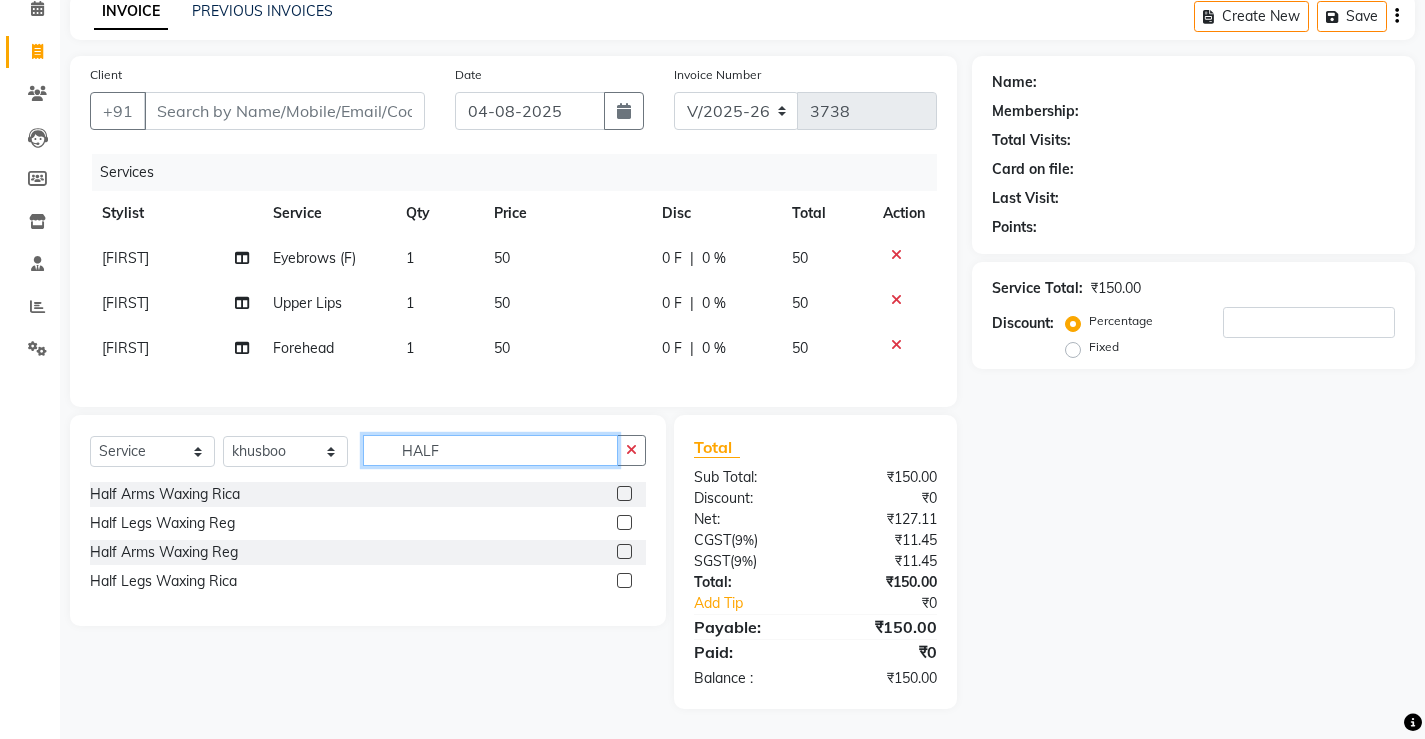 type on "HALF" 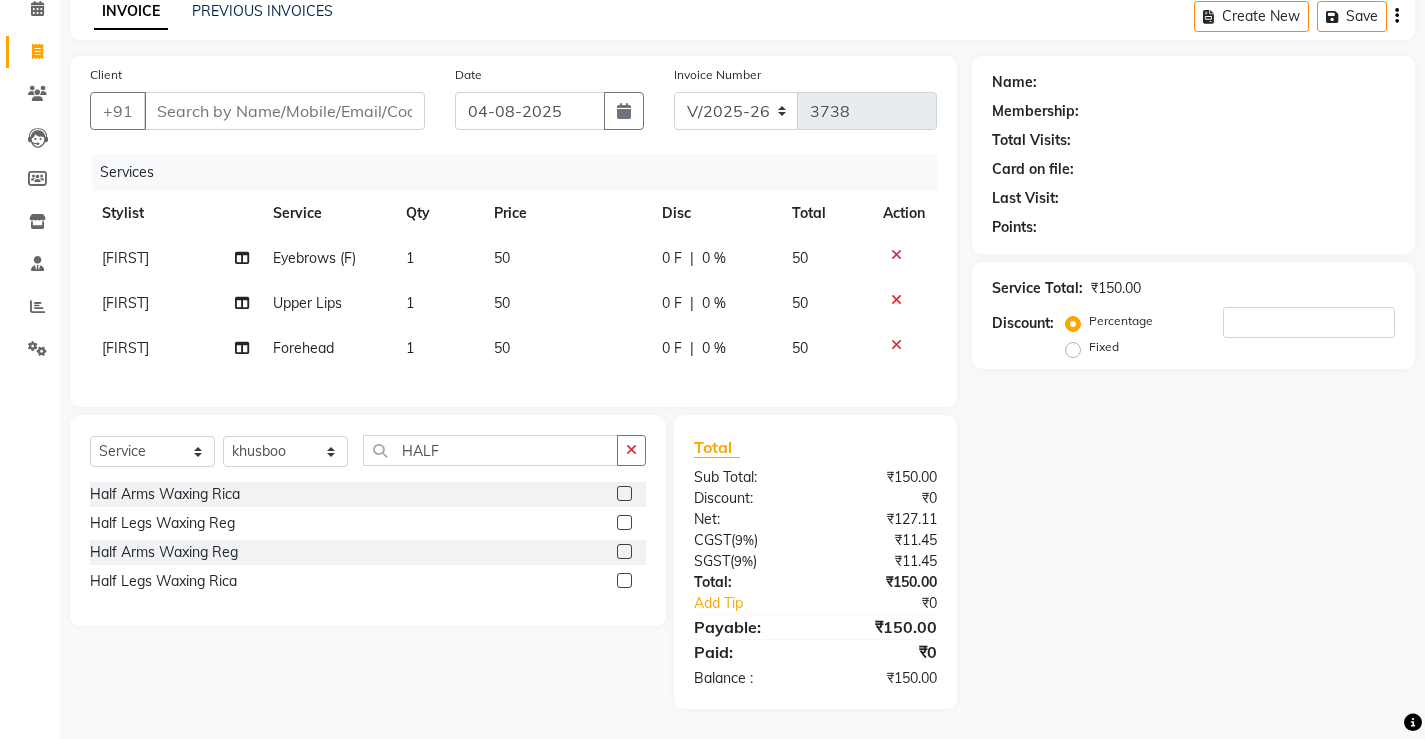 click 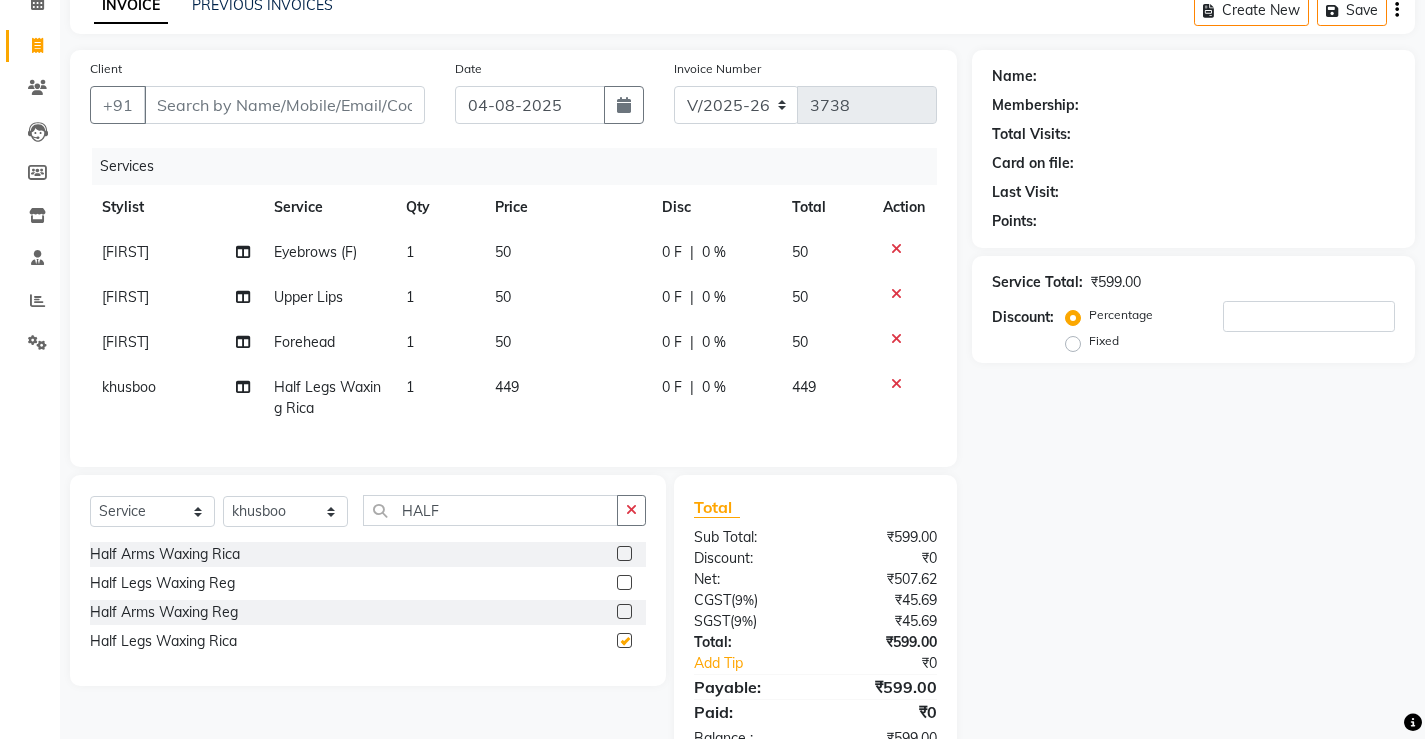 checkbox on "false" 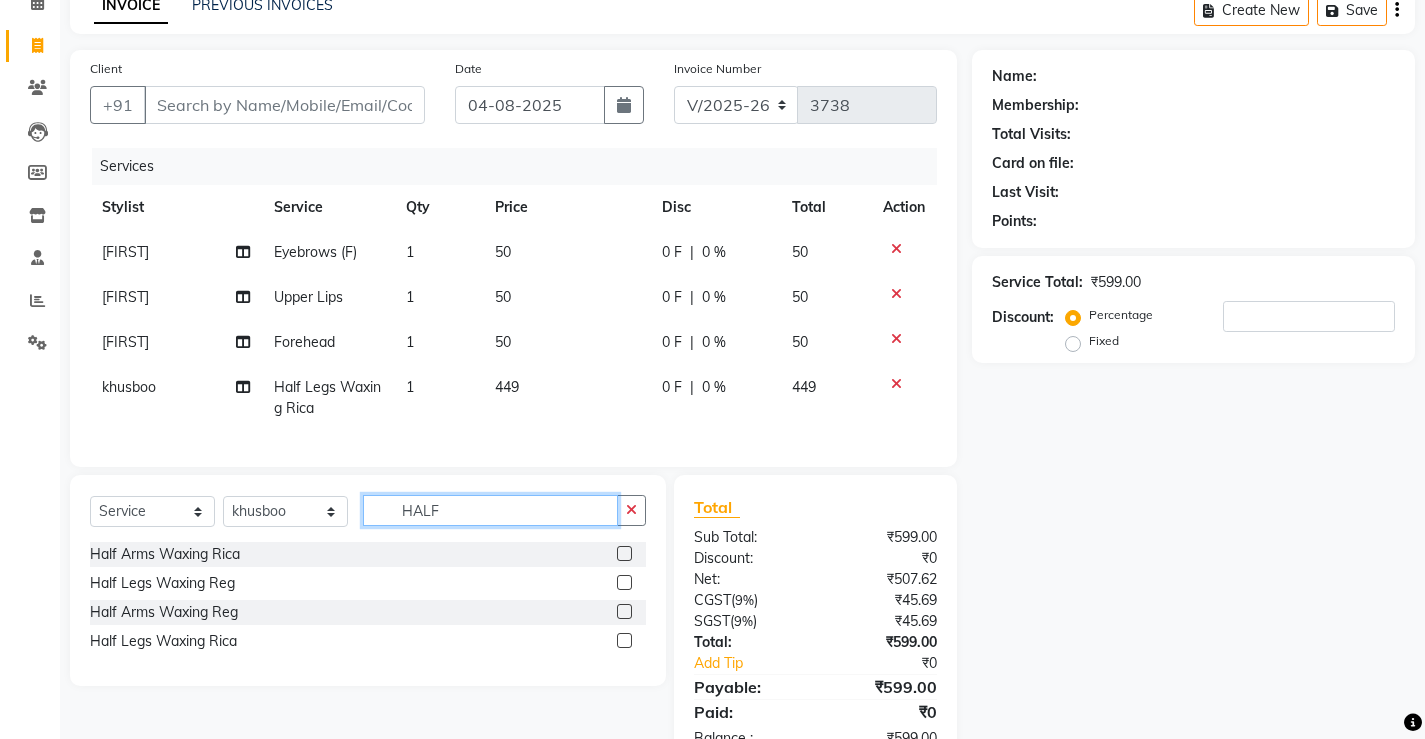 drag, startPoint x: 459, startPoint y: 514, endPoint x: 147, endPoint y: 548, distance: 313.8471 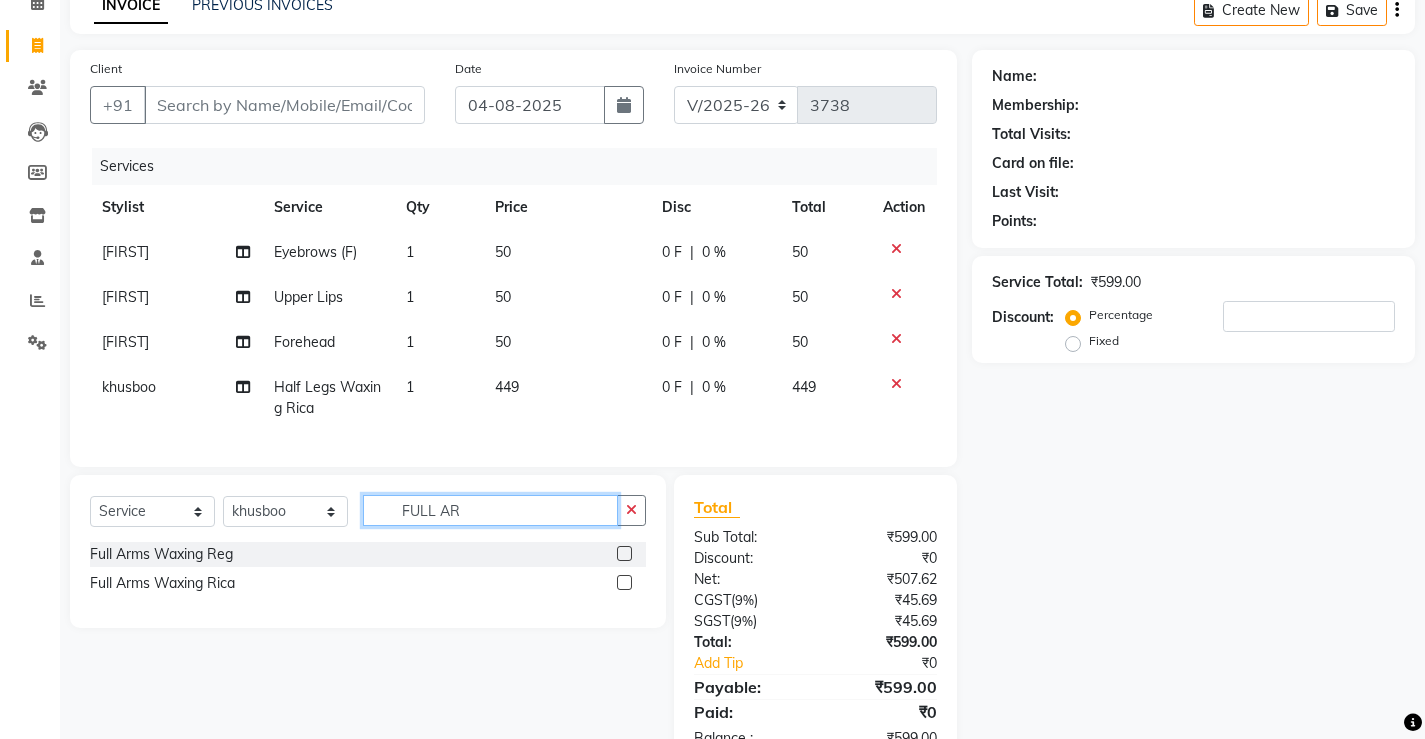 type on "FULL AR" 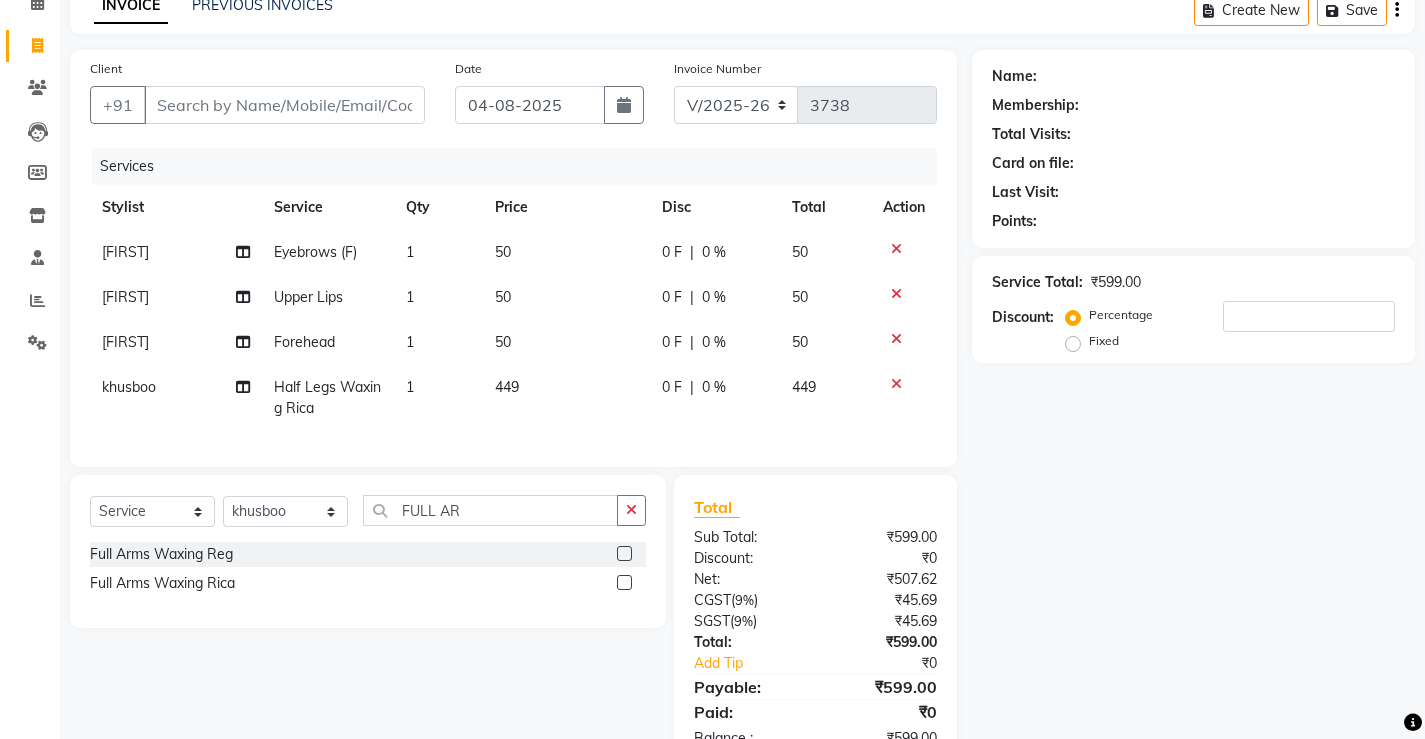 drag, startPoint x: 627, startPoint y: 597, endPoint x: 525, endPoint y: 582, distance: 103.09704 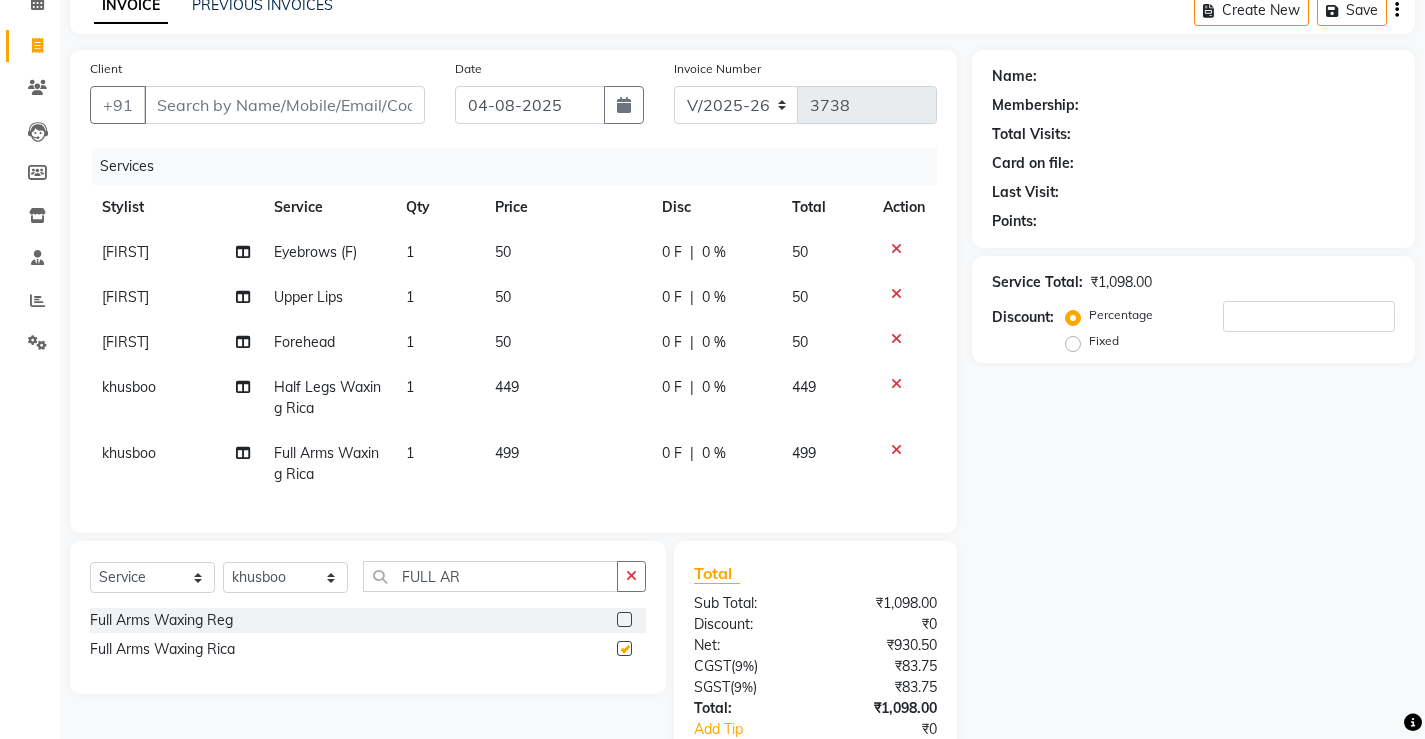 checkbox on "false" 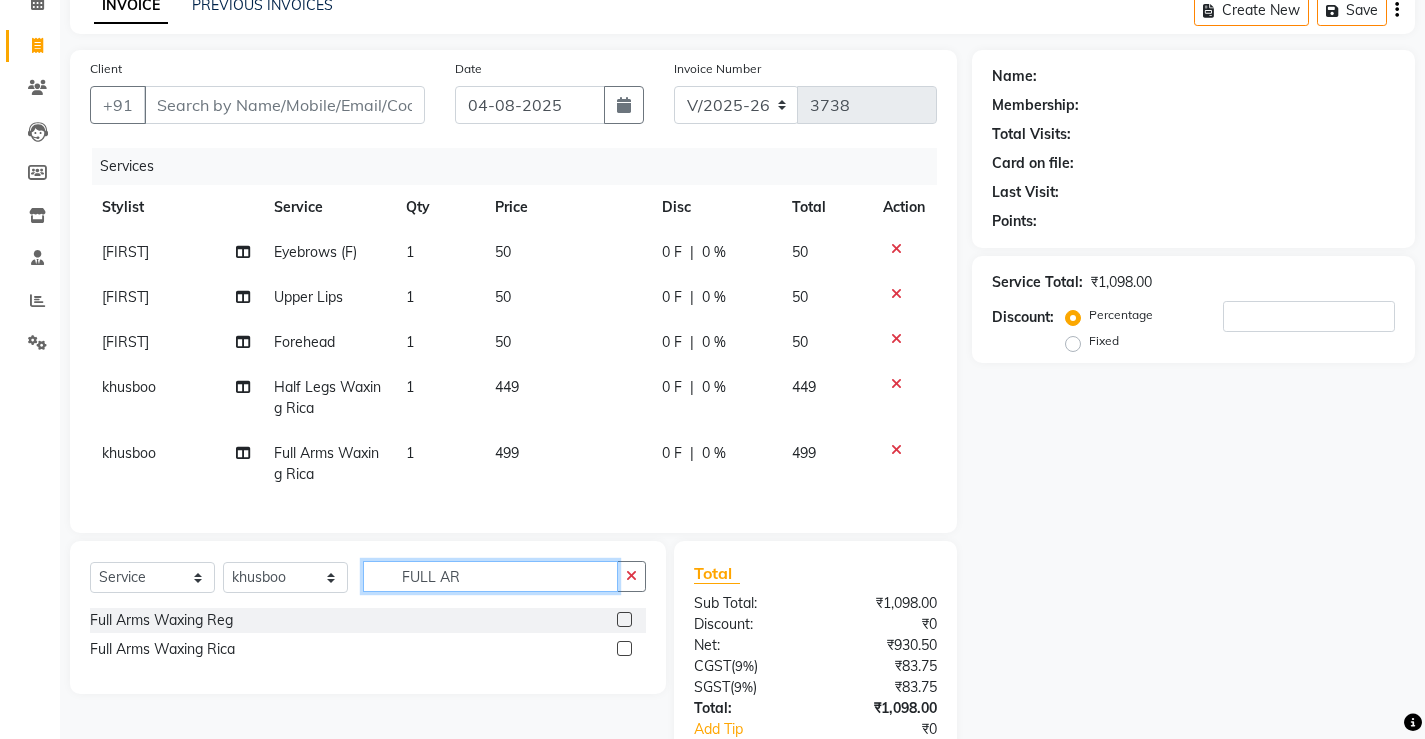 drag, startPoint x: 239, startPoint y: 607, endPoint x: 0, endPoint y: 588, distance: 239.75404 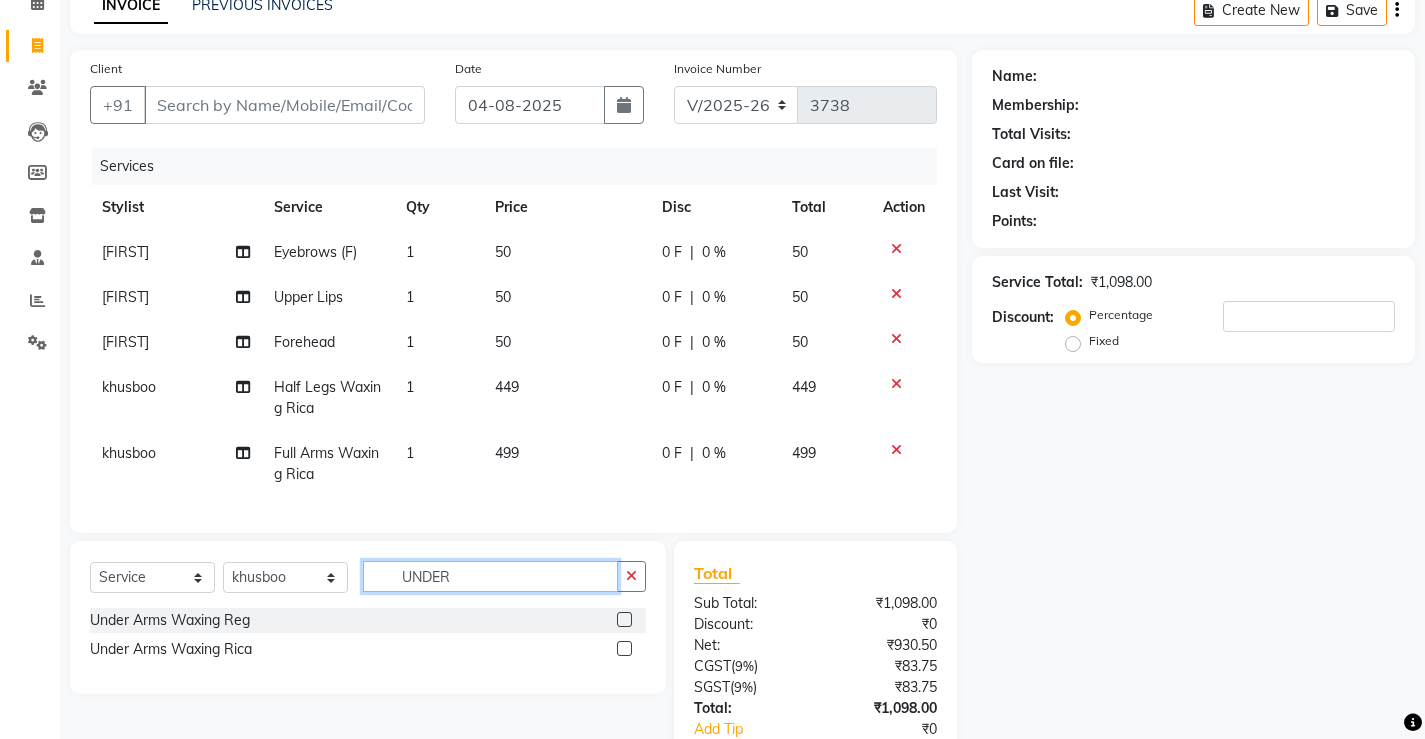 type on "UNDER" 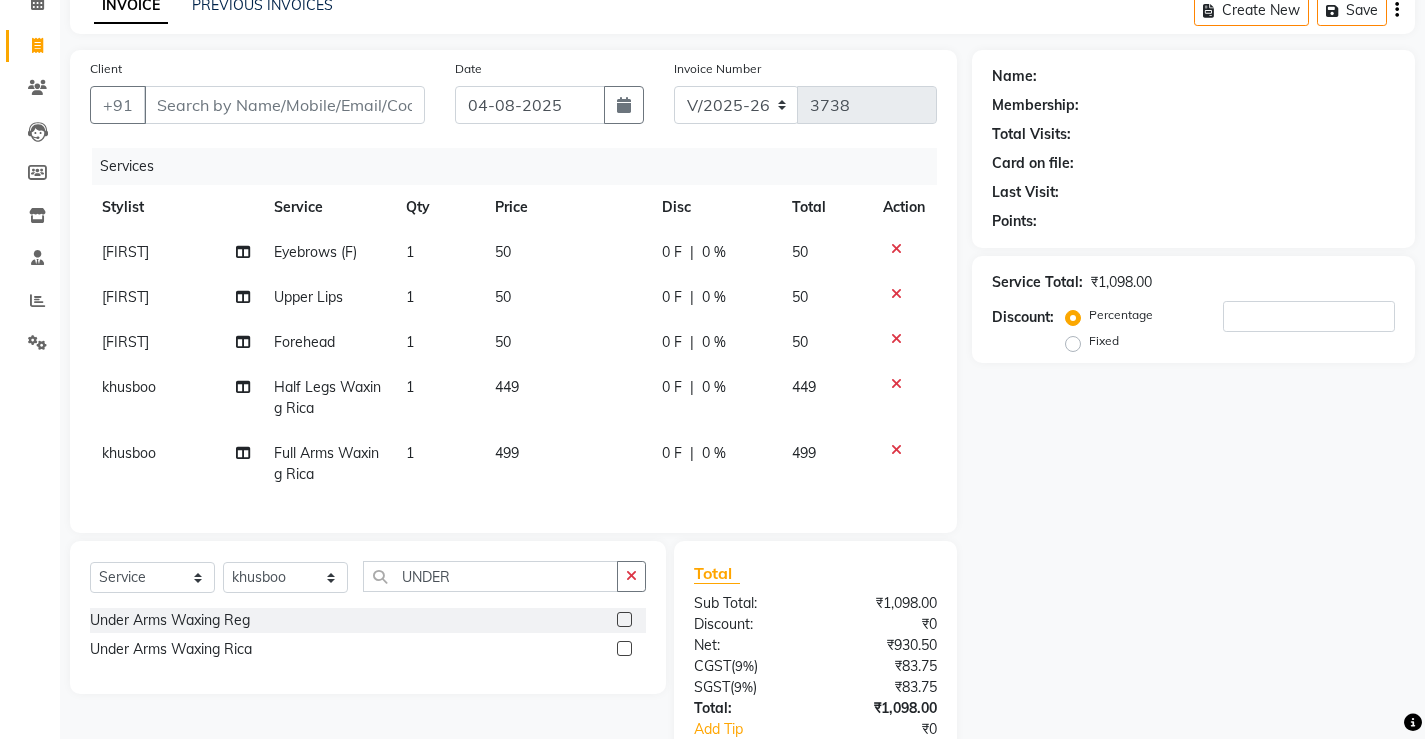 click 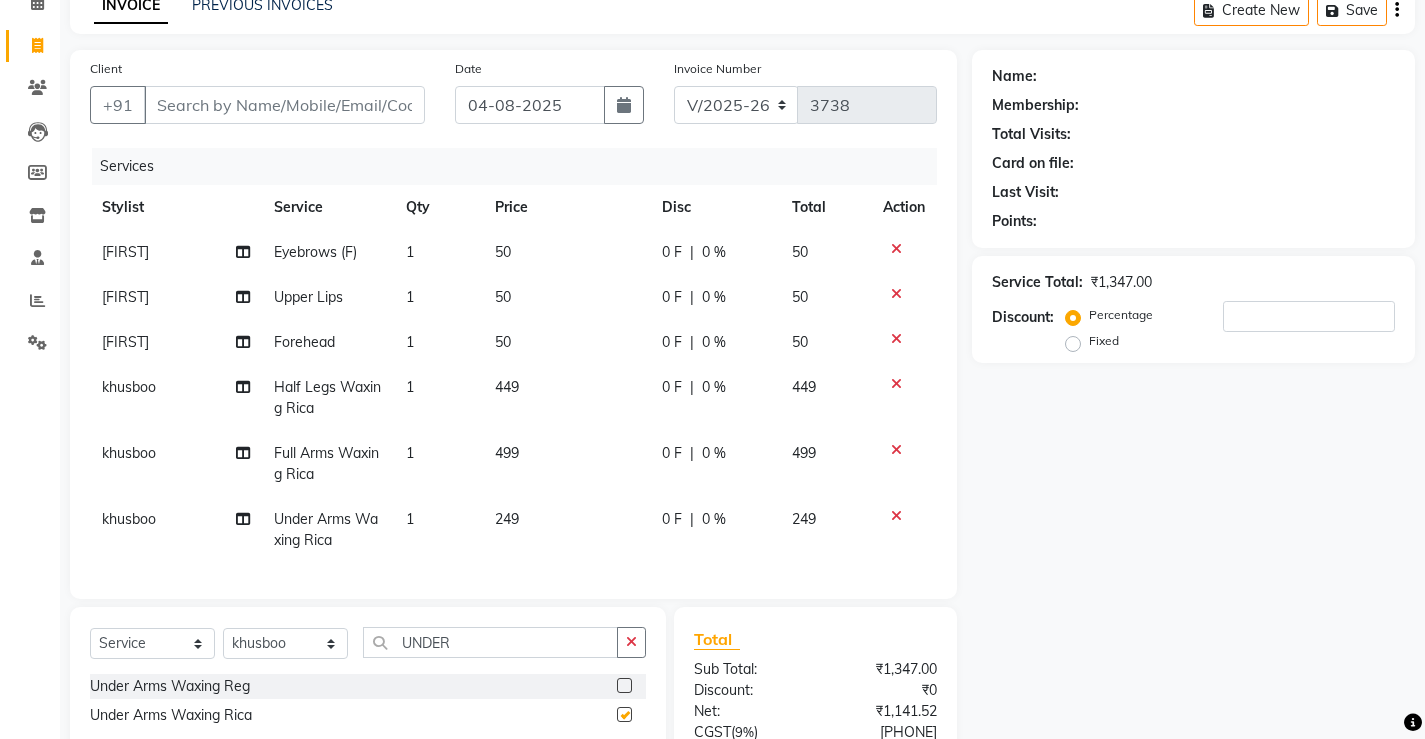checkbox on "false" 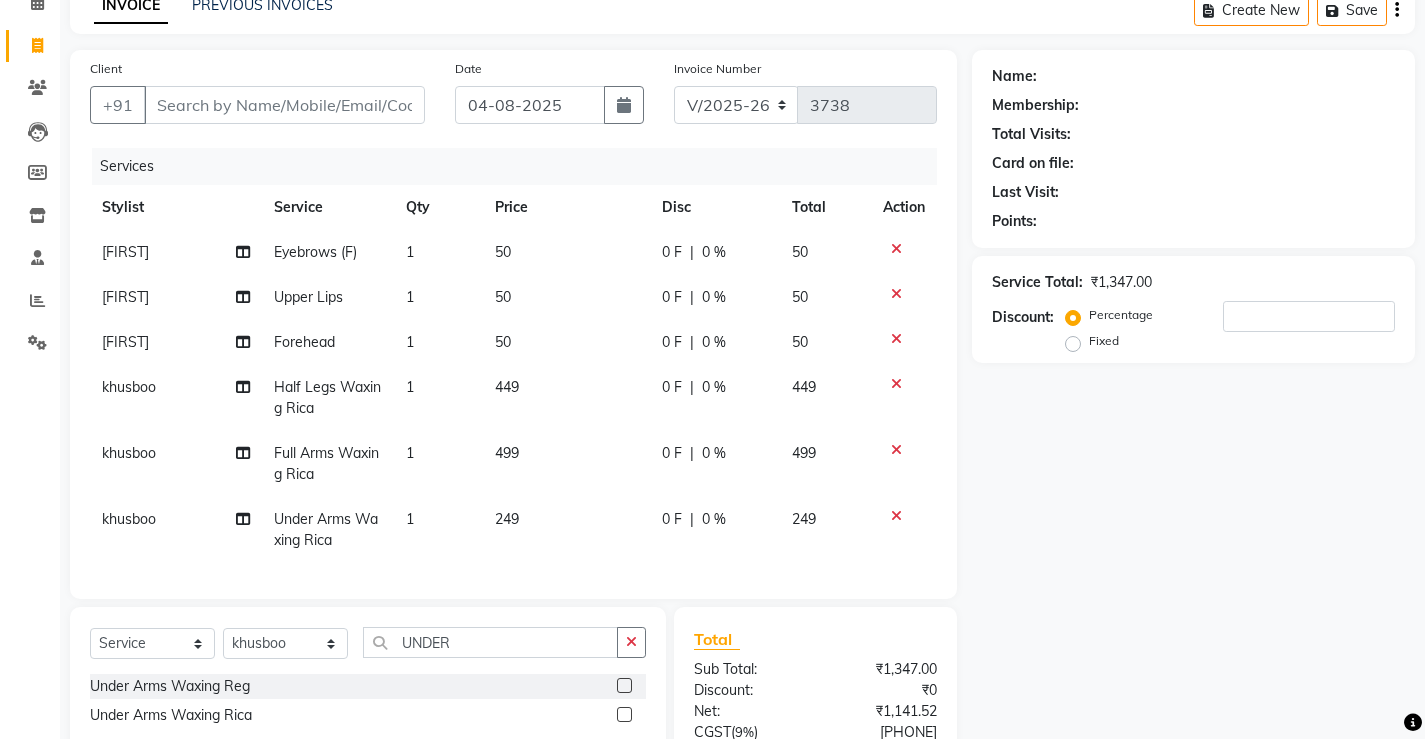 click on "449" 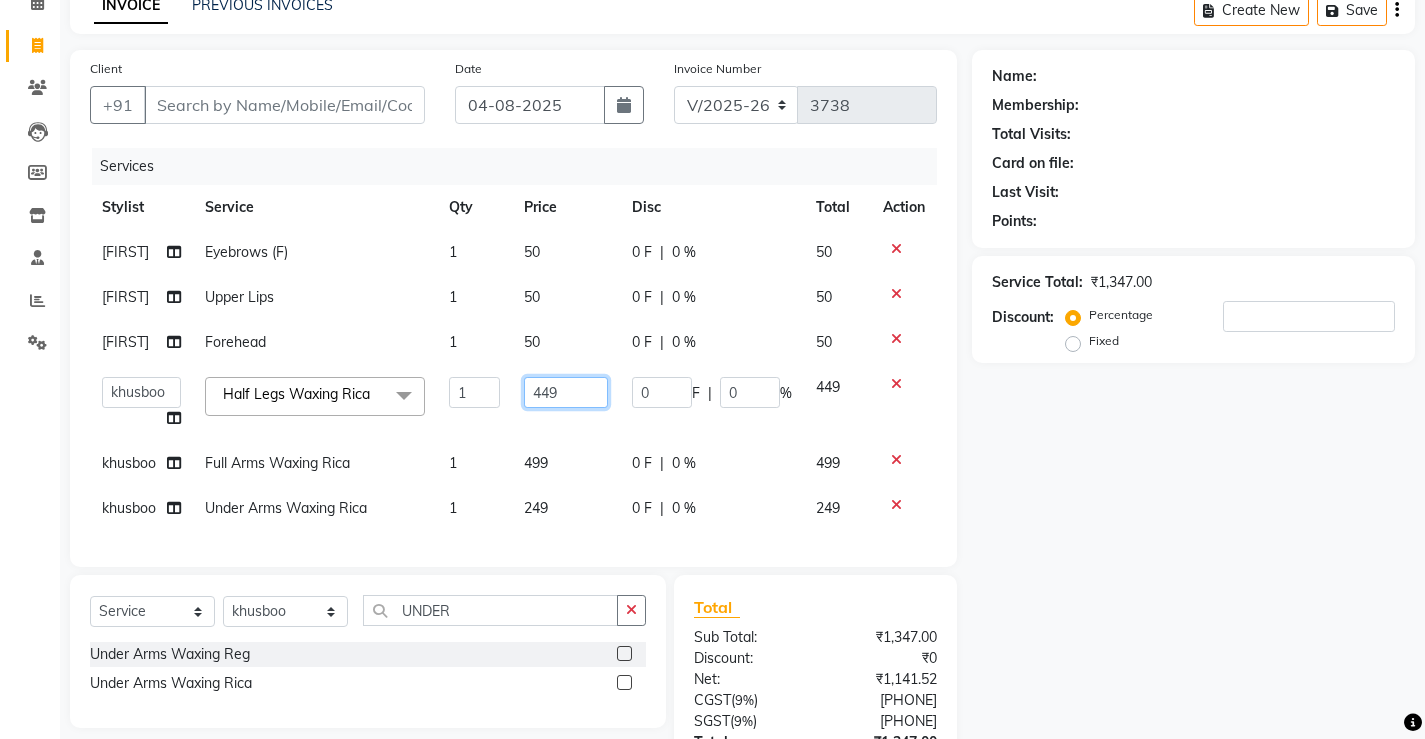 drag, startPoint x: 576, startPoint y: 394, endPoint x: 218, endPoint y: 391, distance: 358.01257 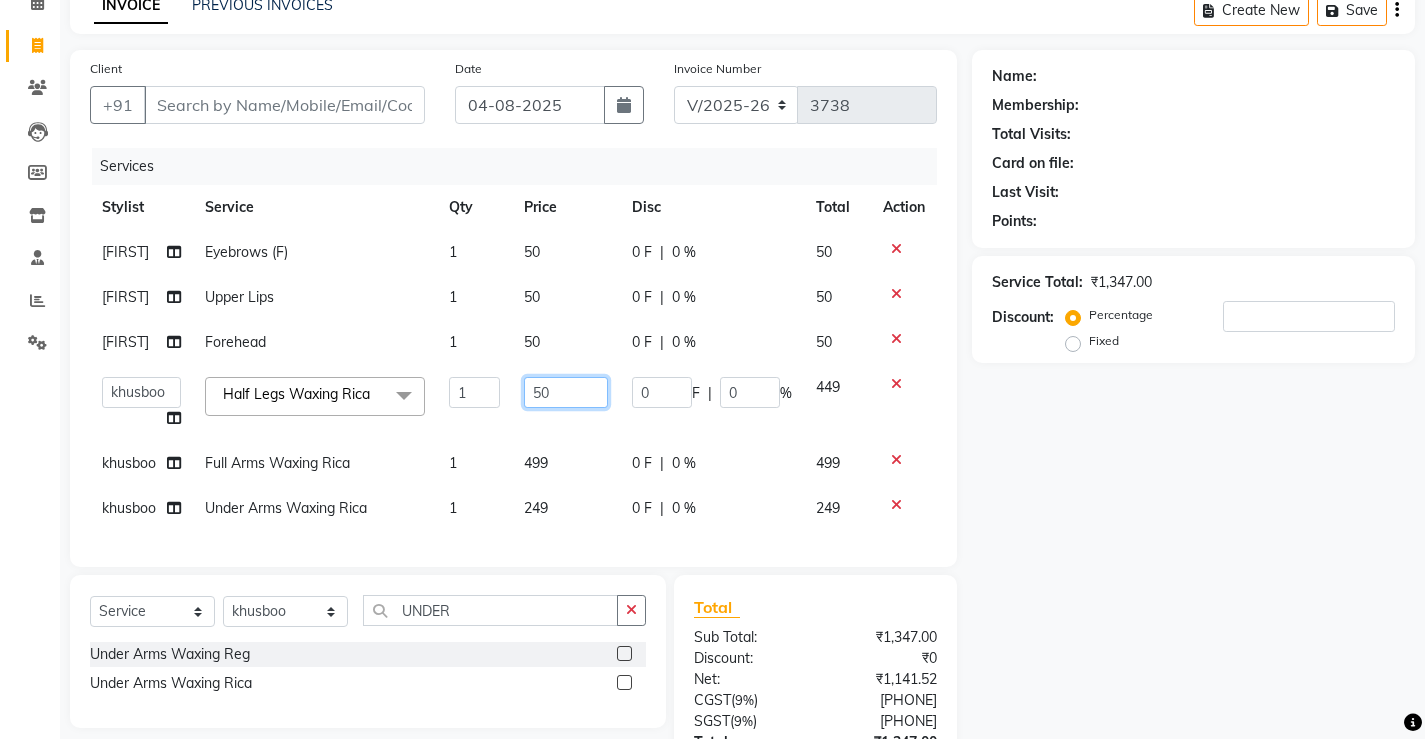 type on "500" 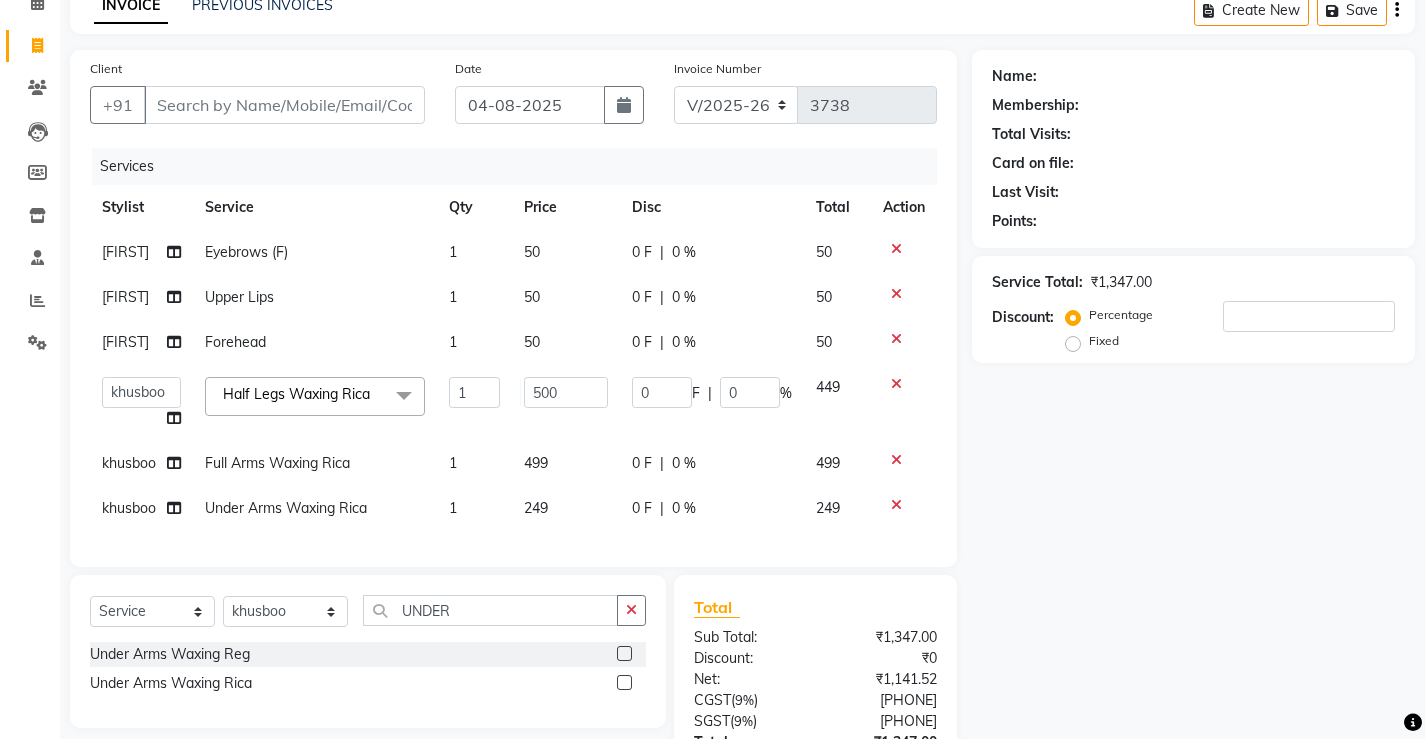 click on "499" 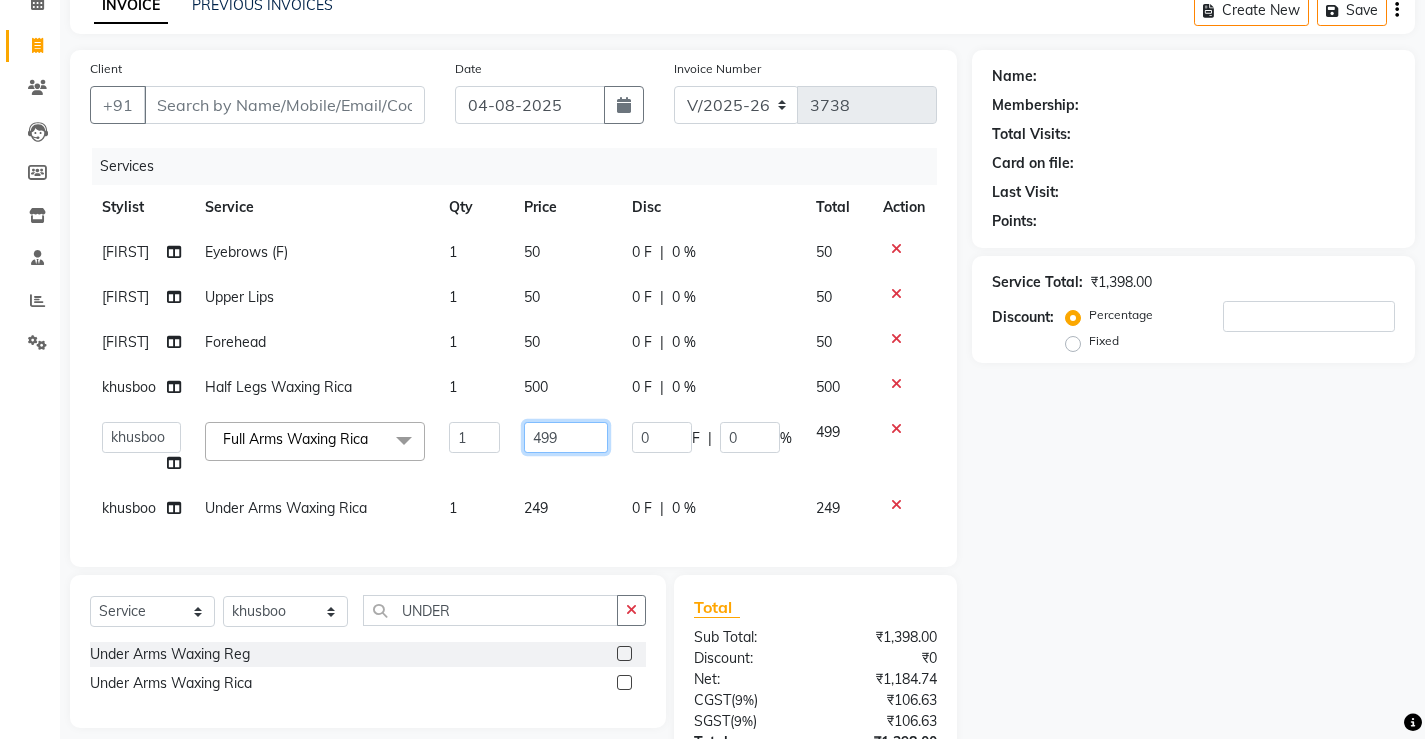 drag, startPoint x: 576, startPoint y: 435, endPoint x: 286, endPoint y: 473, distance: 292.47906 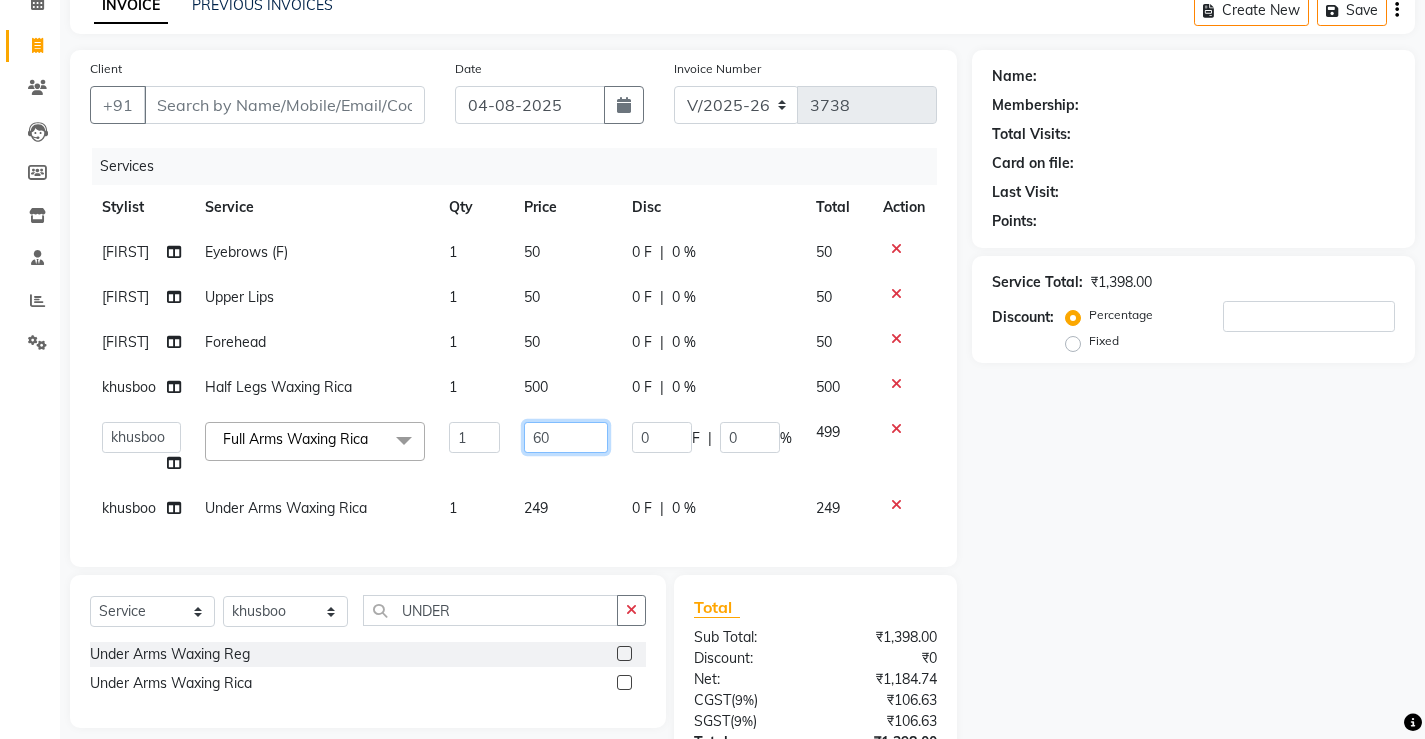 type on "600" 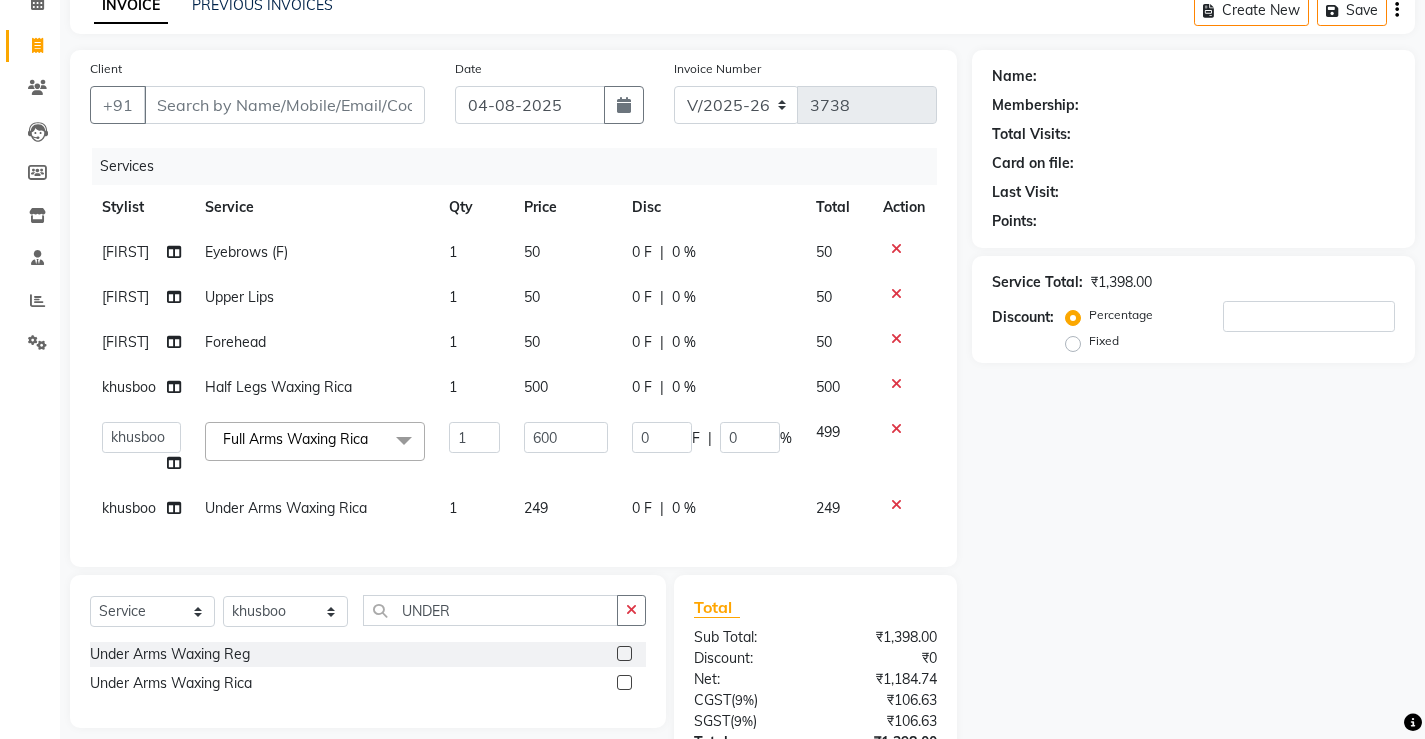 click on "249" 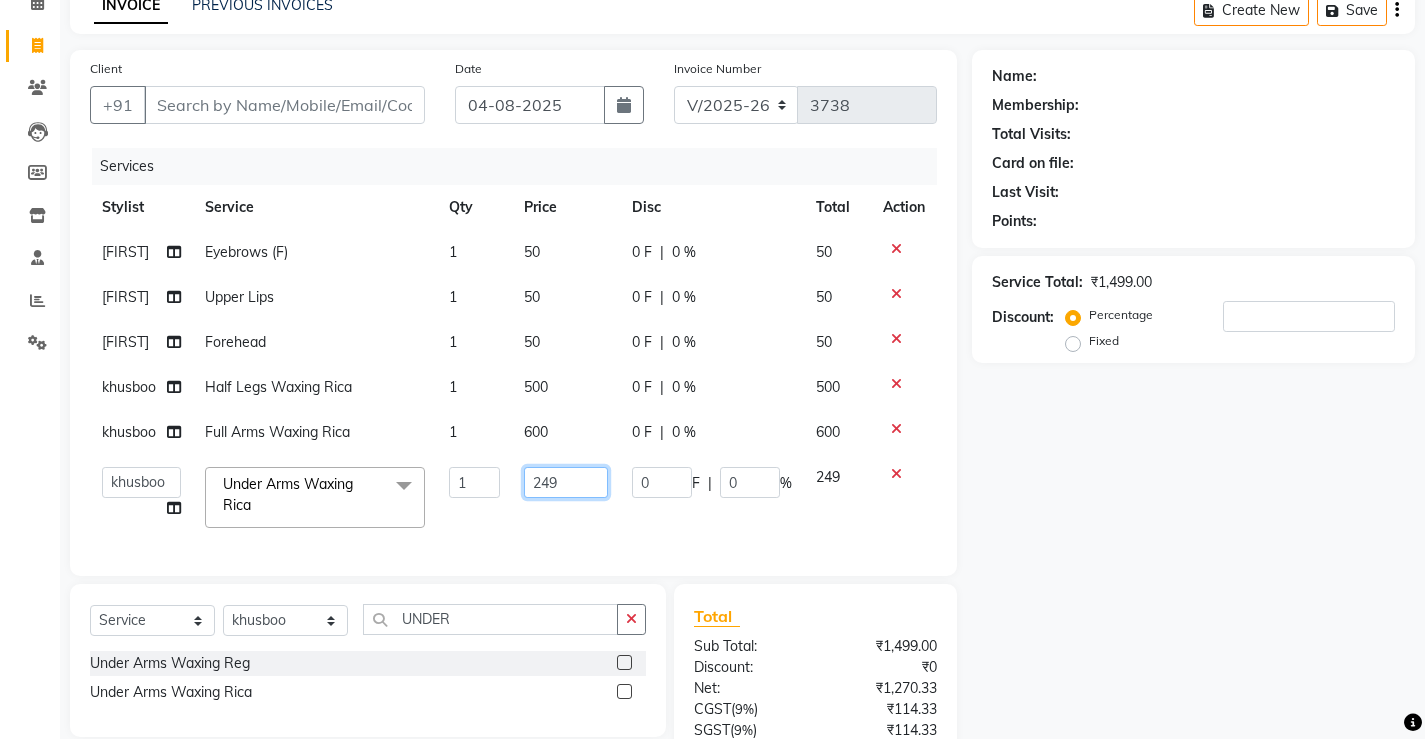 drag, startPoint x: 570, startPoint y: 487, endPoint x: 147, endPoint y: 483, distance: 423.01892 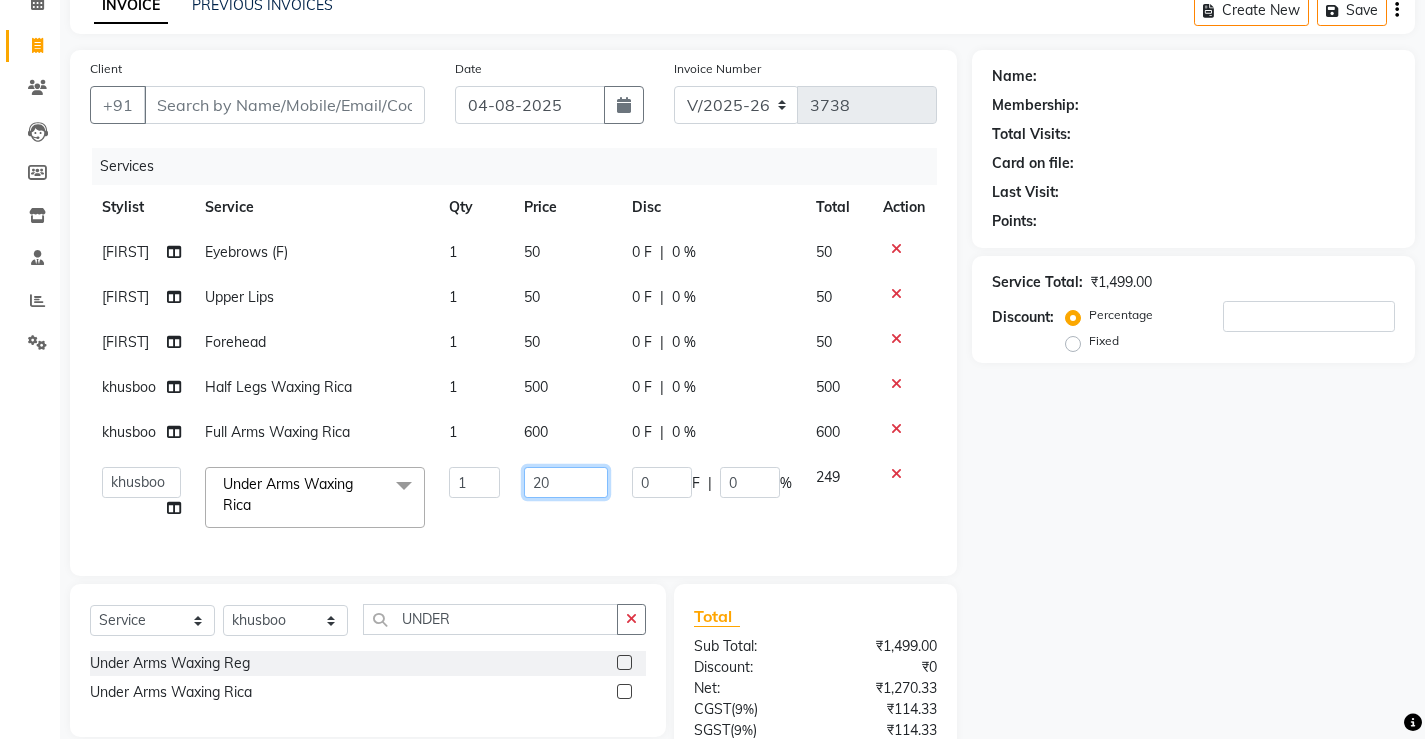 type on "200" 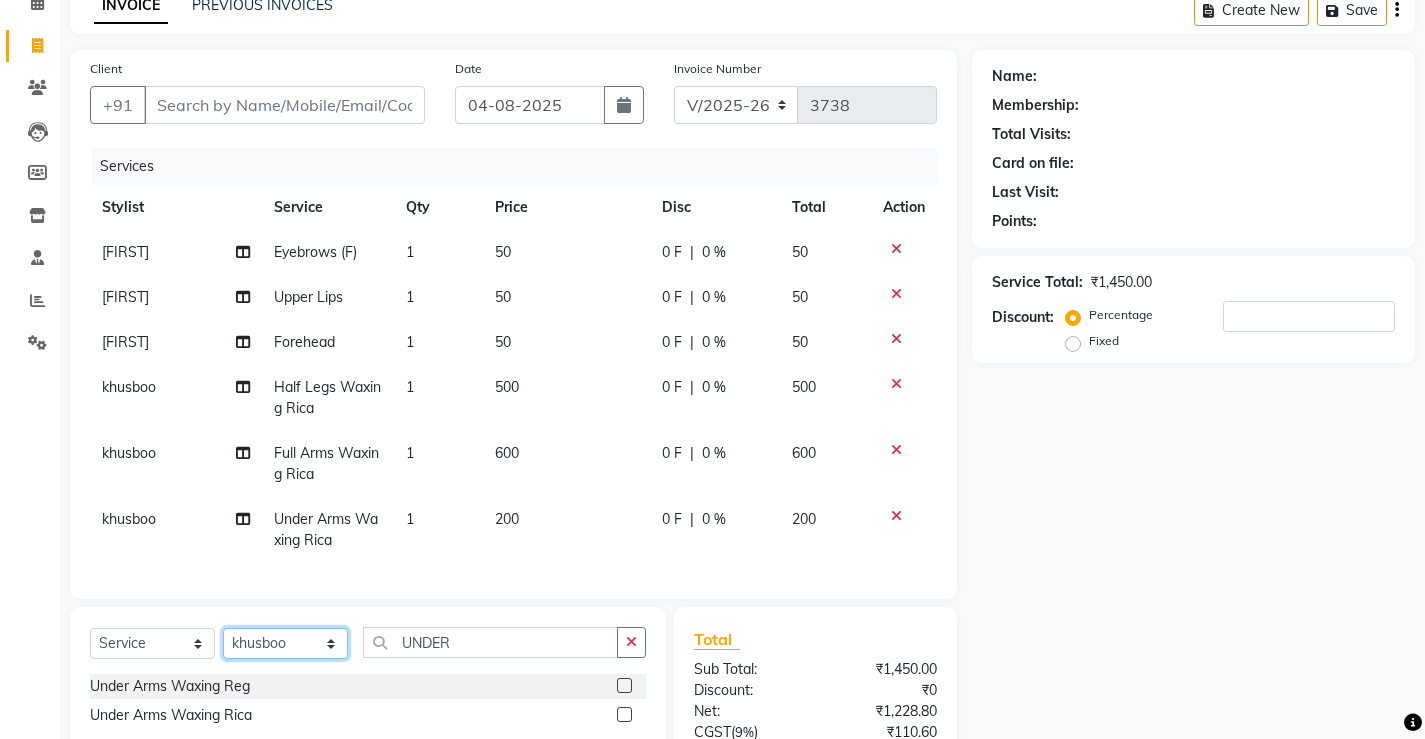 click on "Select Stylist ADMIN AKASH ANJALI khusboo KIRTI KUSHAL MANAGER Manish  RAJESH reshma ritee shailendra SHIVA VISHAL" 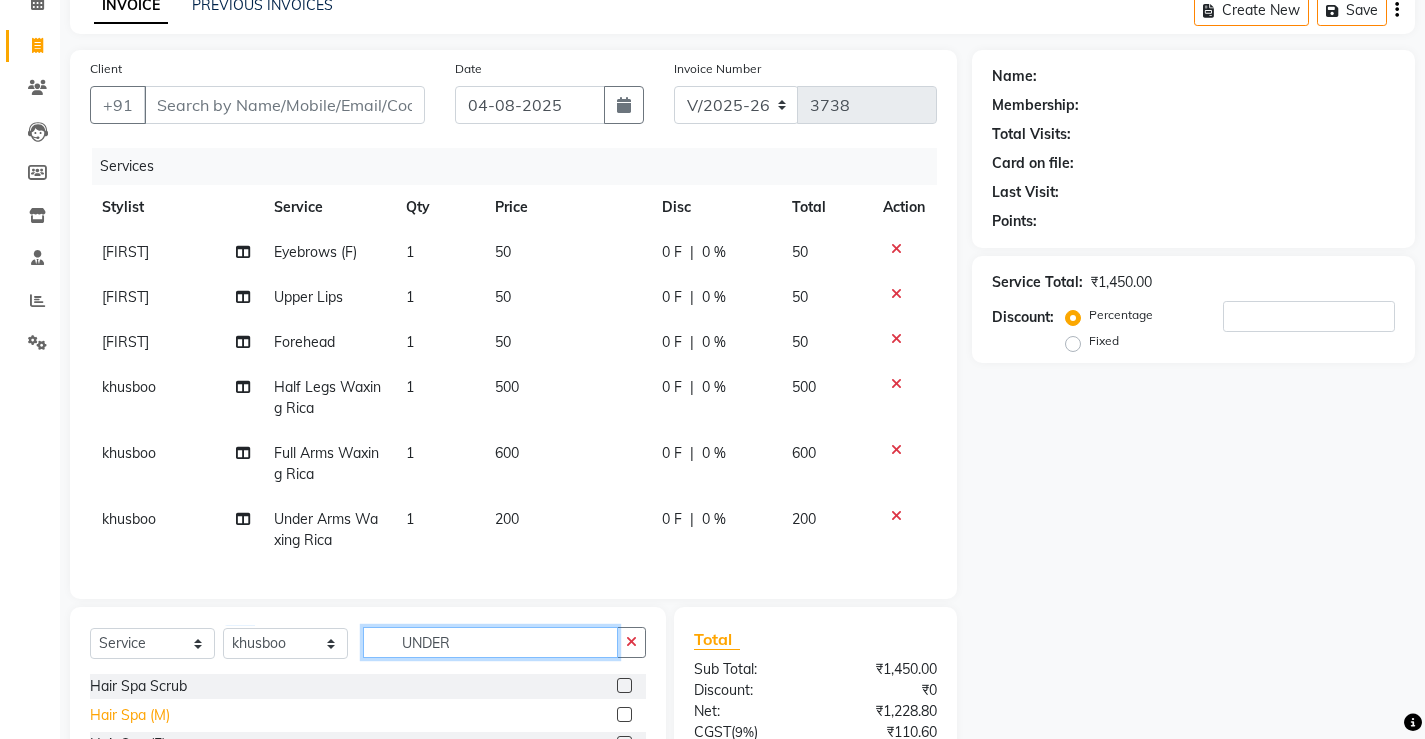 drag, startPoint x: 534, startPoint y: 672, endPoint x: 105, endPoint y: 730, distance: 432.90298 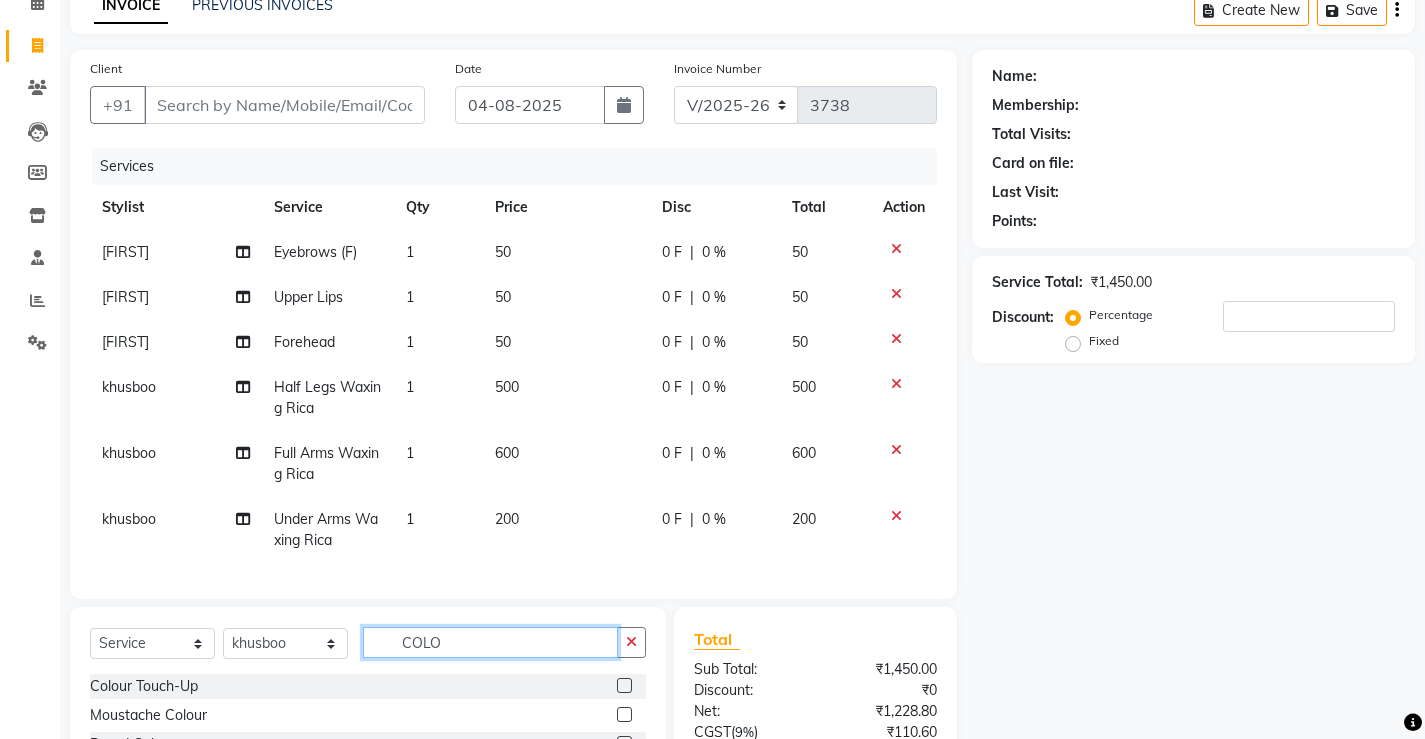 scroll, scrollTop: 300, scrollLeft: 0, axis: vertical 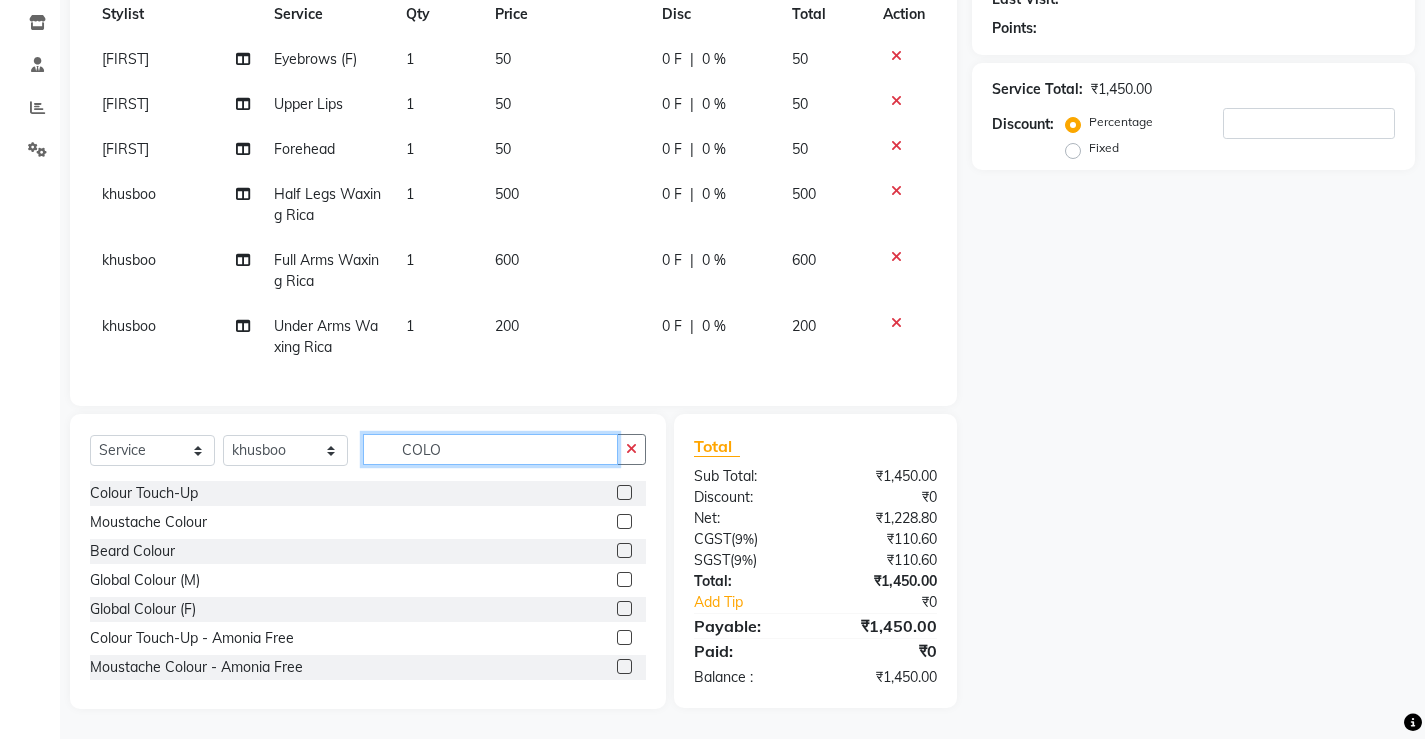 type on "COLO" 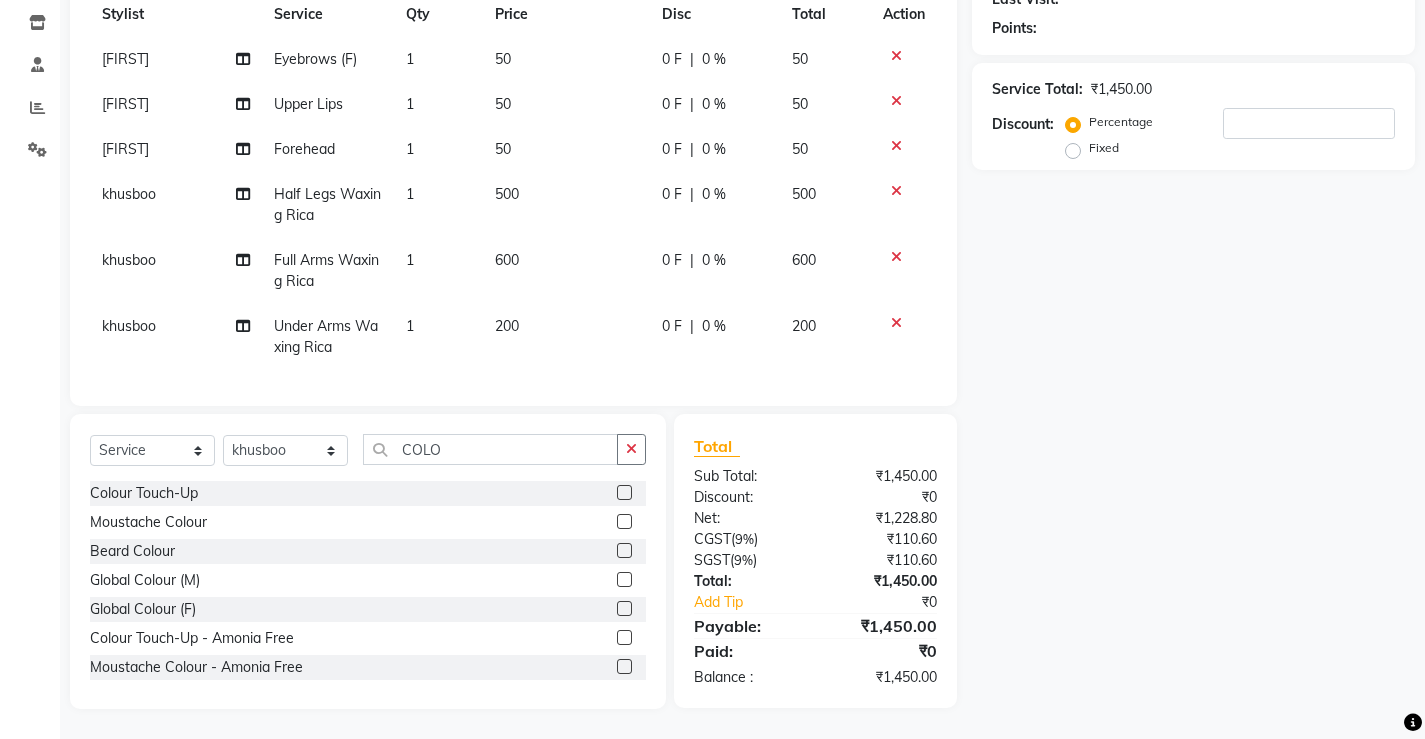 click 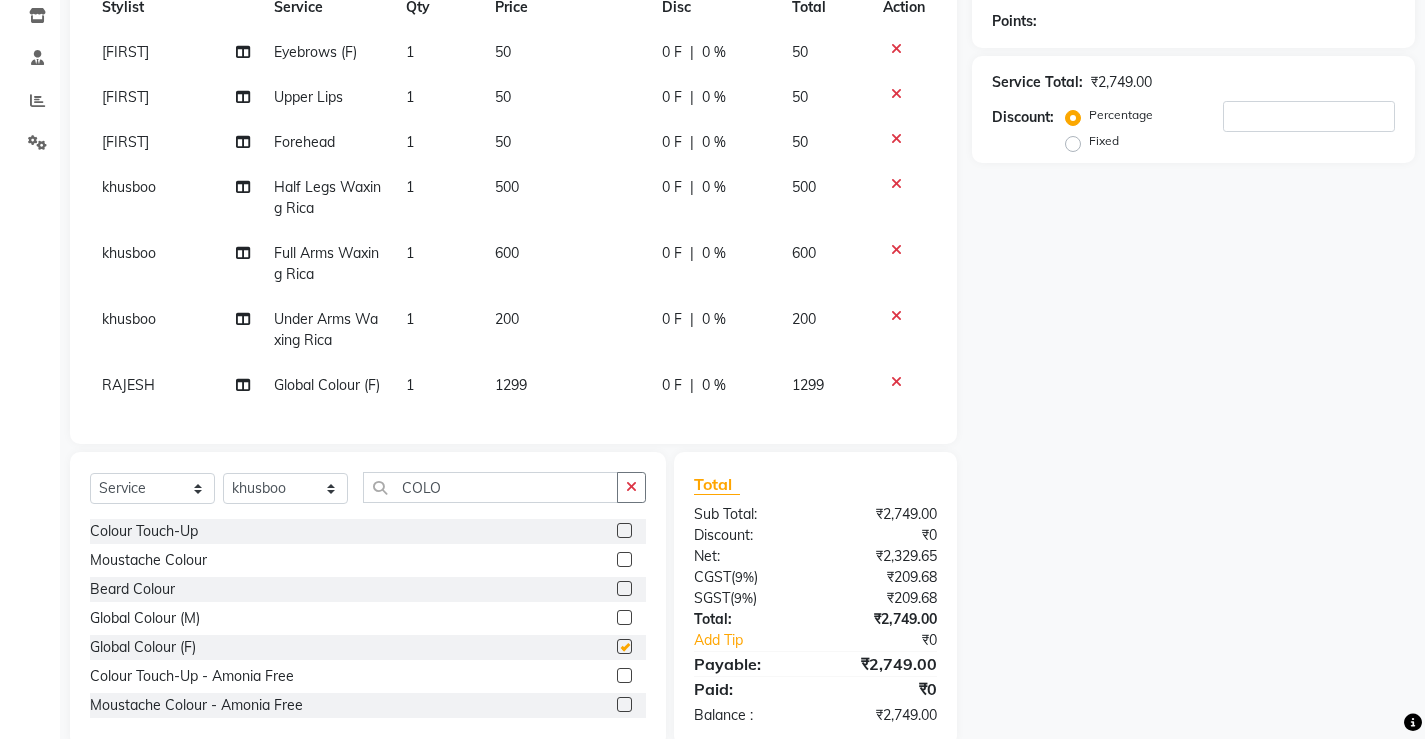 checkbox on "false" 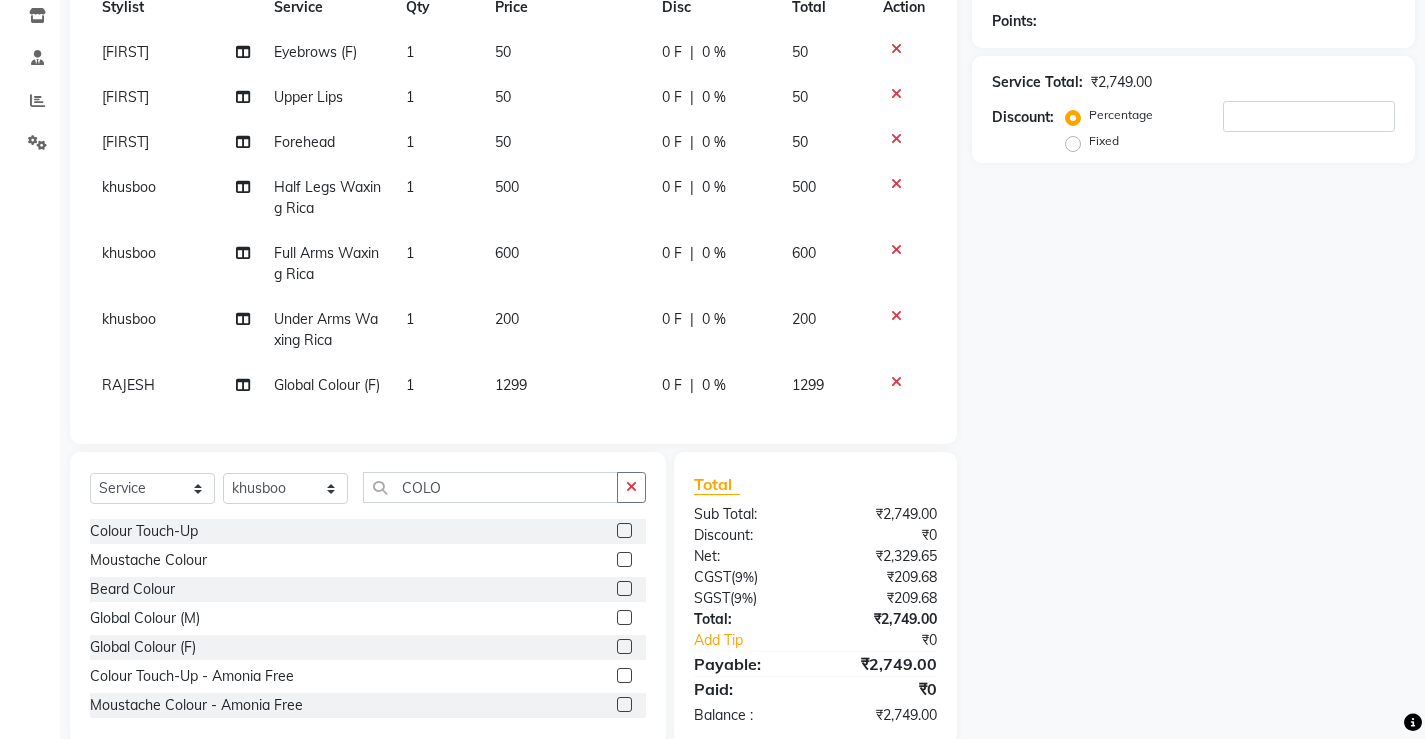 click on "1299" 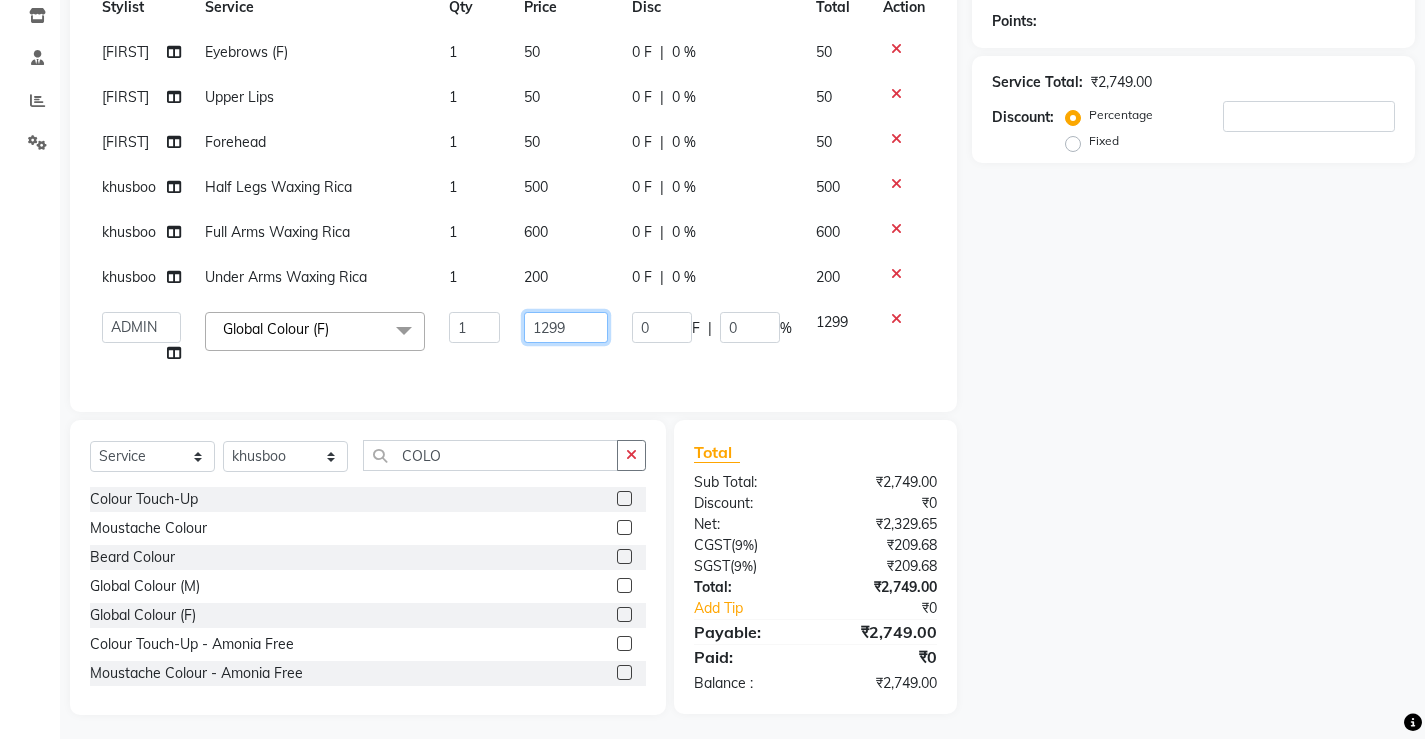 drag, startPoint x: 583, startPoint y: 368, endPoint x: 588, endPoint y: 330, distance: 38.327538 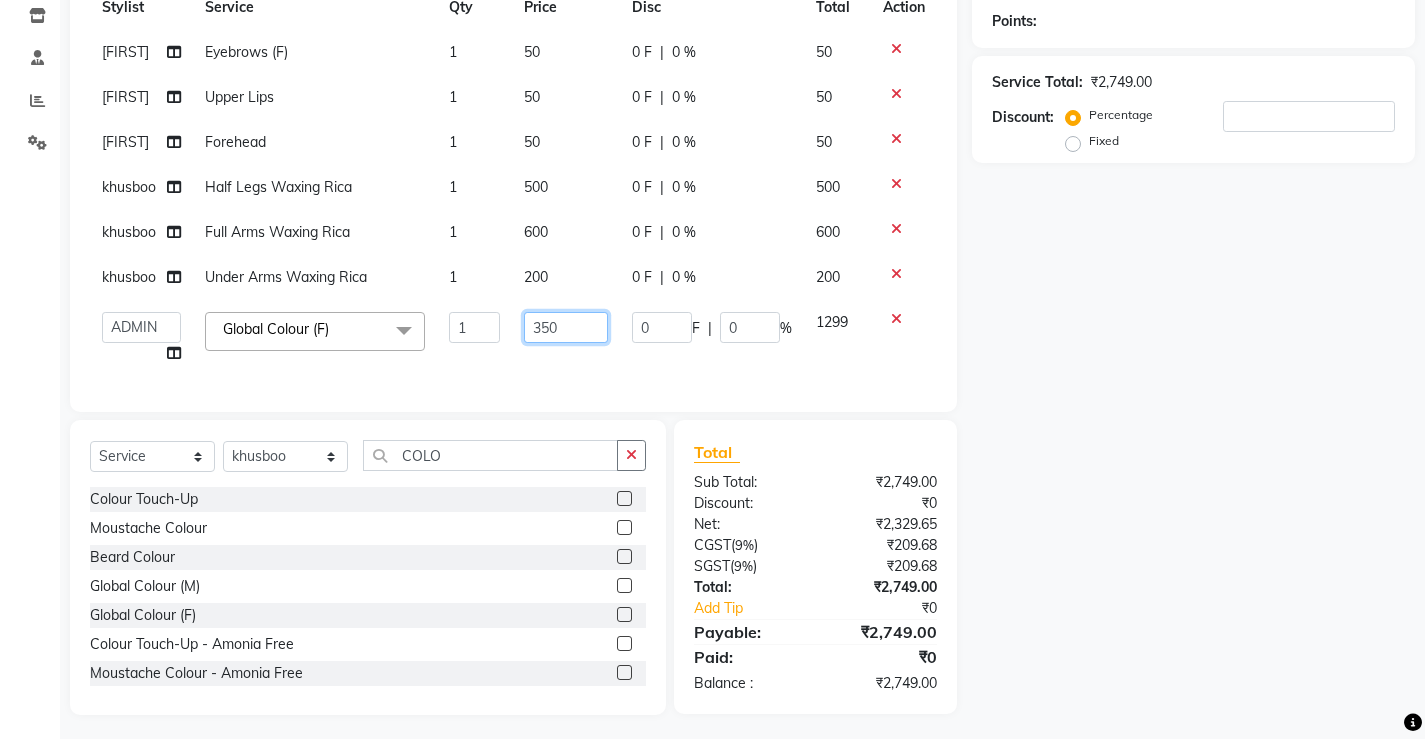 type on "3500" 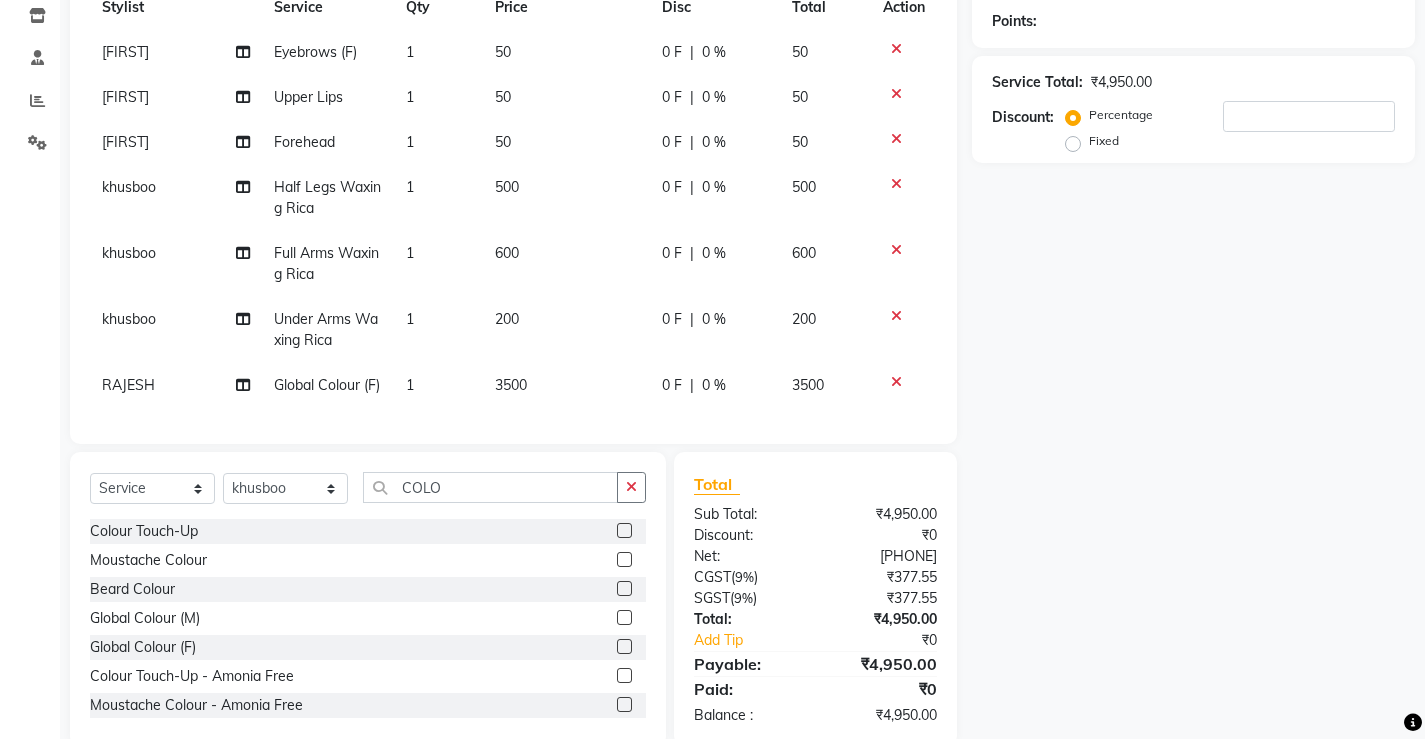 click on "[NAME] Global Colour (F) 1 3500 0 F | 0 % 3500" 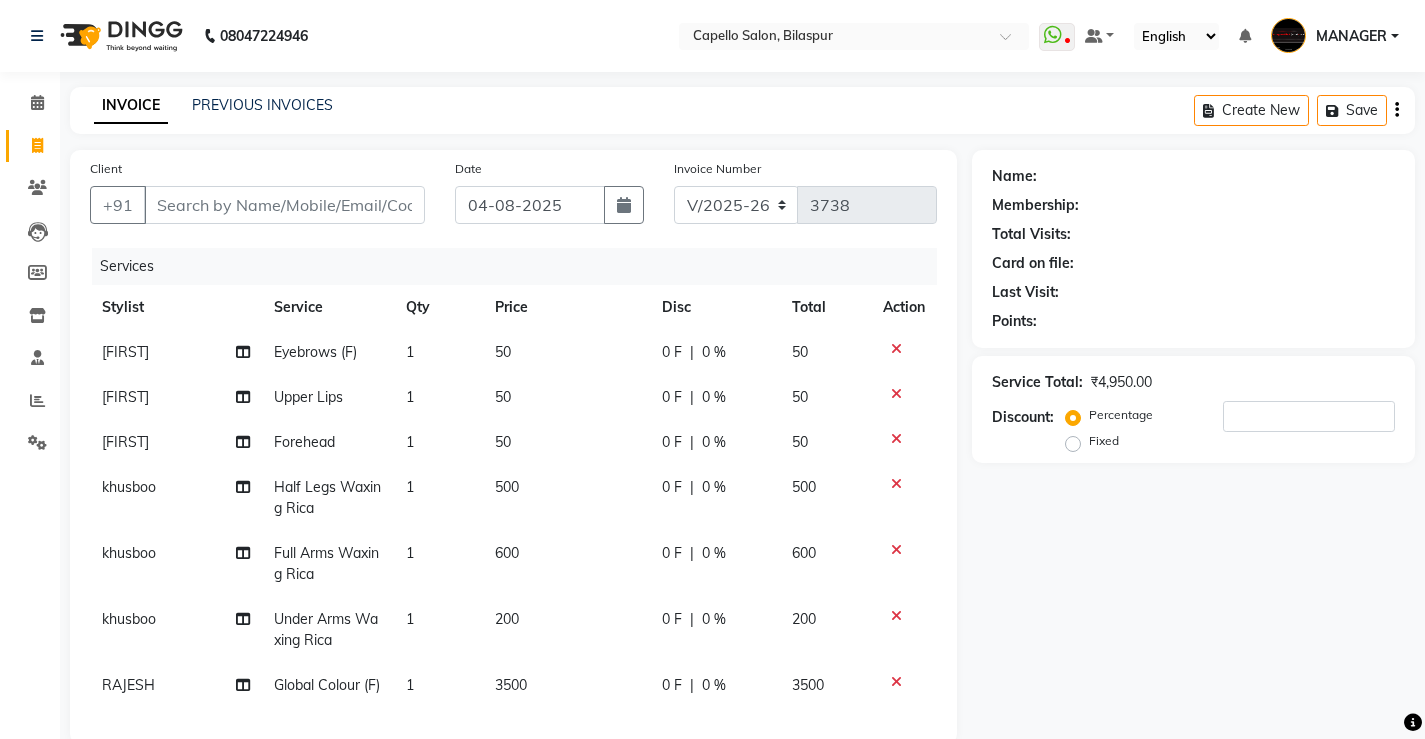 click on "Client +91" 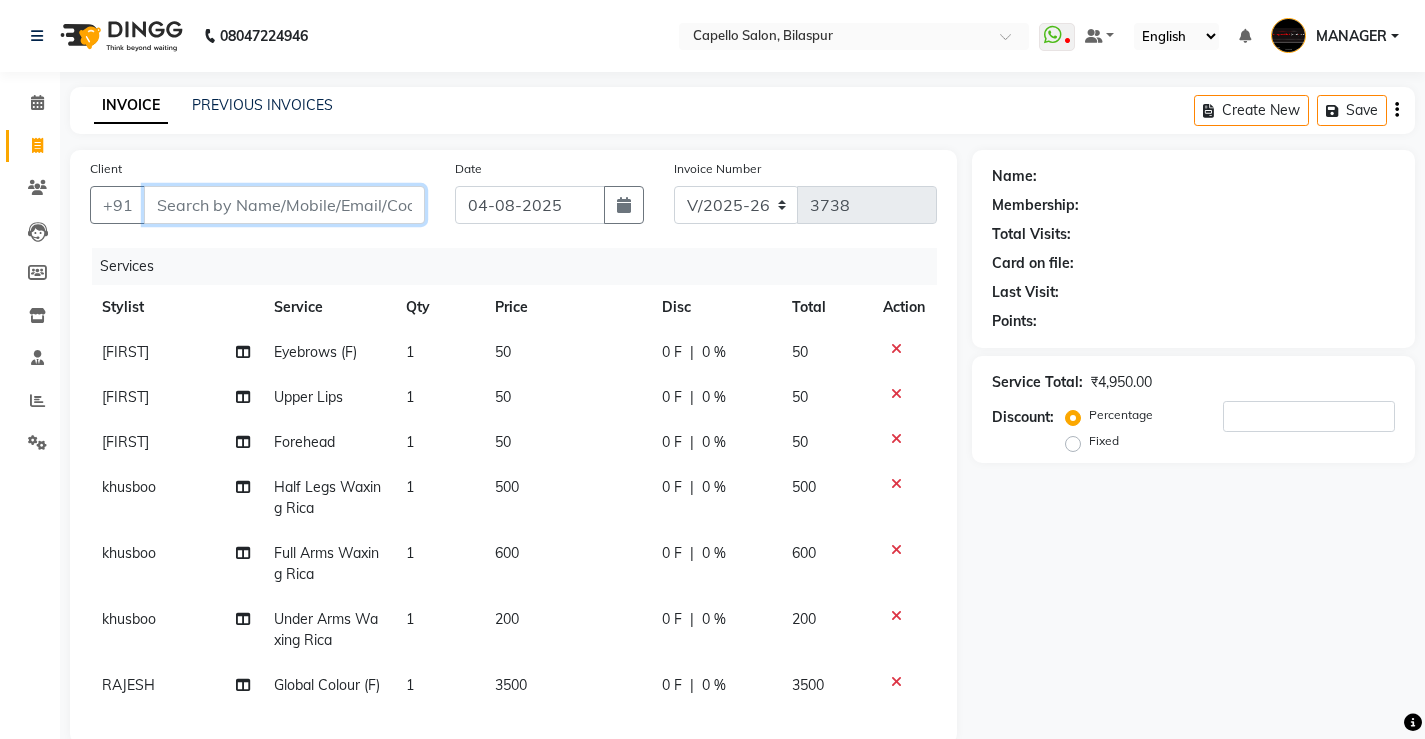 click on "Client" at bounding box center [284, 205] 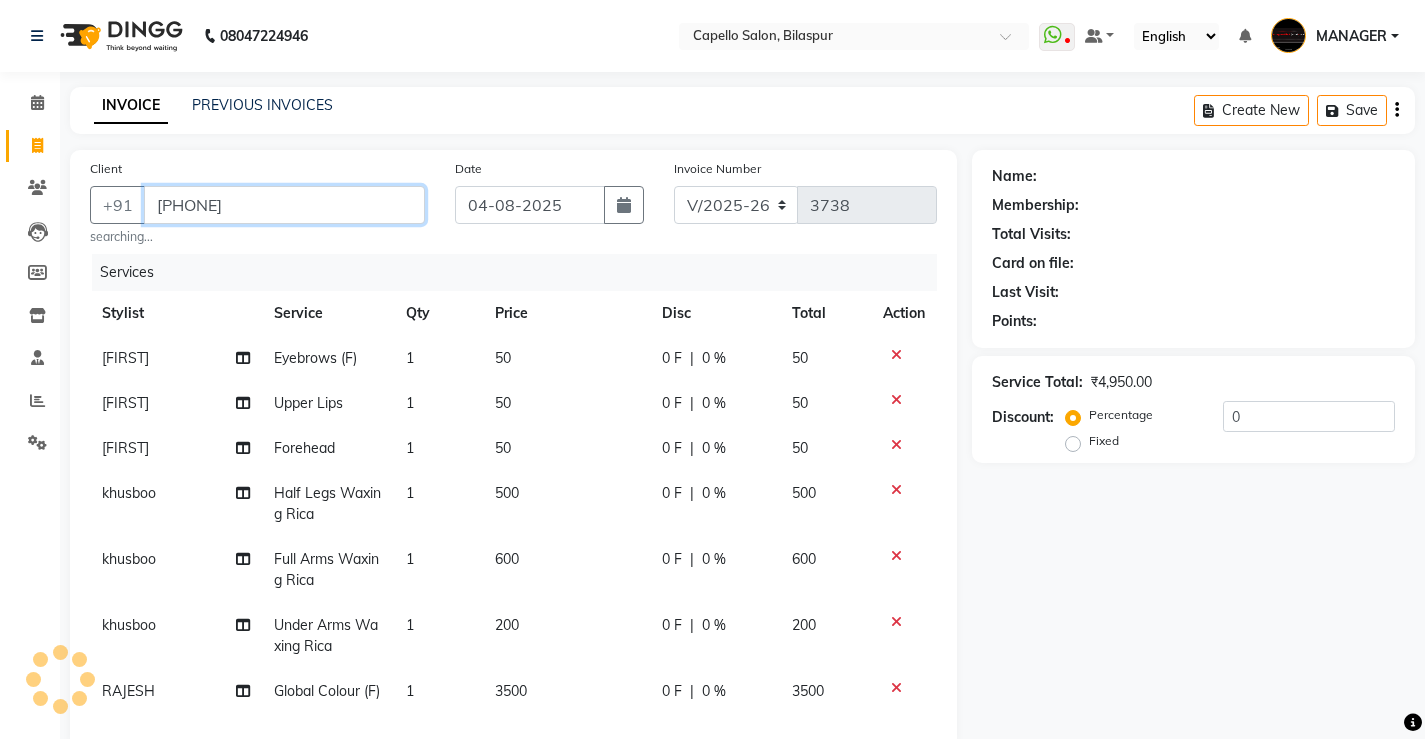 type on "[PHONE]" 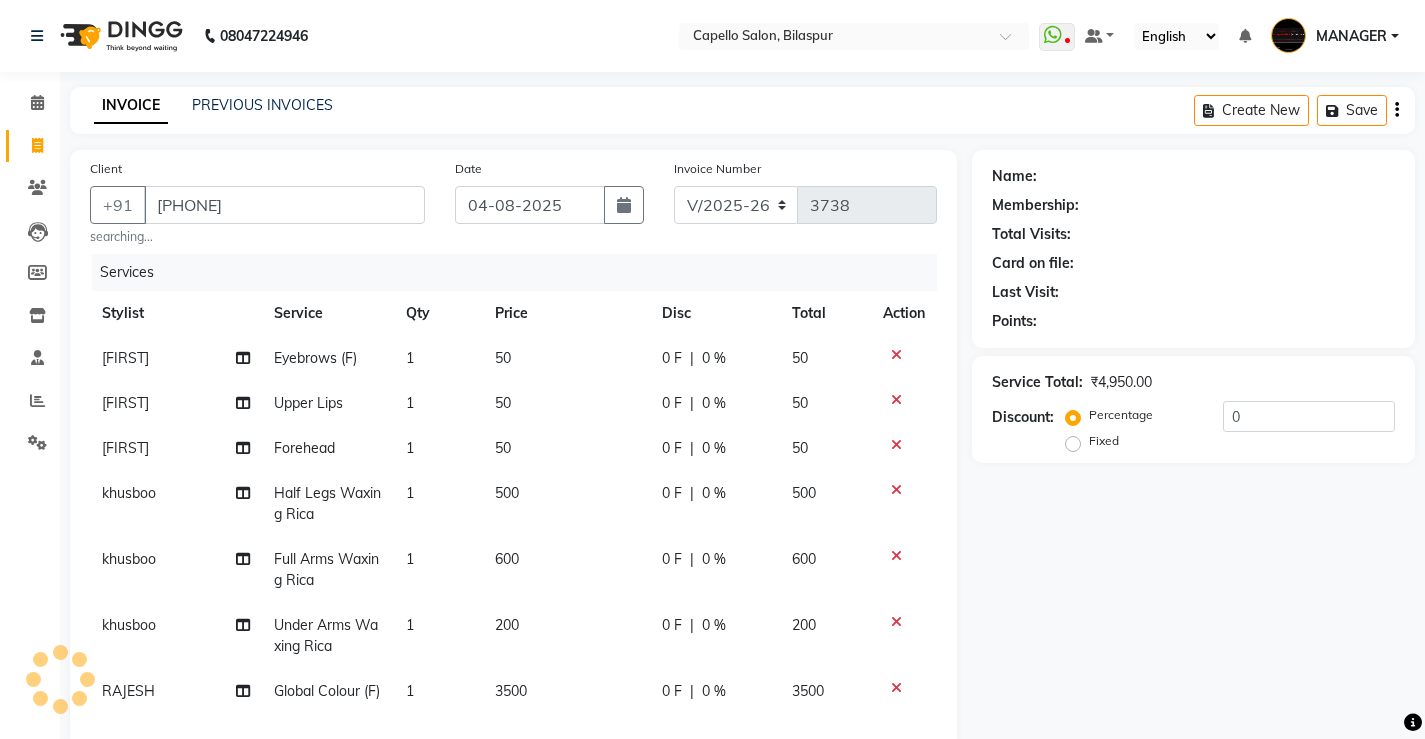 select on "1: Object" 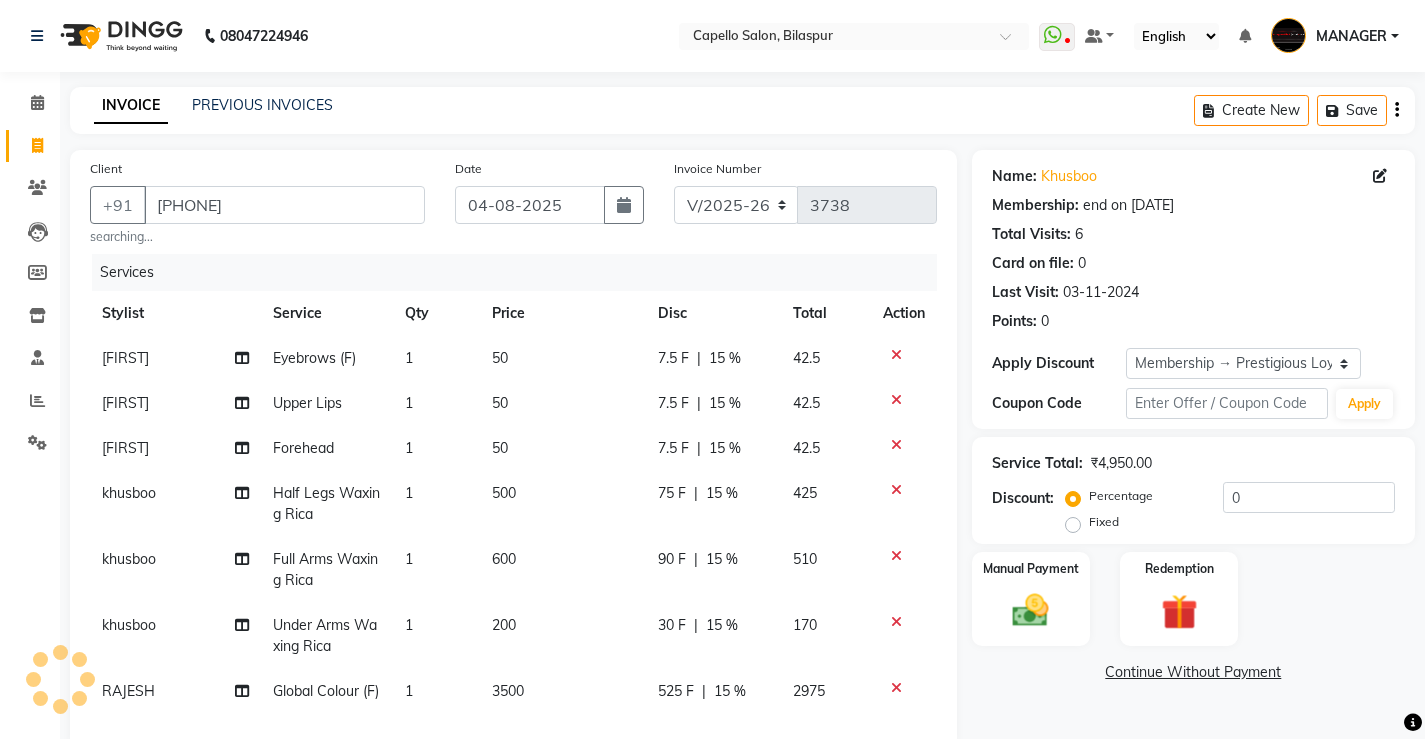 type on "15" 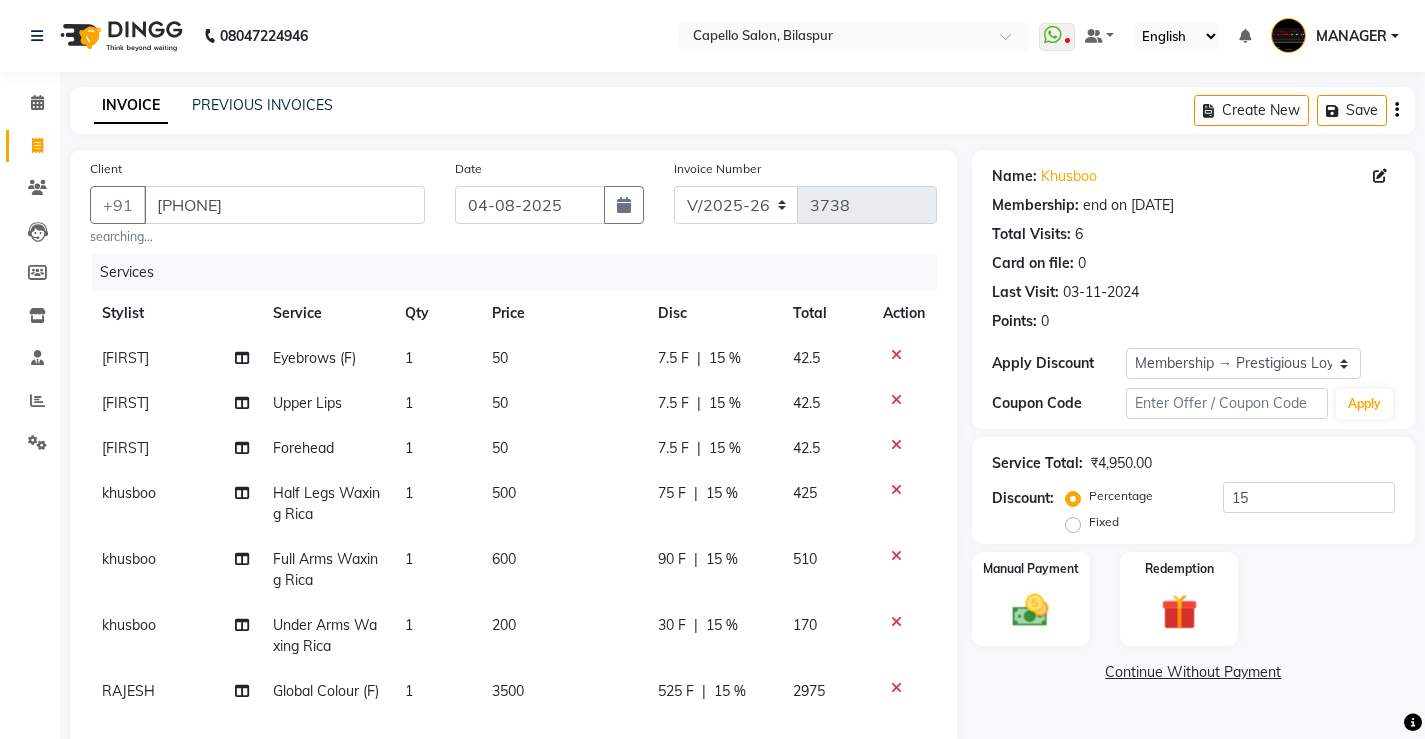 scroll, scrollTop: 12, scrollLeft: 0, axis: vertical 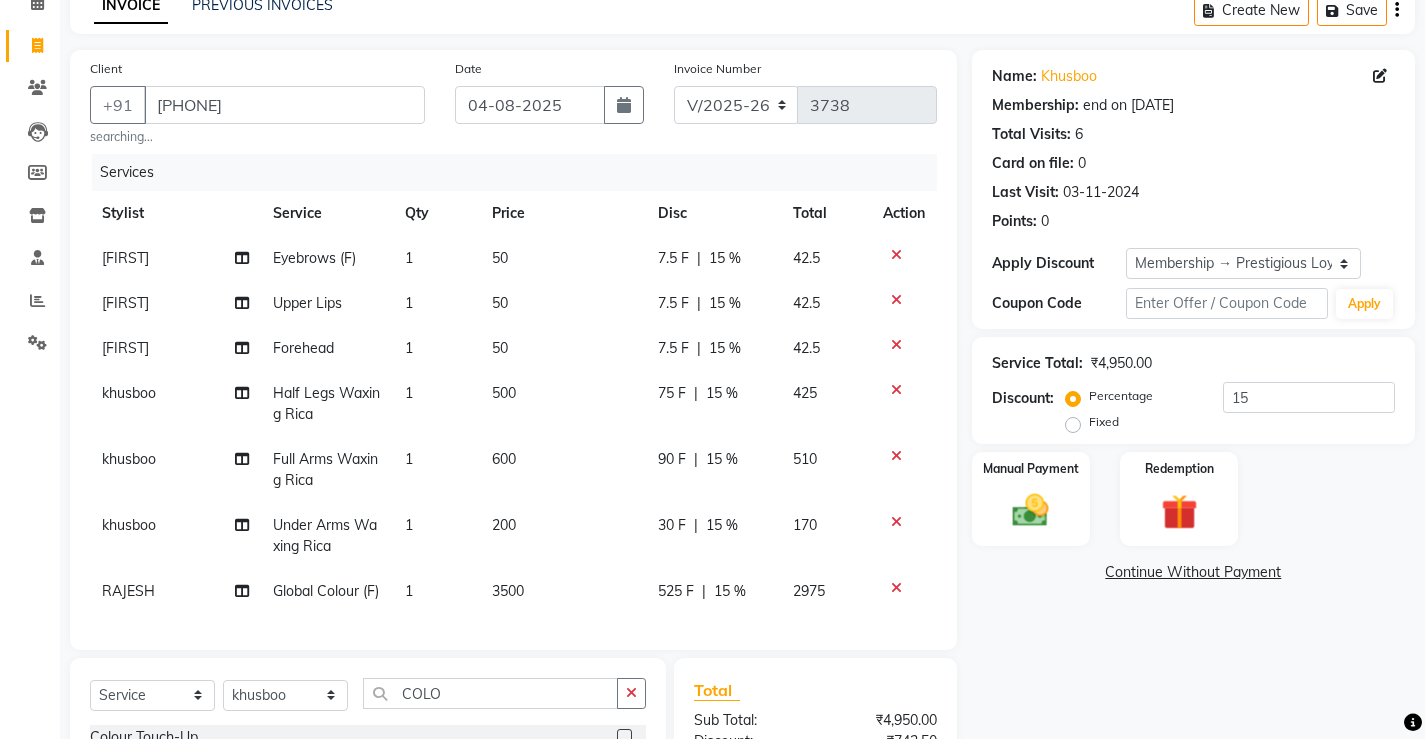 click on "3500" 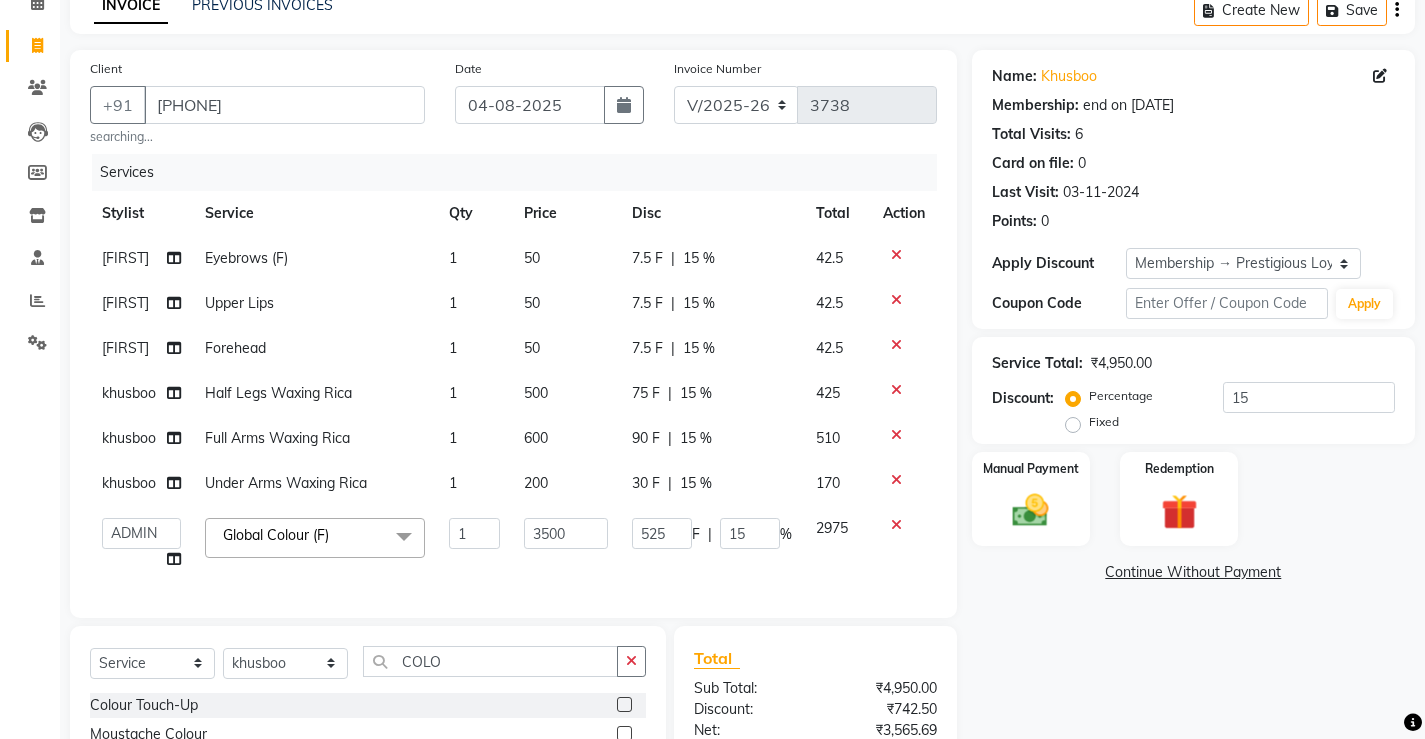scroll, scrollTop: 0, scrollLeft: 0, axis: both 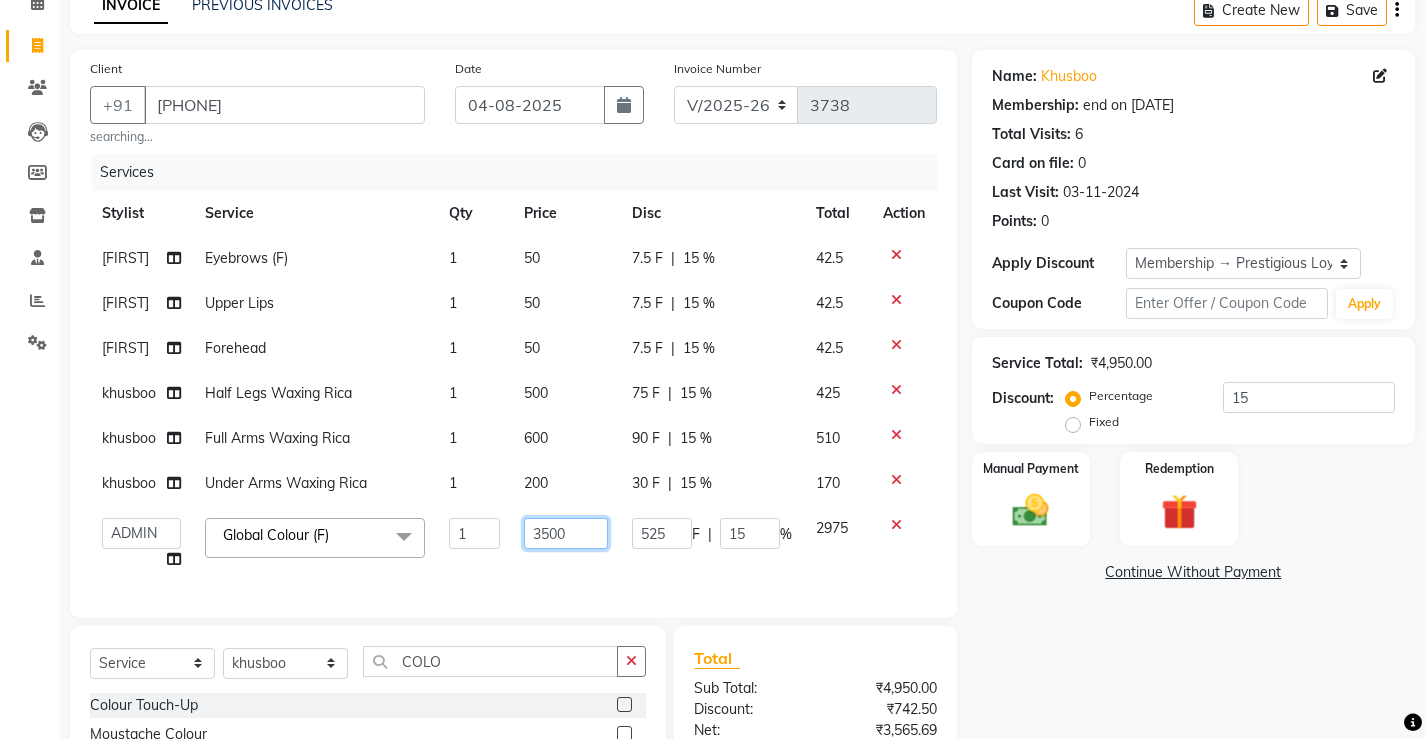 drag, startPoint x: 581, startPoint y: 538, endPoint x: 311, endPoint y: 635, distance: 286.89545 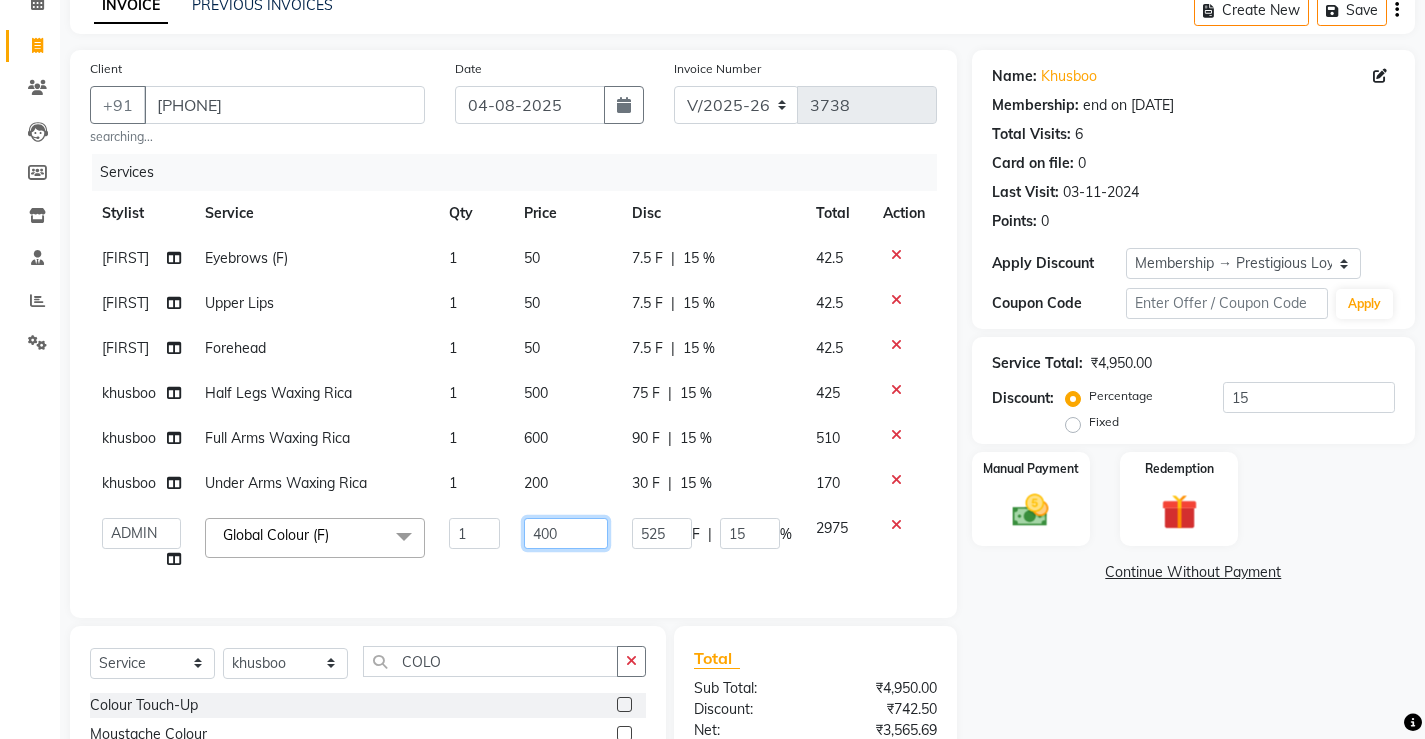 type on "4000" 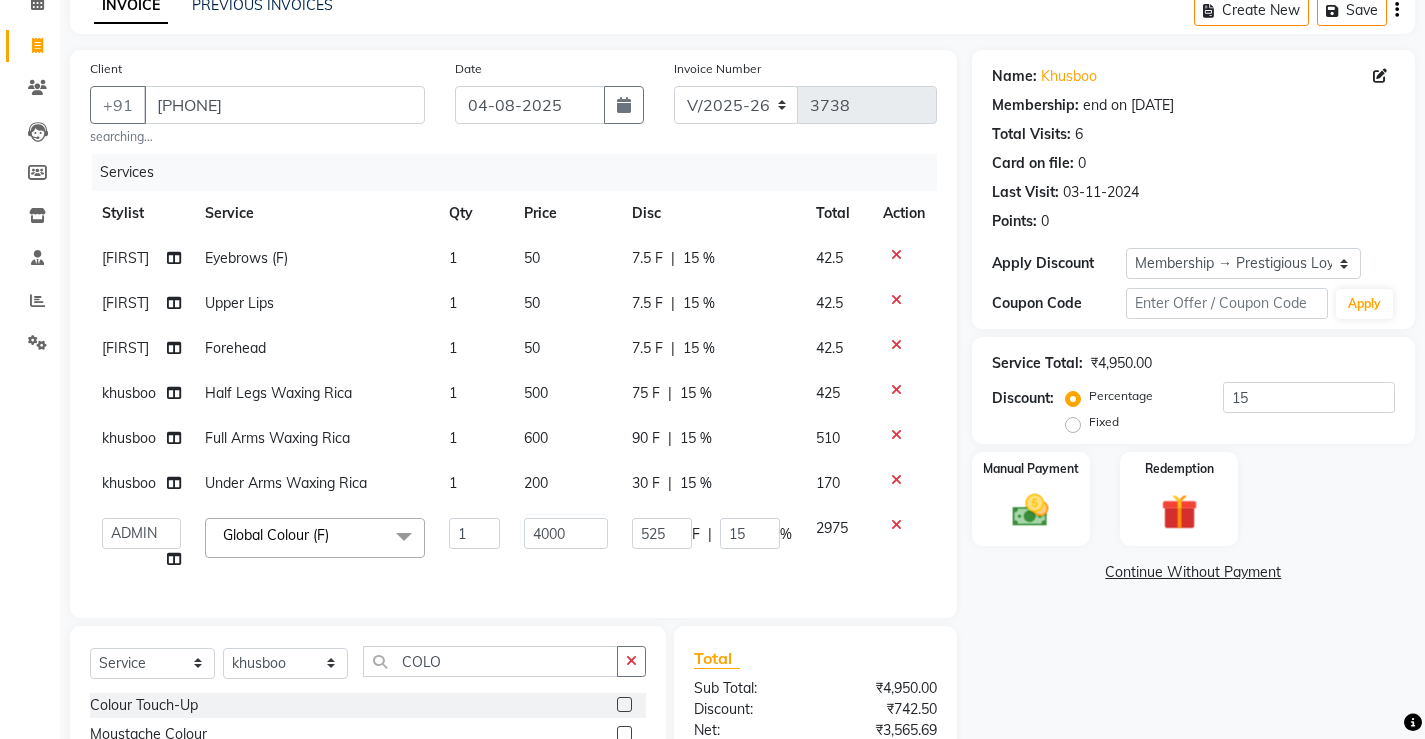 click on "Client +91 [PHONE] searching... Date 04-08-2025 Invoice Number V/2025 V/2025-26 3738 Services Stylist Service Qty Price Disc Total Action [NAME] Eyebrows (F) 1 50 7.5 F | 15 % 42.5 [NAME] Upper Lips 1 50 7.5 F | 15 % 42.5 [NAME] Forehead 1 50 7.5 F | 15 % 42.5 [NAME] Half Legs Waxing Rica 1 500 75 F | 15 % 425 [NAME] Full Arms Waxing Rica 1 600 90 F | 15 % 510 [NAME] Under Arms Waxing Rica 1 200 30 F | 15 % 170  ADMIN   [NAME]   [NAME]   [NAME]   [NAME]   [NAME]   MANAGER   [NAME]    [NAME]   [NAME]   [NAME]   [NAME]   SHIVA   [NAME]  Global Colour (F)  x Hair Spa Scrub Hair Spa (M) Hair Spa (F) Keratin Spa Hair Treatment Hair Treatment Smartbond Hair Smoothing Hair Straightening Hair Rebonding Hair Keratin Cadiveu Head Massage L Hair Keratin Keramelon Hair Botox Keramelon Scalp Advance (F) Scalp Advance (M) Brillare Anti-Dandruff oil (F) Nanoplastia treatment Brillare Hairfall Control oil (F) Brillare Hairfall Control oil (M) Brillare Anti-Dandruff oil (M) Reflexology (U lux) 1400 Face Bleach 1 4000" 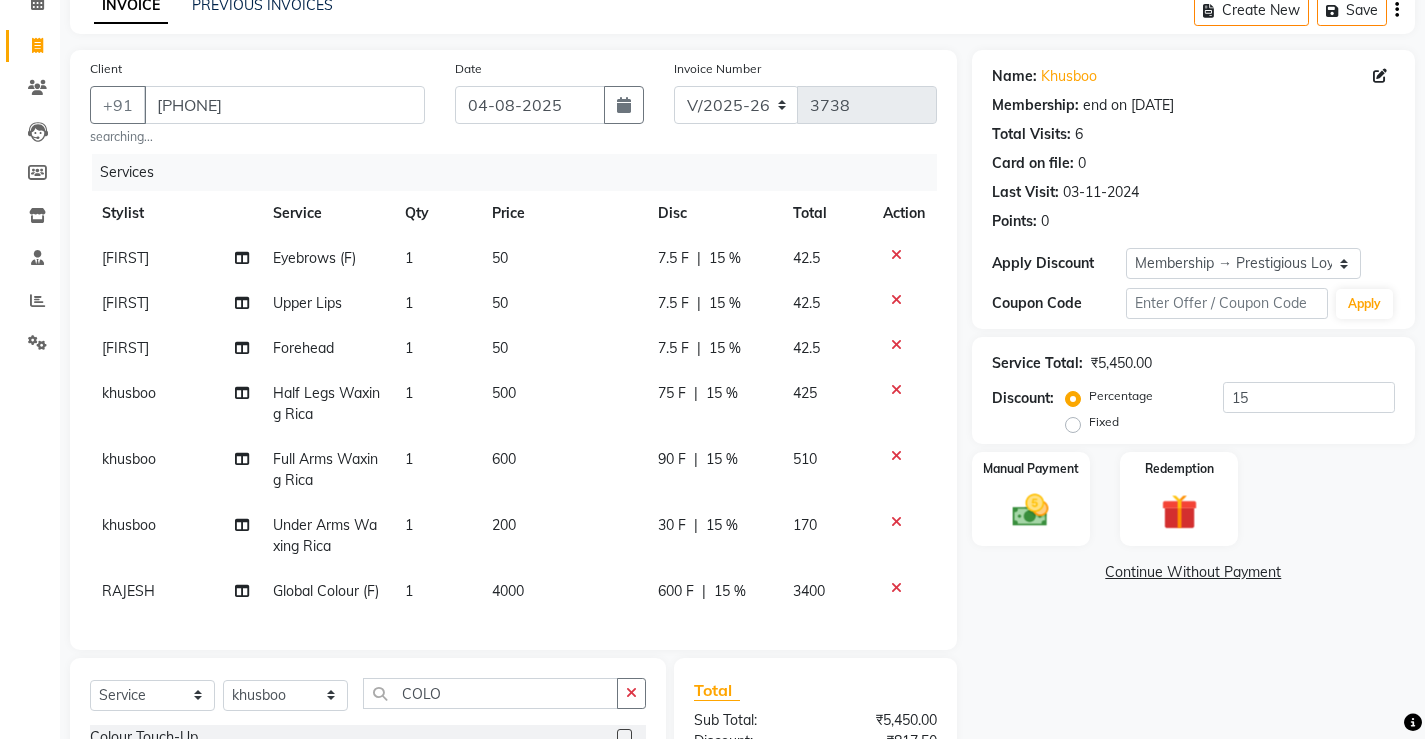 scroll, scrollTop: 12, scrollLeft: 0, axis: vertical 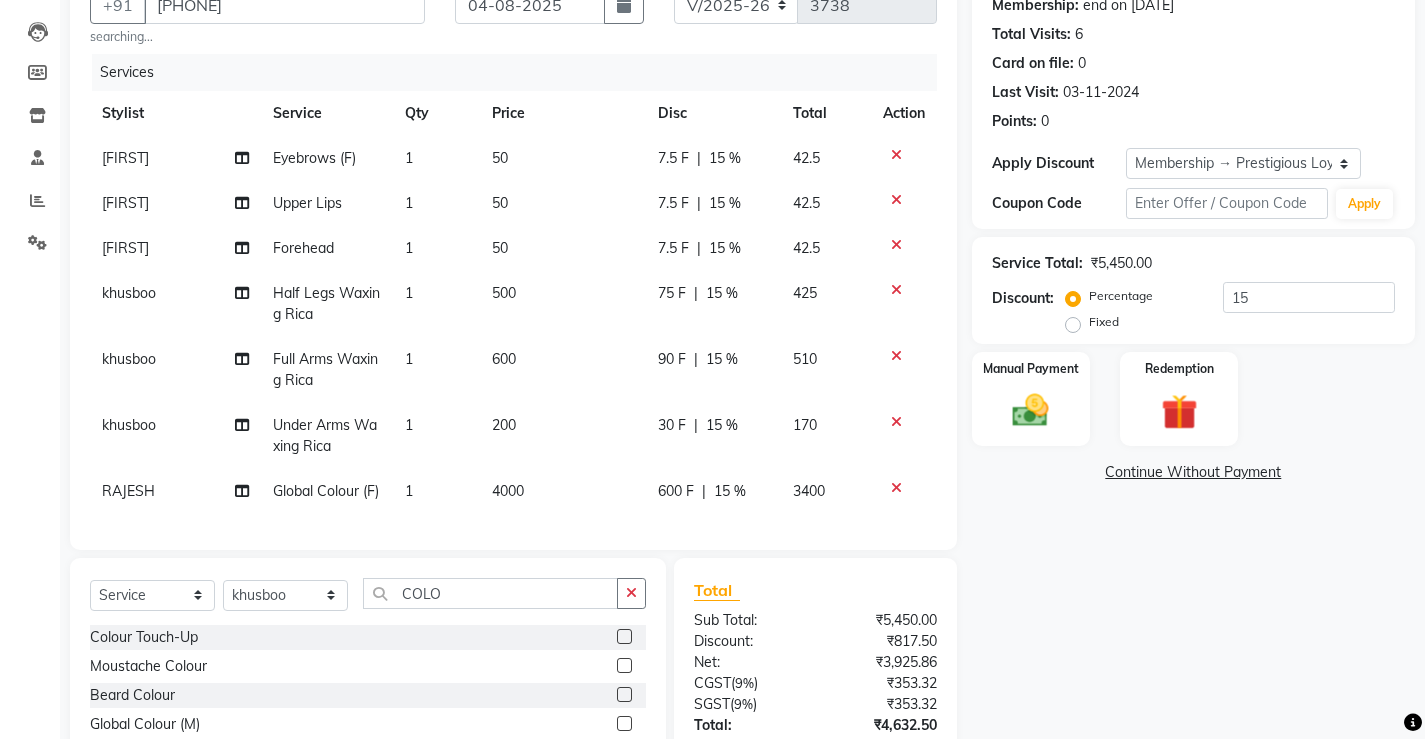 click on "[PHONE]" 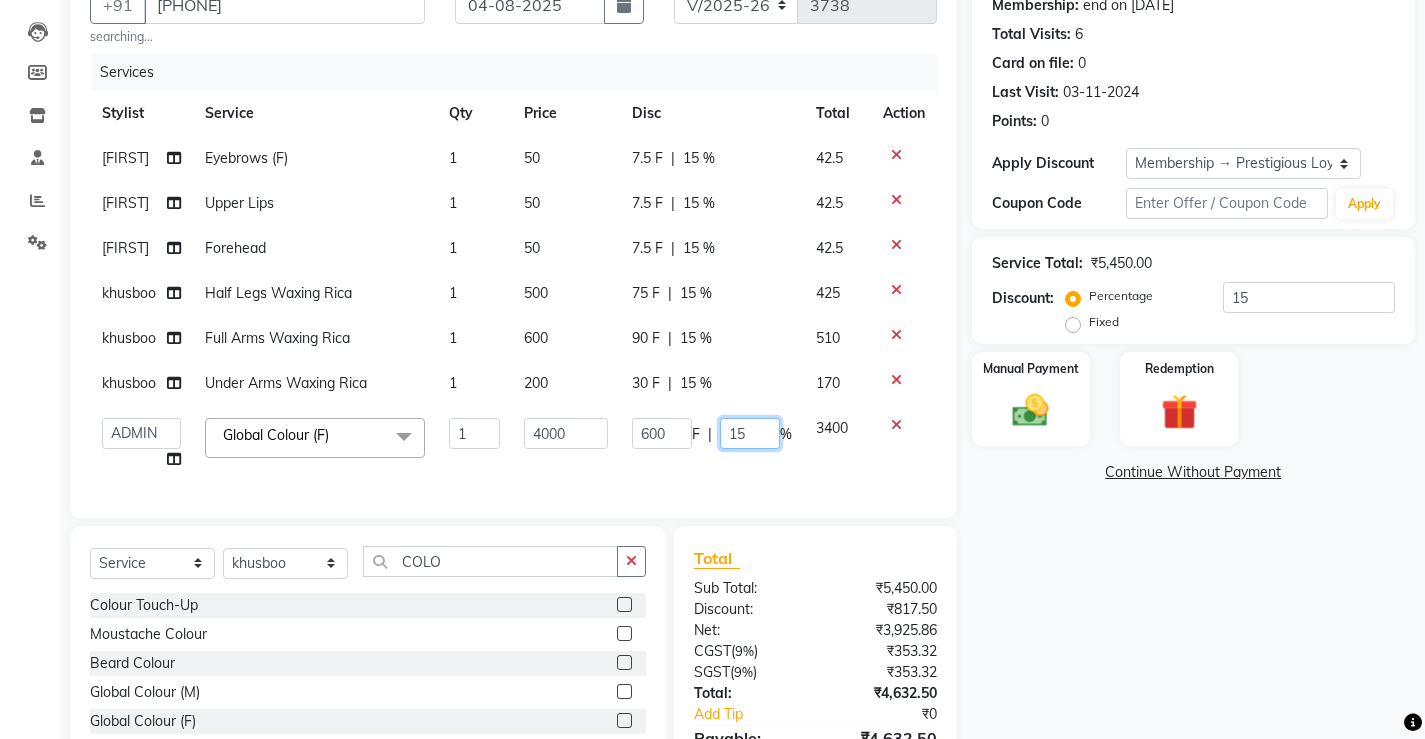 drag, startPoint x: 764, startPoint y: 421, endPoint x: 677, endPoint y: 454, distance: 93.04838 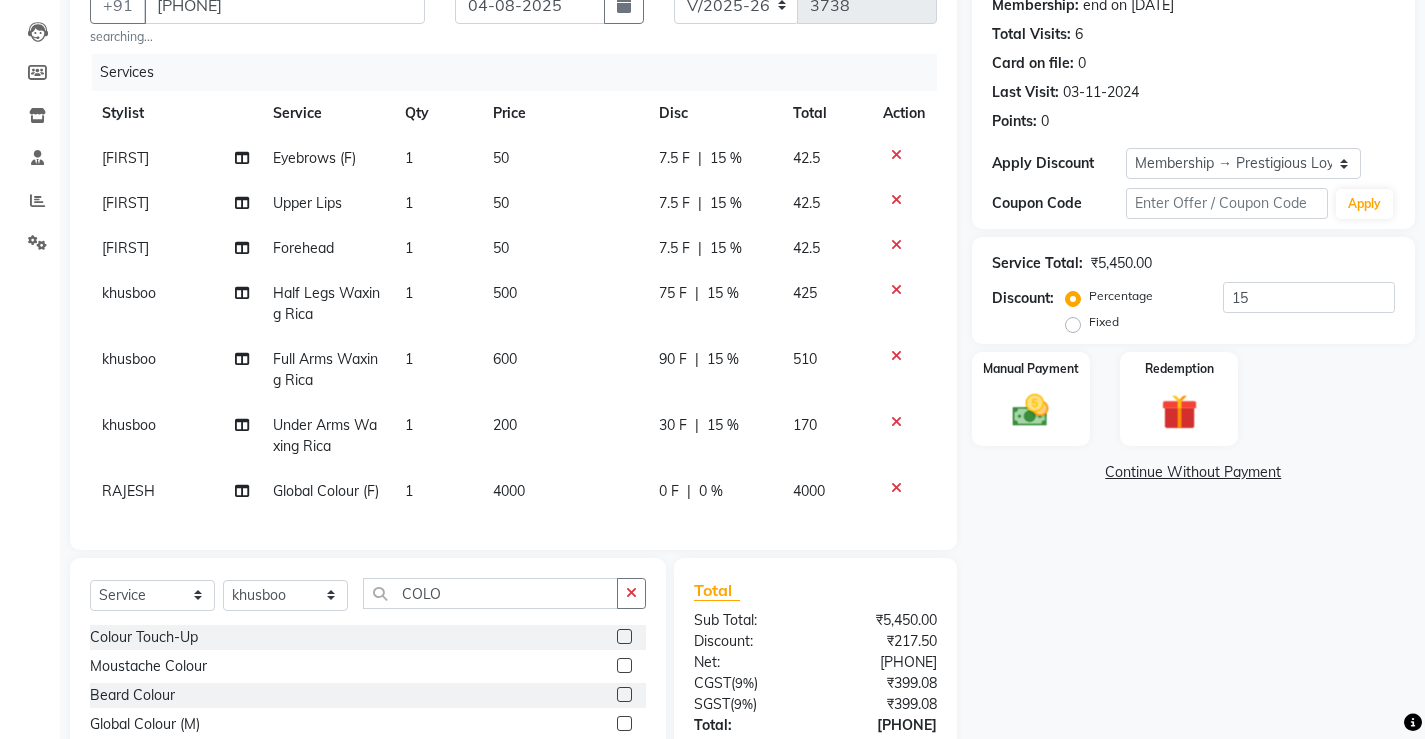 click on "0 F | 0 %" 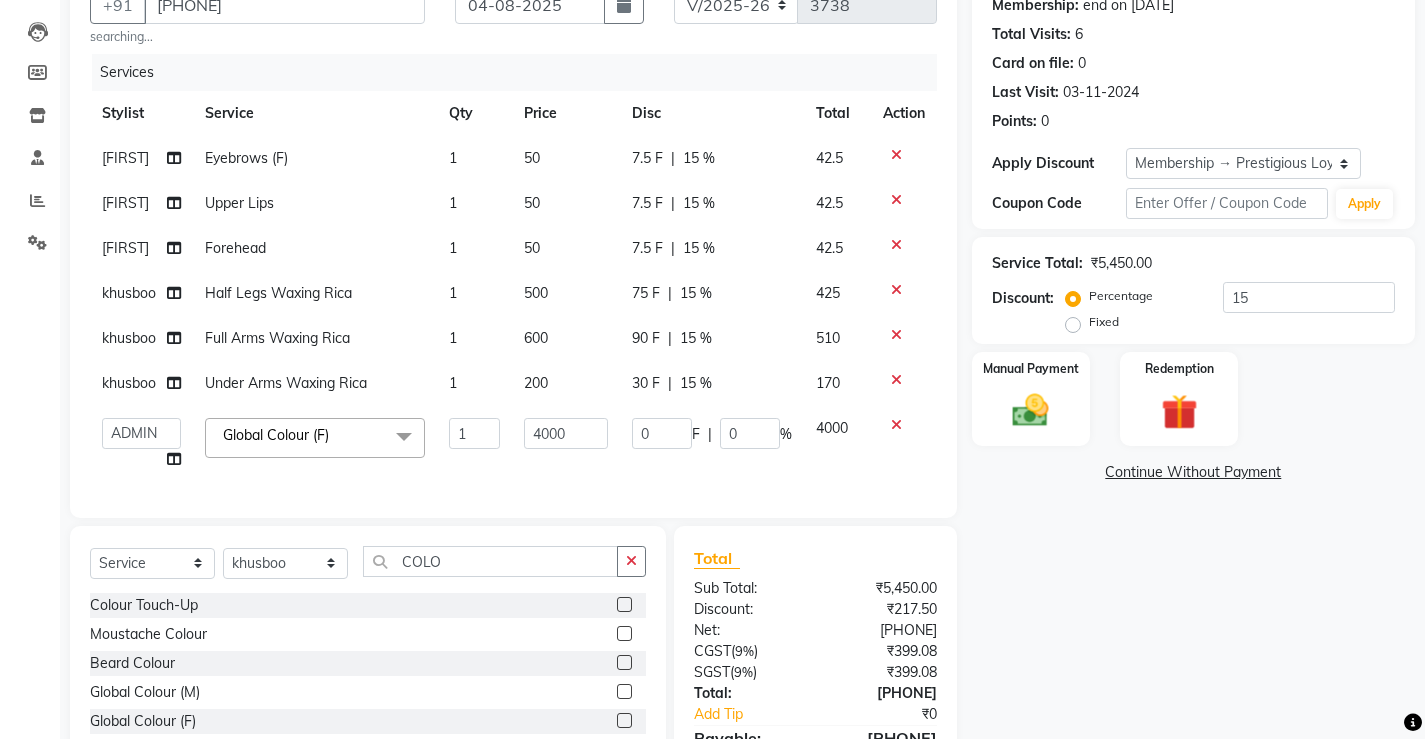 scroll, scrollTop: 312, scrollLeft: 0, axis: vertical 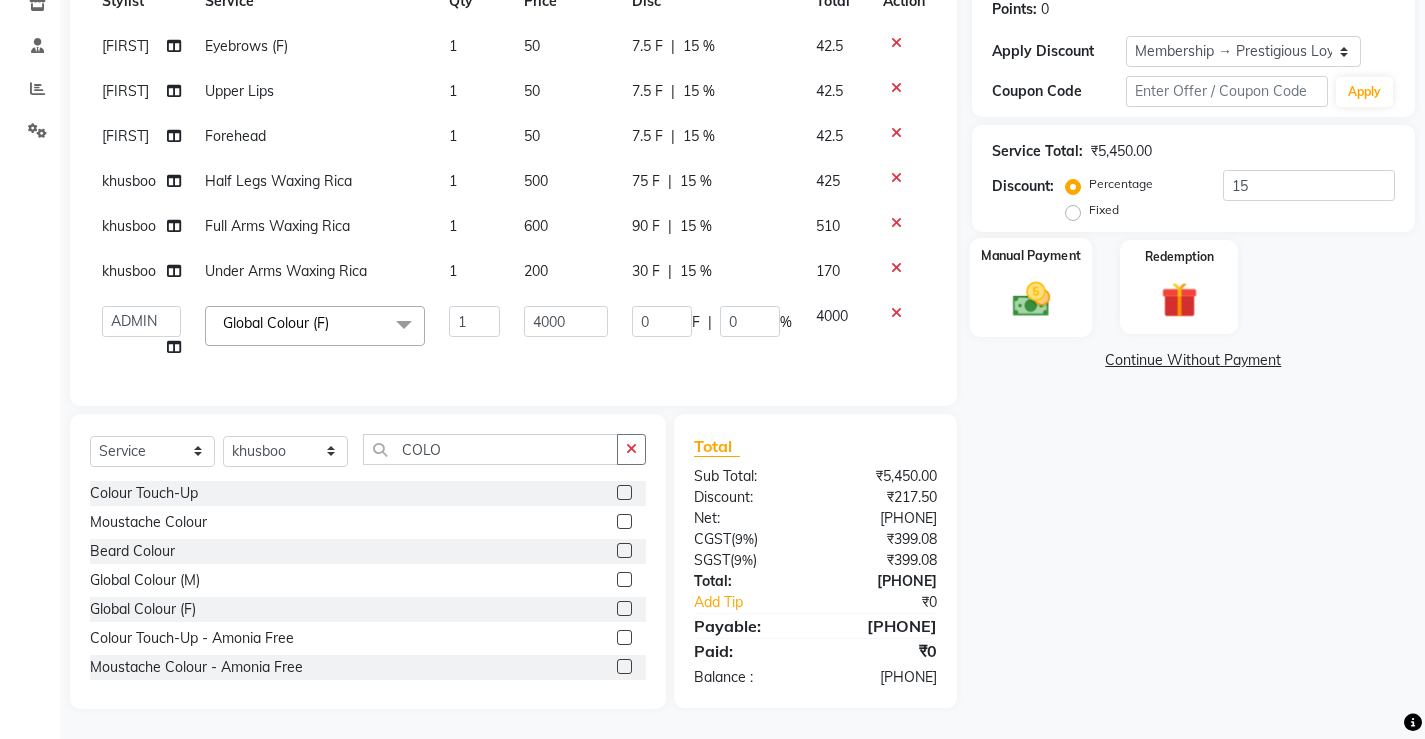 click on "Manual Payment" 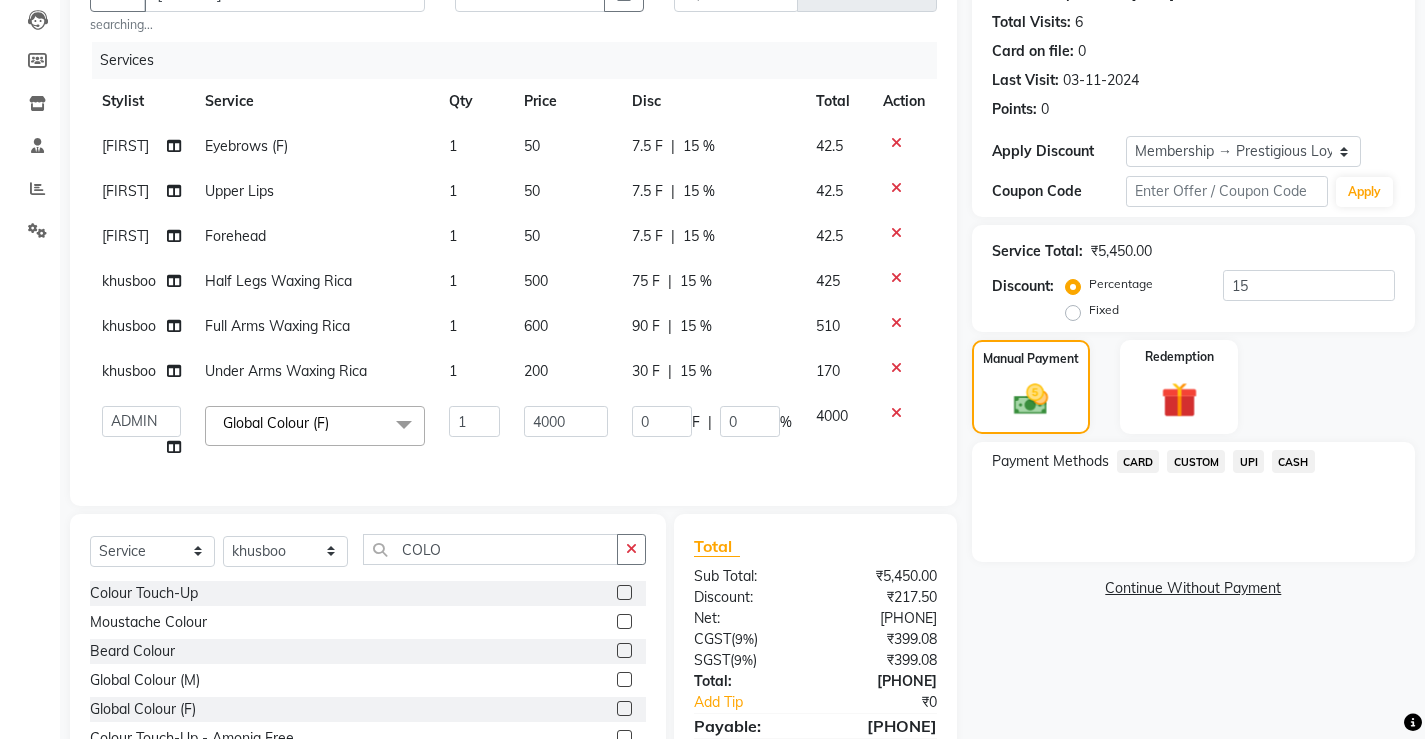 scroll, scrollTop: 312, scrollLeft: 0, axis: vertical 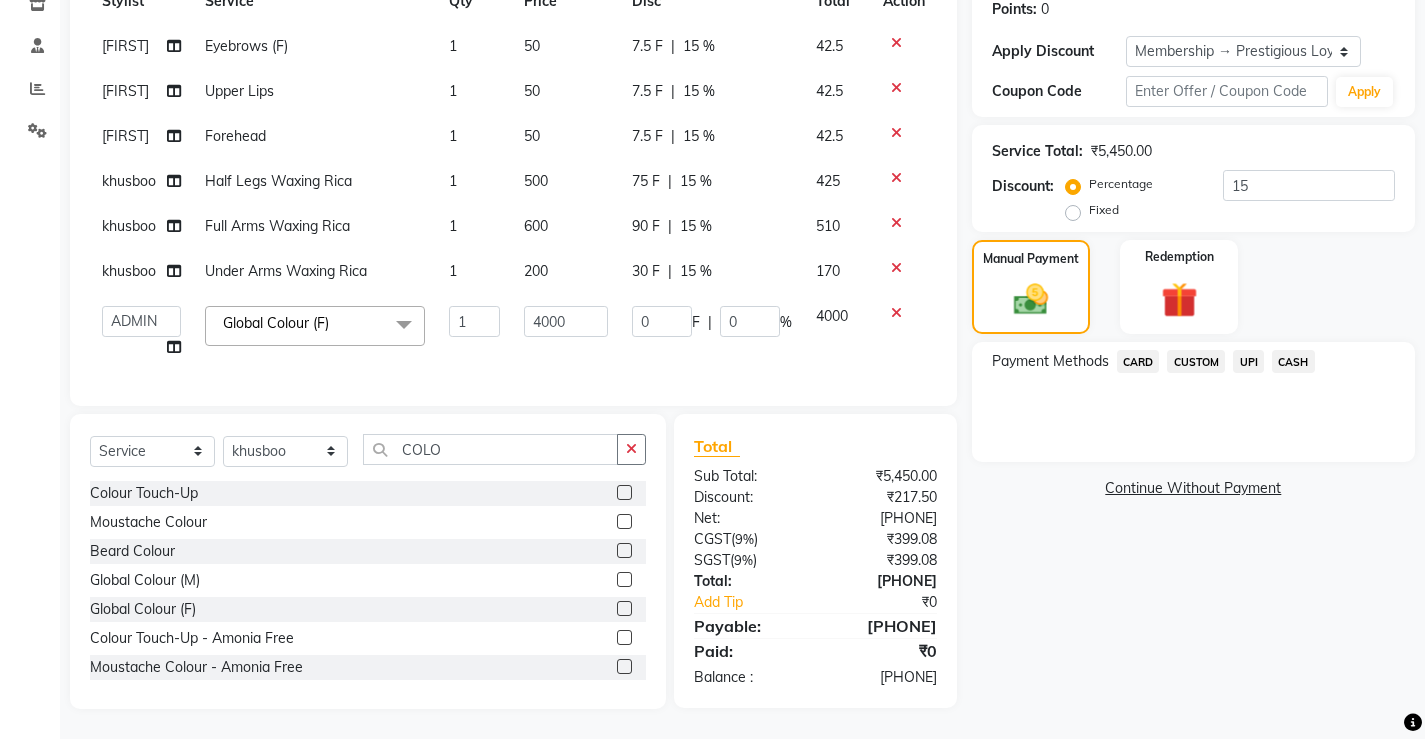 click on "UPI" 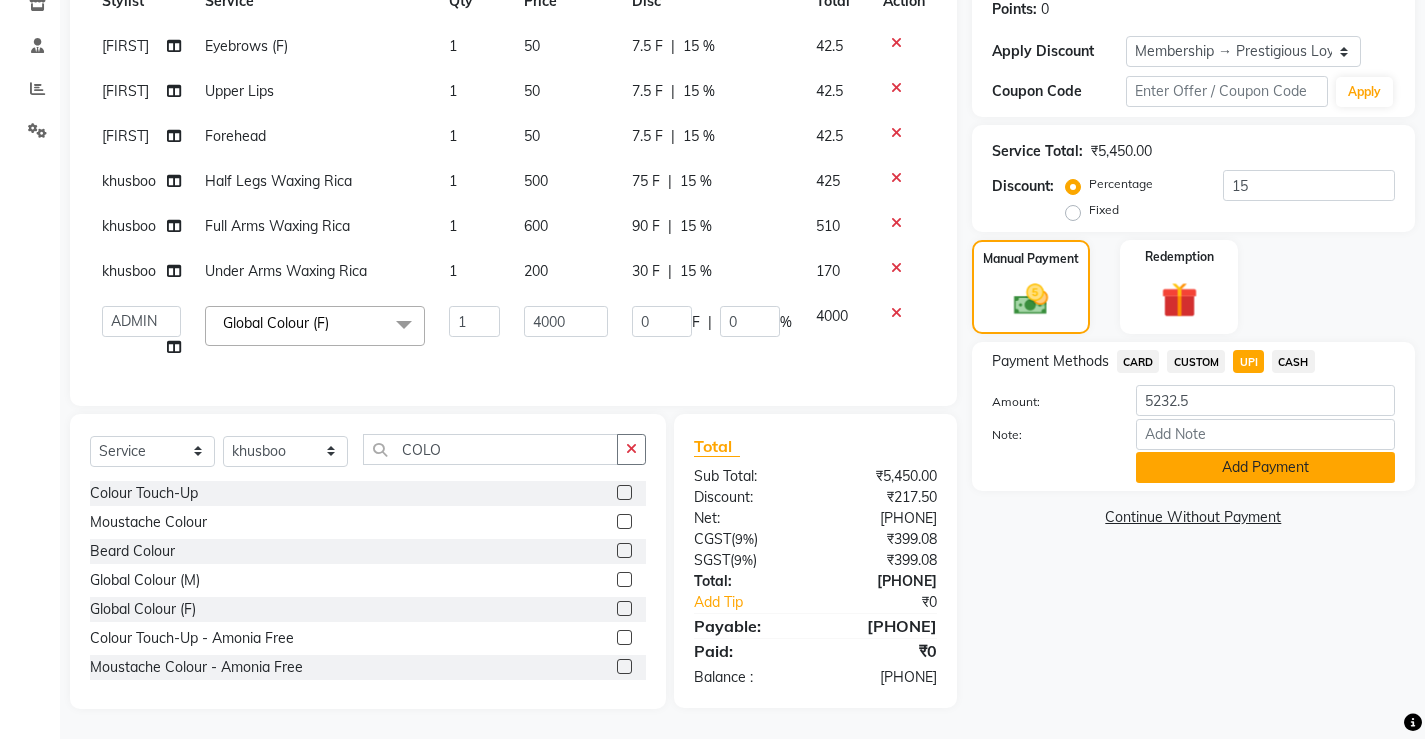 click on "Add Payment" 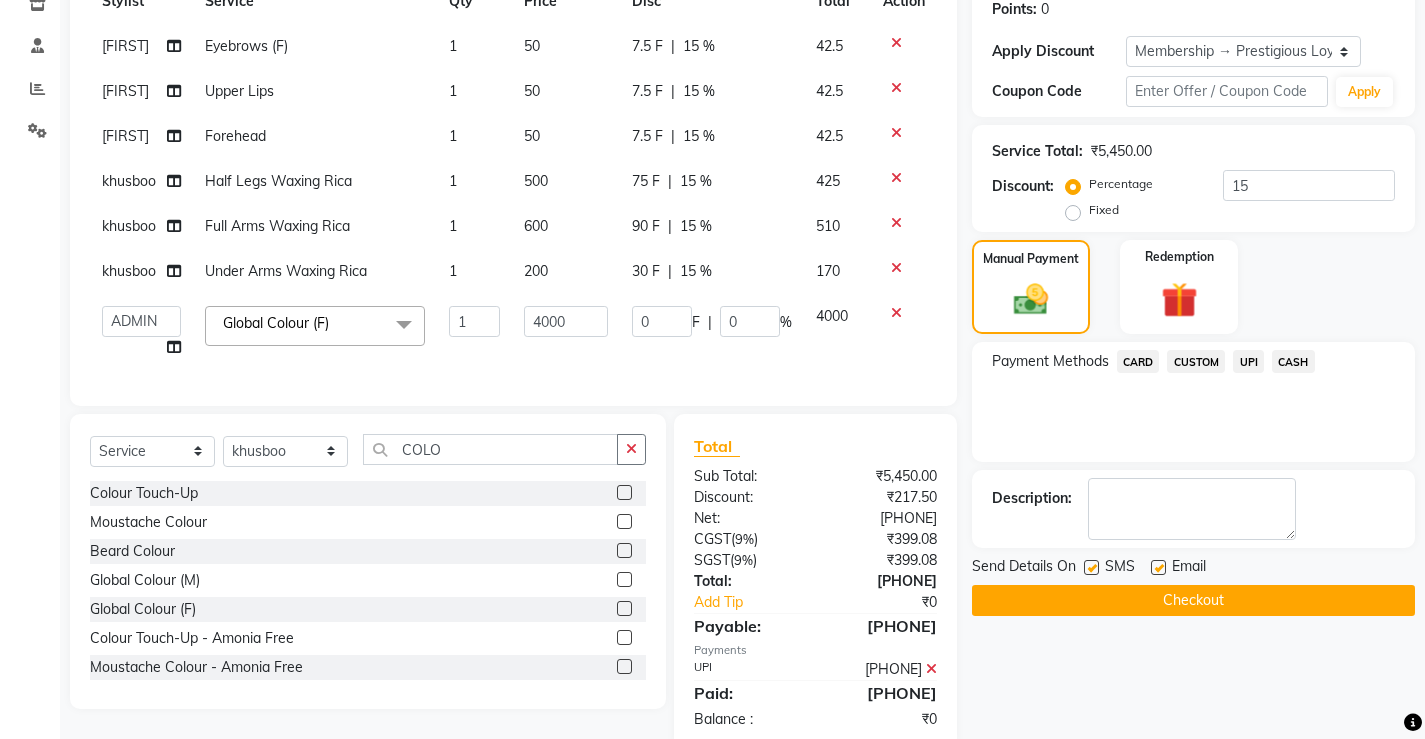 scroll, scrollTop: 353, scrollLeft: 0, axis: vertical 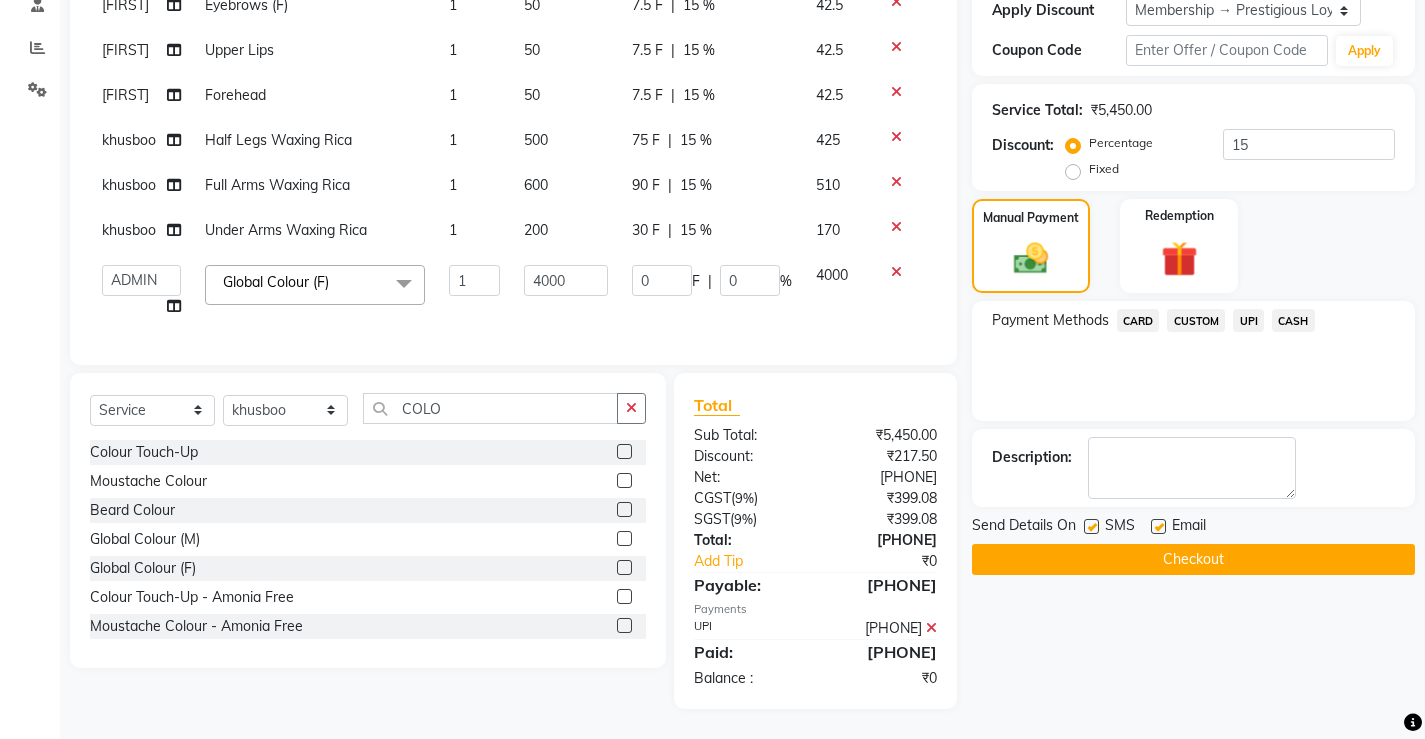 click on "Checkout" 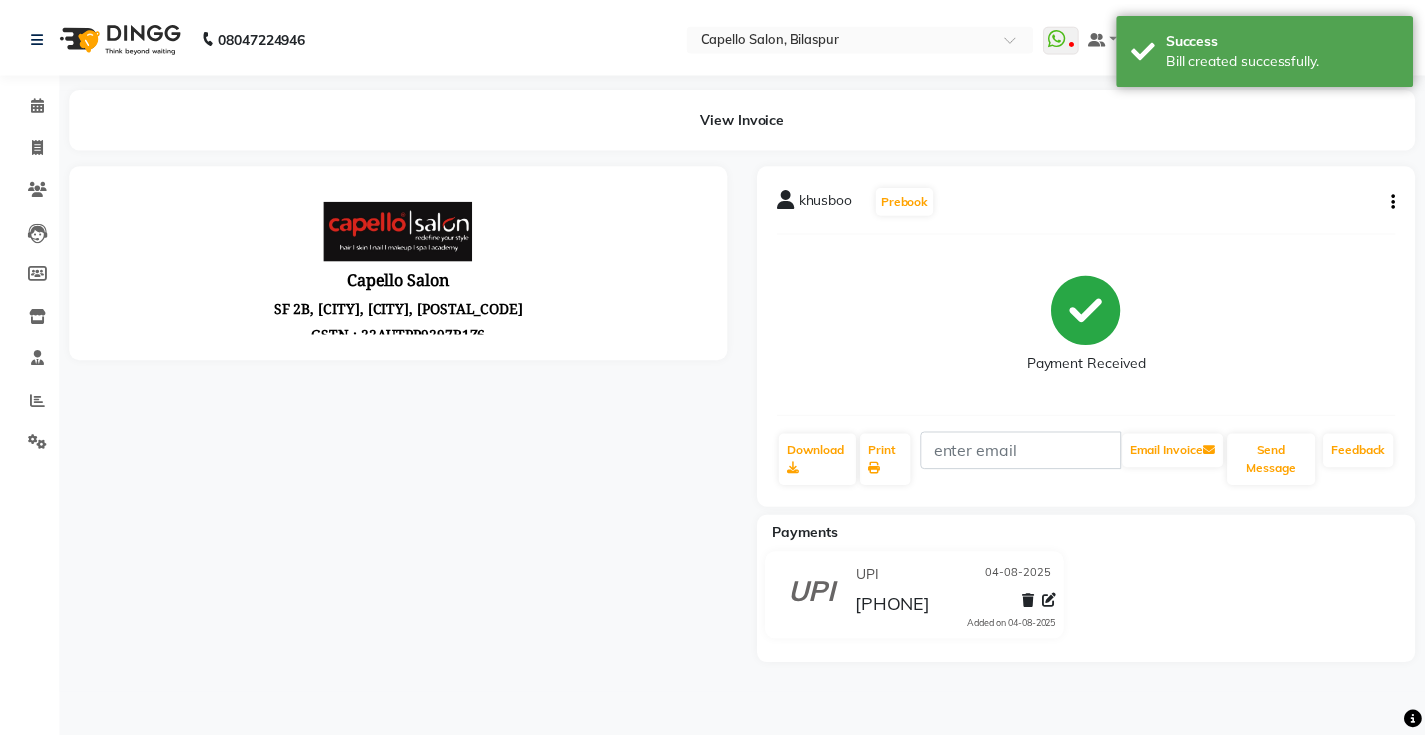 scroll, scrollTop: 0, scrollLeft: 0, axis: both 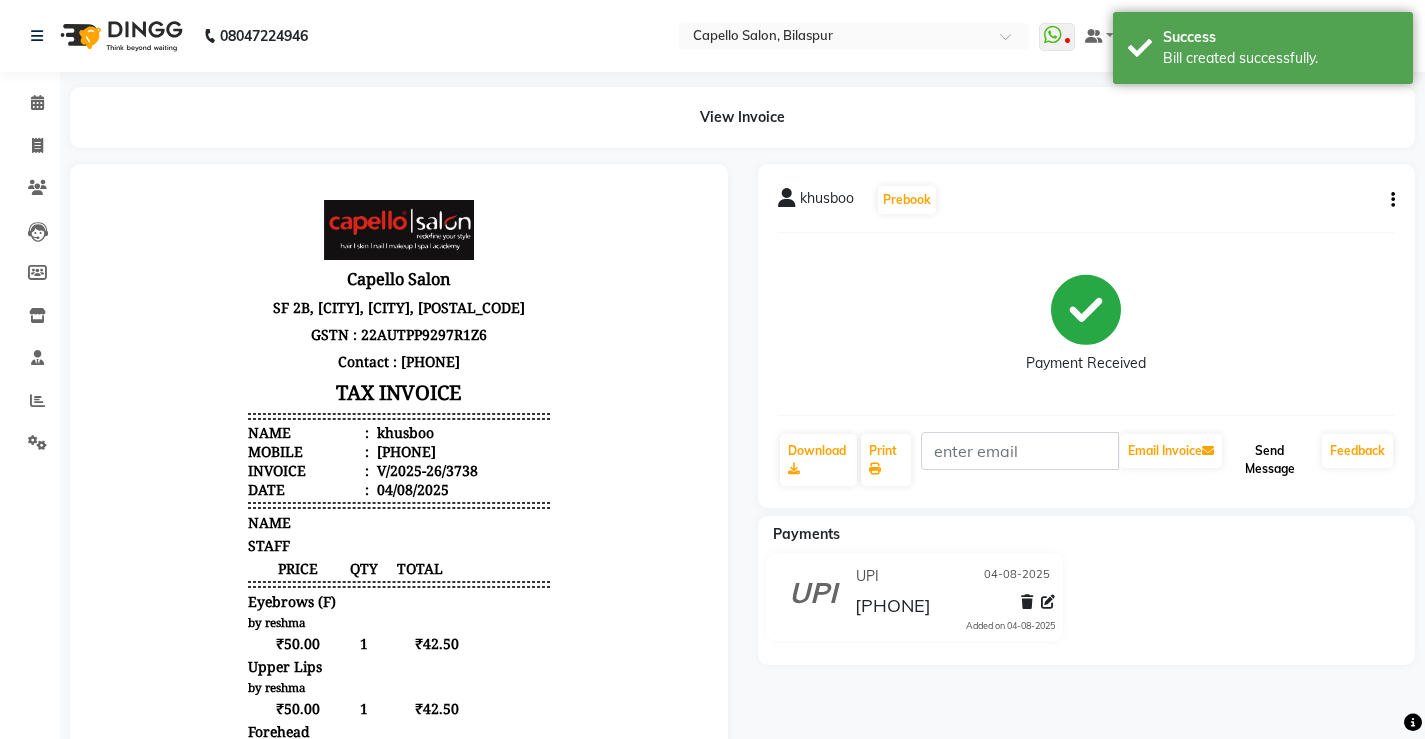 click on "Send Message" 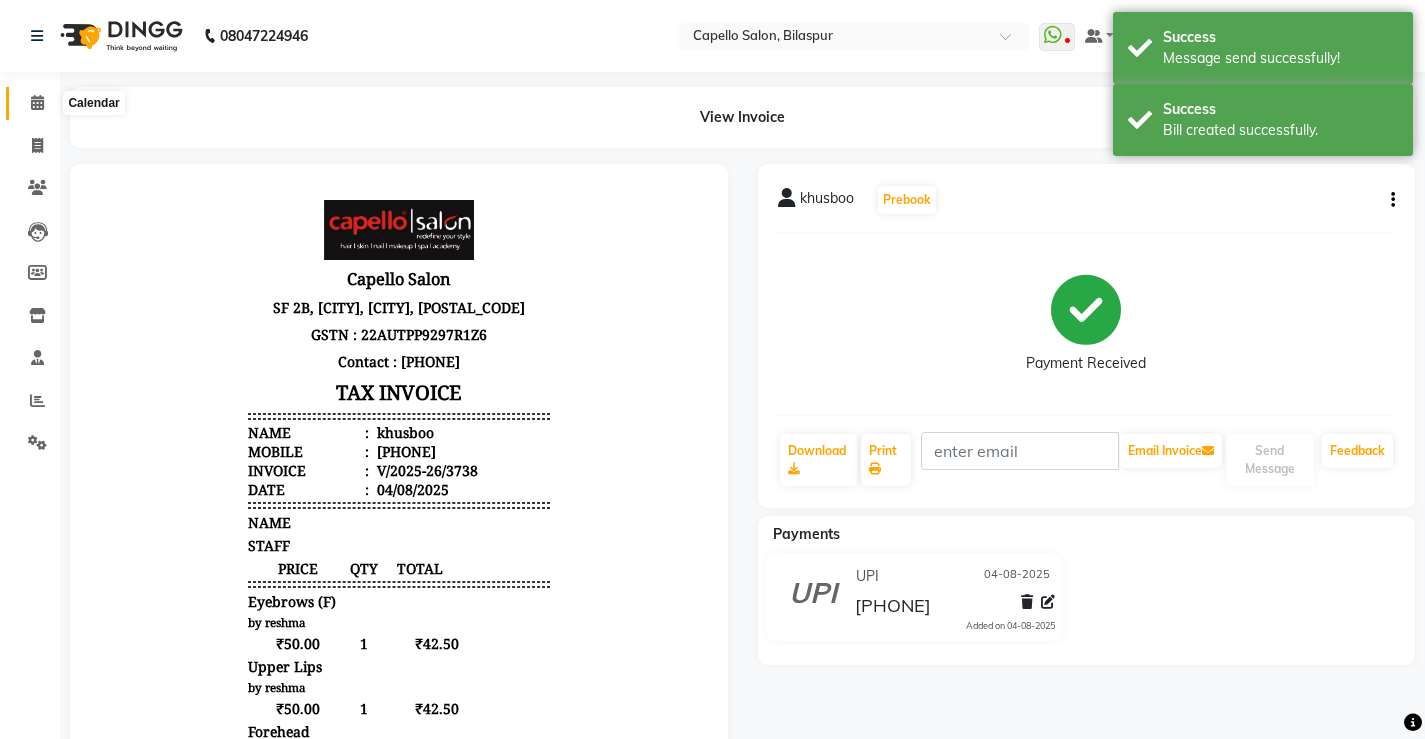 click 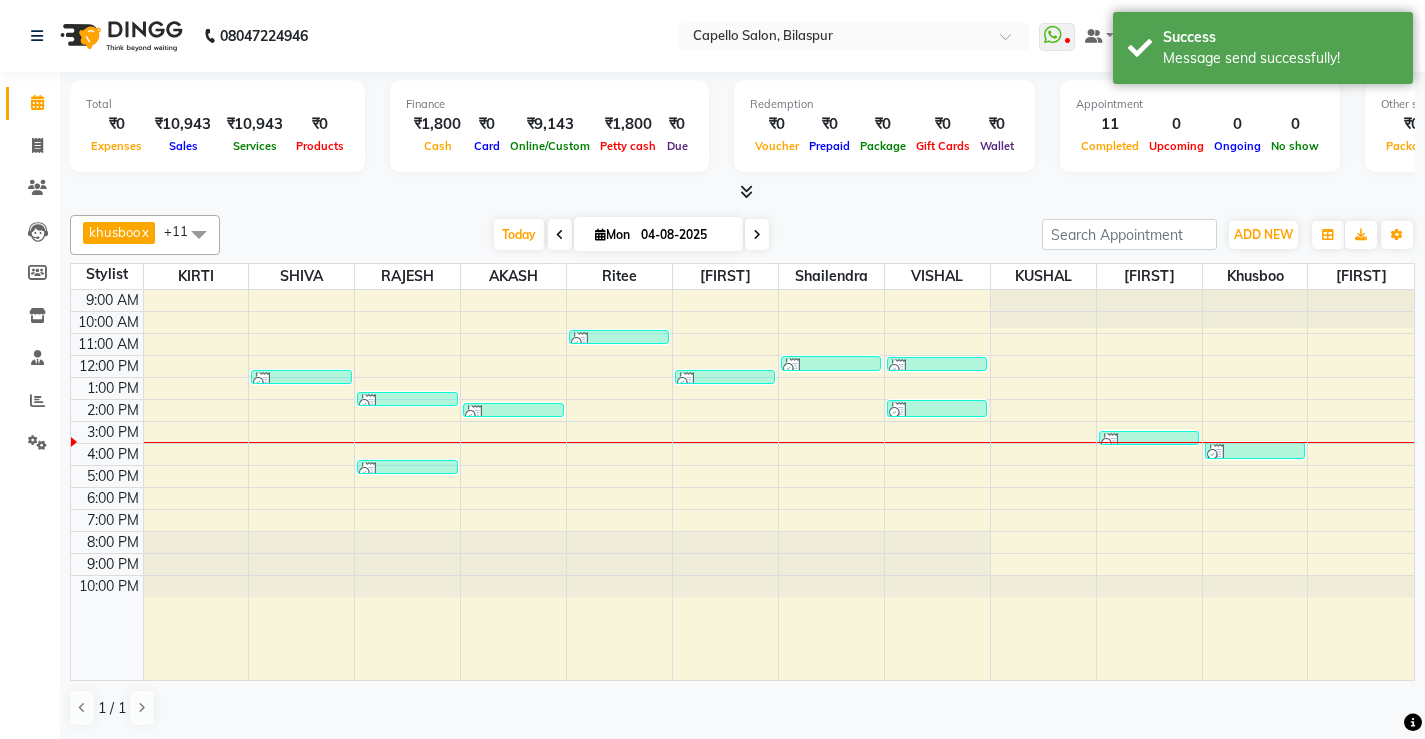 click at bounding box center [746, 191] 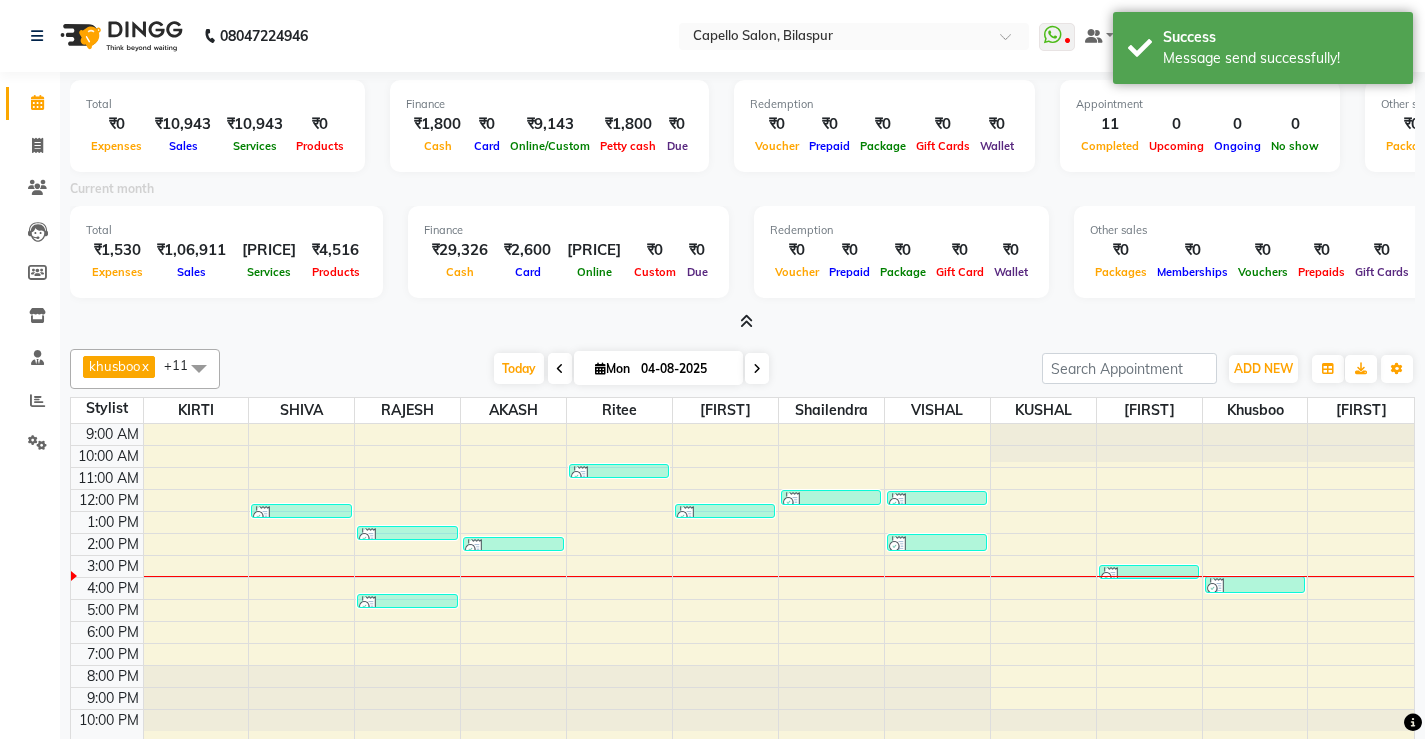 click at bounding box center [746, 321] 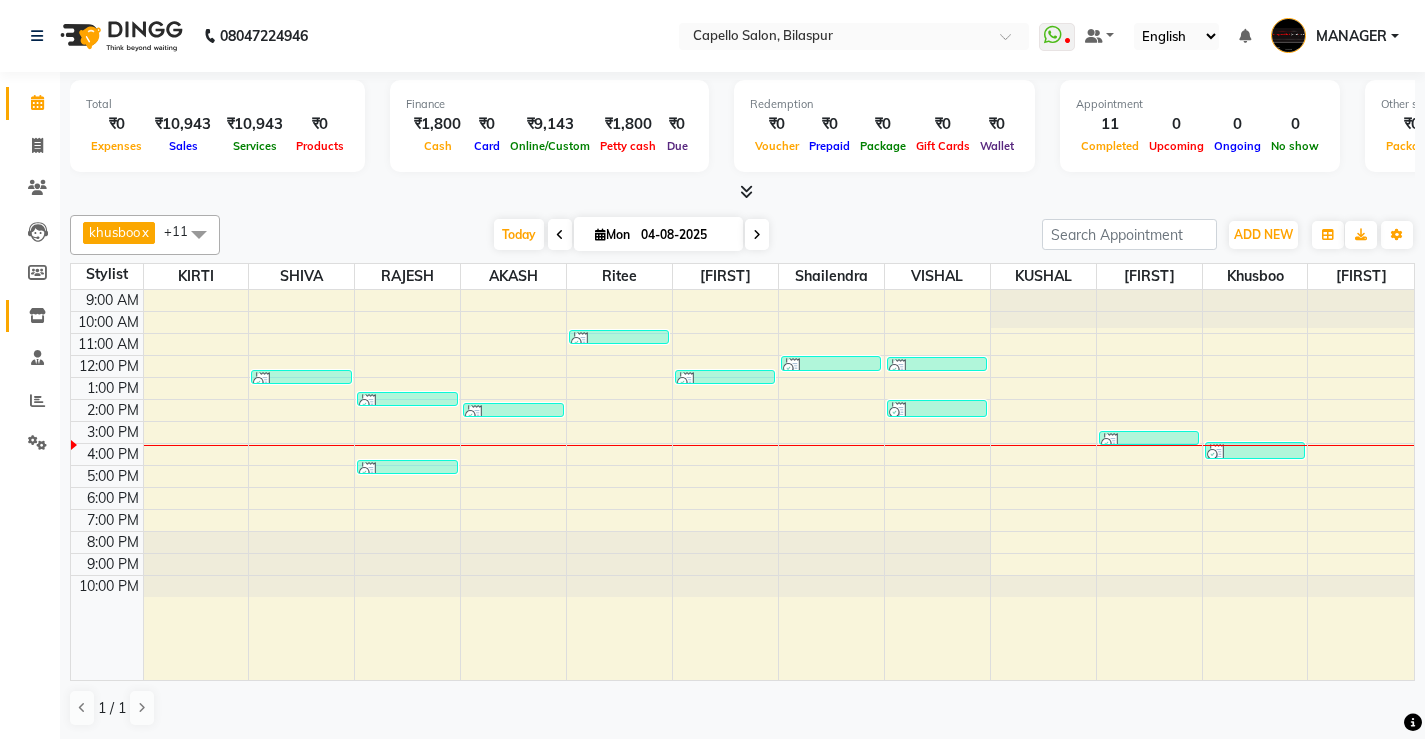 click on "Inventory" 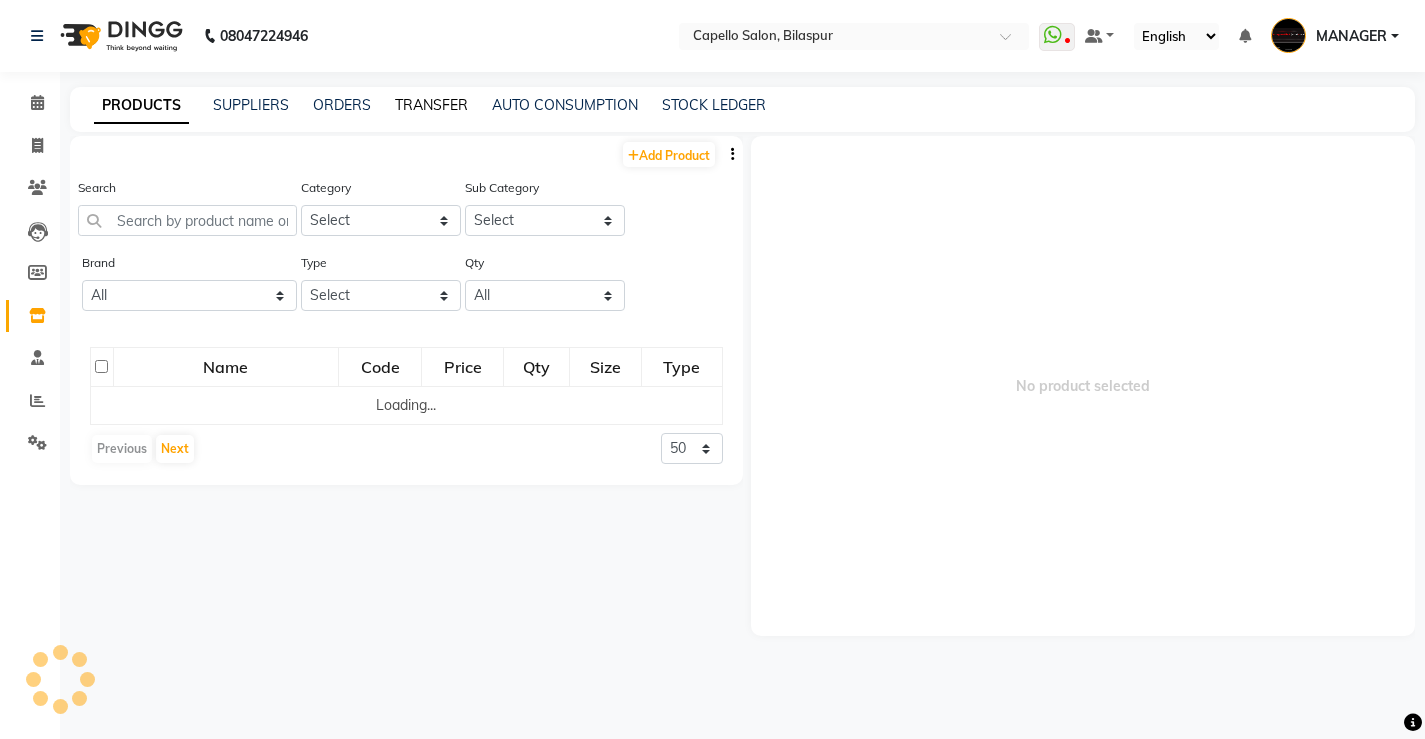 click on "TRANSFER" 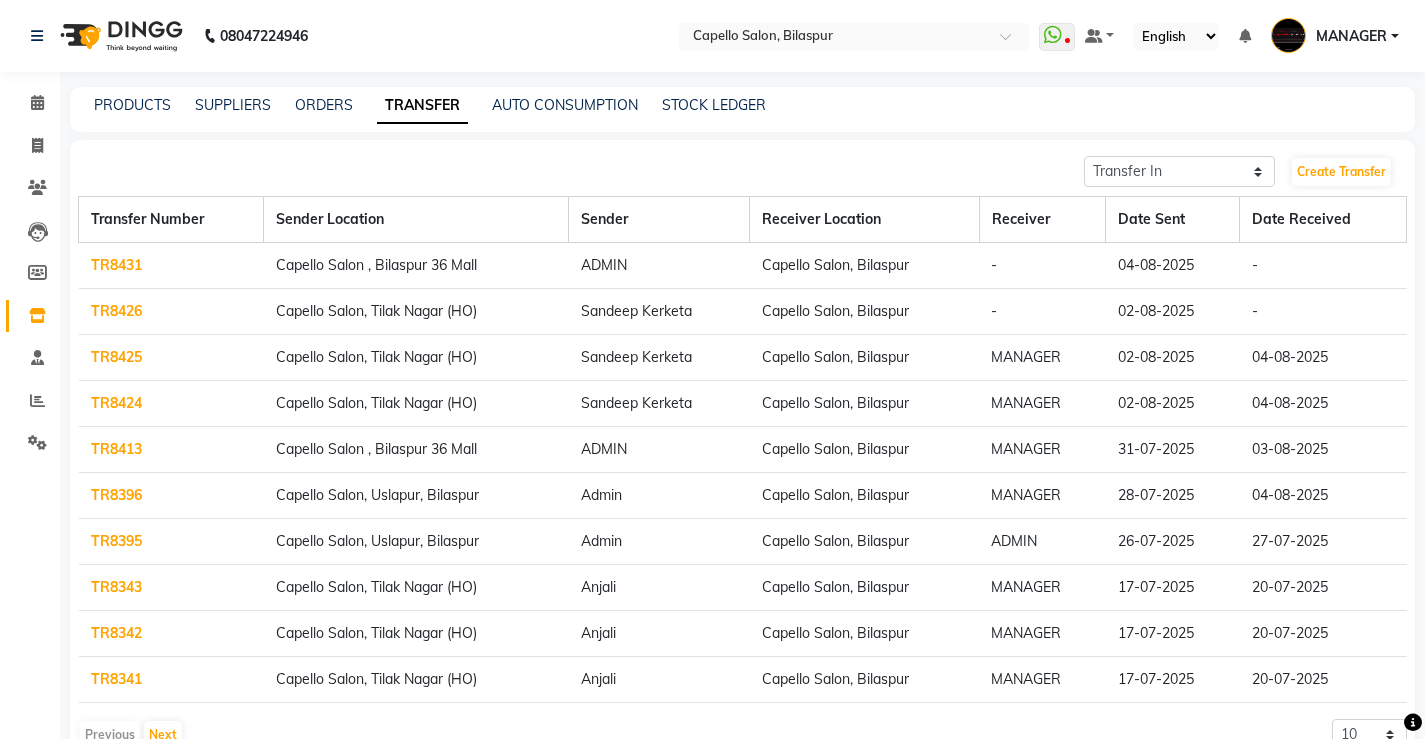 click on "TR8426" 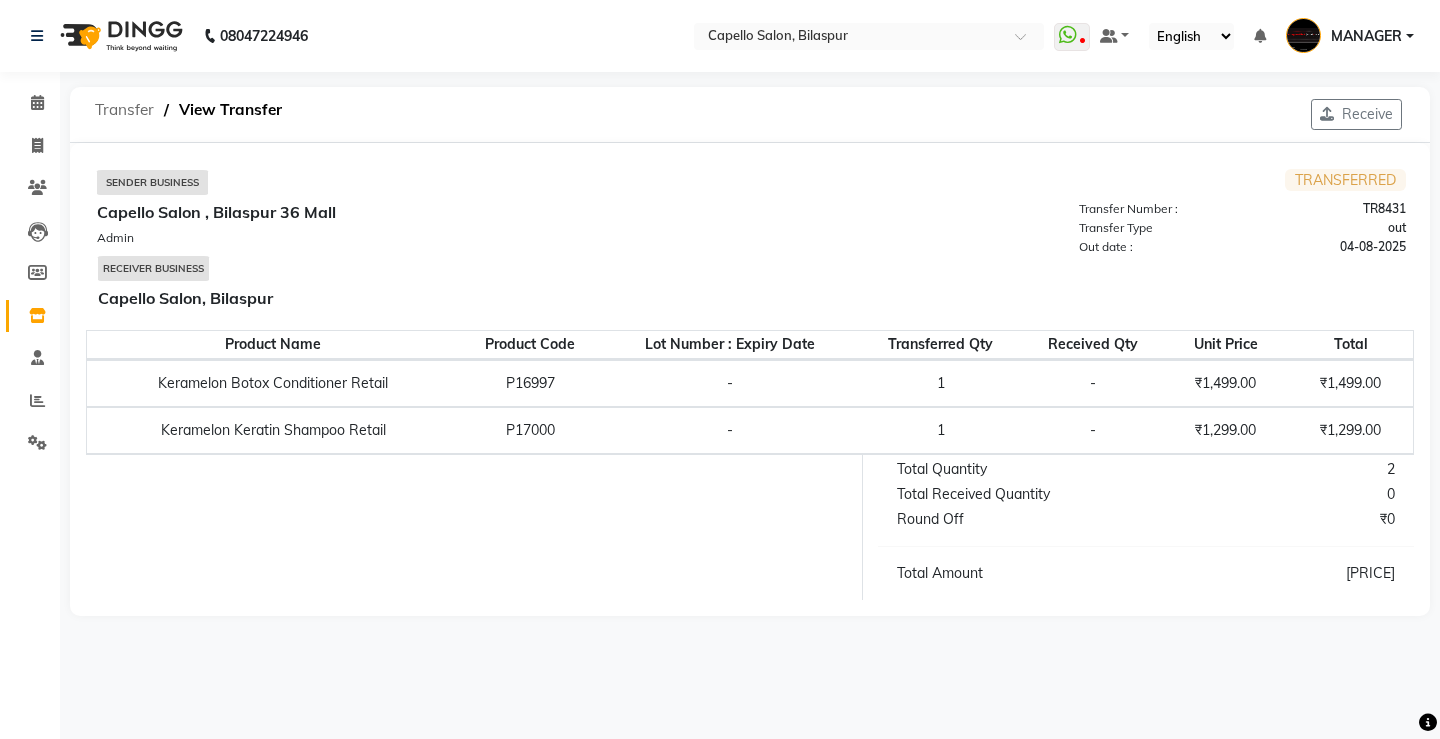 click on "Transfer" 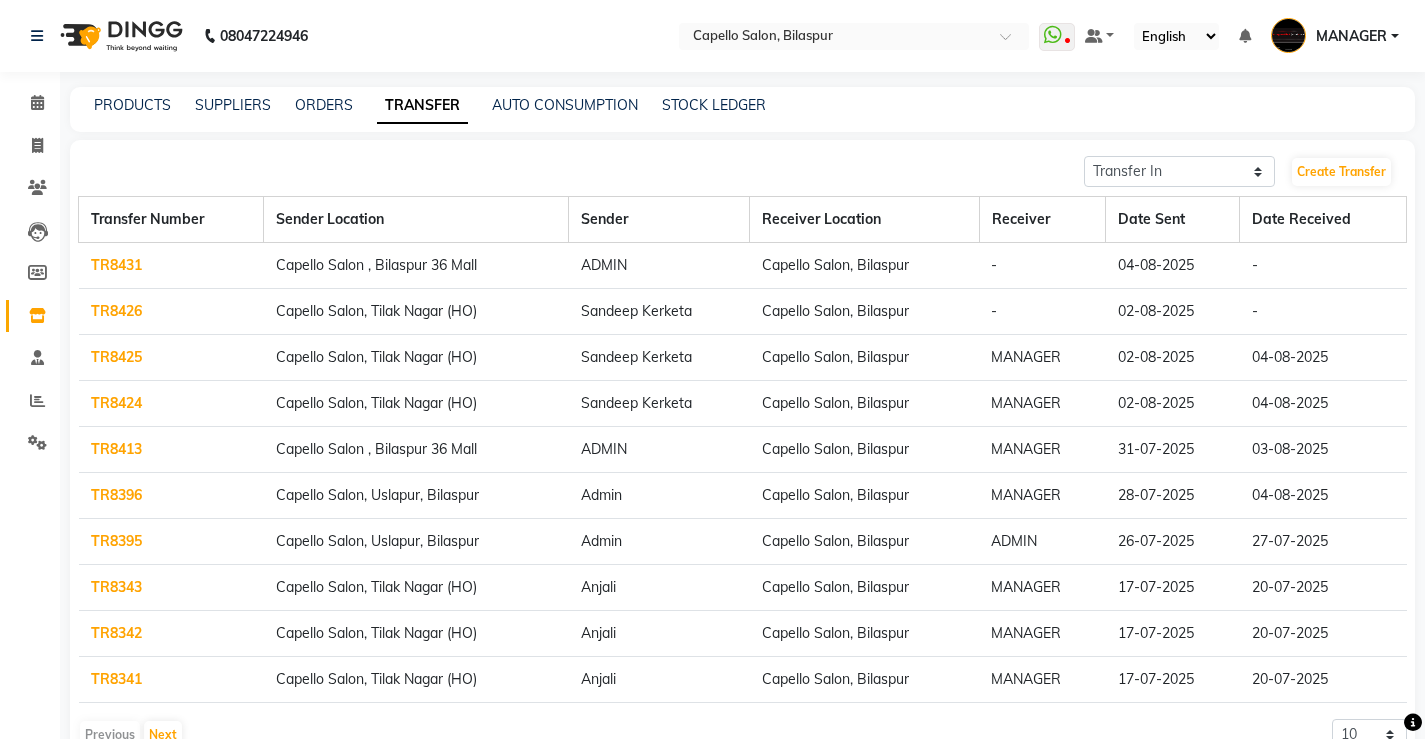 click on "TR8426" 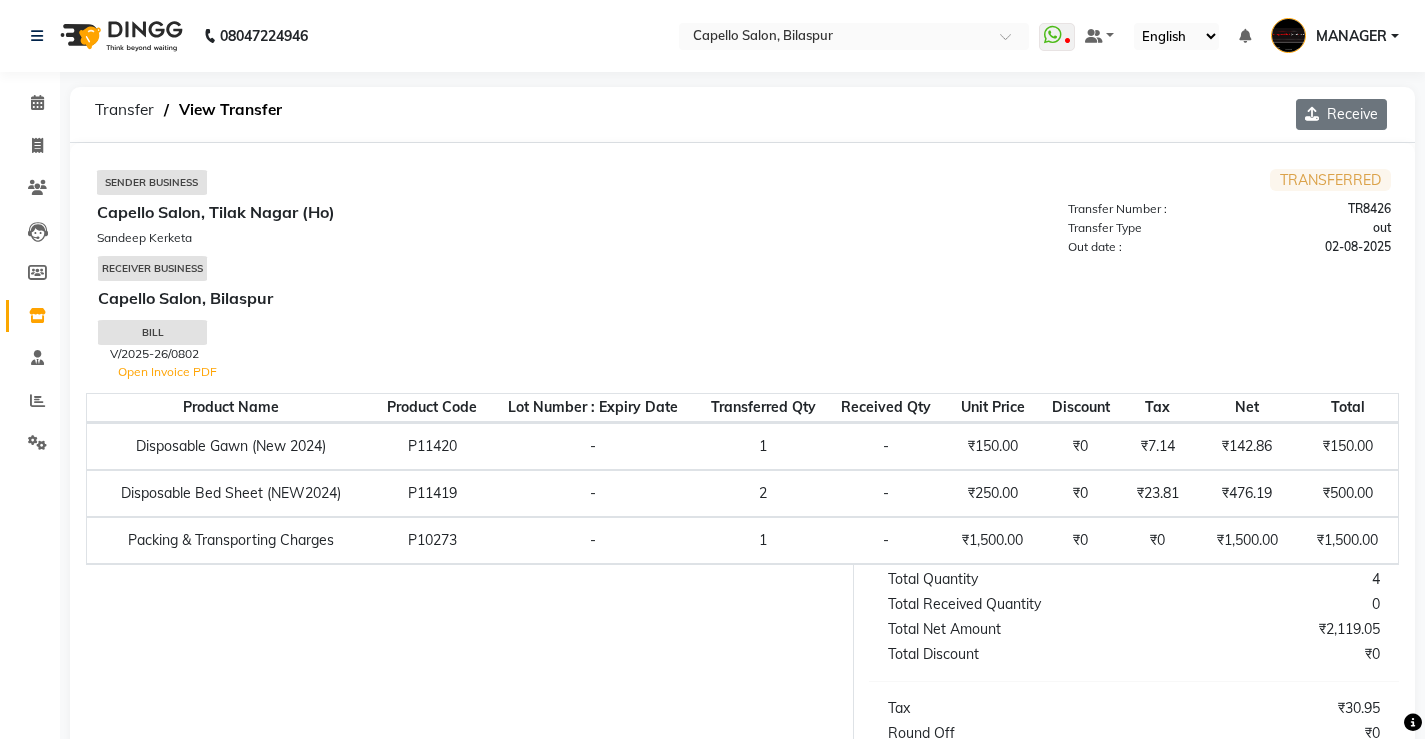 click on "Receive" 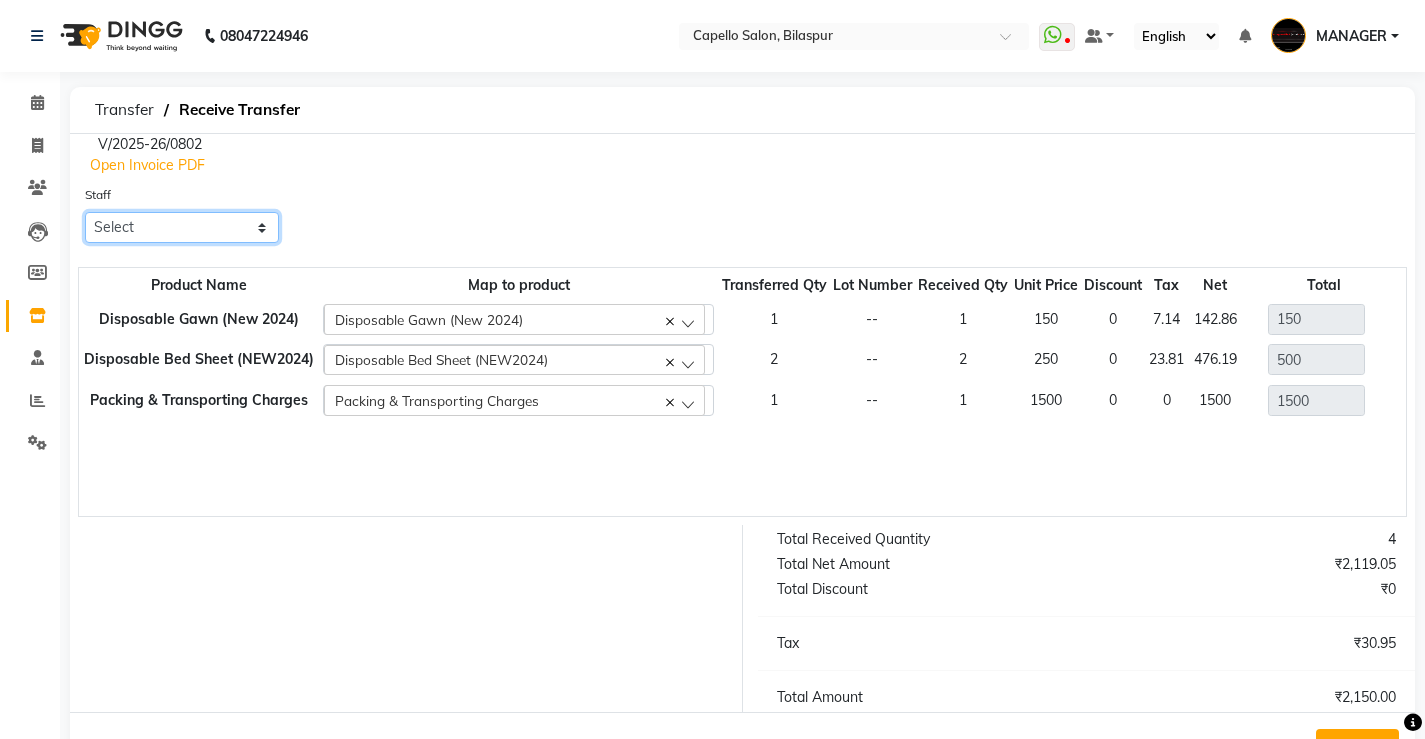 click on "Select ADMIN AKASH ANJALI khusboo KIRTI KUSHAL MANAGER Manish RAJESH reshma ritee shailendra SHIVA VISHAL" at bounding box center (182, 227) 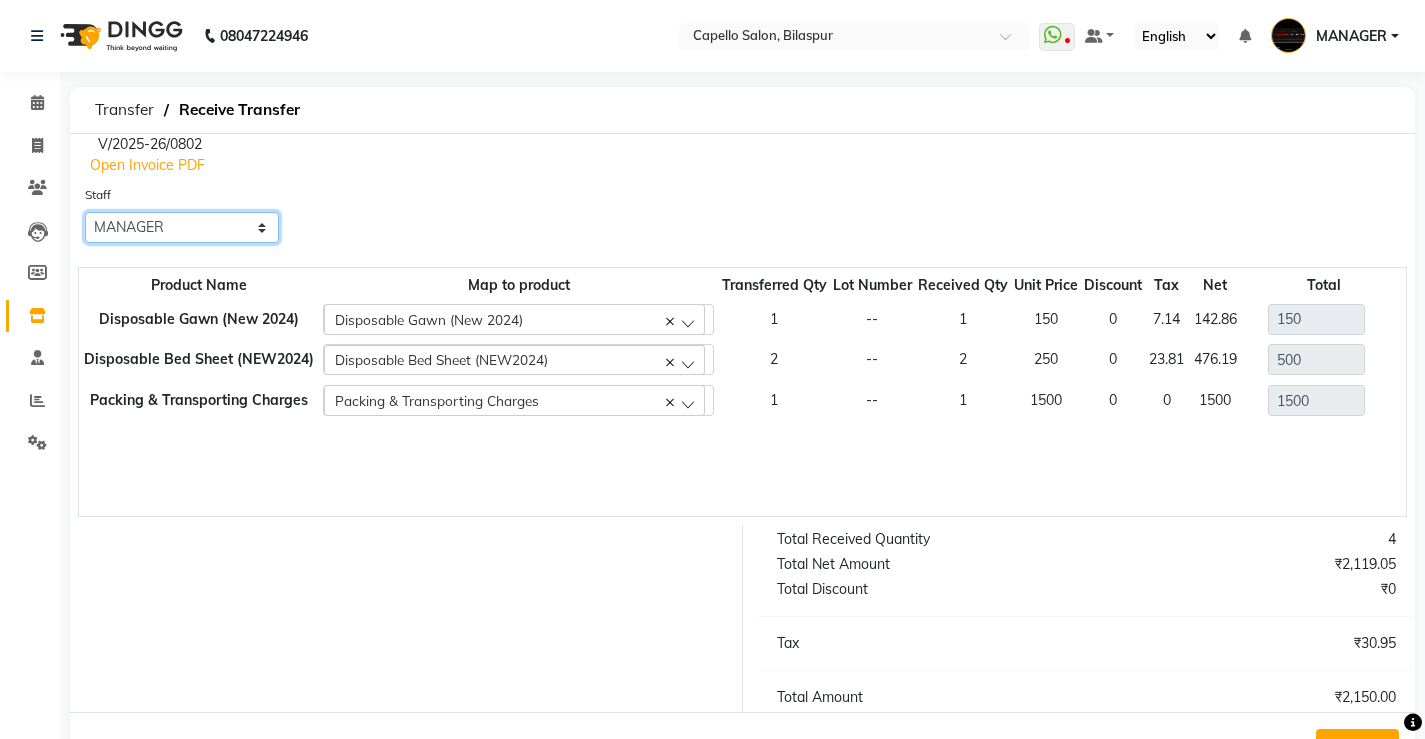 click on "Select ADMIN AKASH ANJALI khusboo KIRTI KUSHAL MANAGER Manish RAJESH reshma ritee shailendra SHIVA VISHAL" at bounding box center (182, 227) 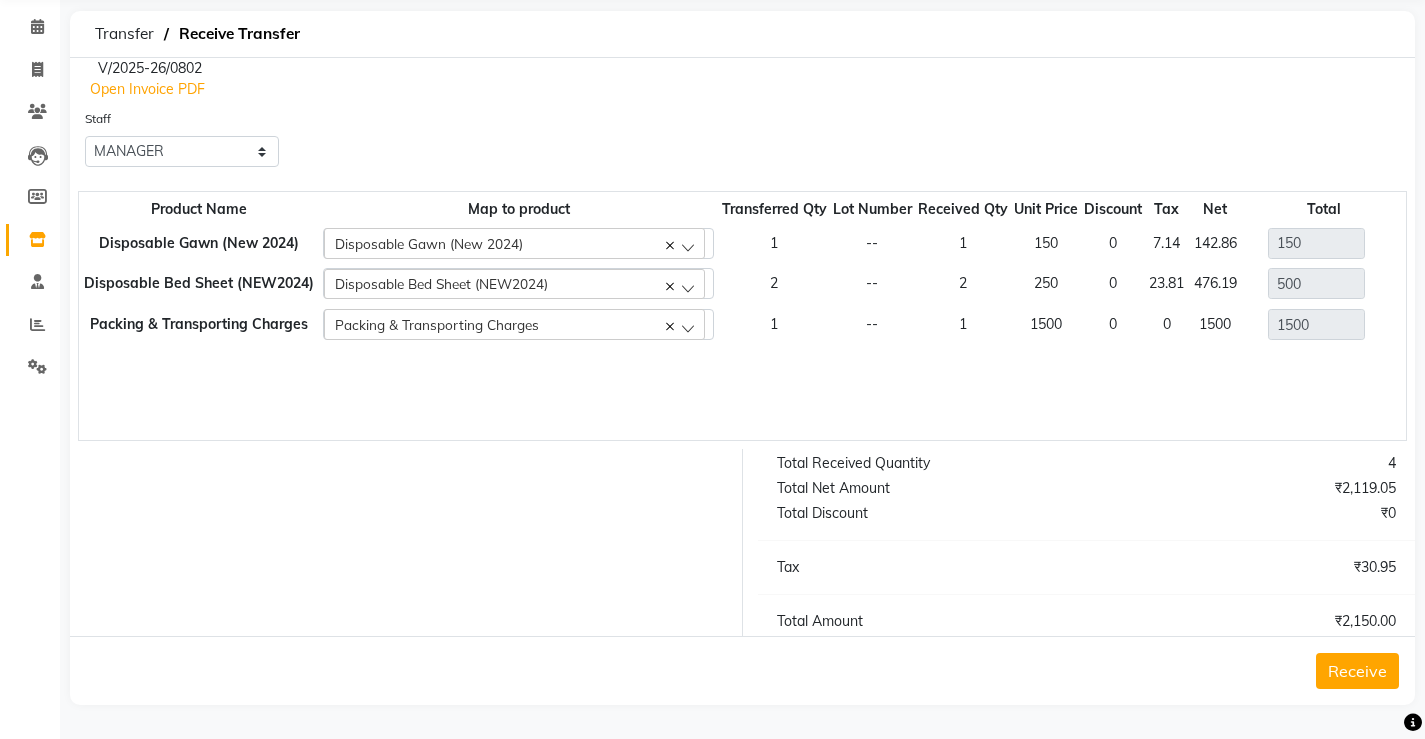 click on "Receive" 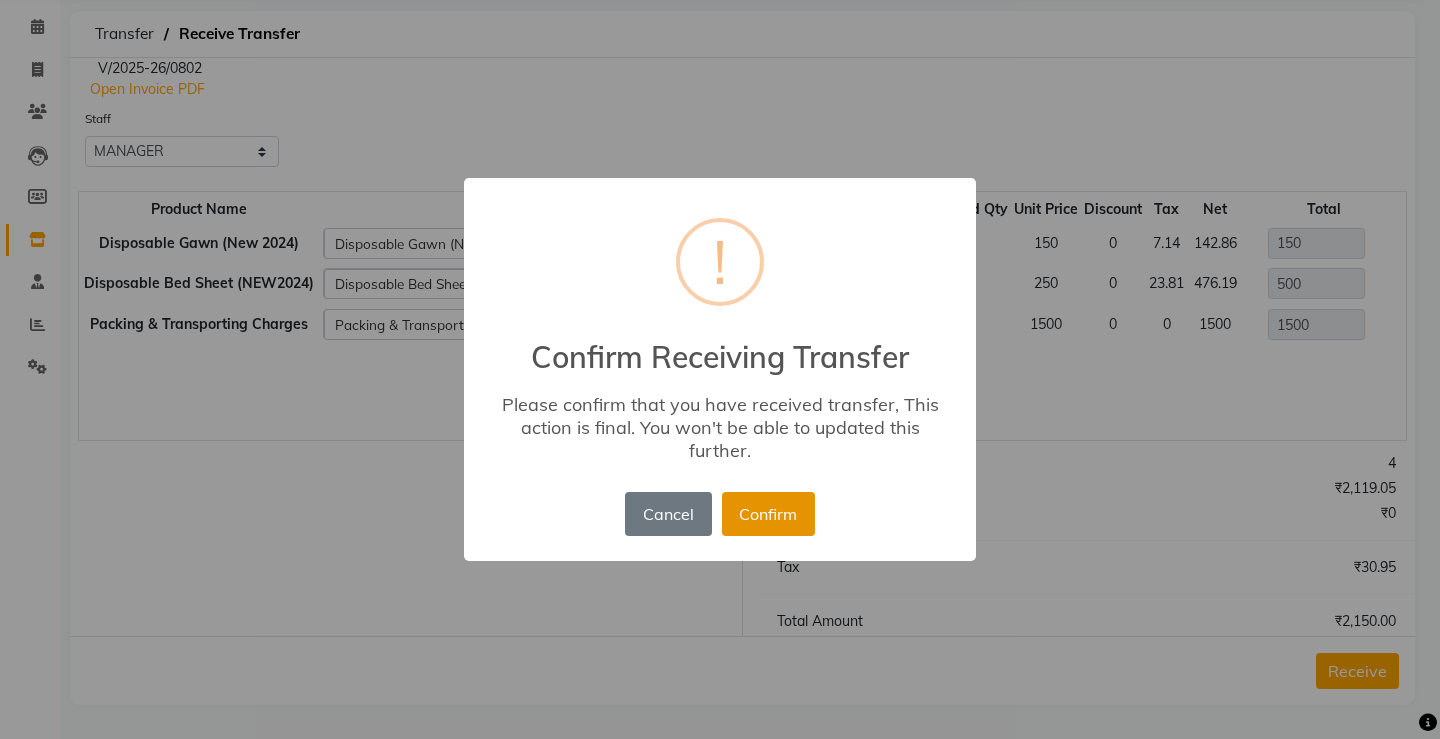 click on "Confirm" at bounding box center [768, 514] 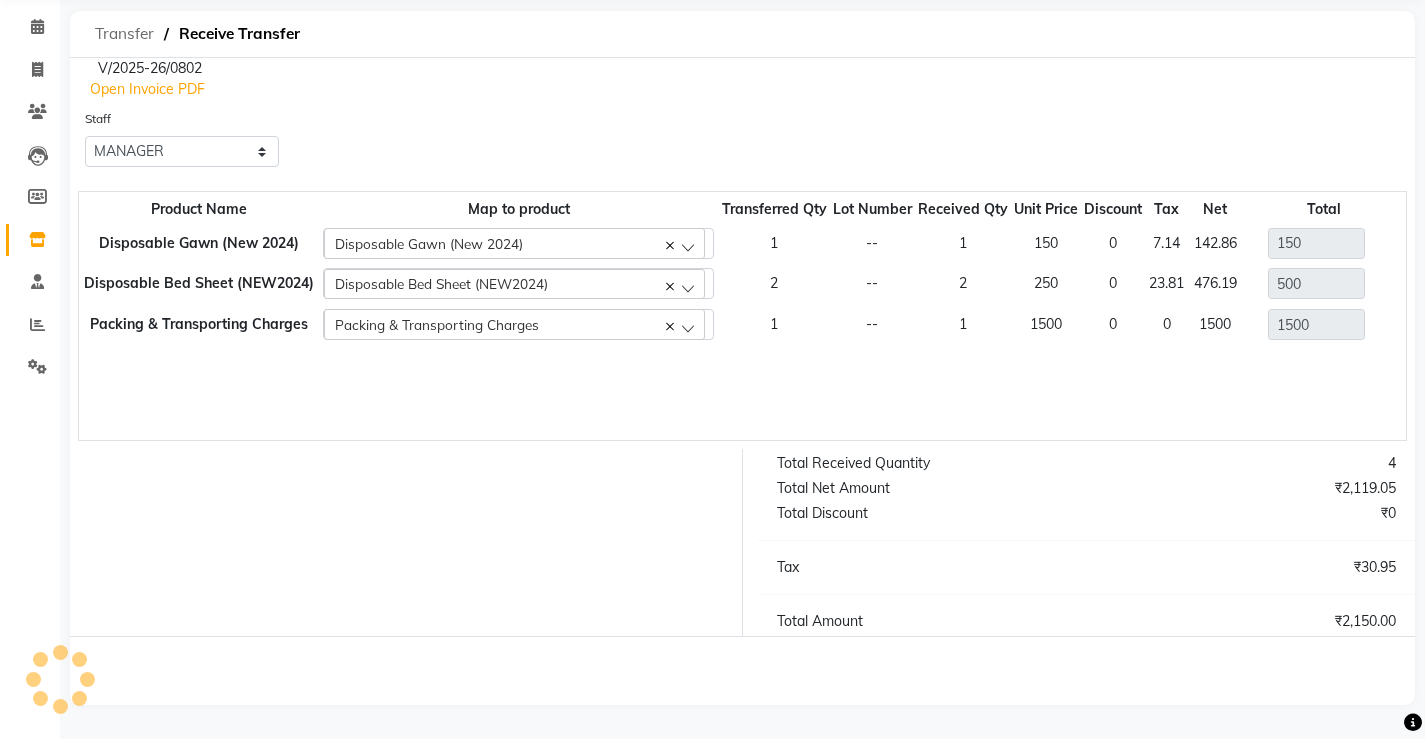 click on "08047224946 Select Location × Capello Salon, Bilaspur  WhatsApp Status  ✕ Status:  Disconnected Recent Service Activity: 01-01-1970     05:30 AM  08047224946Whatsapp Settings Default Panel My Panel English ENGLISH Español Arabic Marathi Hindi Gujarati Tamil Chinese Notifications nothing to show MANAGER Manage Profile Change Password Sign out  Version:3.16.0  ☀ Capello Salon, Bilaspur  Calendar  Invoice  Clients  Leads   Members  Inventory  Staff  Reports  Settings Completed InProgress Upcoming Dropped Tentative Check-In Confirm Bookings Generate Report Segments Page Builder  Transfer   Receive Transfer  V/2025-26/0802 Open Invoice PDF Staff Select ADMIN [NAME] [NAME] [NAME] [NAME] [NAME] MANAGER [NAME]    [NAME]   [NAME]   [NAME]   [NAME]   SHIVA   [NAME] Product Name Map to product Transferred Qty  Lot Number Received Qty Unit Price Discount Tax Net Total  Disposable Gawn (New 2024)   Disposable Gawn (New 2024)  1 -- 1 150 0 7.14 142.86 150 2 -- 2 250 0 23.81 1" 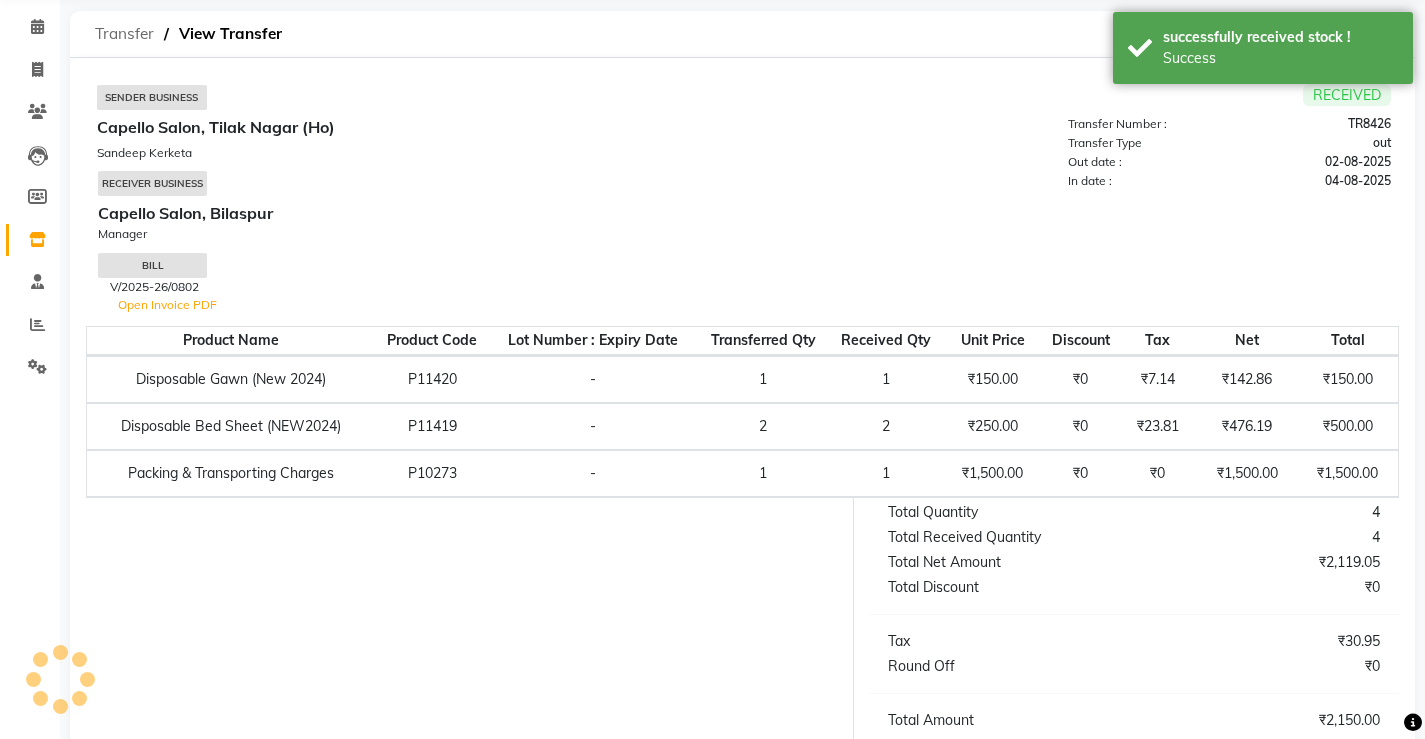 scroll, scrollTop: 0, scrollLeft: 0, axis: both 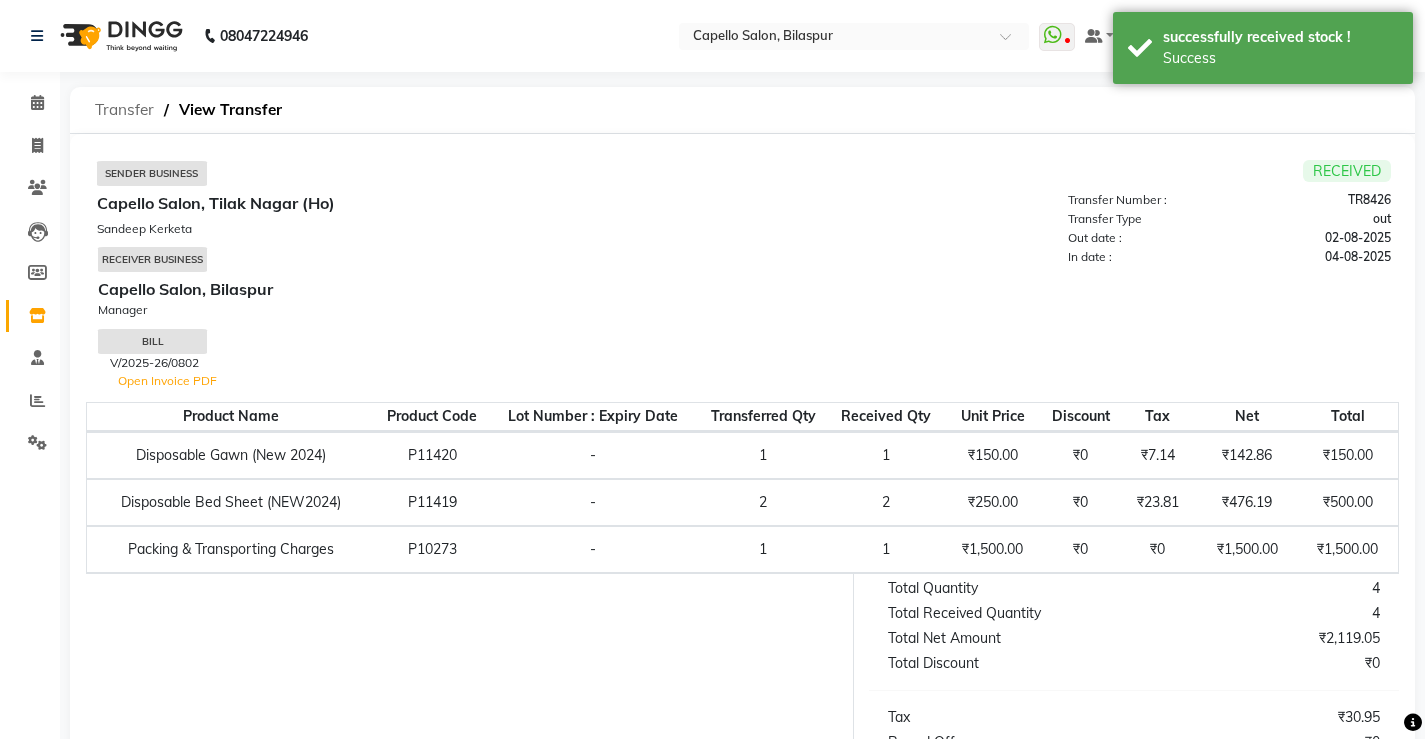 click on "Transfer" 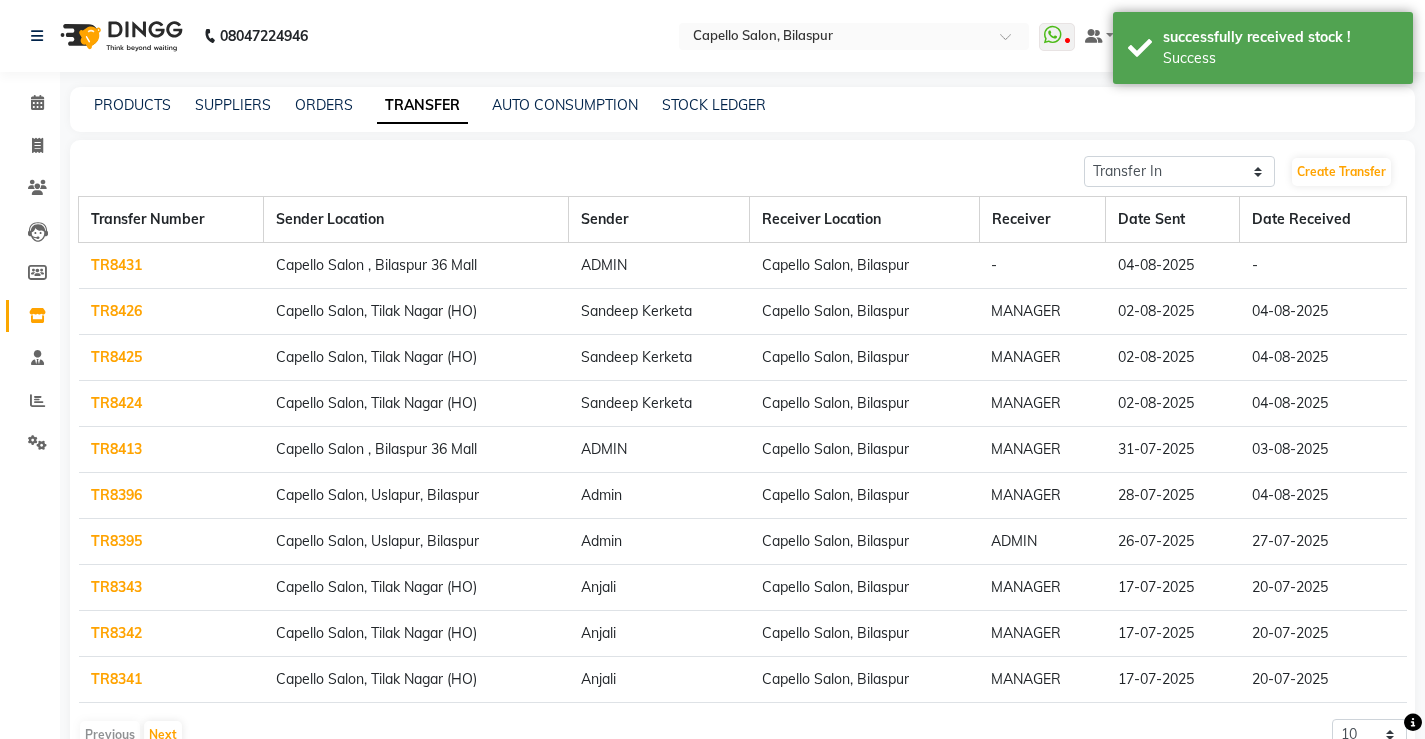 click on "TR8431" 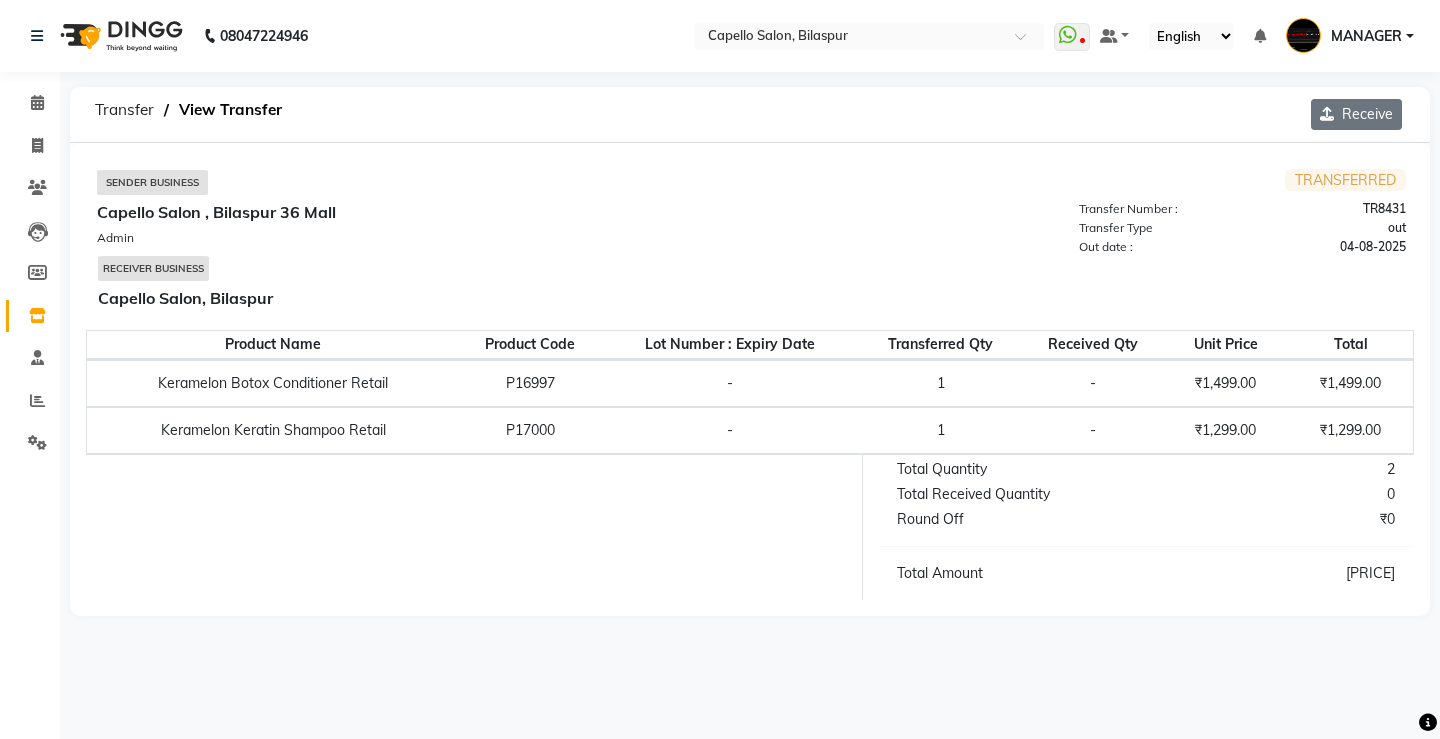 click on "Receive" 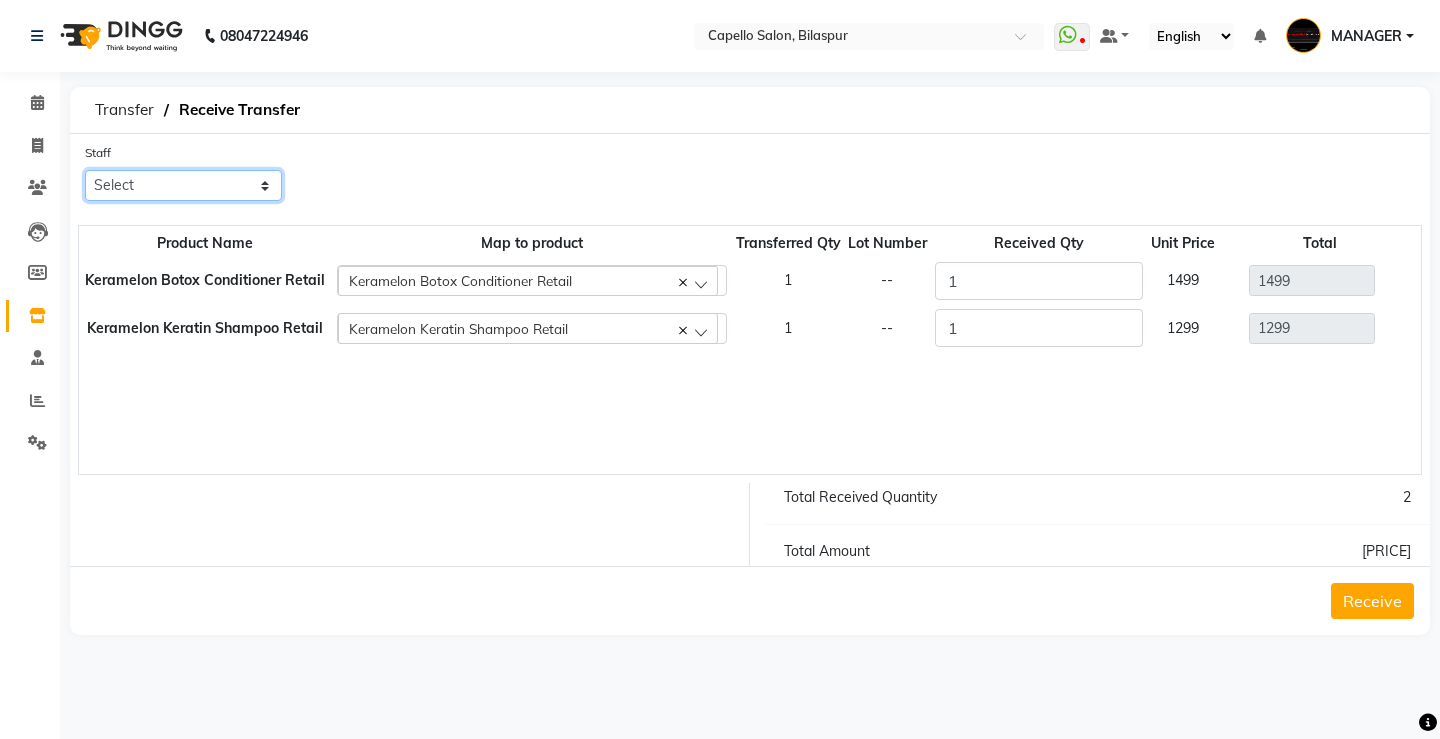 click on "Select ADMIN AKASH ANJALI khusboo KIRTI KUSHAL MANAGER Manish RAJESH reshma ritee shailendra SHIVA VISHAL" at bounding box center (183, 185) 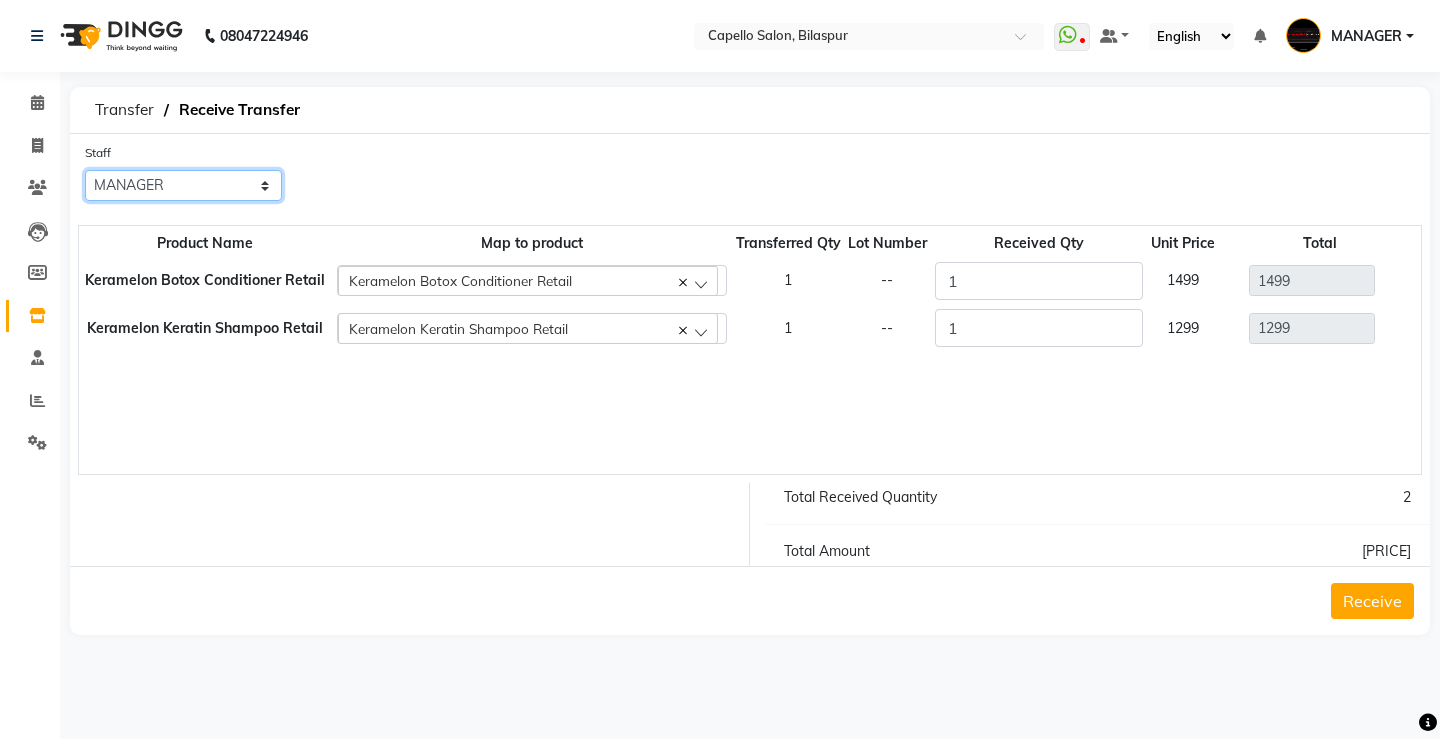 click on "Select ADMIN AKASH ANJALI khusboo KIRTI KUSHAL MANAGER Manish RAJESH reshma ritee shailendra SHIVA VISHAL" at bounding box center [183, 185] 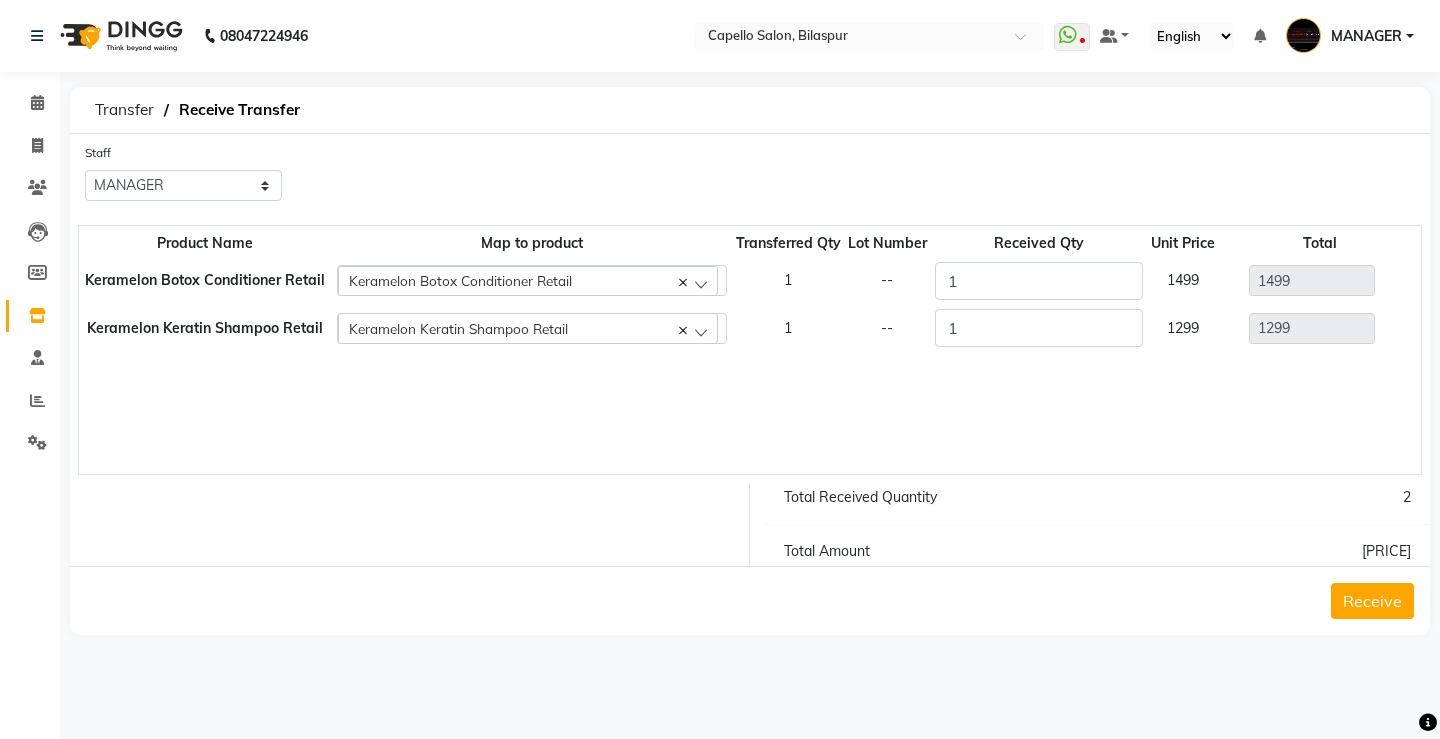 click on "Receive" 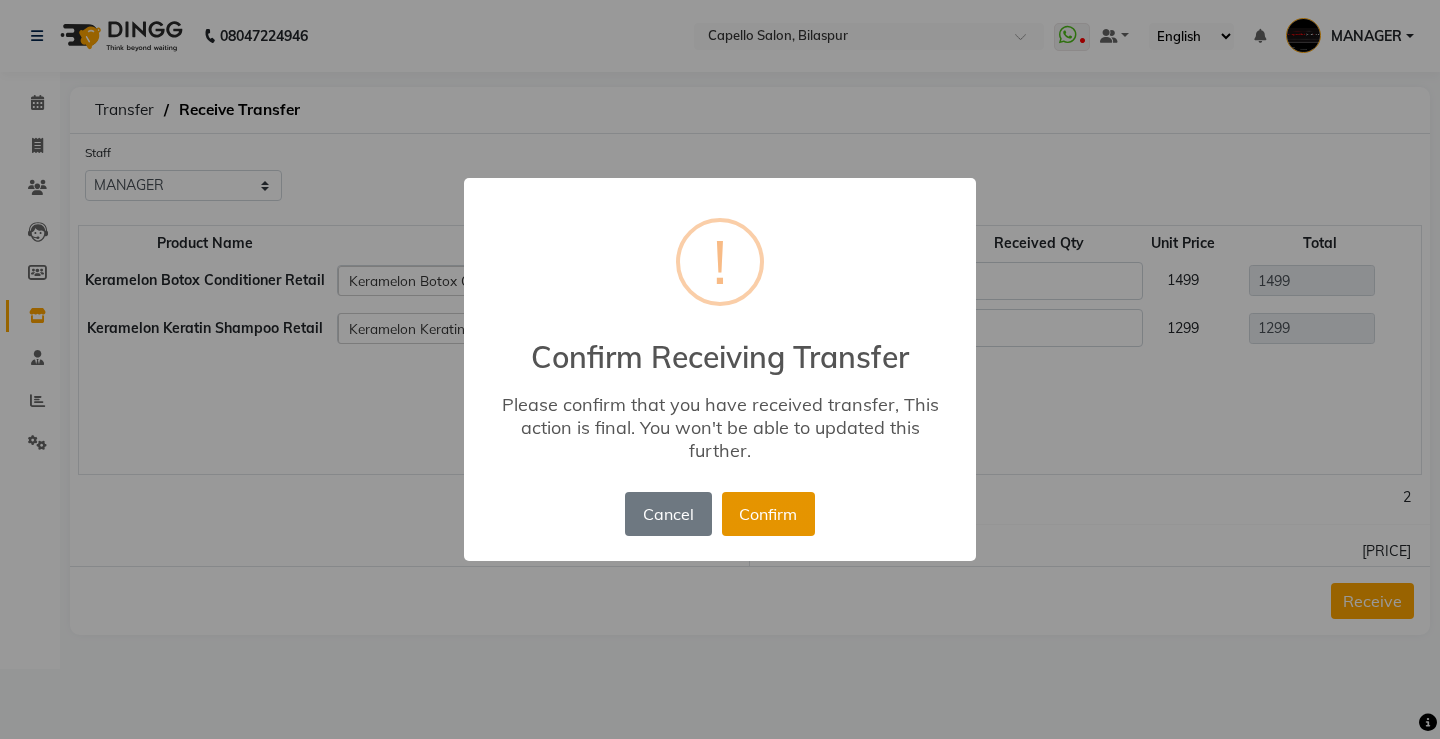 click on "Confirm" at bounding box center [768, 514] 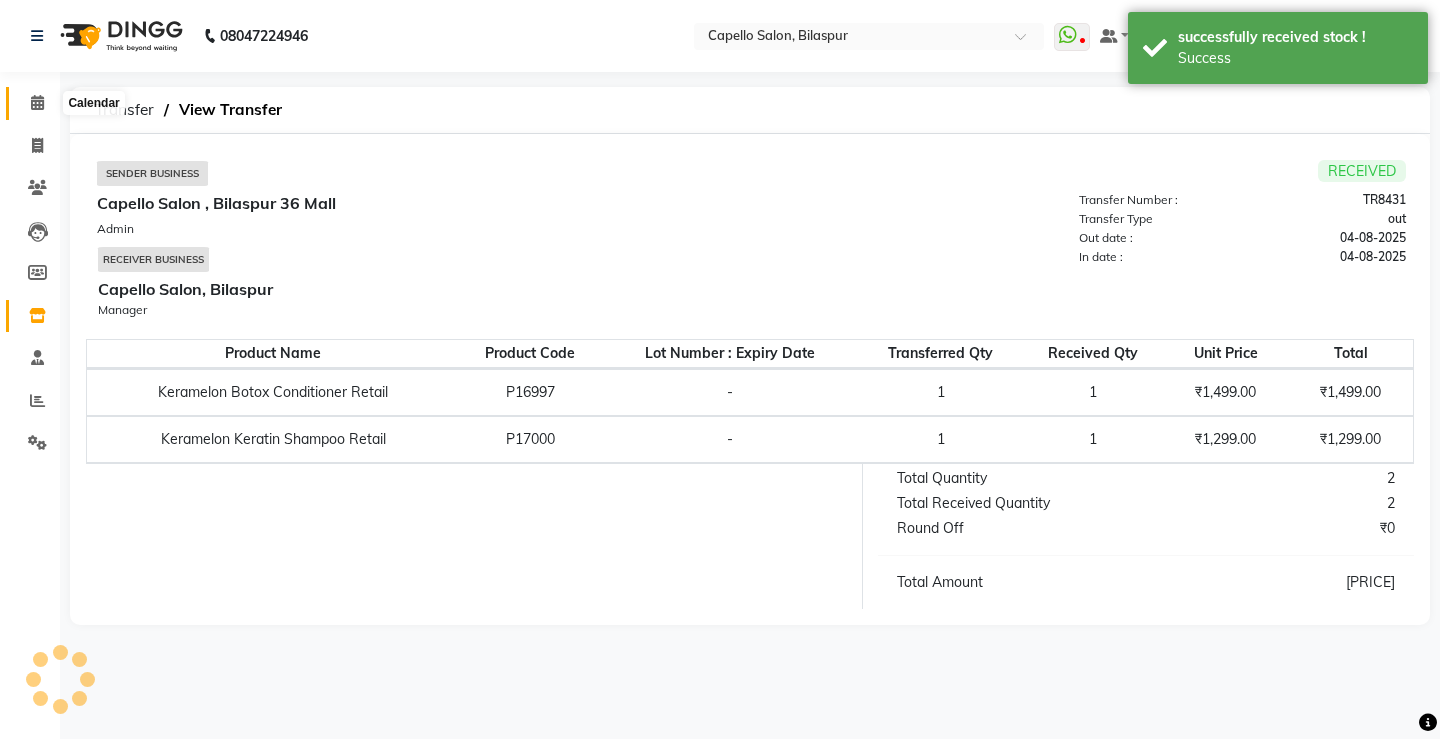 click 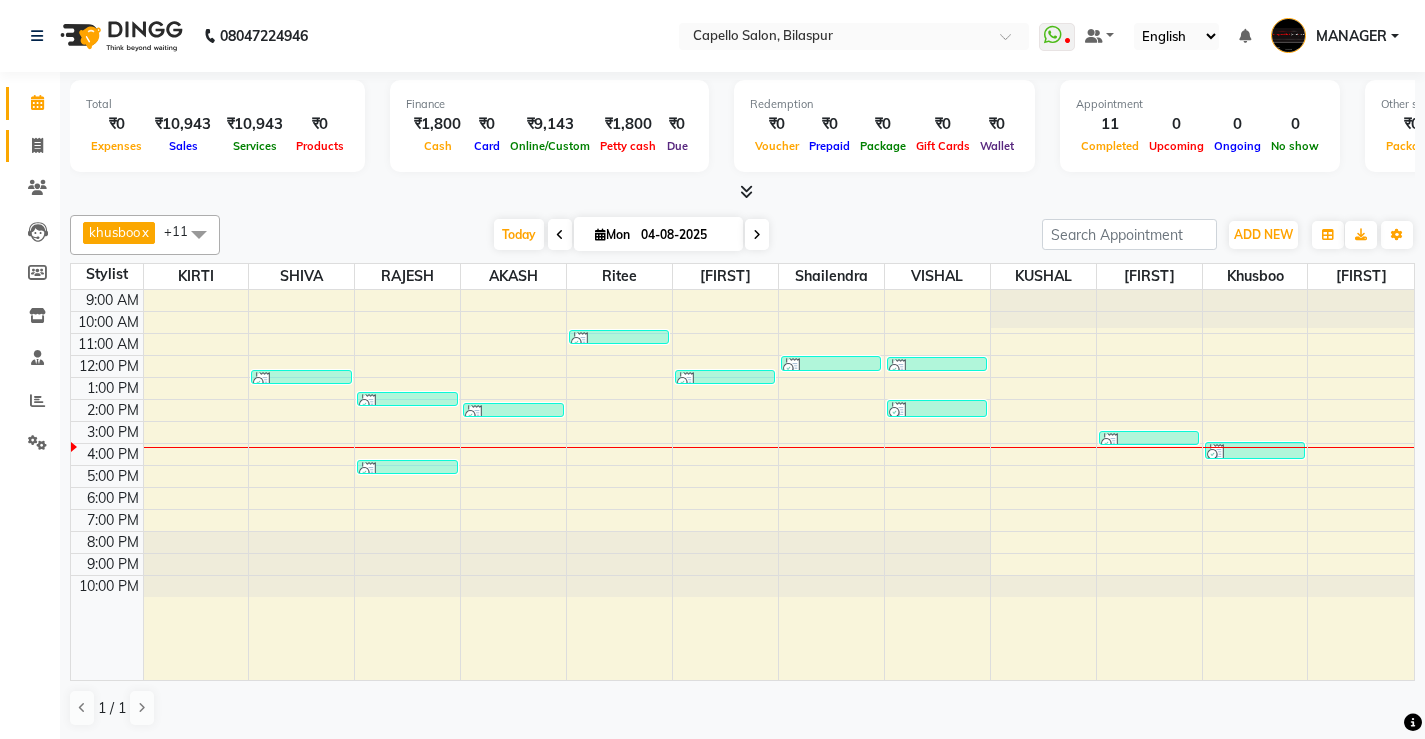 click 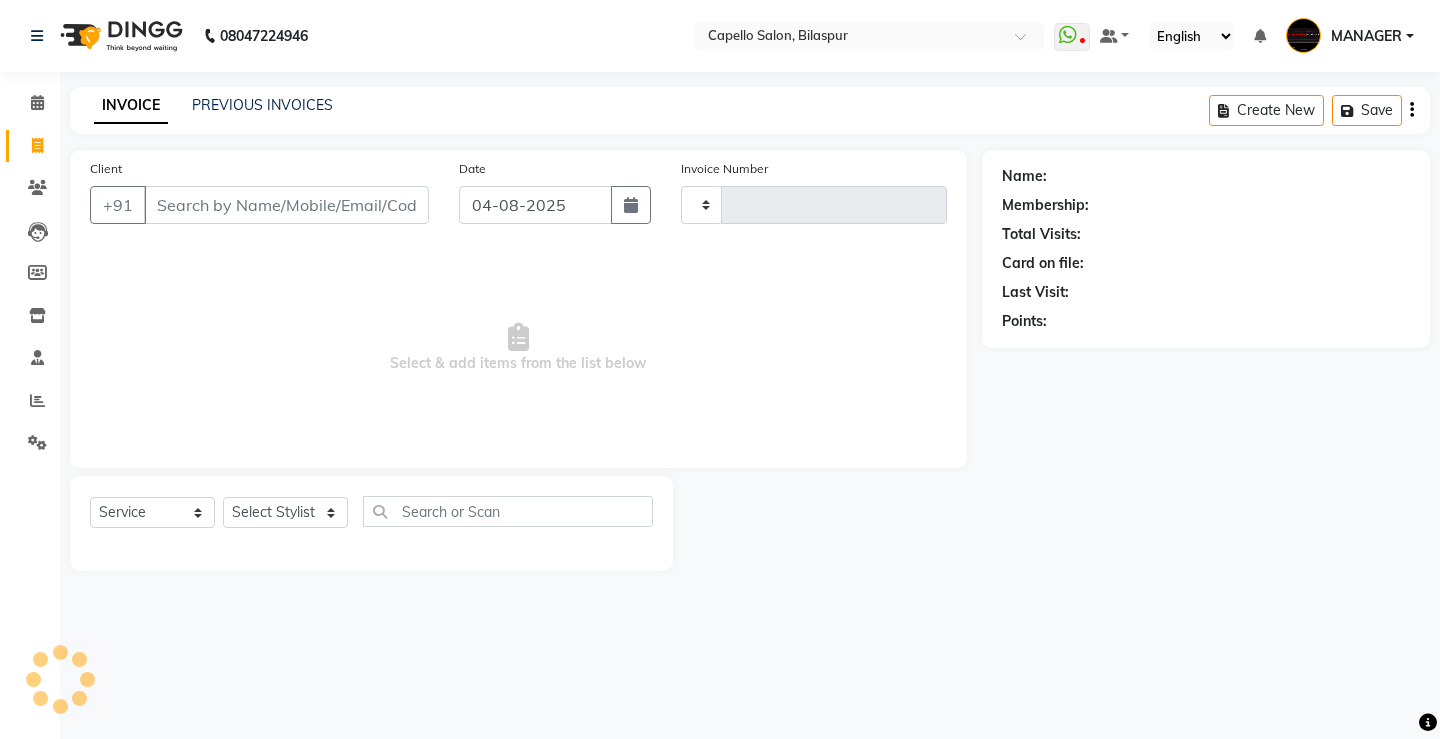 type on "3739" 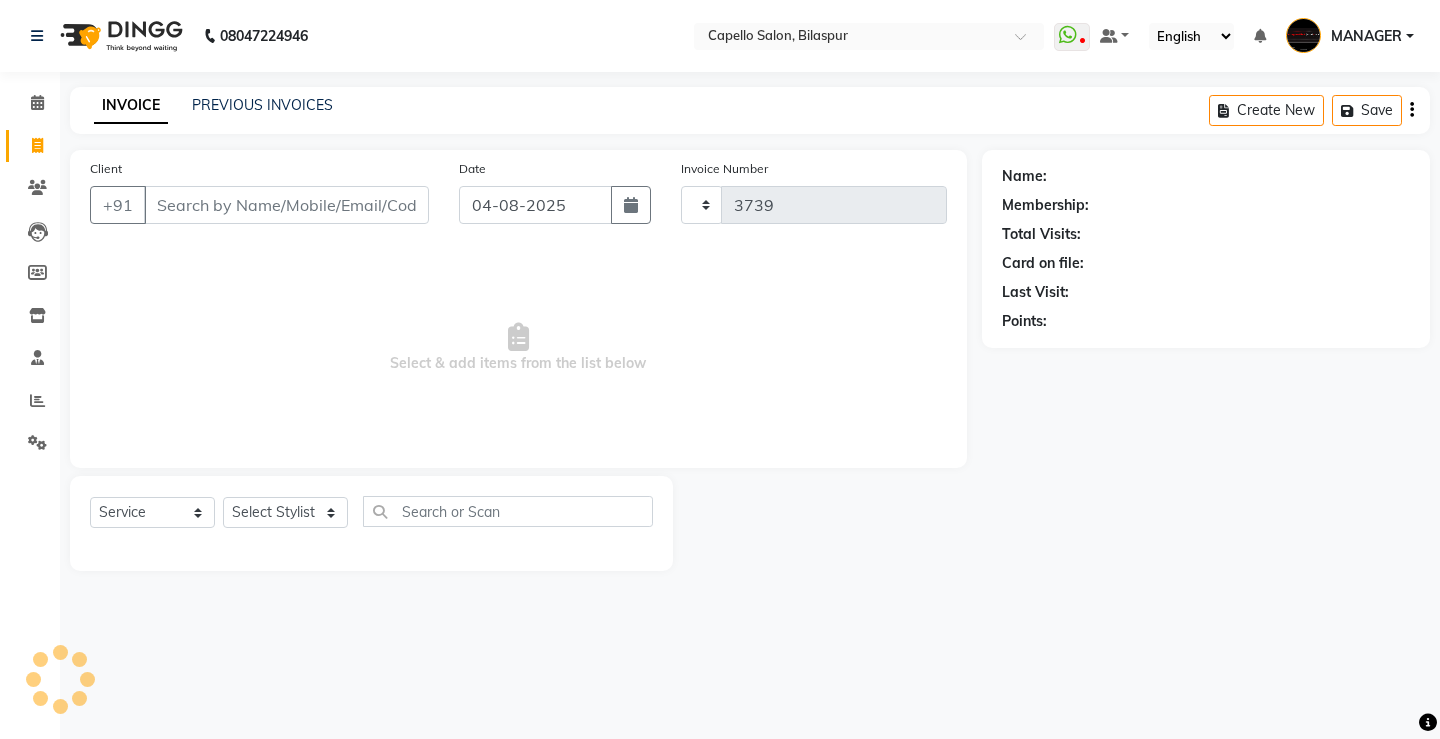 select on "857" 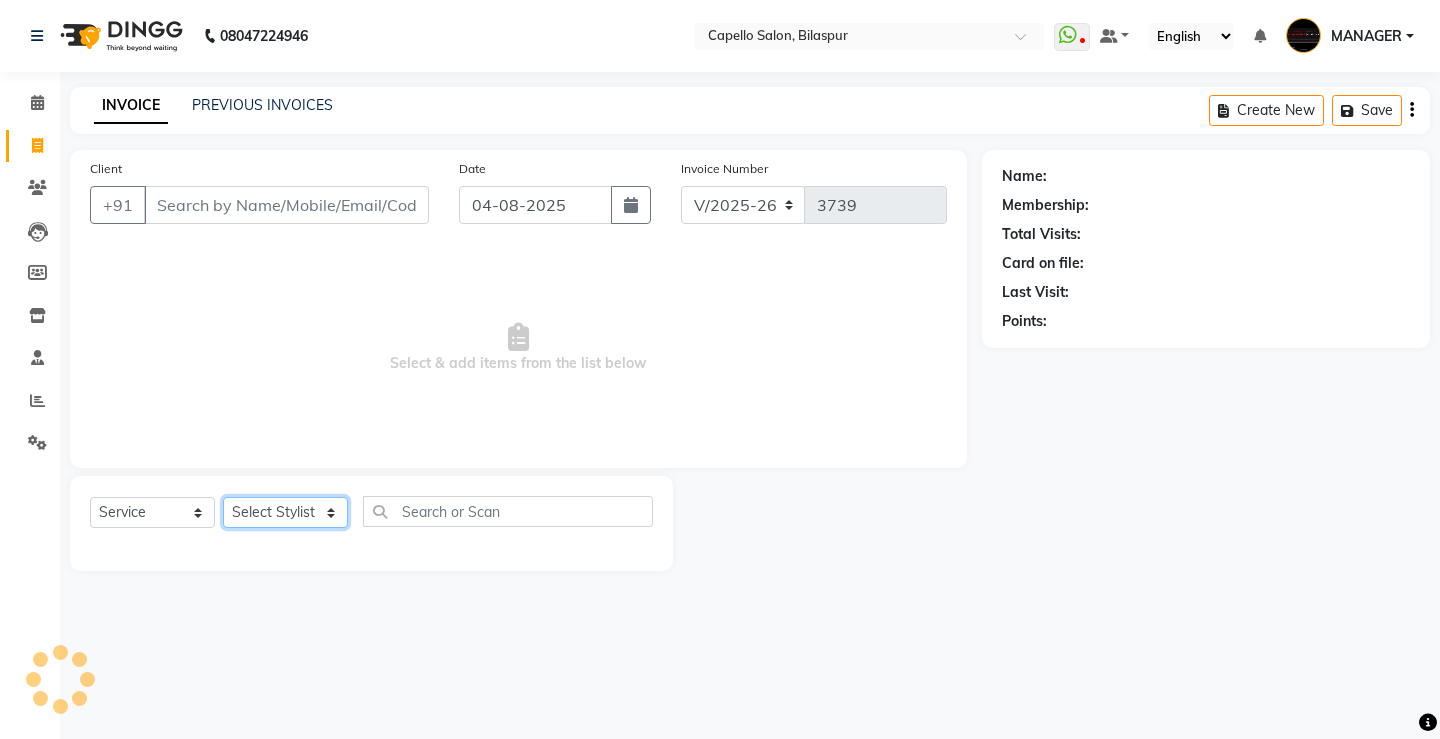 click on "Select Stylist" 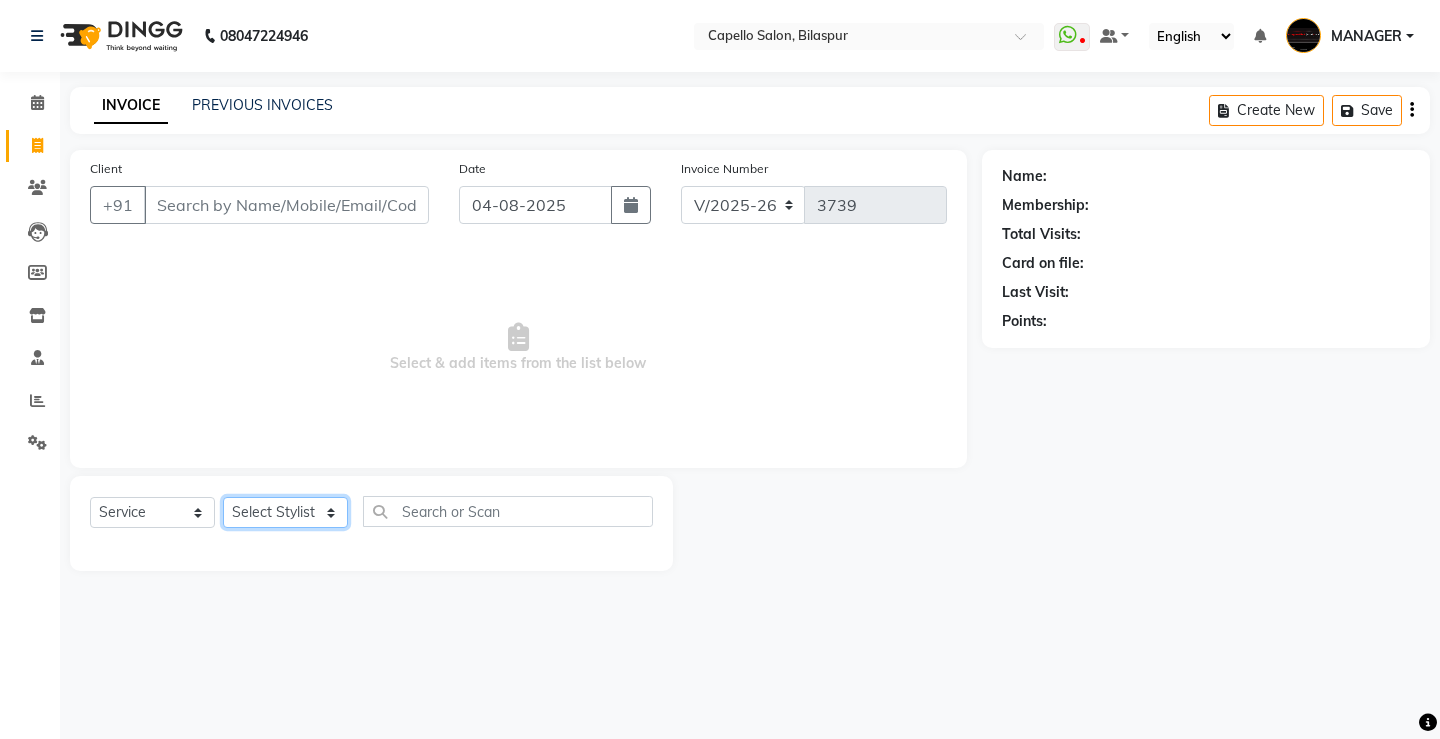 select on "[PHONE]" 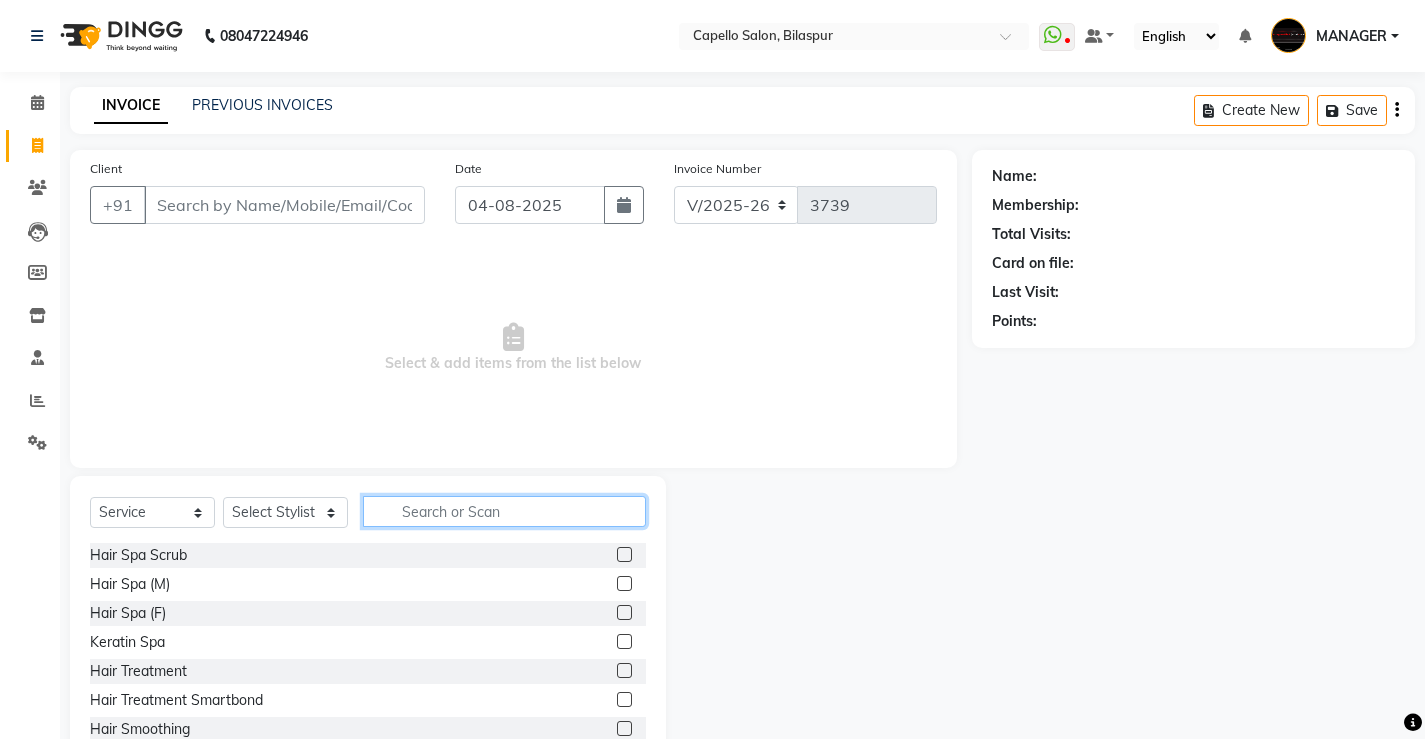 click 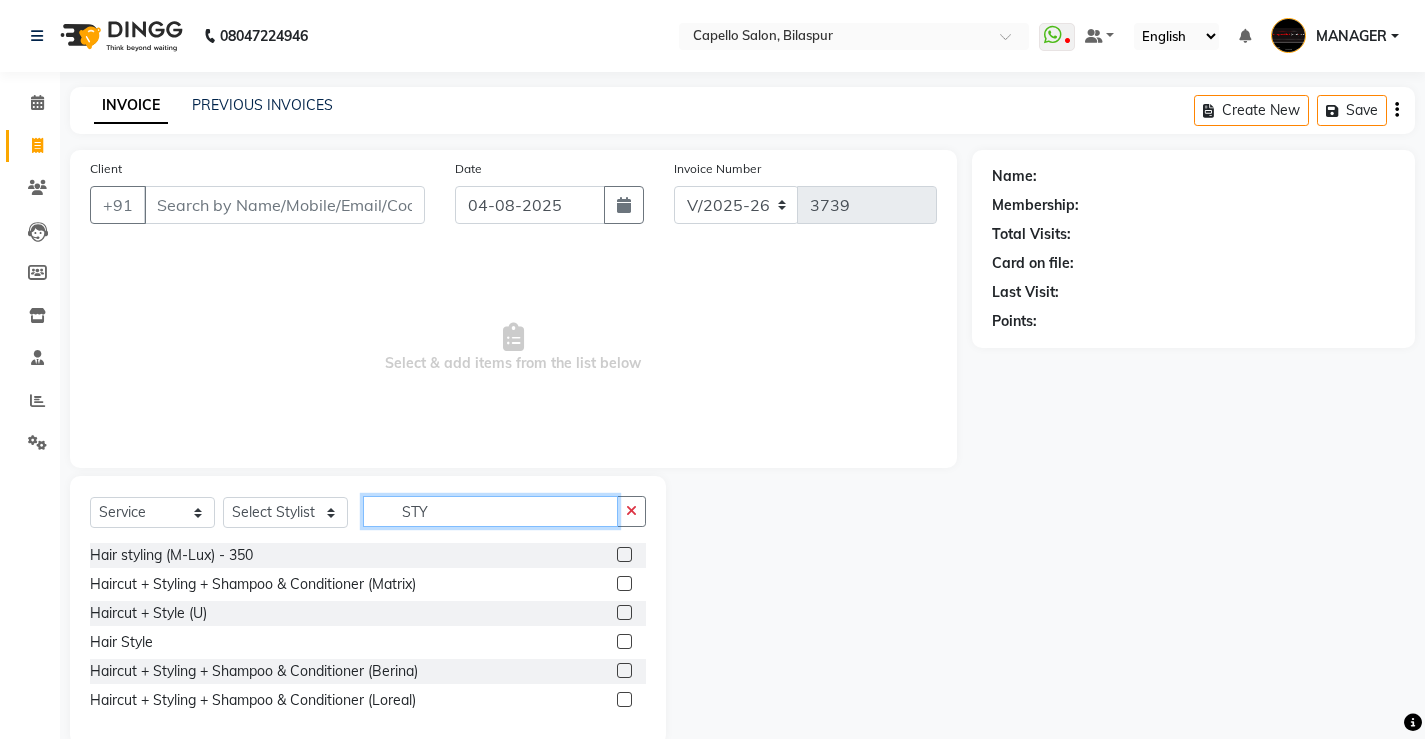 type on "STY" 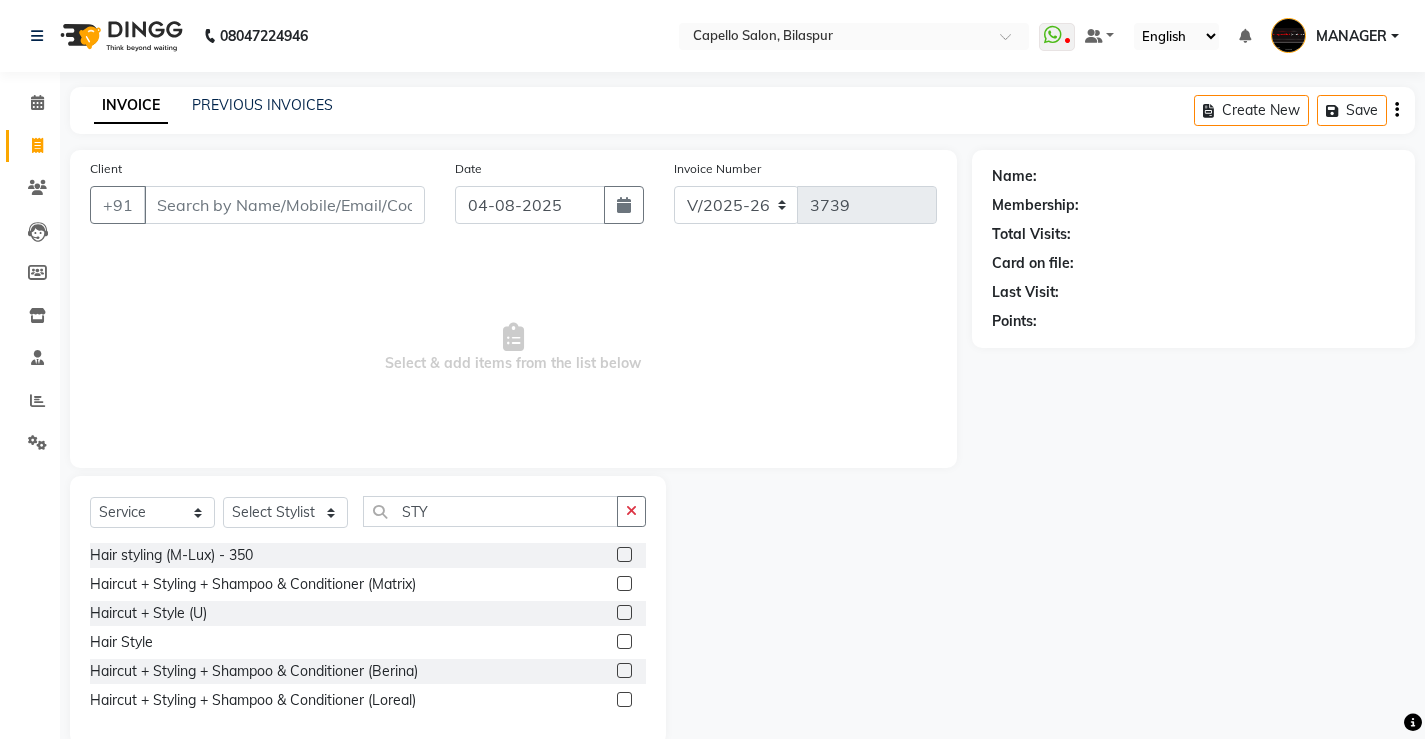 click 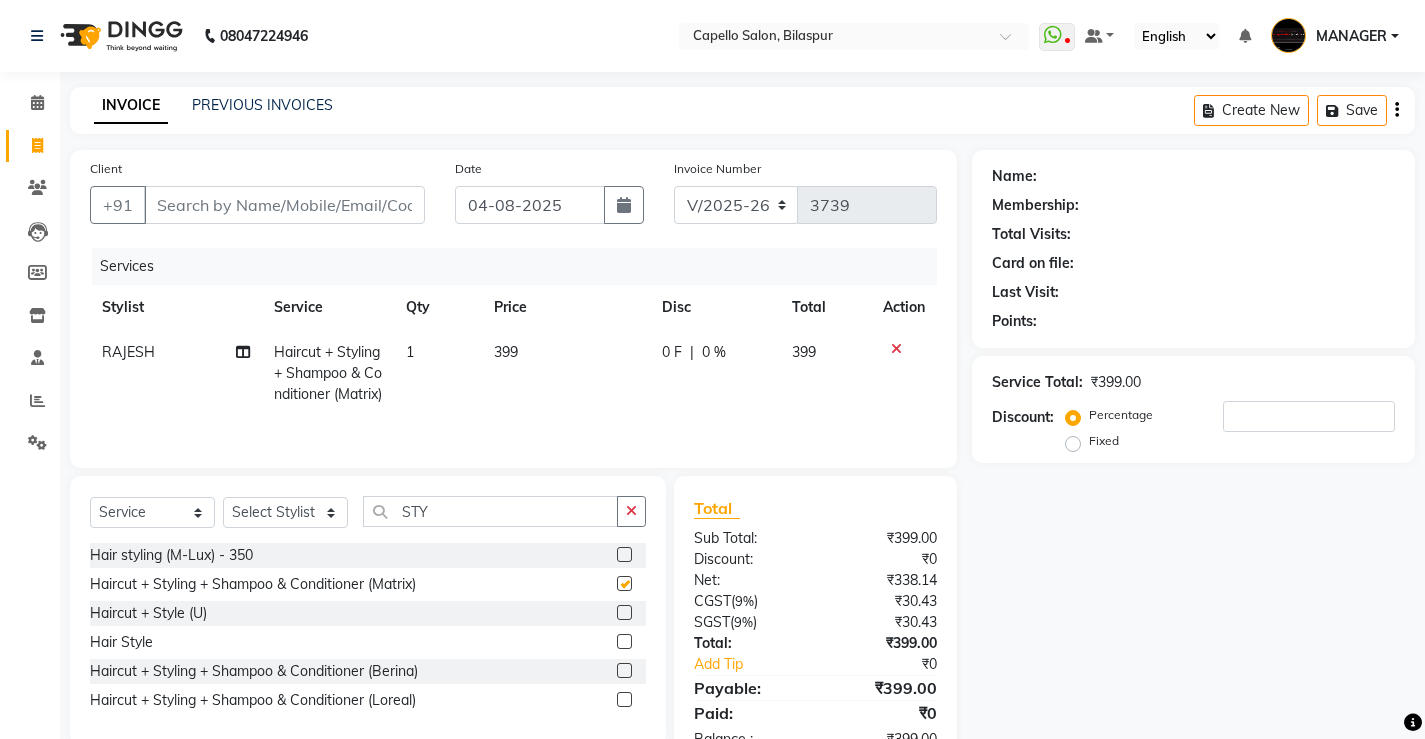 checkbox on "false" 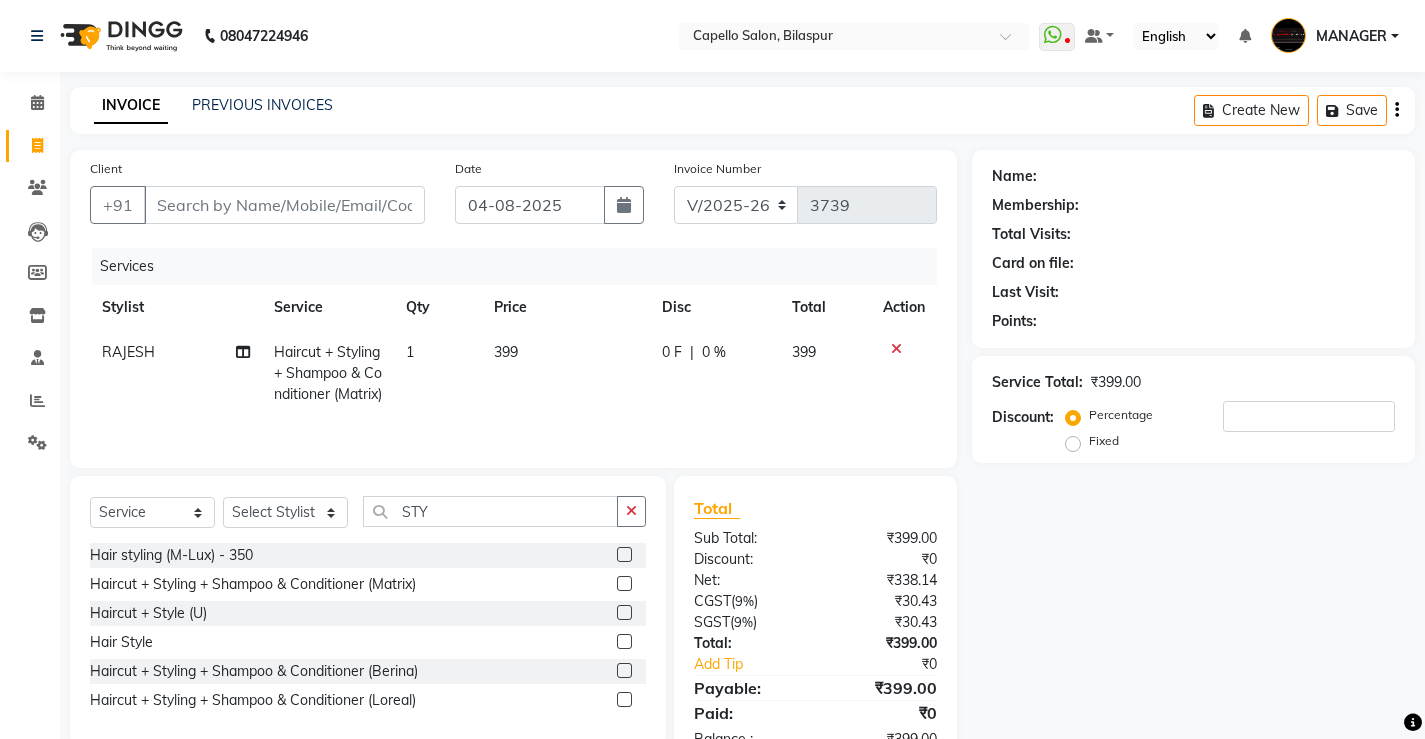 click on "399" 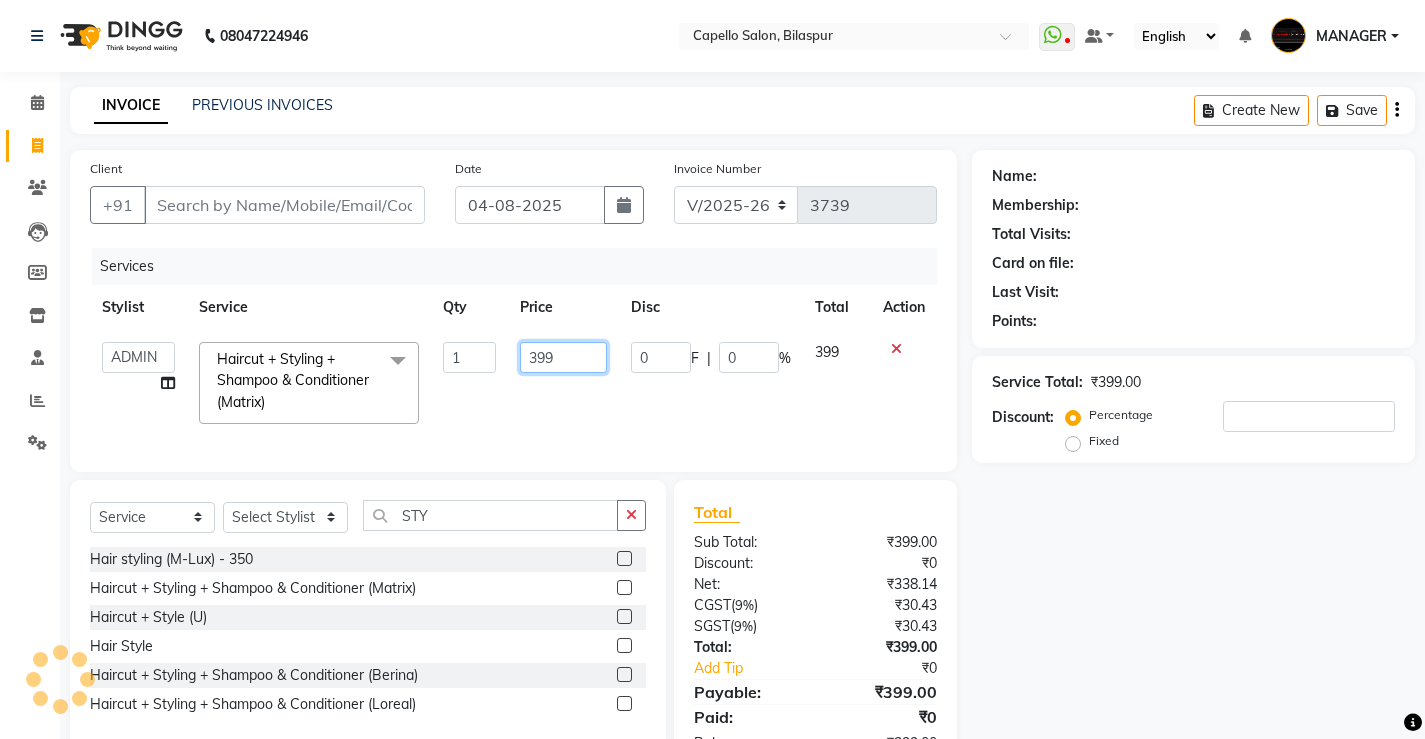 click on "ADMIN   AKASH   ANJALI   khusboo   KIRTI   KUSHAL   MANAGER   Manish    RAJESH   reshma   ritee   shailendra   SHIVA   VISHAL  Haircut + Styling + Shampoo & Conditioner (Matrix)  x Hair Spa Scrub Hair Spa (M) Hair Spa (F) Keratin Spa Hair Treatment Hair Treatment Smartbond Hair Smoothing Hair Straightening Hair Rebonding Hair Keratin Cadiveu Head Massage L Hair Keratin Keramelon Hair Botox Keramelon Scalp Advance (F) Scalp Advance (M) Brillare Anti-Dandruff oil (F) Nanoplastia treatment Brillare Hairfall Control oil (F) Brillare Hairfall Control oil (M) Brillare Anti-Dandruff oil (M) Reflexology (U lux) 1400 Face Bleach Face D-Tan Face Clean Up Clean-up (Shine beauty) Facial Actiblend Glass Facial Mask Signature Facial Deluxe Facial Luxury Facial Magical Facial Premium Facial Royal Treatment Skinora Age Control F Treatment ( Snow Algae&Saffron) Skinora Calming Treatment (Avacado & Oat) Skinora Hydra Treatment (Butter&Coconut Milk) Skinora Mattifying Treatment ( Citron&Seabuck) Classic Manicure Groom Makeup" 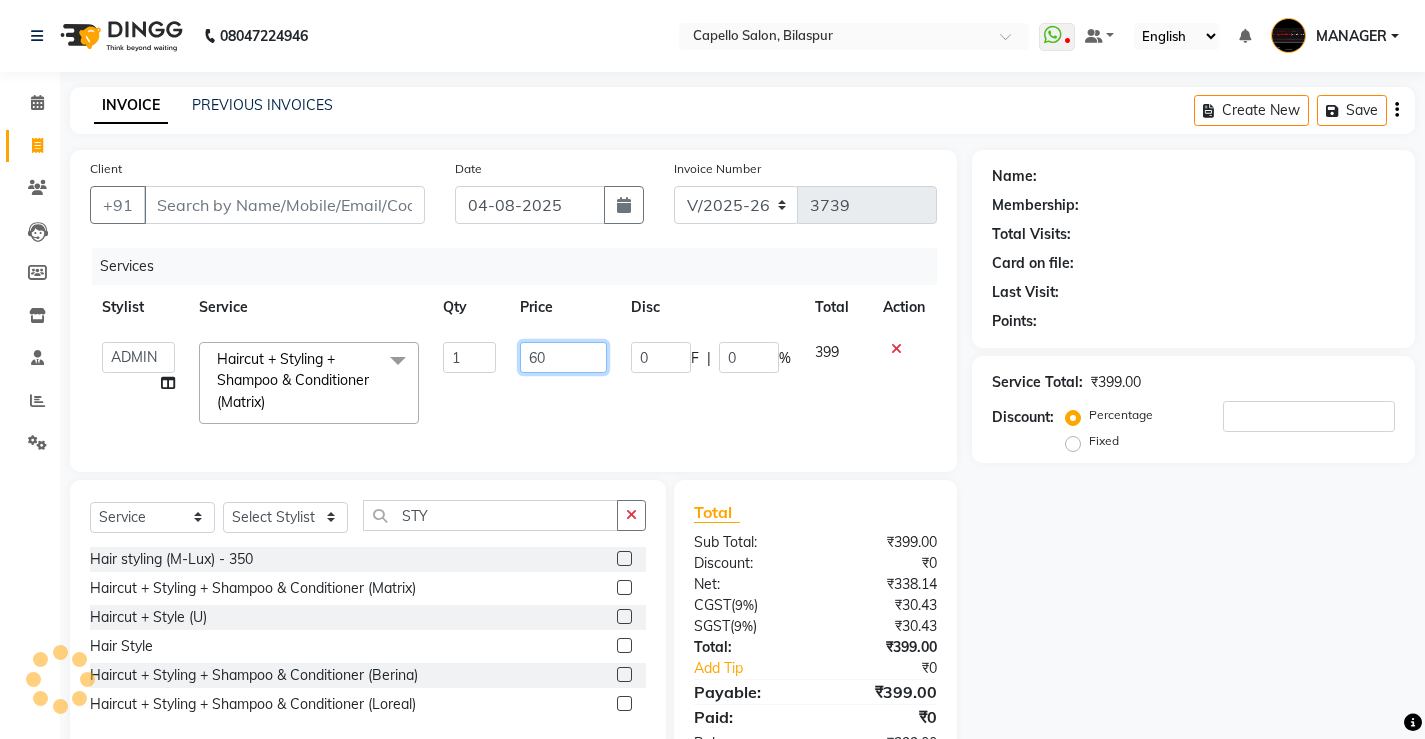 type on "600" 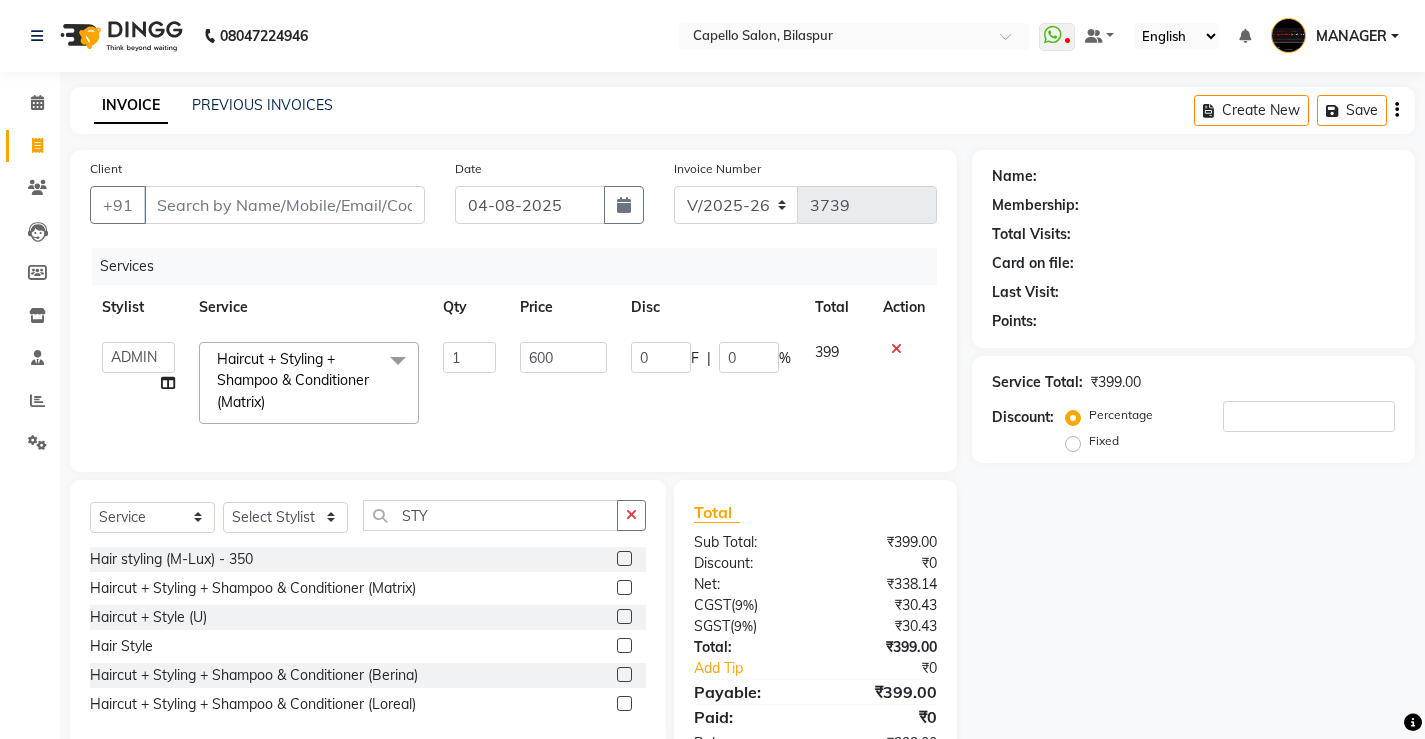 click on "Client +91" 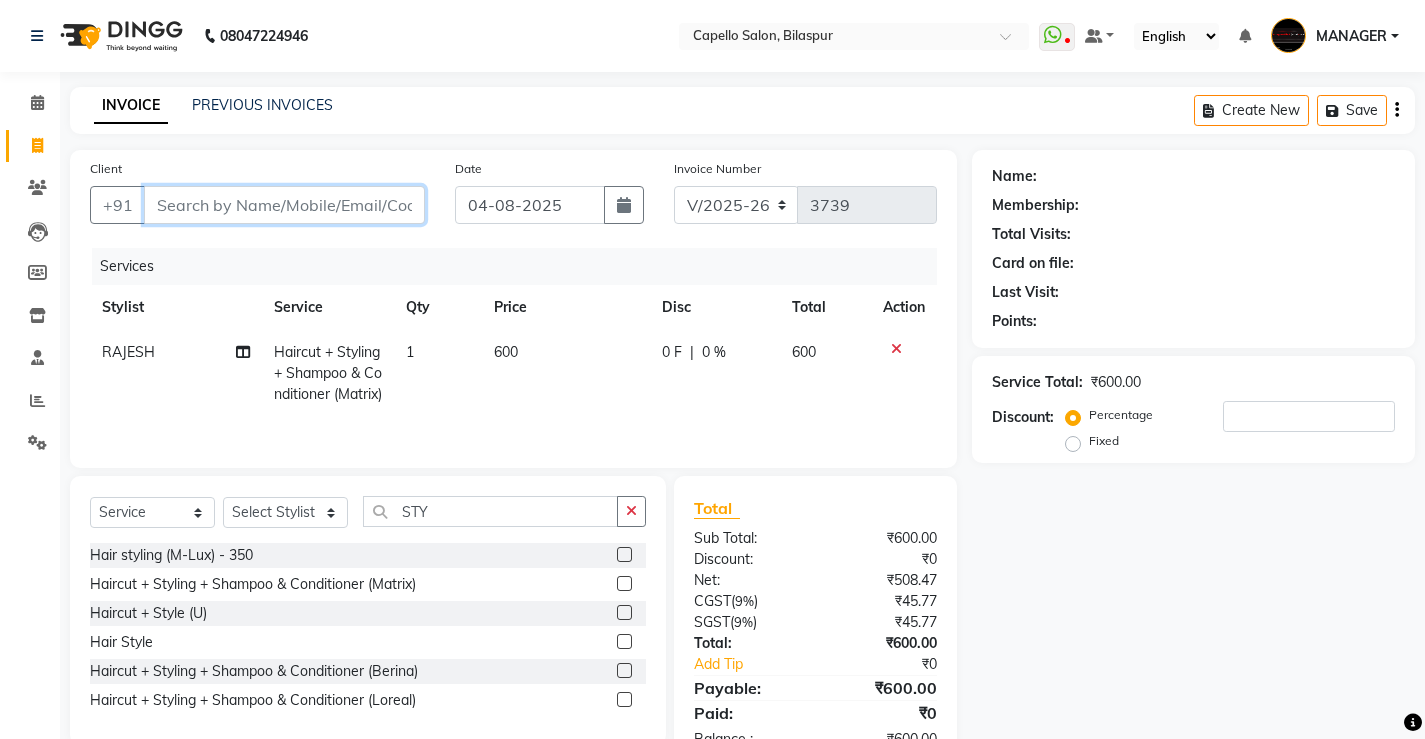 click on "Client" at bounding box center [284, 205] 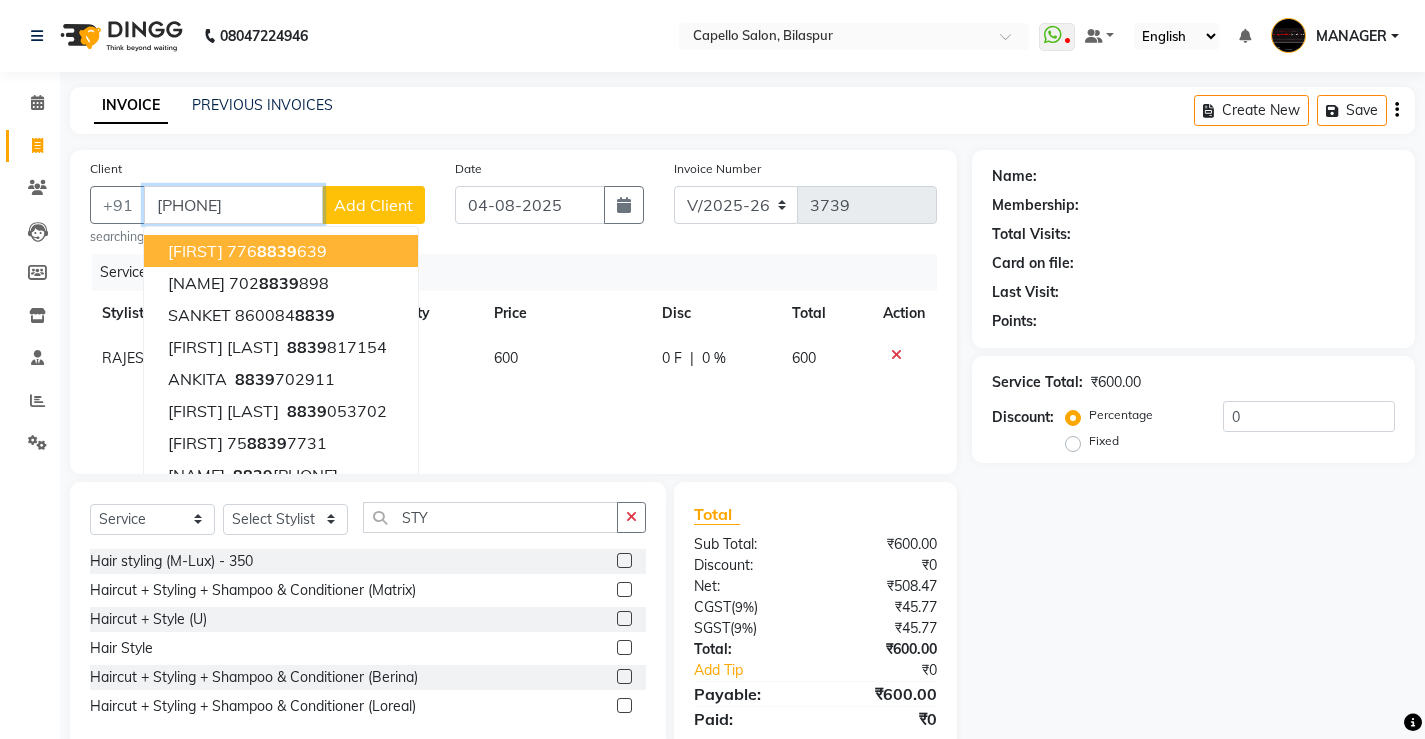 type on "[PHONE]" 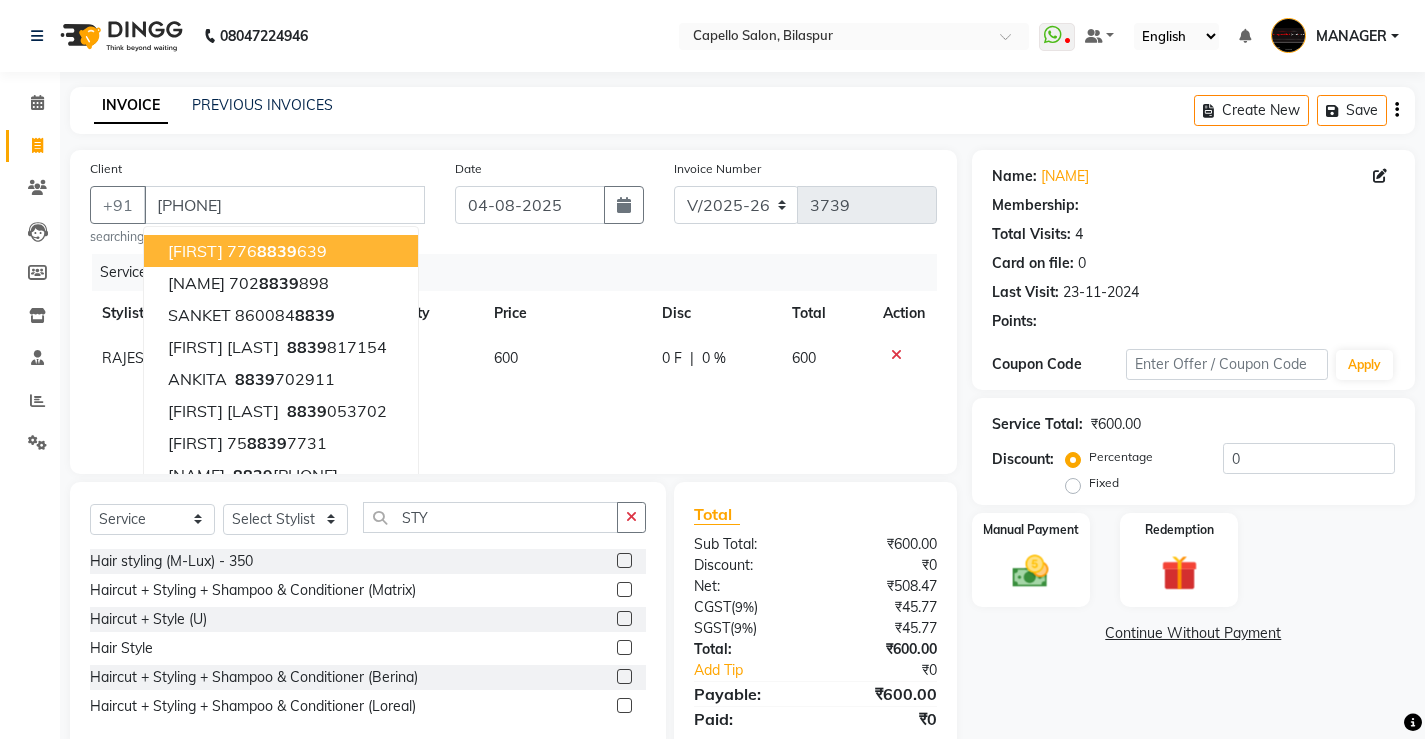select on "1: Object" 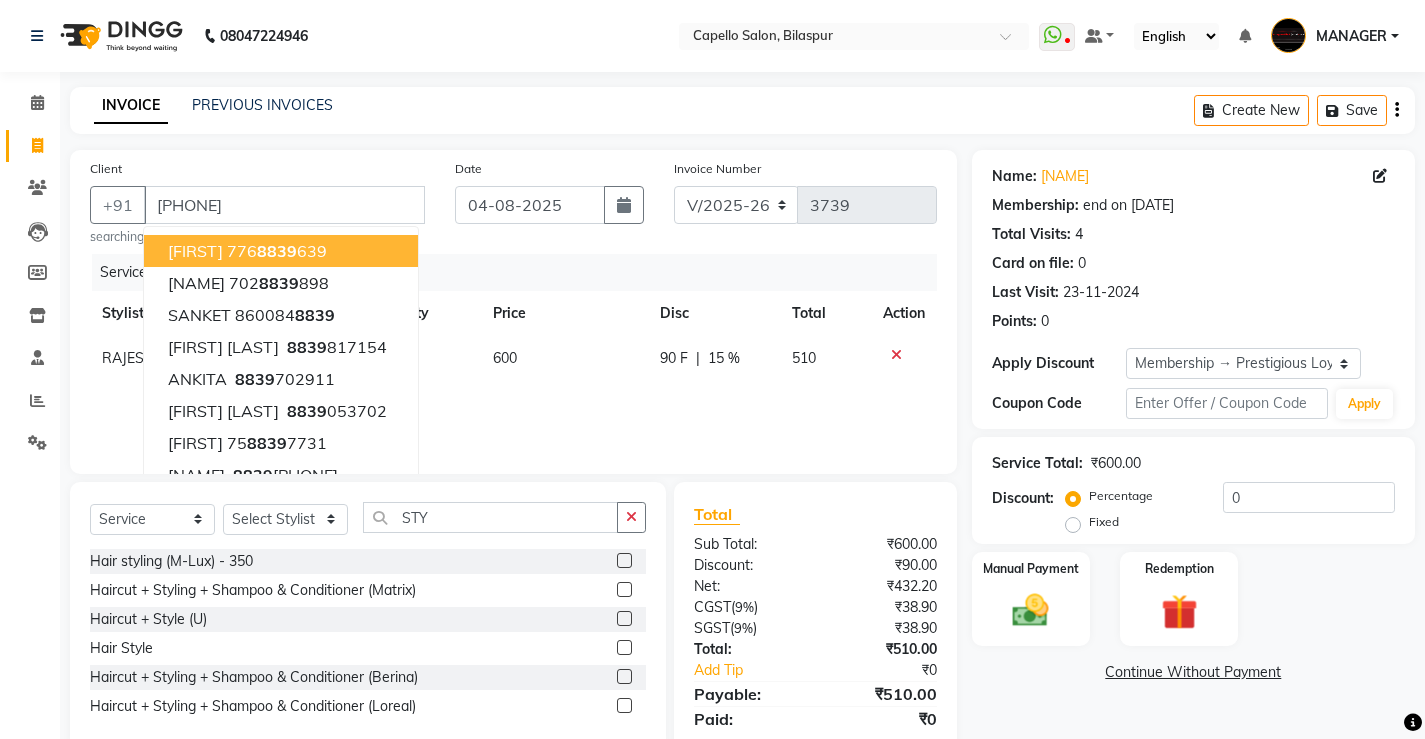 type on "15" 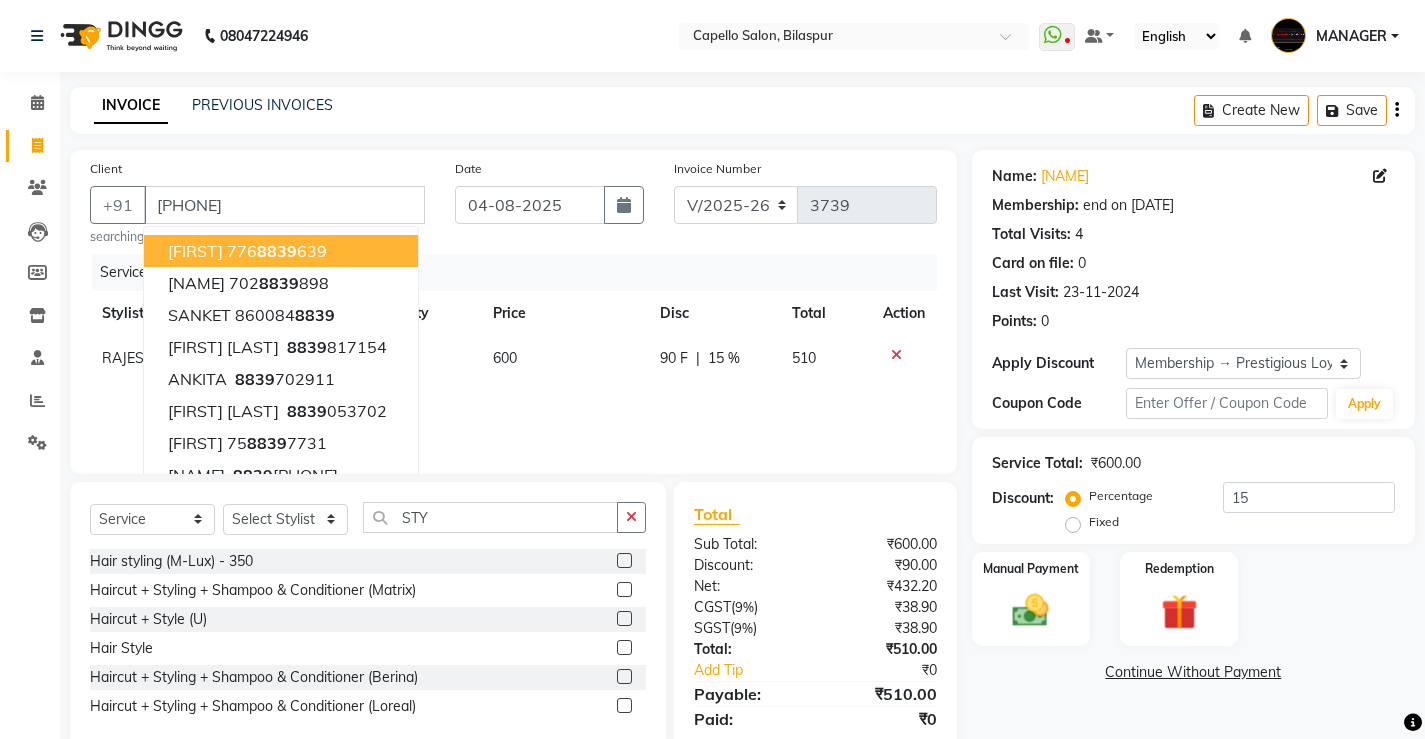 click on "Services Stylist Service Qty Price Disc Total Action RAJESH Haircut + Styling + Shampoo & Conditioner (Matrix) 1 600 90 F | 15 % 510" 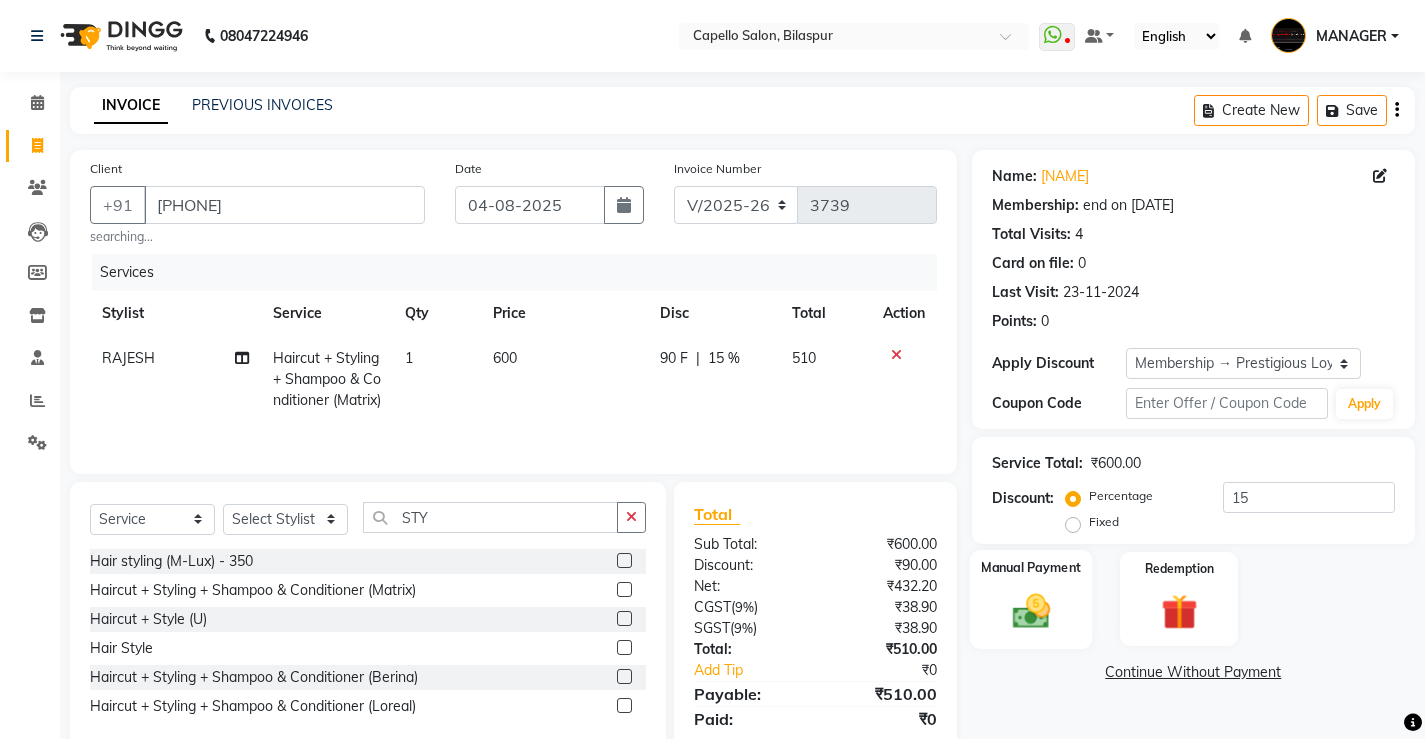 click on "Manual Payment" 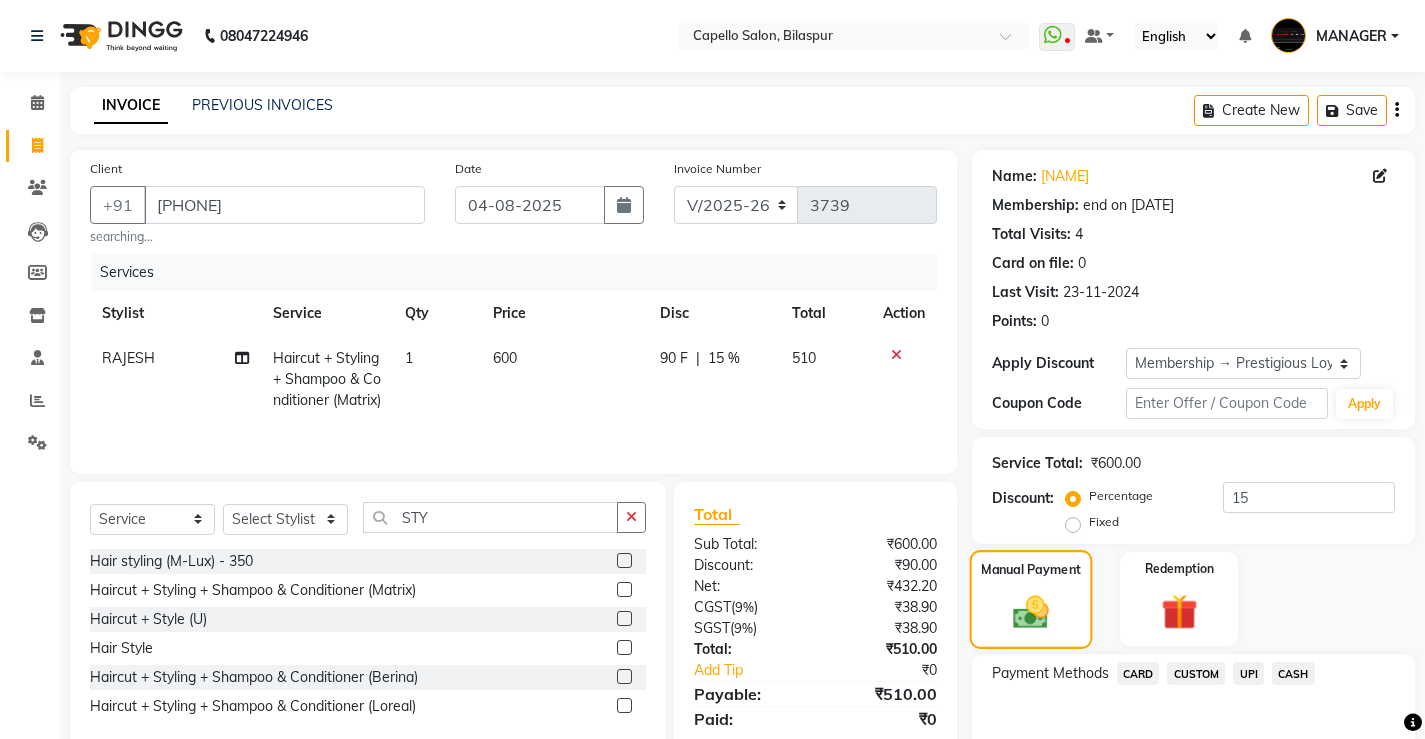 scroll, scrollTop: 106, scrollLeft: 0, axis: vertical 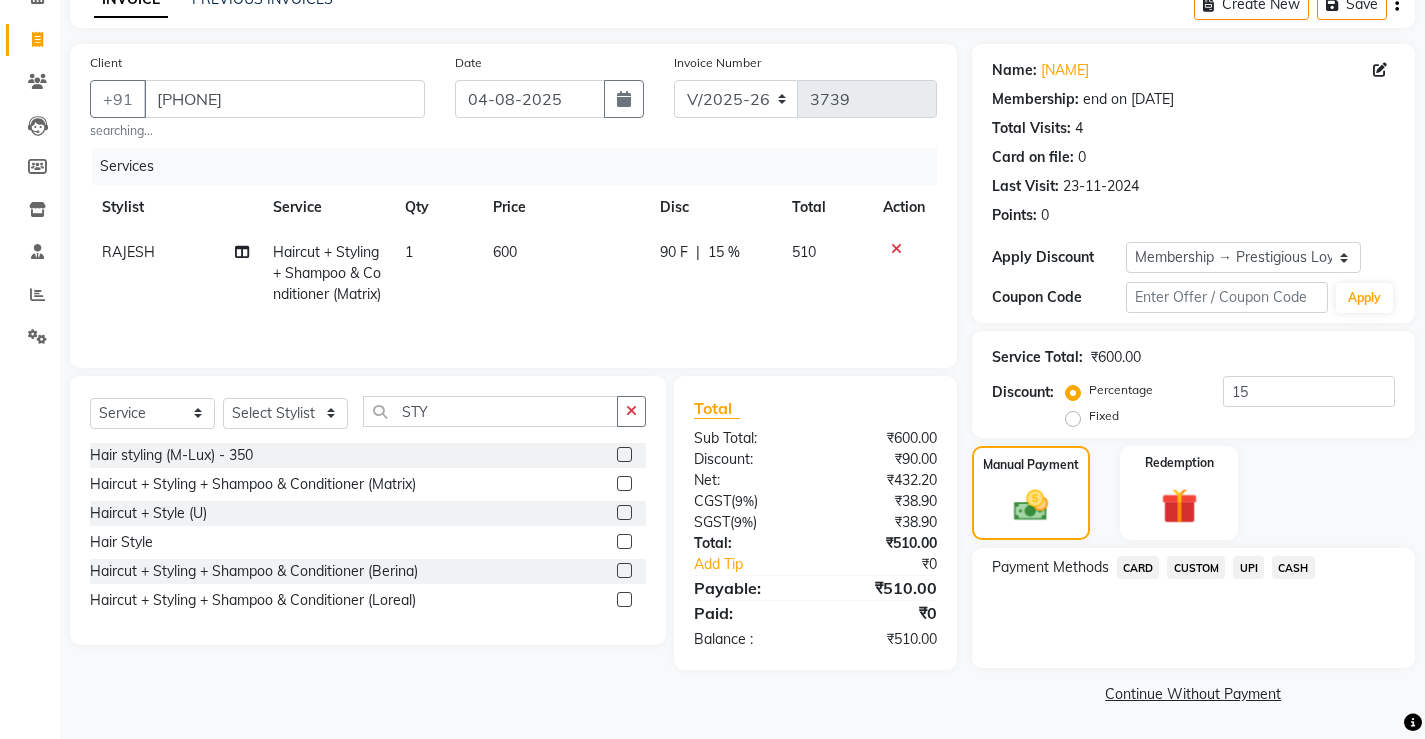 click on "CASH" 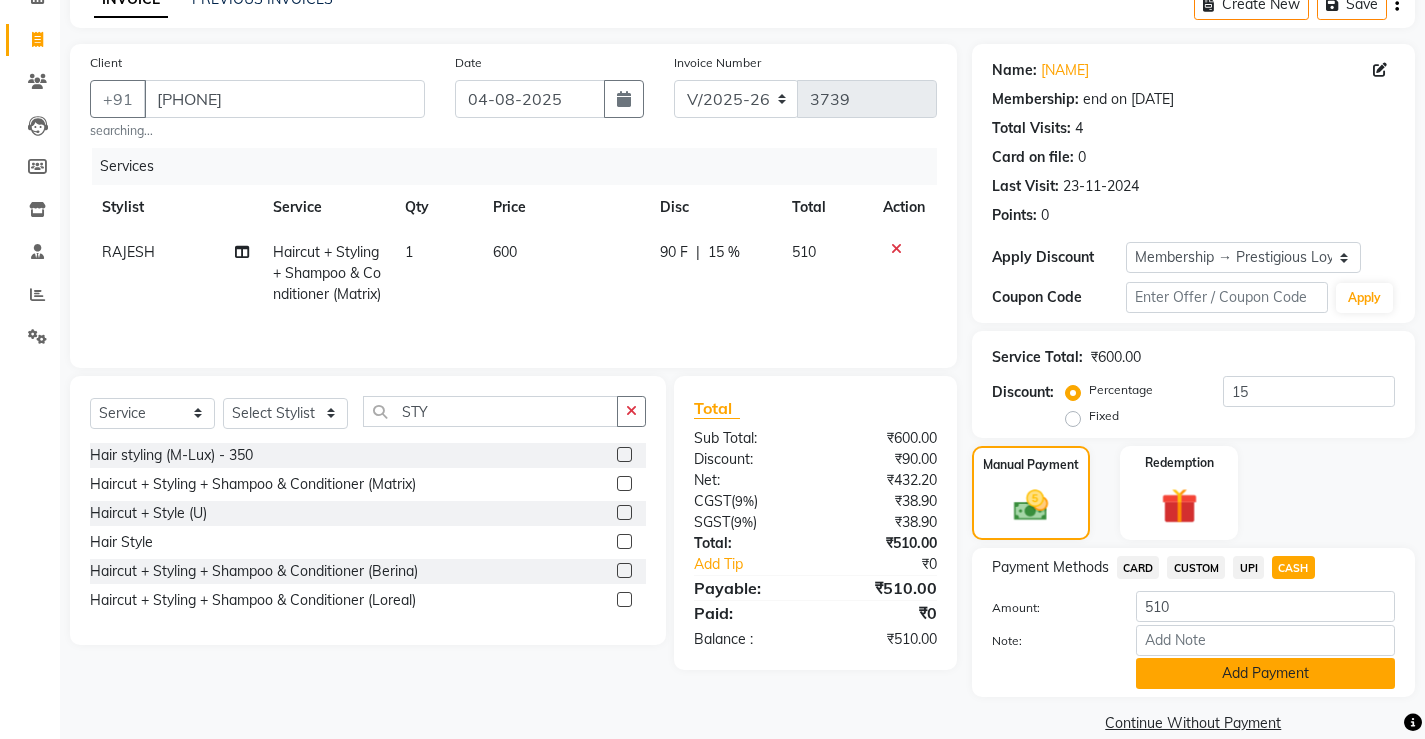 click on "Add Payment" 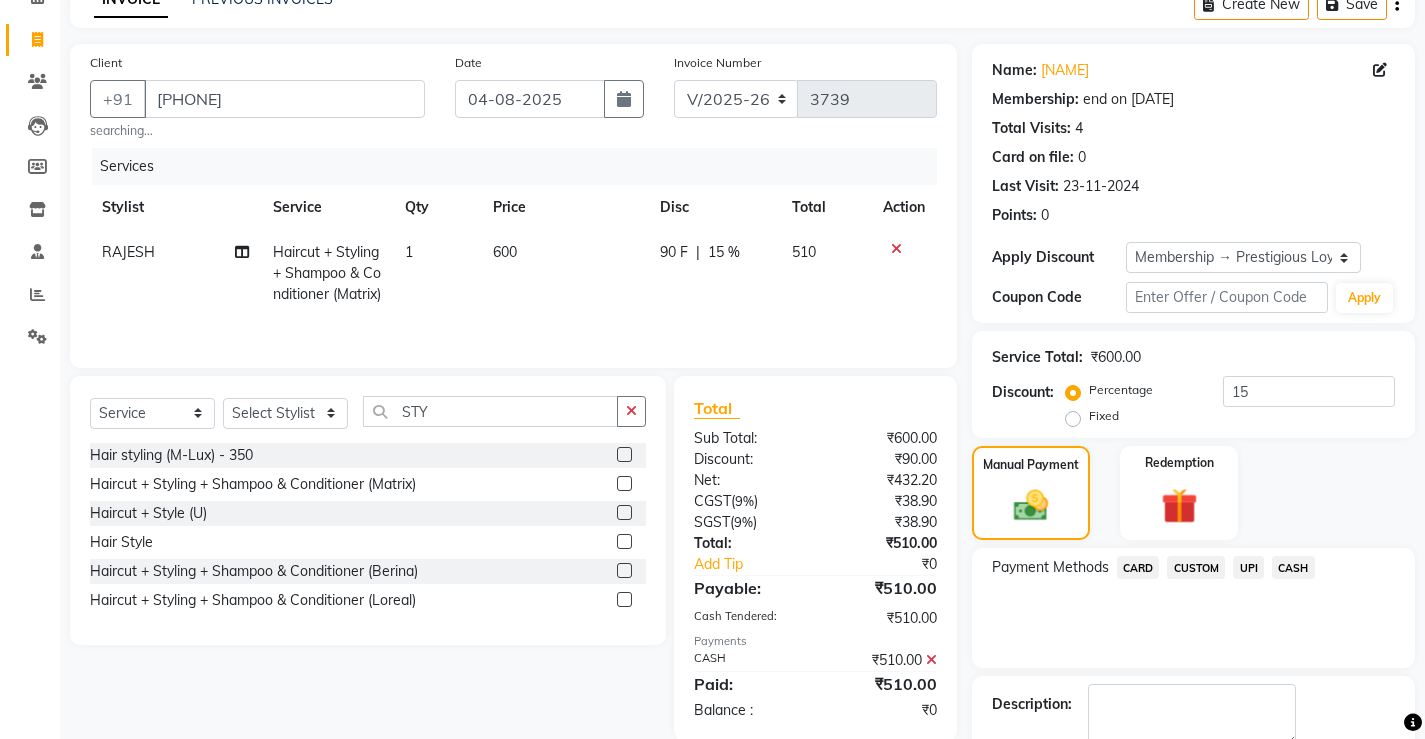 scroll, scrollTop: 219, scrollLeft: 0, axis: vertical 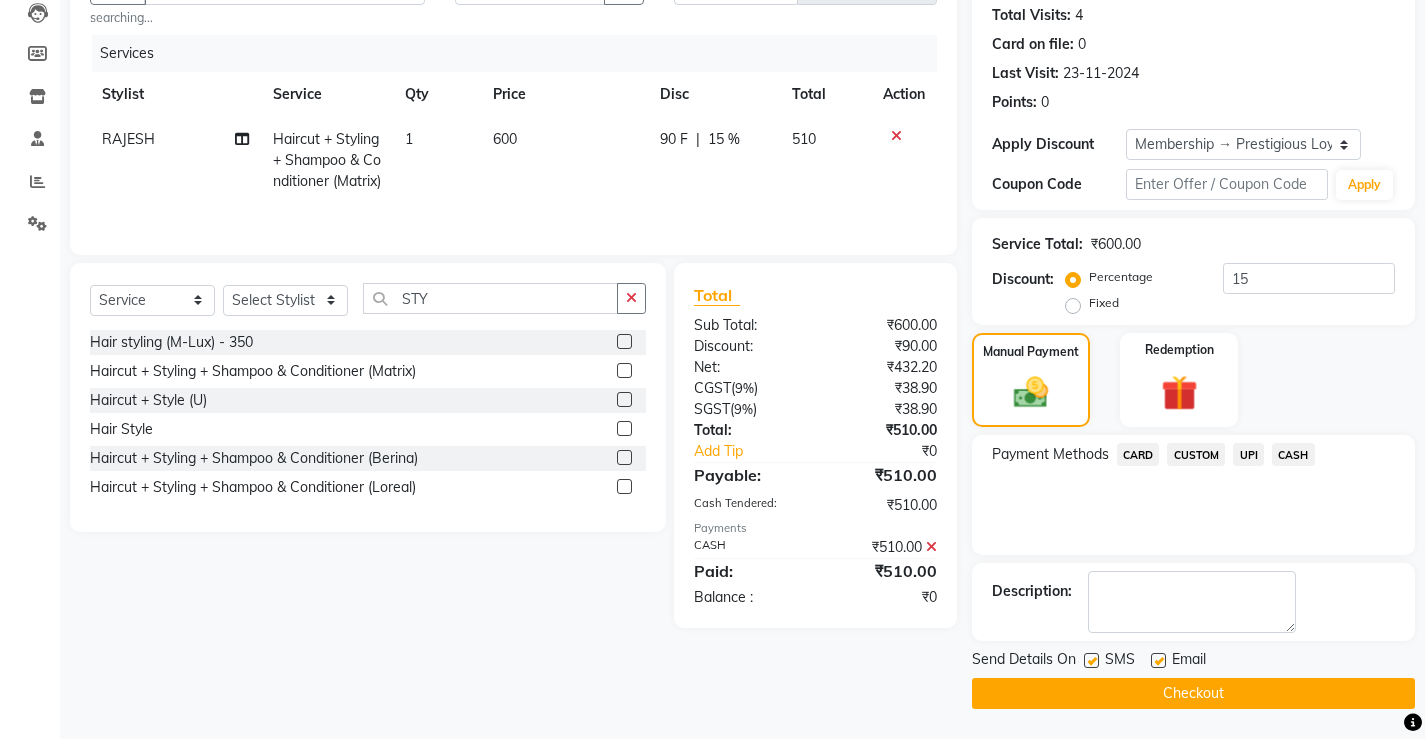 click on "Checkout" 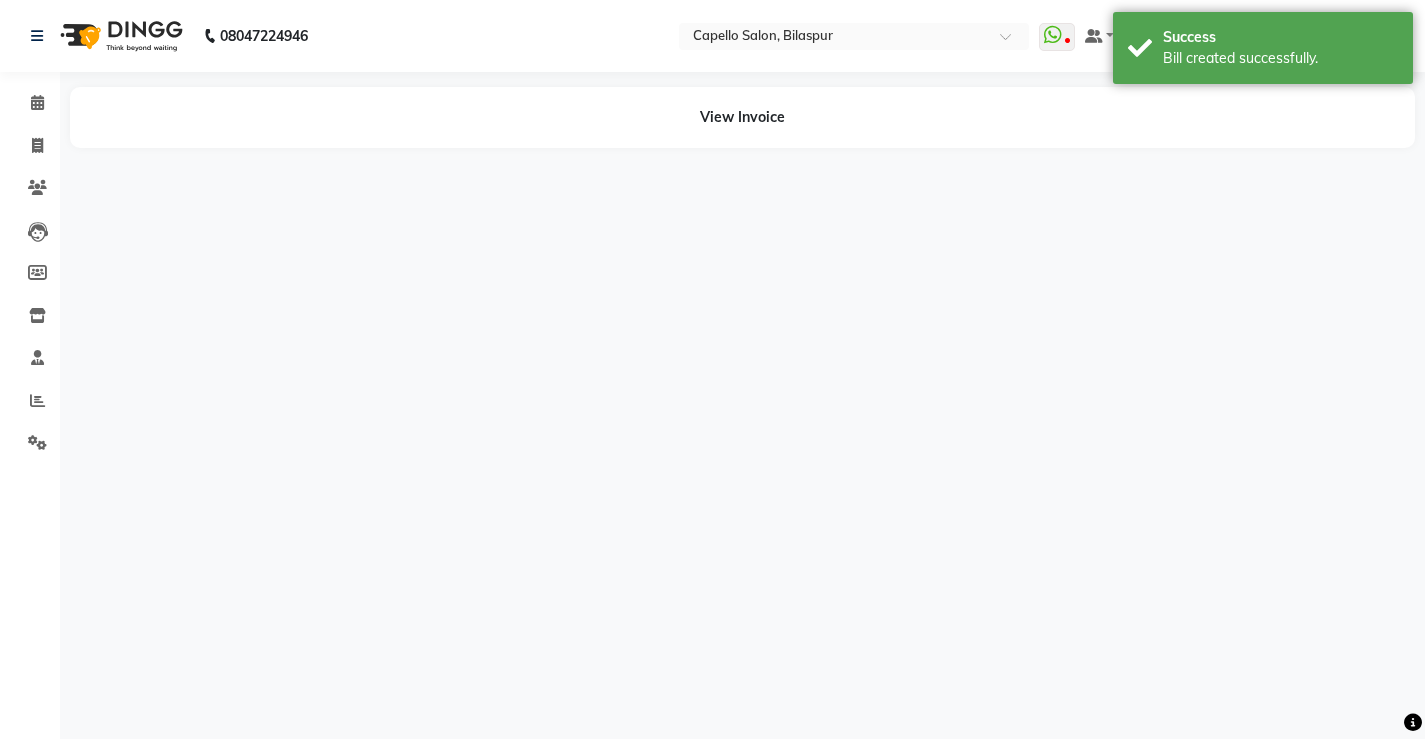 scroll, scrollTop: 0, scrollLeft: 0, axis: both 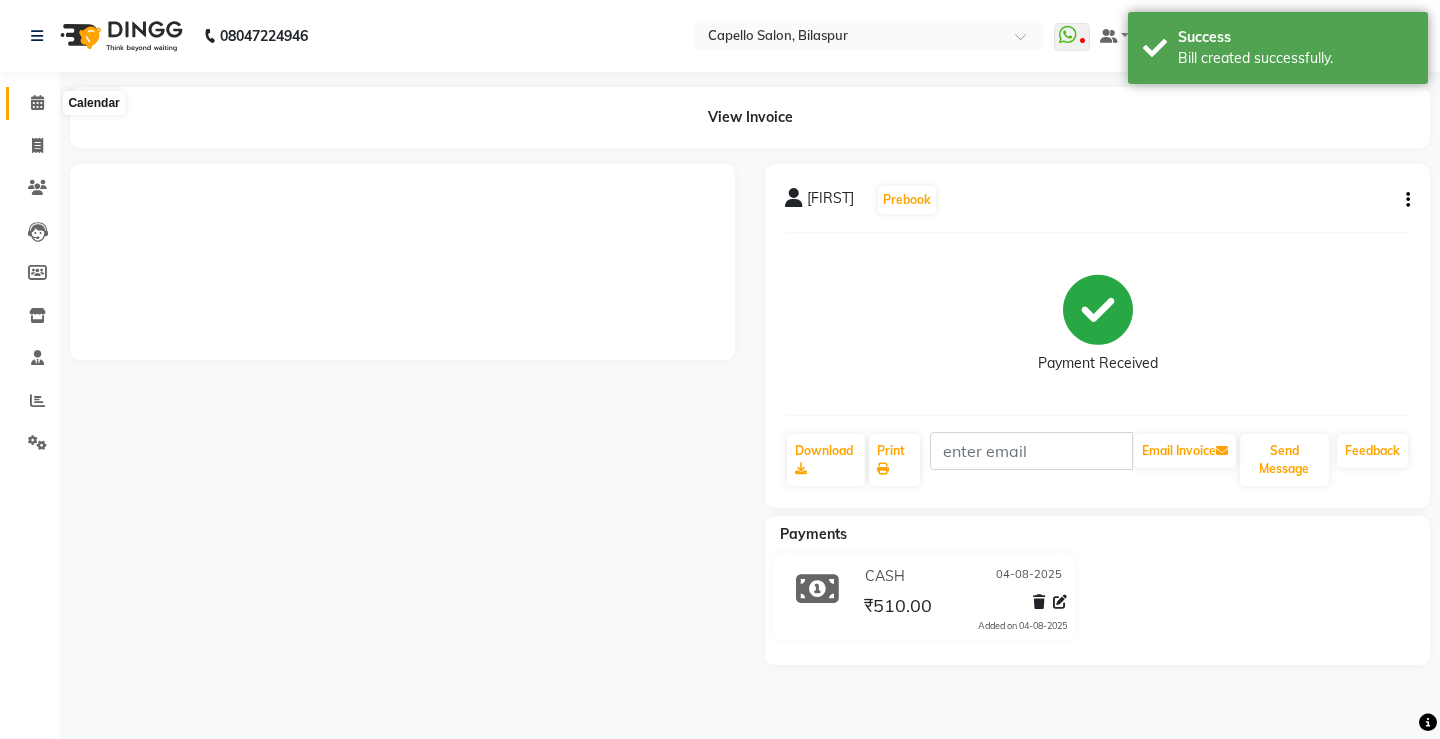 click 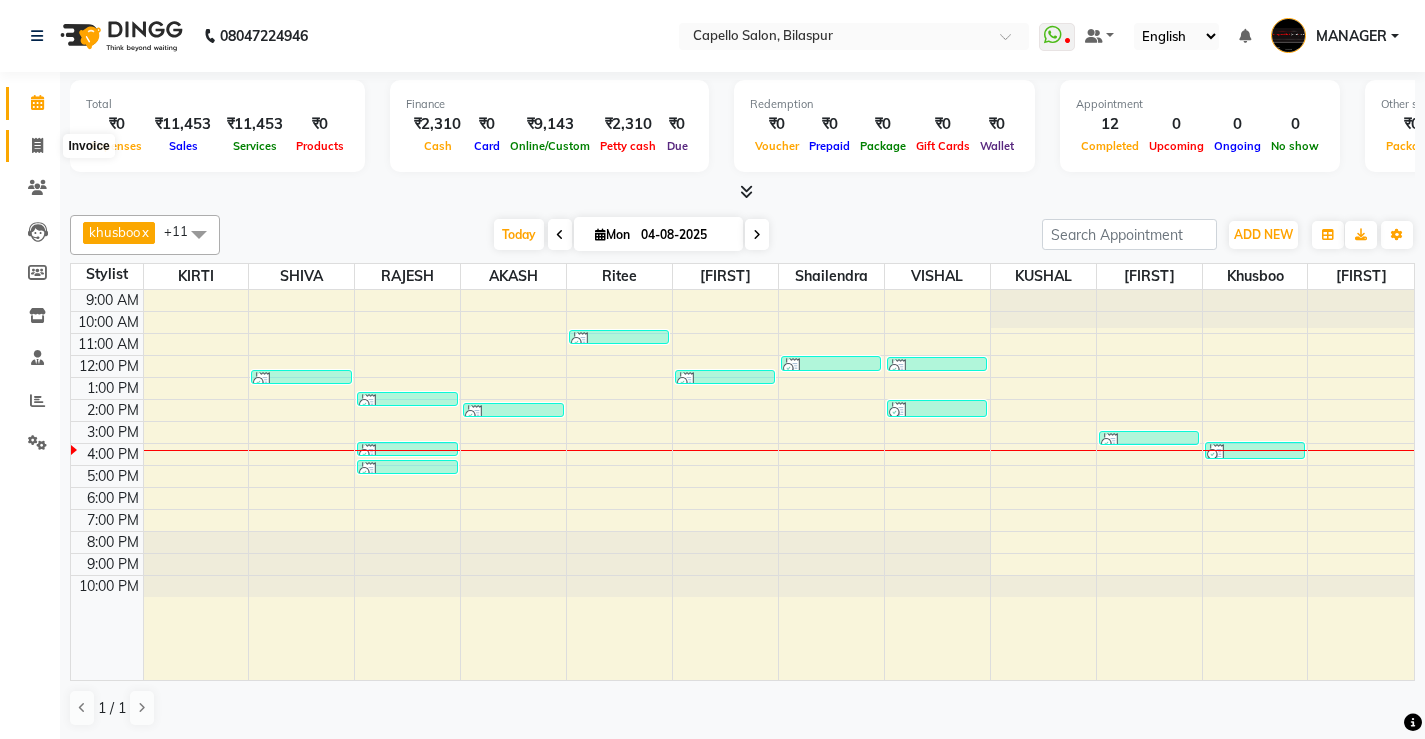 click 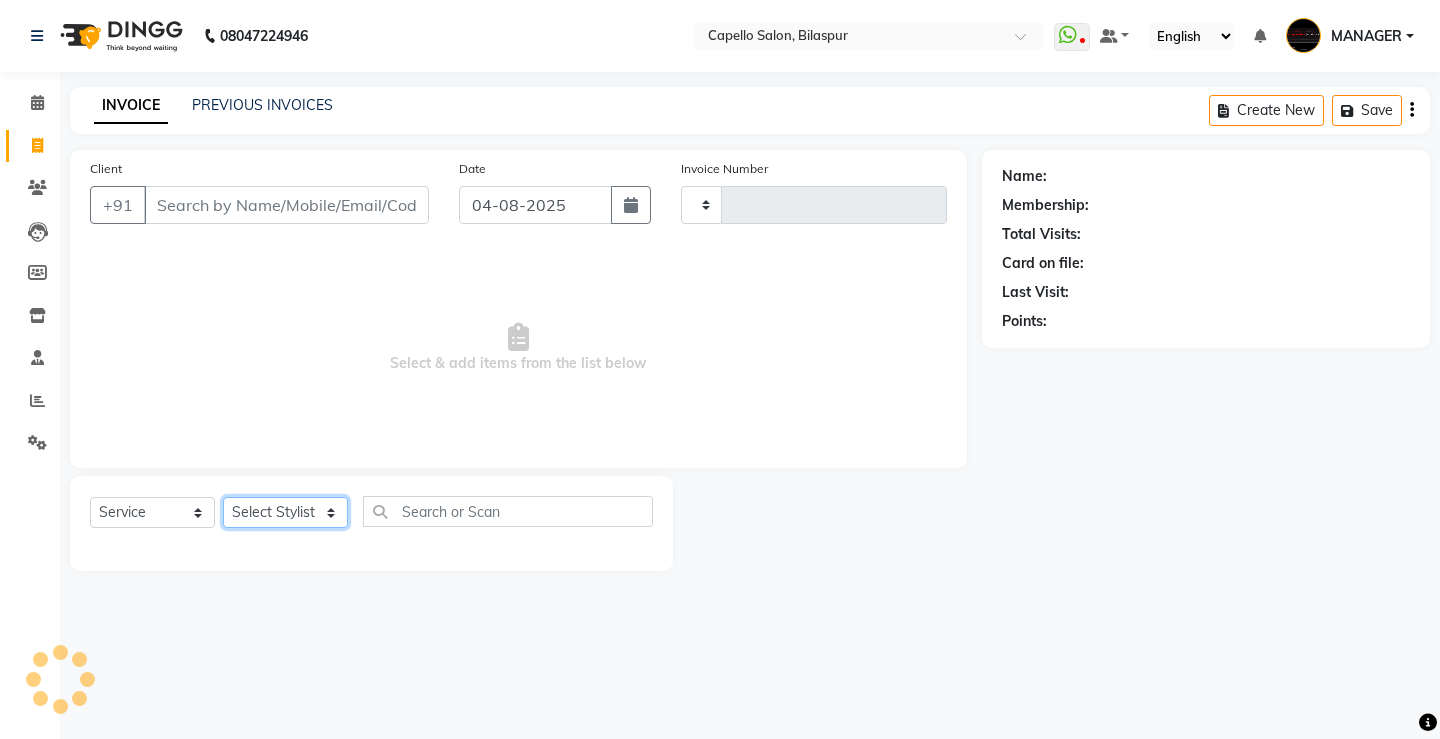 click on "Select Stylist" 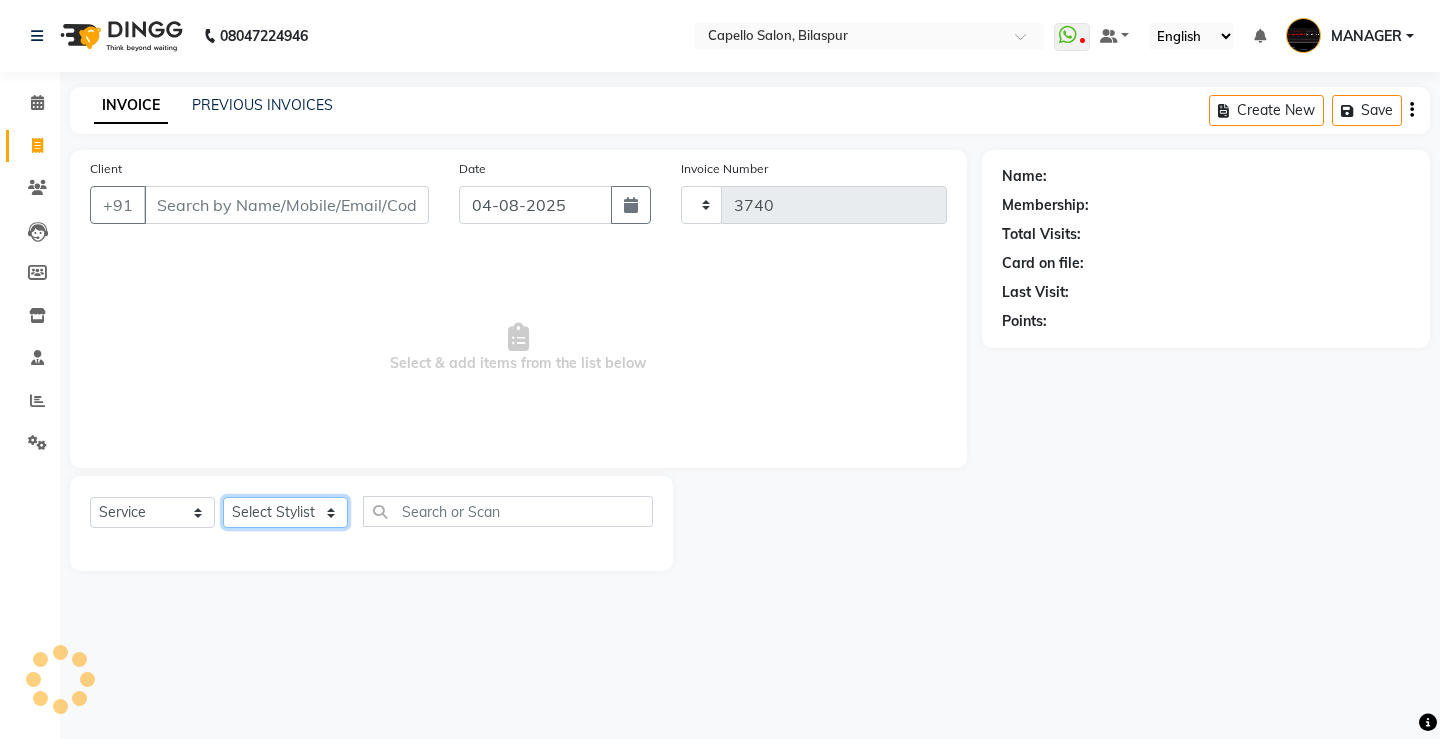 select on "857" 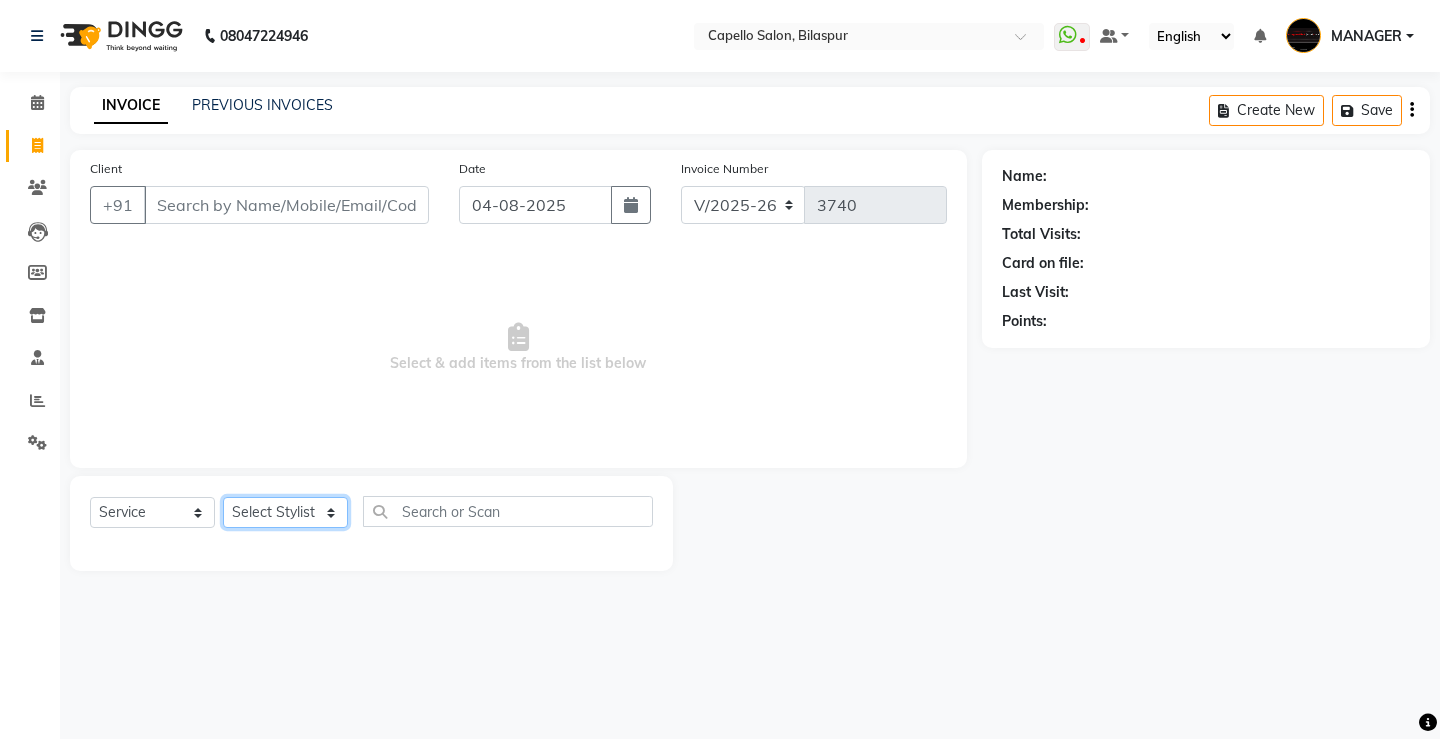 select on "23507" 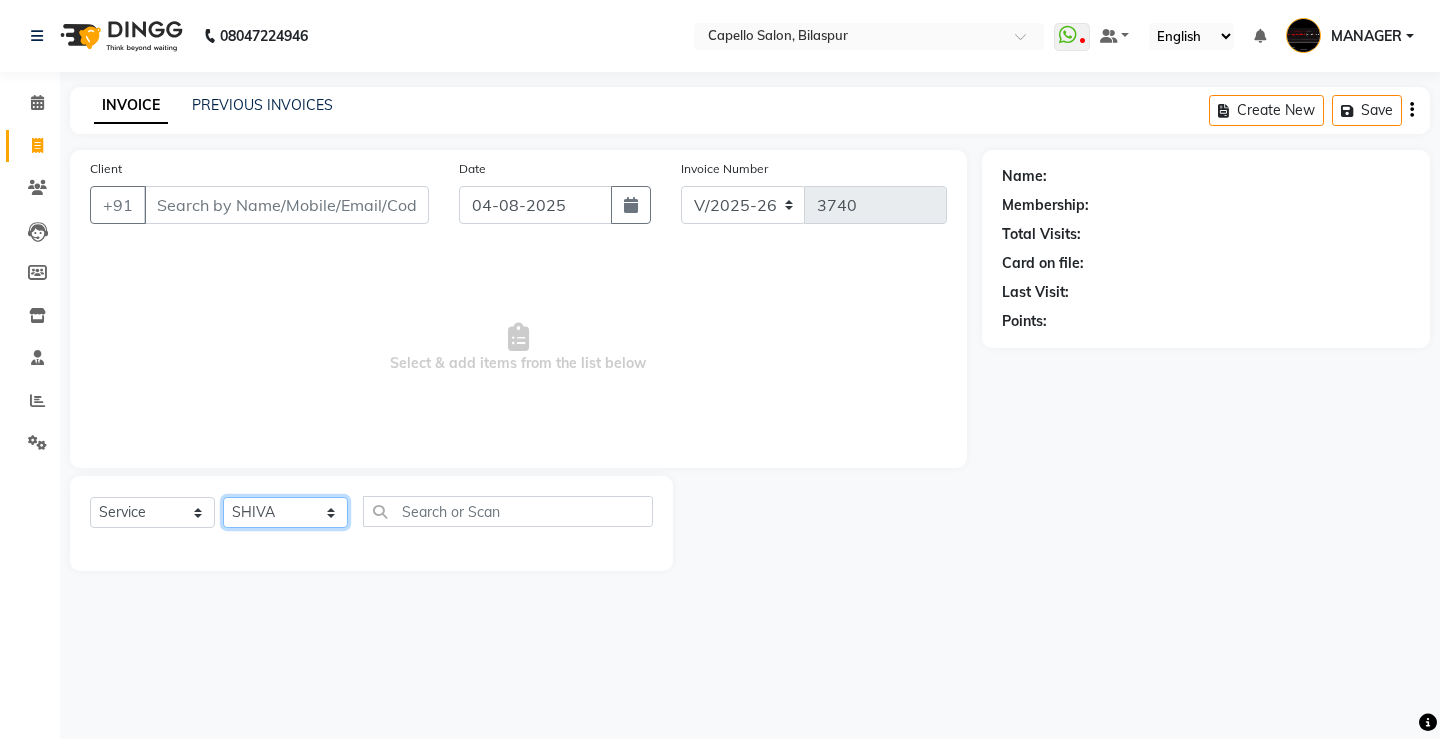 click on "Select Stylist ADMIN AKASH ANJALI khusboo KIRTI KUSHAL MANAGER Manish  RAJESH reshma ritee shailendra SHIVA VISHAL" 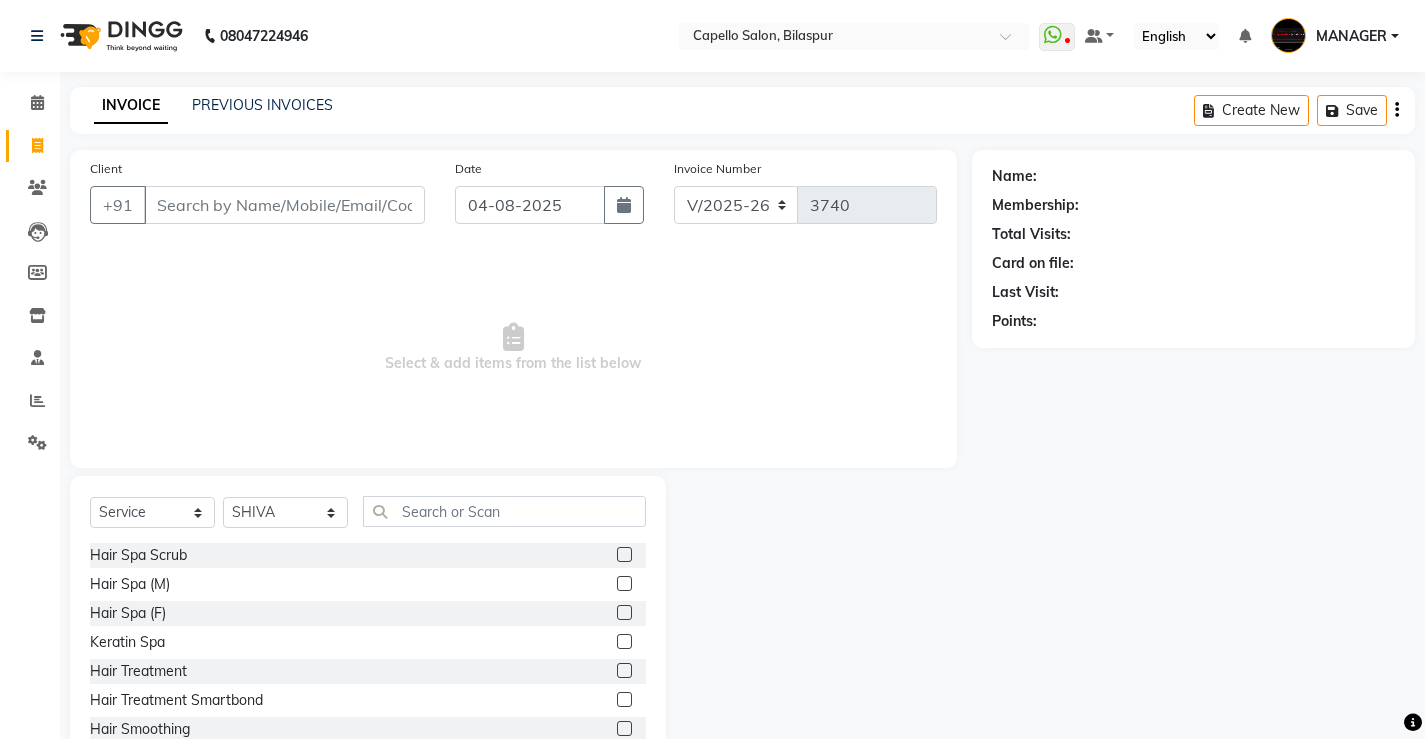 click on "Select Service Product Membership Package Voucher Prepaid Gift Card Select Stylist ADMIN [NAME] [NAME] [NAME] [NAME] [NAME] MANAGER [NAME] [NAME] [NAME] [NAME] [NAME] [NAME] [NAME] Hair Spa Scrub Hair Spa (M) Hair Spa (F) Keratin Spa Hair Treatment Hair Treatment Smartbond Hair Smoothing Hair Straightening Hair Rebonding Hair Keratin Cadiveu Head Massage L Hair Keratin Keramelon Hair Botox Keramelon Scalp Advance (F) Scalp Advance (M) Brillare Anti-Dandruff oil (F) Nanoplastia treatment Brillare Hairfall Control oil (F) Brillare Hairfall Control oil (M) Brillare Anti-Dandruff oil (M) Reflexology (U lux) 1400 Face Bleach Face D-Tan Face Clean Up Clean-up (Shine beauty) Facial Actiblend Glass Facial Mask Signature Facial Deluxe Facial Luxury Facial Magical Facial Premium Facial Royal Treatment Skinora Age Control F Treatment ( Snow Algae&Saffron) Skinora Calming Treatment (Avacado & Oat) Skinora Hydra Treatment (Butter&Coconut Milk) Classic Manicure Classic Pedicure" 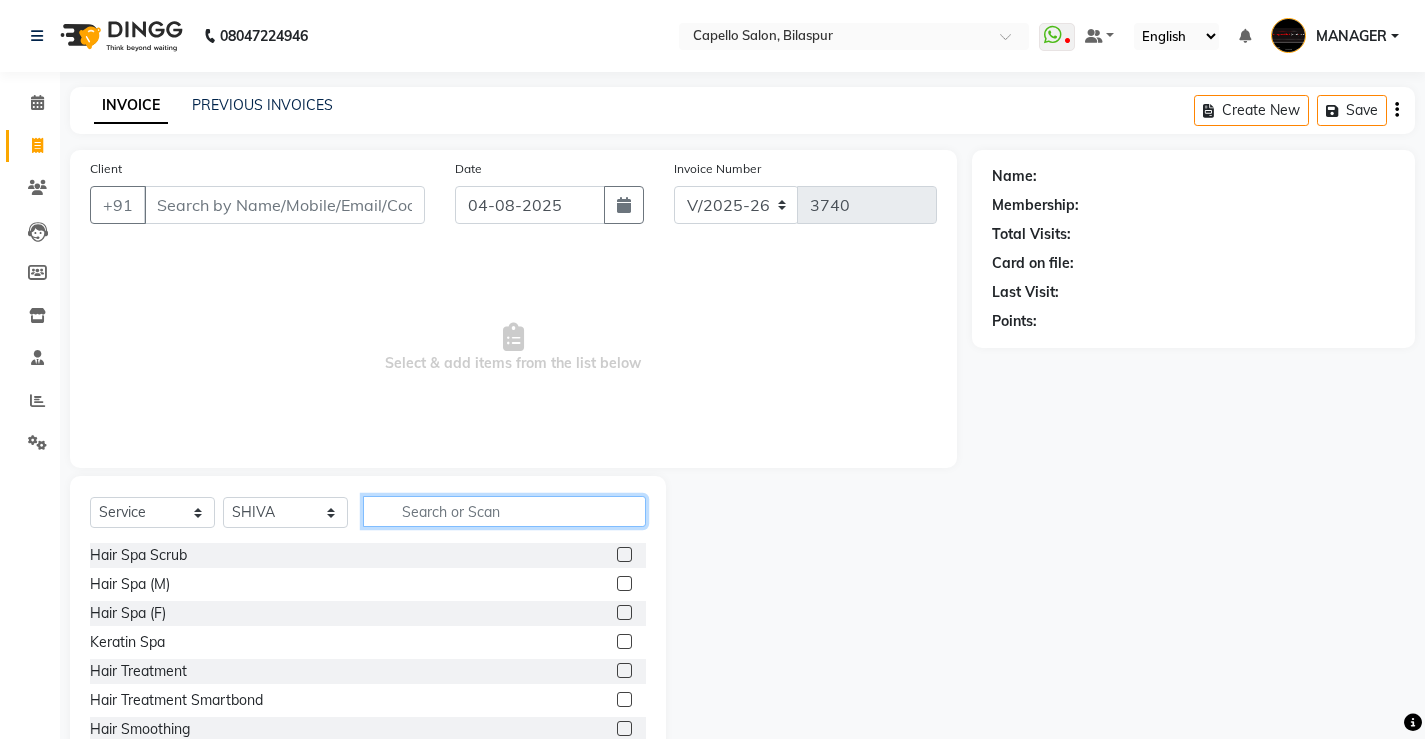 click 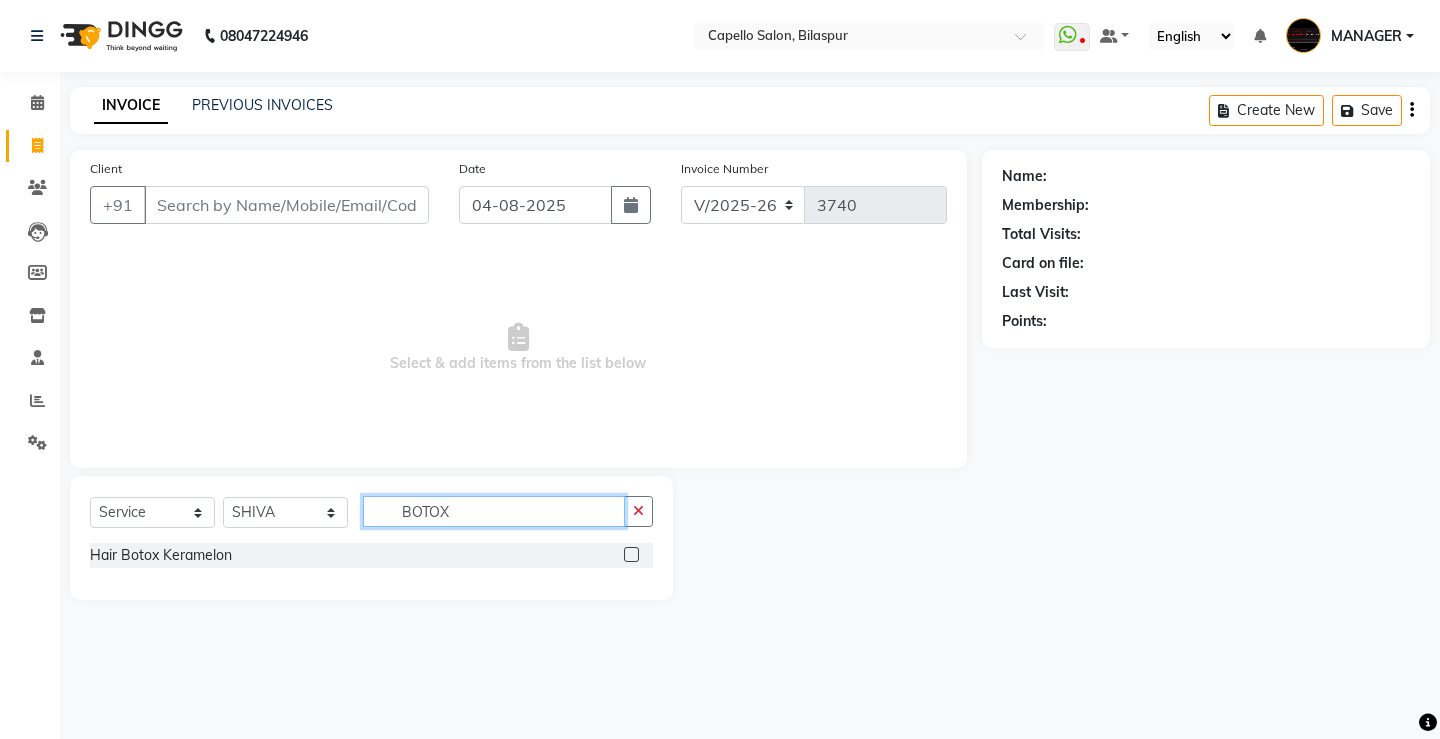 type on "BOTOX" 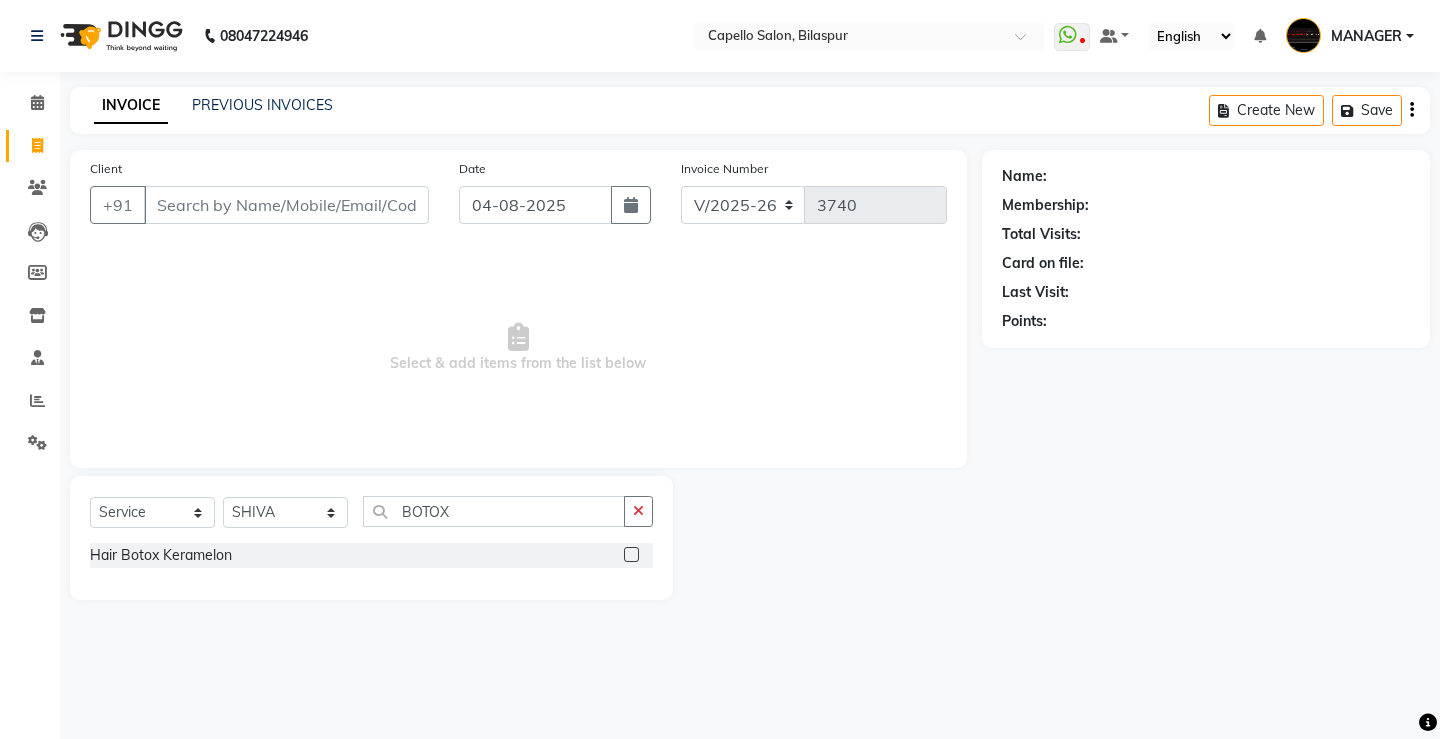 click 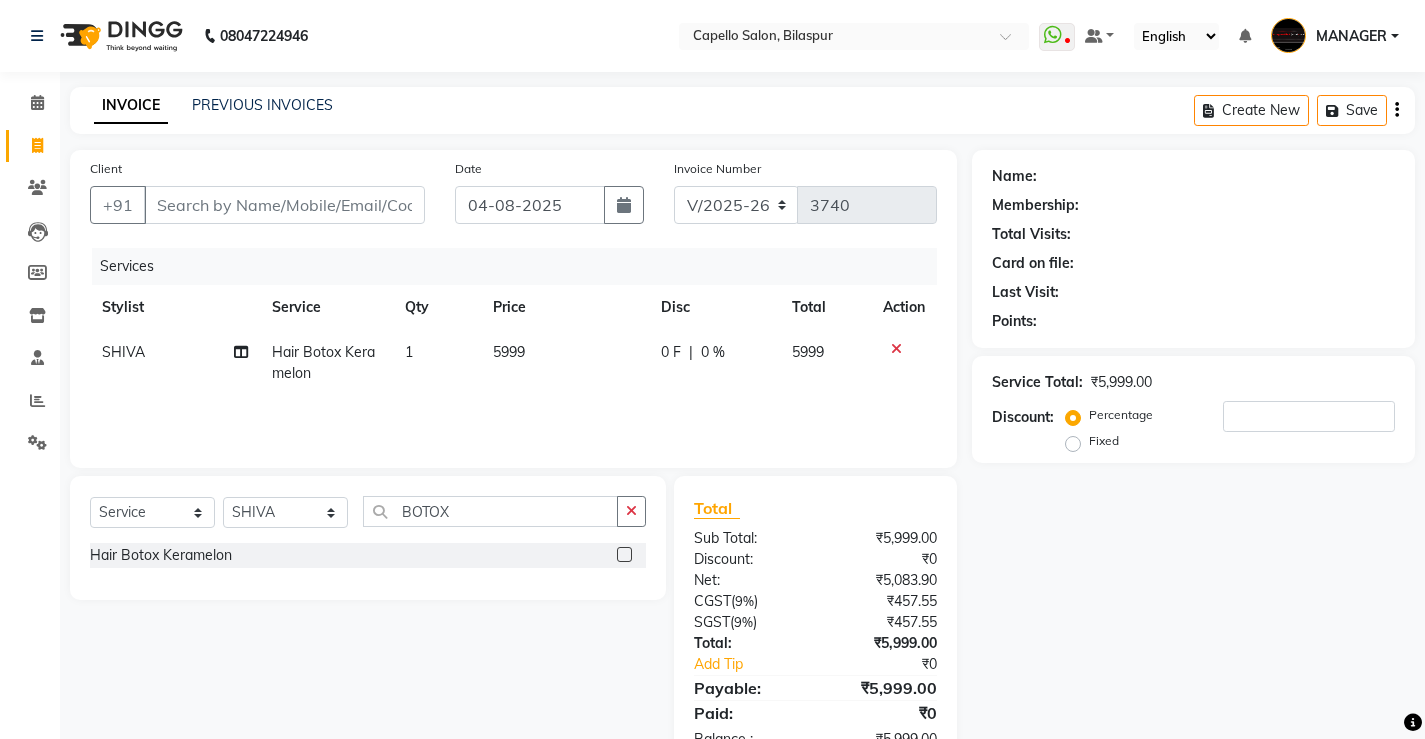 checkbox on "false" 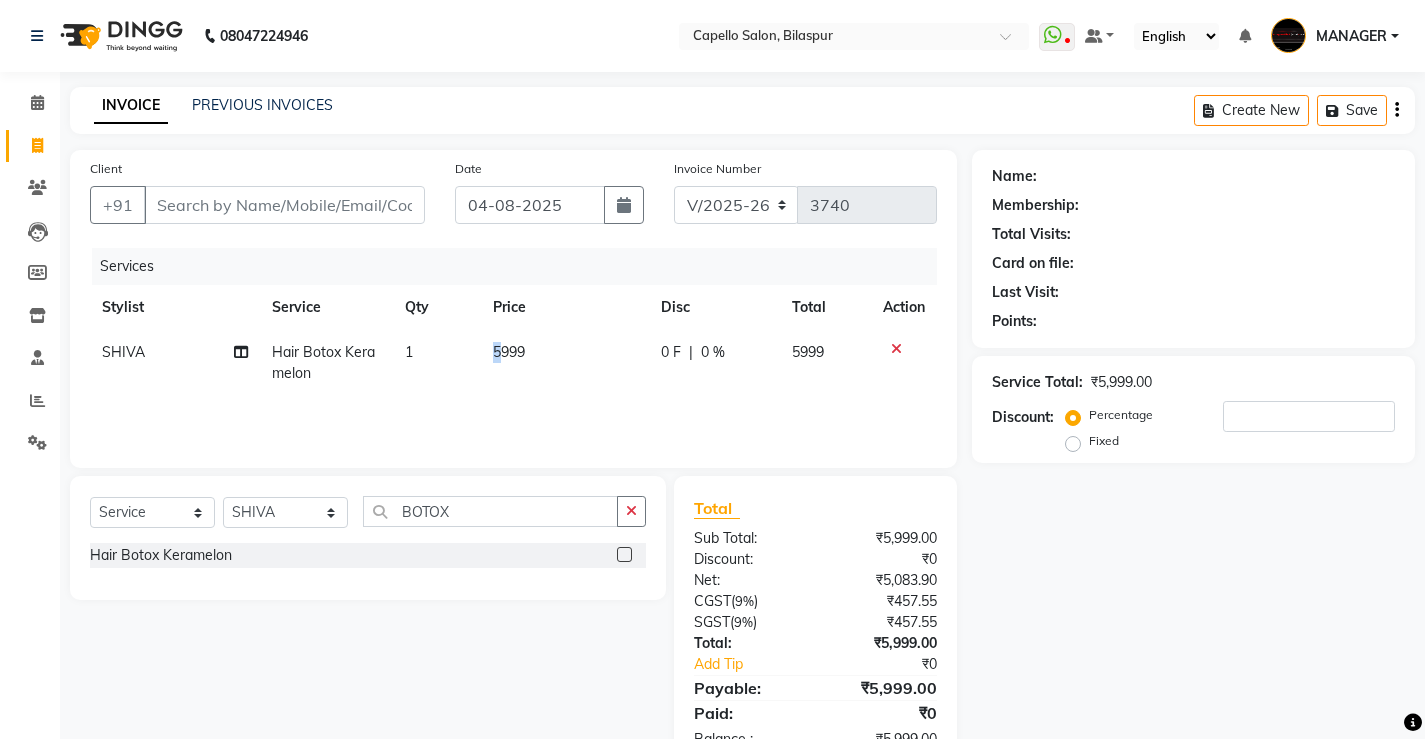click on "5999" 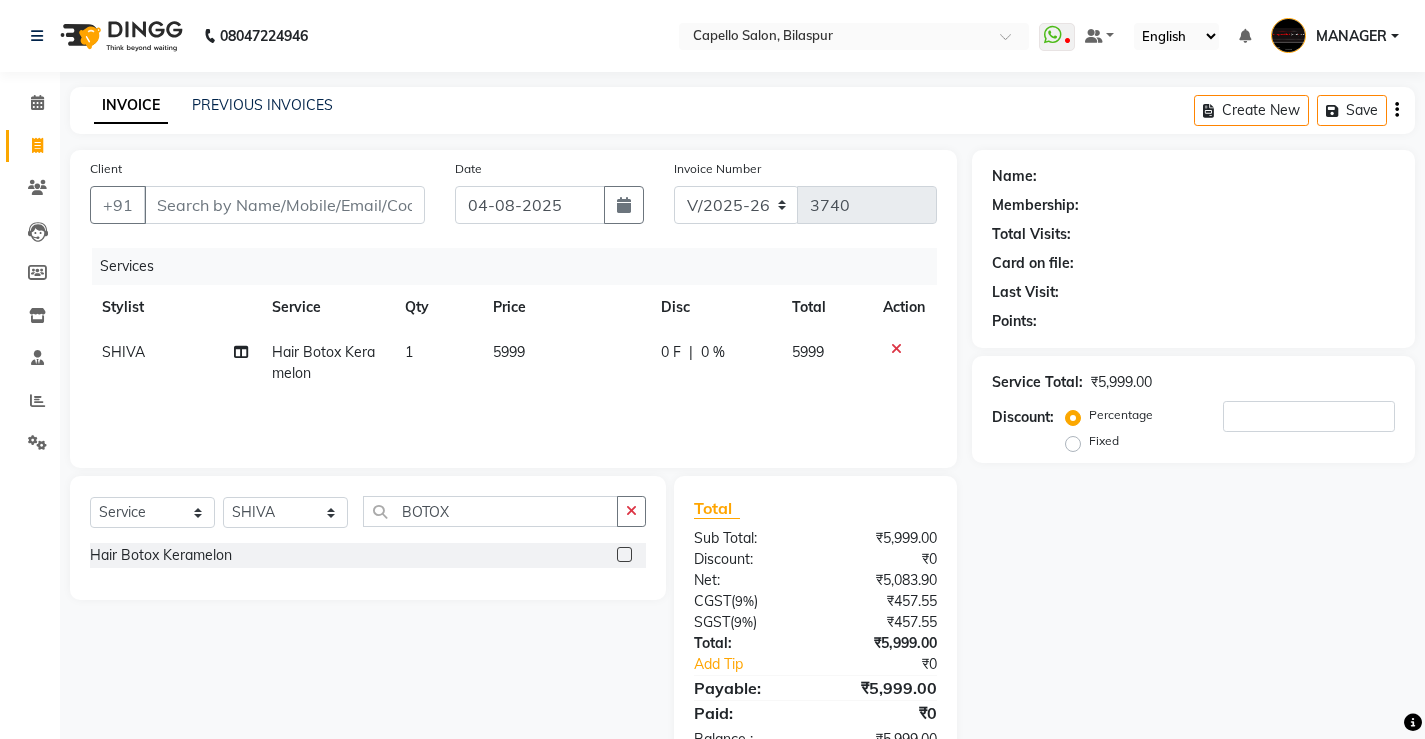 select on "23507" 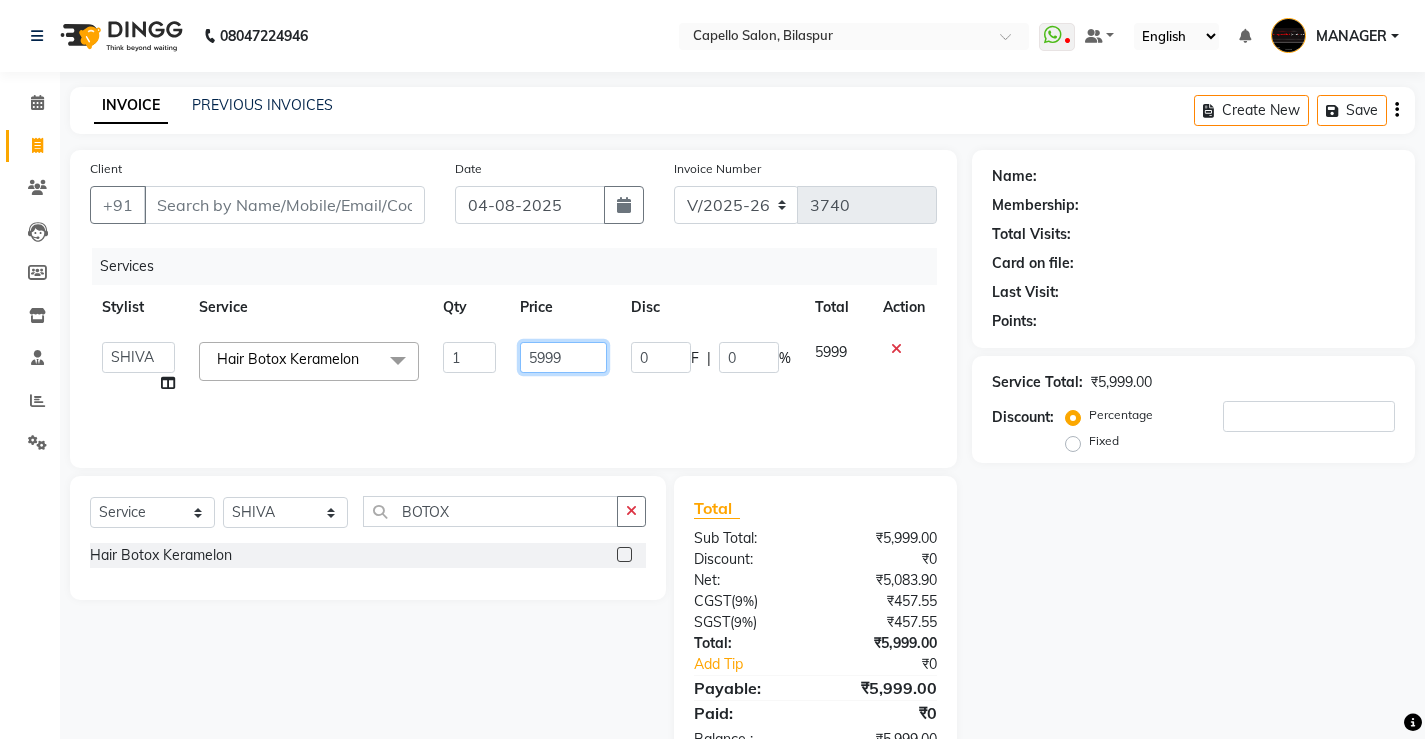 drag, startPoint x: 584, startPoint y: 350, endPoint x: 353, endPoint y: 444, distance: 249.39326 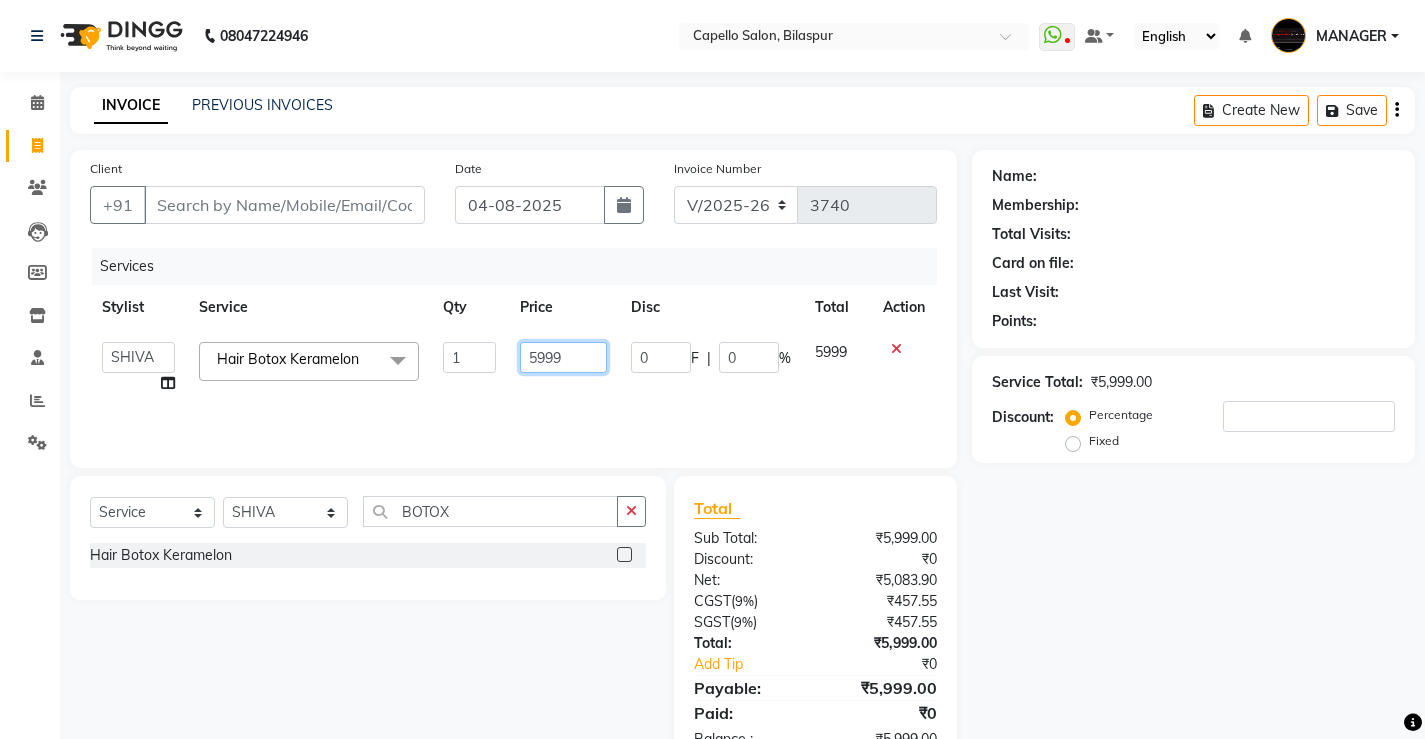 click on "ADMIN   [NAME]   [NAME]   [NAME]   [NAME]   [NAME]   MANAGER   [NAME]    [NAME]   [NAME]   [NAME]   [NAME]   SHIVA   [NAME] Hair Botox Keramelon  x Hair Spa Scrub Hair Spa (M) Hair Spa (F) Keratin Spa Hair Treatment Hair Treatment Smartbond Hair Smoothing Hair Straightening Hair Rebonding Hair Keratin Cadiveu Head Massage L Hair Keratin Keramelon Hair Botox Keramelon Scalp Advance (F) Scalp Advance (M) Brillare Anti-Dandruff oil (F) Nanoplastia treatment Brillare Hairfall Control oil (F) Brillare Hairfall Control oil (M) Brillare Anti-Dandruff oil (M) Reflexology (U lux) 1400 Face Bleach Face D-Tan Face Clean Up Clean-up (Shine beauty) Facial Actiblend Glass Facial Mask Signature Facial Deluxe Facial Luxury Facial Magical Facial Premium Facial Royal Treatment Skinora Age Control F Treatment ( Snow Algae&Saffron) Skinora Calming Treatment (Avacado & Oat) Skinora Hydra Treatment (Butter&Coconut Milk) Skinora Mattifying Treatment ( Citron&Seabuck) Skinora Radiance Treatment ( Kakadu& Lakadong) Groom Makeup" 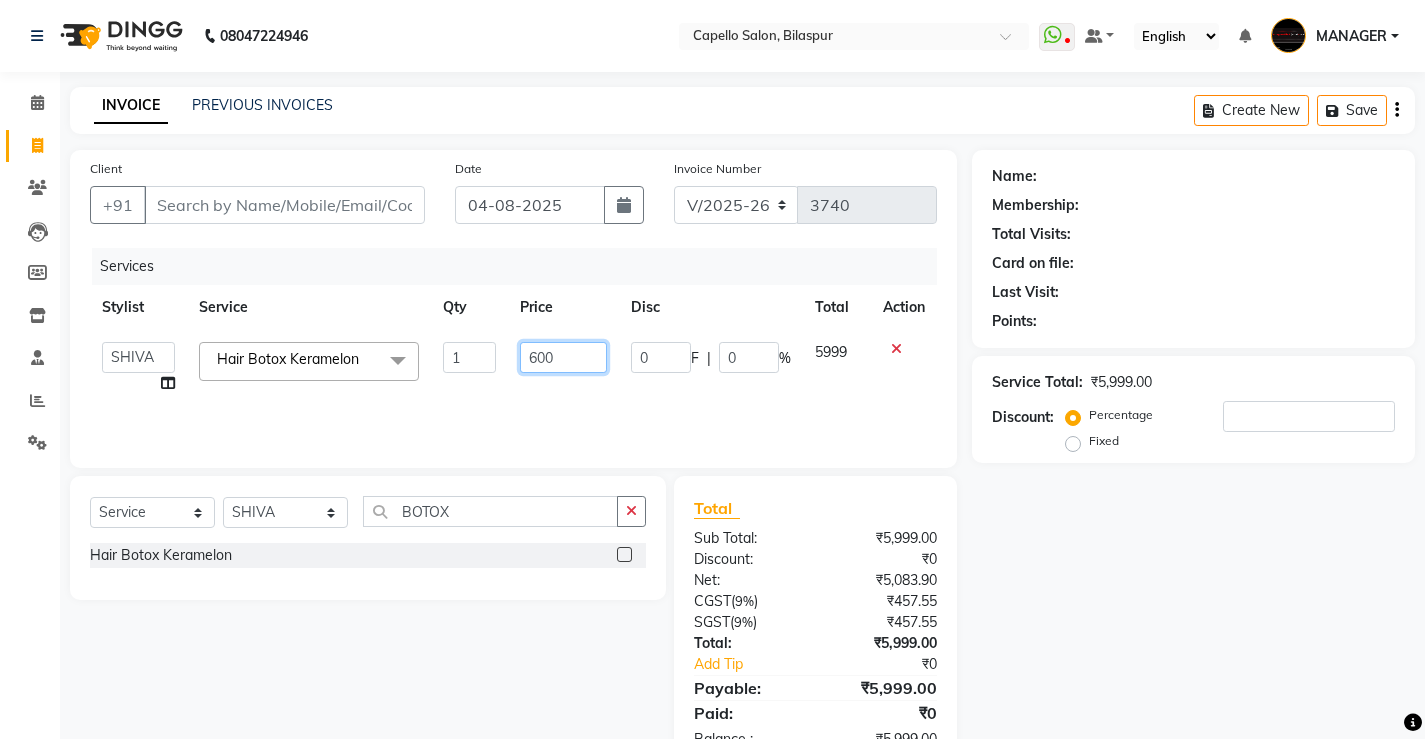 type on "6000" 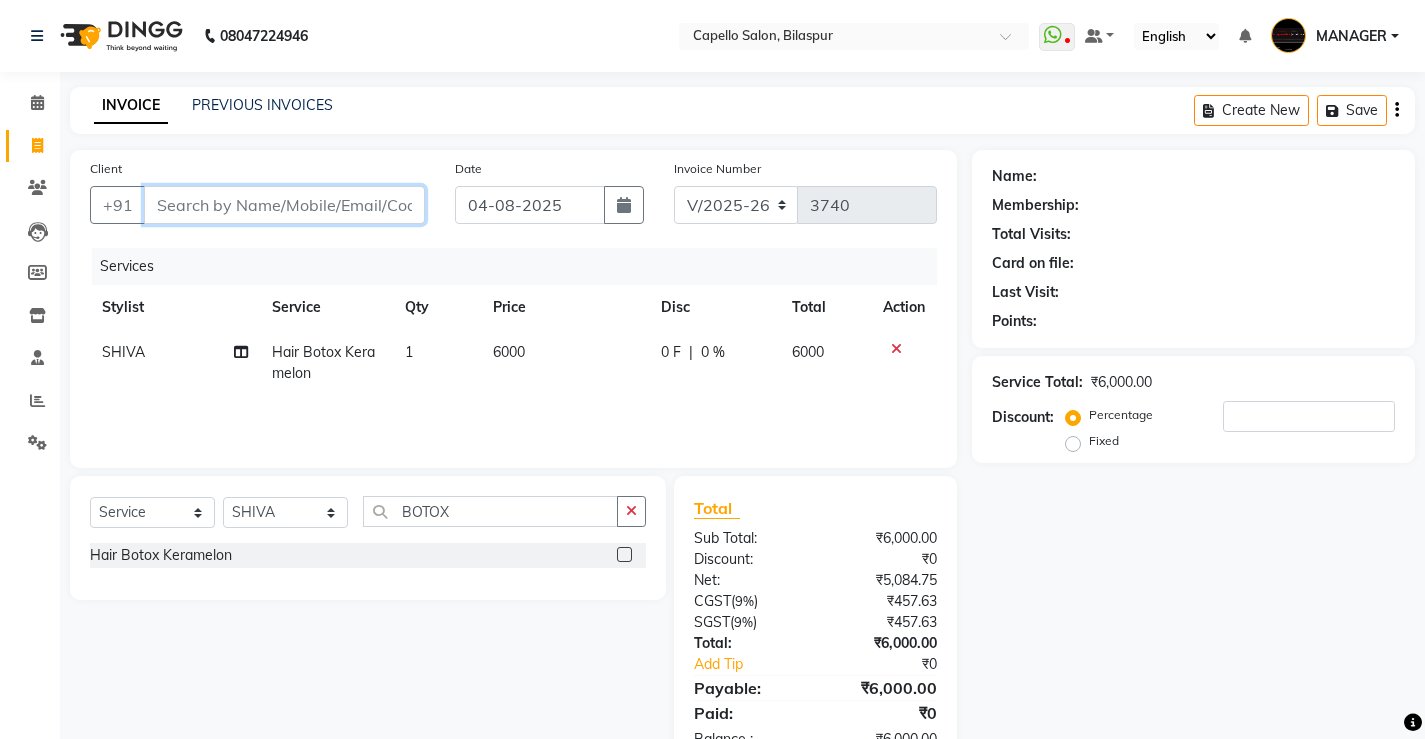 click on "Client" at bounding box center [284, 205] 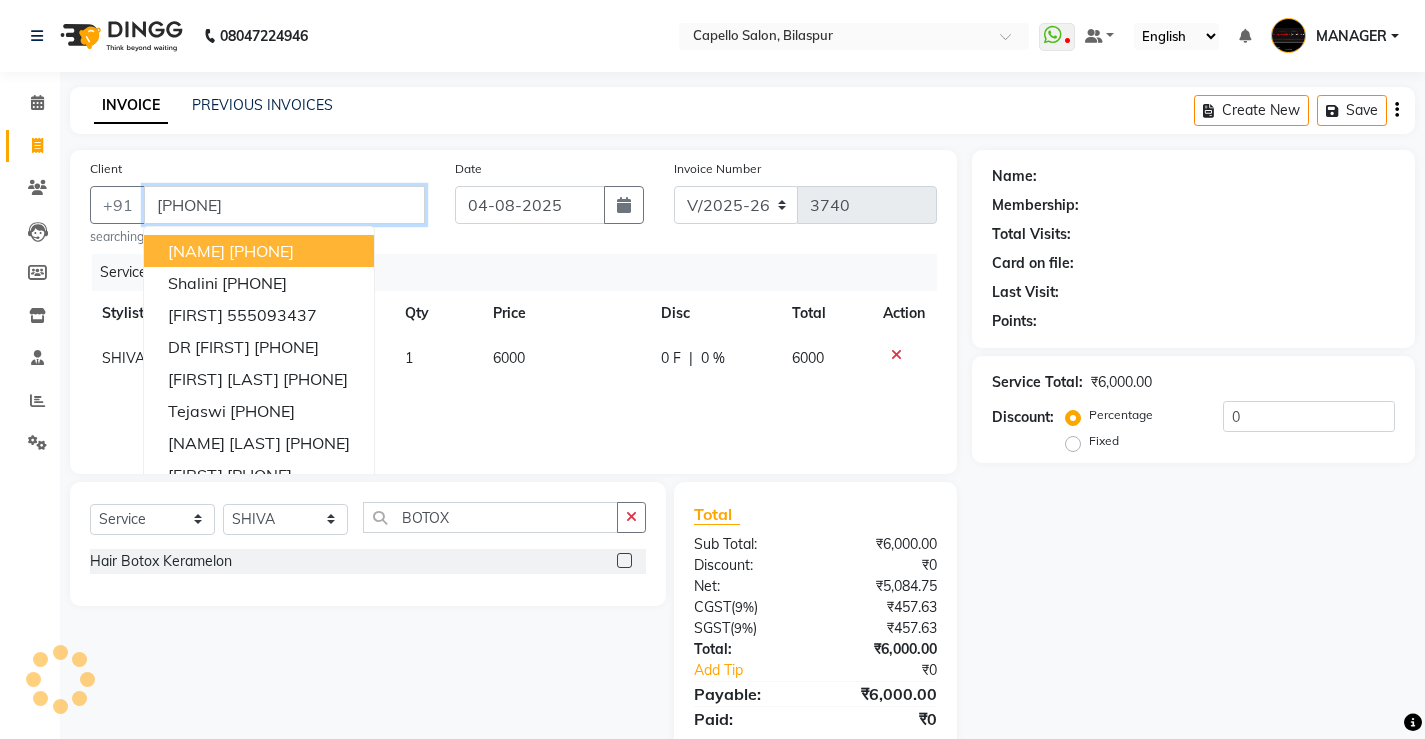 type on "[PHONE]" 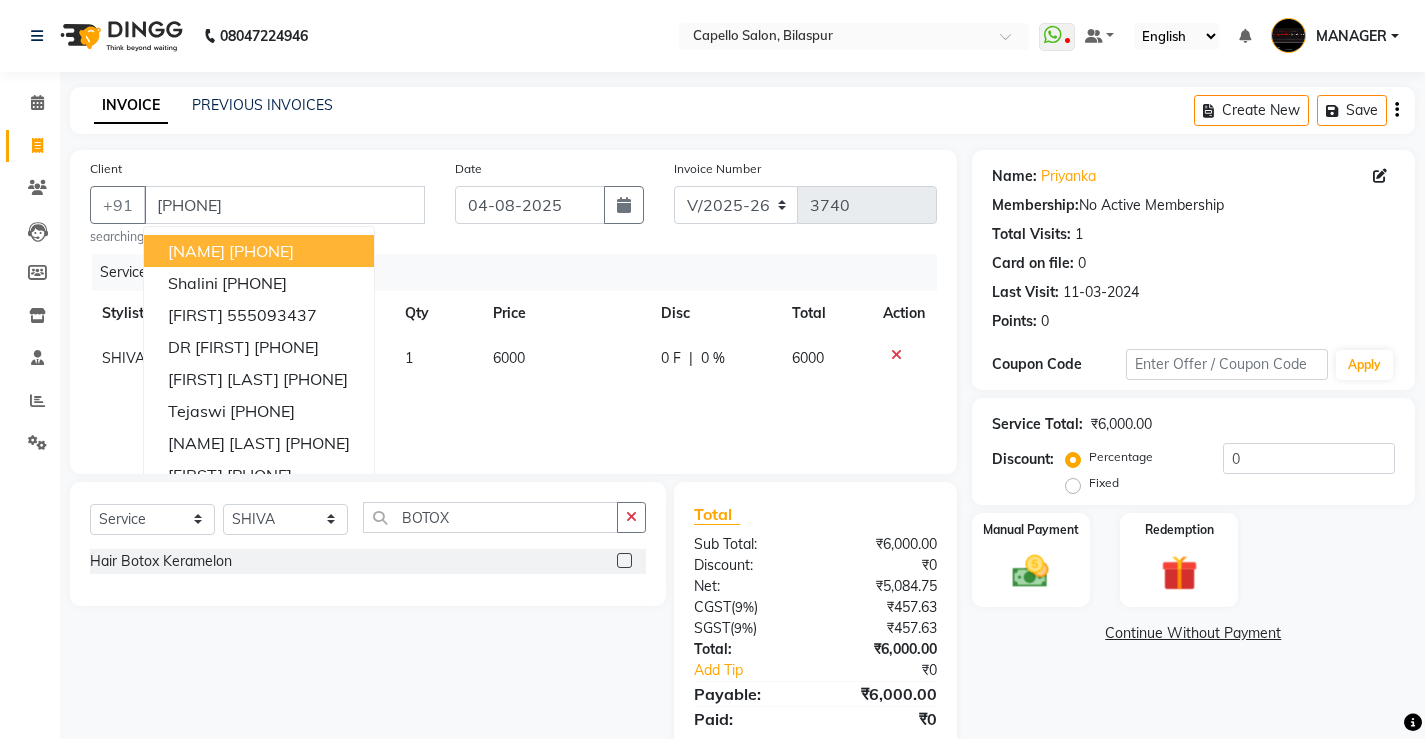 click on "Name: [NAME] Membership: No Active Membership Total Visits: 0 Card on file: 0 Last Visit: 11-03-2024 Points: 0 Coupon Code Apply Service Total: ₹6,000.00 Discount: Percentage Fixed 0 Manual Payment Redemption Continue Without Payment" 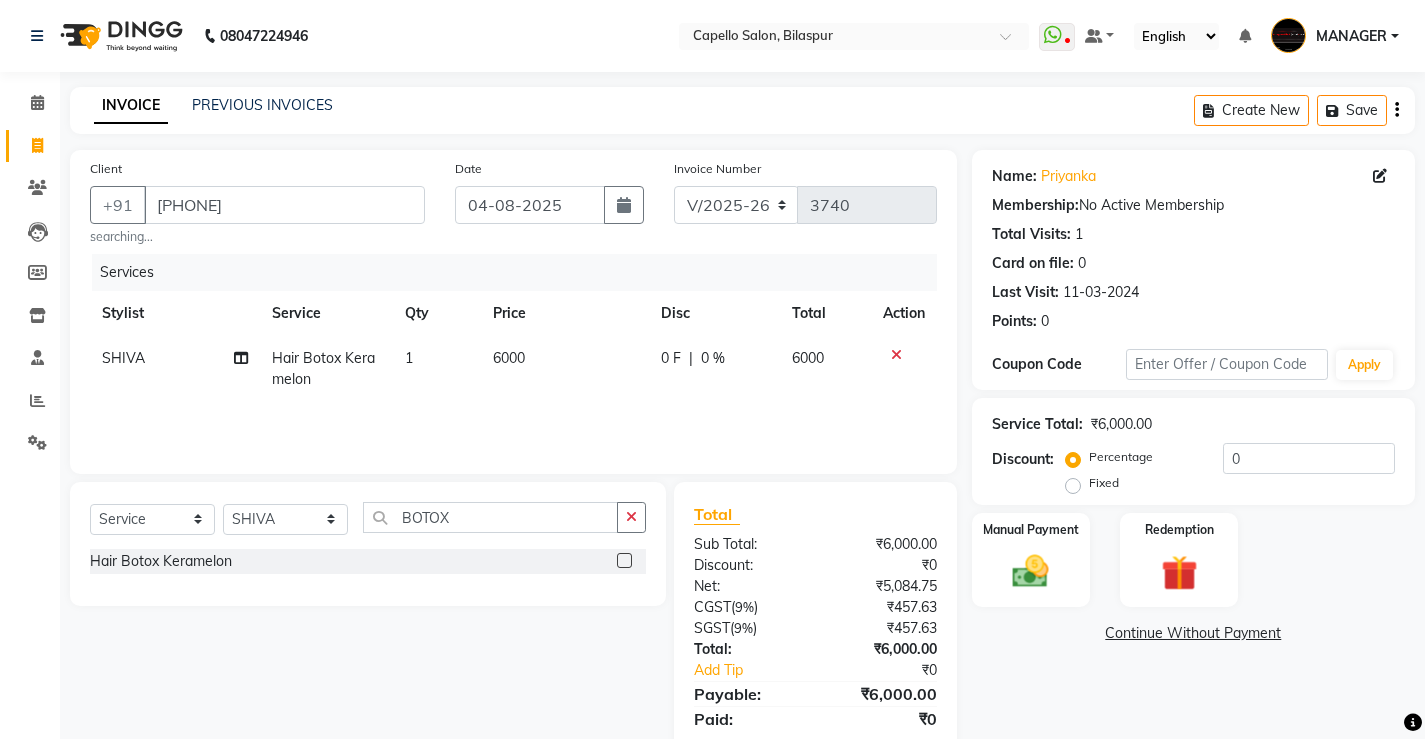 scroll, scrollTop: 67, scrollLeft: 0, axis: vertical 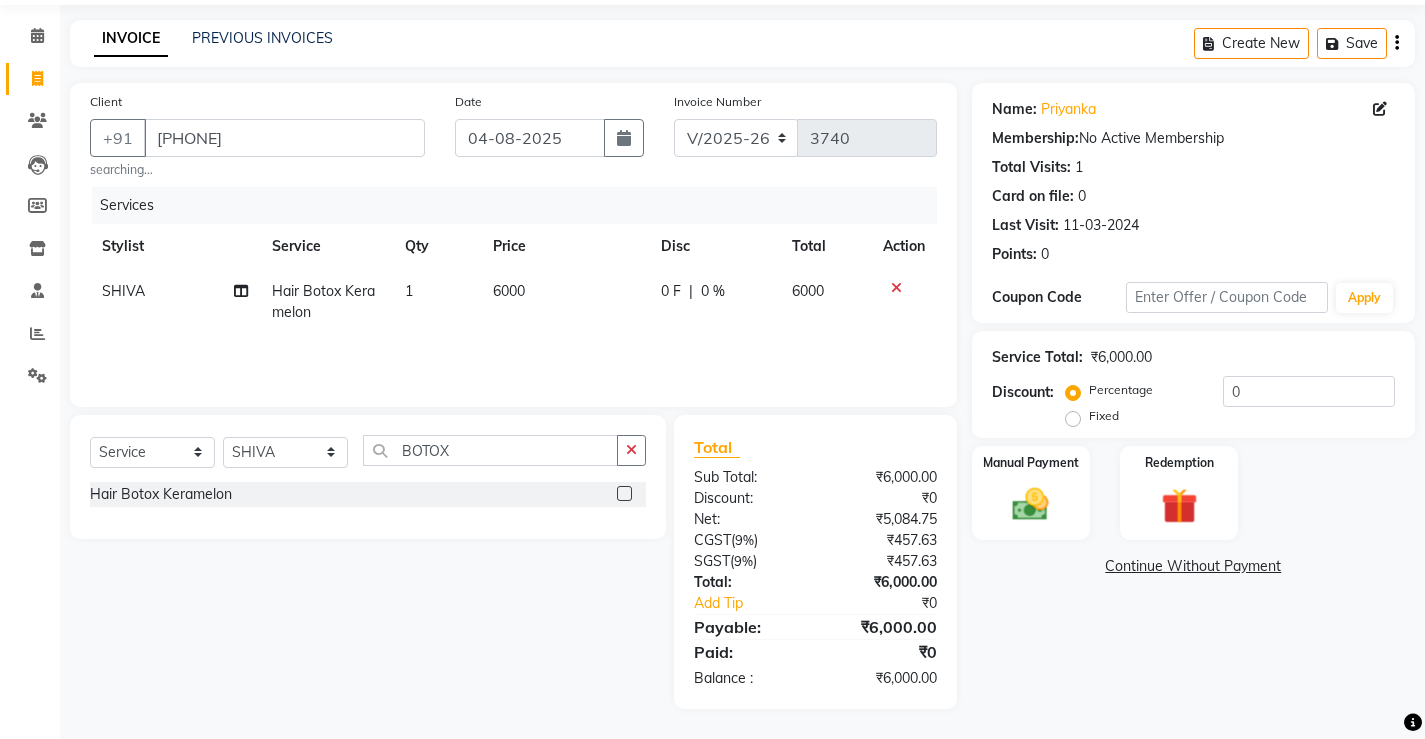 click on "Manual Payment Redemption" 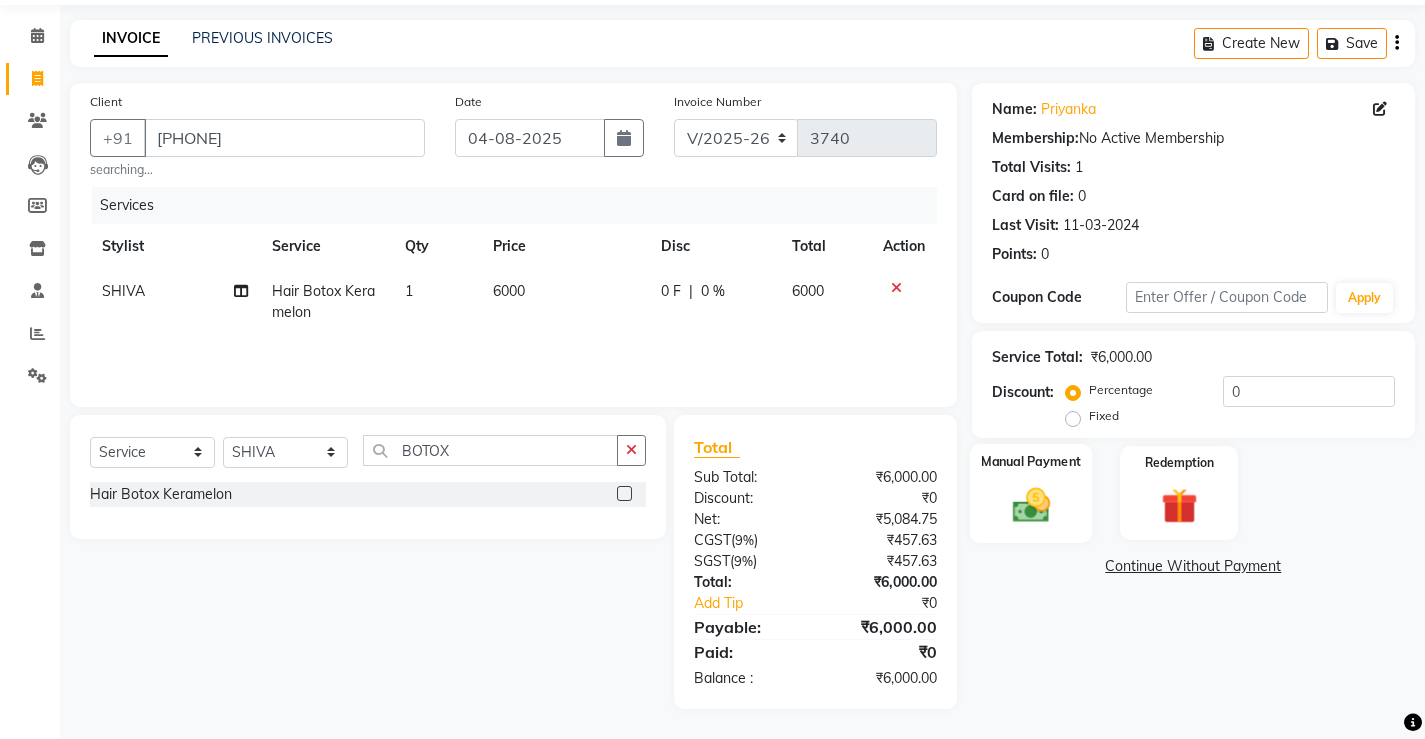click 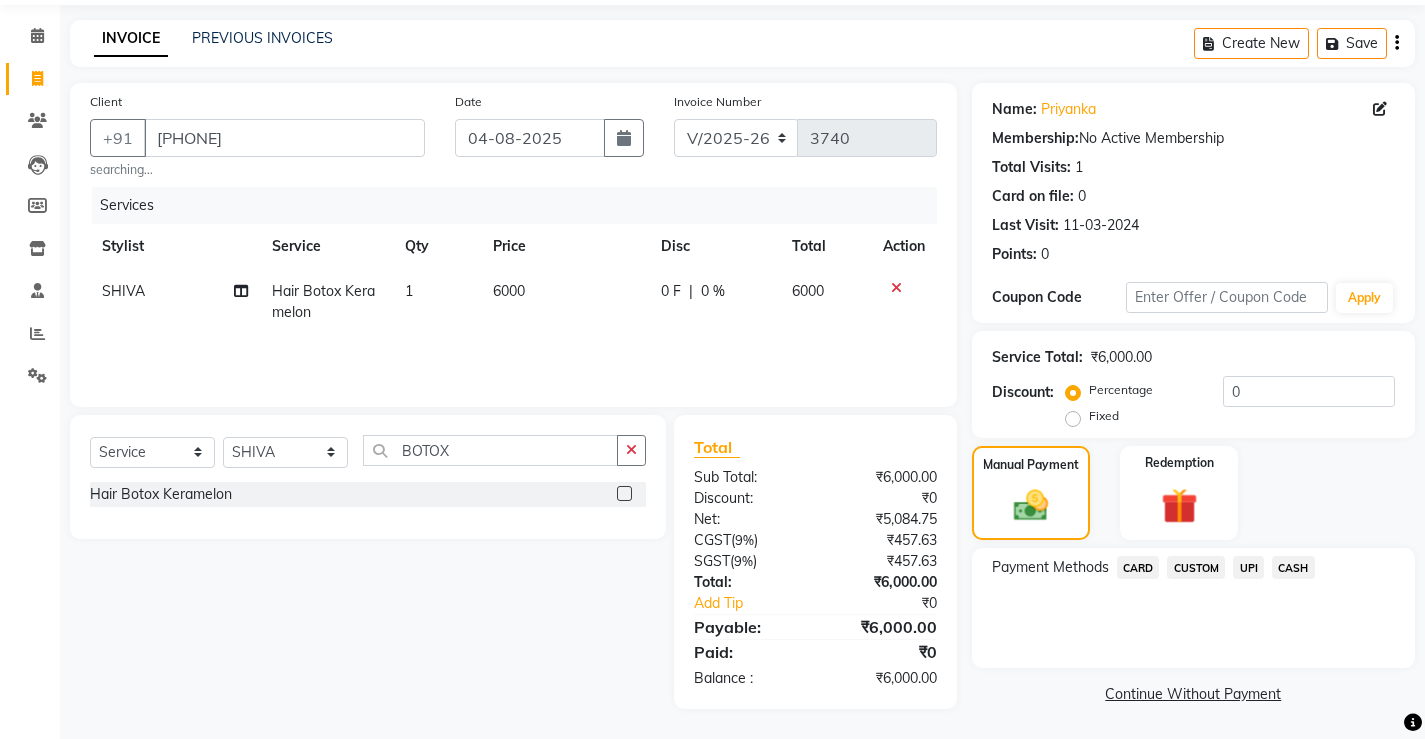 click on "CASH" 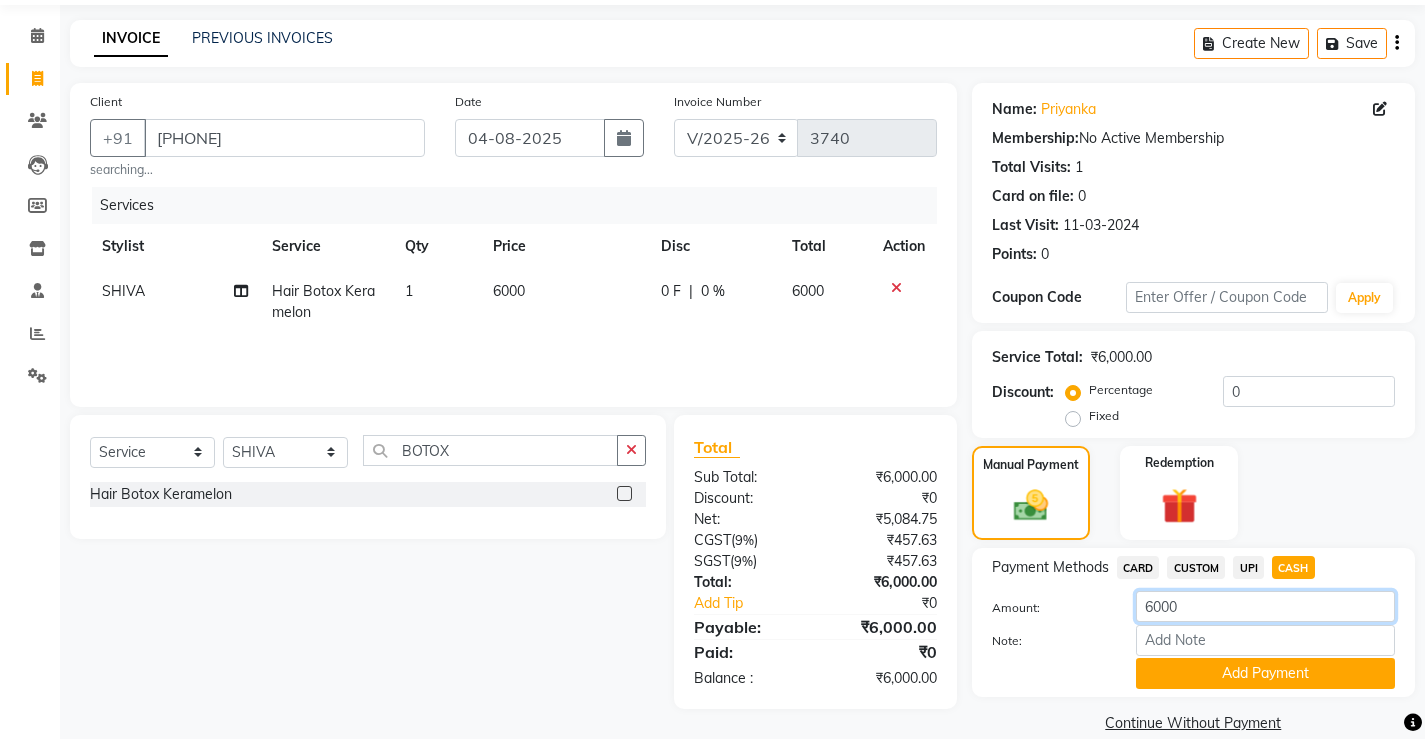 drag, startPoint x: 1235, startPoint y: 601, endPoint x: 939, endPoint y: 615, distance: 296.3309 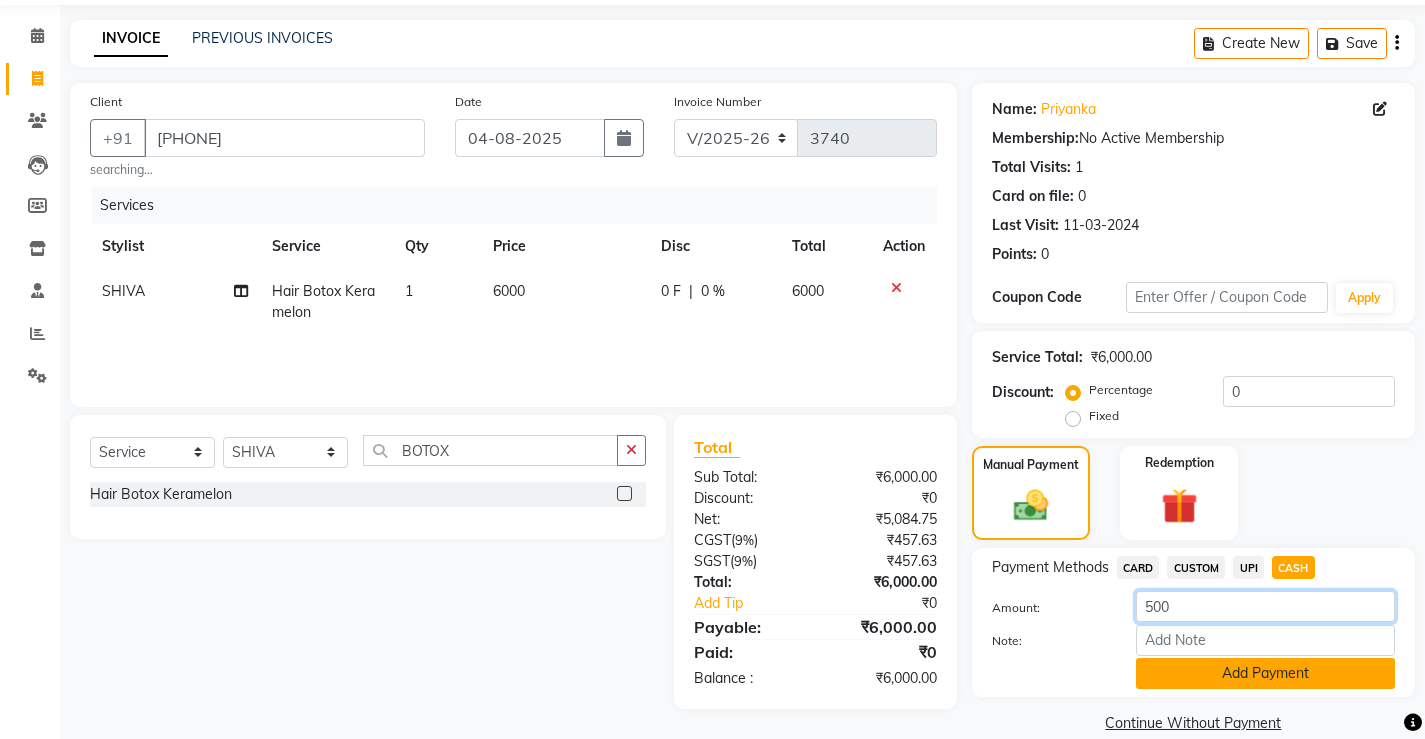 type on "500" 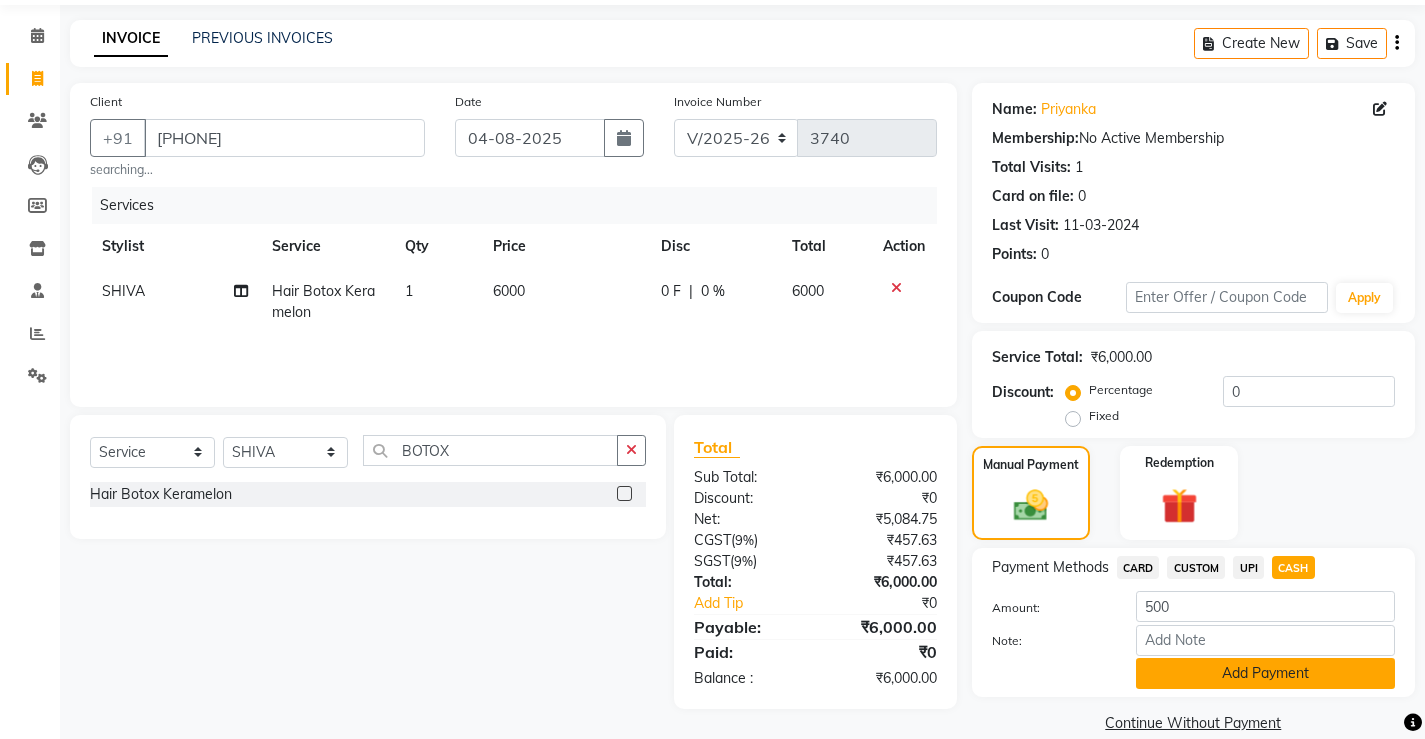 click on "Add Payment" 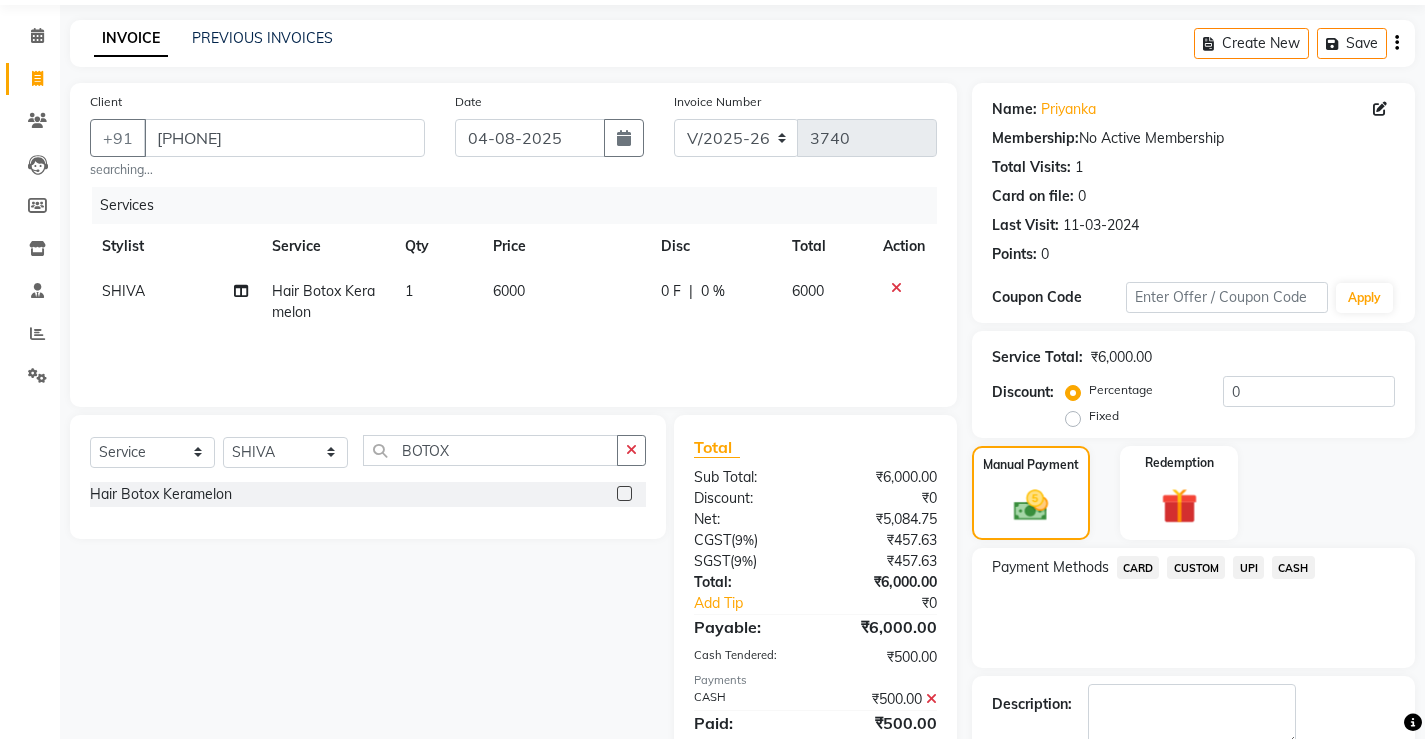 click on "UPI" 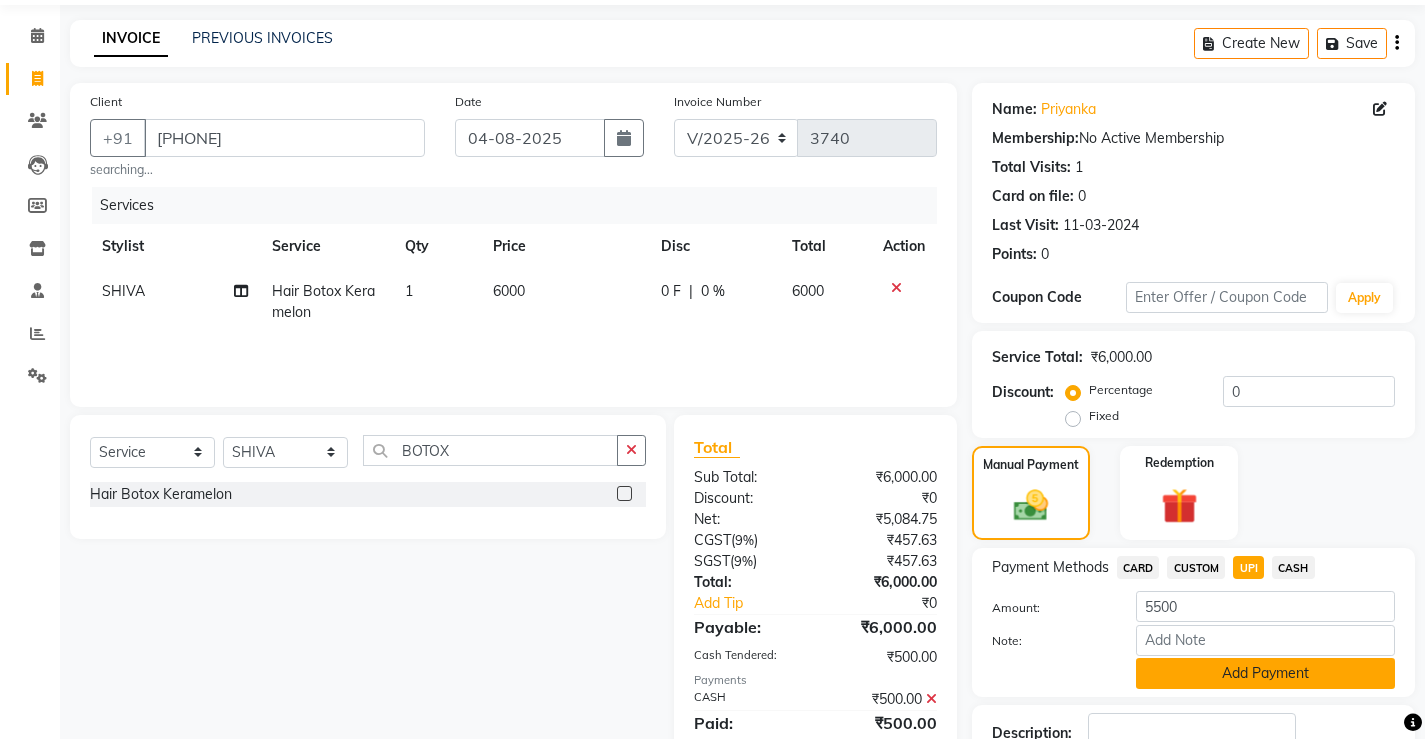 click on "Add Payment" 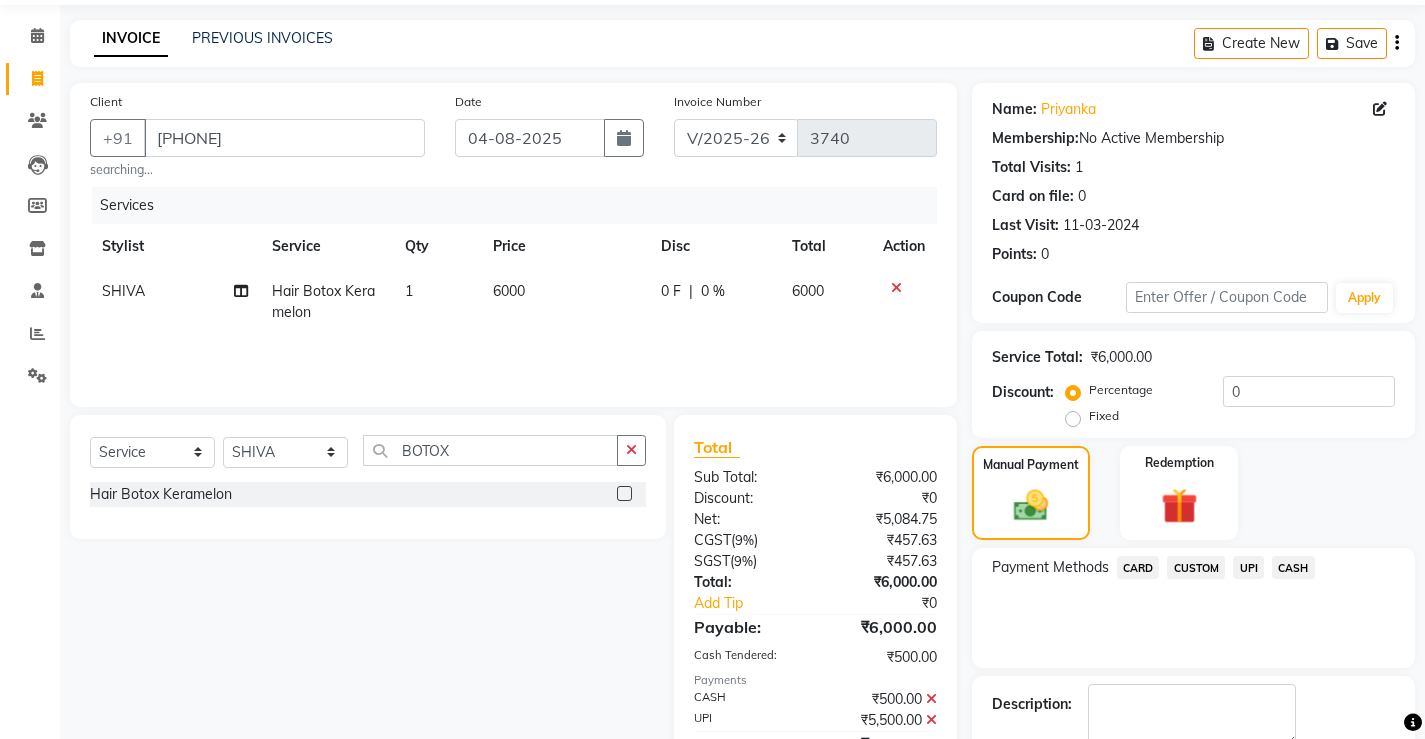 scroll, scrollTop: 180, scrollLeft: 0, axis: vertical 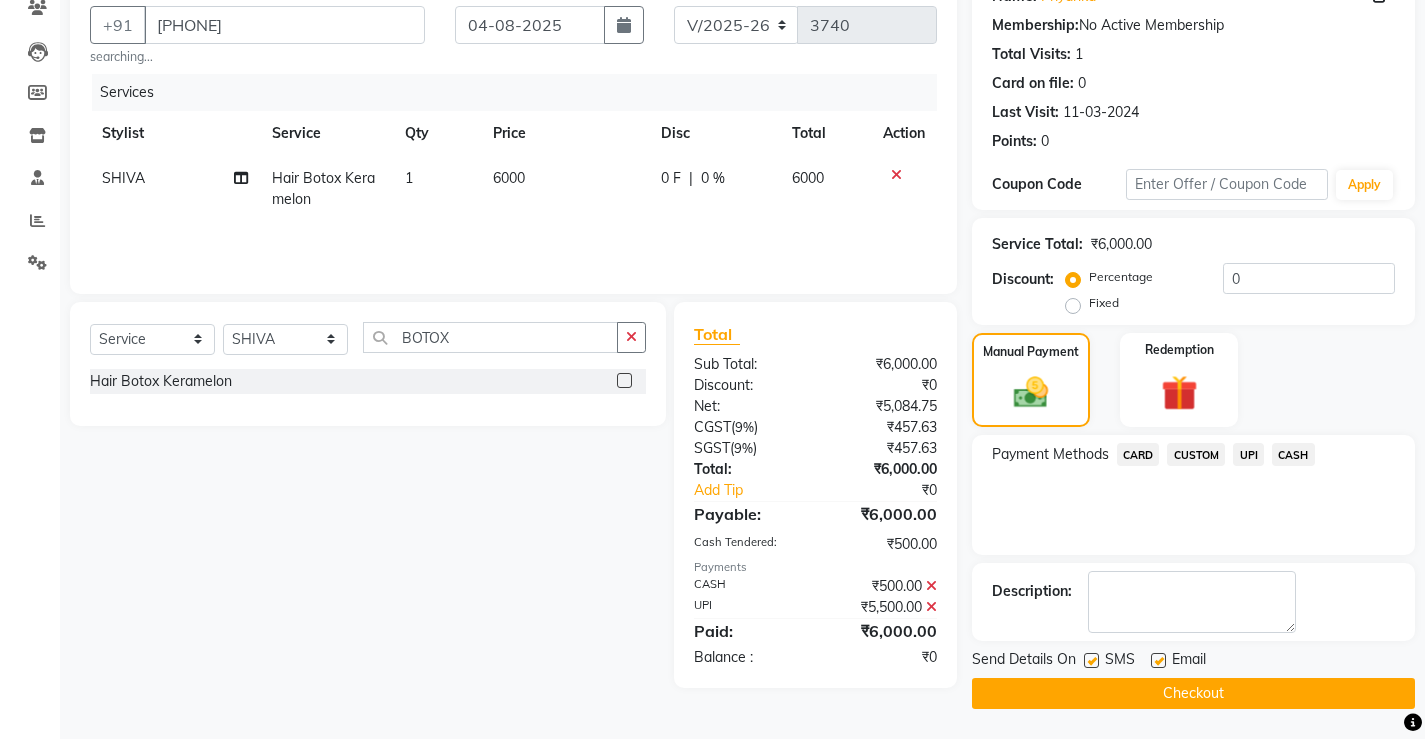 click on "Checkout" 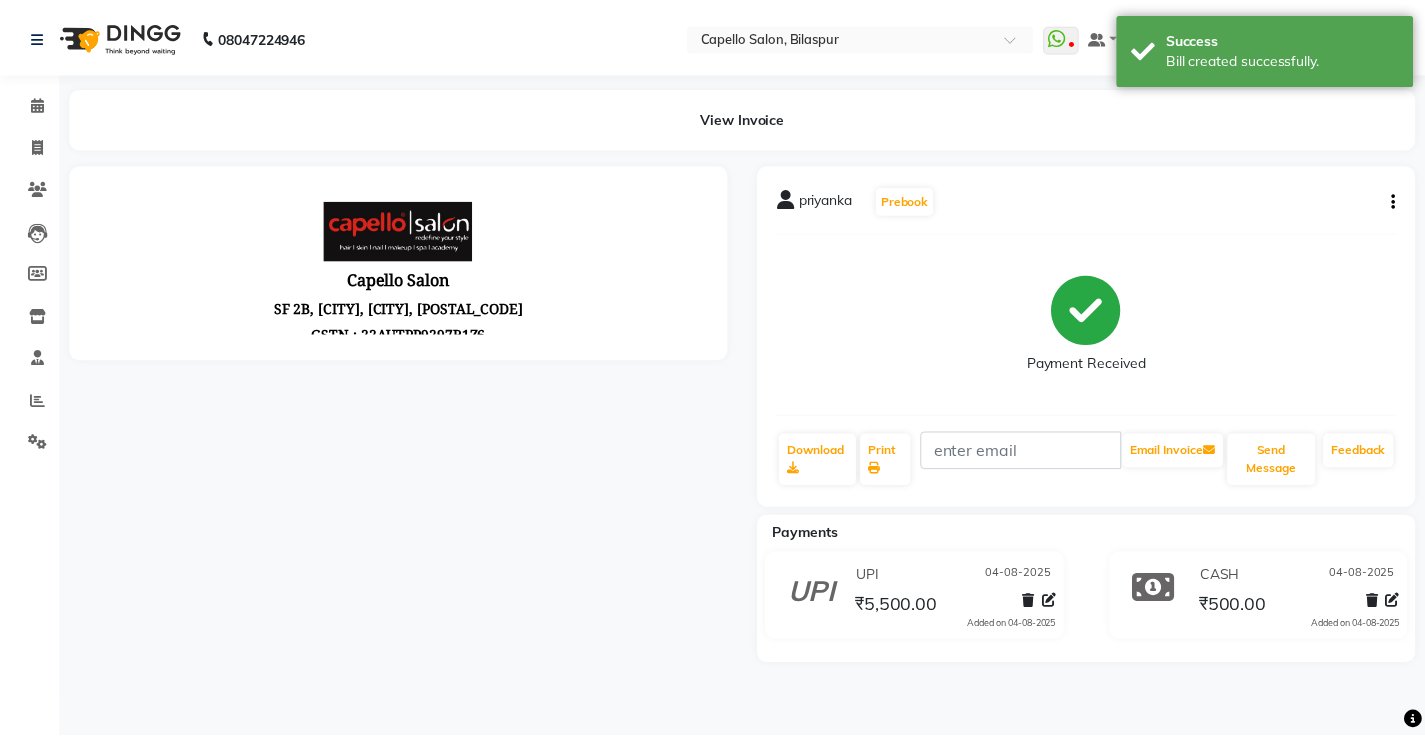 scroll, scrollTop: 0, scrollLeft: 0, axis: both 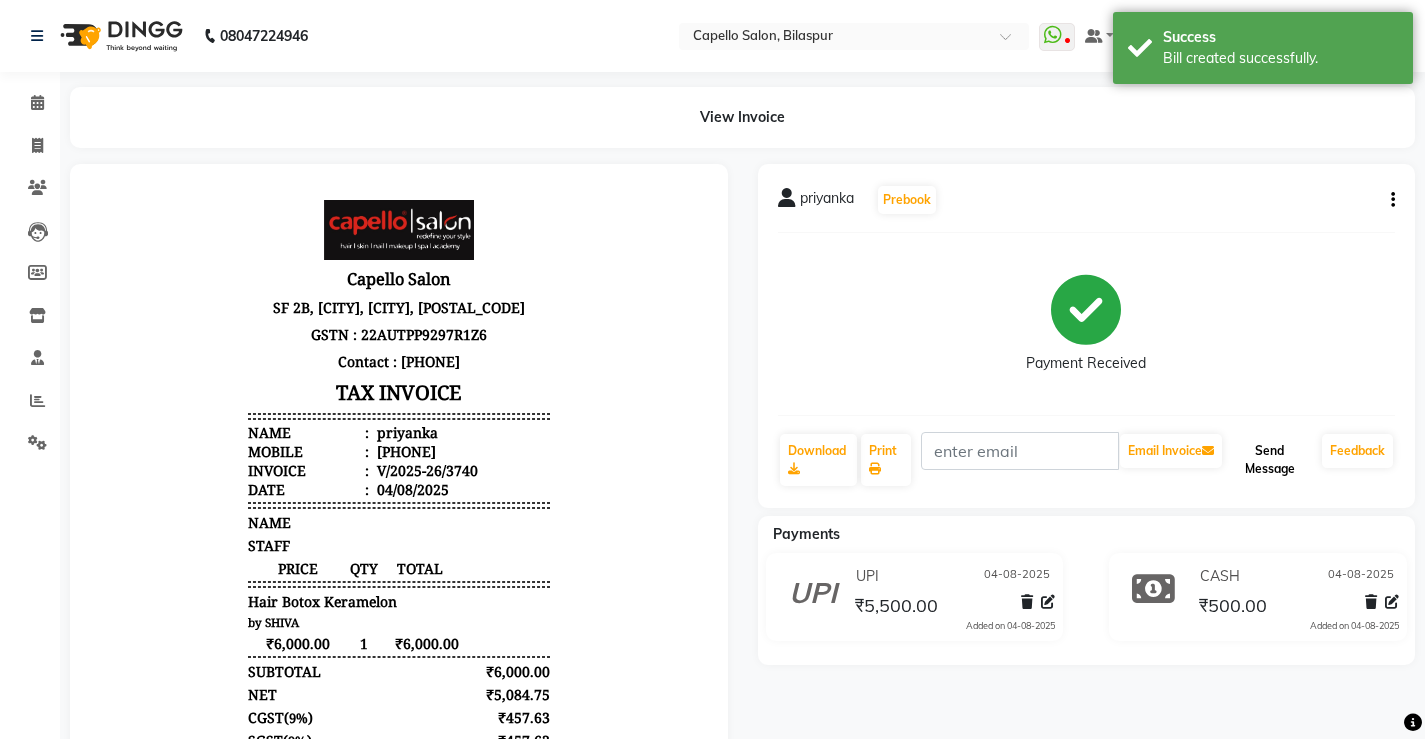 click on "Send Message" 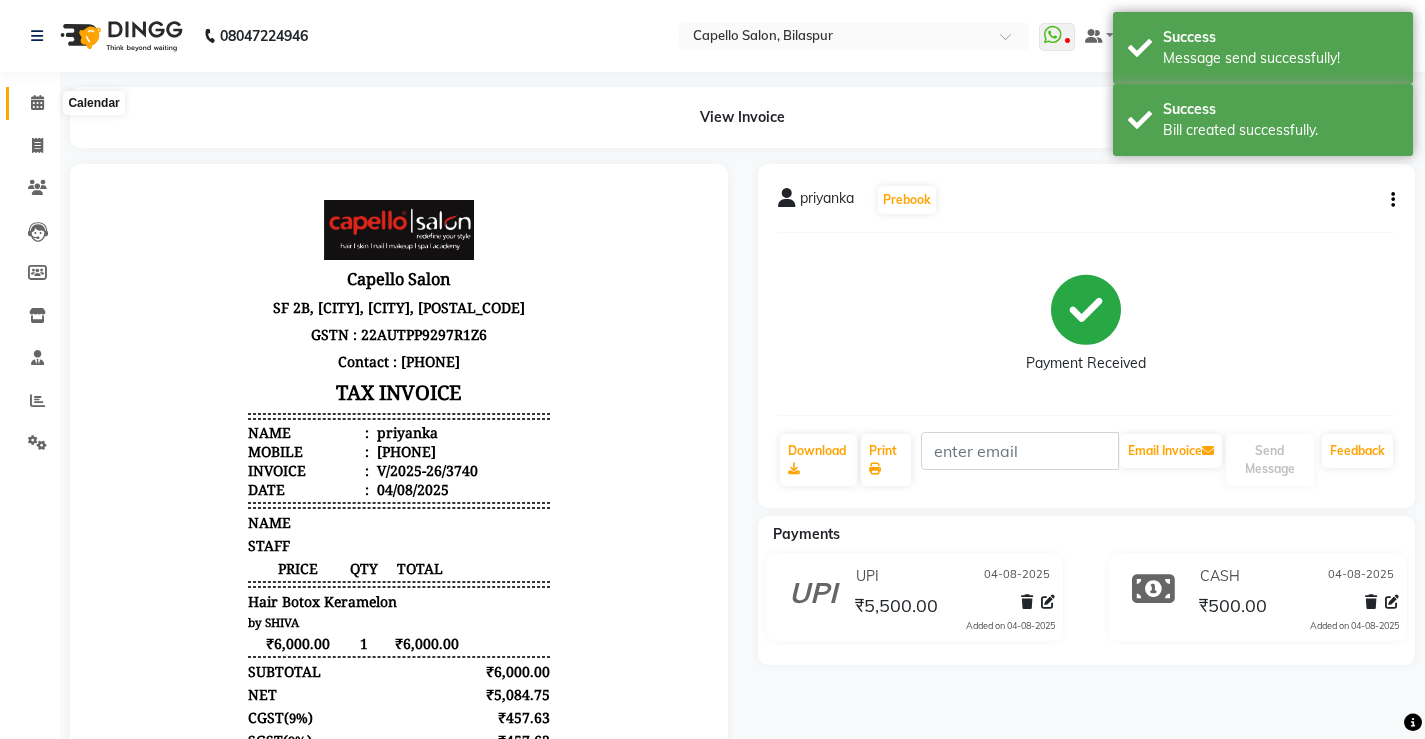 click 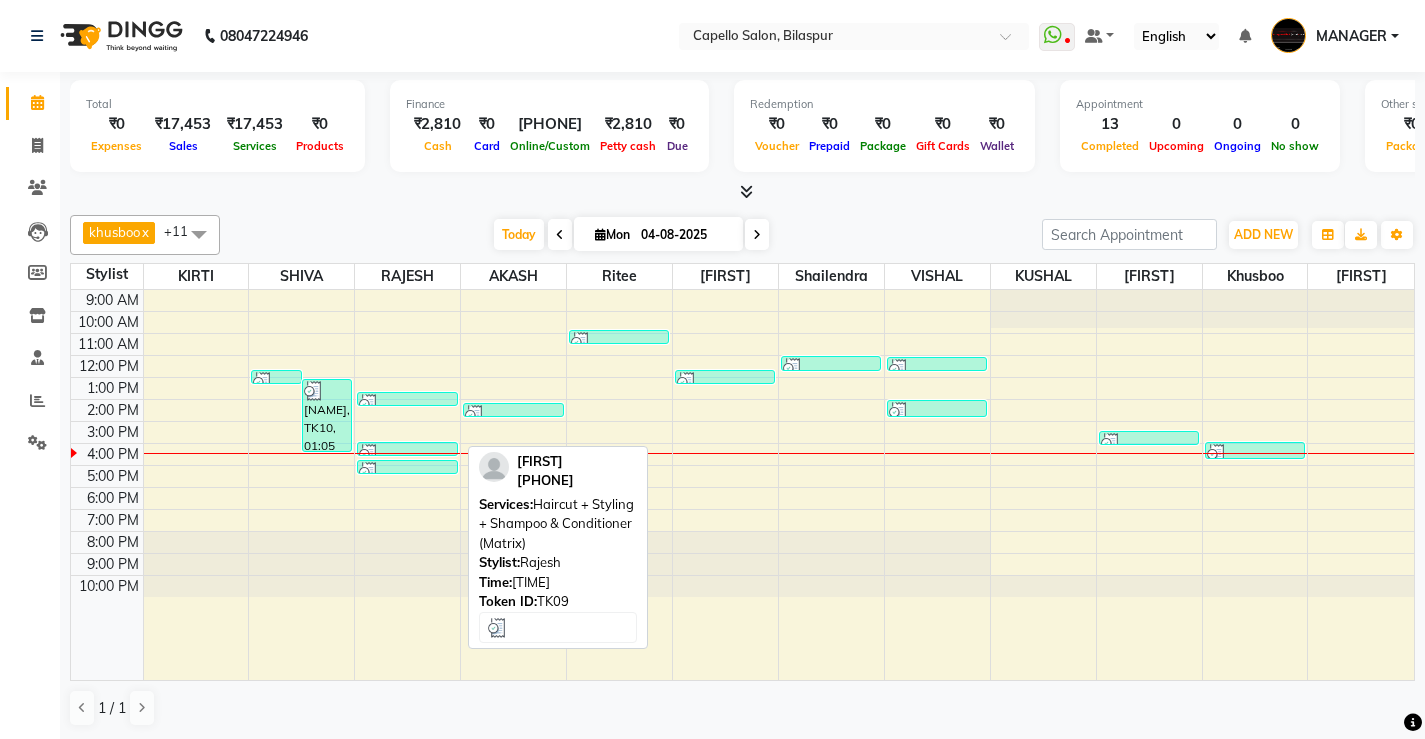 click at bounding box center (407, 454) 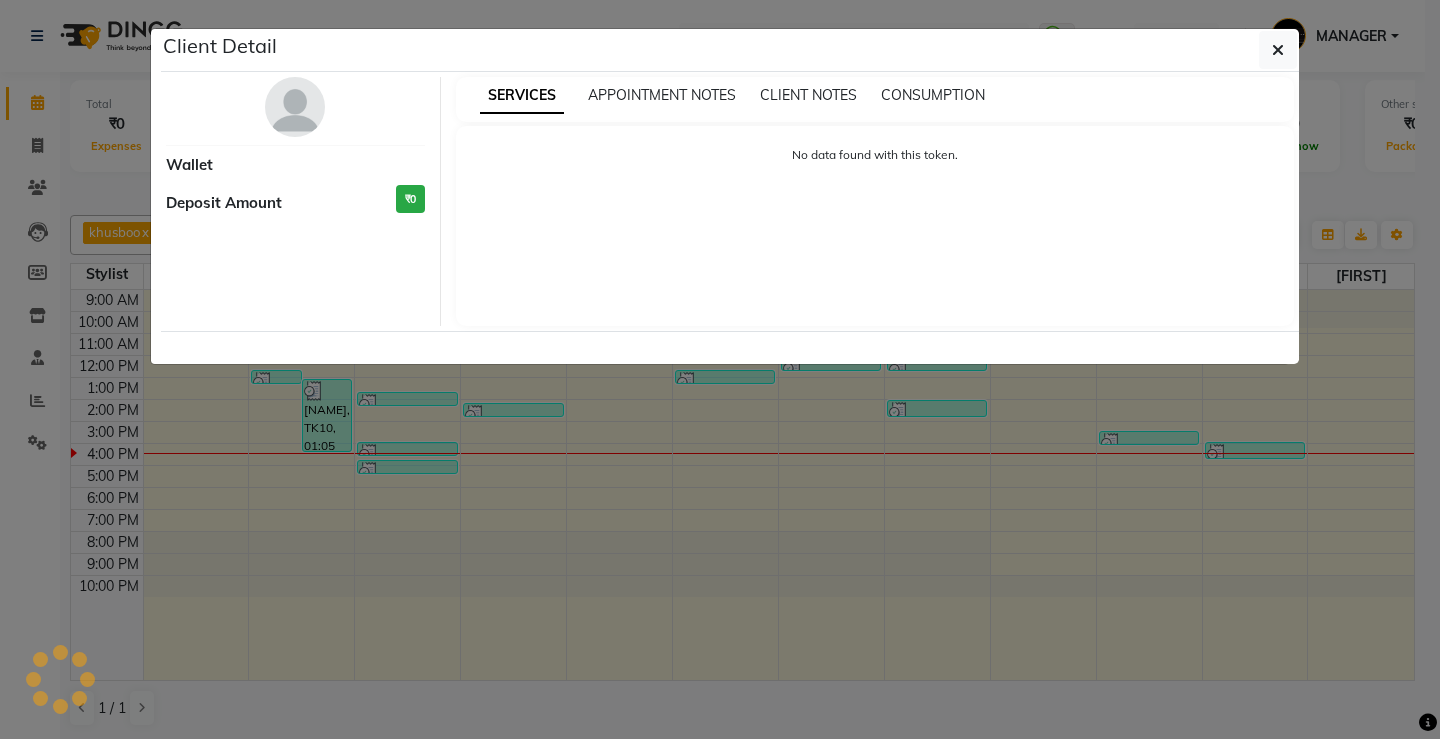 select on "3" 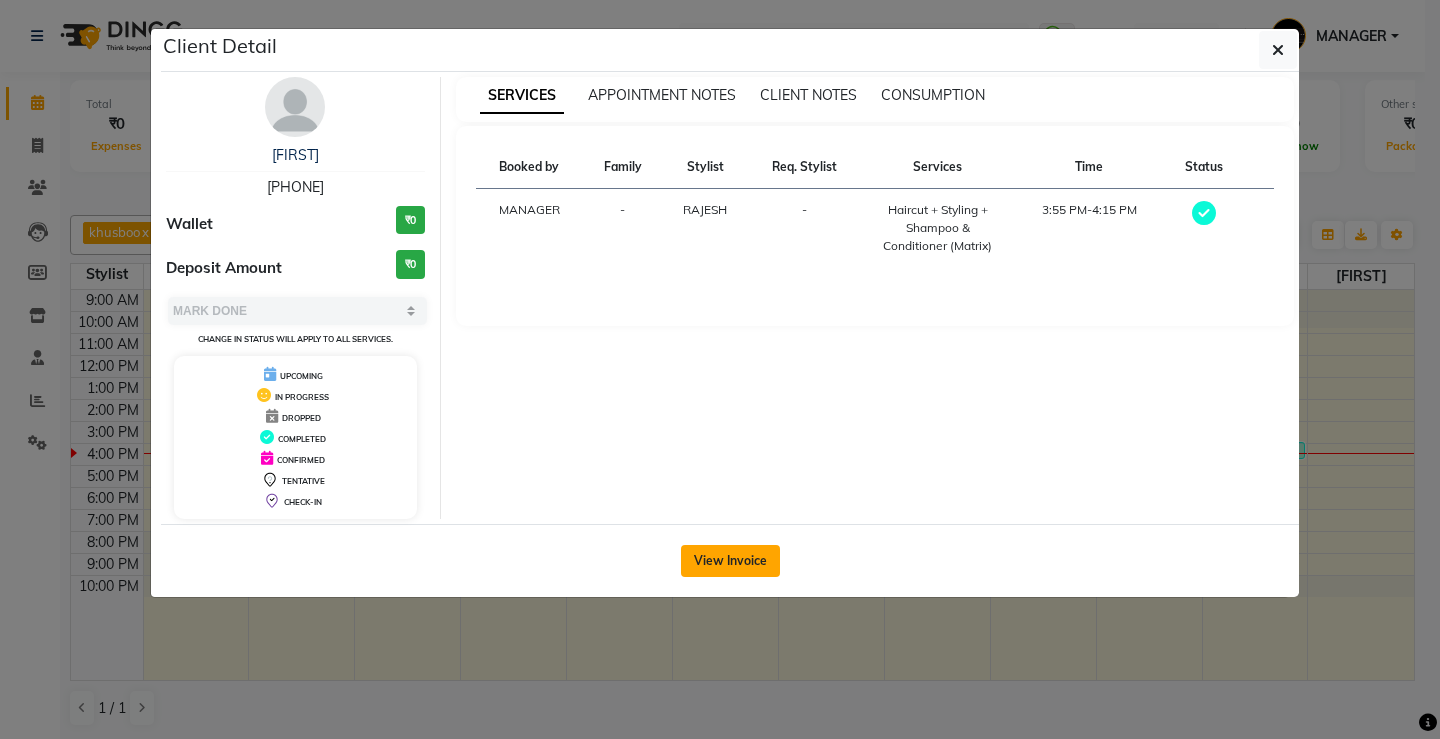 click on "View Invoice" 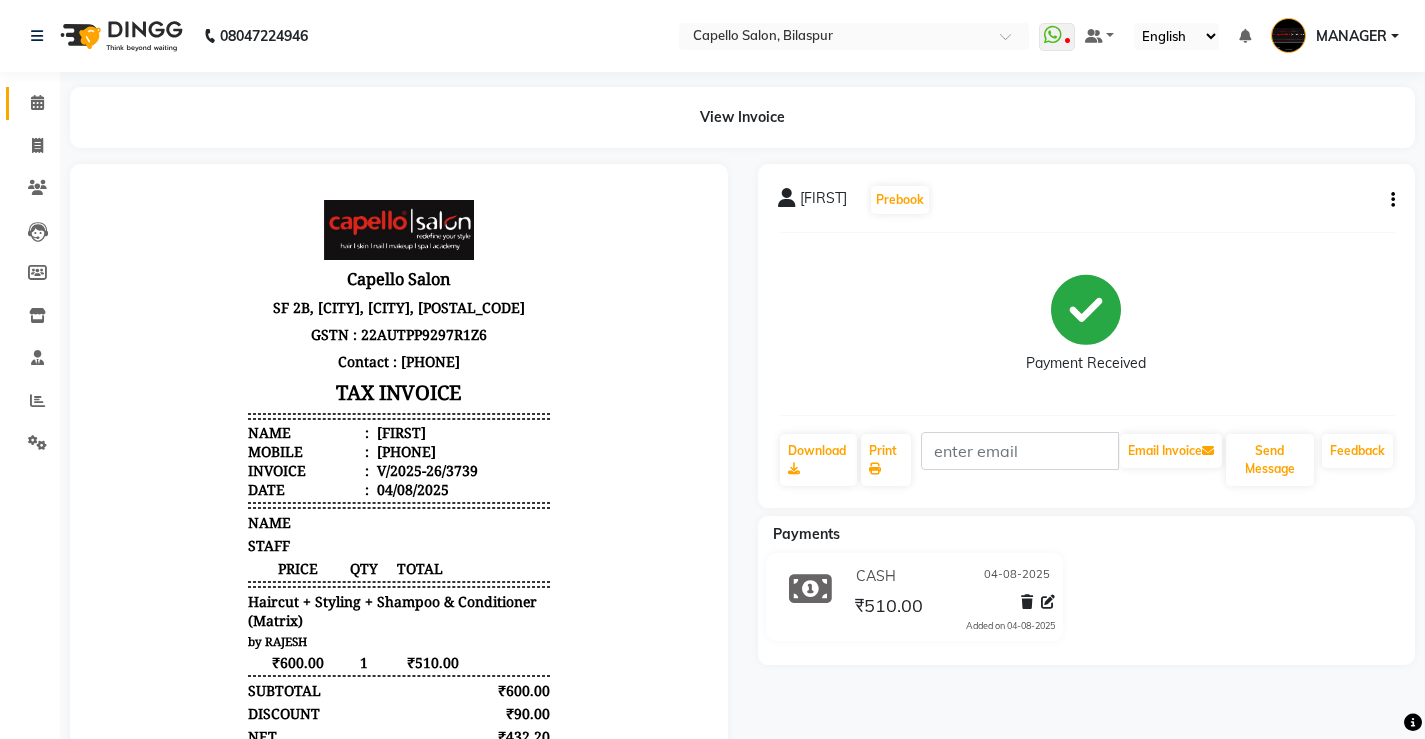 scroll, scrollTop: 0, scrollLeft: 0, axis: both 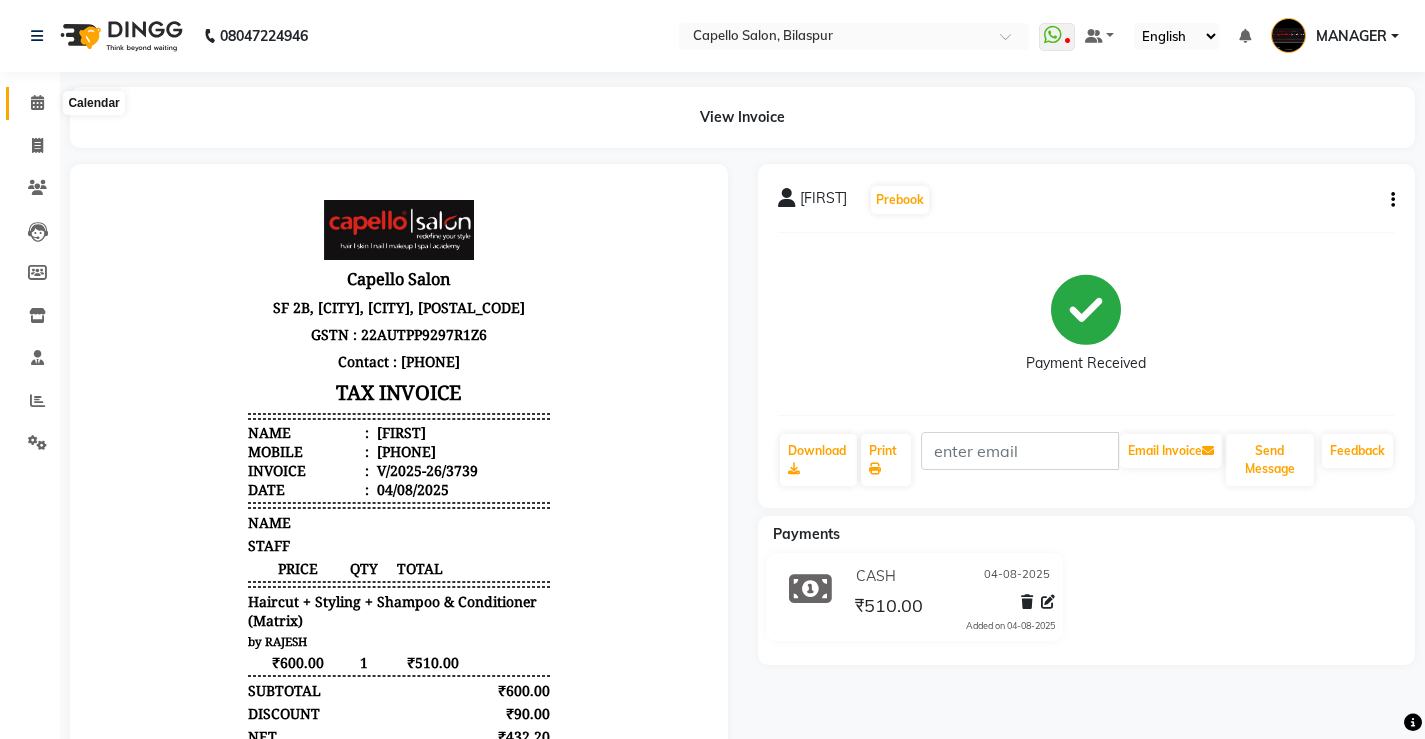 click 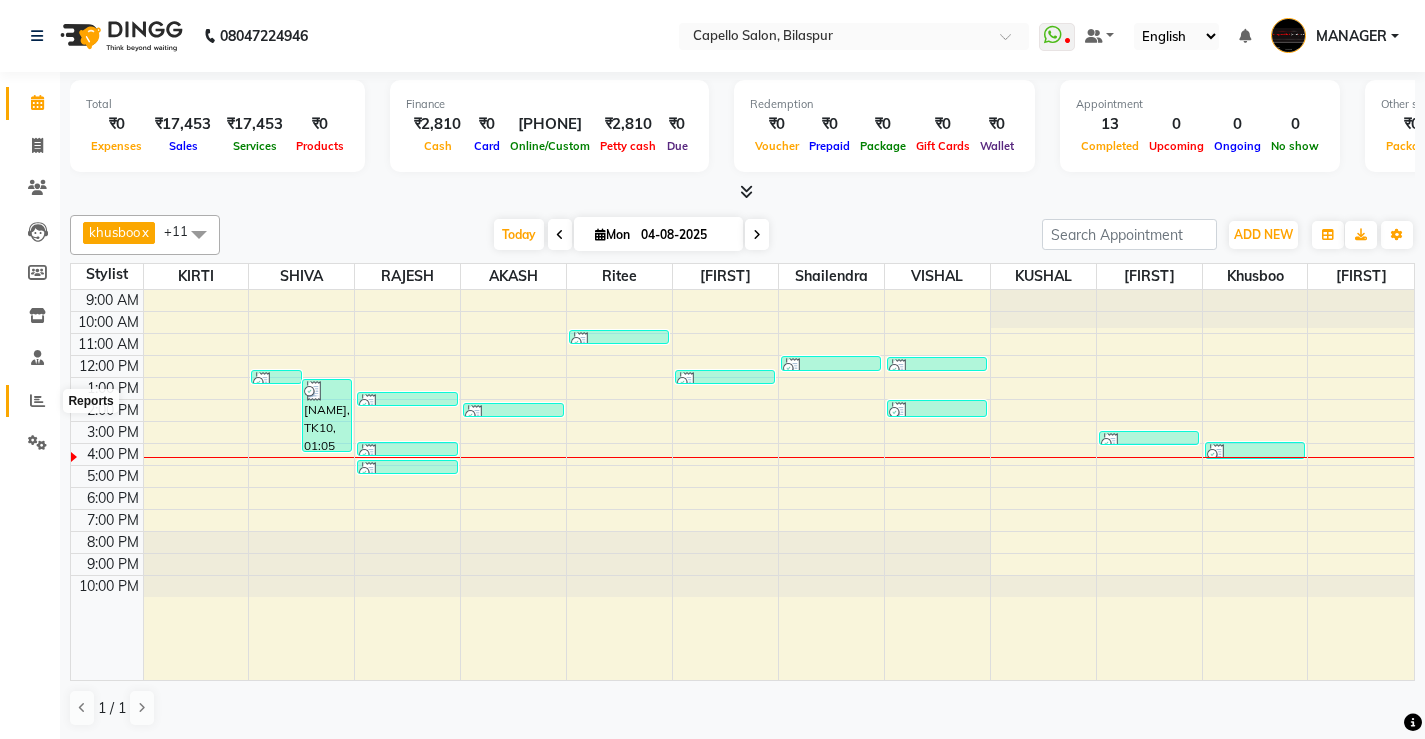 click 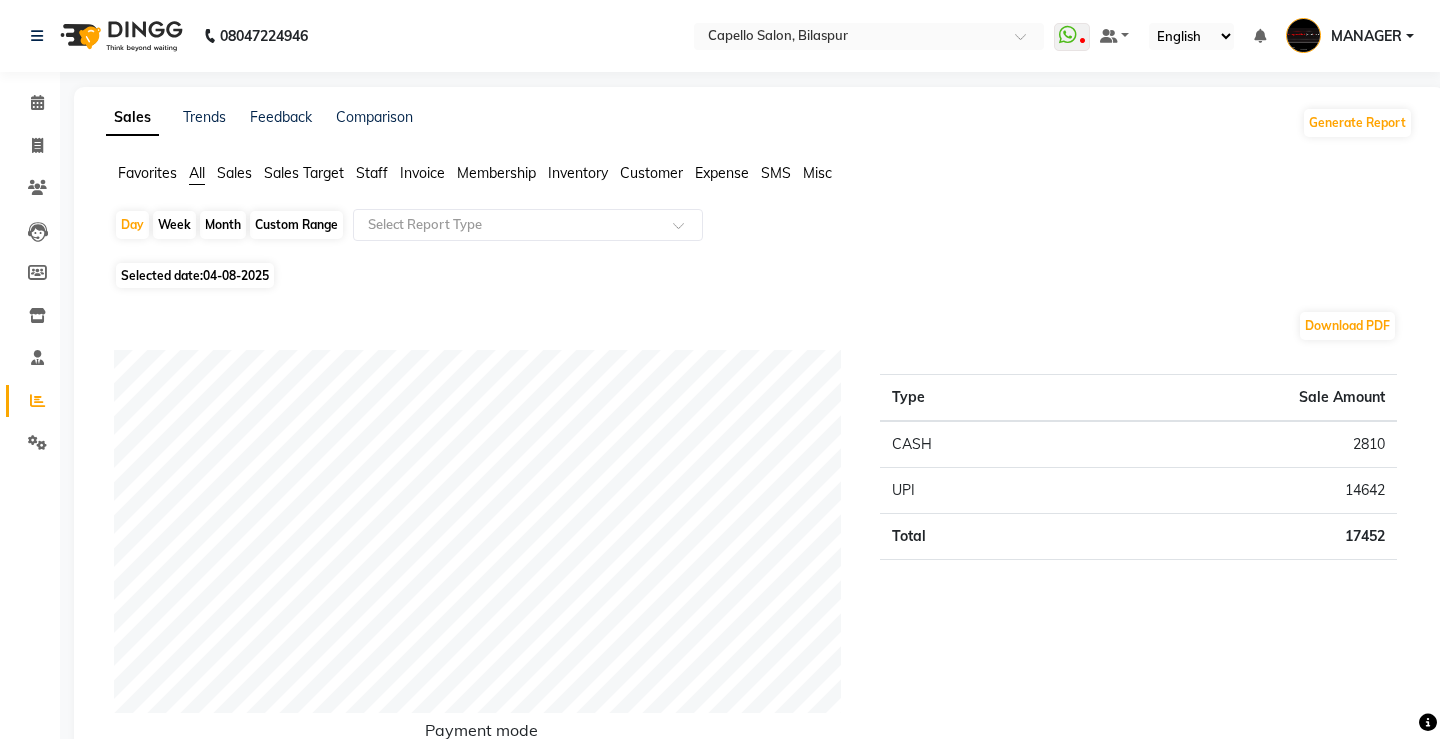 drag, startPoint x: 384, startPoint y: 172, endPoint x: 402, endPoint y: 197, distance: 30.805843 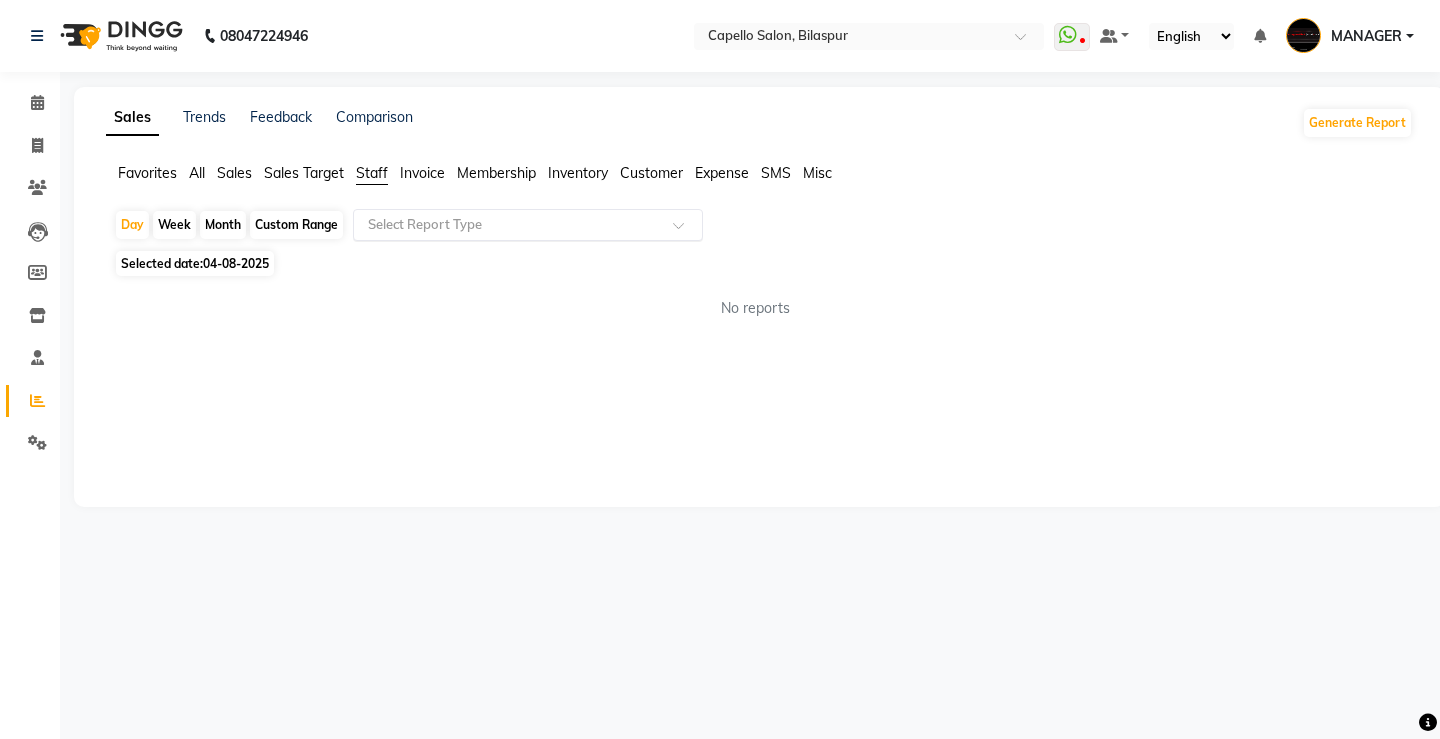 click 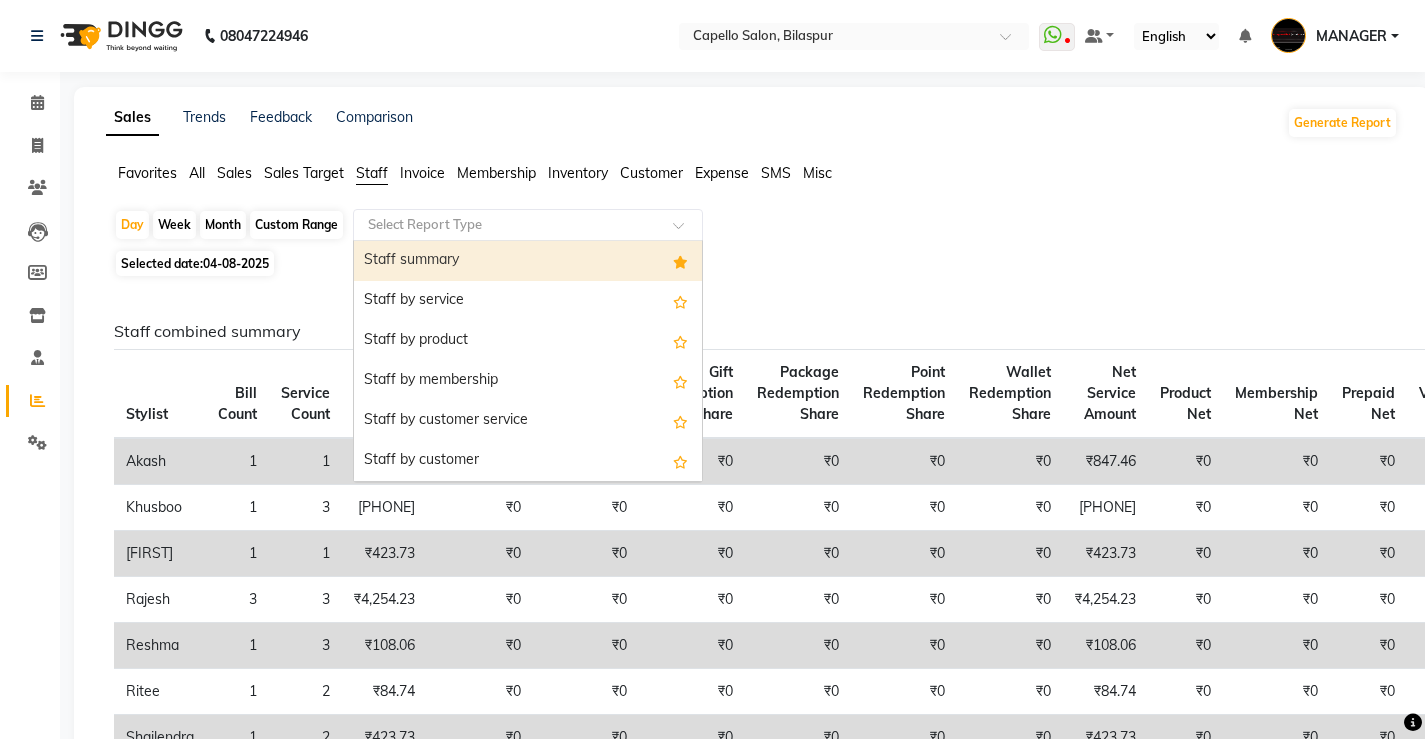 click on "Staff summary" at bounding box center [528, 261] 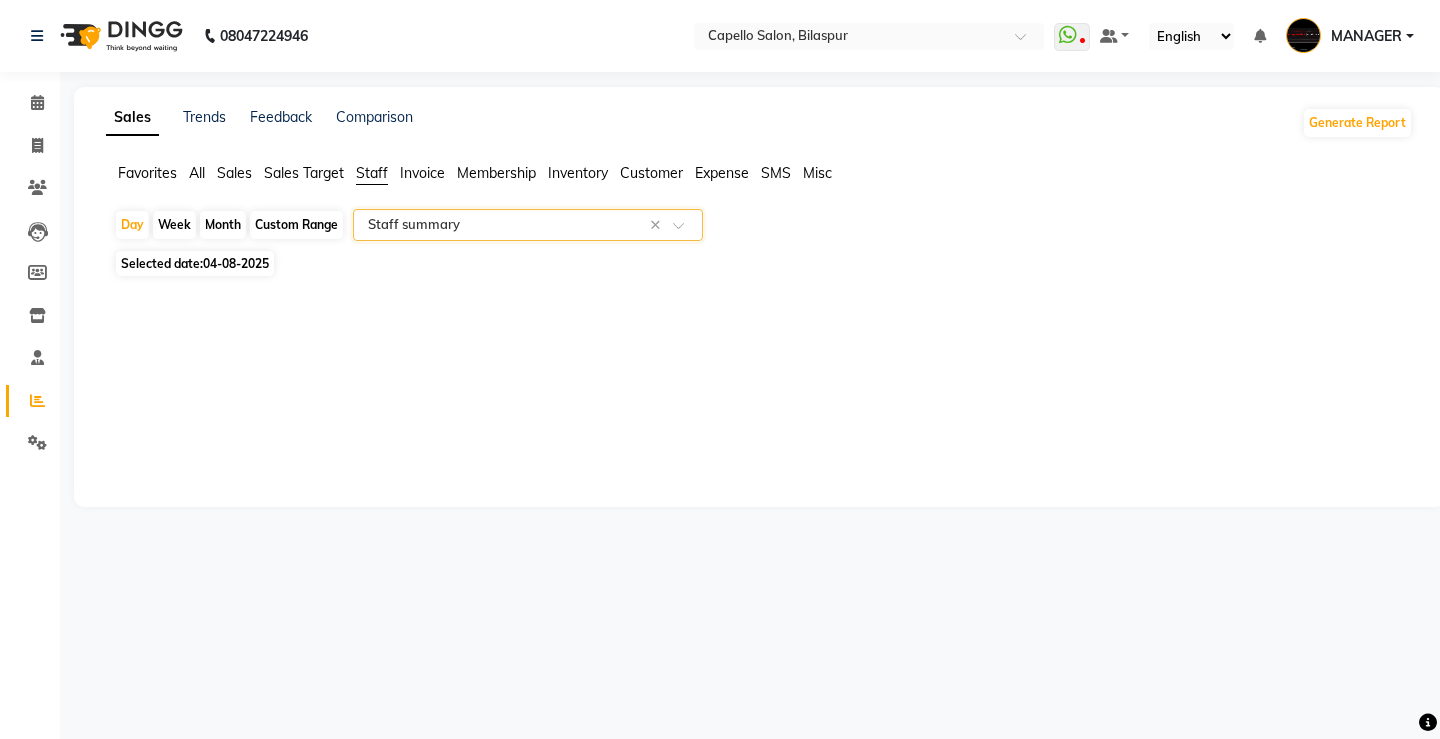 select on "full_report" 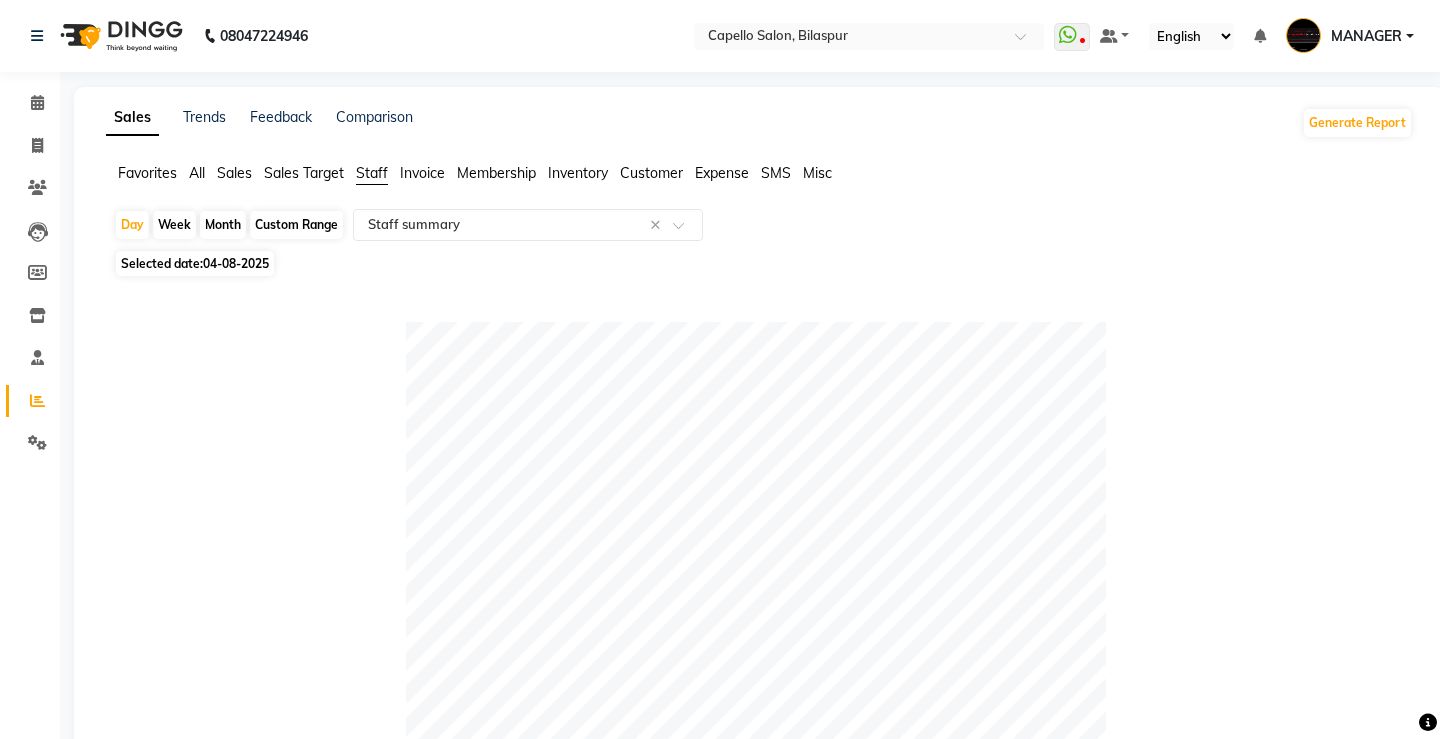click on "Month" 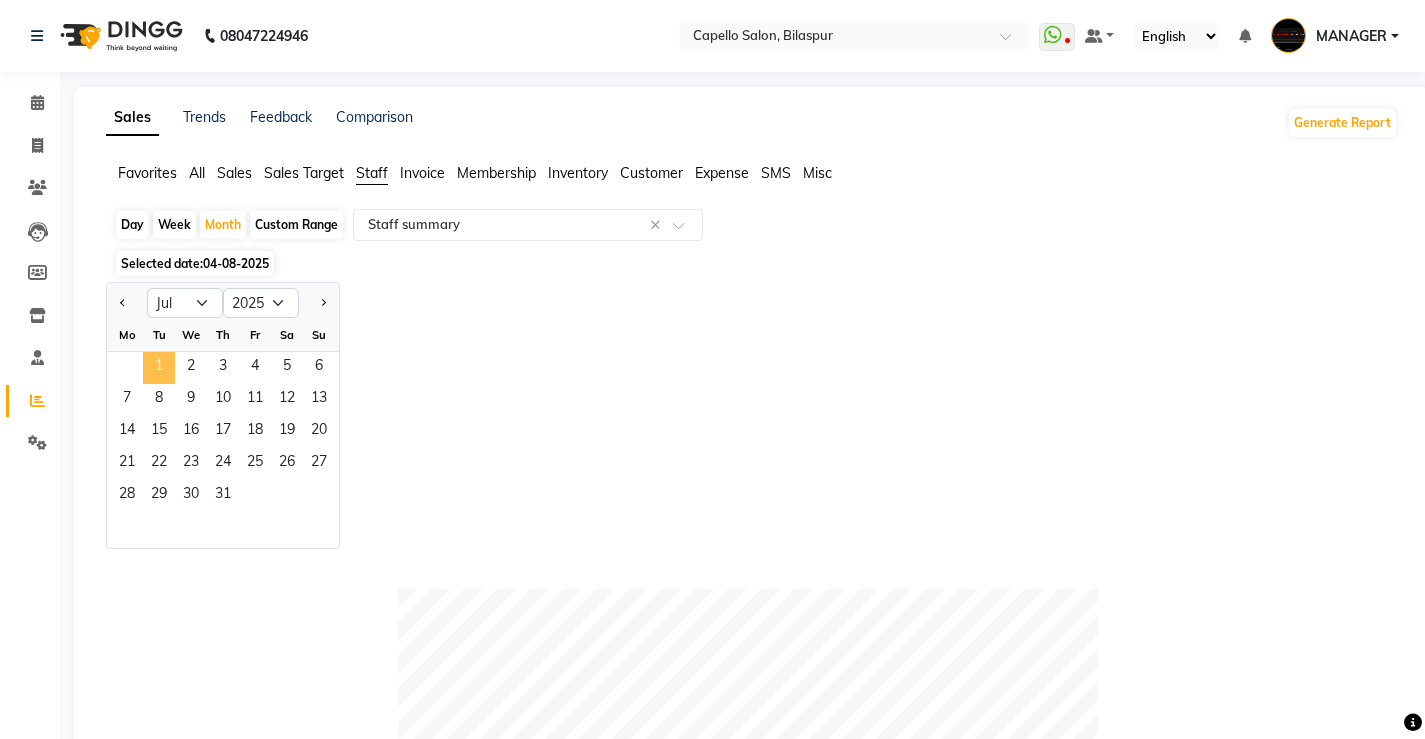click on "1" 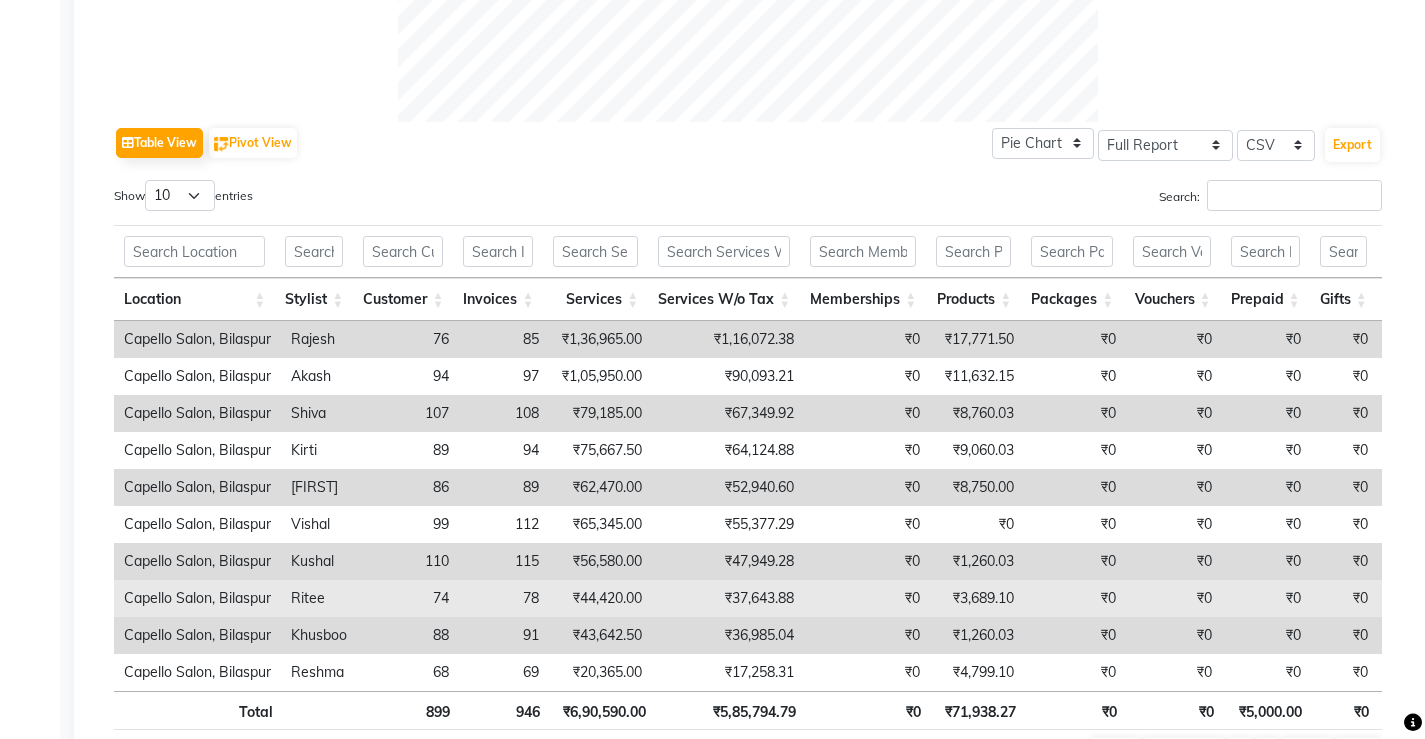 scroll, scrollTop: 1033, scrollLeft: 0, axis: vertical 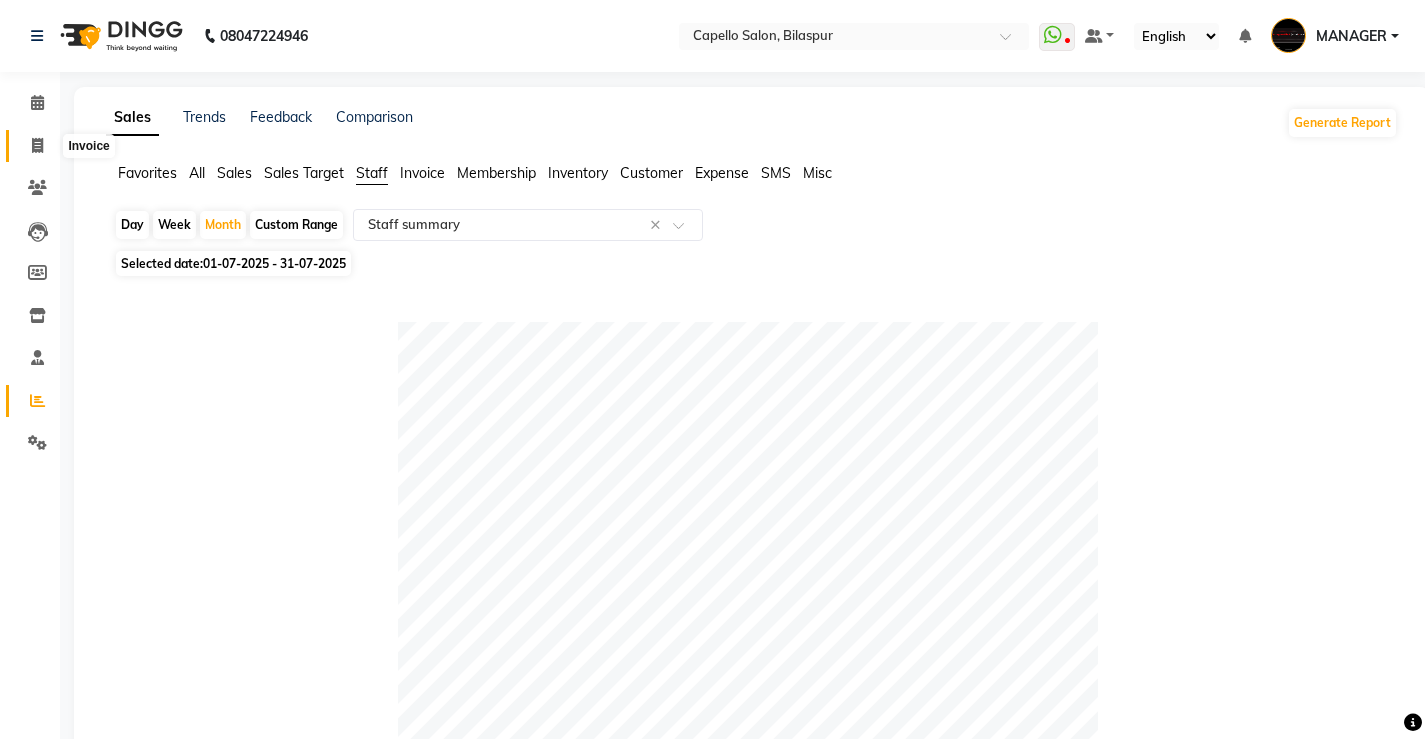 click 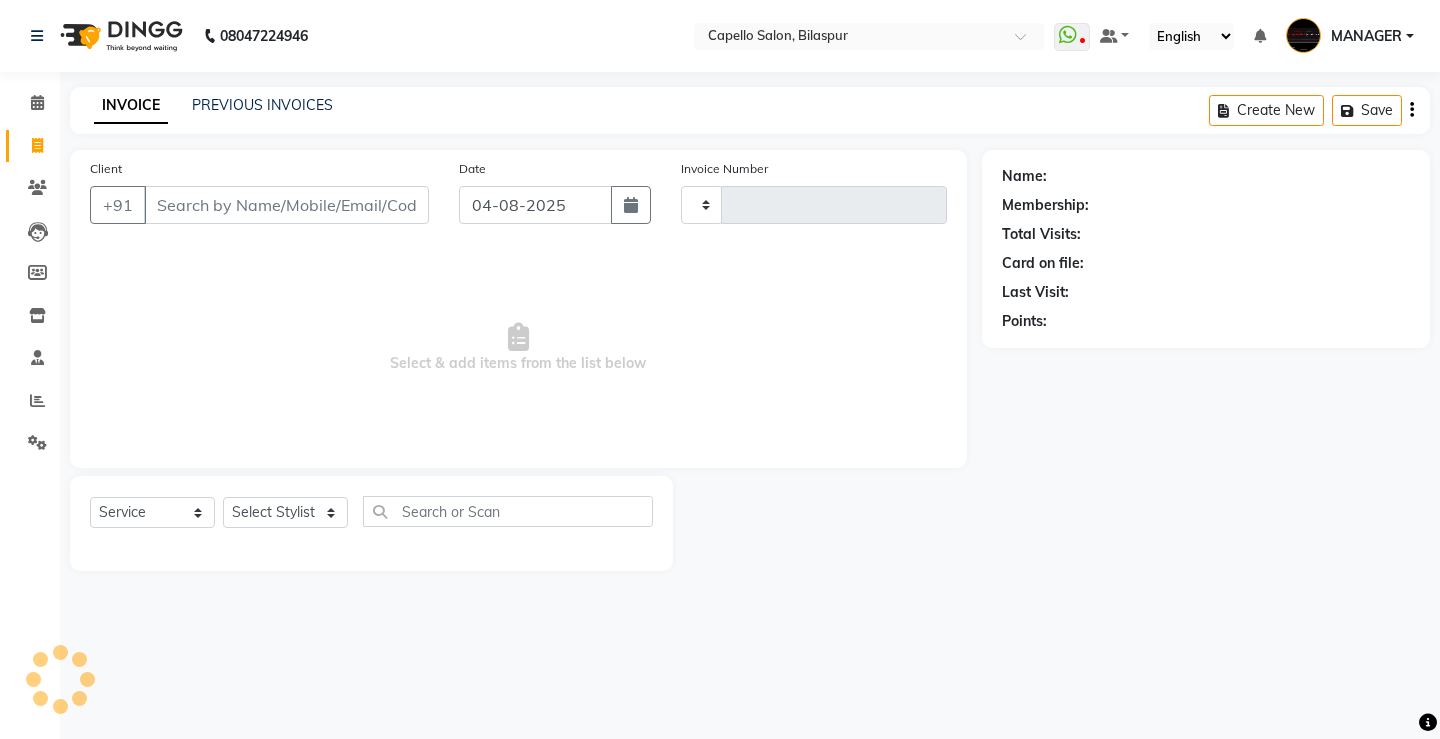 type on "3741" 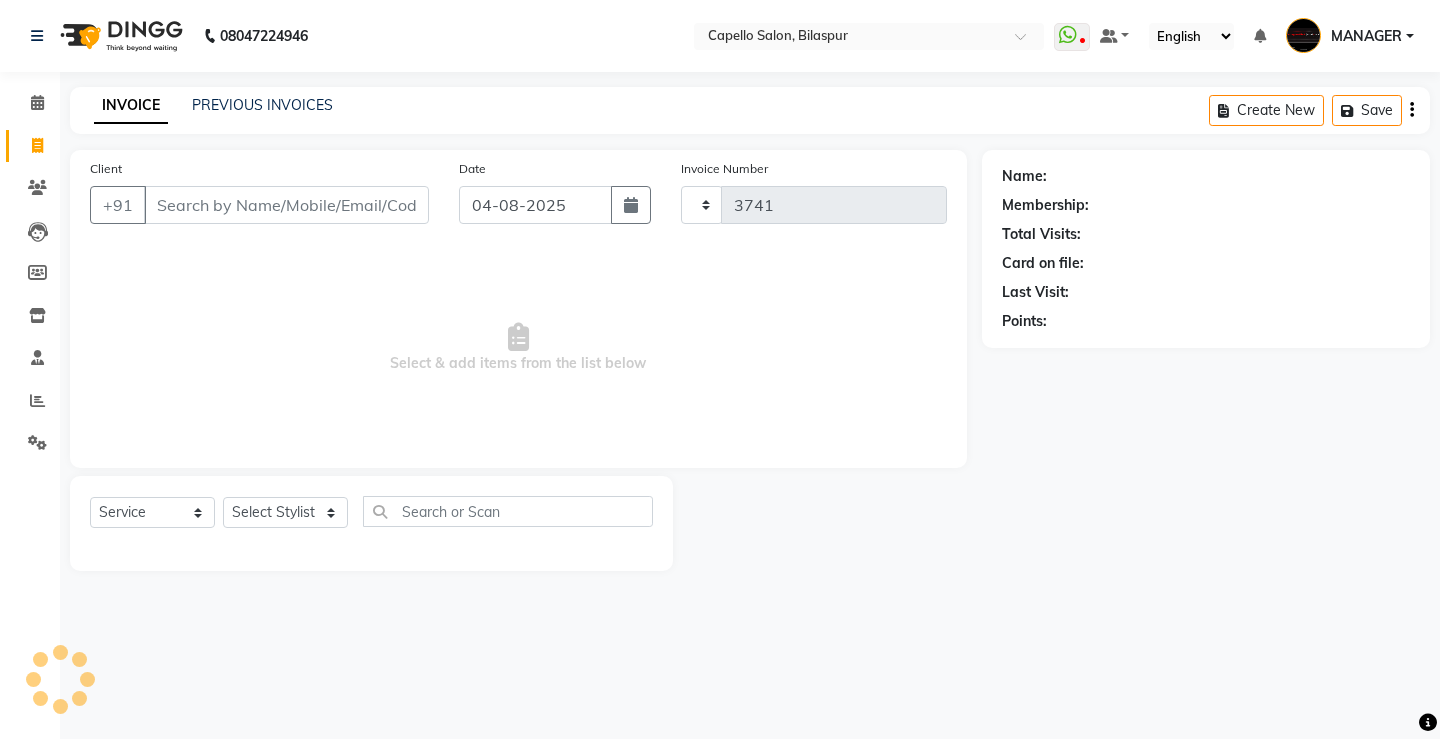 select on "857" 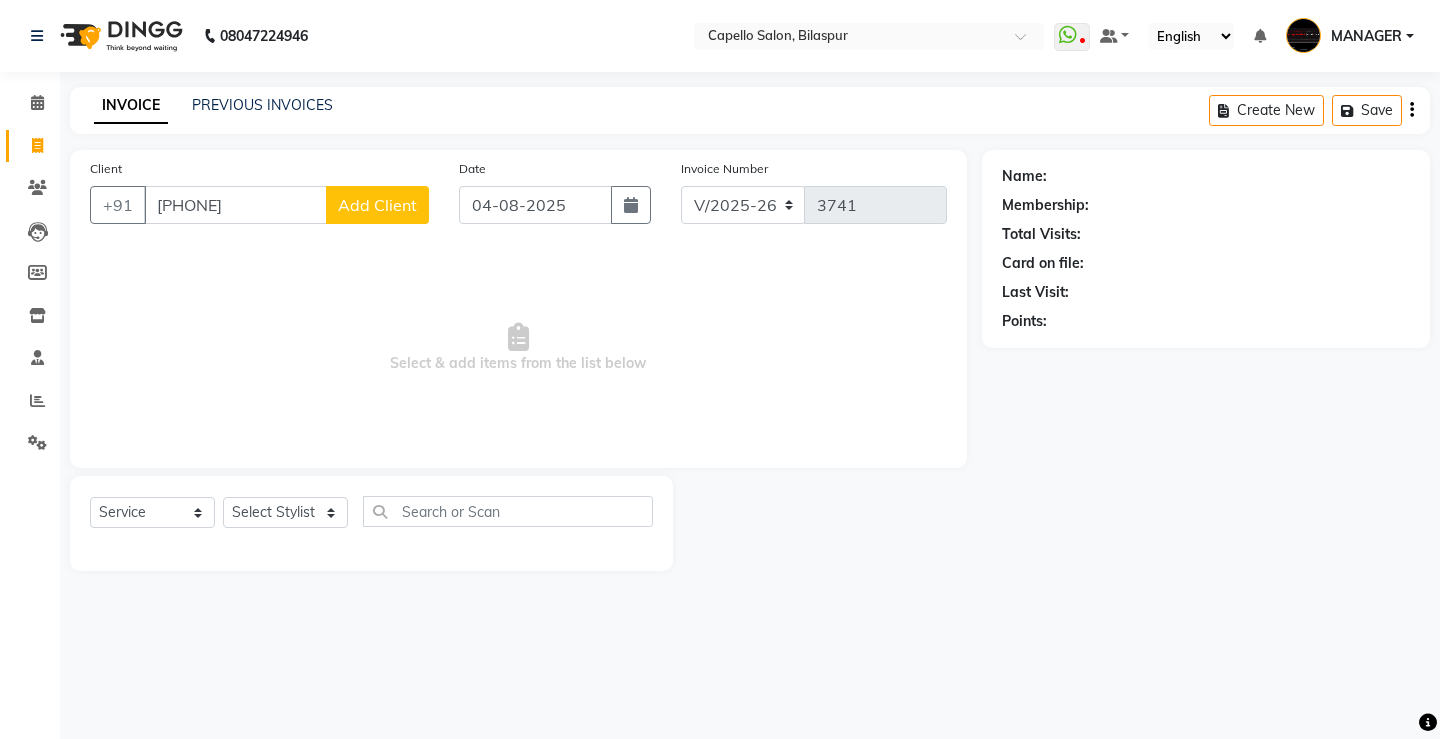 type on "[PHONE]" 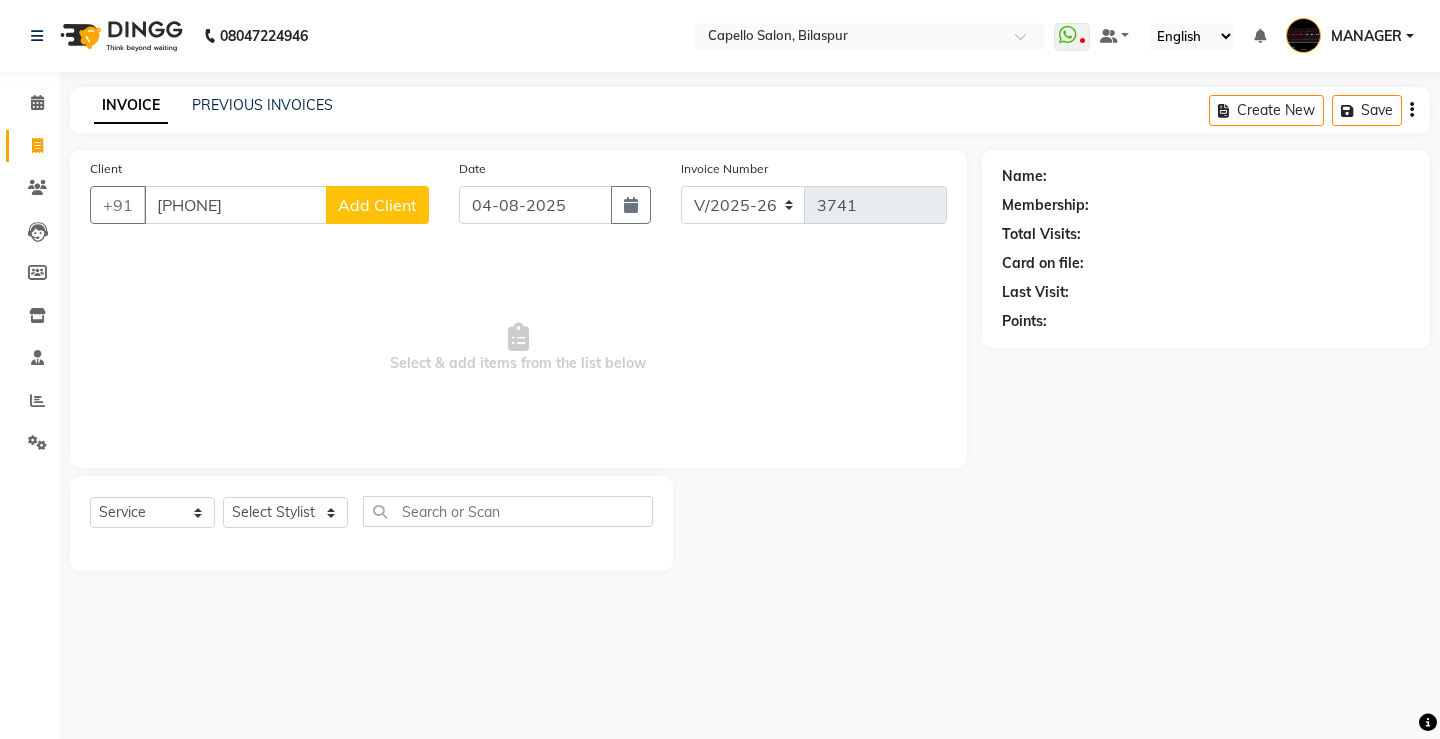 select on "7" 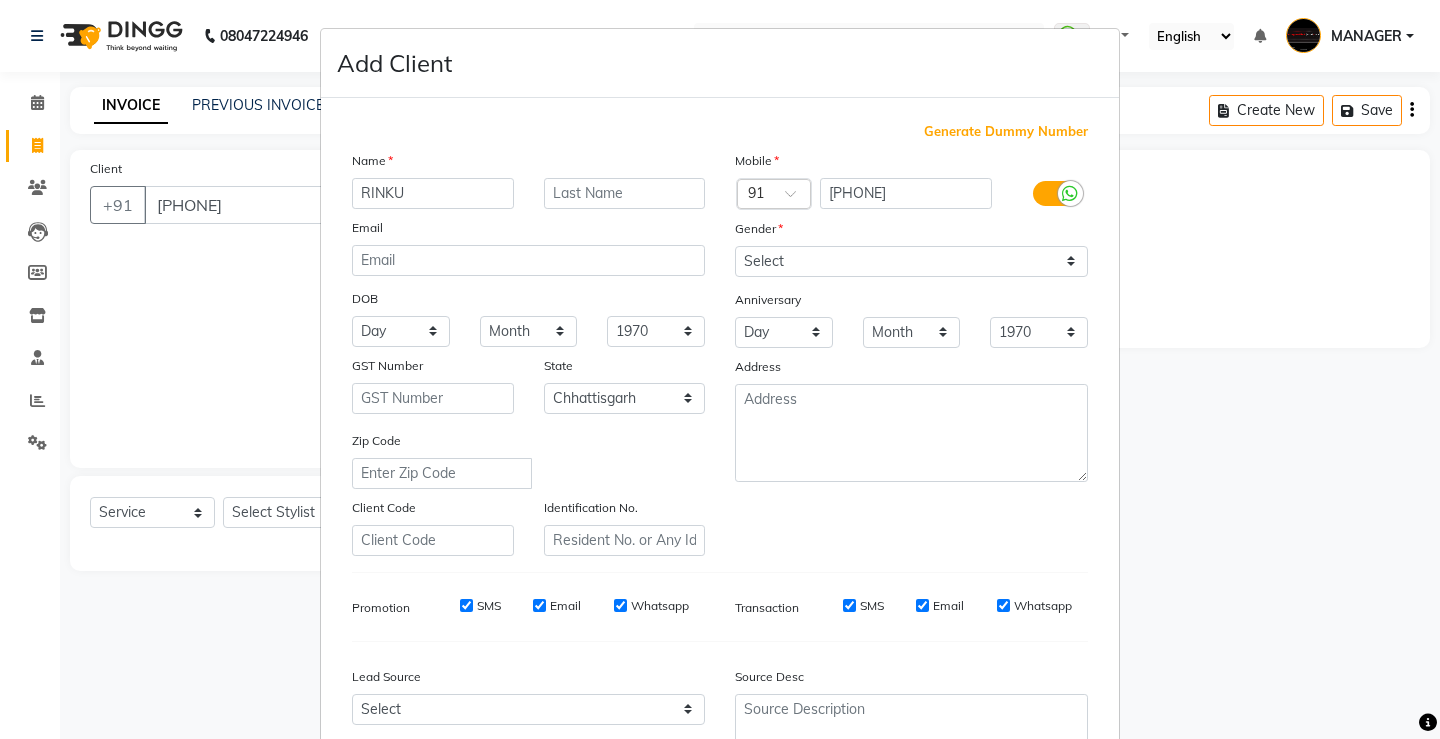 type on "RINKU" 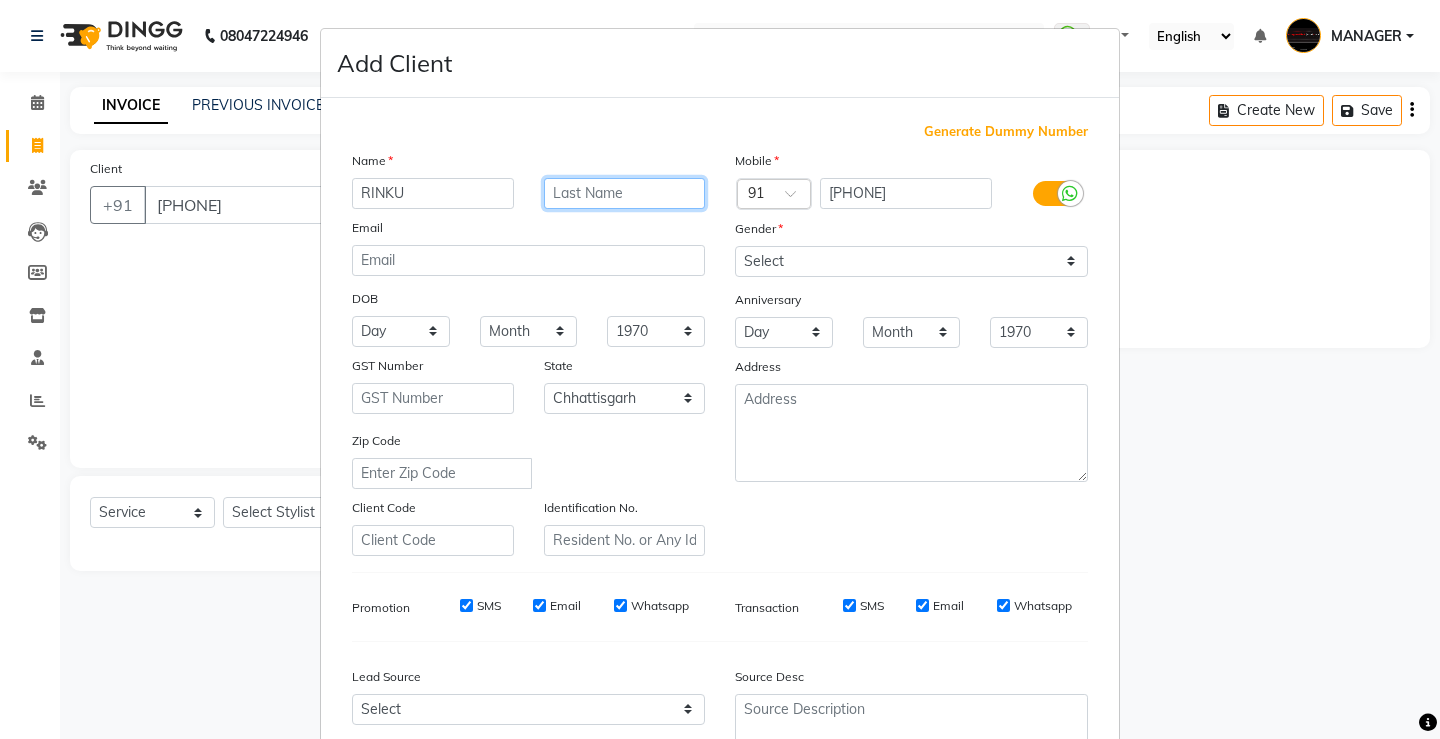 click at bounding box center [625, 193] 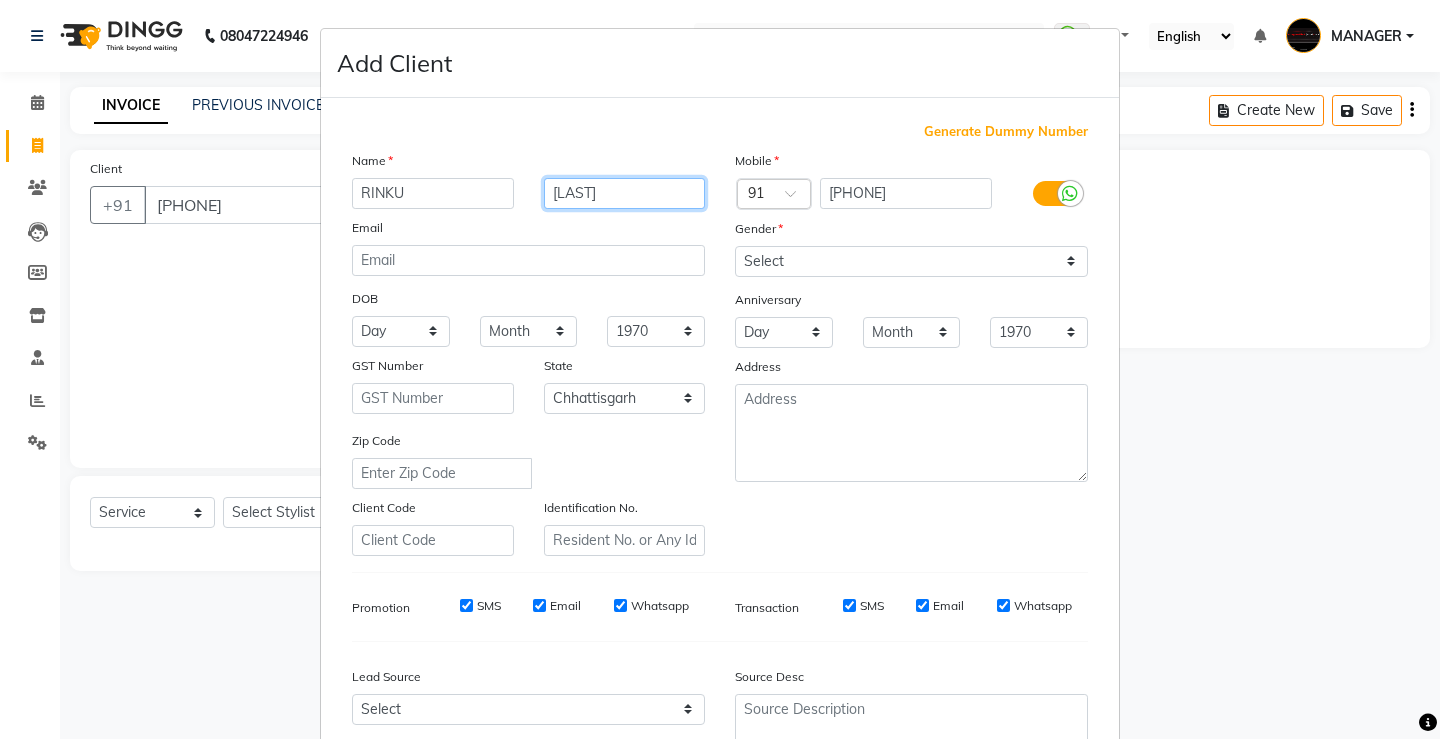 type on "[LAST]" 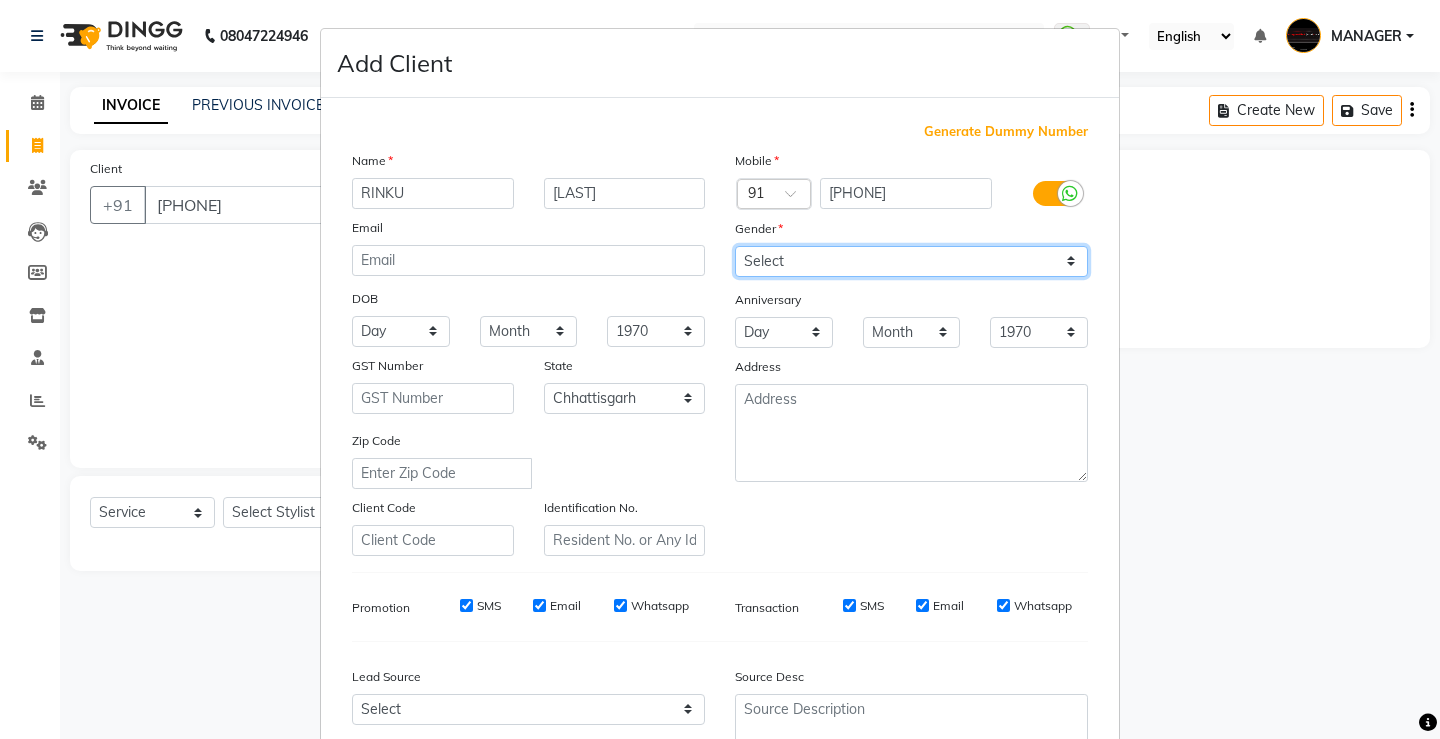 click on "Select Male Female Other Prefer Not To Say" at bounding box center [911, 261] 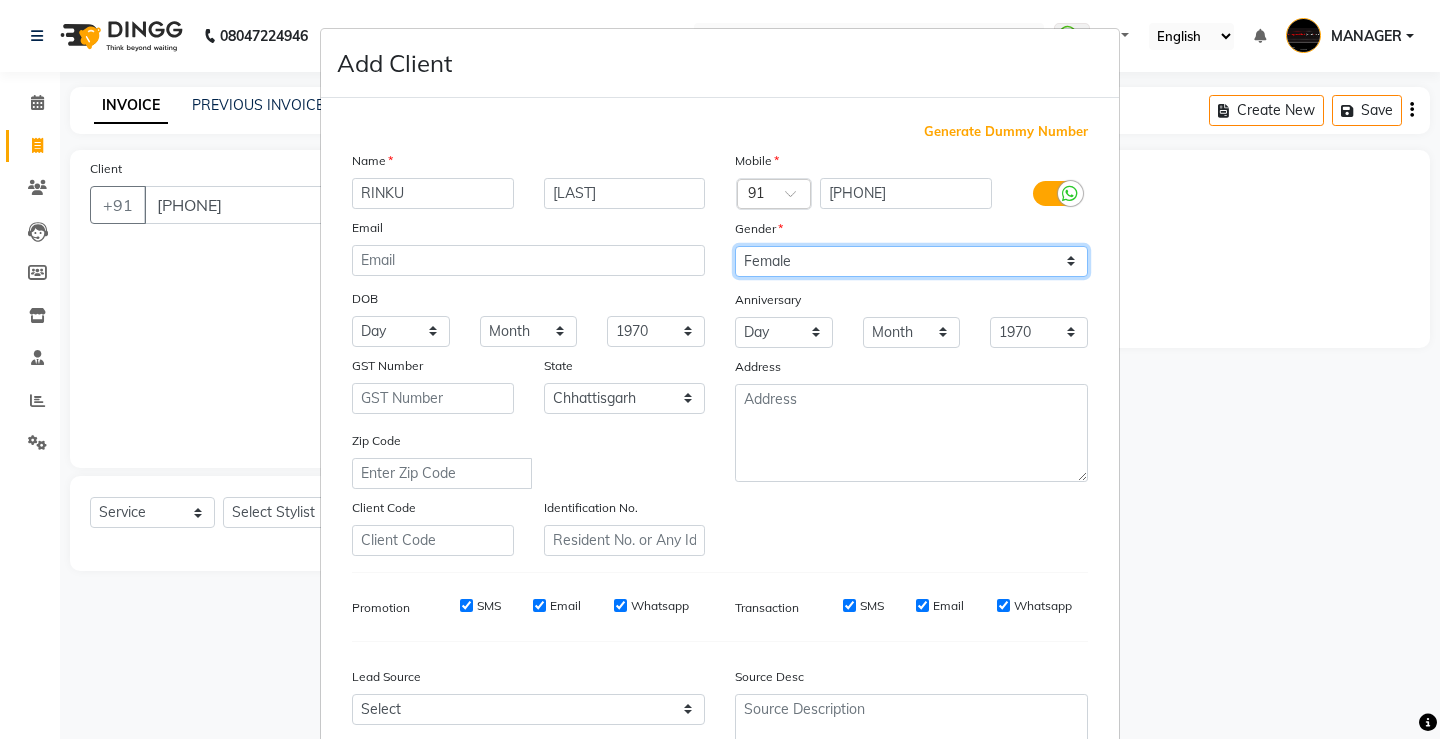 click on "Select Male Female Other Prefer Not To Say" at bounding box center [911, 261] 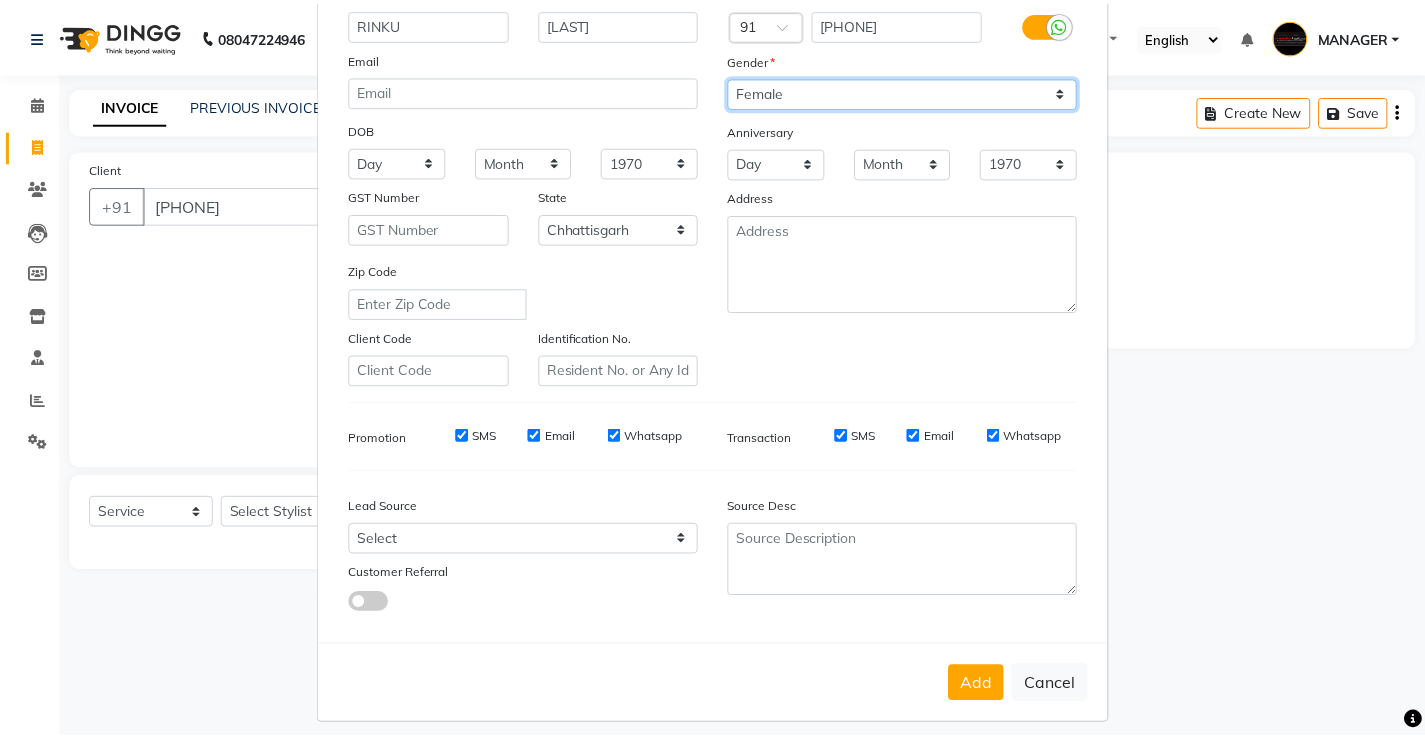 scroll, scrollTop: 184, scrollLeft: 0, axis: vertical 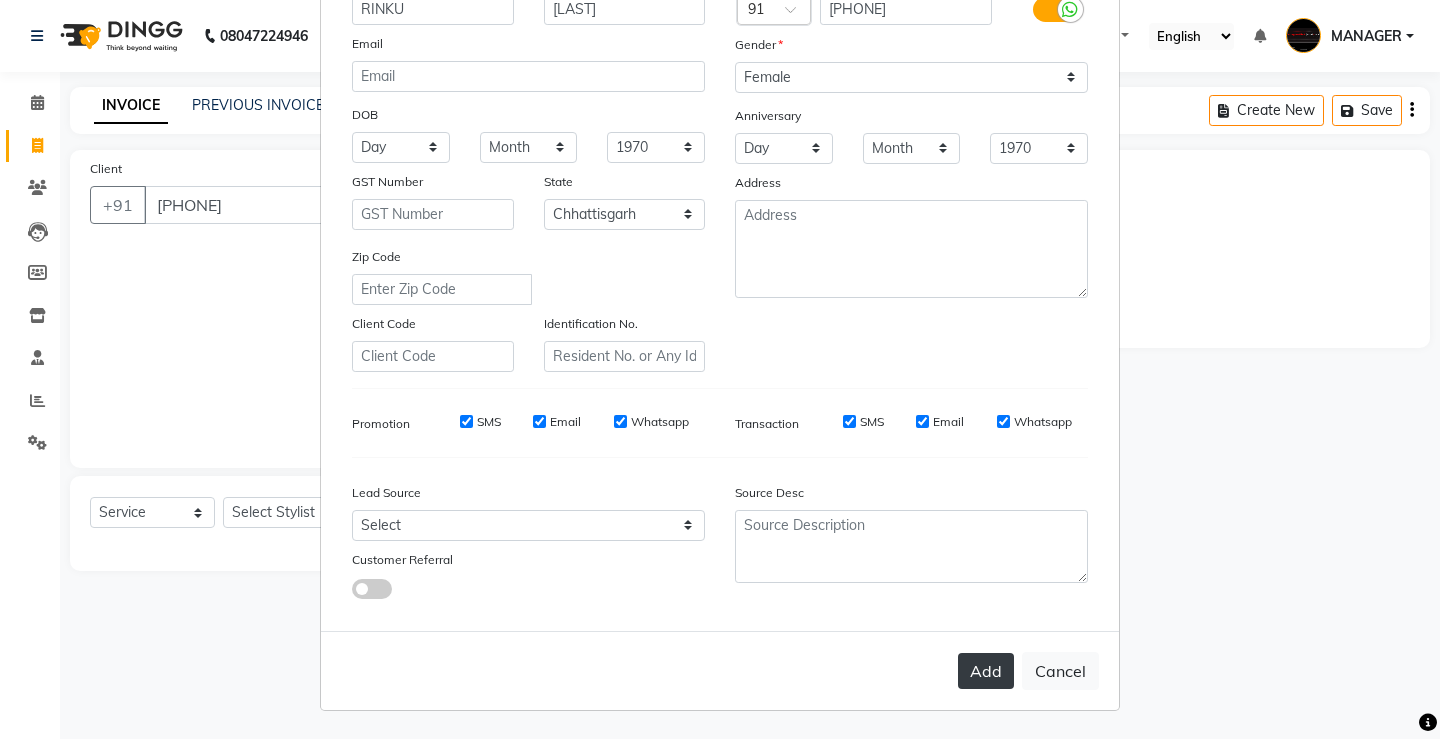 click on "Add" at bounding box center [986, 671] 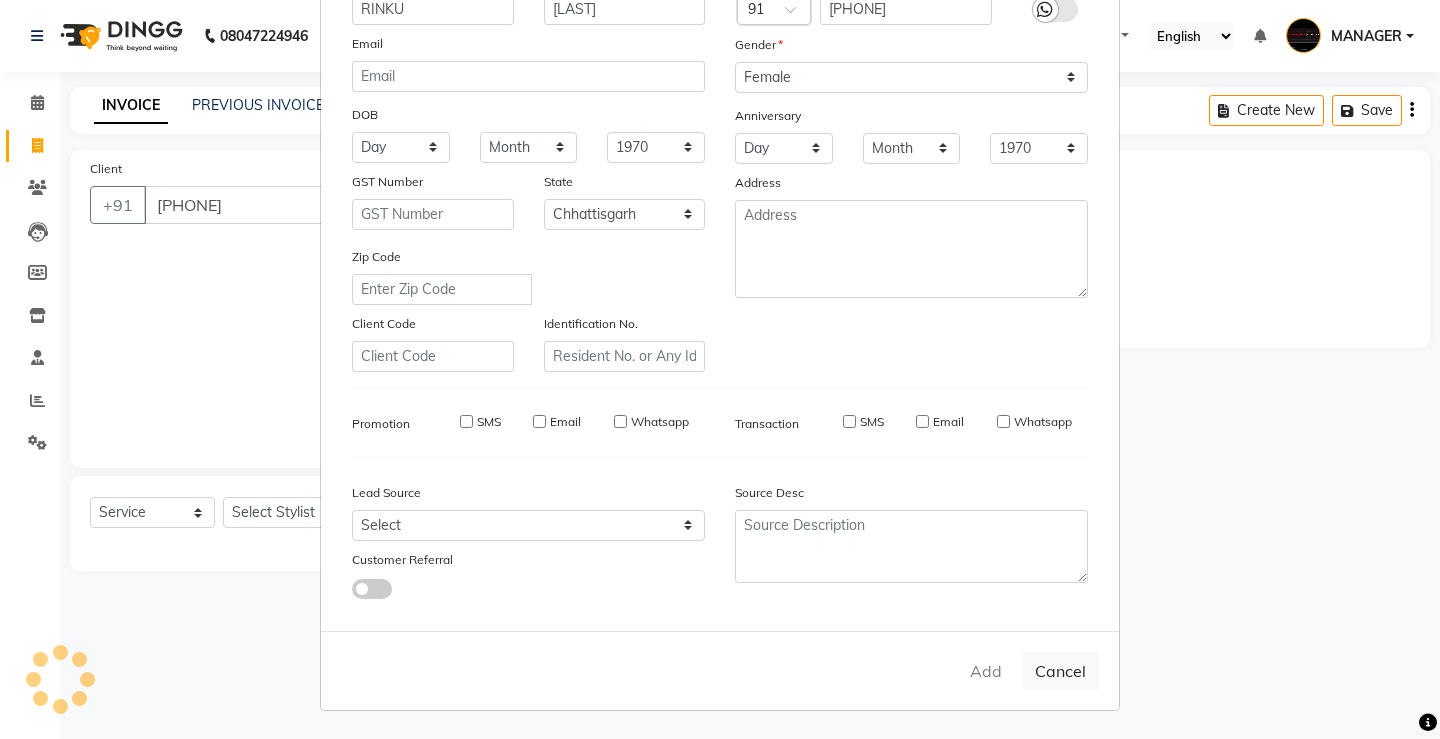 type 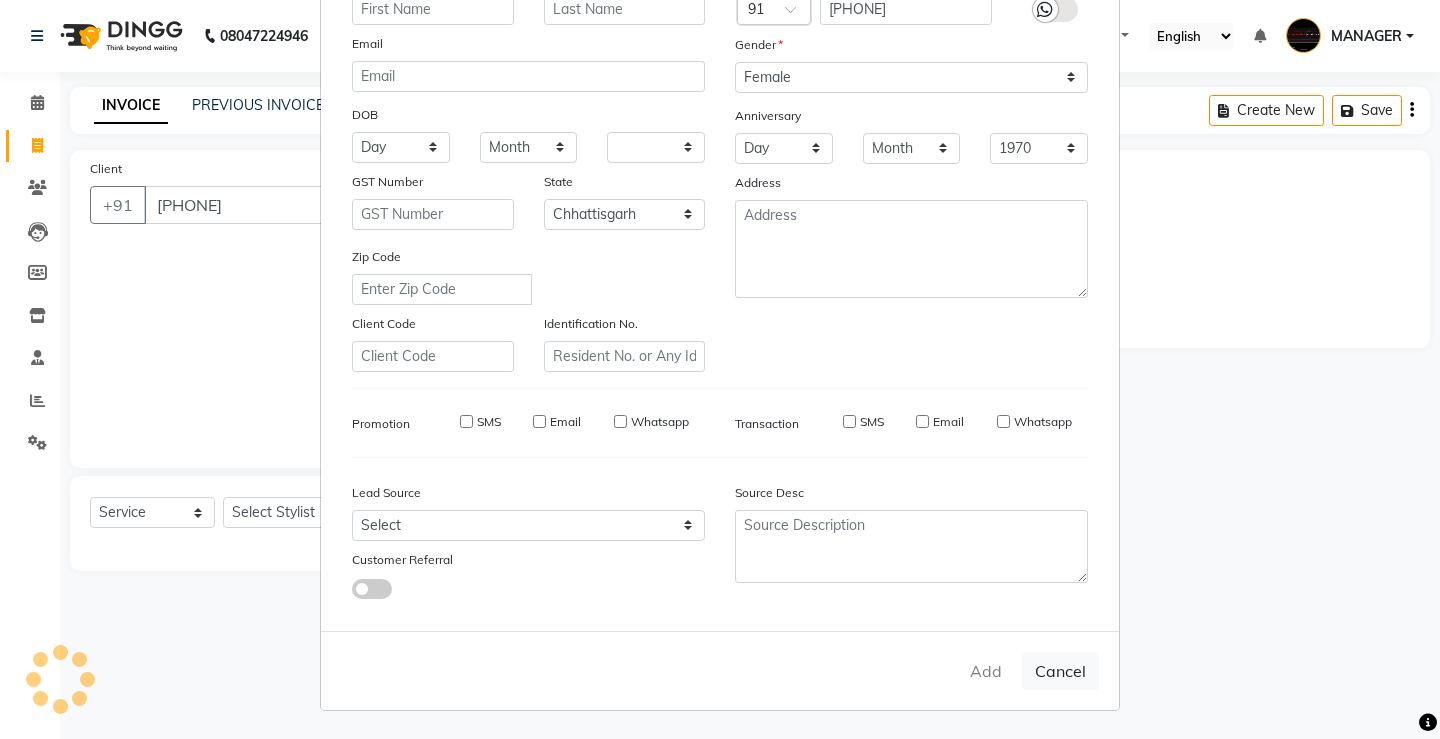 select on "null" 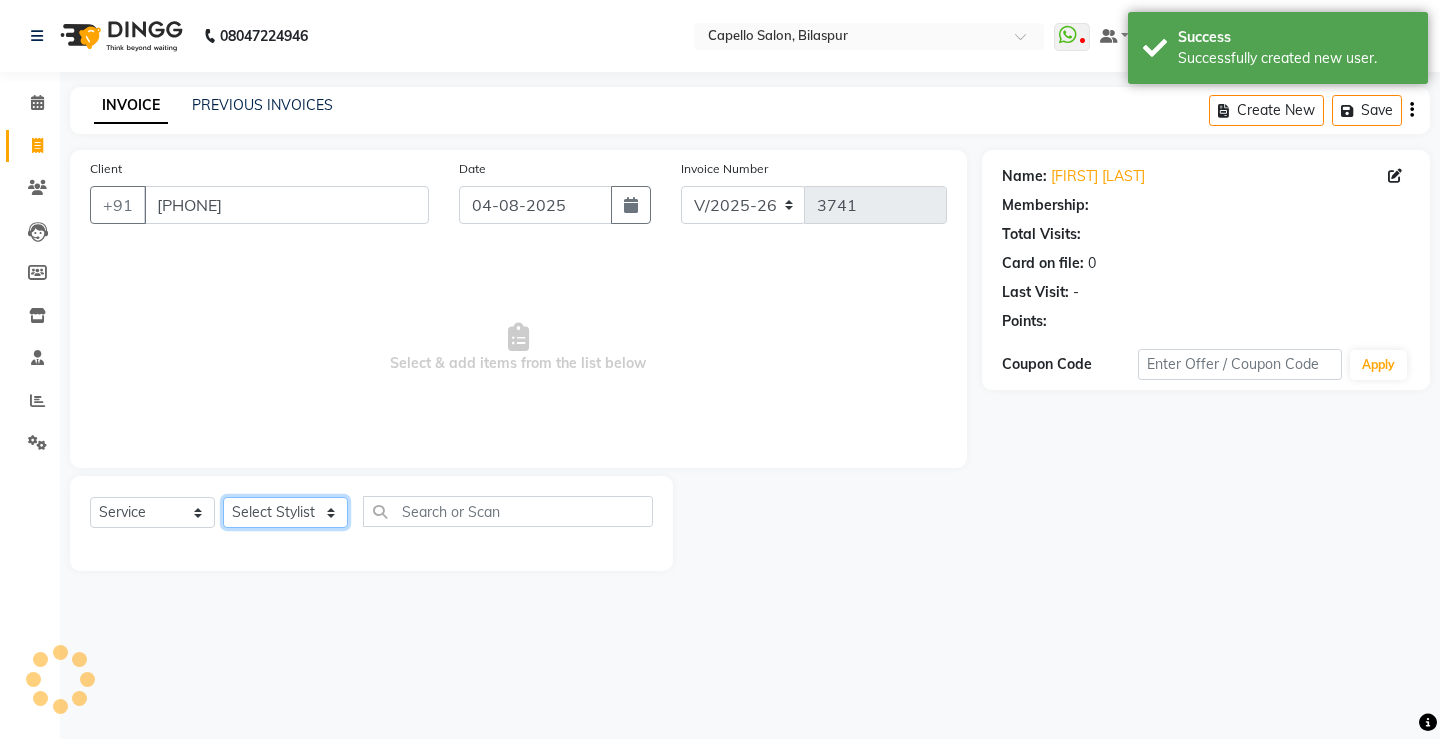 click on "Select Stylist ADMIN AKASH ANJALI khusboo KIRTI KUSHAL MANAGER Manish  RAJESH reshma ritee shailendra SHIVA VISHAL" 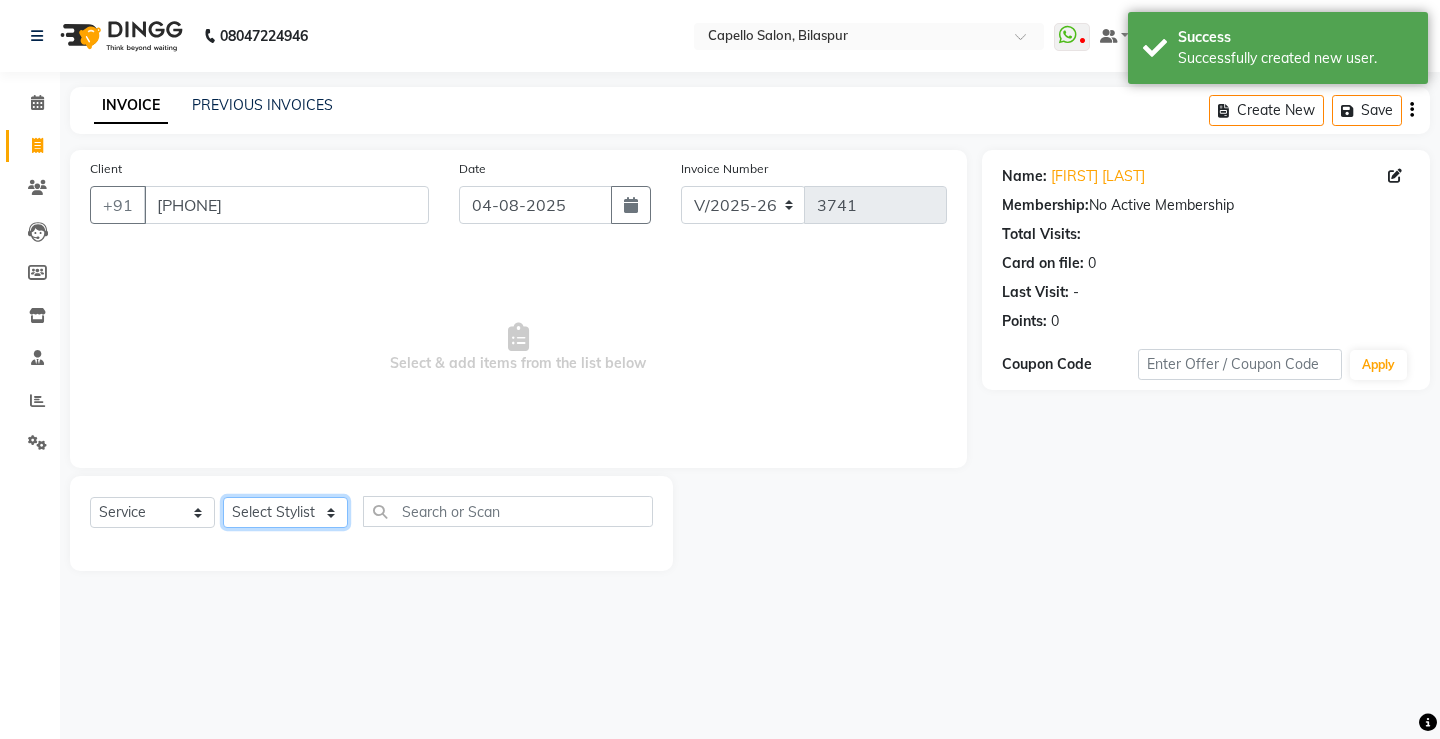 select on "[PHONE]" 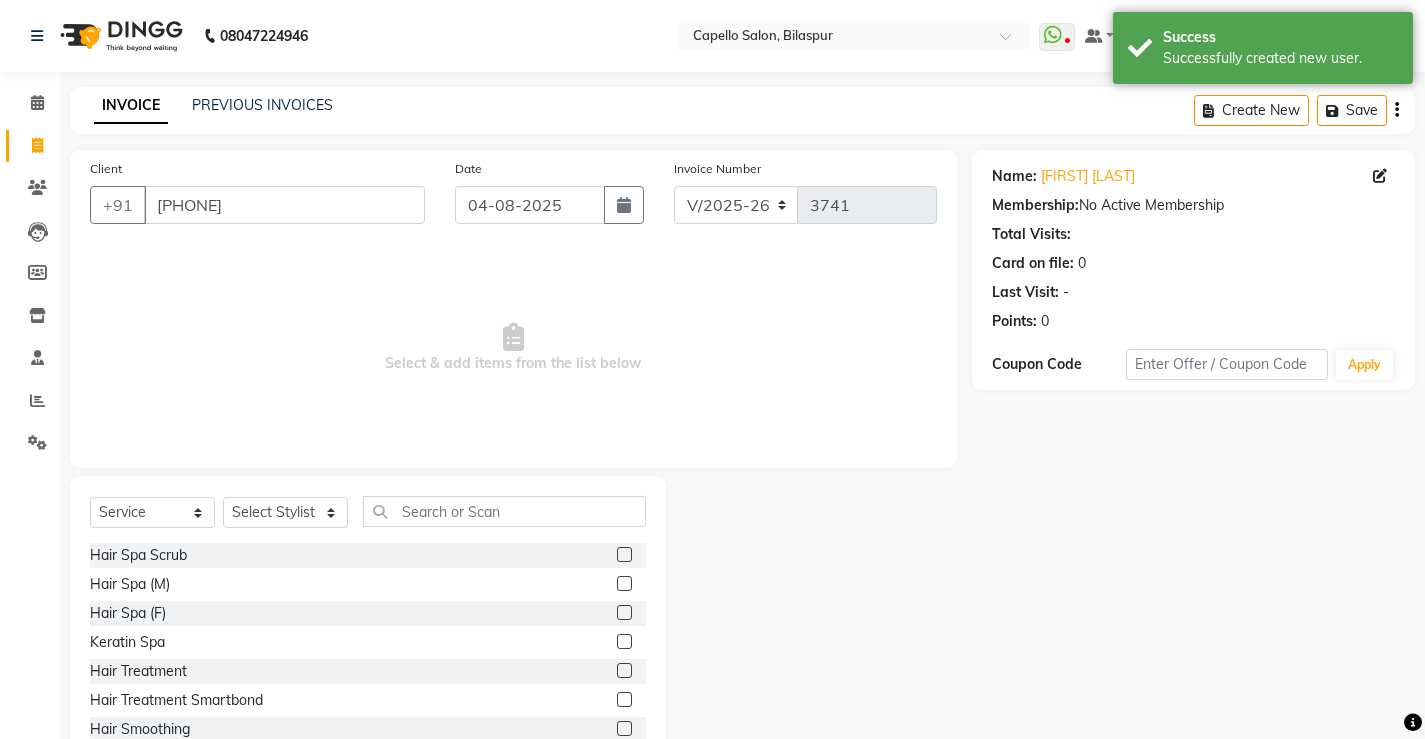 click 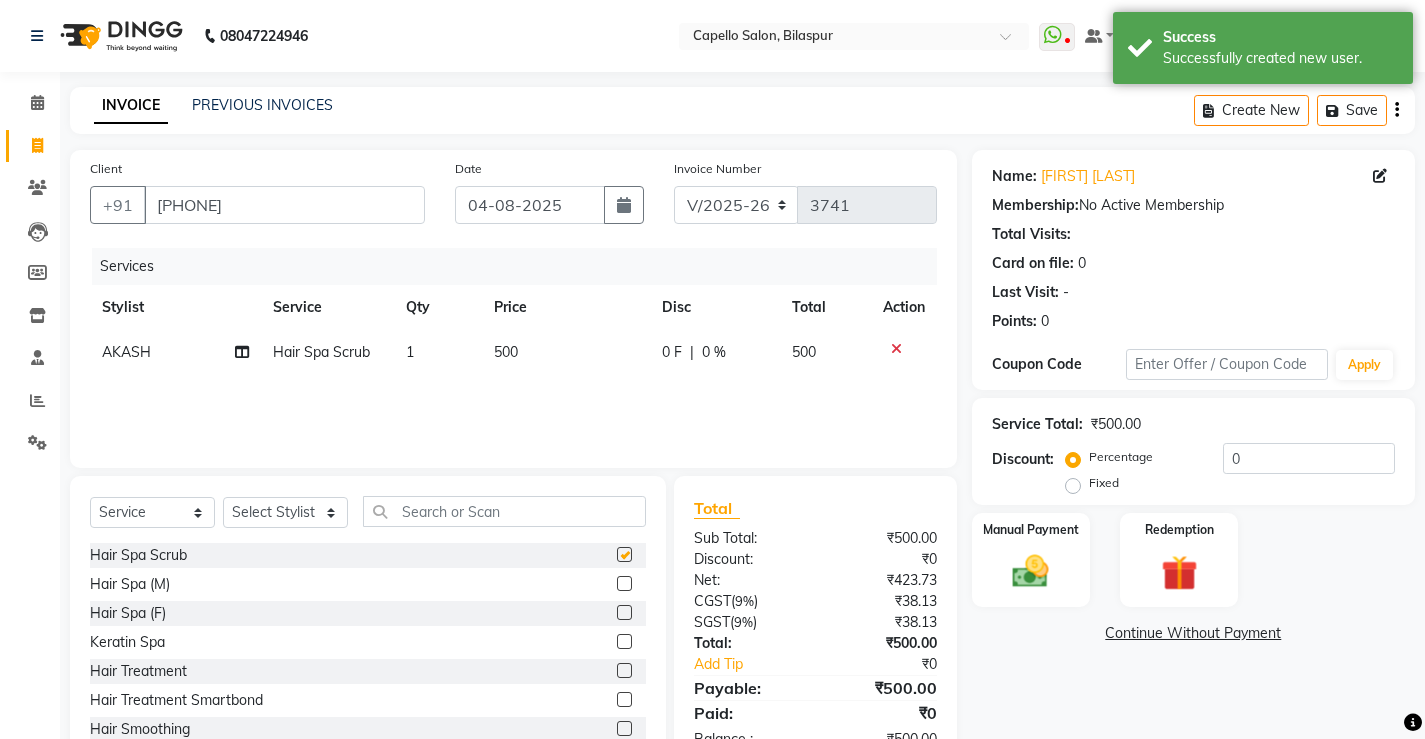 checkbox on "false" 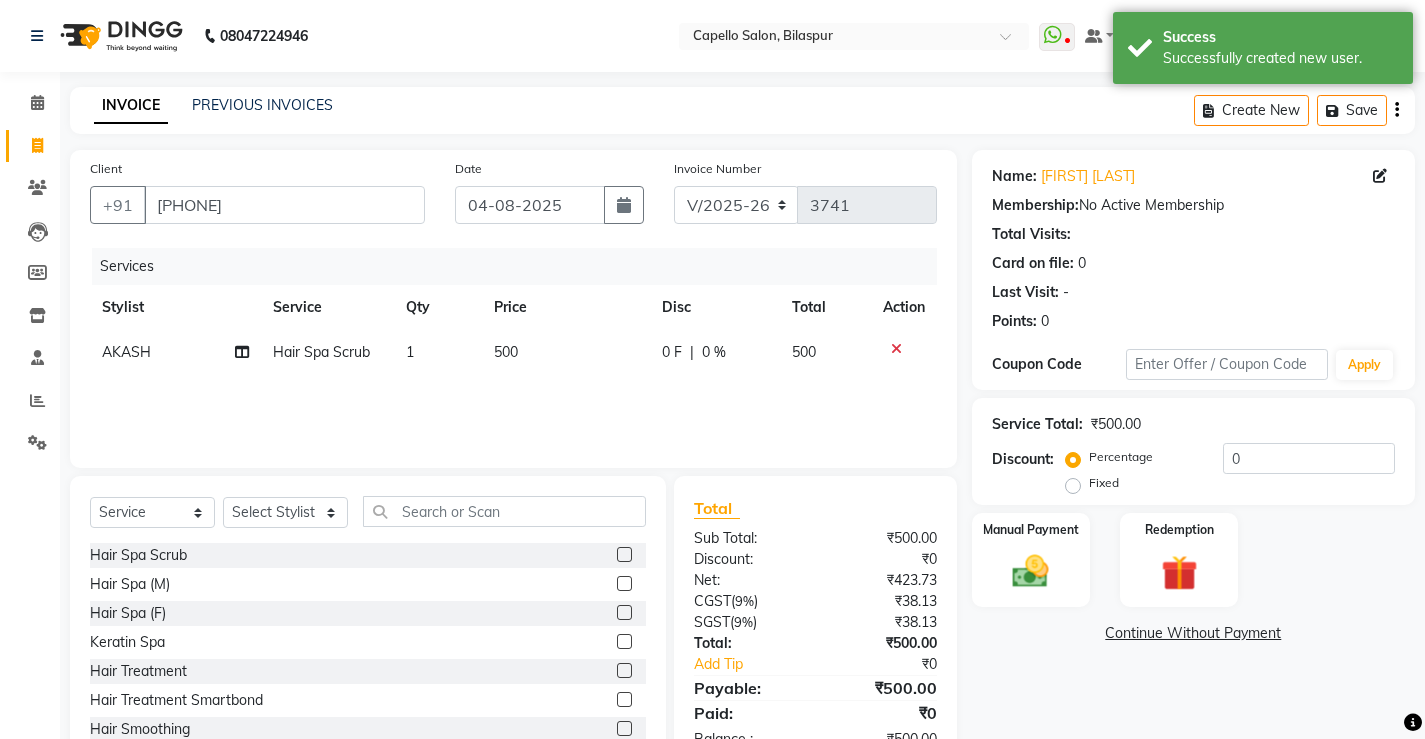 click on "500" 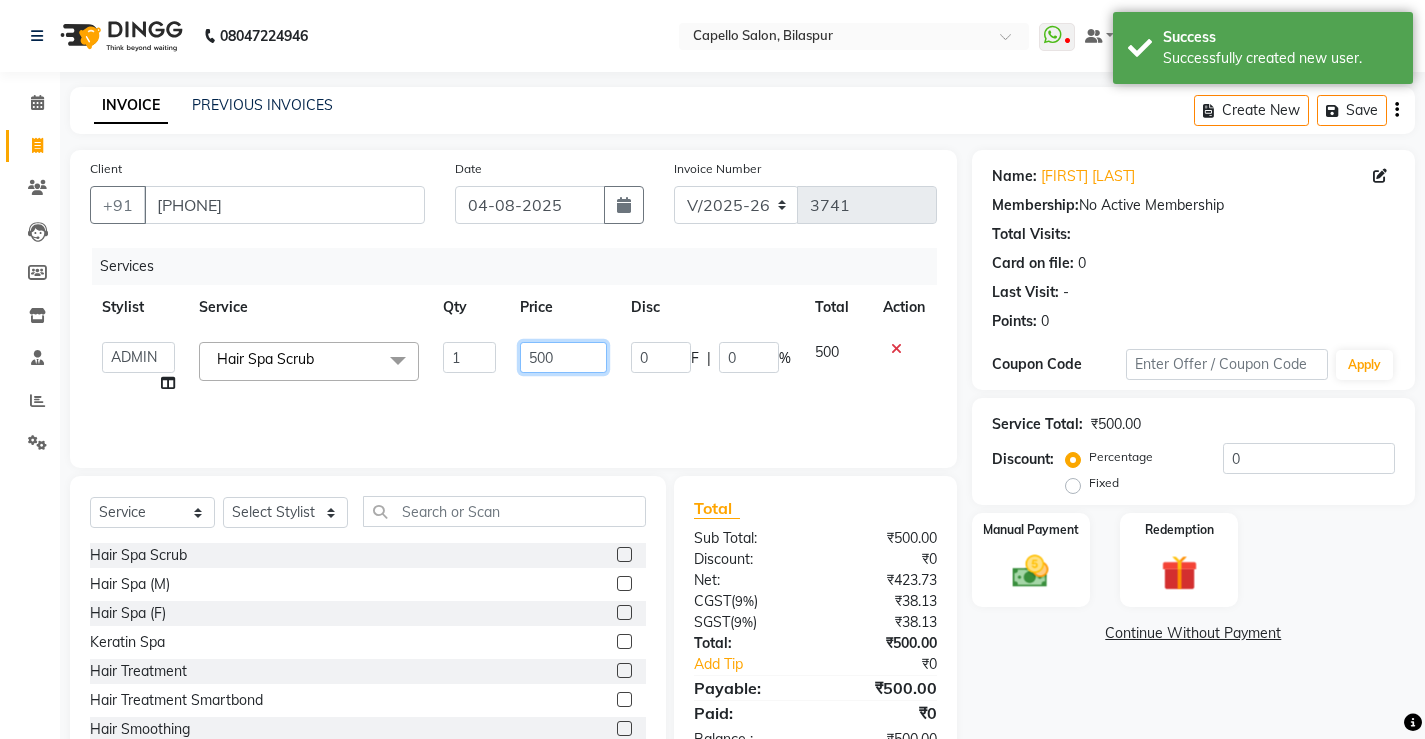 drag, startPoint x: 607, startPoint y: 360, endPoint x: 409, endPoint y: 355, distance: 198.06313 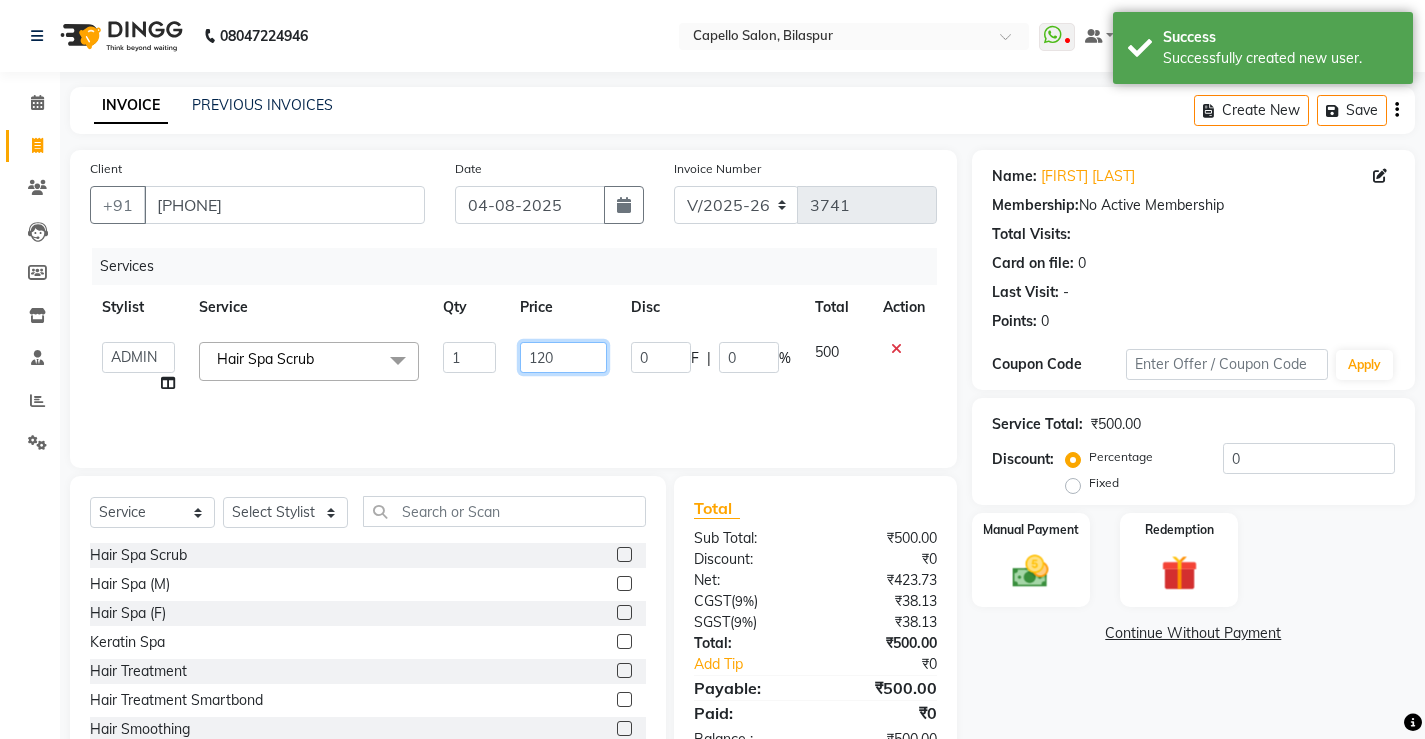 type on "1200" 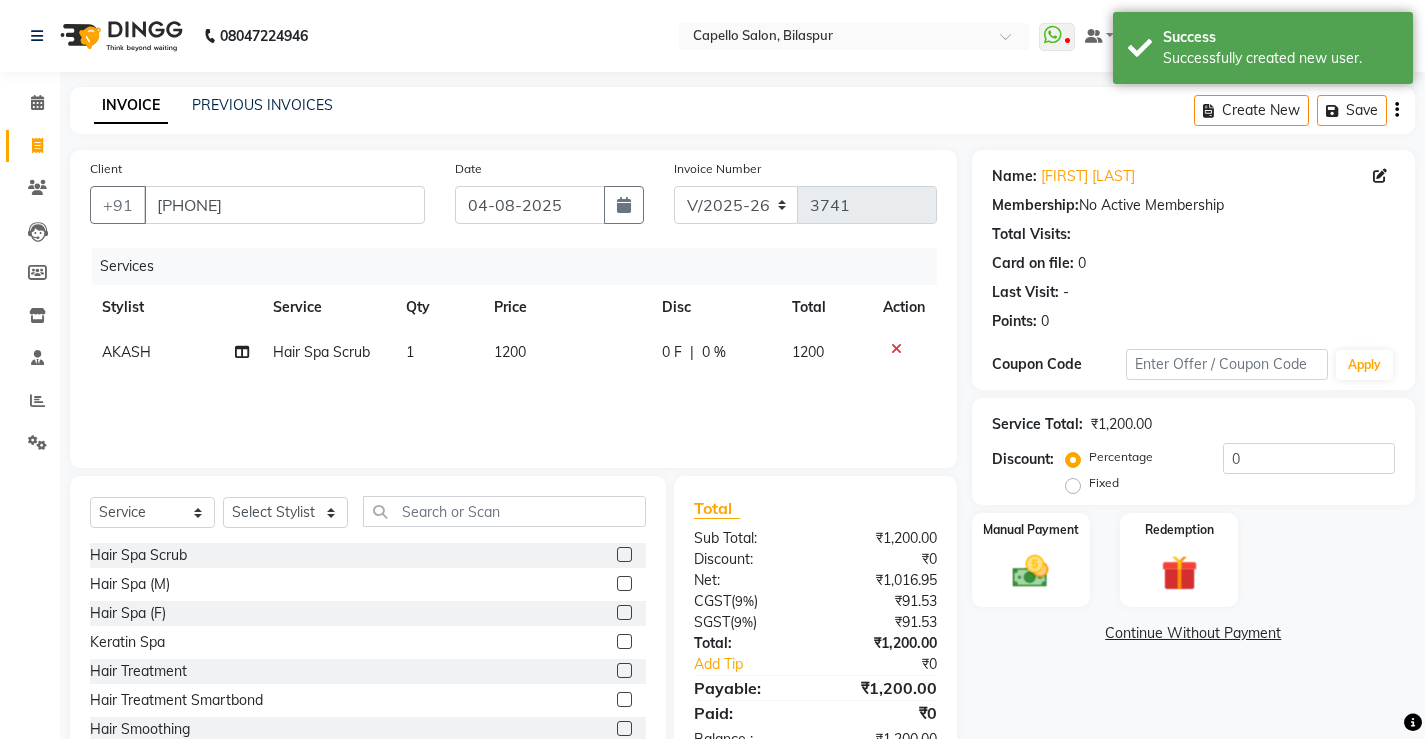 click on "Services Stylist Service Qty Price Disc Total Action [NAME] Hair Spa Scrub 1 1200 0 F | 0 % 1200" 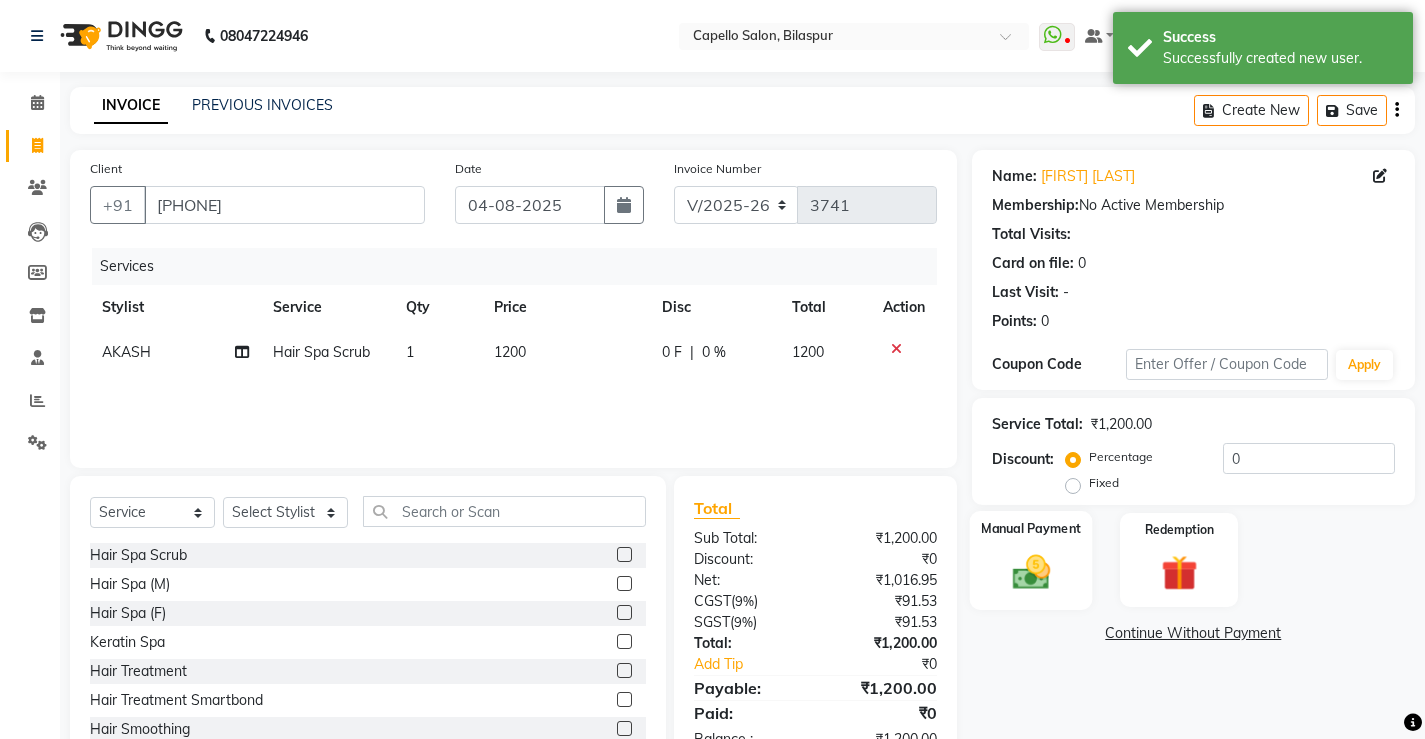 click 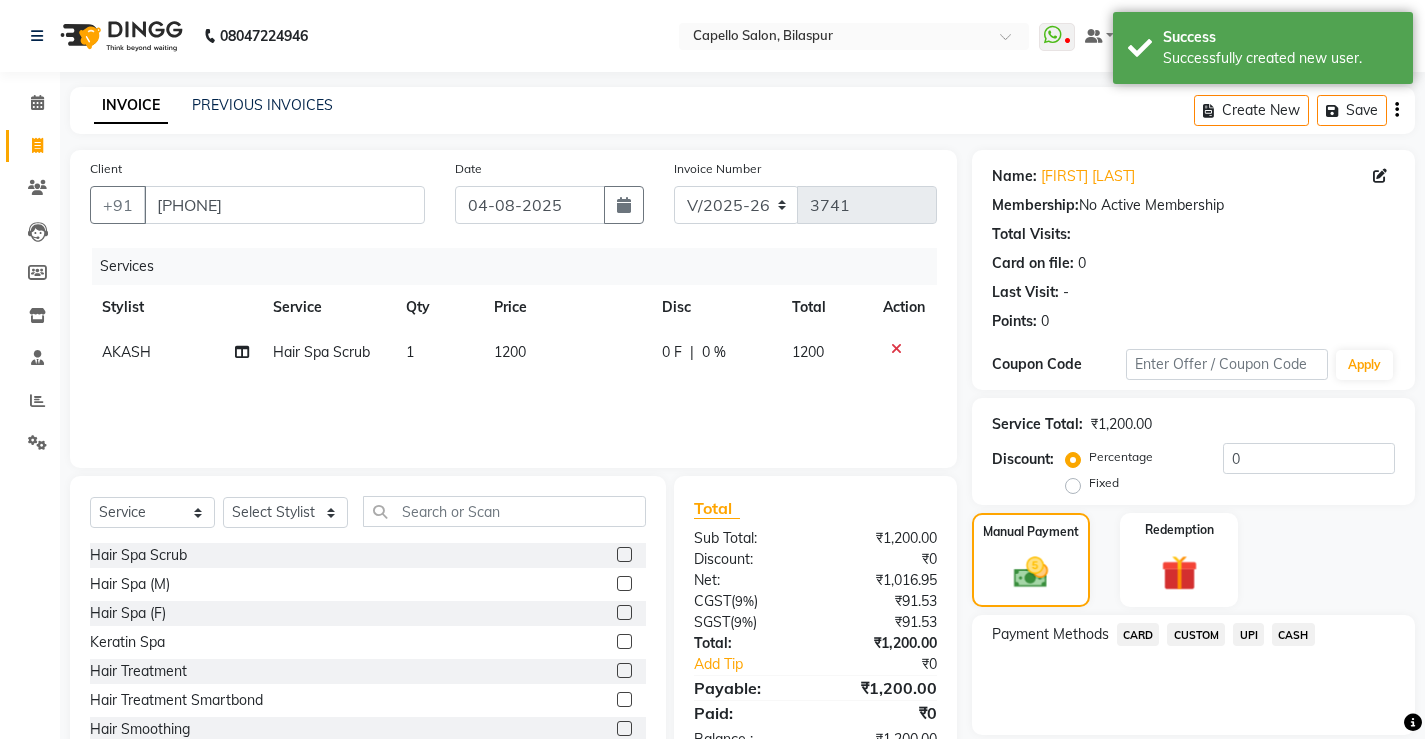 click on "CASH" 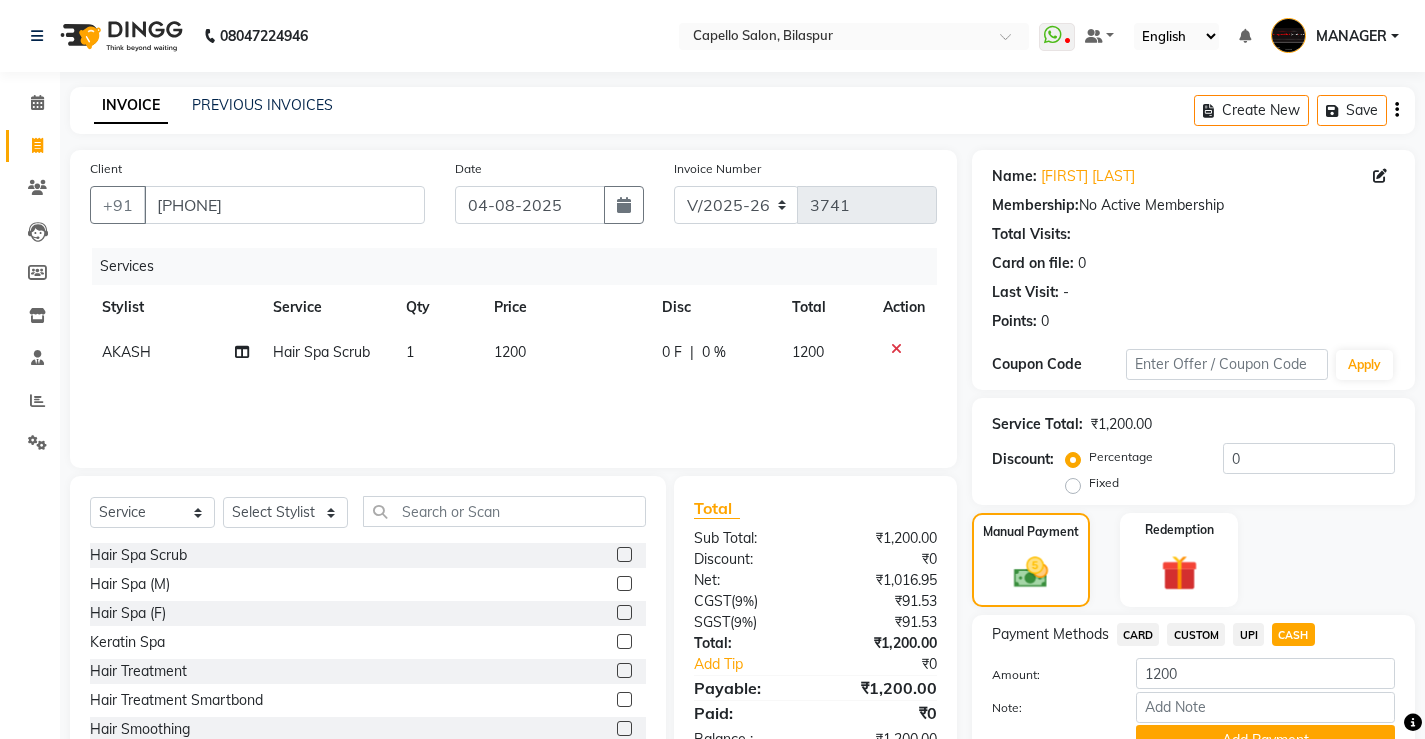 click on "Add Payment" 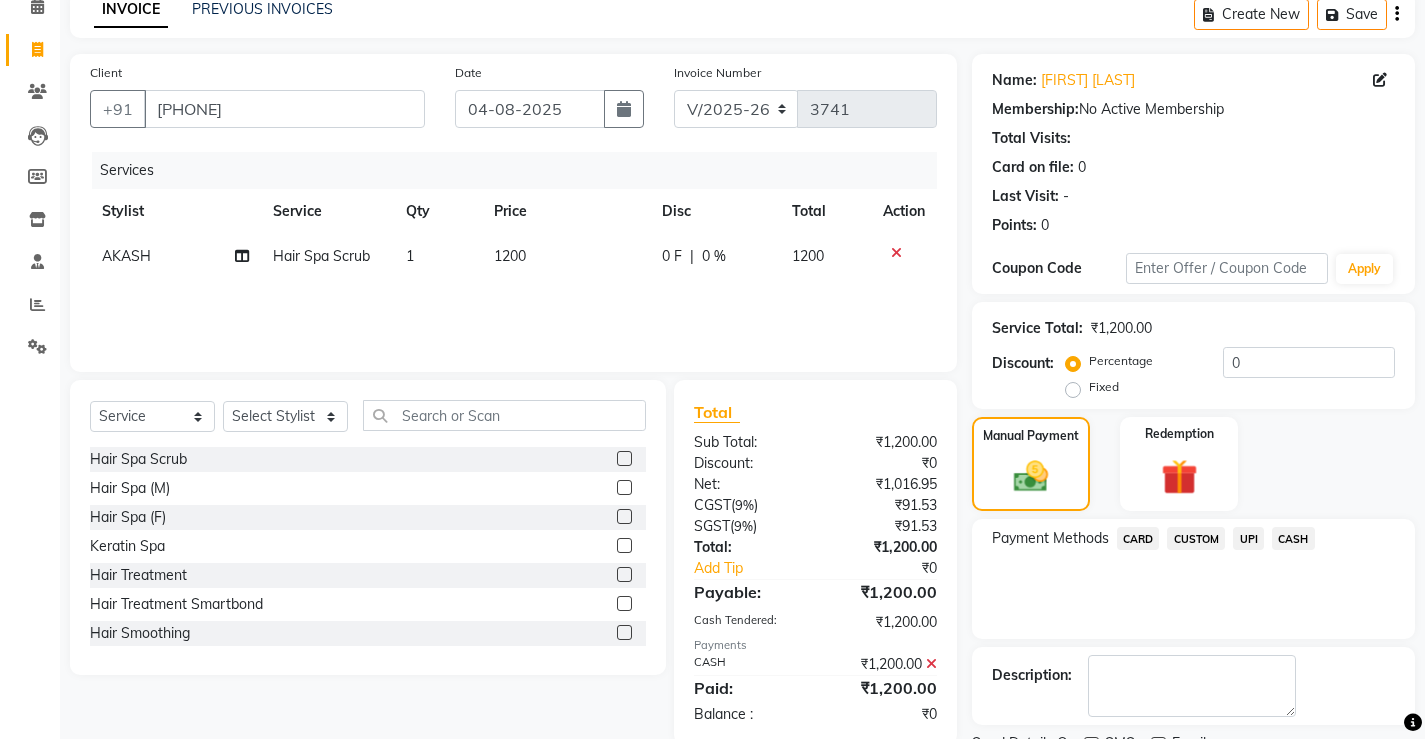 scroll, scrollTop: 180, scrollLeft: 0, axis: vertical 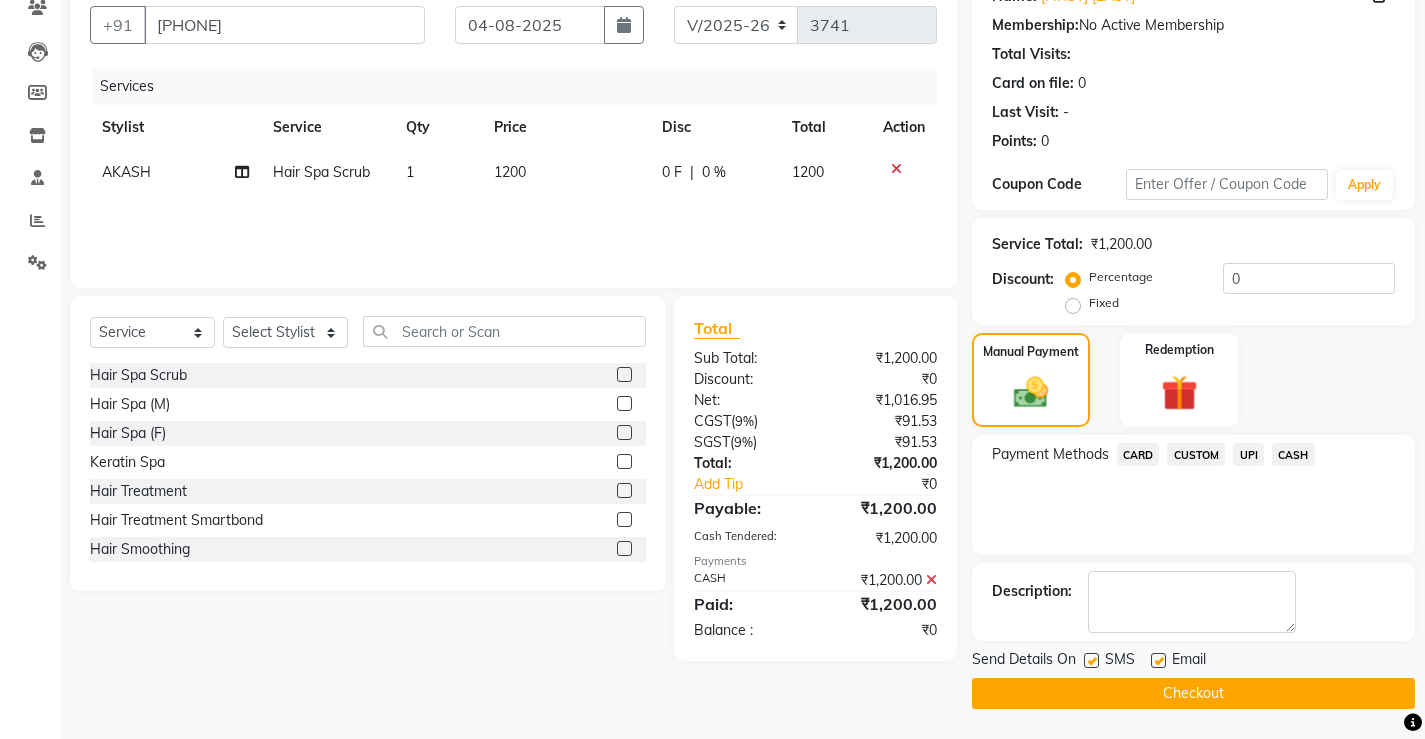 click on "Checkout" 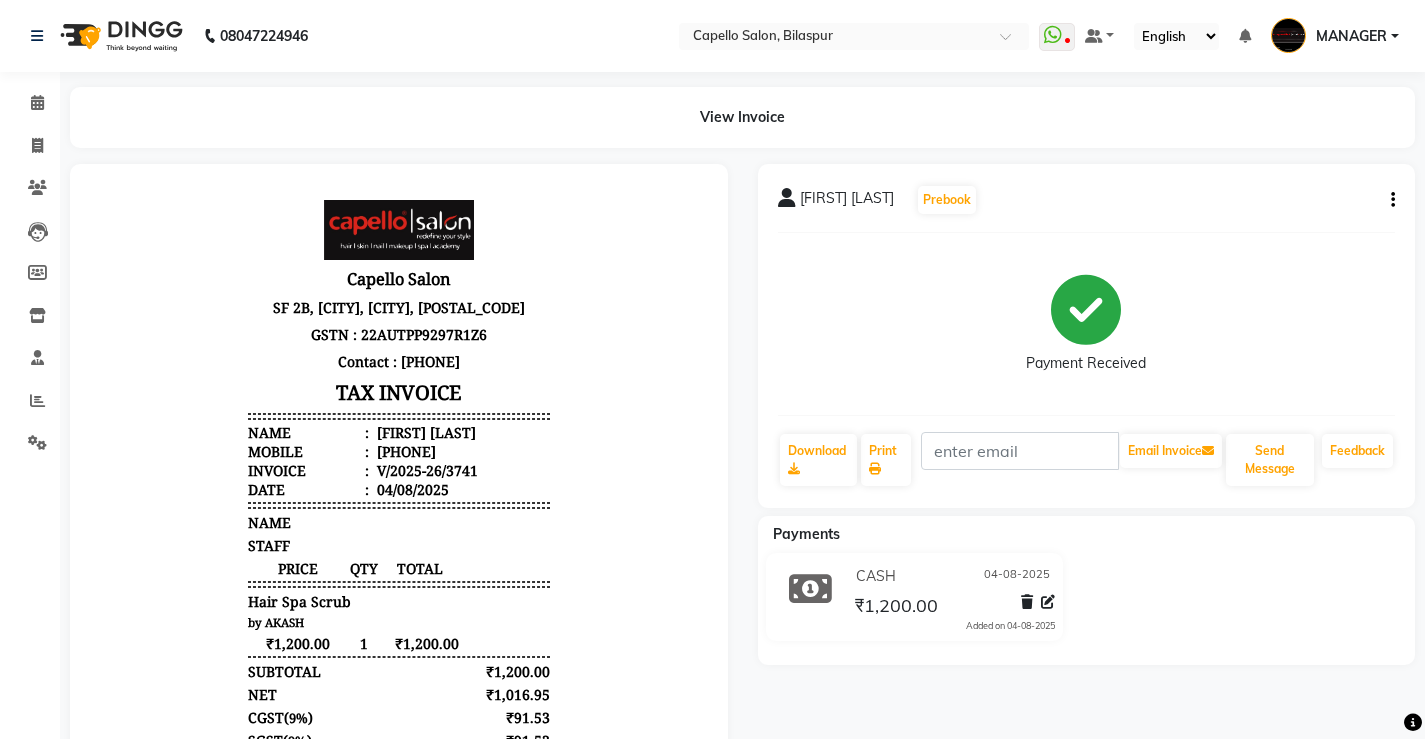 scroll, scrollTop: 0, scrollLeft: 0, axis: both 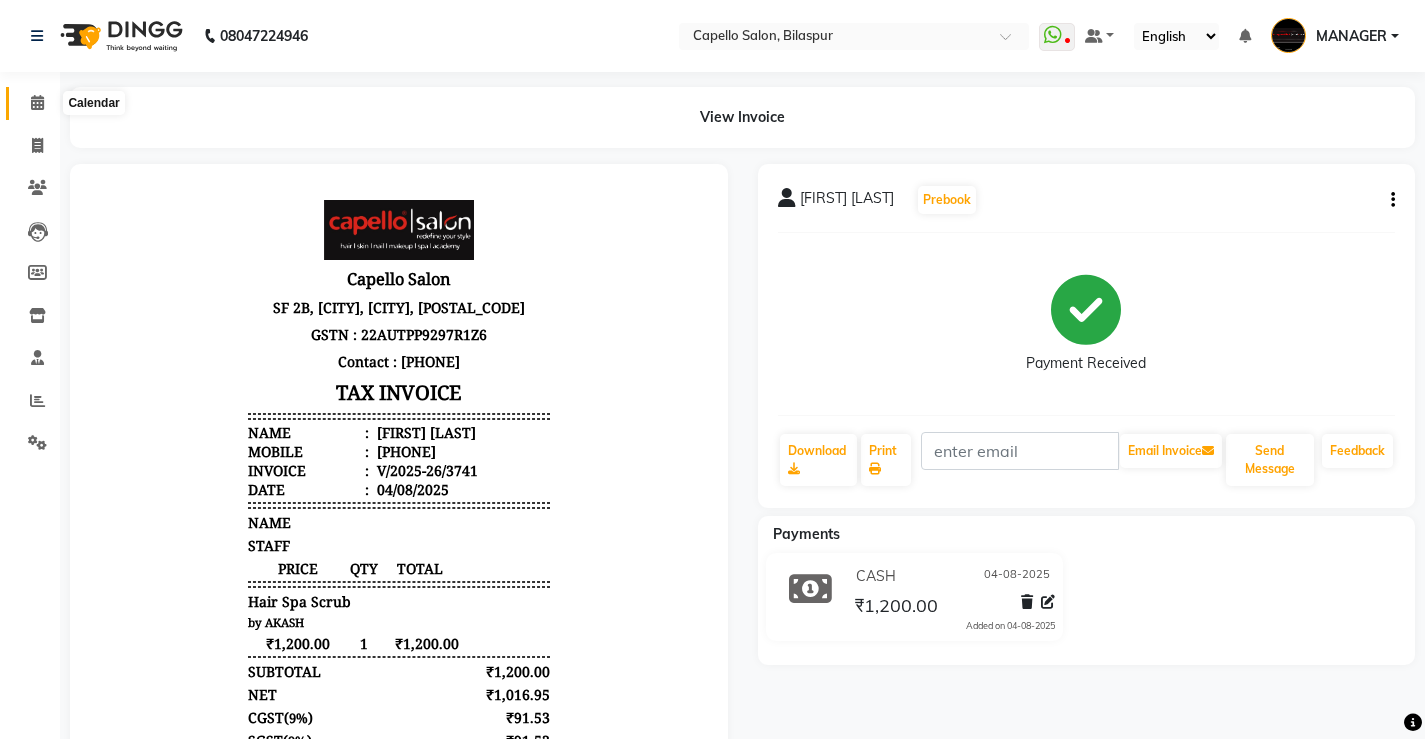 click 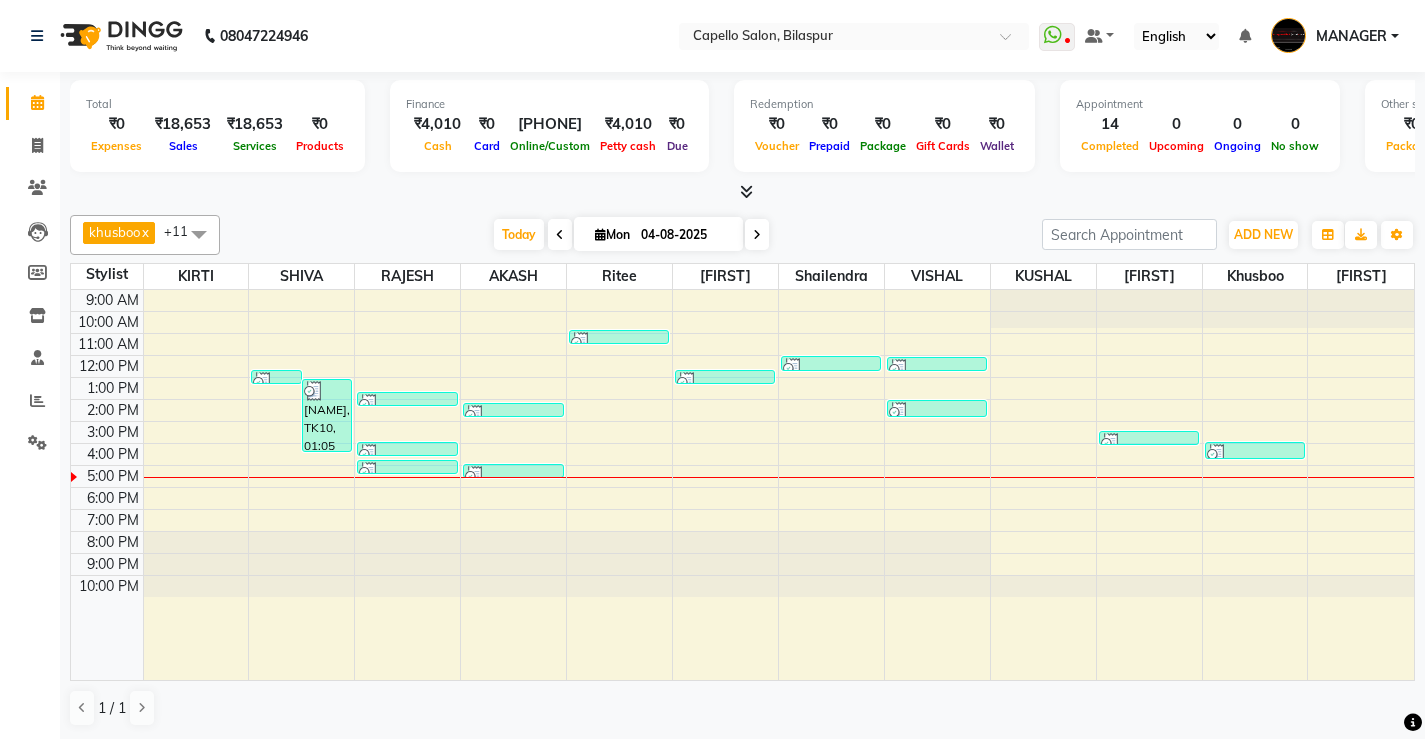 scroll, scrollTop: 1, scrollLeft: 0, axis: vertical 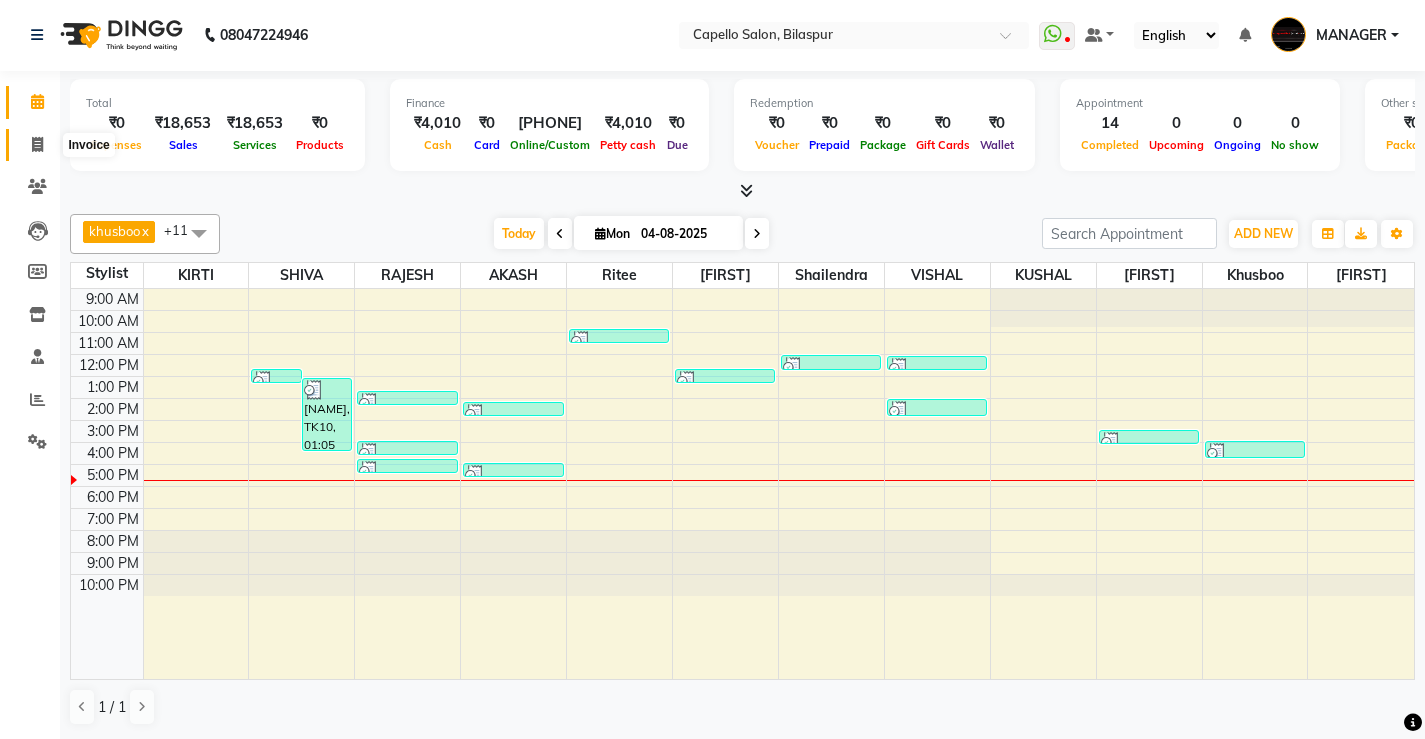 click 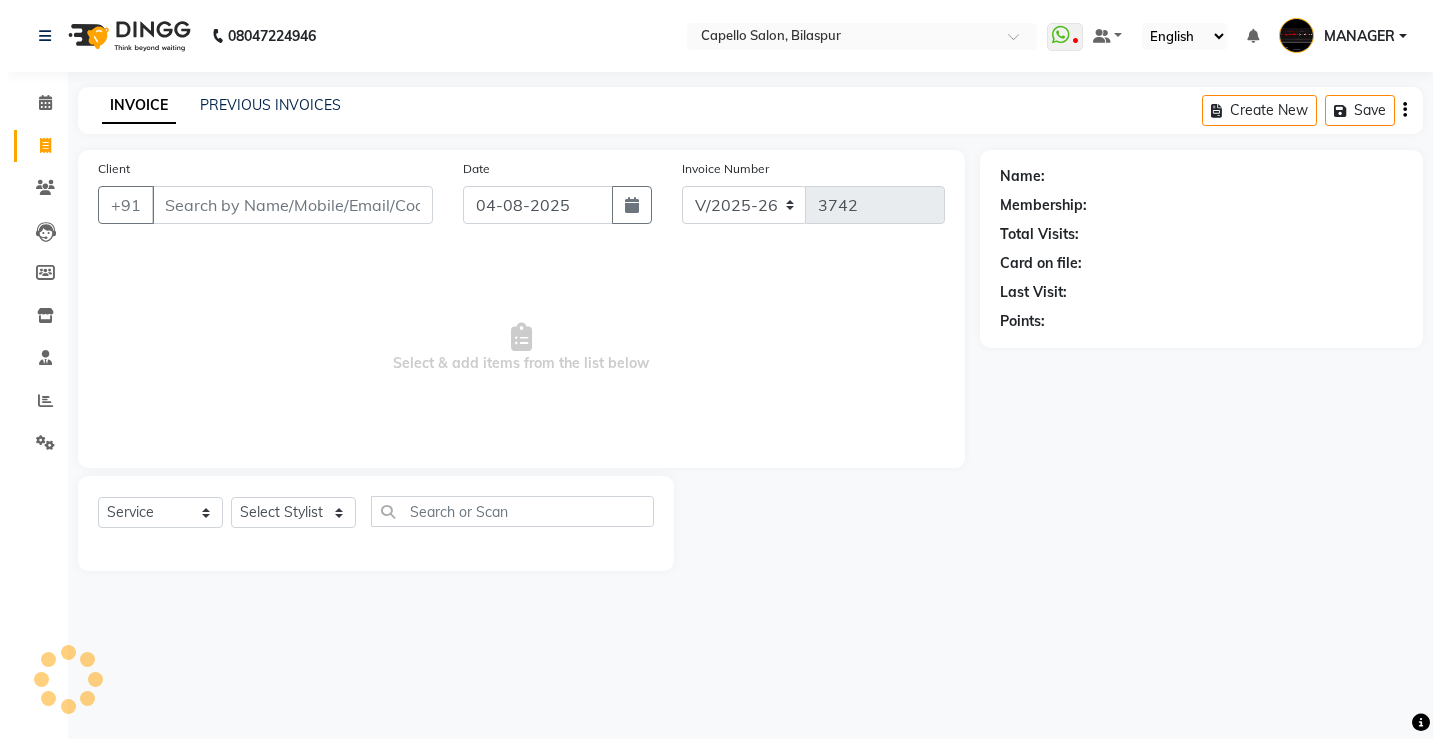 scroll, scrollTop: 0, scrollLeft: 0, axis: both 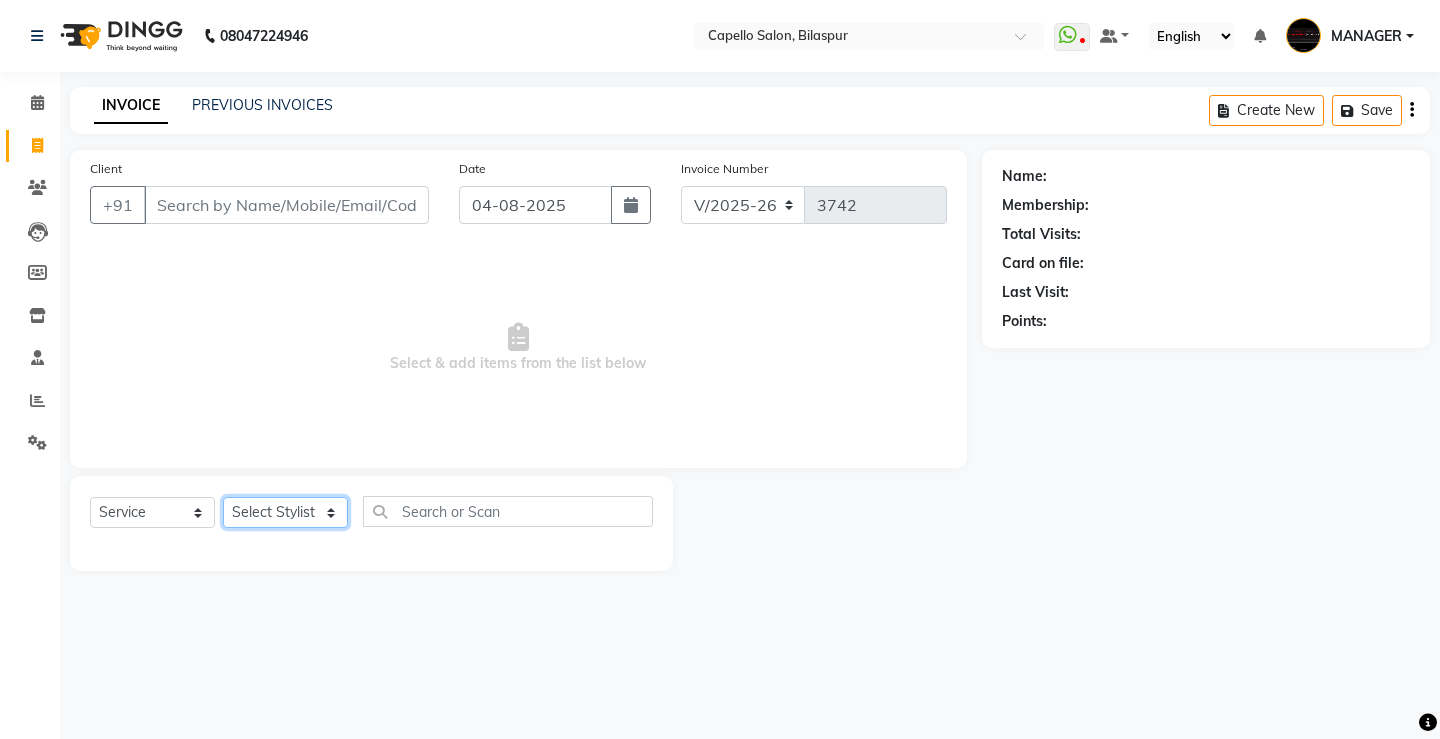 click on "Select Stylist ADMIN AKASH ANJALI khusboo KIRTI KUSHAL MANAGER Manish  RAJESH reshma ritee shailendra SHIVA VISHAL" 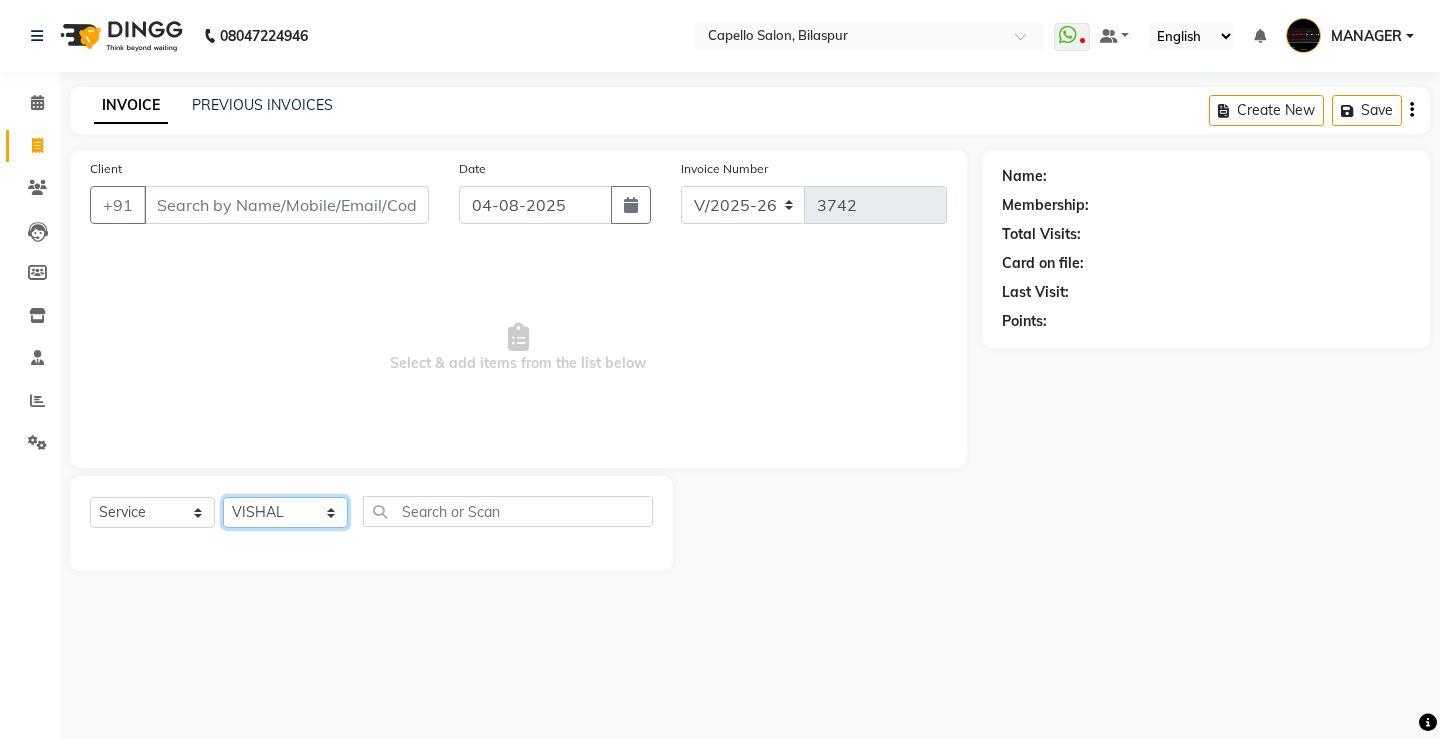 click on "Select Stylist ADMIN AKASH ANJALI khusboo KIRTI KUSHAL MANAGER Manish  RAJESH reshma ritee shailendra SHIVA VISHAL" 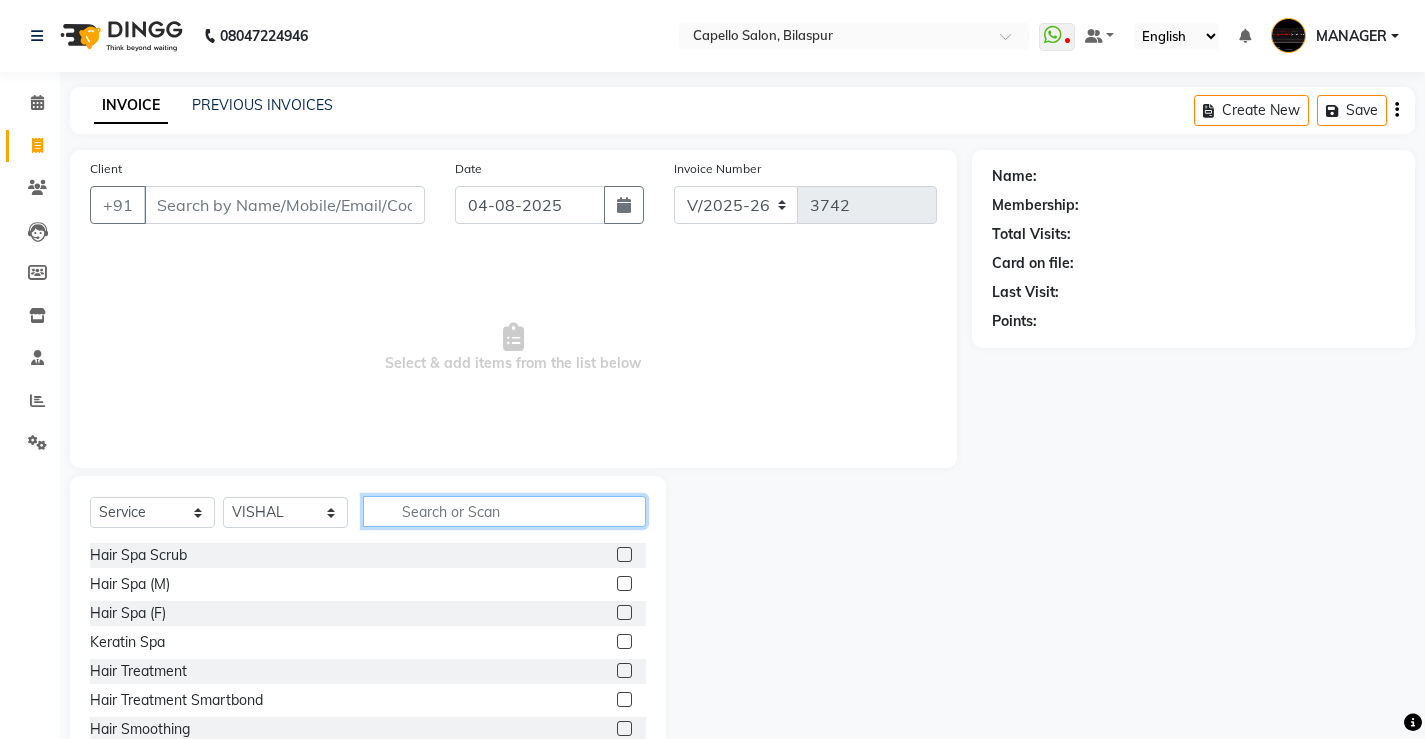 click 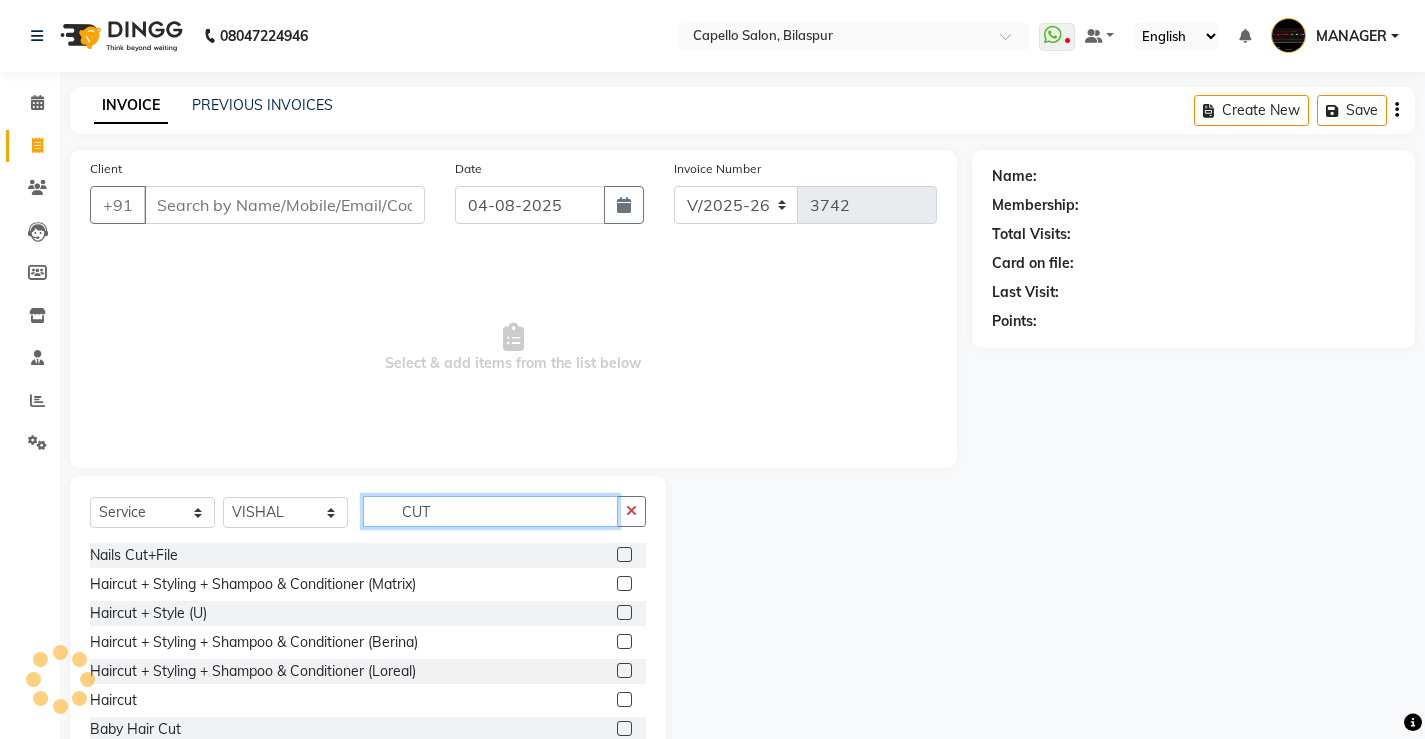 type on "CUT" 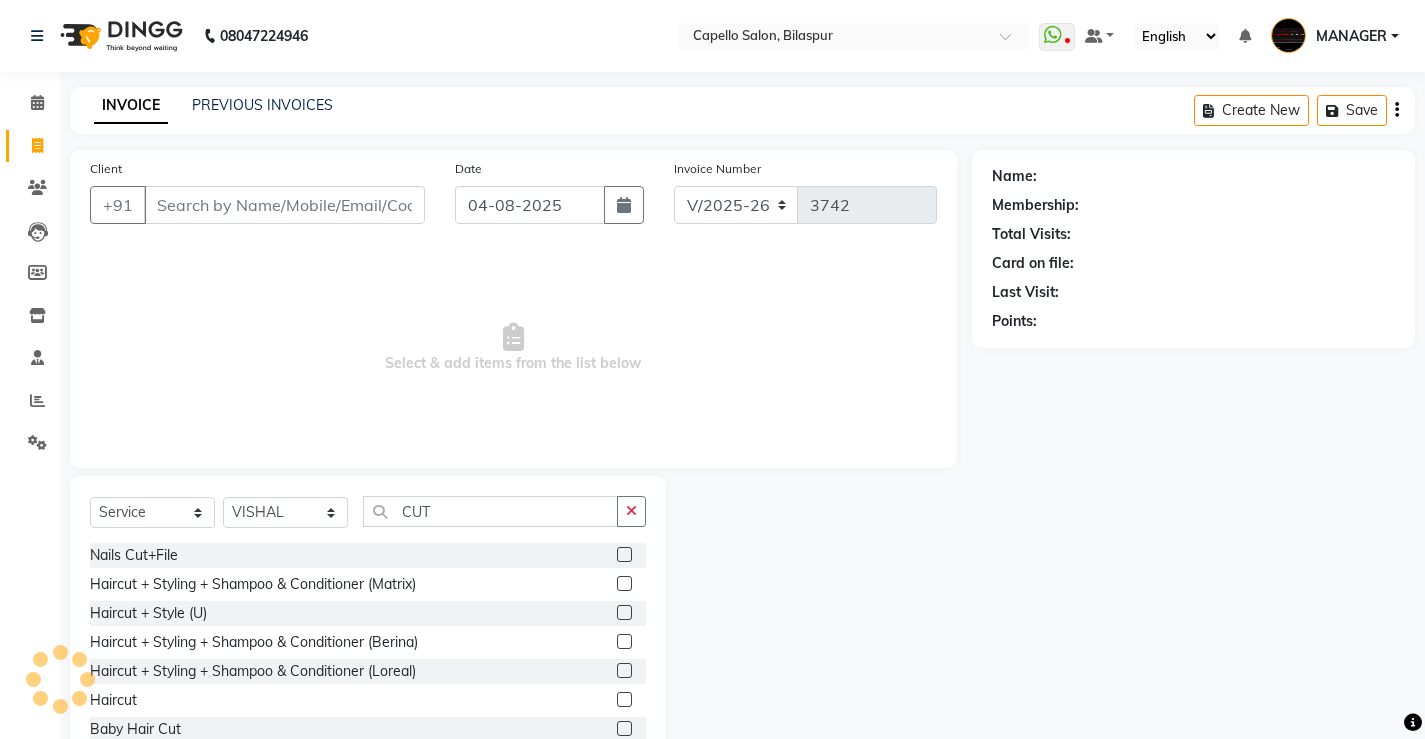 click 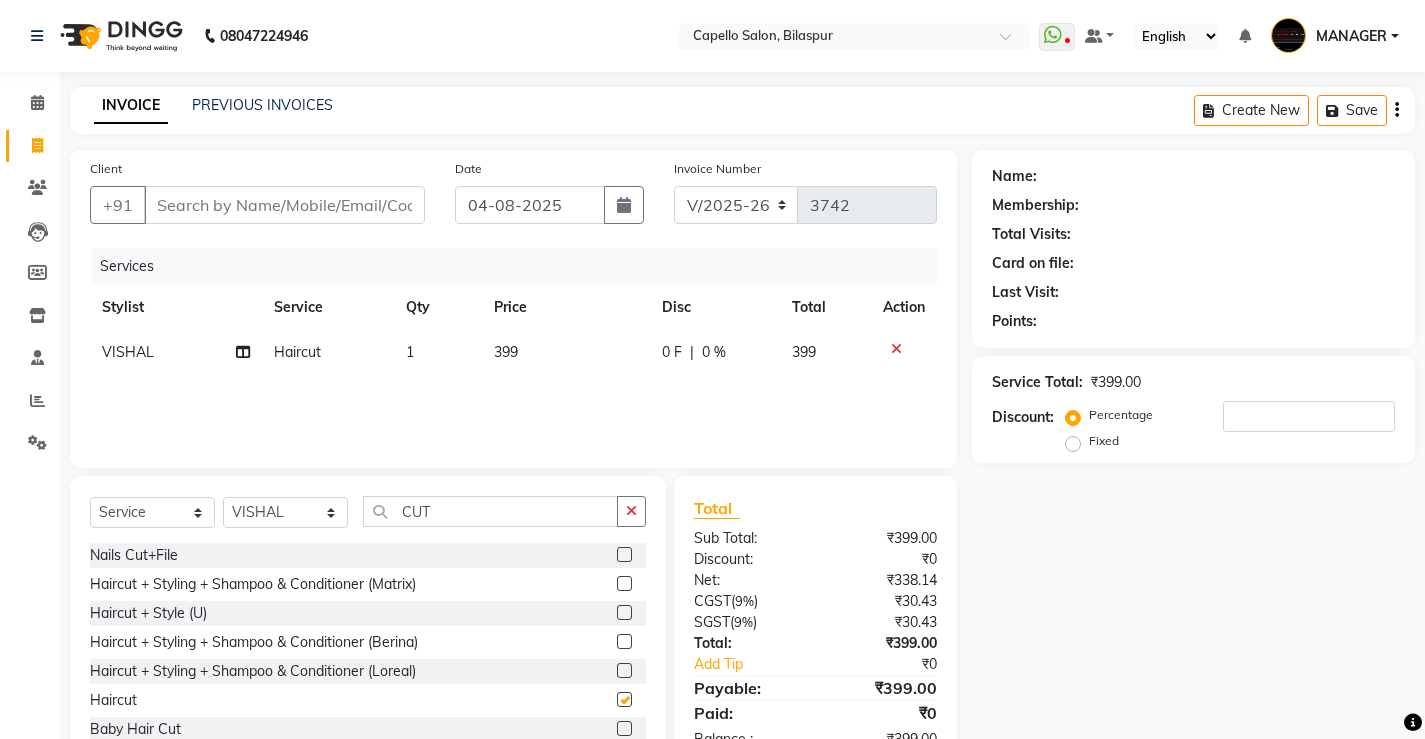 checkbox on "false" 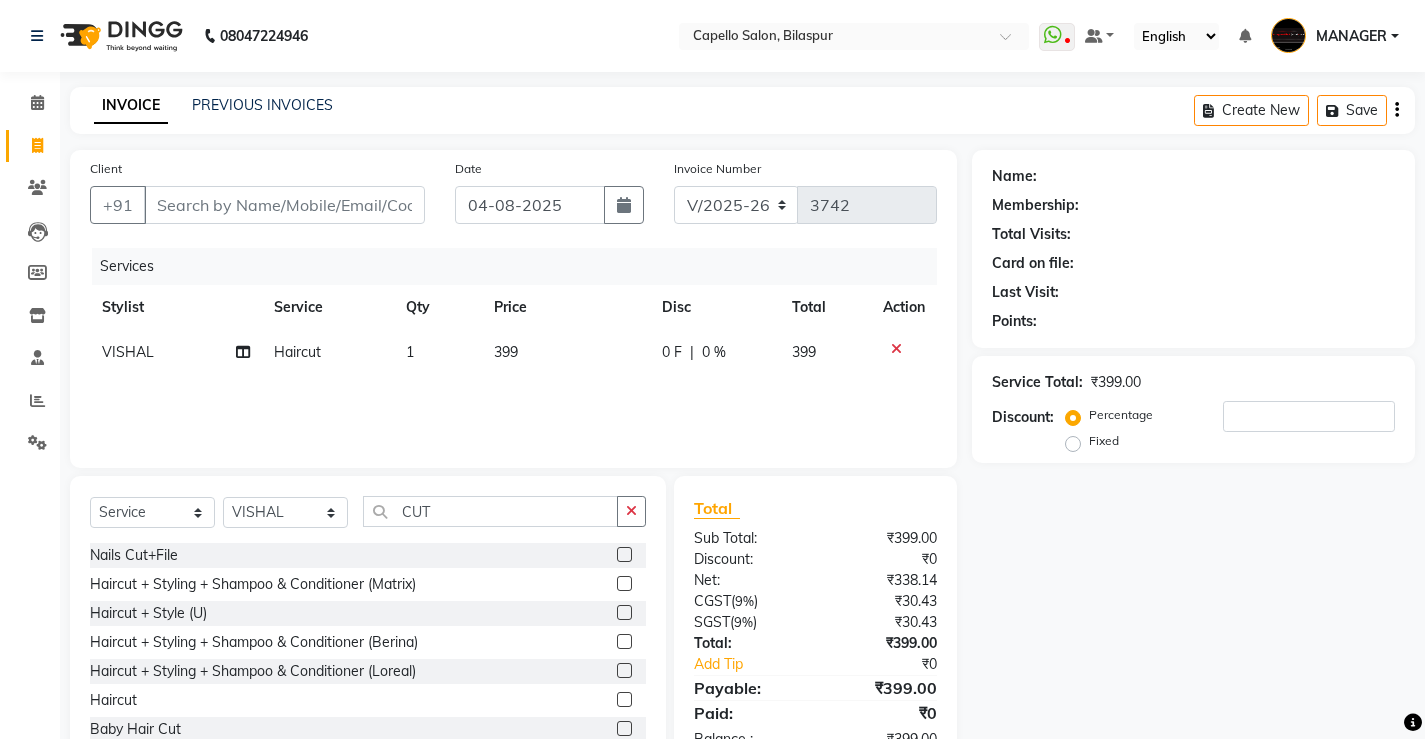 click on "399" 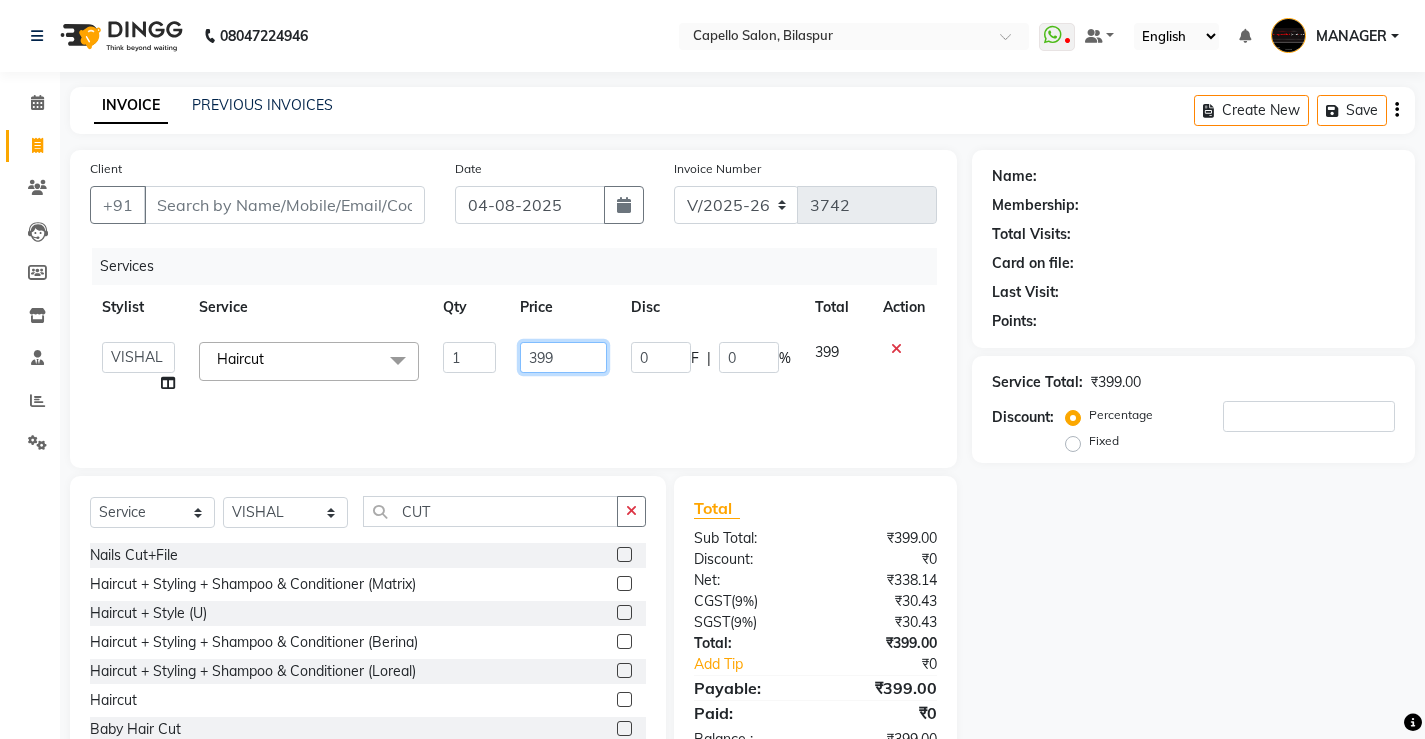 click on "399" 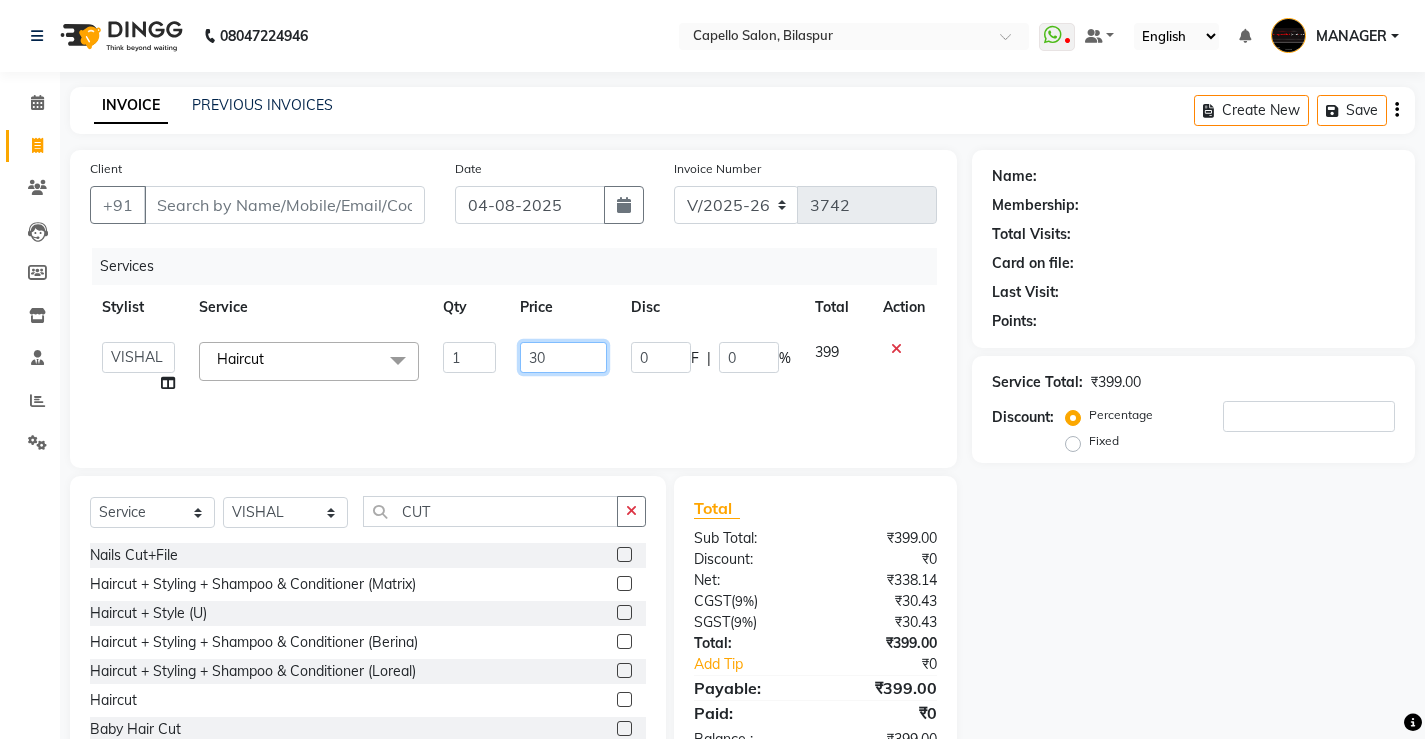 type on "300" 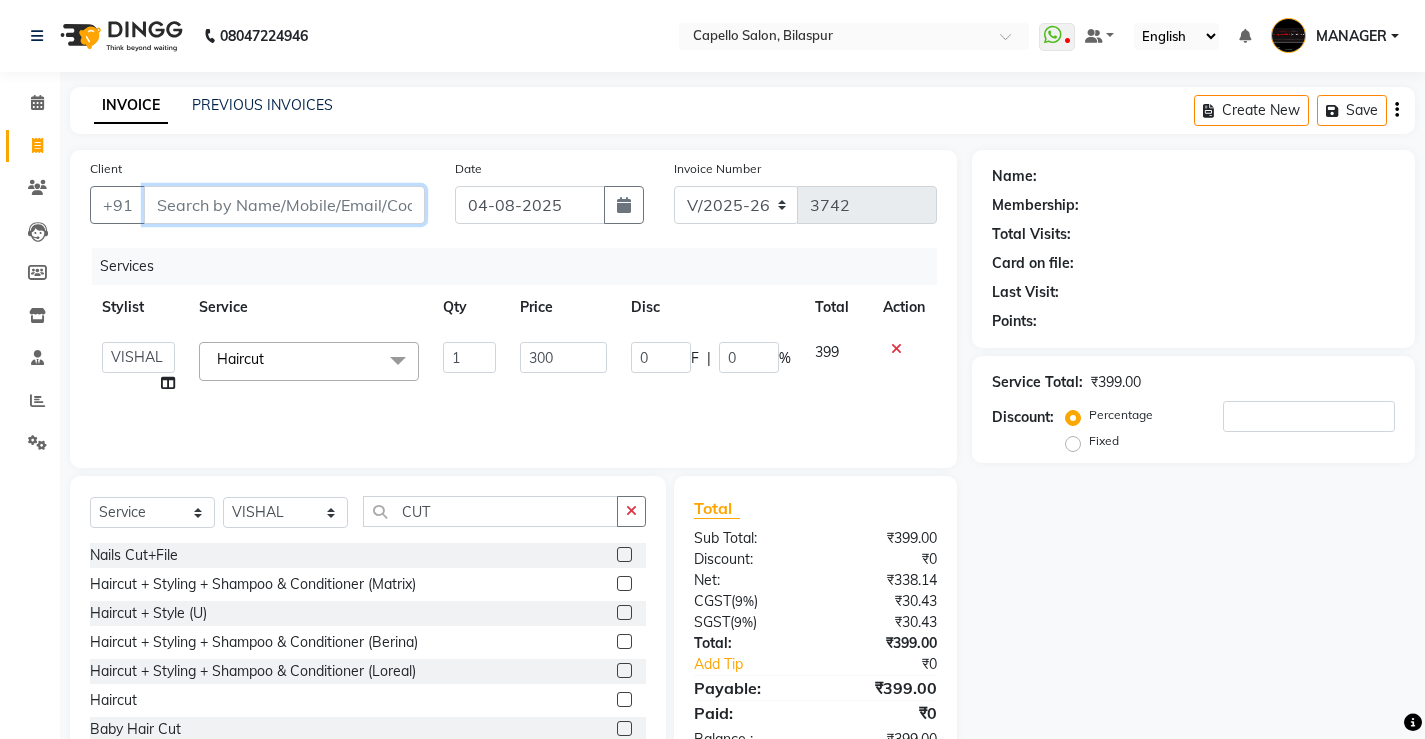 click on "Client" at bounding box center [284, 205] 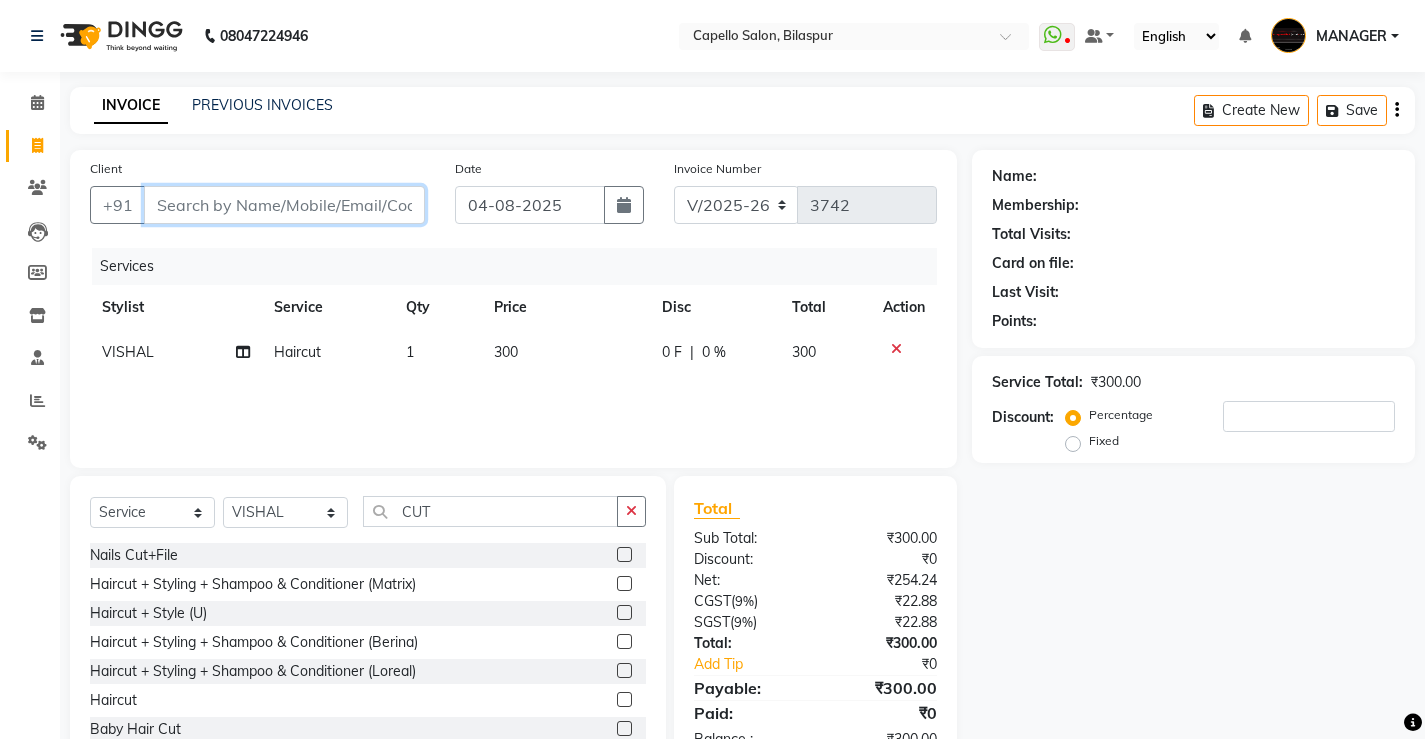 click on "Client" at bounding box center [284, 205] 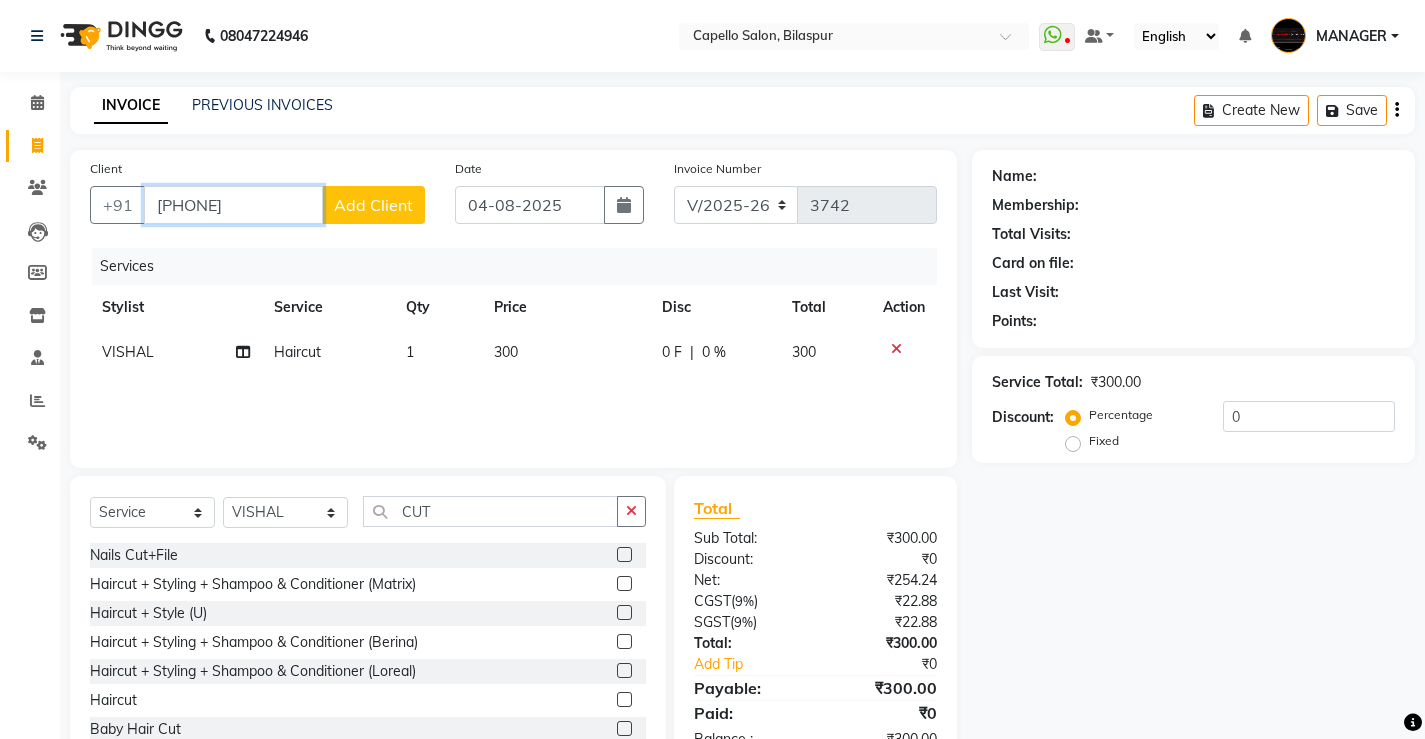 type on "[PHONE]" 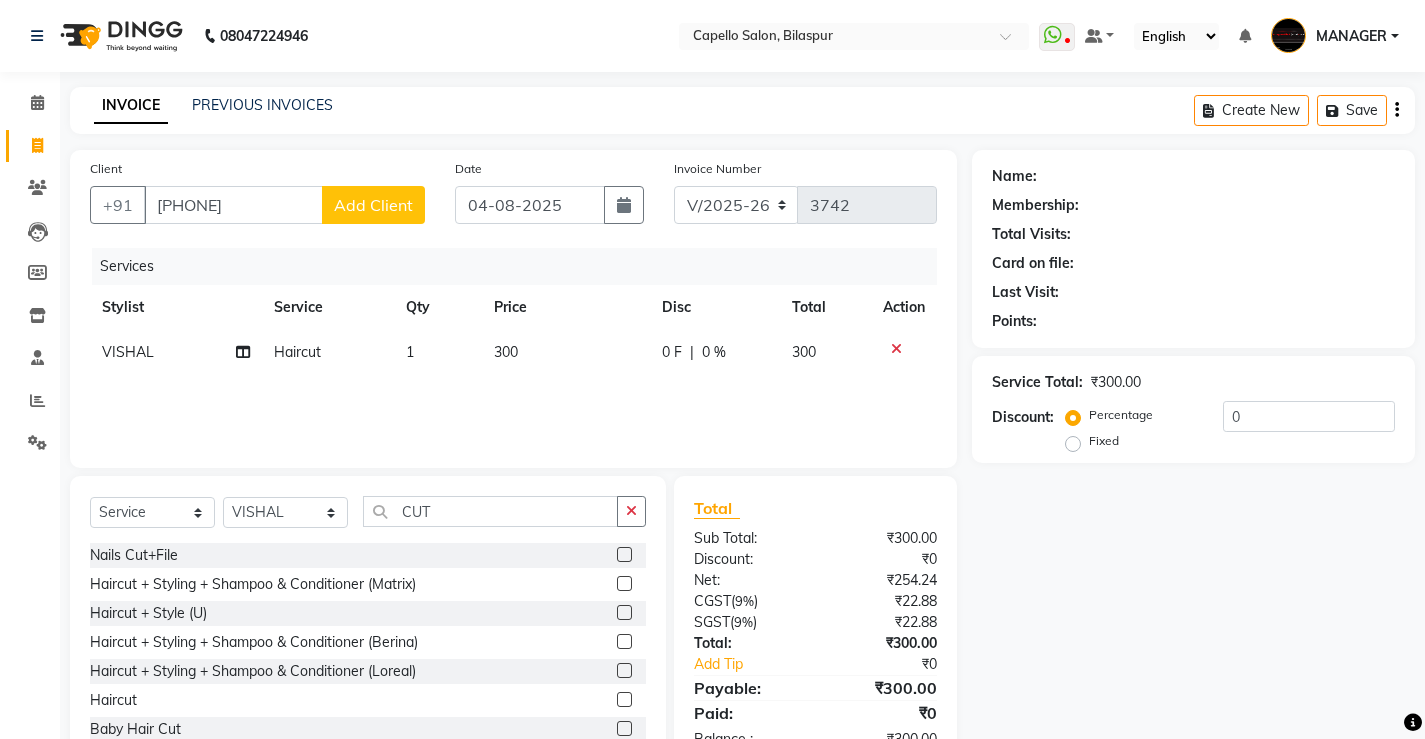 click on "Add Client" 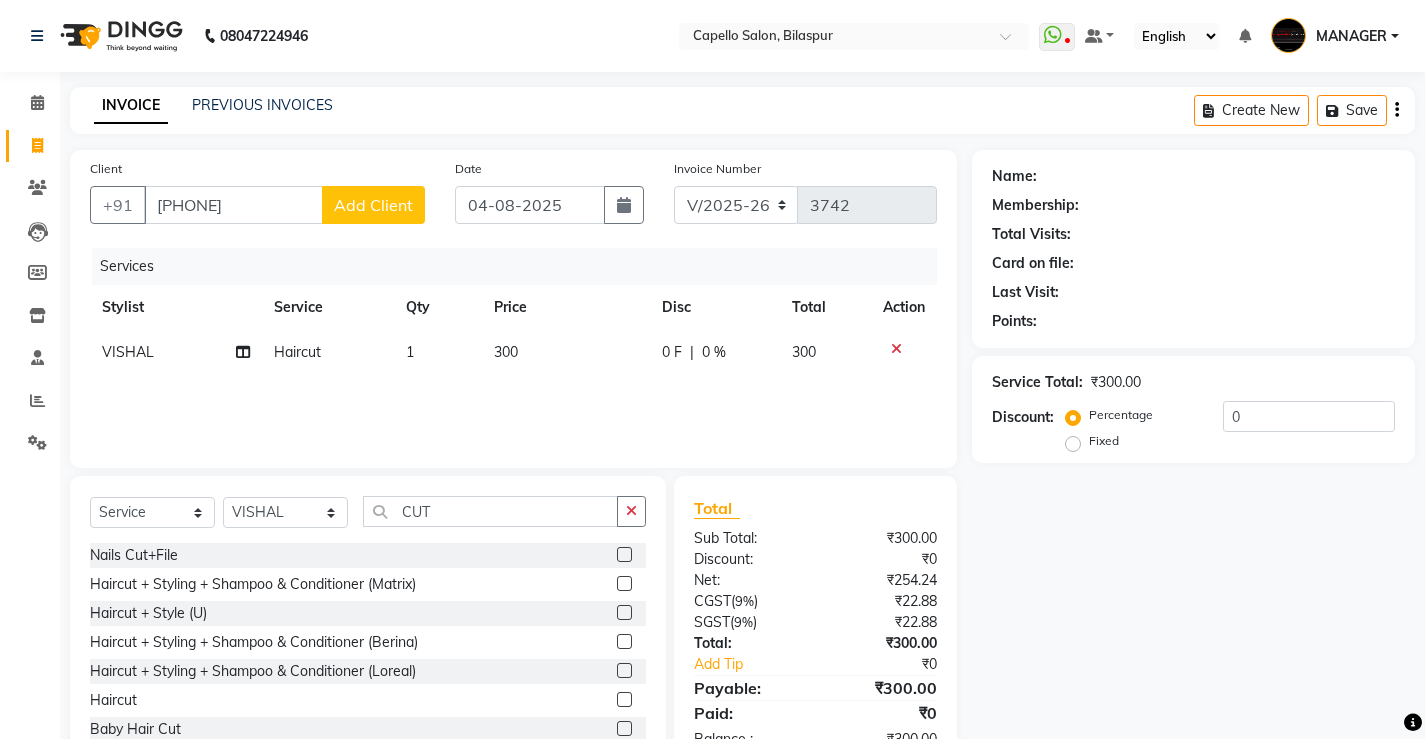select on "7" 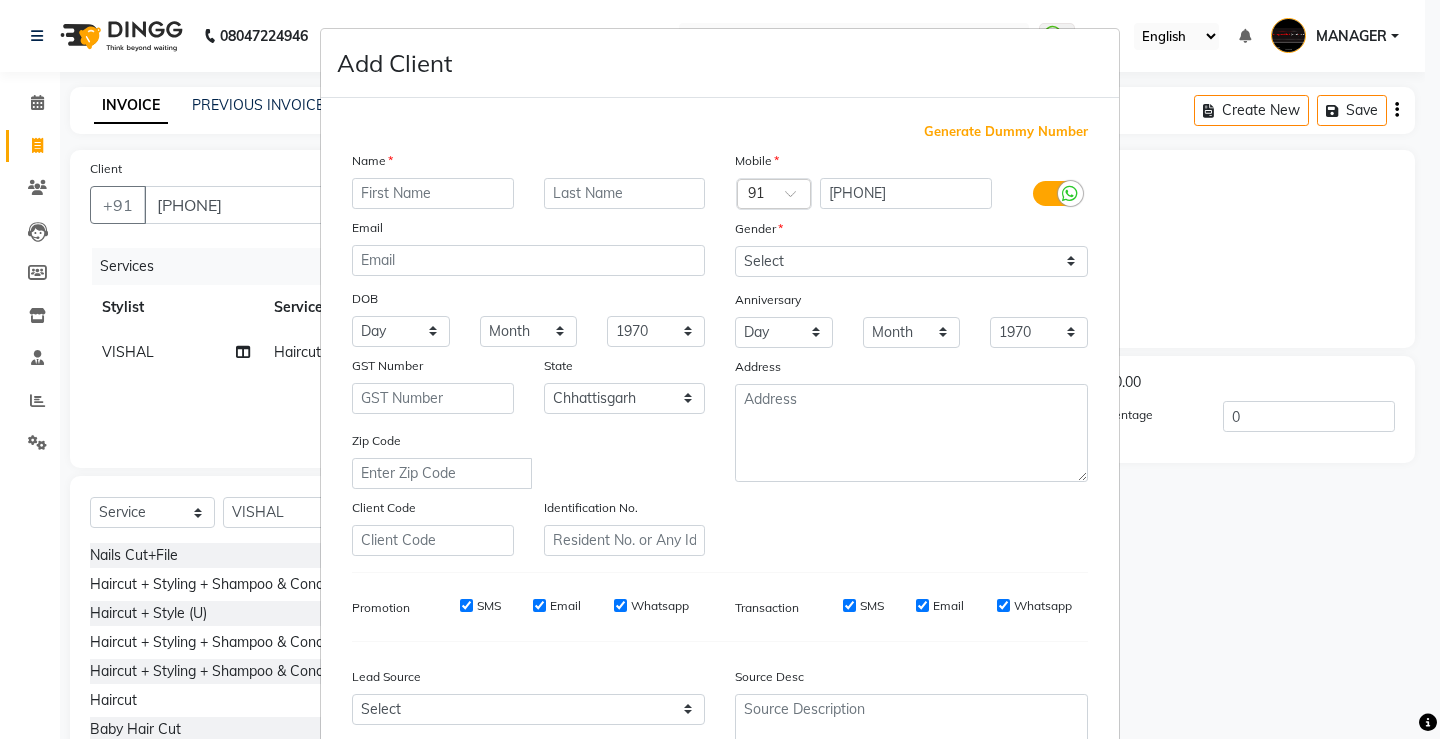 click at bounding box center [433, 193] 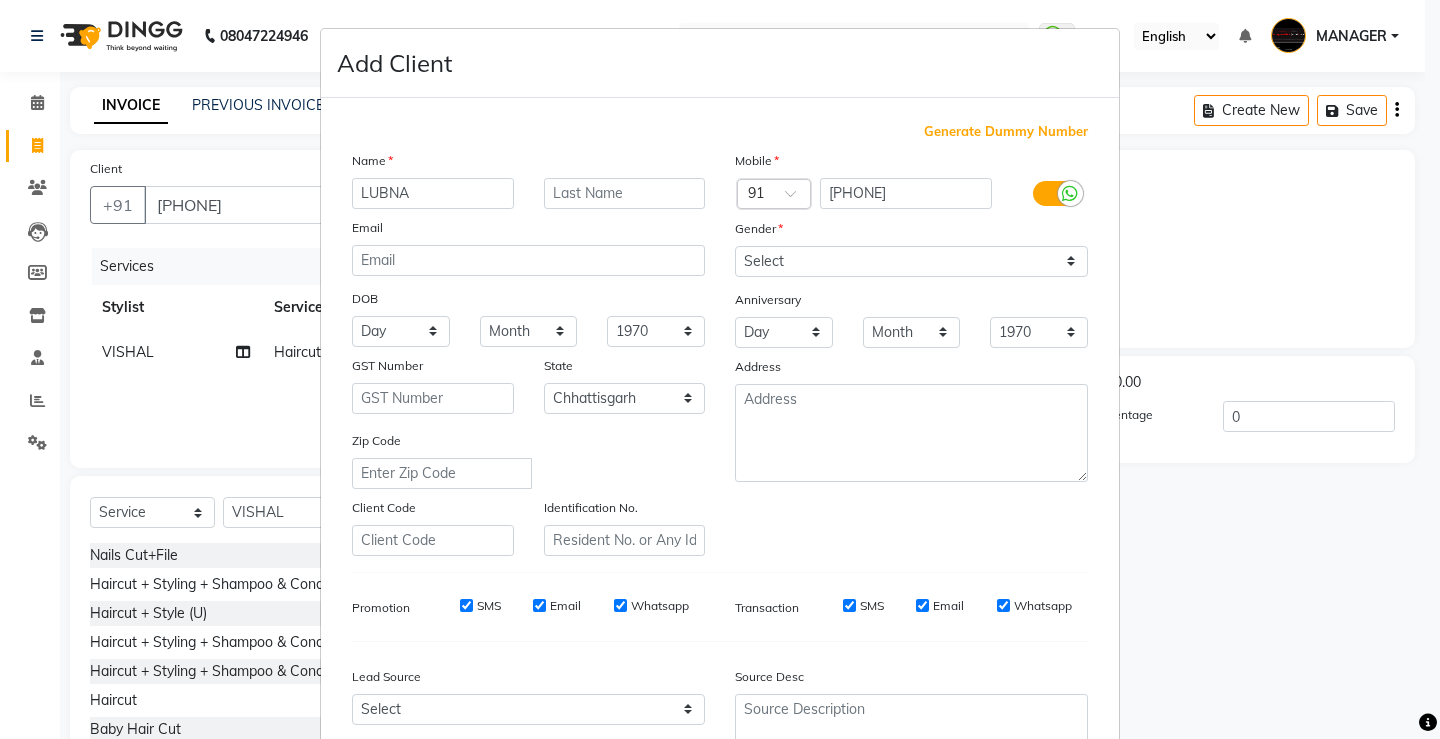 type on "LUBNA" 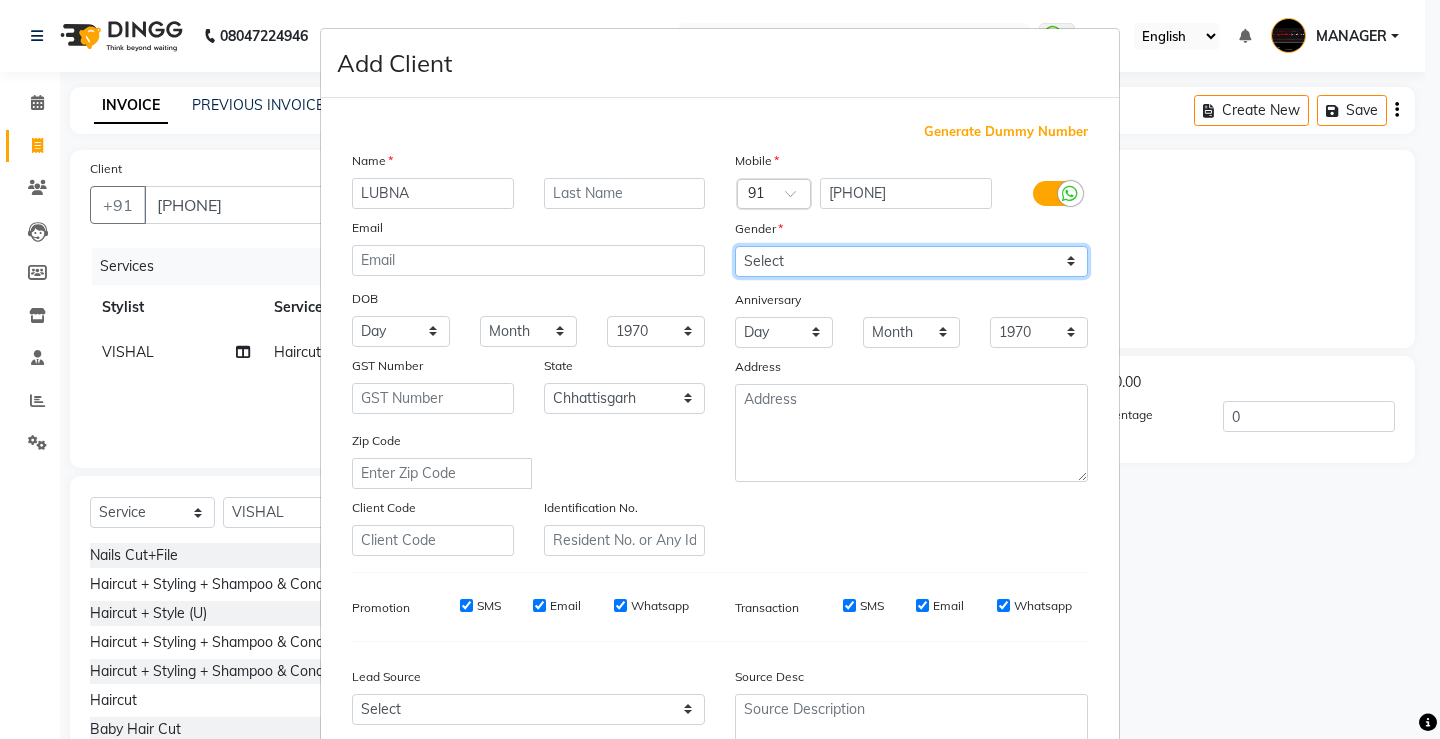 click on "Select Male Female Other Prefer Not To Say" at bounding box center [911, 261] 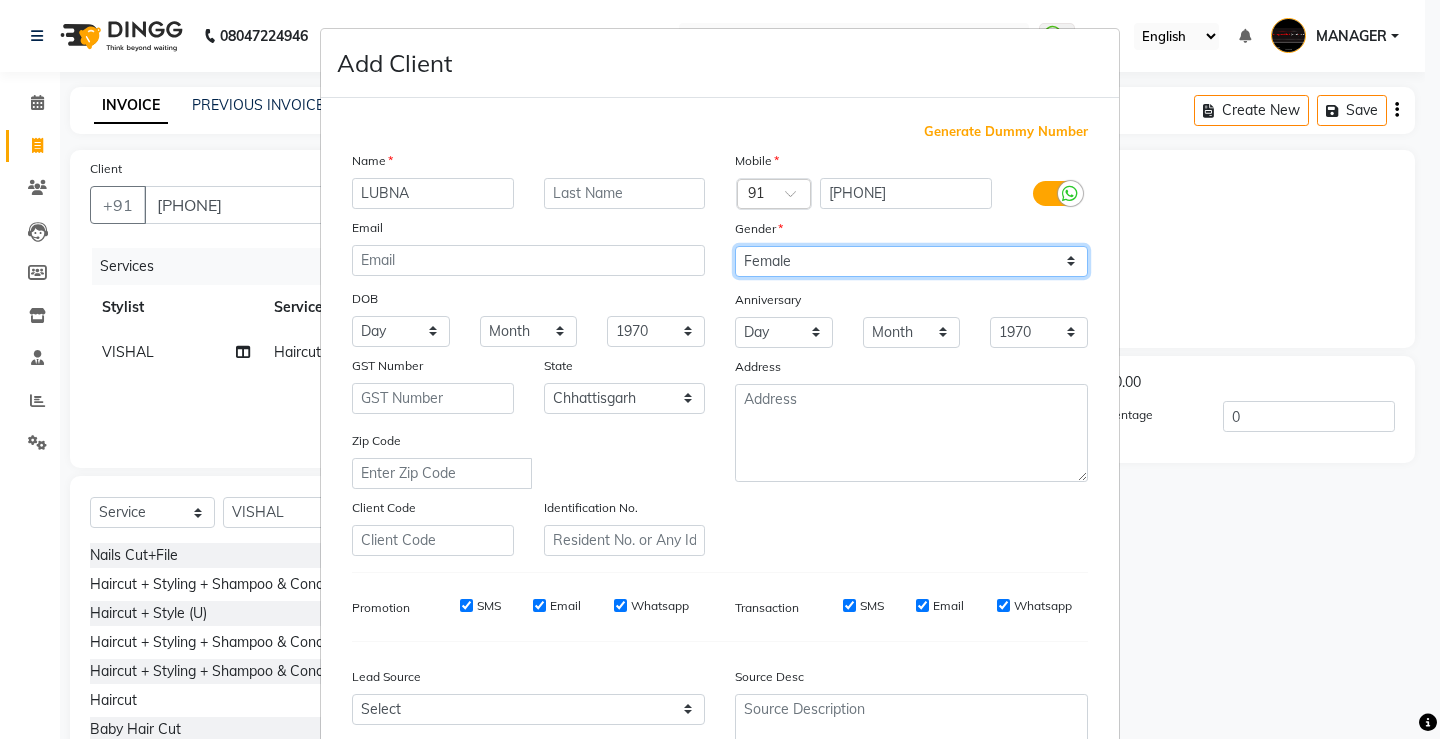click on "Select Male Female Other Prefer Not To Say" at bounding box center [911, 261] 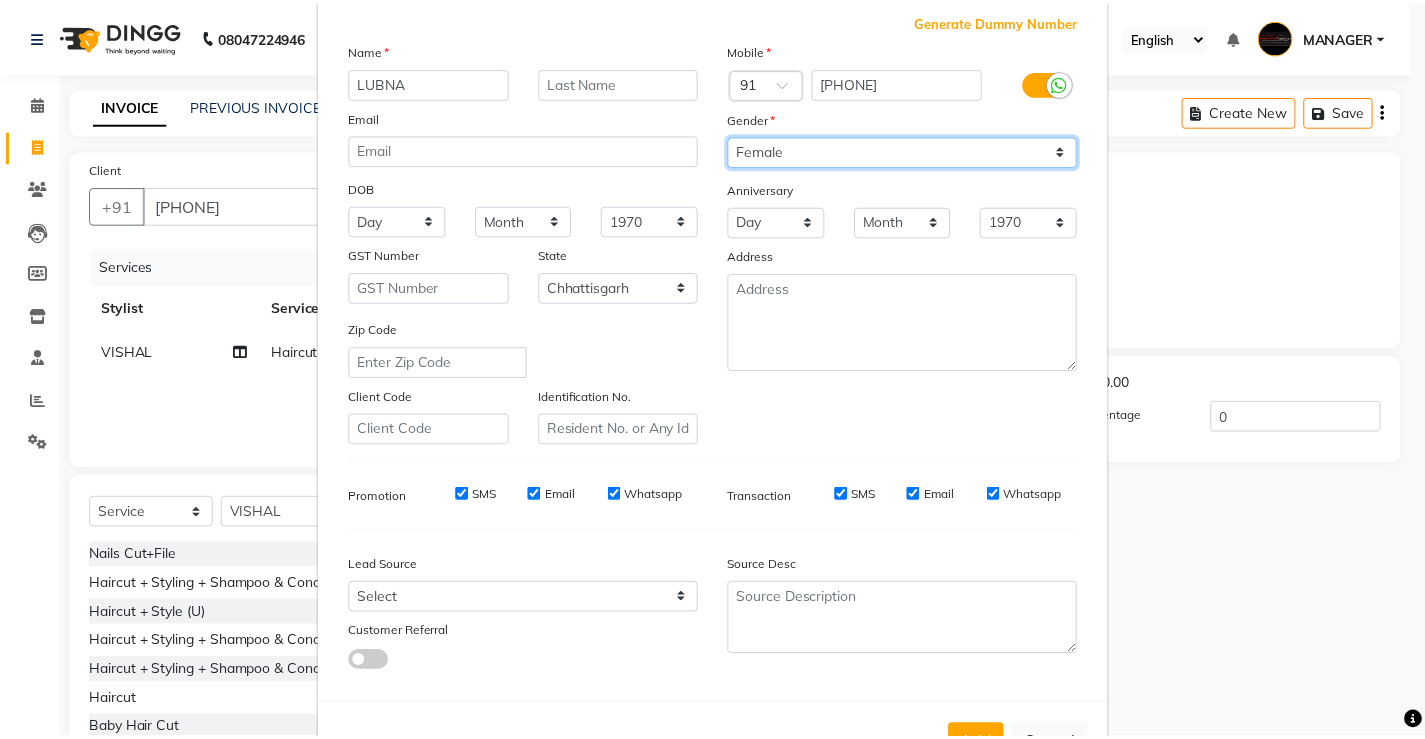 scroll, scrollTop: 184, scrollLeft: 0, axis: vertical 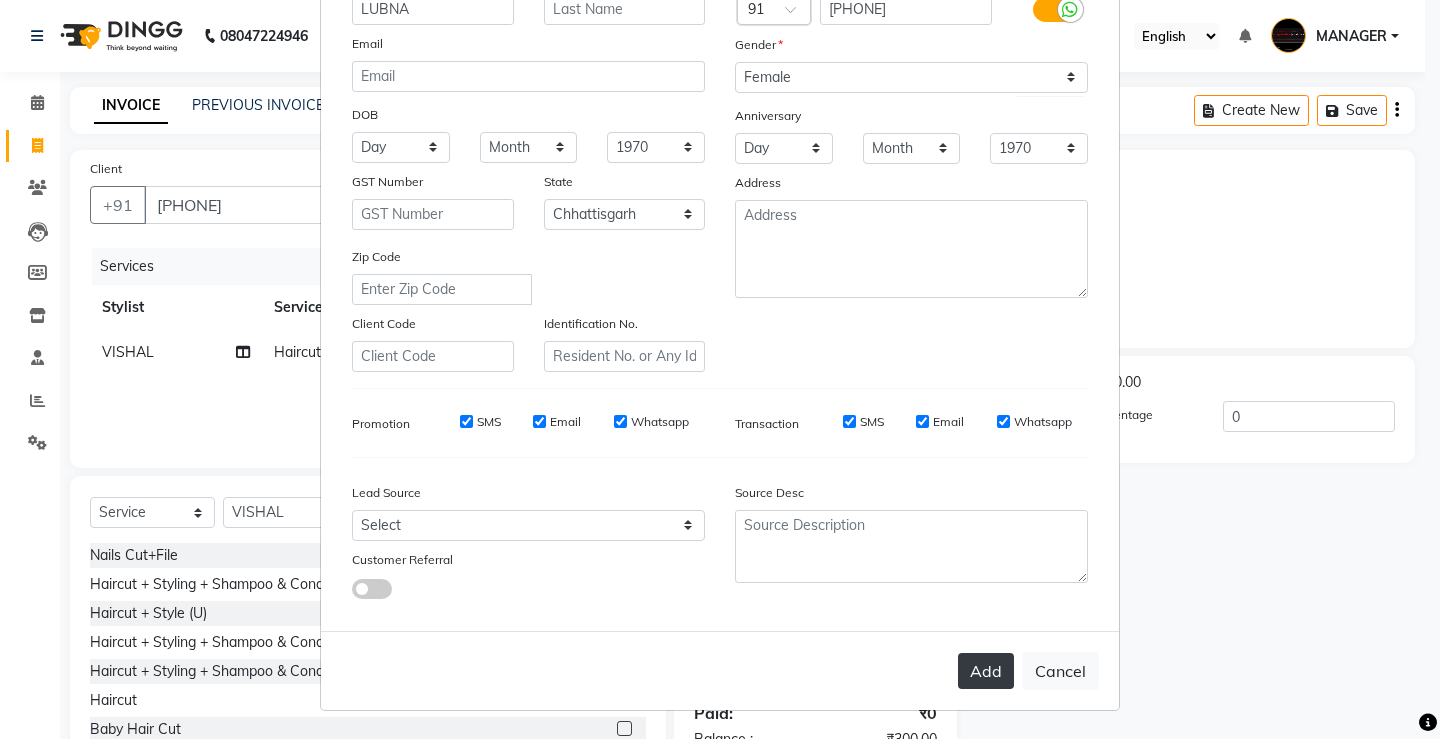 click on "Add" at bounding box center [986, 671] 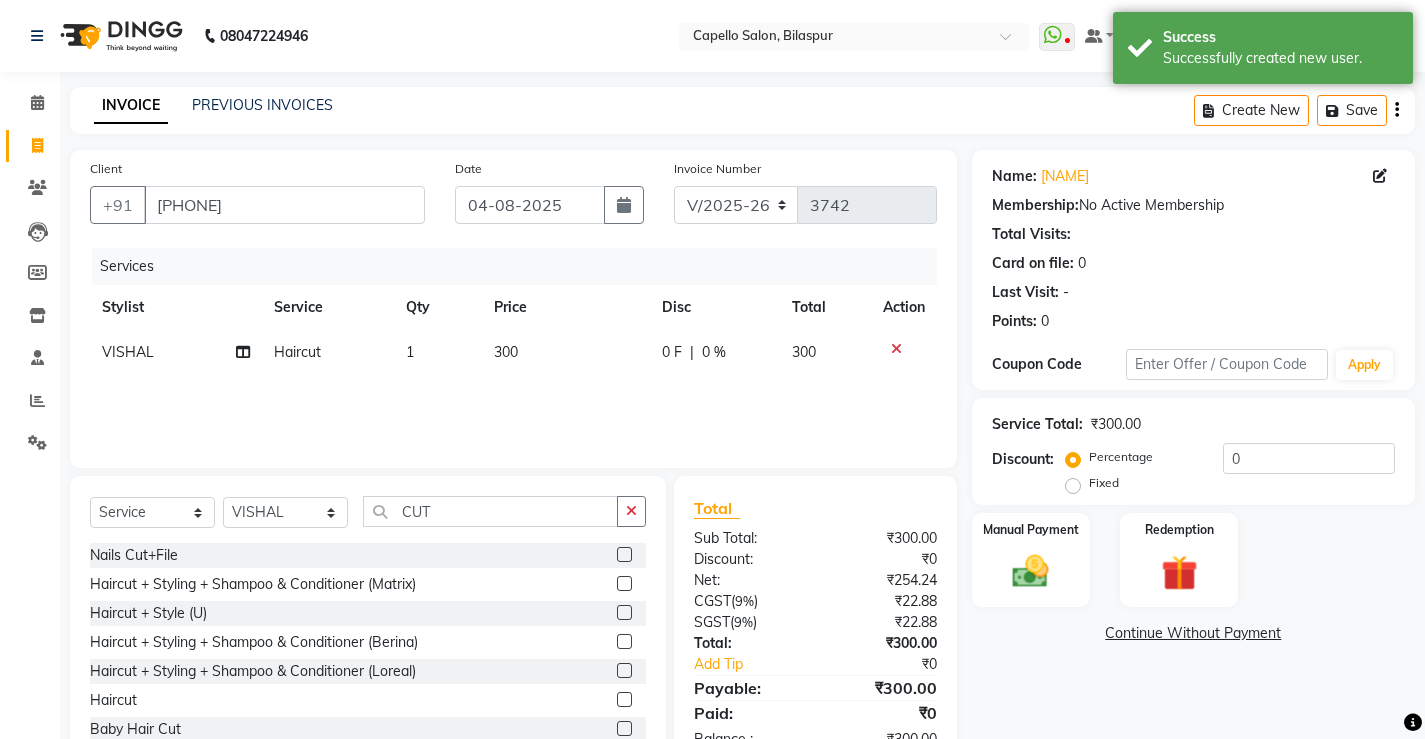 click on "VISHAL" 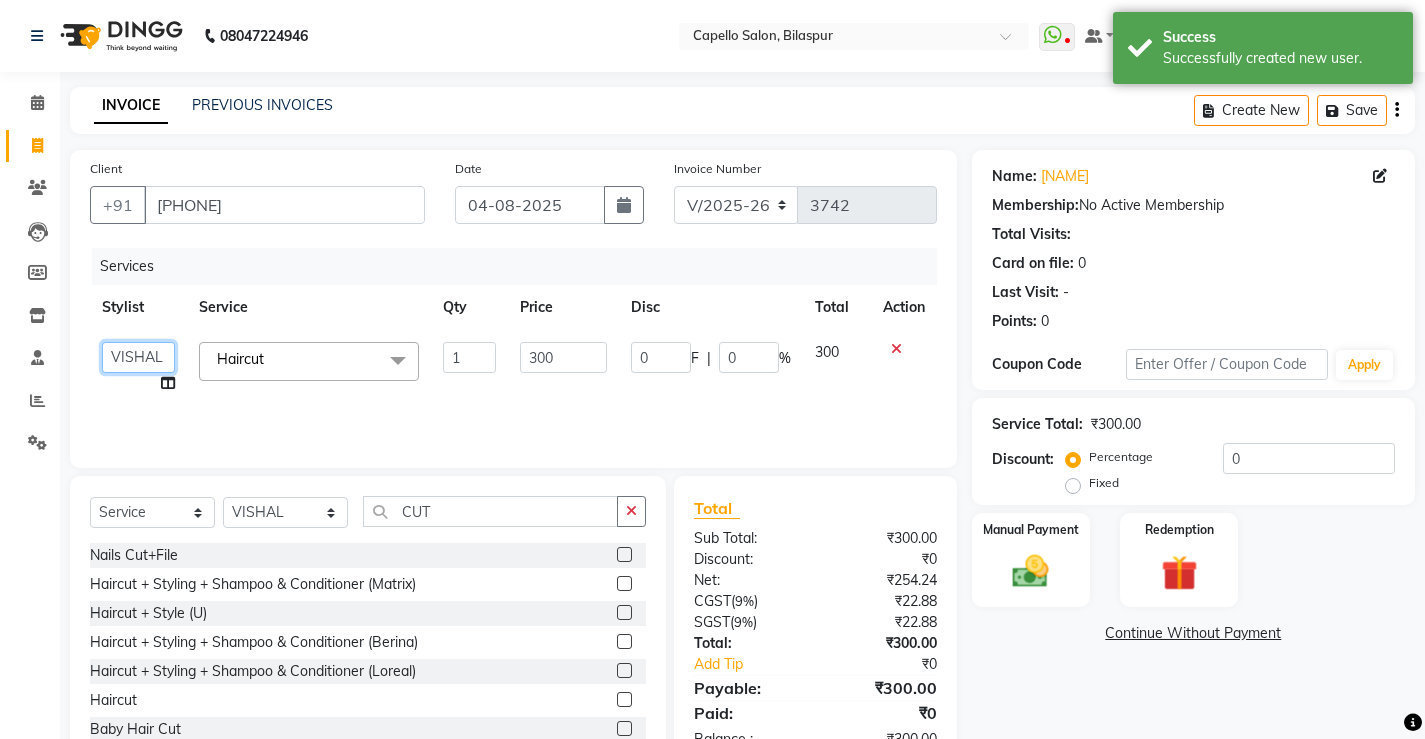 click on "ADMIN   AKASH   ANJALI   khusboo   KIRTI   KUSHAL   MANAGER   Manish    RAJESH   reshma   ritee   shailendra   SHIVA   VISHAL" 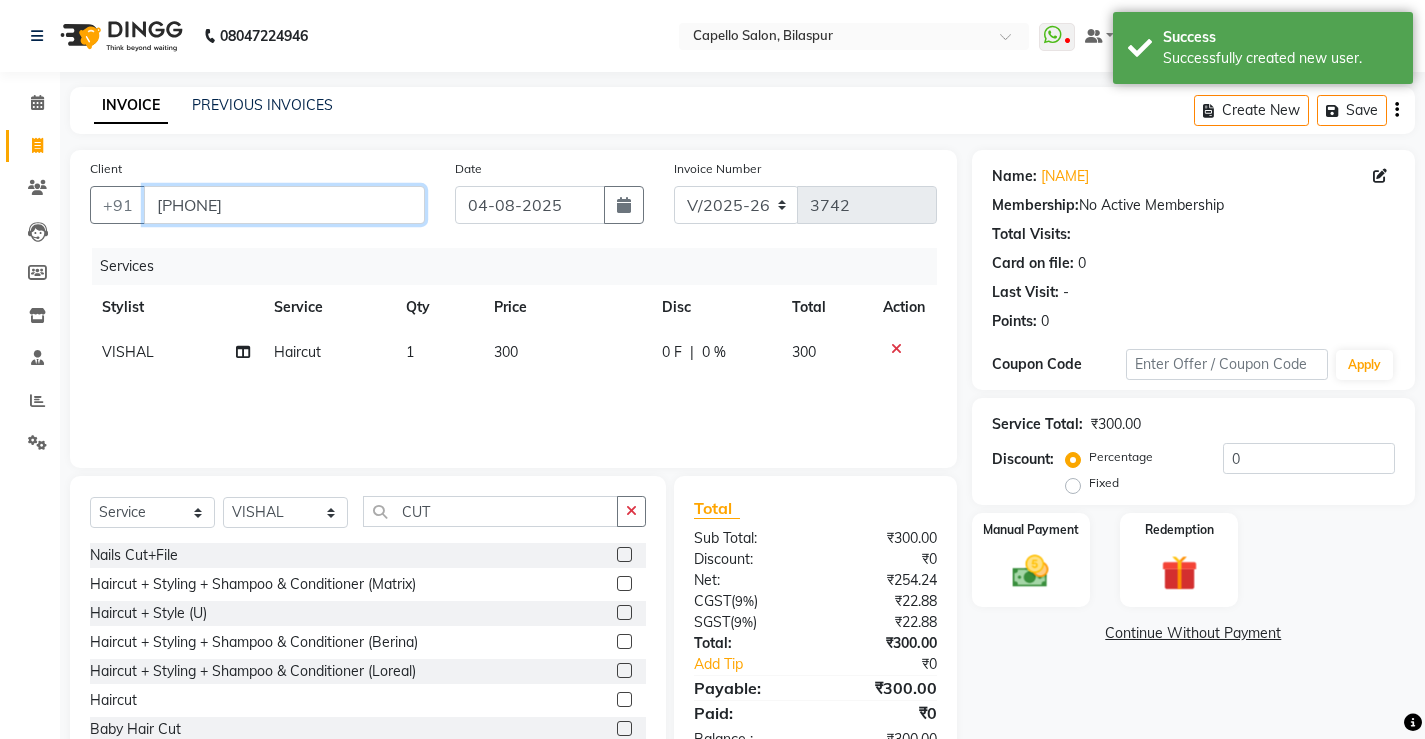 drag, startPoint x: 152, startPoint y: 206, endPoint x: 299, endPoint y: 202, distance: 147.05441 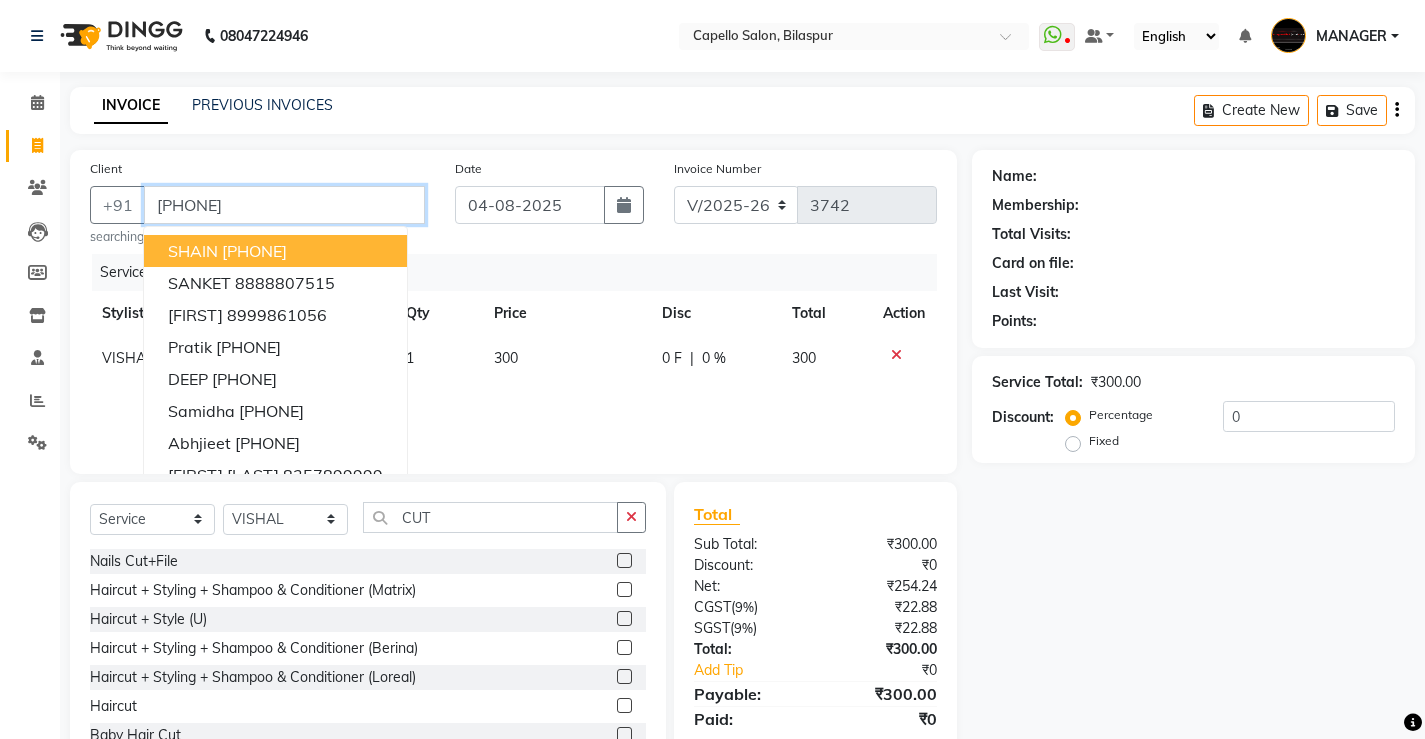type on "[PHONE]" 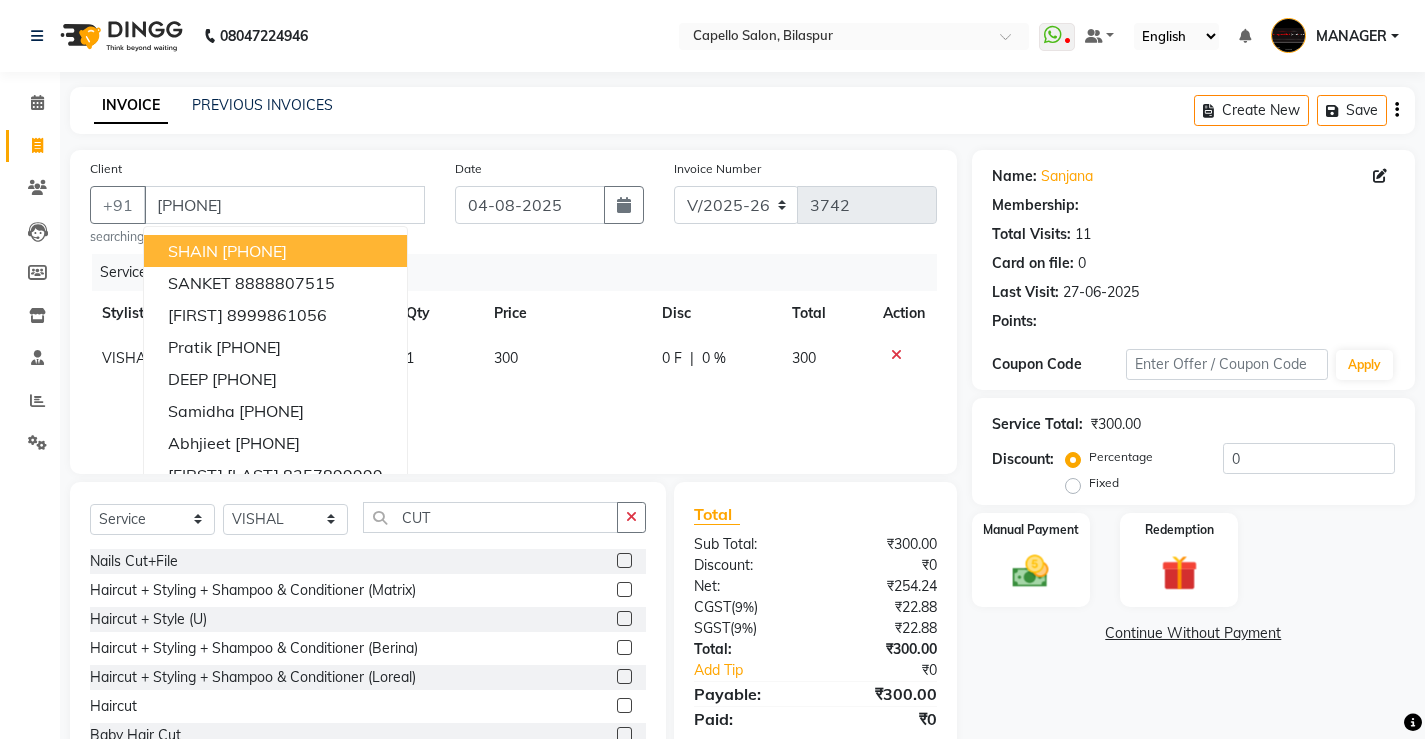 select on "1: Object" 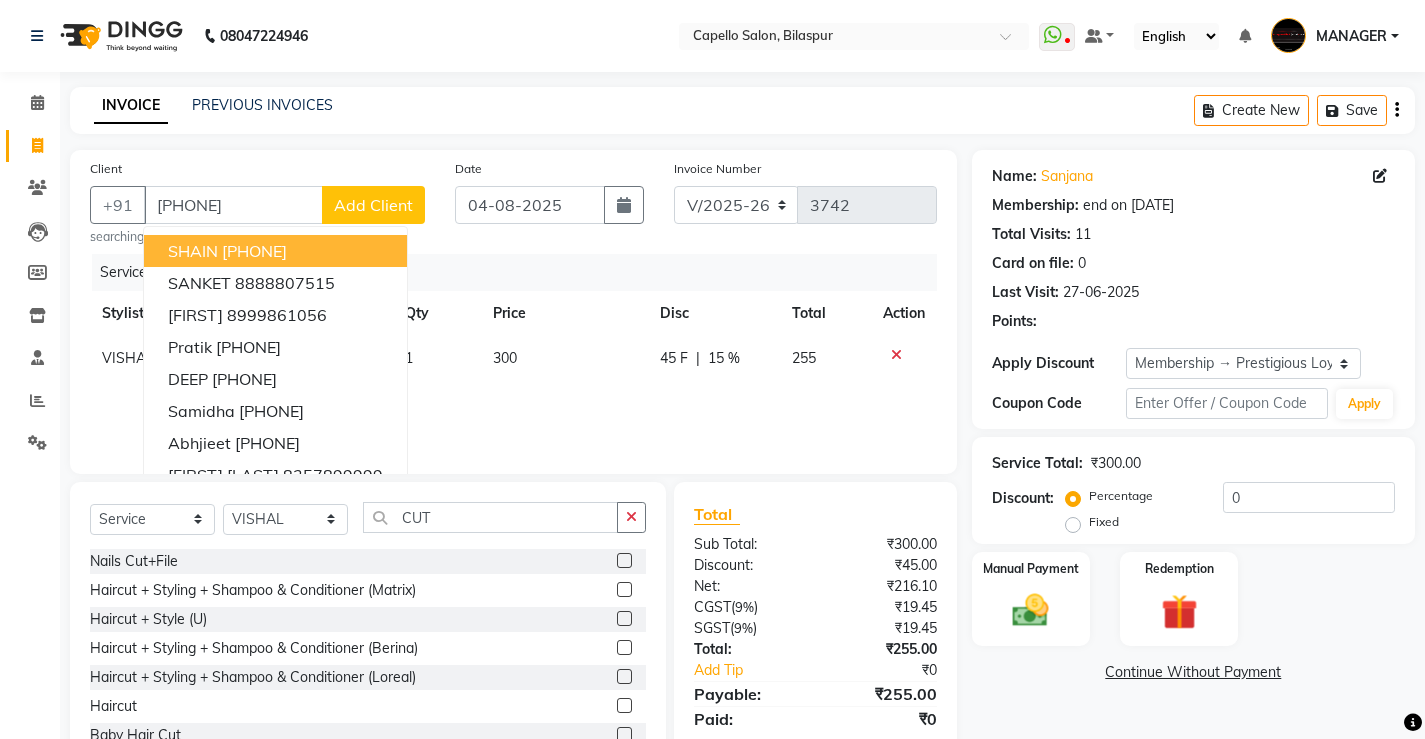 type on "15" 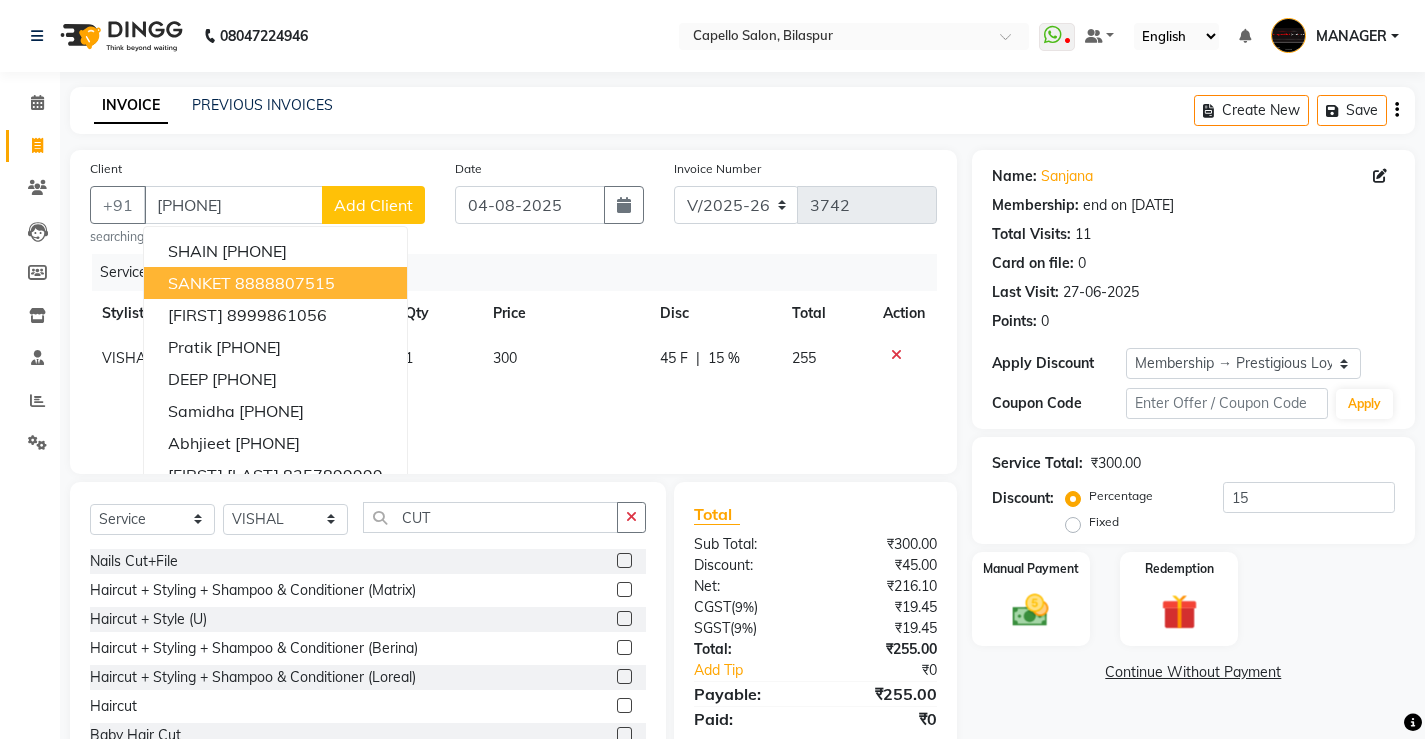 click on "300" 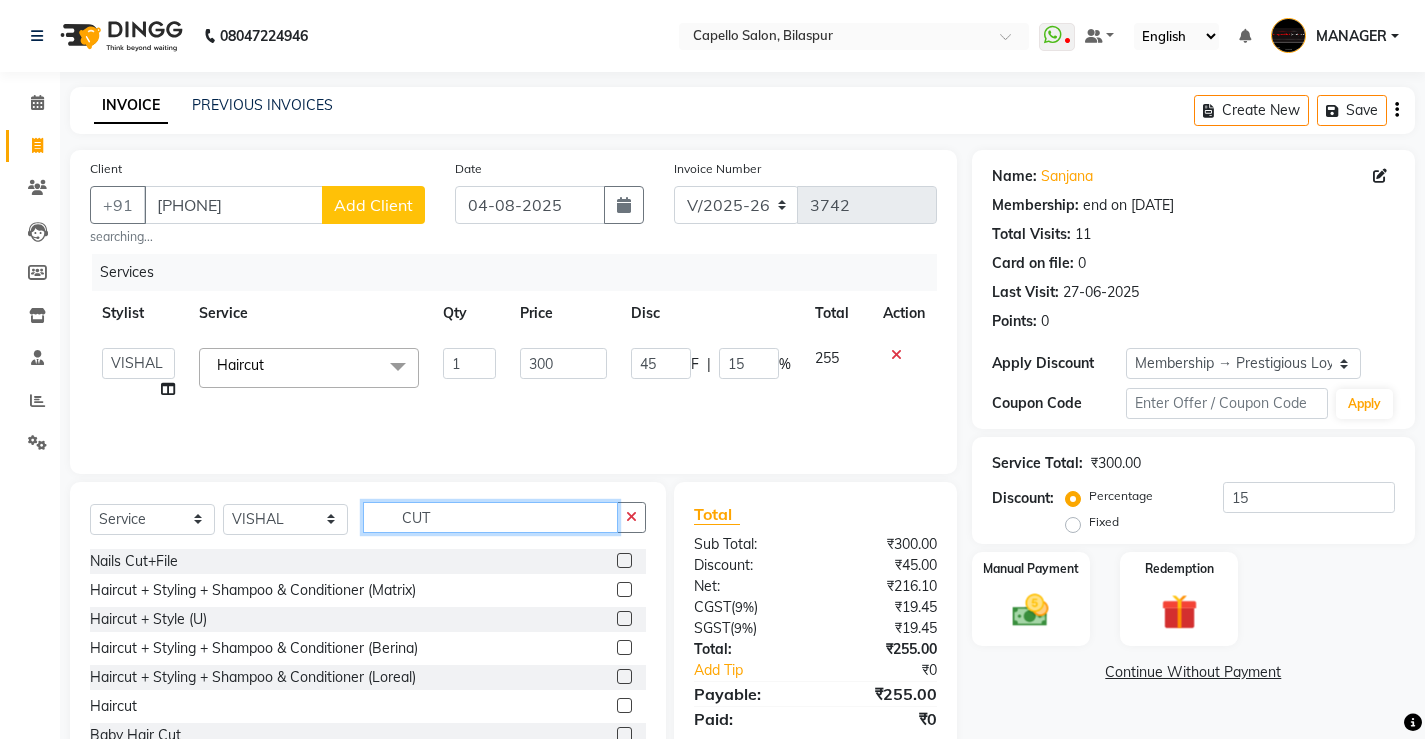 drag, startPoint x: 452, startPoint y: 507, endPoint x: 393, endPoint y: 529, distance: 62.968246 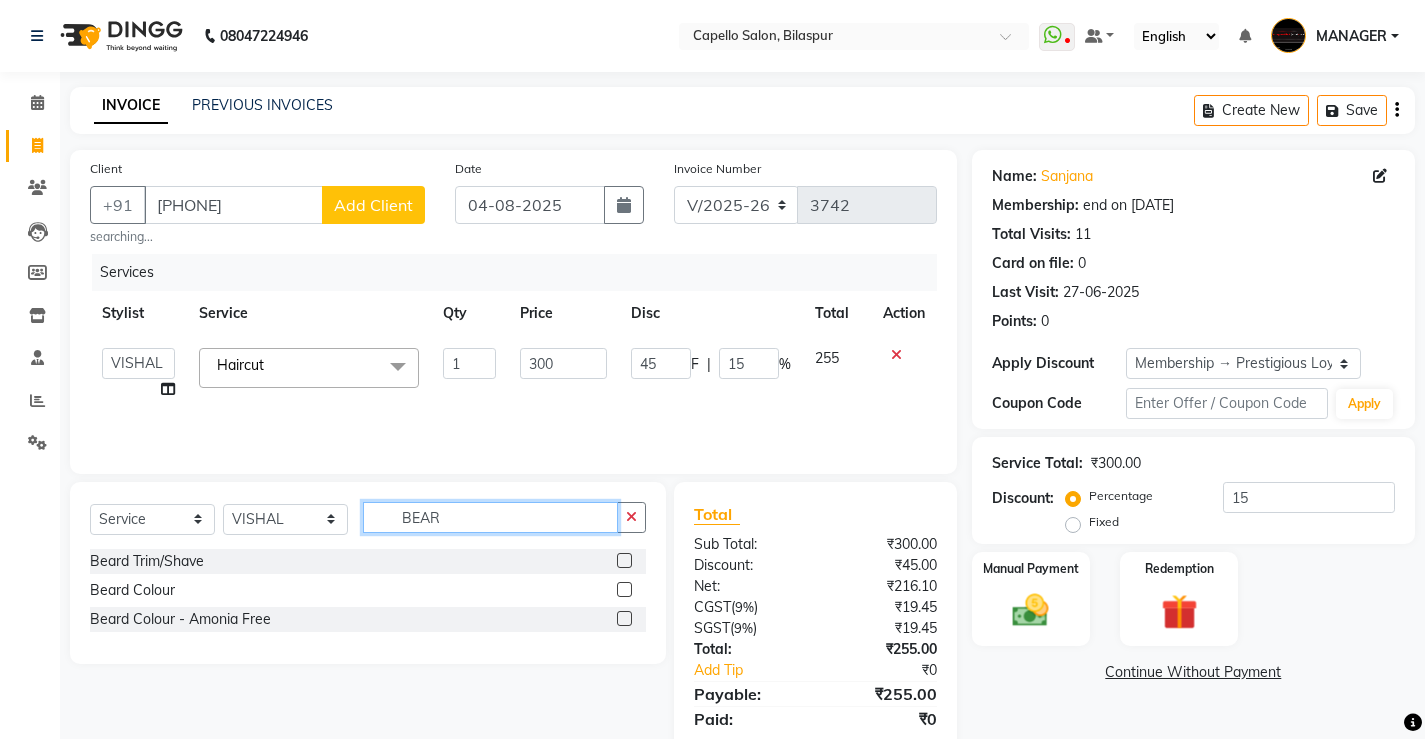 type on "BEAR" 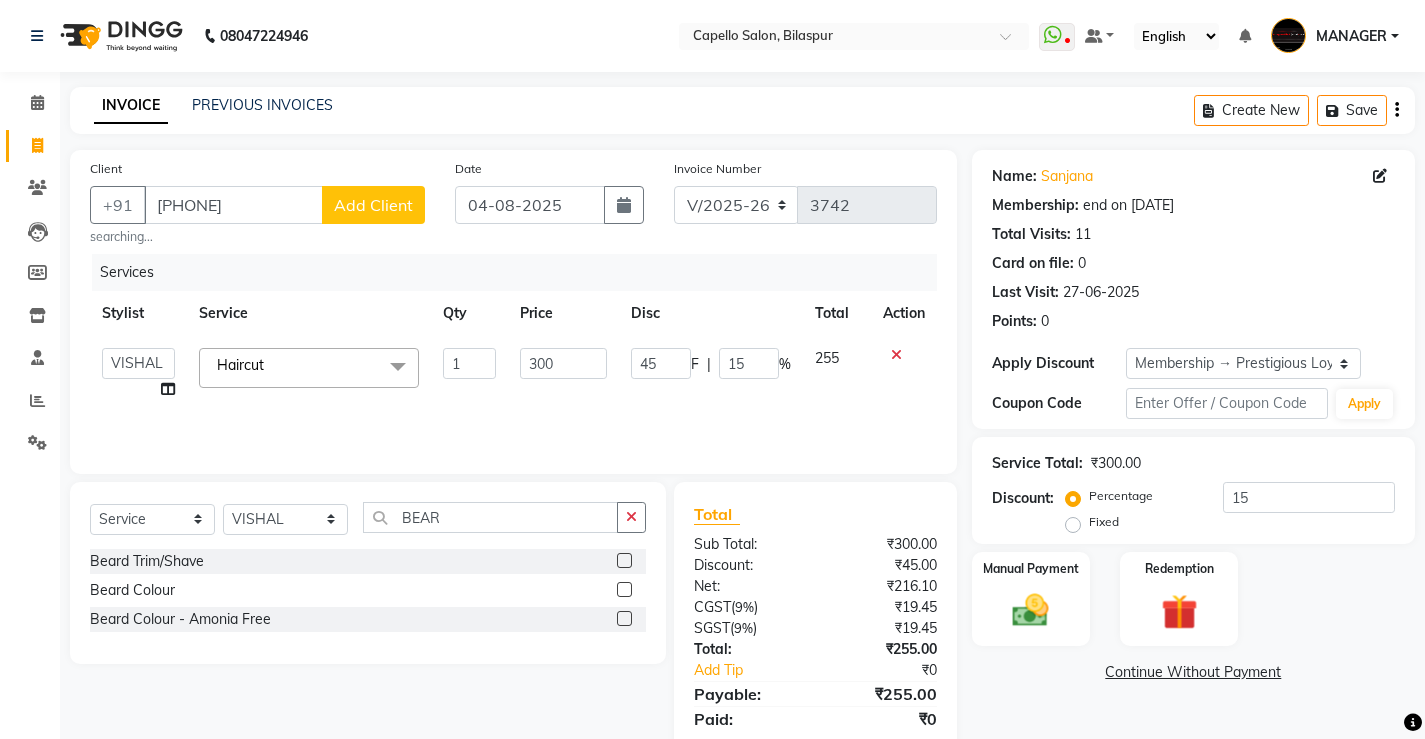 click 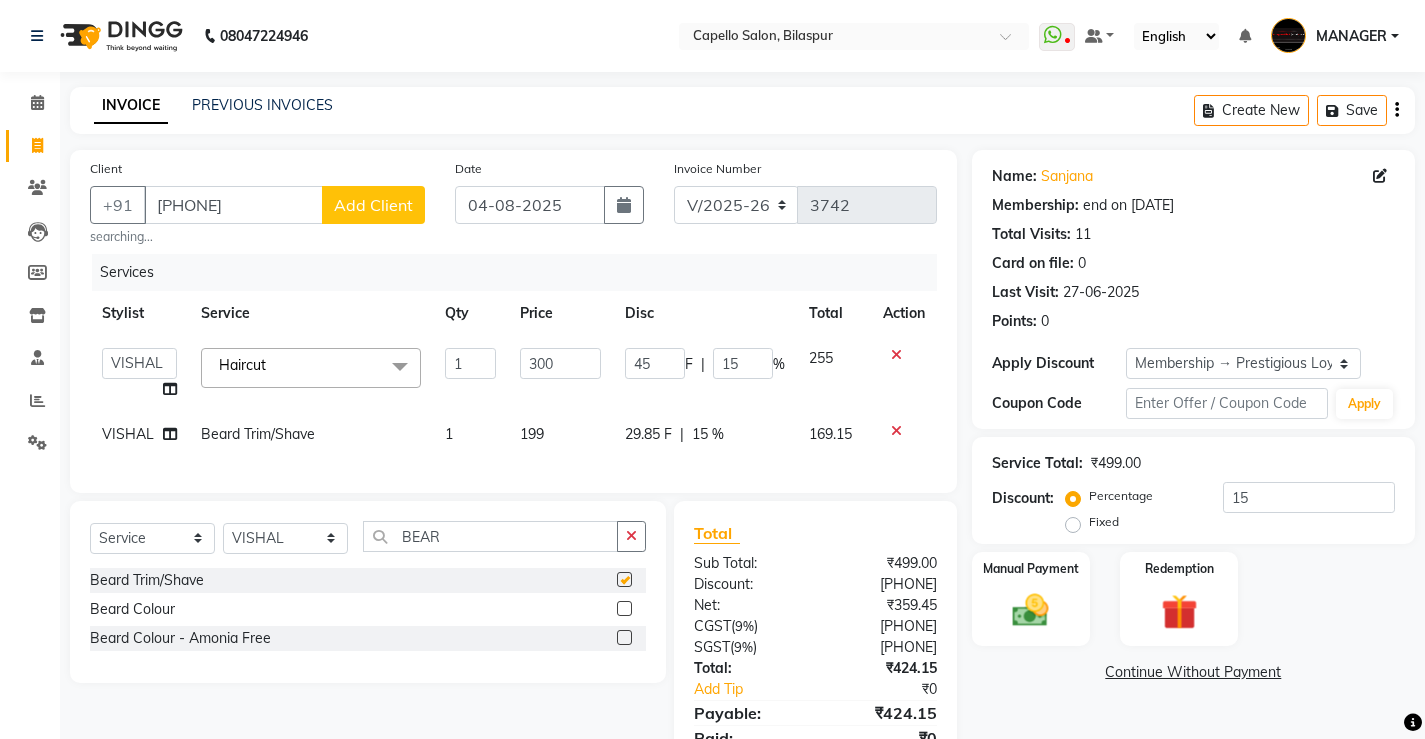 checkbox on "false" 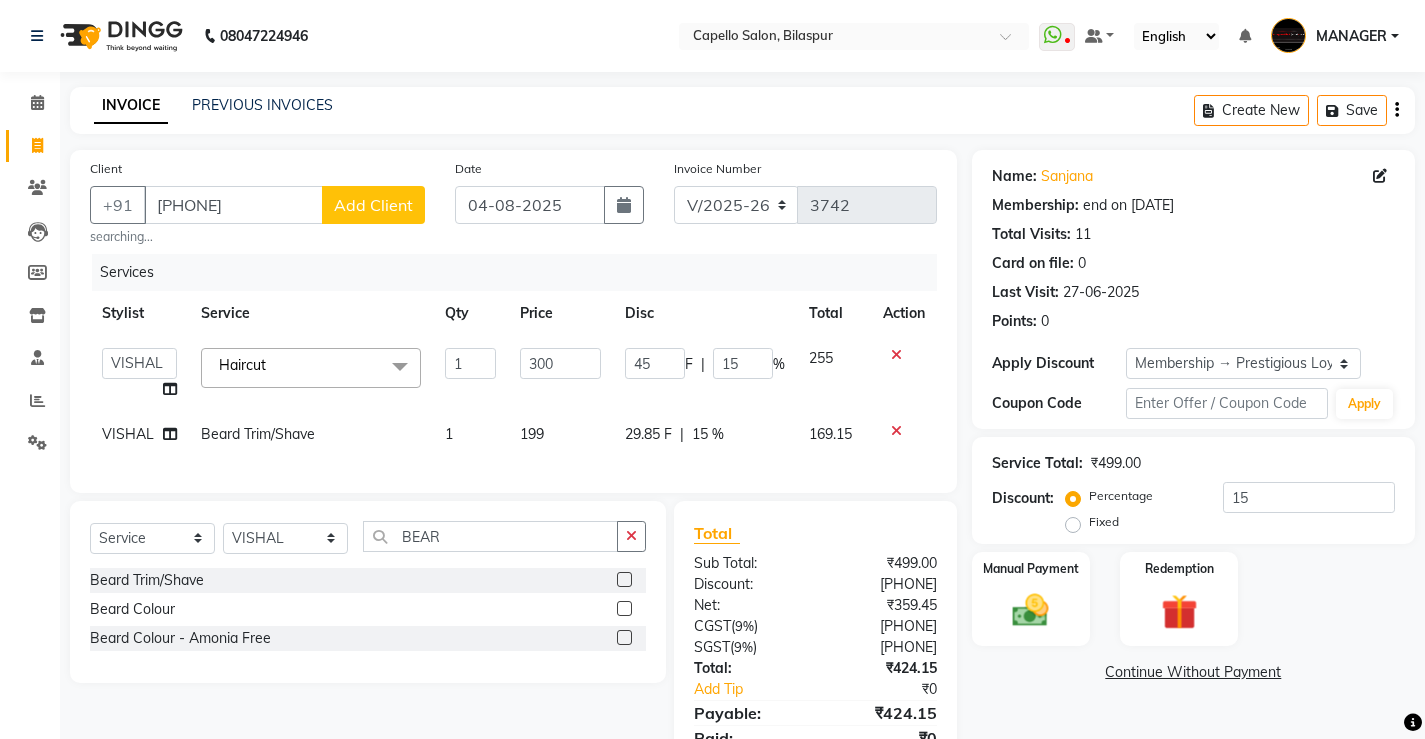 click on "199" 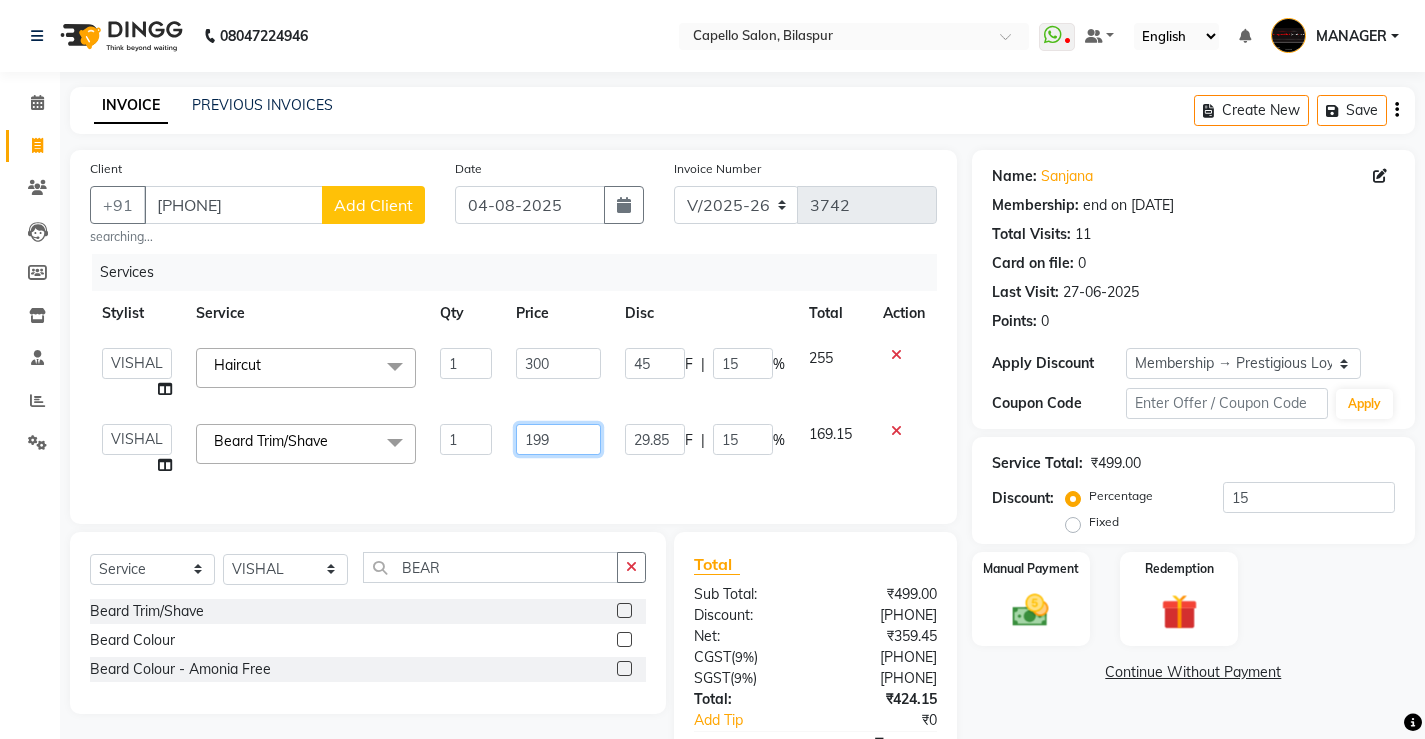 click on "199" 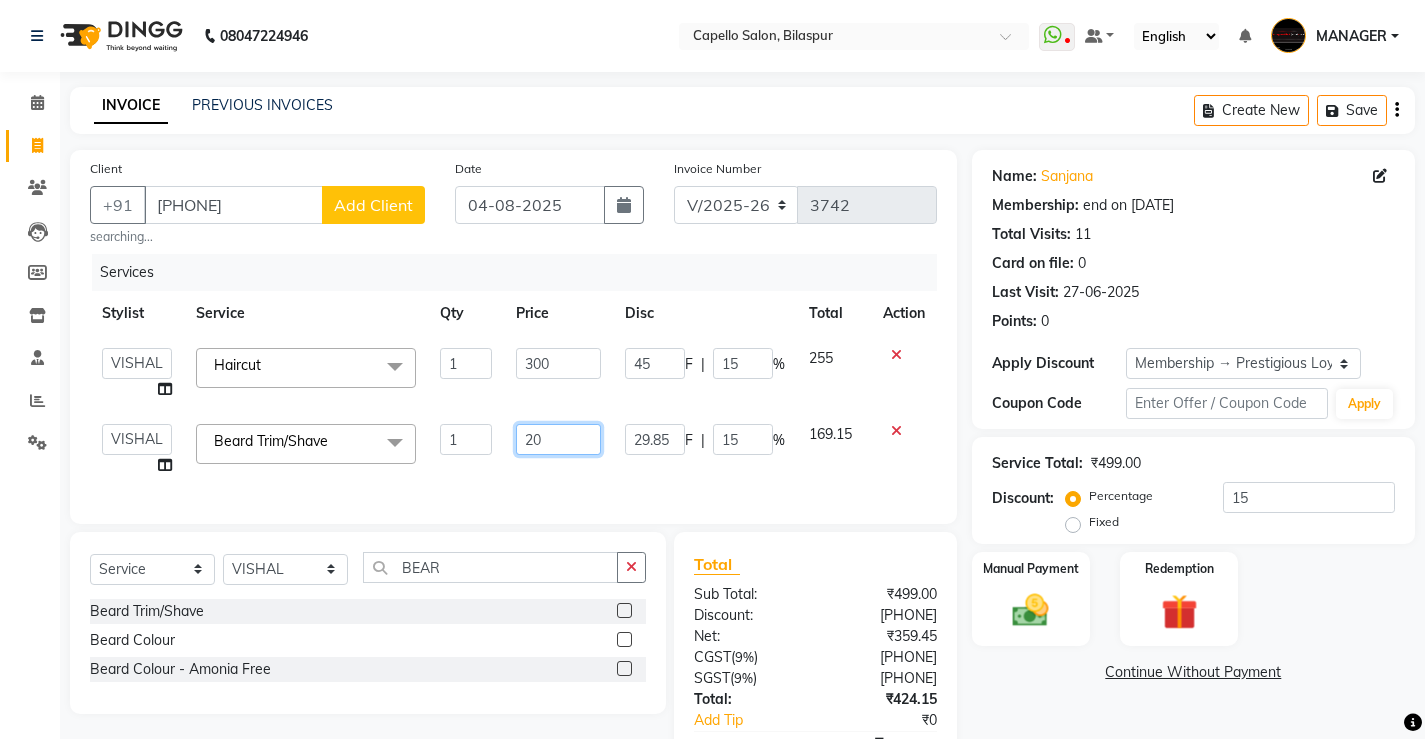 type on "200" 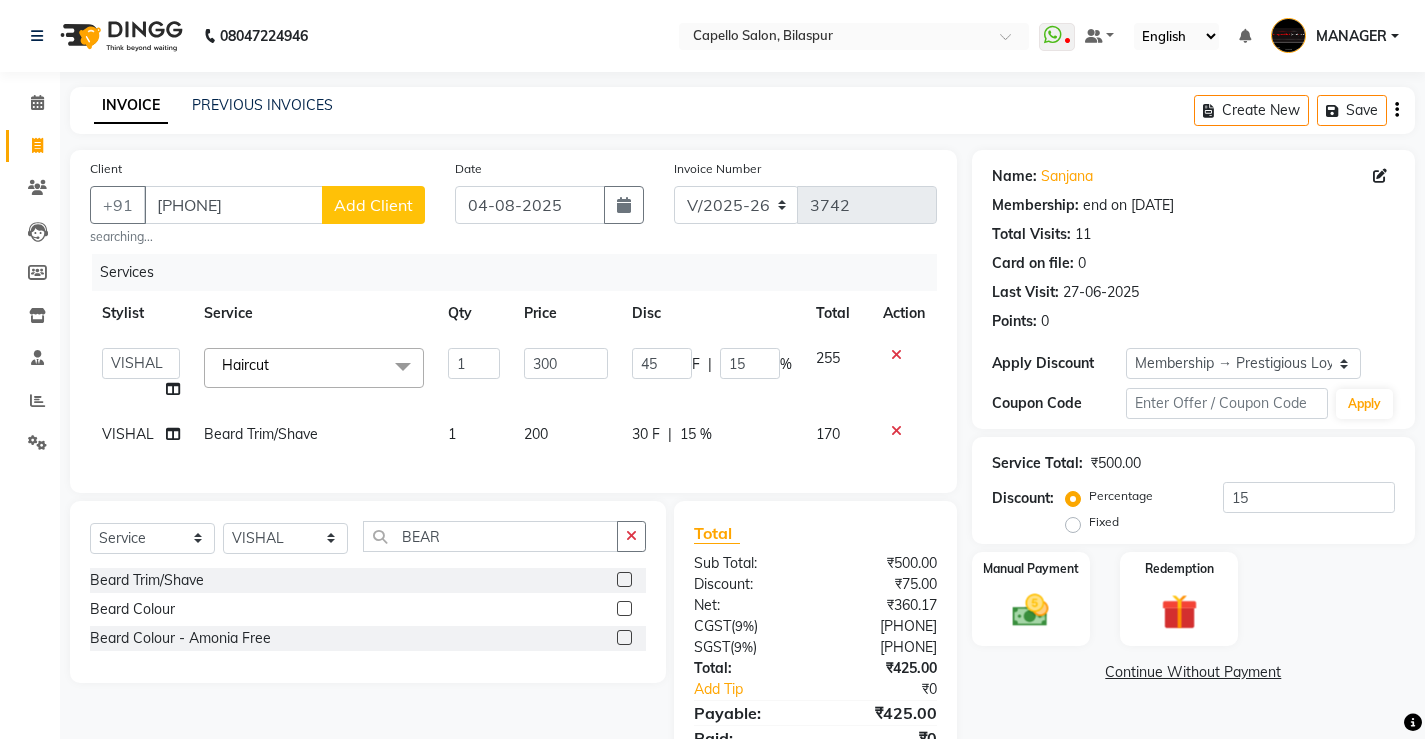 click on "Services Stylist Service Qty Price Disc Total Action  ADMIN   [NAME]   [NAME]   [NAME]   [NAME]   [NAME]   MANAGER   [NAME]    [NAME]   [NAME]   [NAME]   [NAME]   SHIVA   [NAME]  Haircut  x Hair Spa Scrub Hair Spa (M) Hair Spa (F) Keratin Spa Hair Treatment Hair Treatment Smartbond Hair Smoothing Hair Straightening Hair Rebonding Hair Keratin Cadiveu Head Massage L Hair Keratin Keramelon Hair Botox Keramelon Scalp Advance (F) Scalp Advance (M) Brillare Anti-Dandruff oil (F) Nanoplastia treatment Brillare Hairfall Control oil (F) Brillare Hairfall Control oil (M) Brillare Anti-Dandruff oil (M) Reflexology (U lux) 1400 Face Bleach Face D-Tan Face Clean Up Clean-up (Shine beauty) Facial Actiblend Glass Facial Mask Signature Facial Deluxe Facial Luxury Facial Magical Facial Premium Facial Royal Treatment Skinora Age Control F Treatment ( Snow Algae&Saffron) Skinora Calming Treatment (Avacado & Oat) Skinora Hydra Treatment (Butter&Coconut Milk) Classic Manicure 1 F" 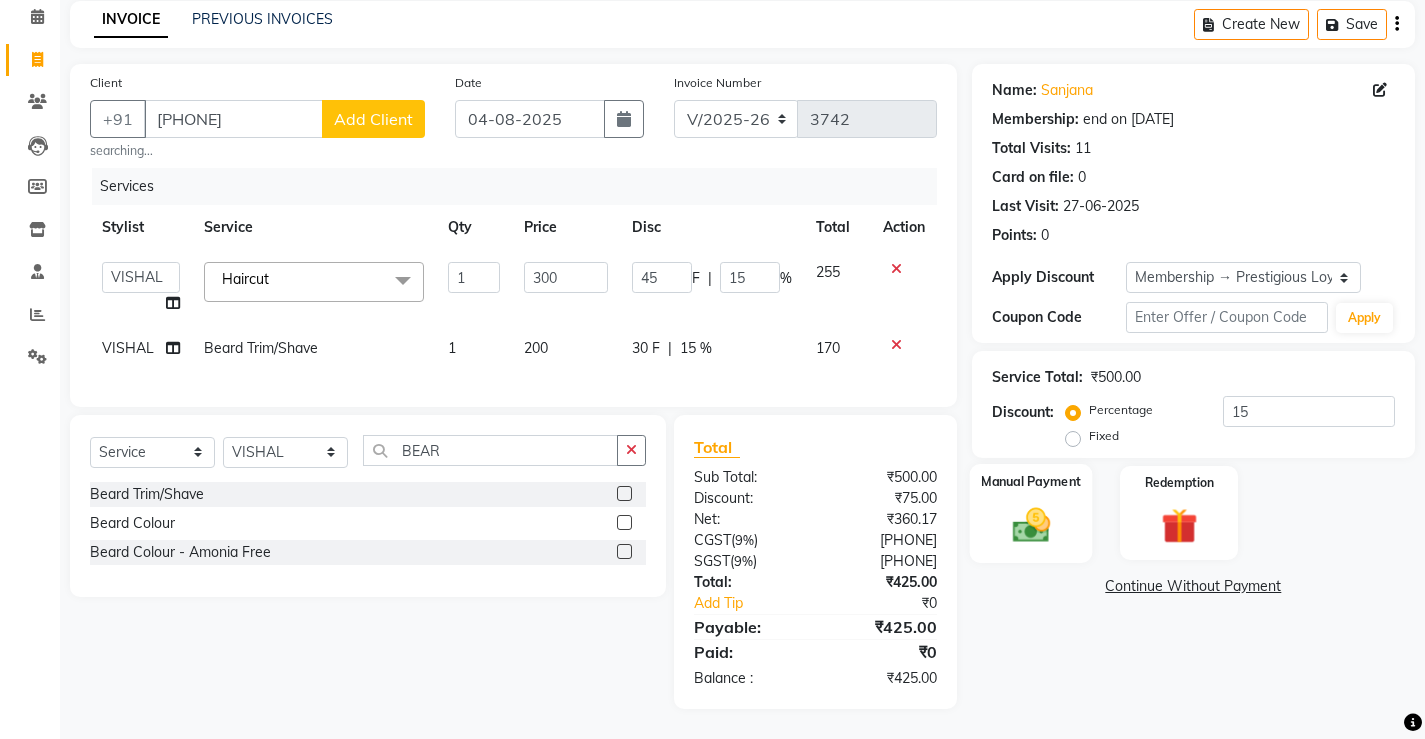 click 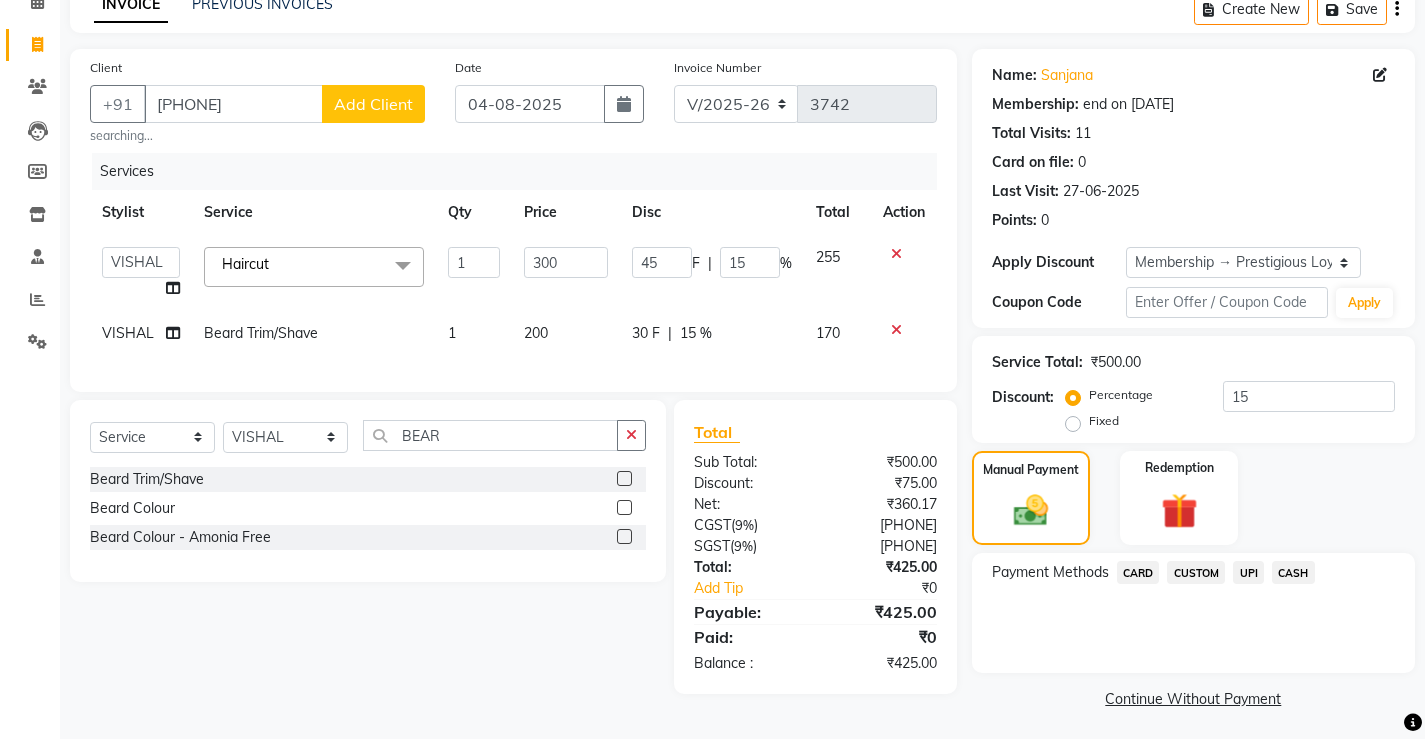 click on "UPI" 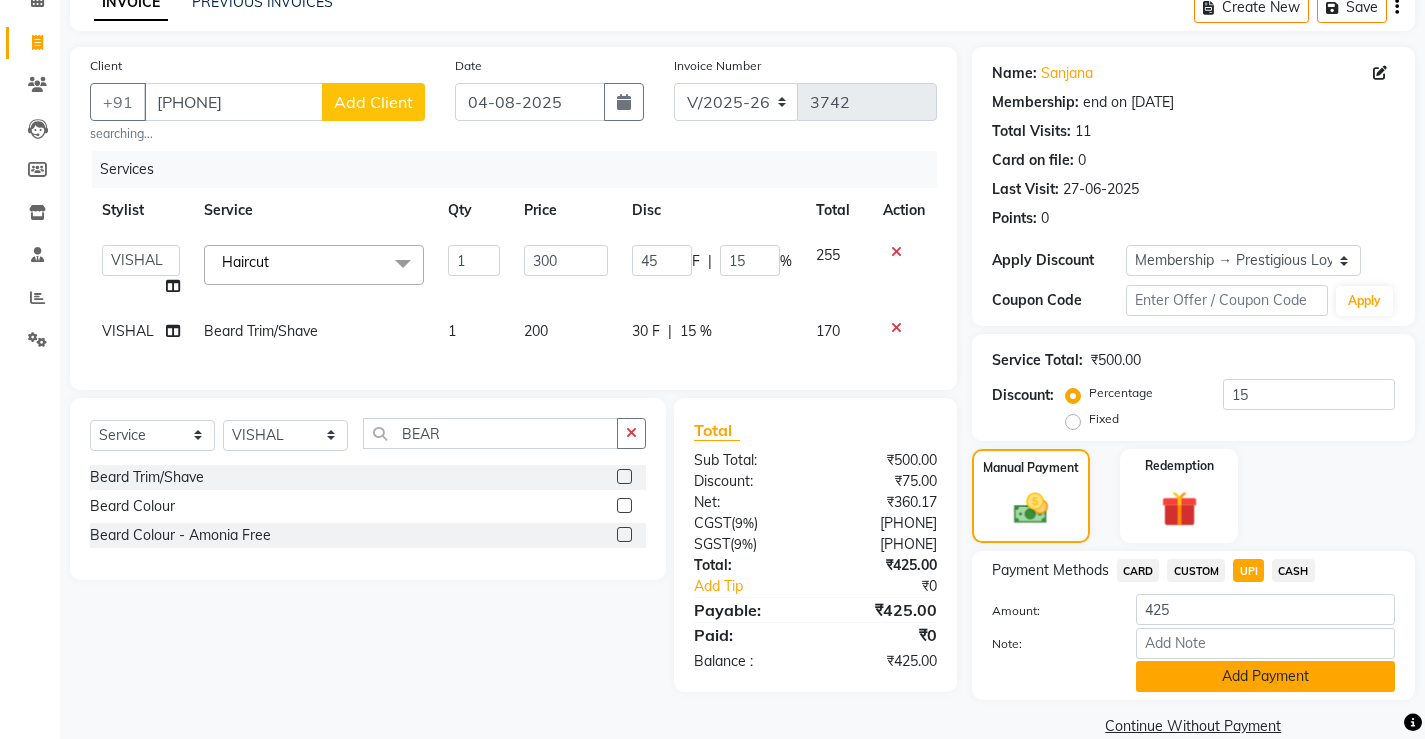 scroll, scrollTop: 135, scrollLeft: 0, axis: vertical 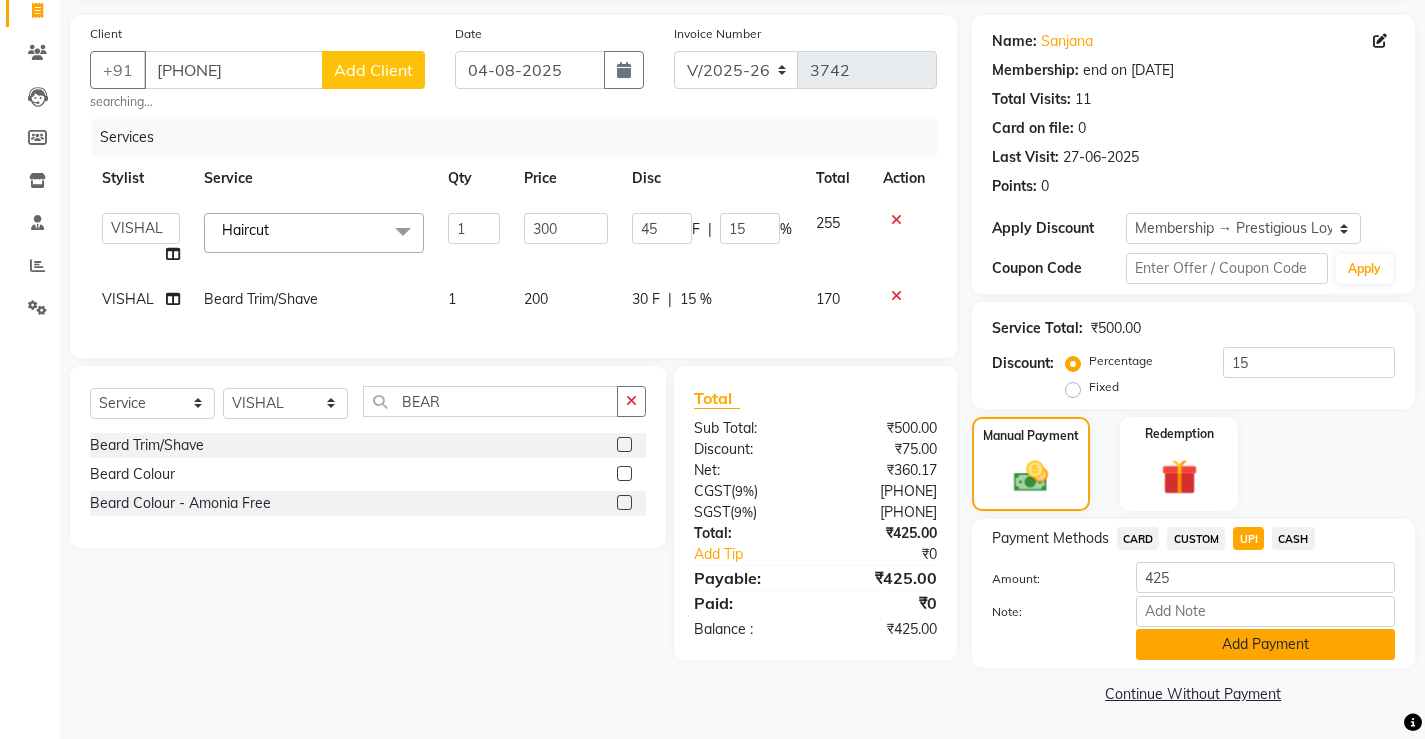 click on "Add Payment" 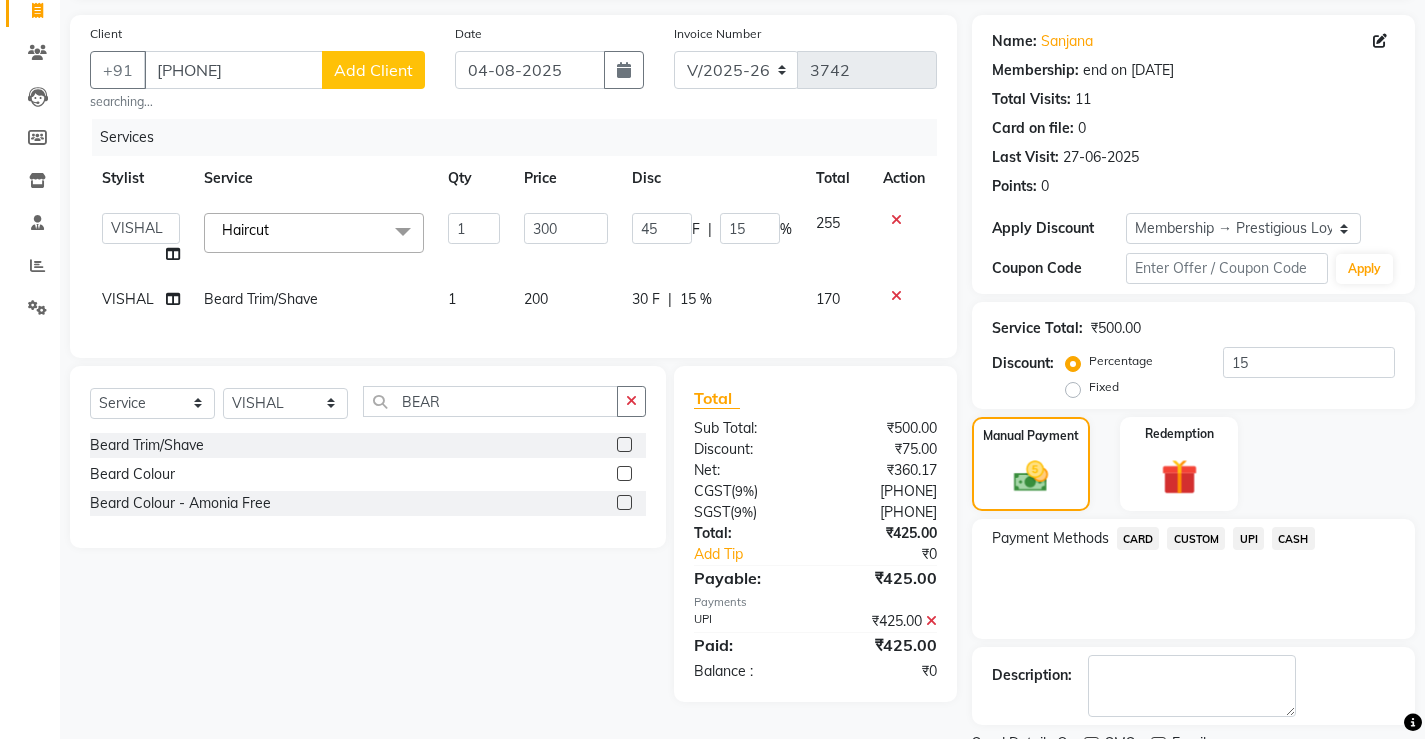 scroll, scrollTop: 219, scrollLeft: 0, axis: vertical 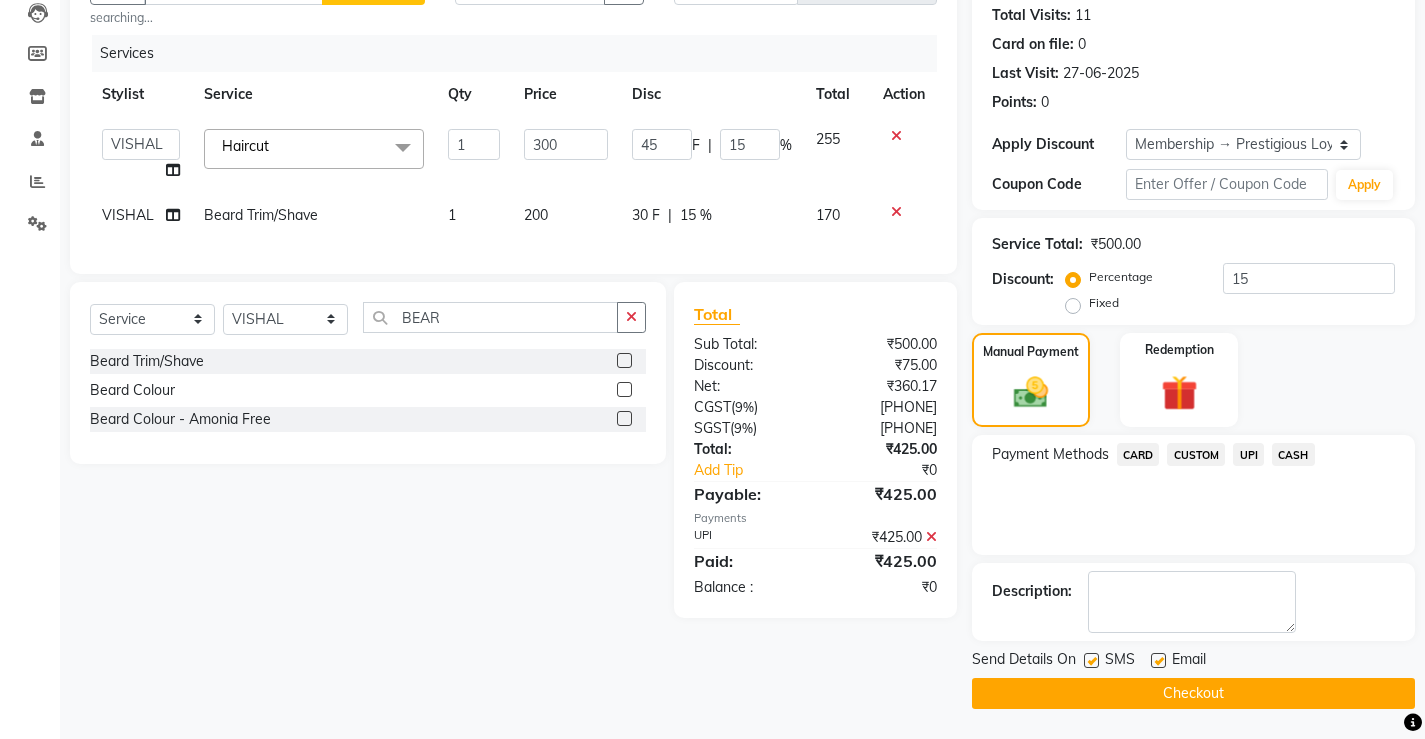 click on "Checkout" 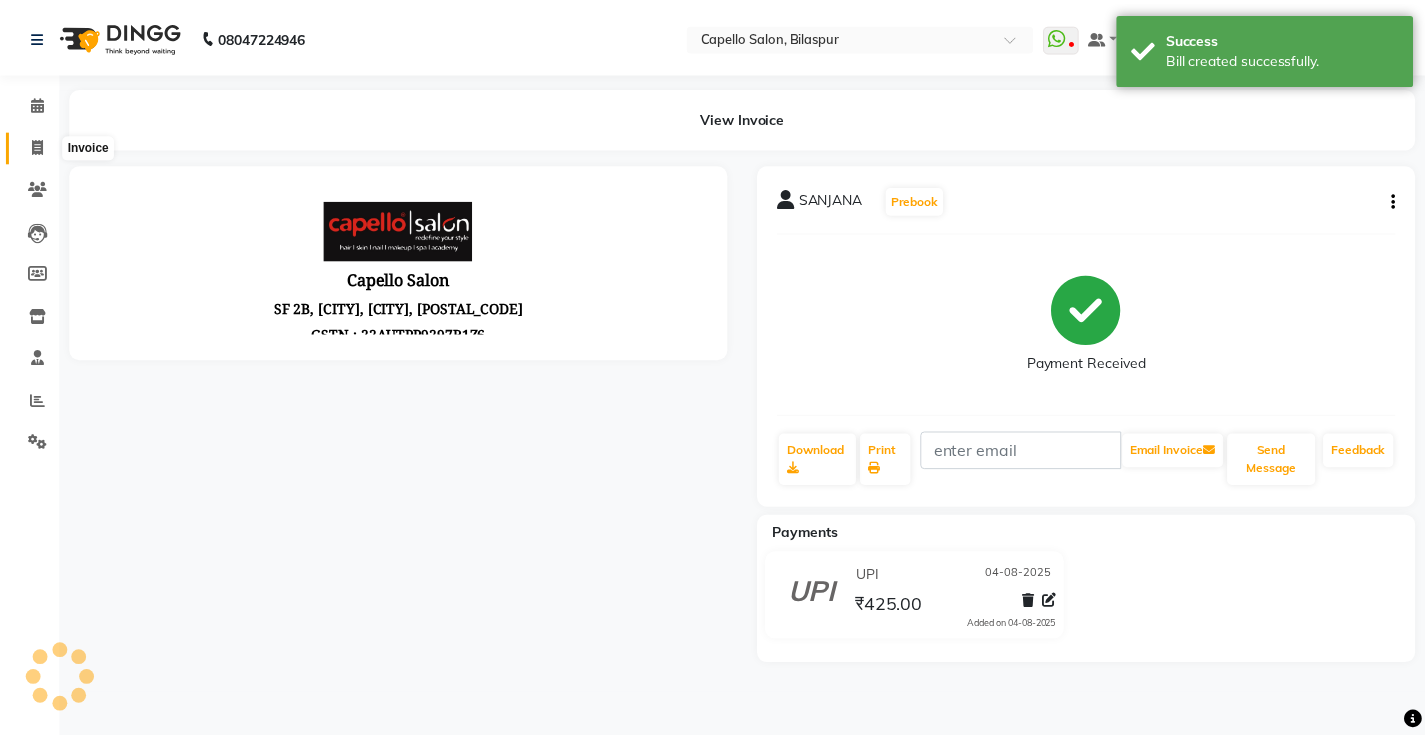 scroll, scrollTop: 0, scrollLeft: 0, axis: both 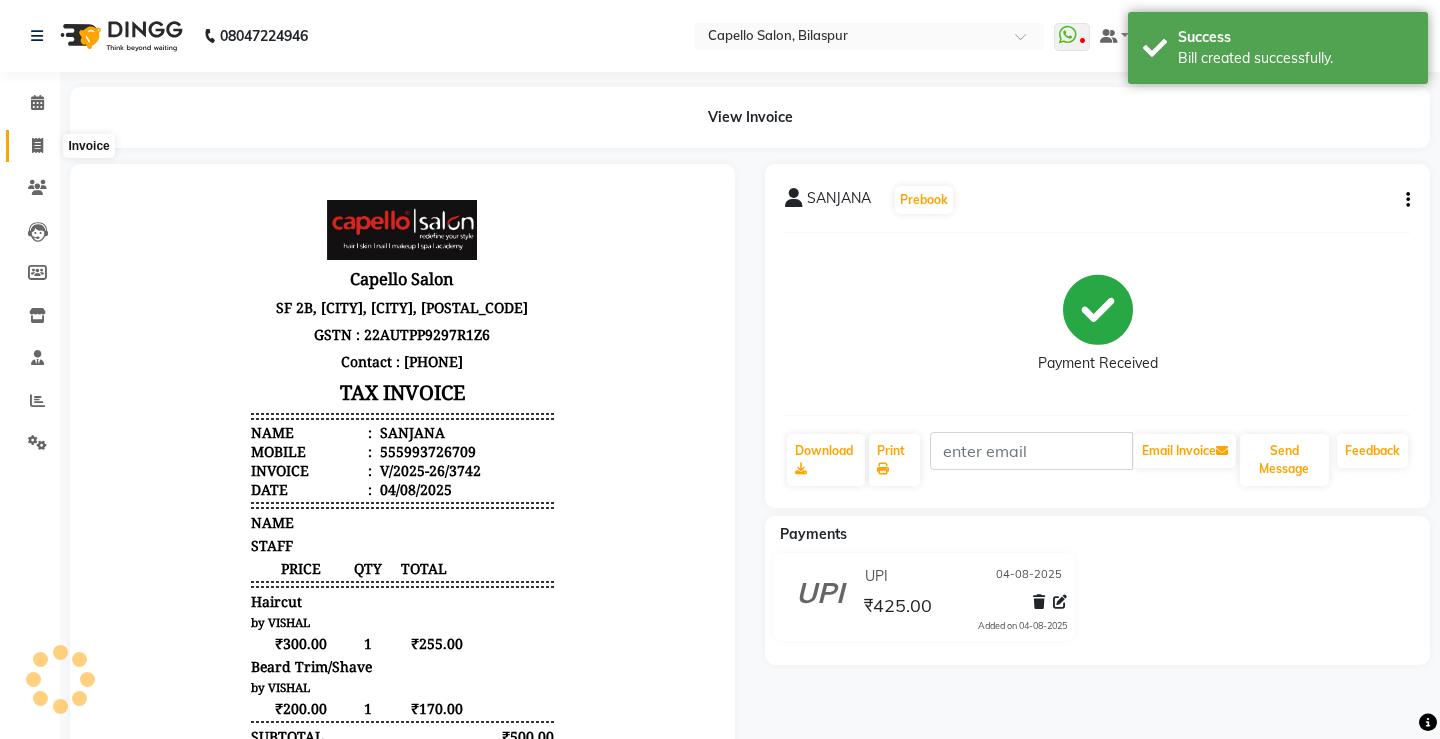 click 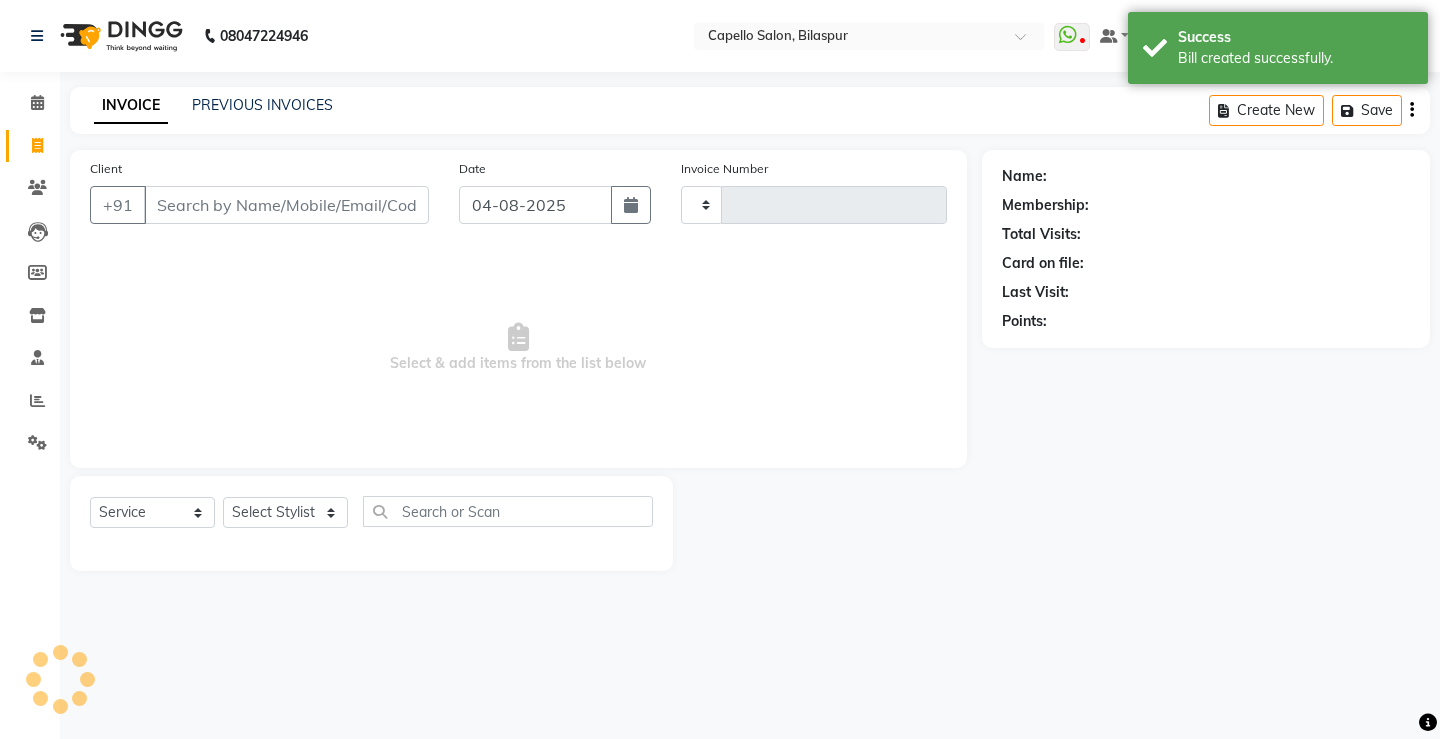 type on "3743" 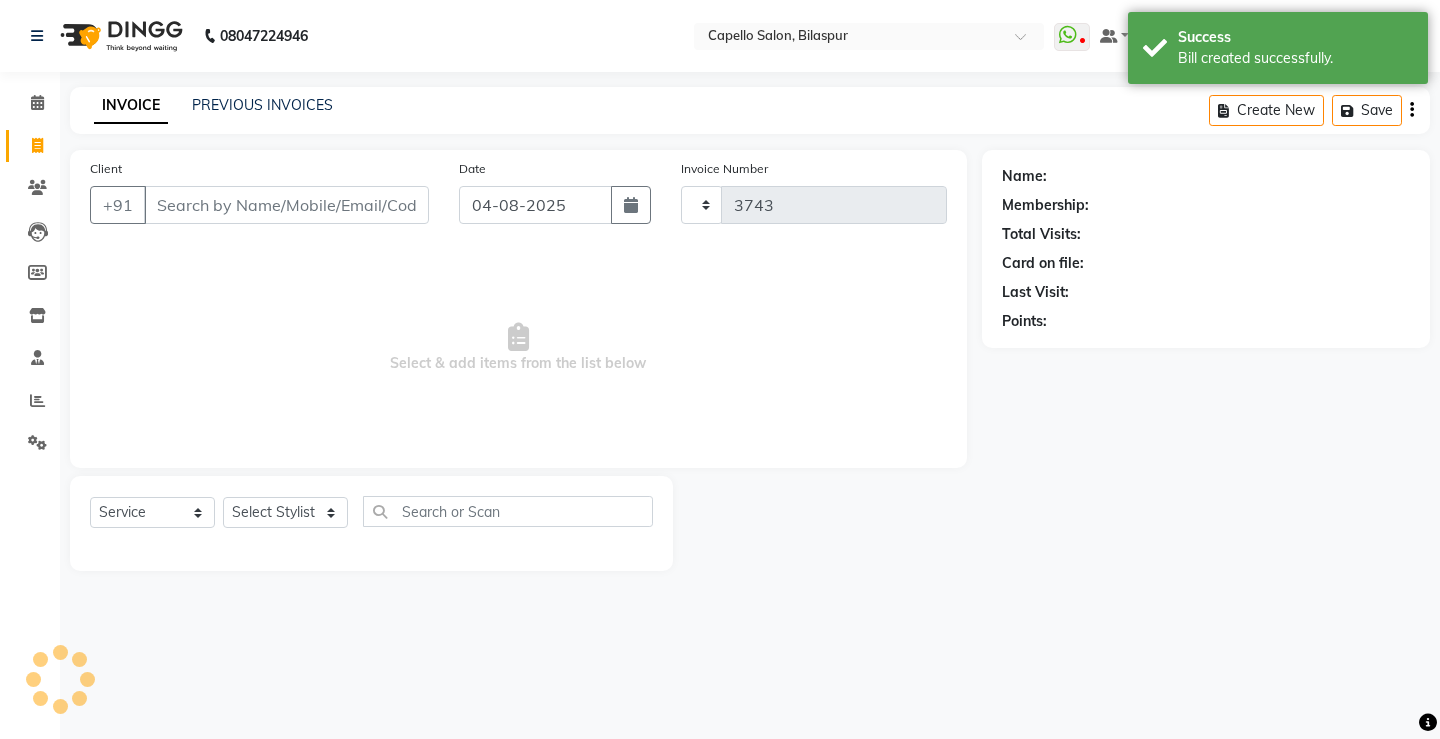 click on "Client" at bounding box center (286, 205) 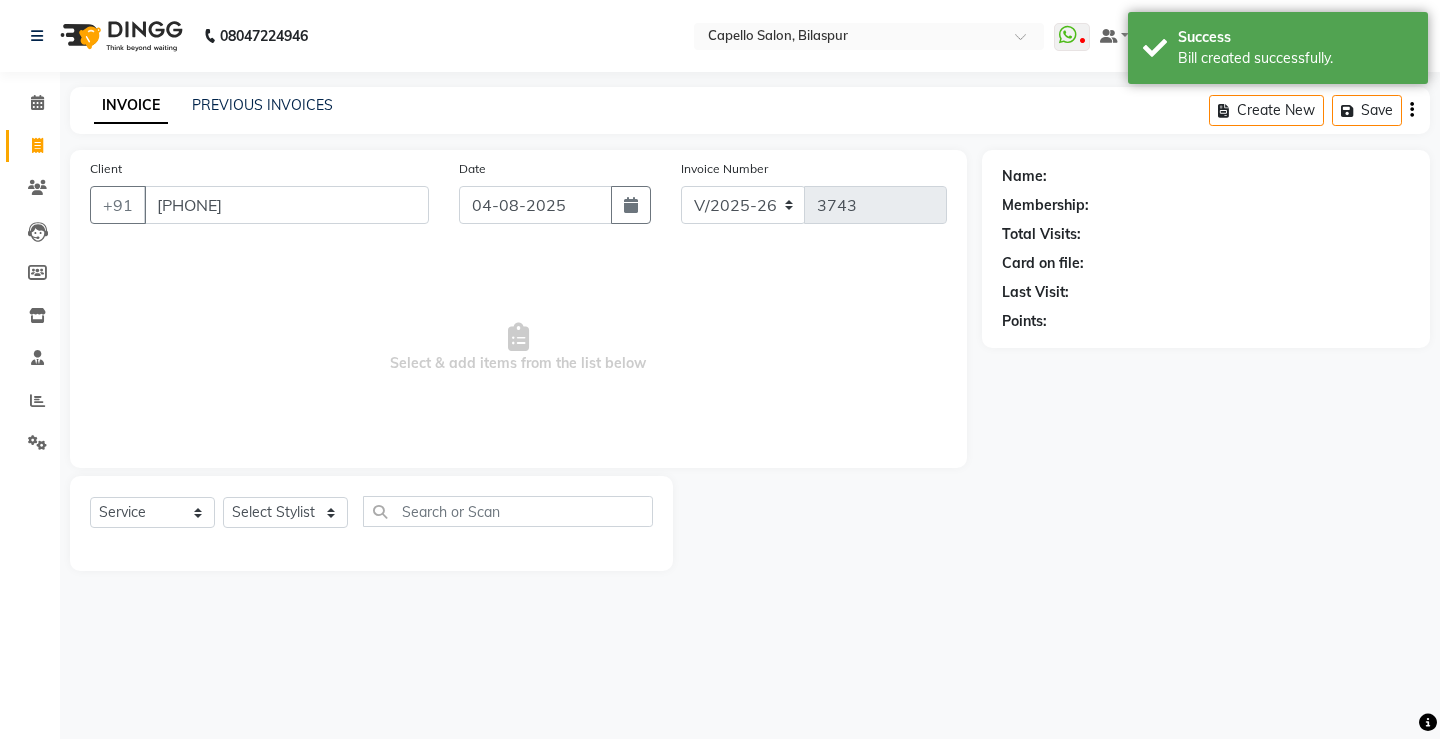 type on "[PHONE]" 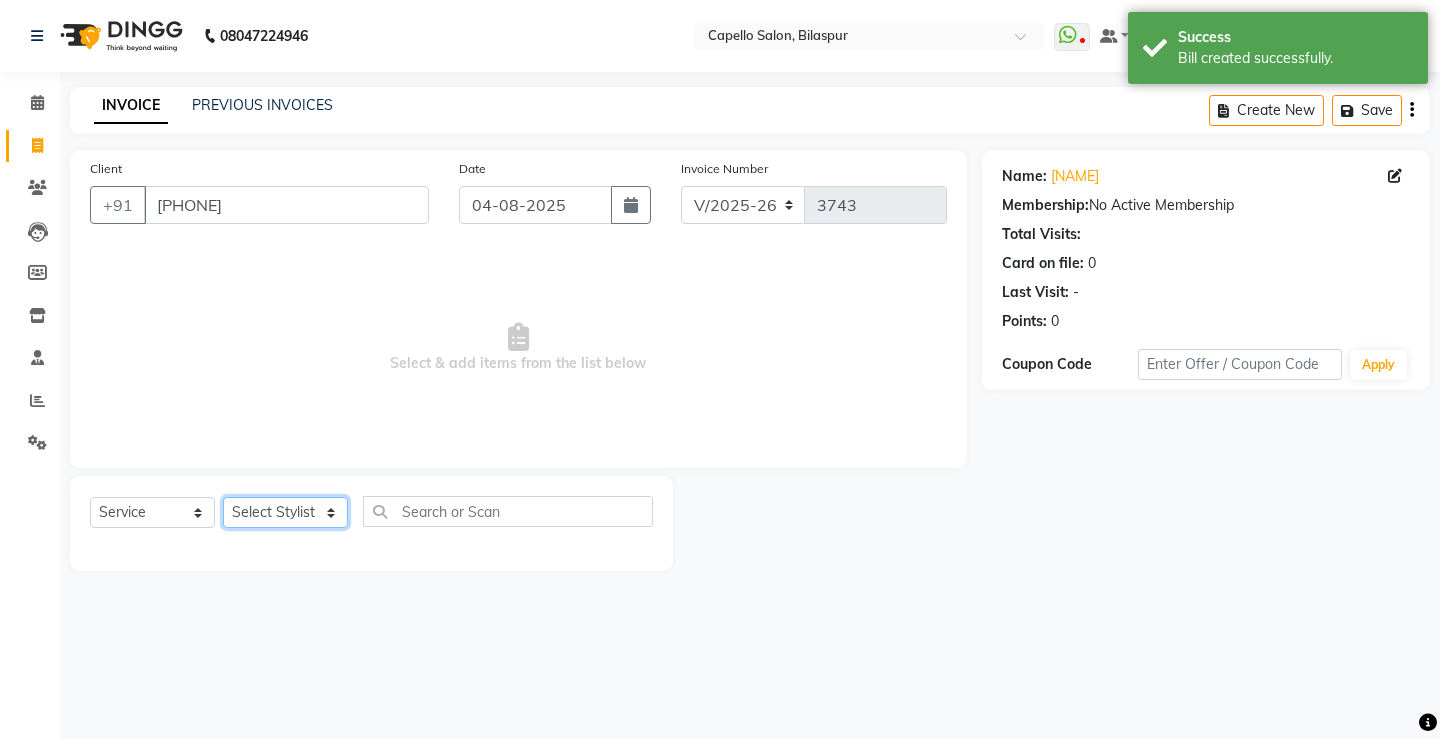drag, startPoint x: 275, startPoint y: 517, endPoint x: 277, endPoint y: 498, distance: 19.104973 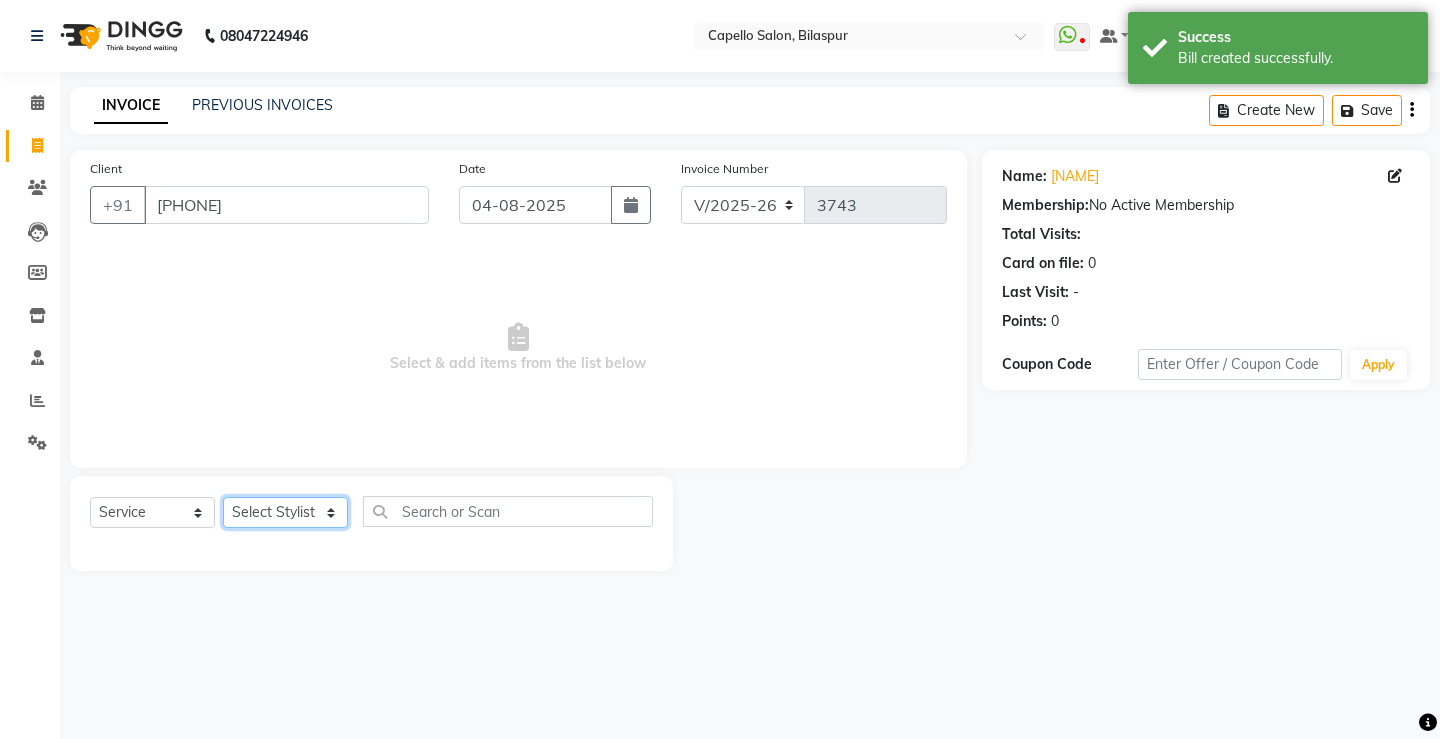 select on "14732" 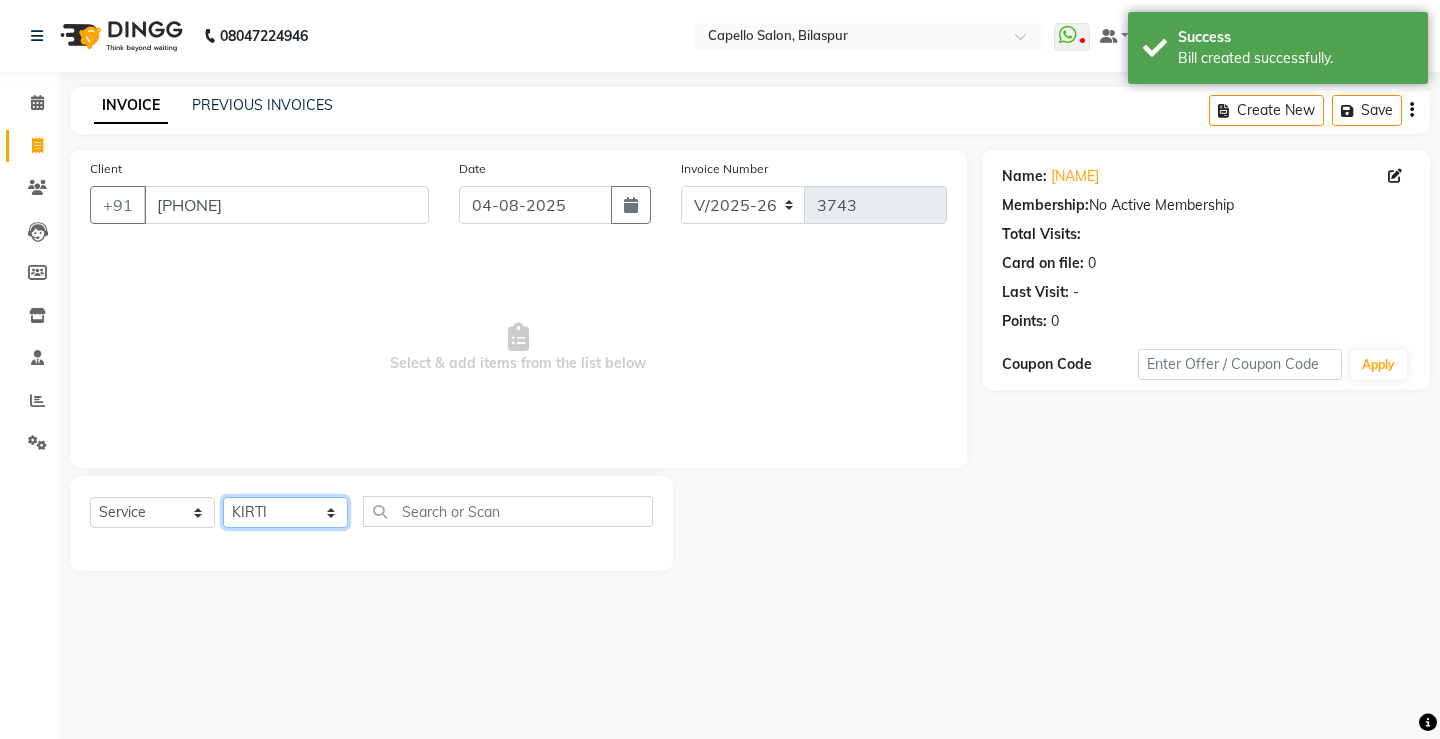 click on "Select Stylist ADMIN AKASH ANJALI khusboo KIRTI KUSHAL MANAGER Manish  RAJESH reshma ritee shailendra SHIVA VISHAL" 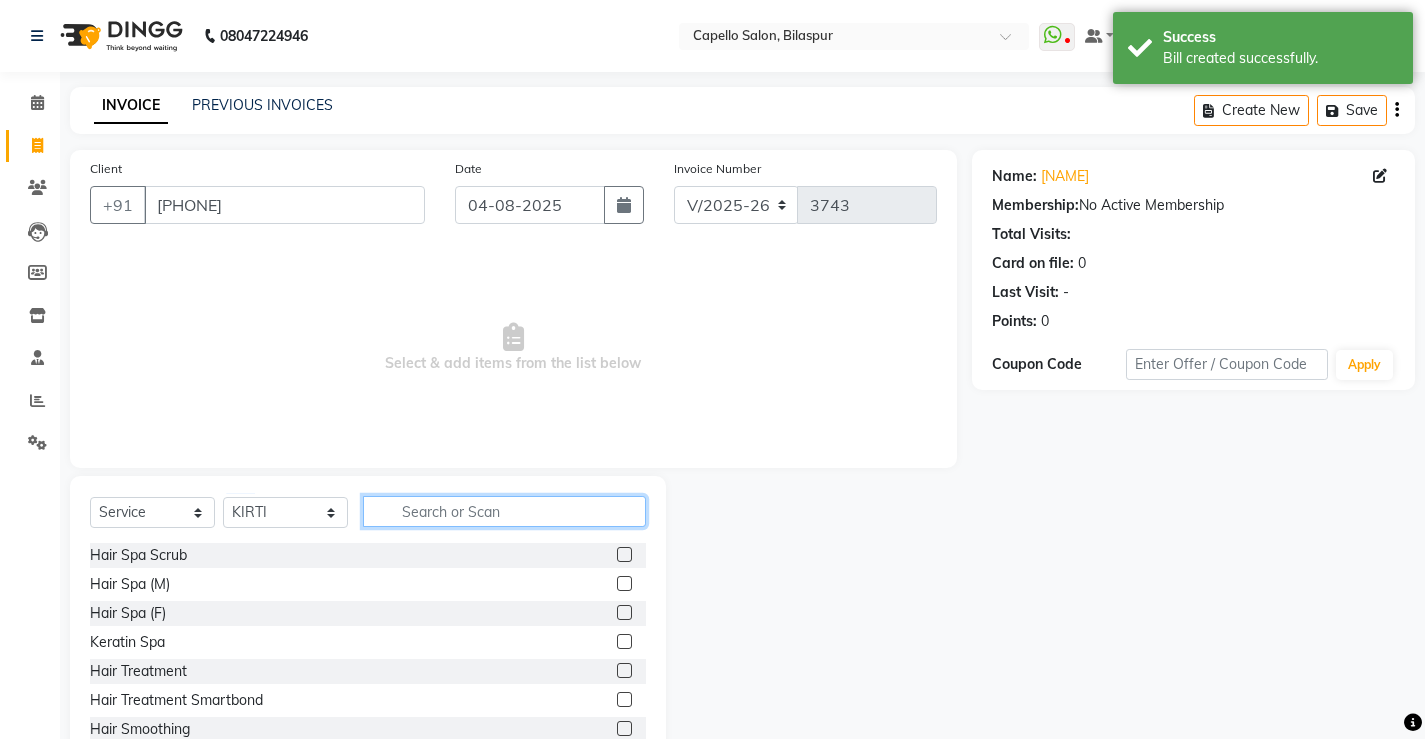 click 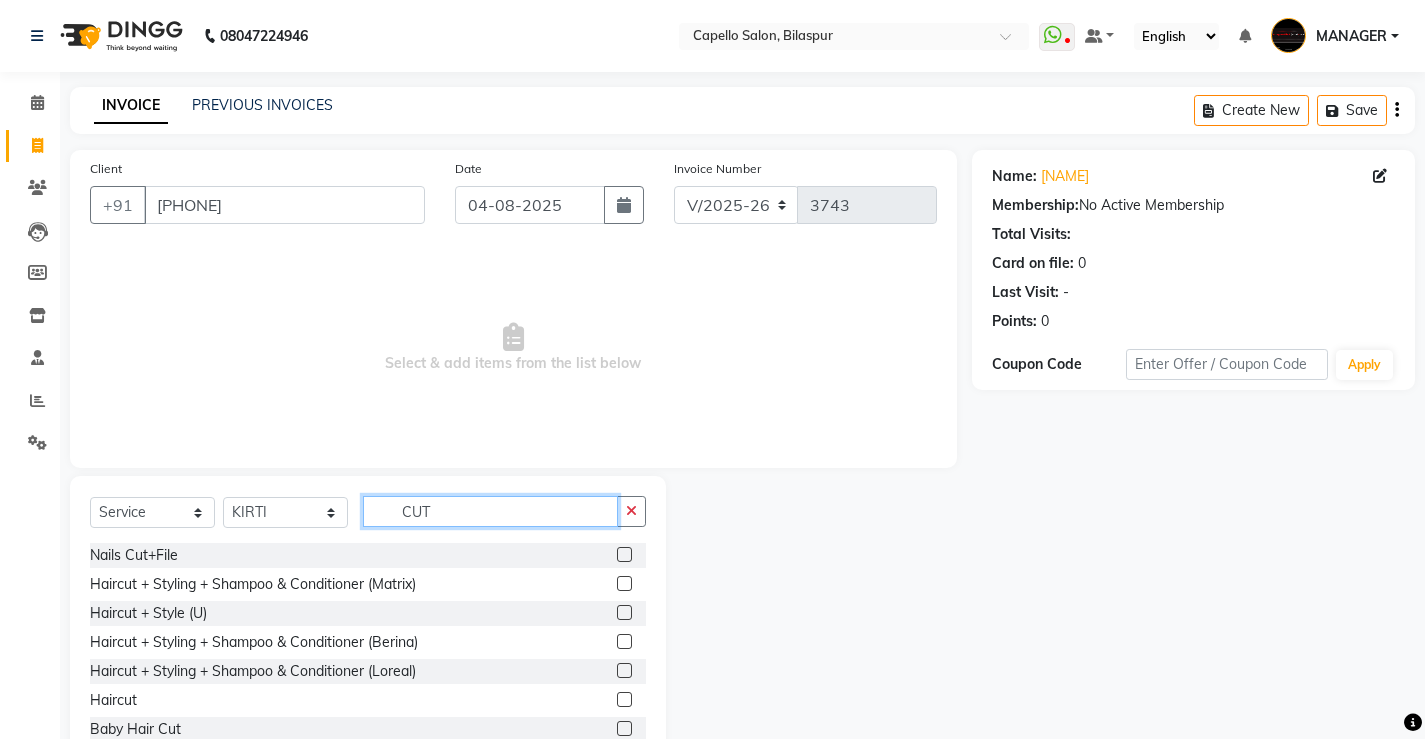 type on "CUT" 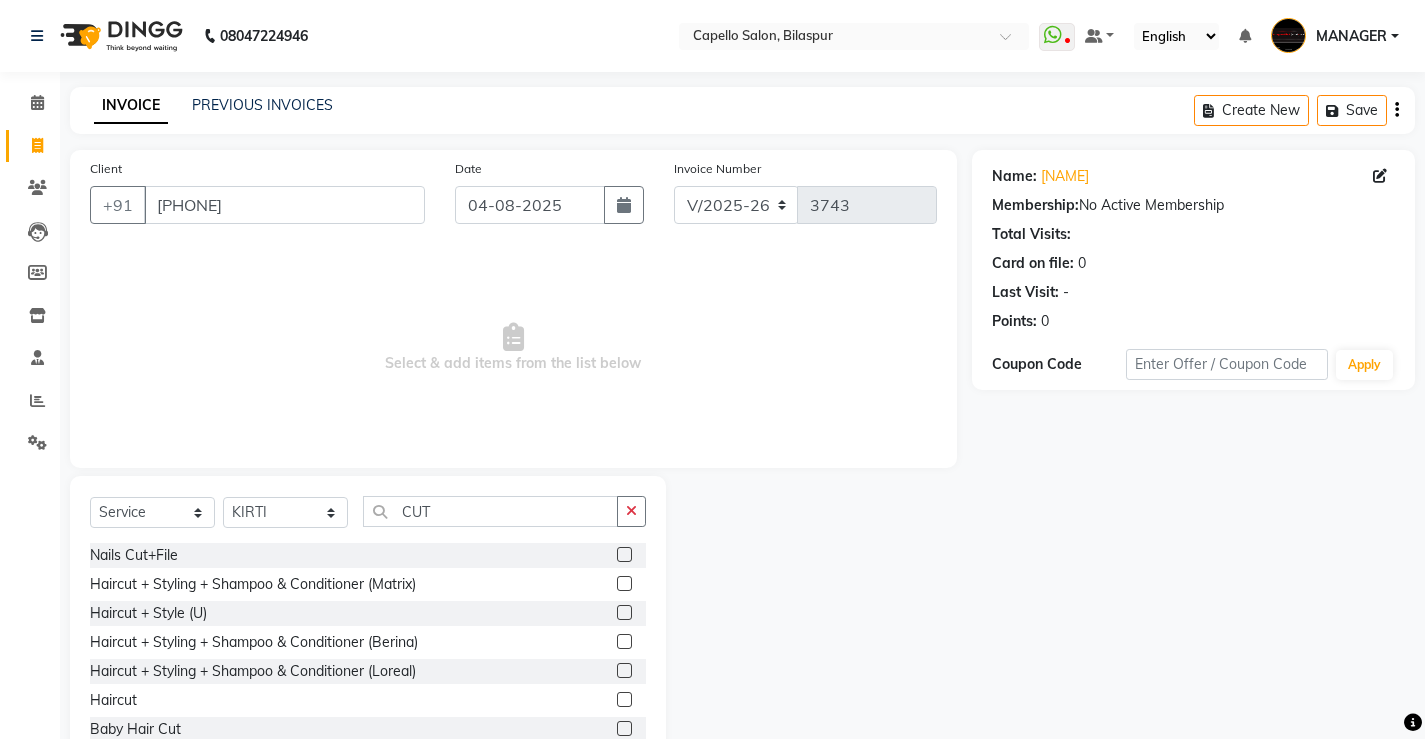 click 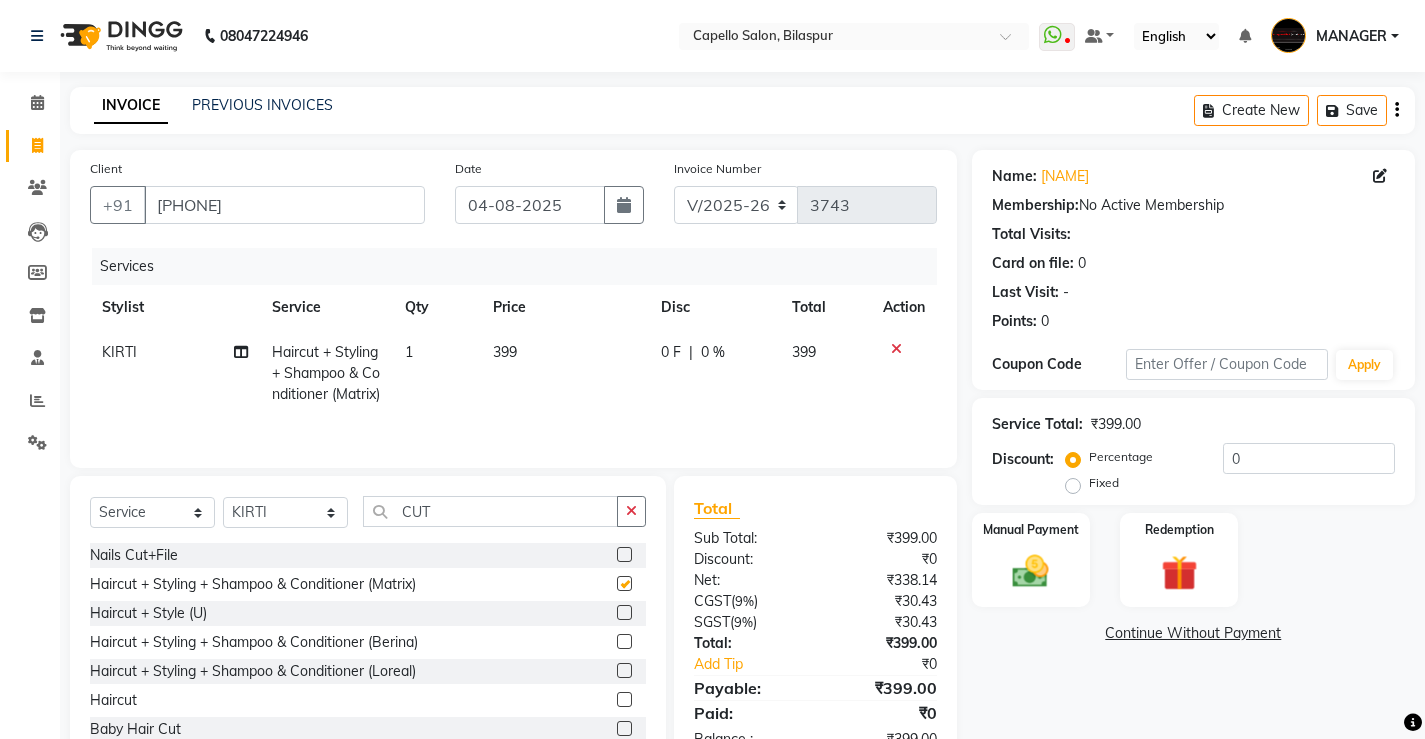 checkbox on "false" 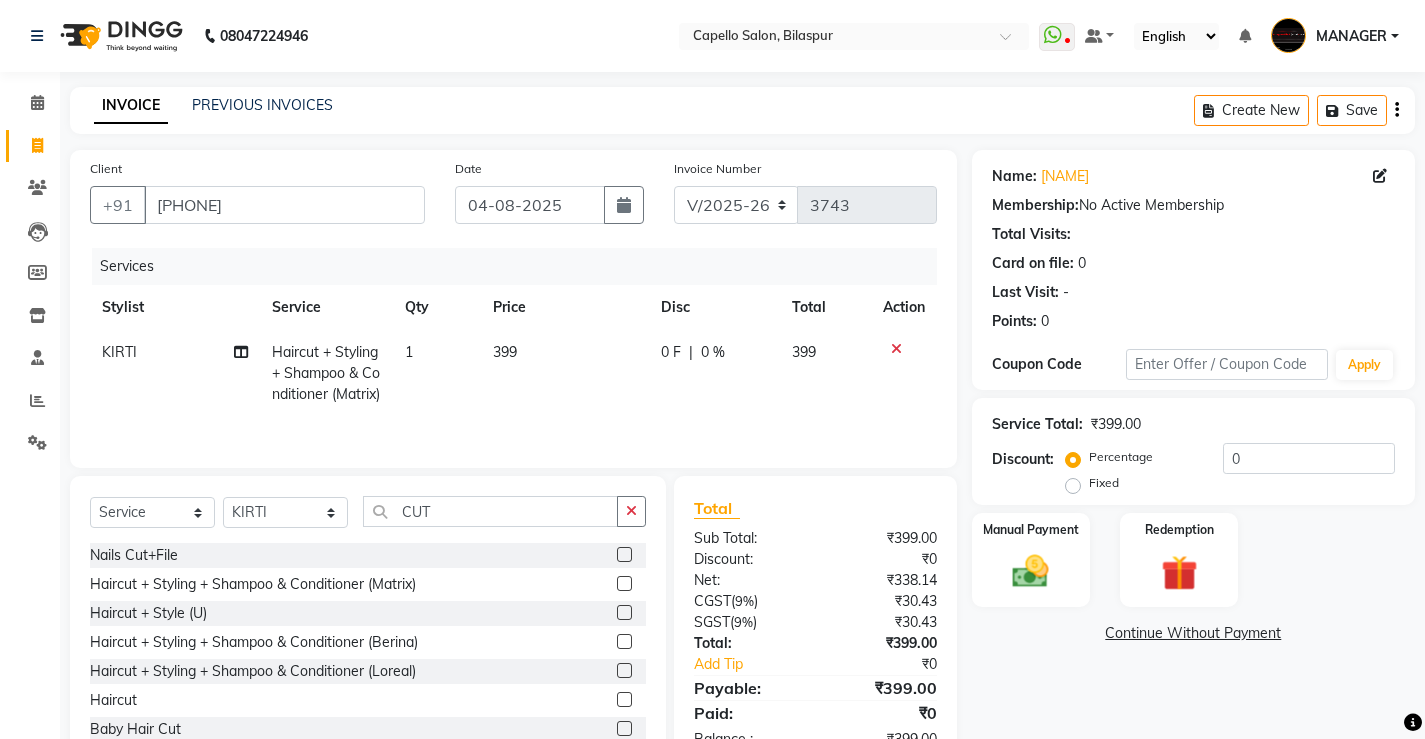 click on "399" 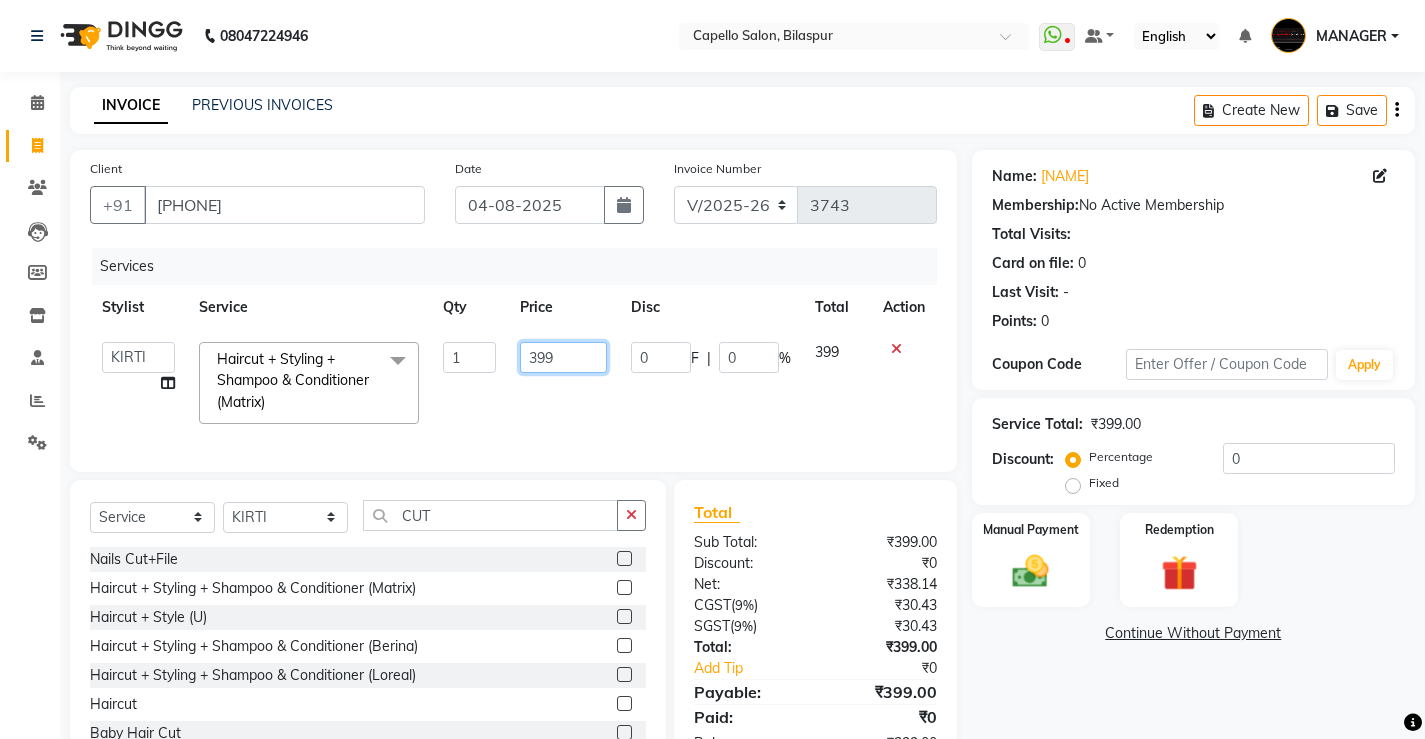 click on "399" 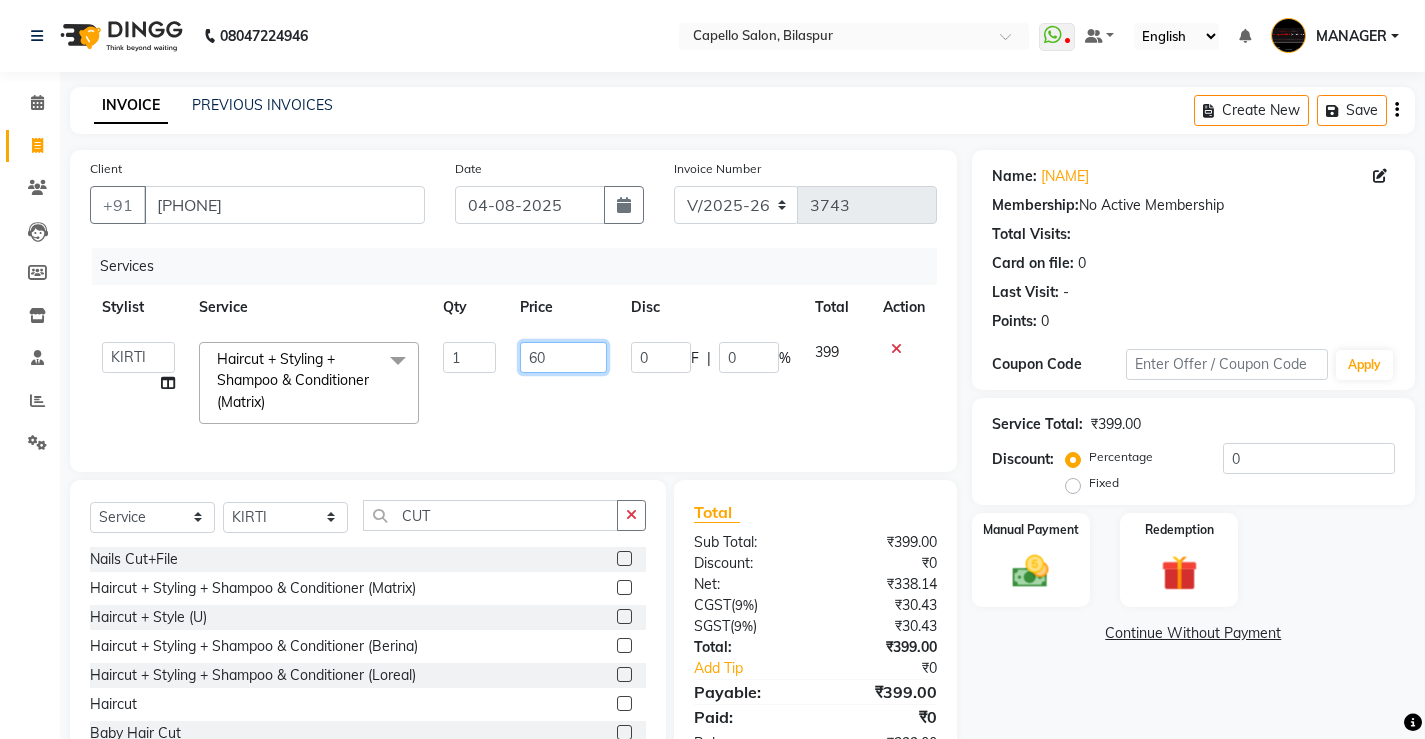 type on "600" 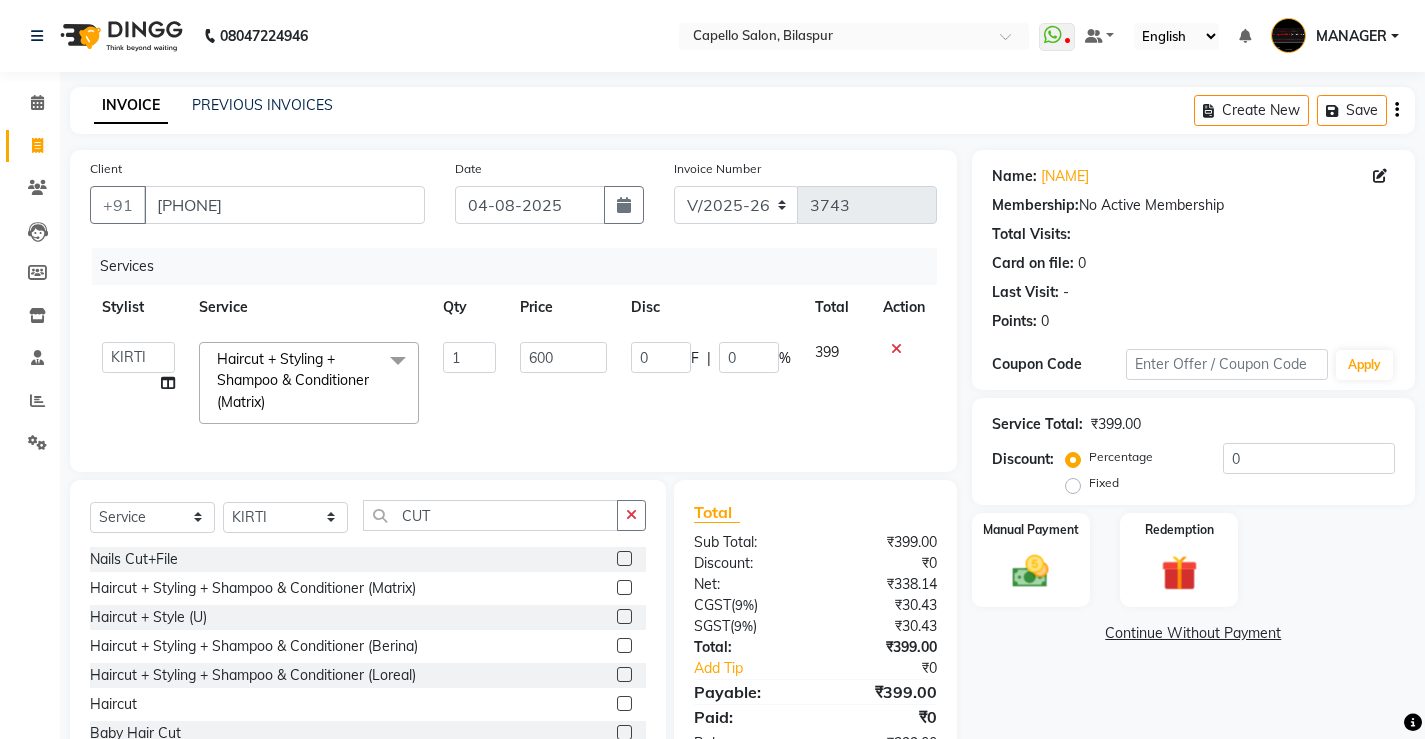 click on "399" 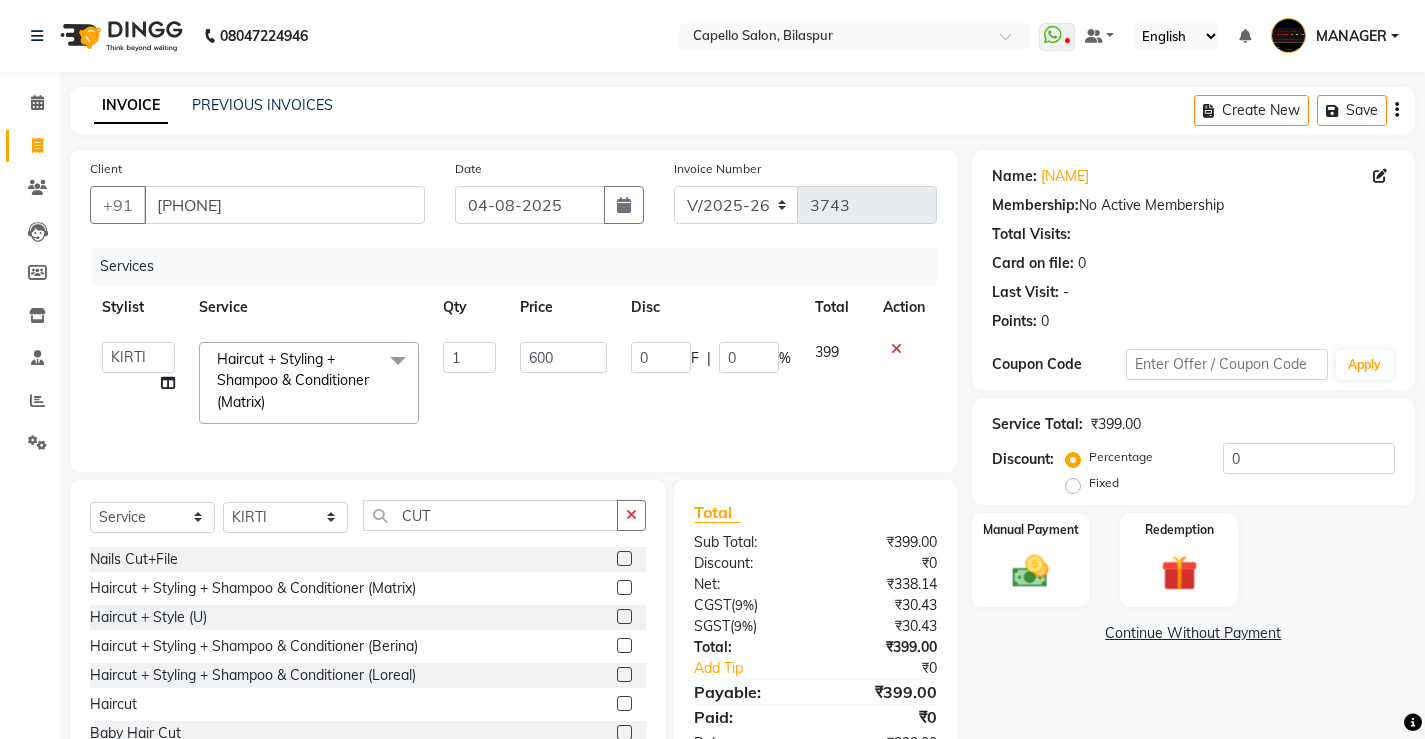 select on "14732" 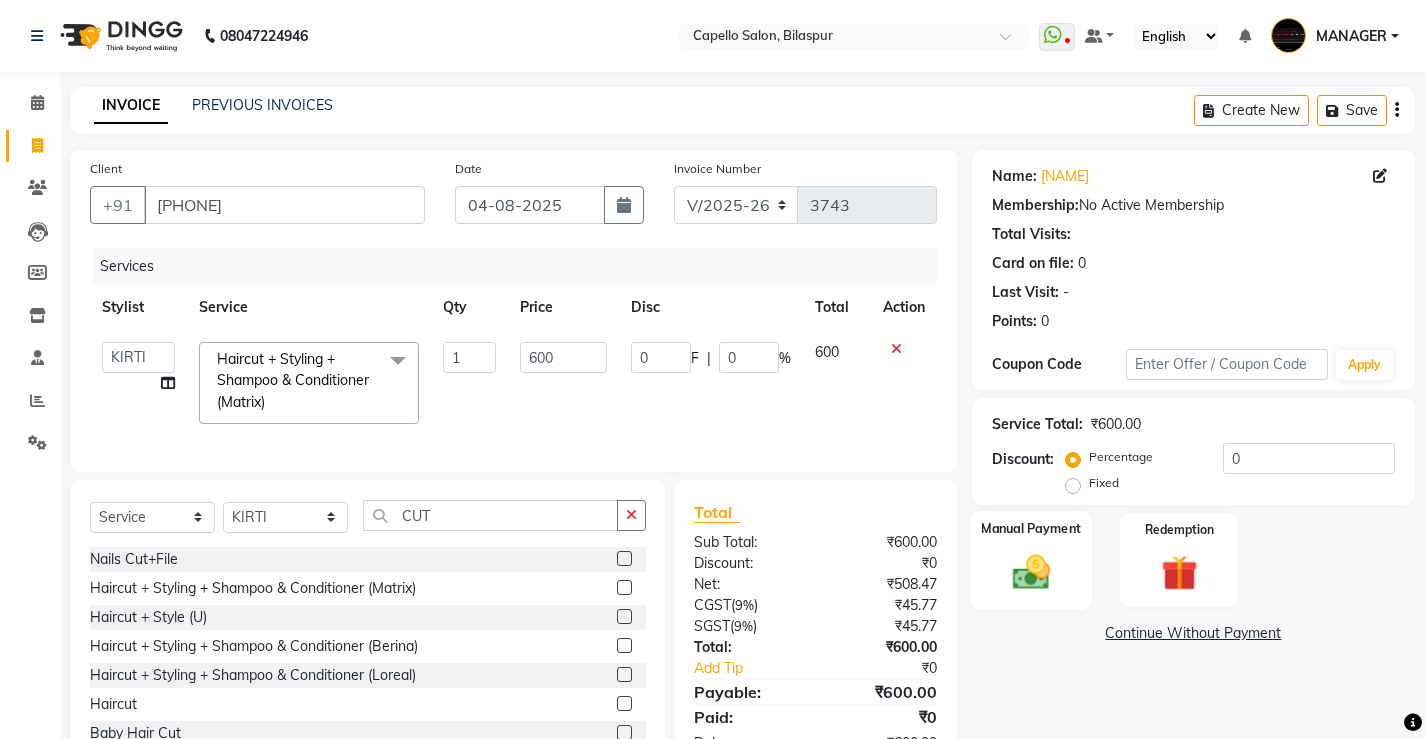click 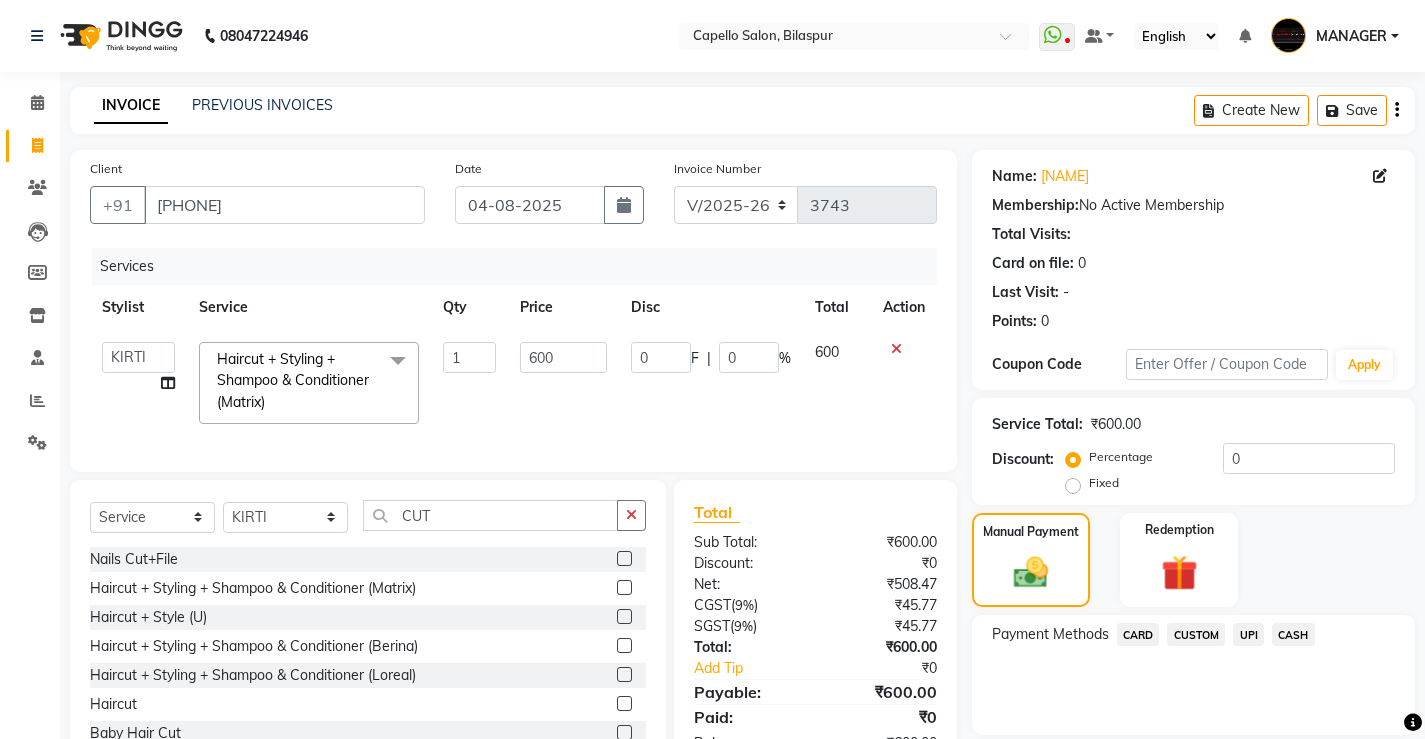 scroll, scrollTop: 81, scrollLeft: 0, axis: vertical 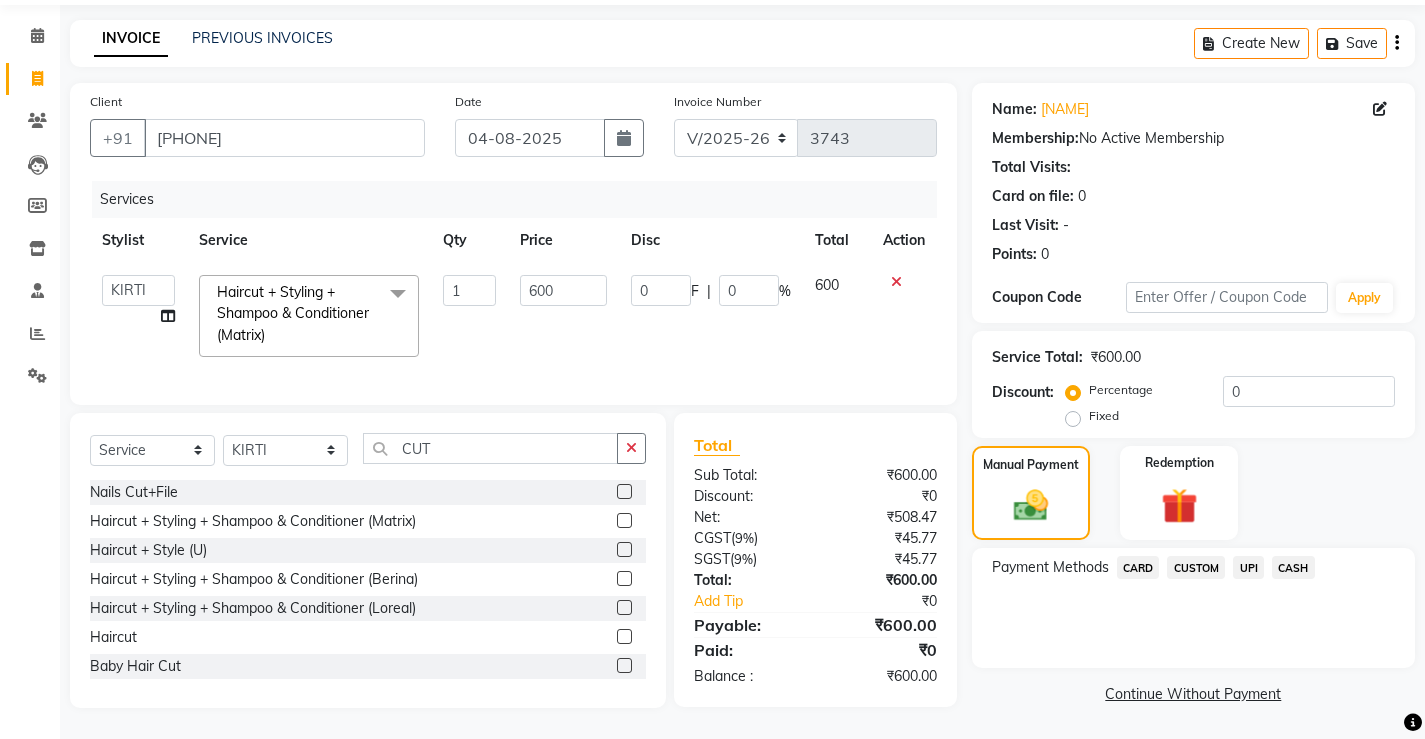 click on "UPI" 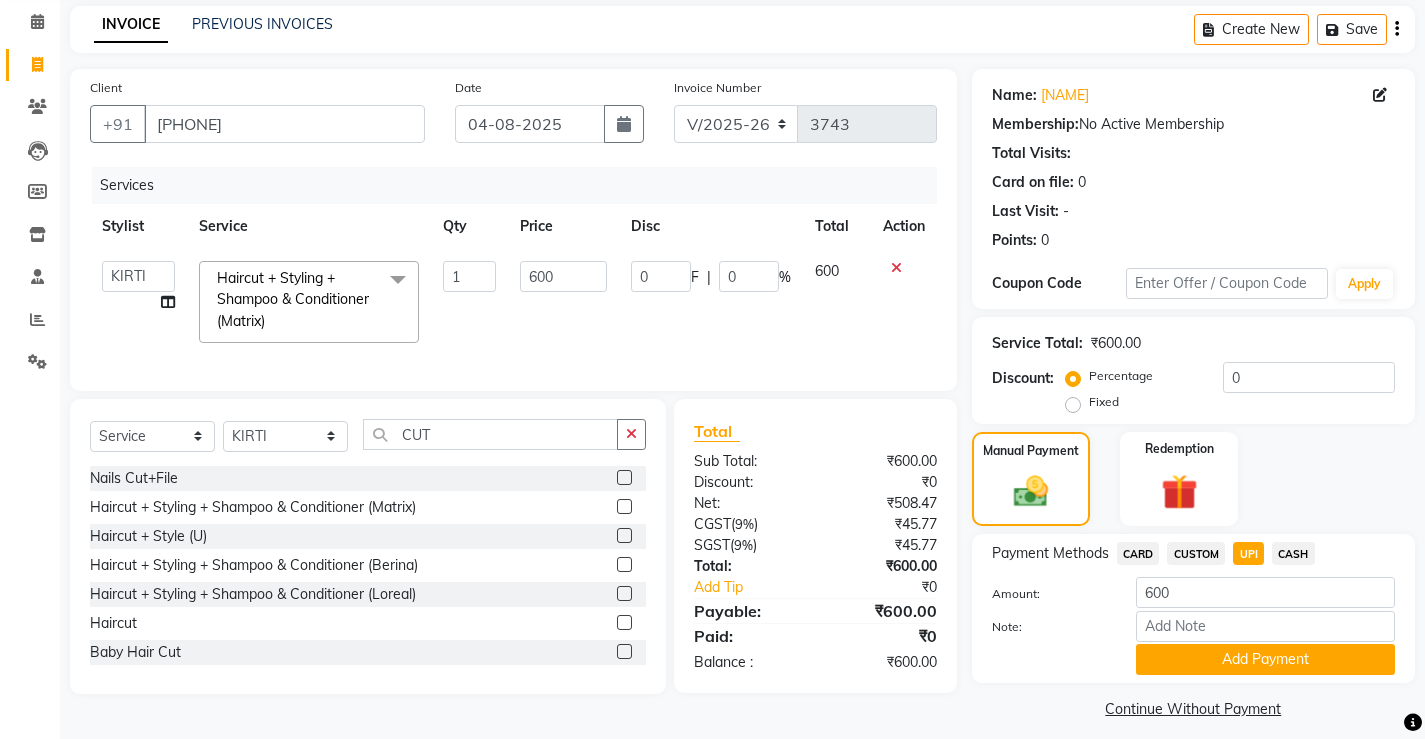 scroll, scrollTop: 96, scrollLeft: 0, axis: vertical 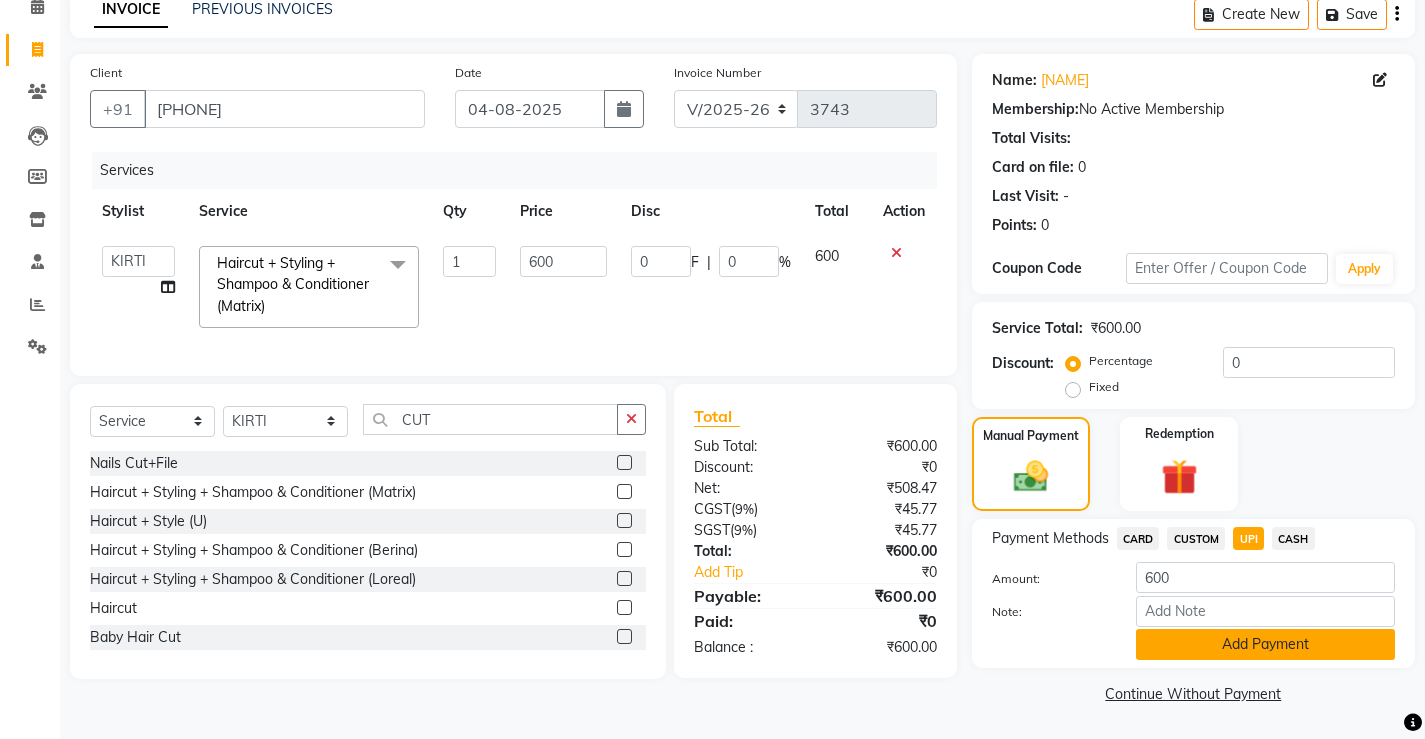 click on "Add Payment" 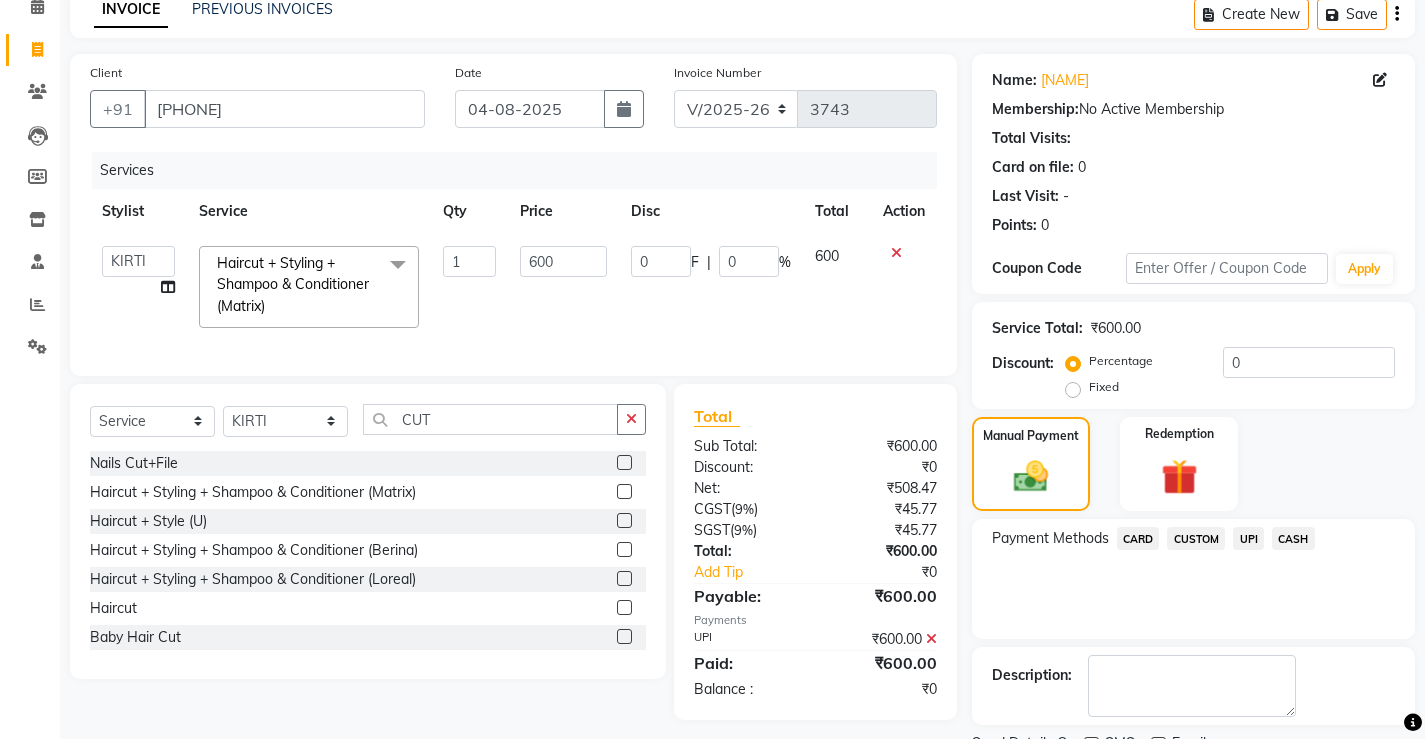 scroll, scrollTop: 180, scrollLeft: 0, axis: vertical 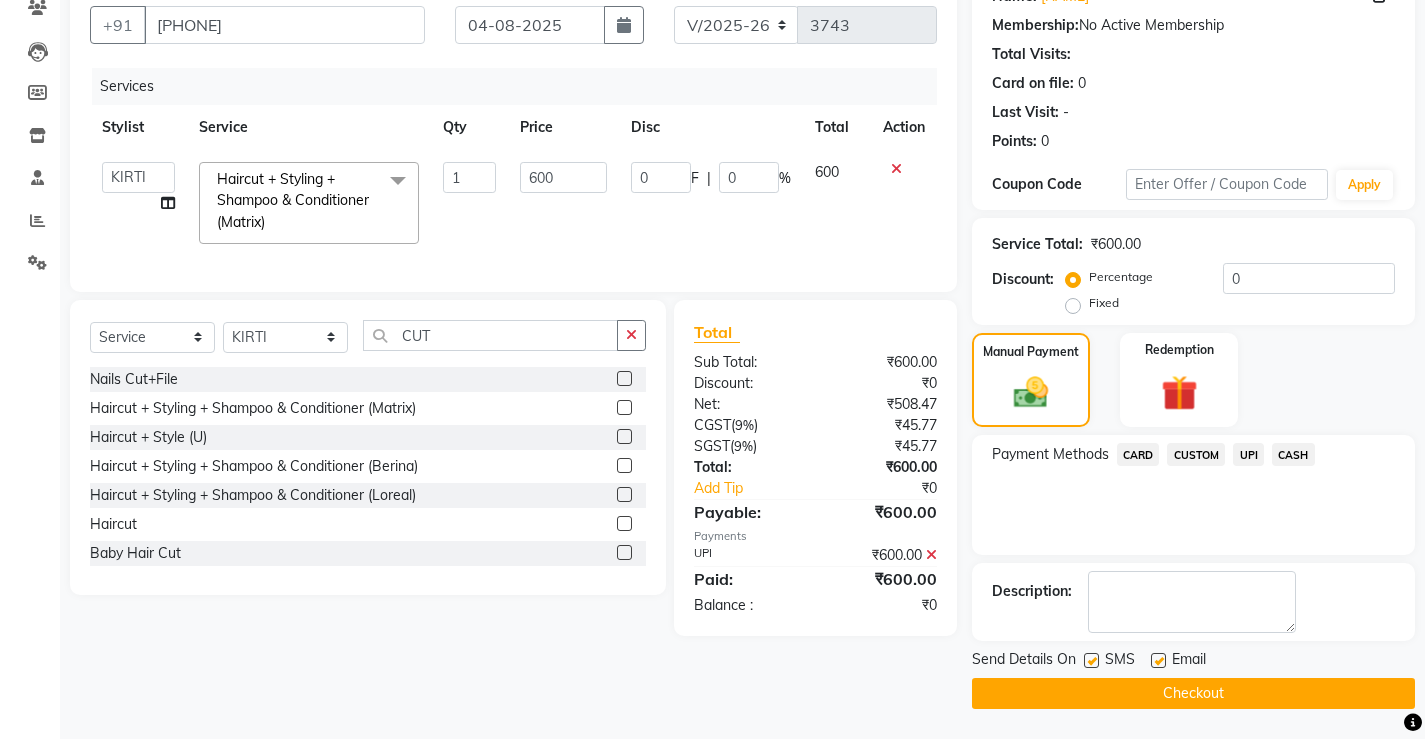 drag, startPoint x: 1239, startPoint y: 692, endPoint x: 1203, endPoint y: 673, distance: 40.706264 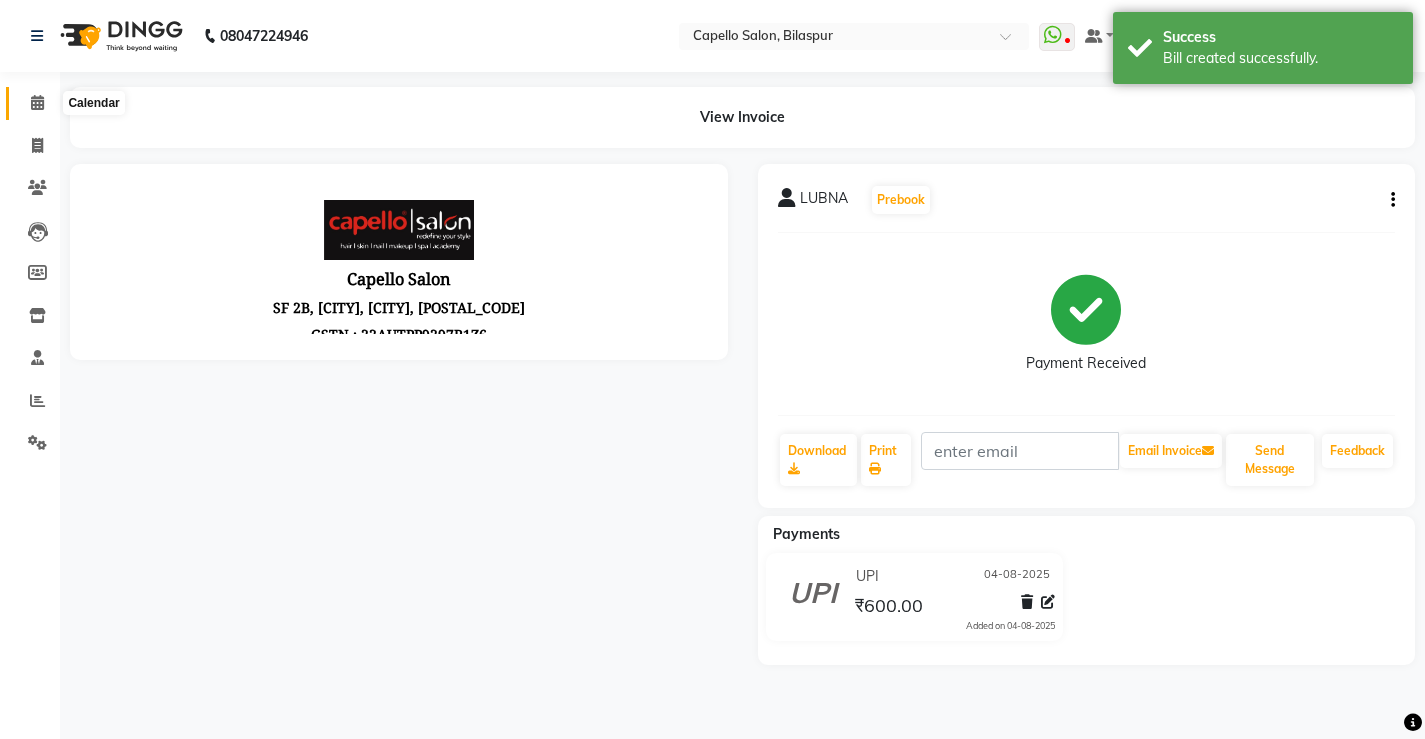 scroll, scrollTop: 0, scrollLeft: 0, axis: both 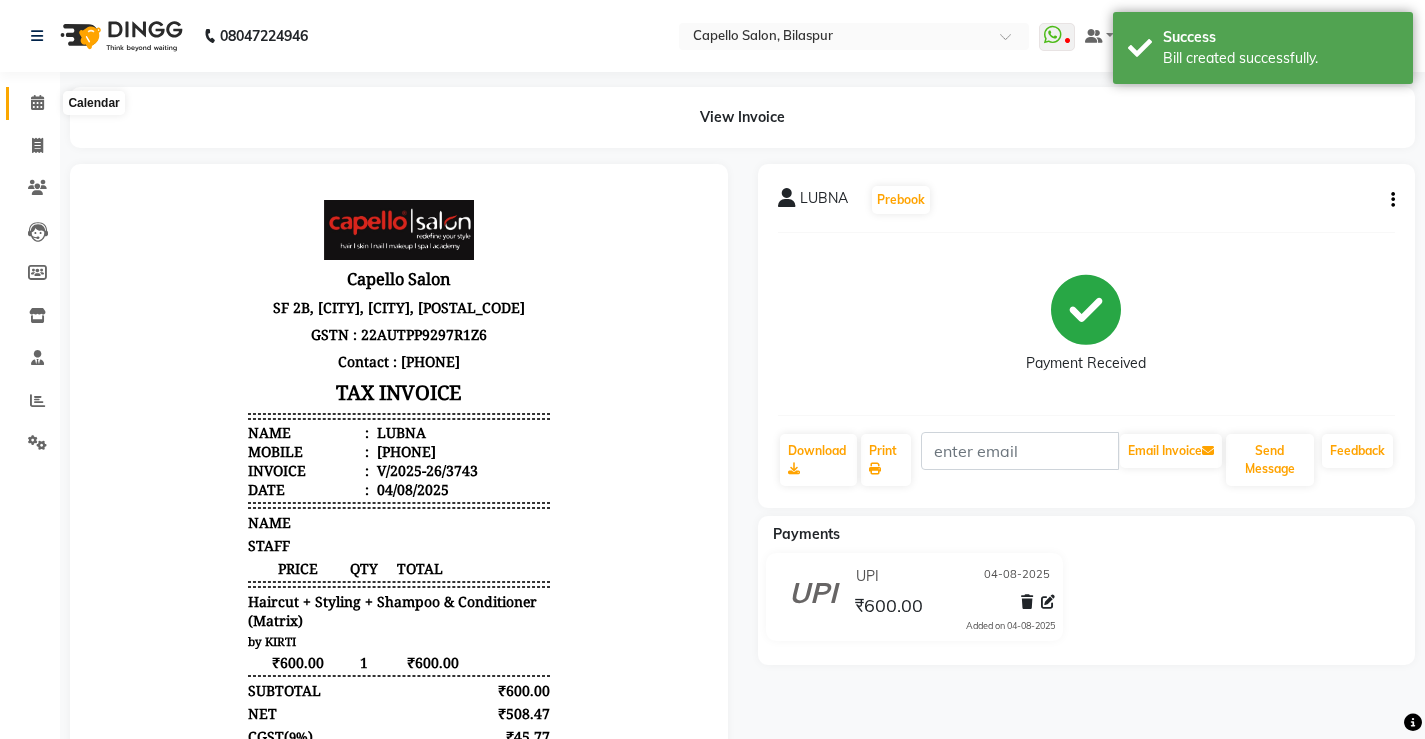 click 